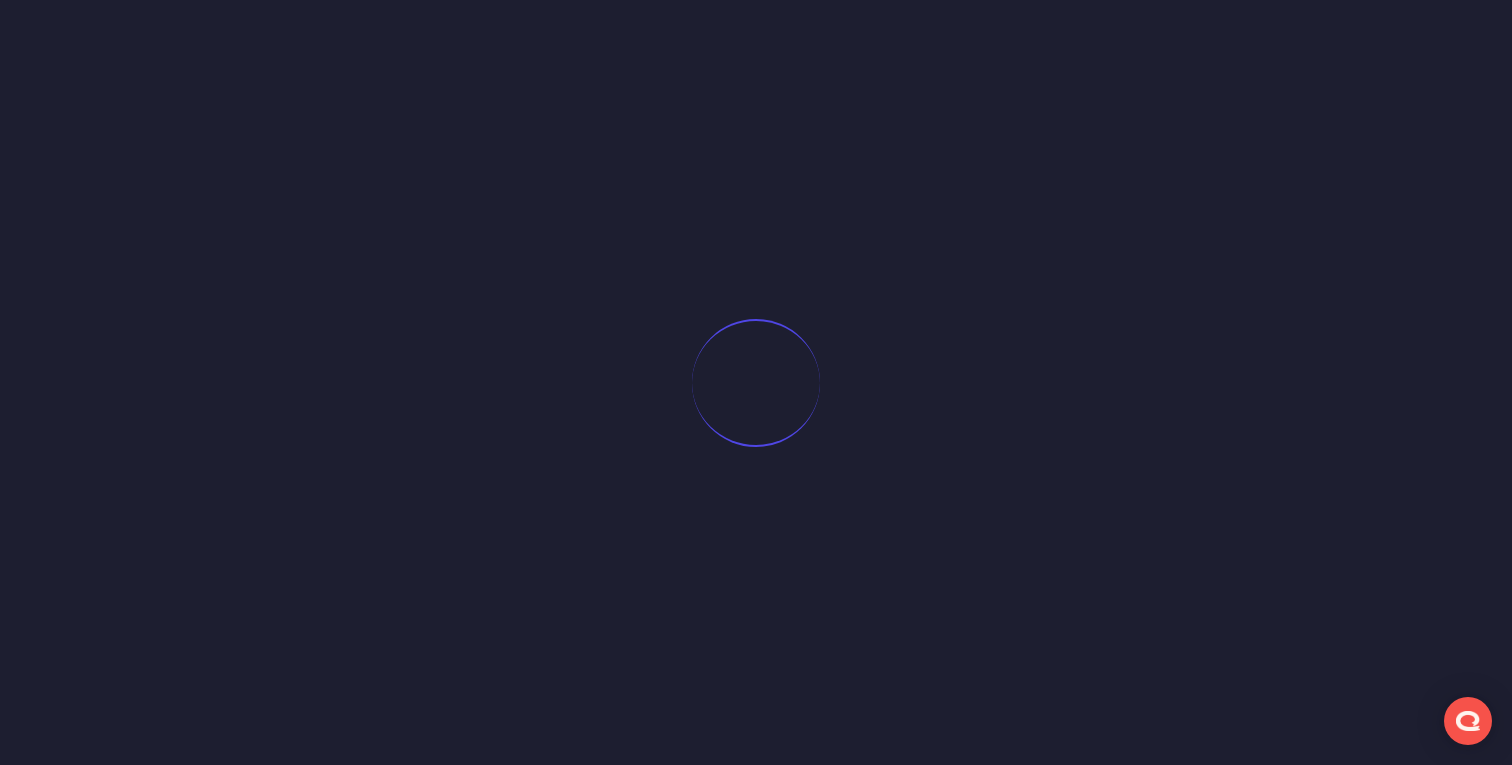 scroll, scrollTop: 0, scrollLeft: 0, axis: both 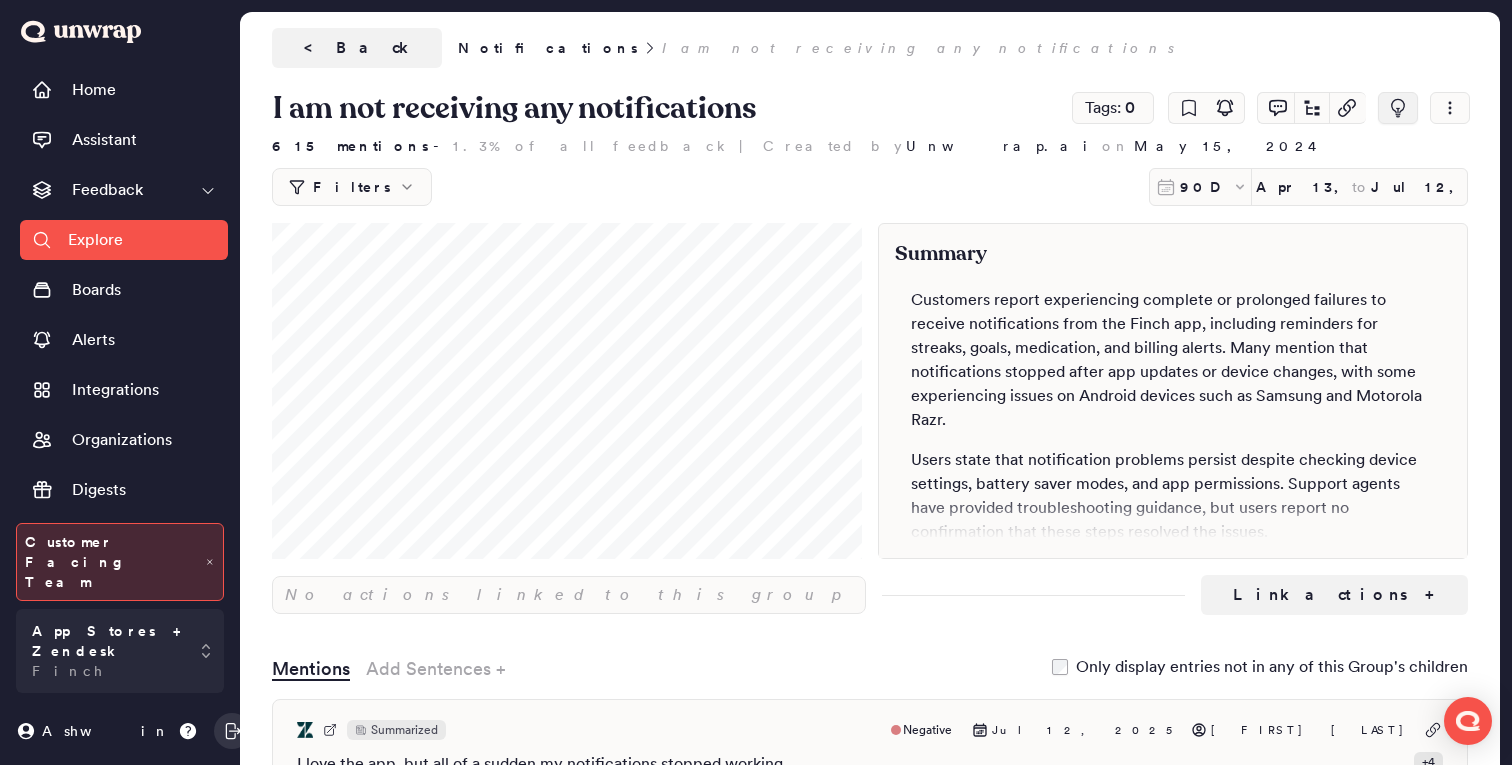 click at bounding box center [1398, 108] 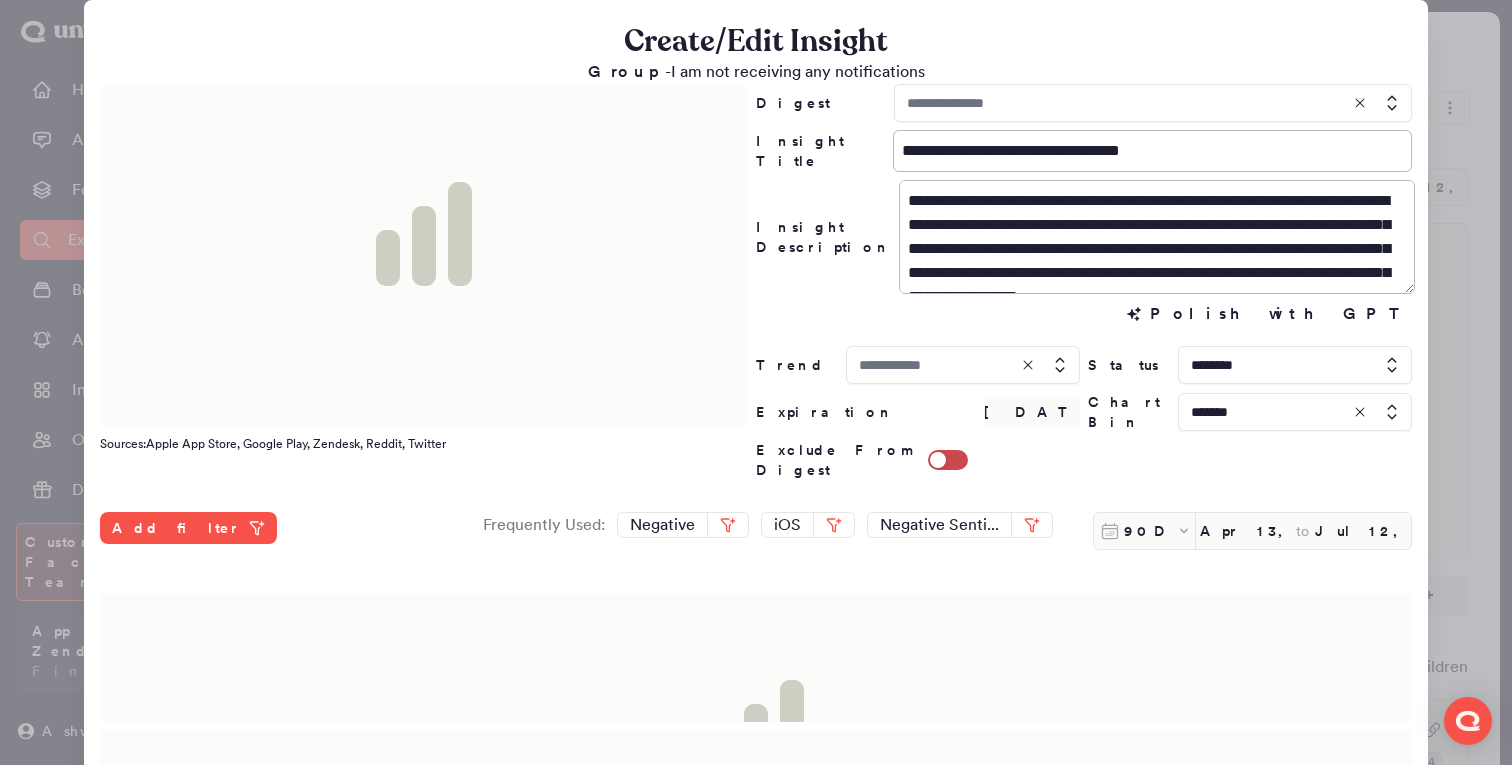 click at bounding box center [1153, 103] 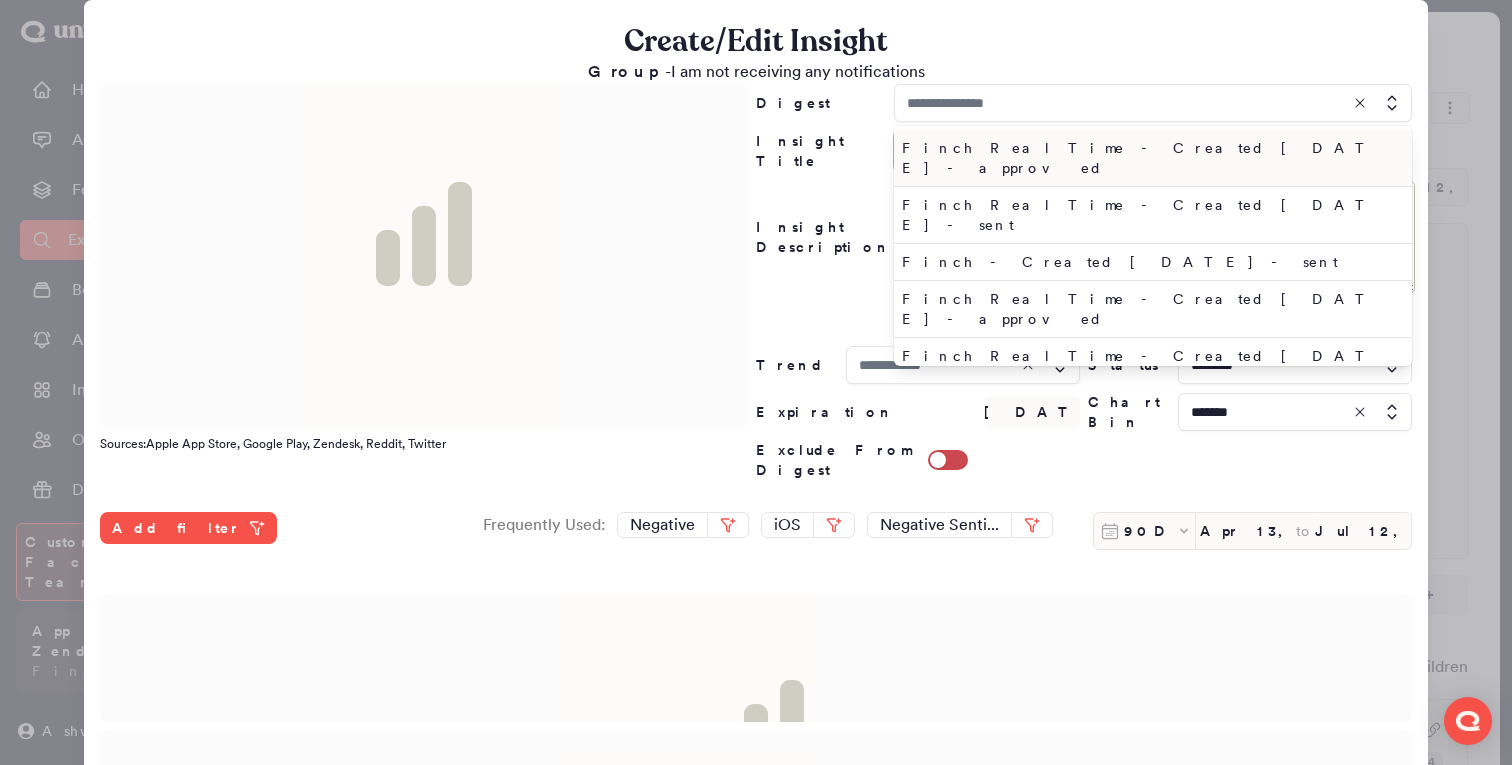 click on "Finch Real Time - Created Sat Jul 12 2025 - approved" at bounding box center (1149, 158) 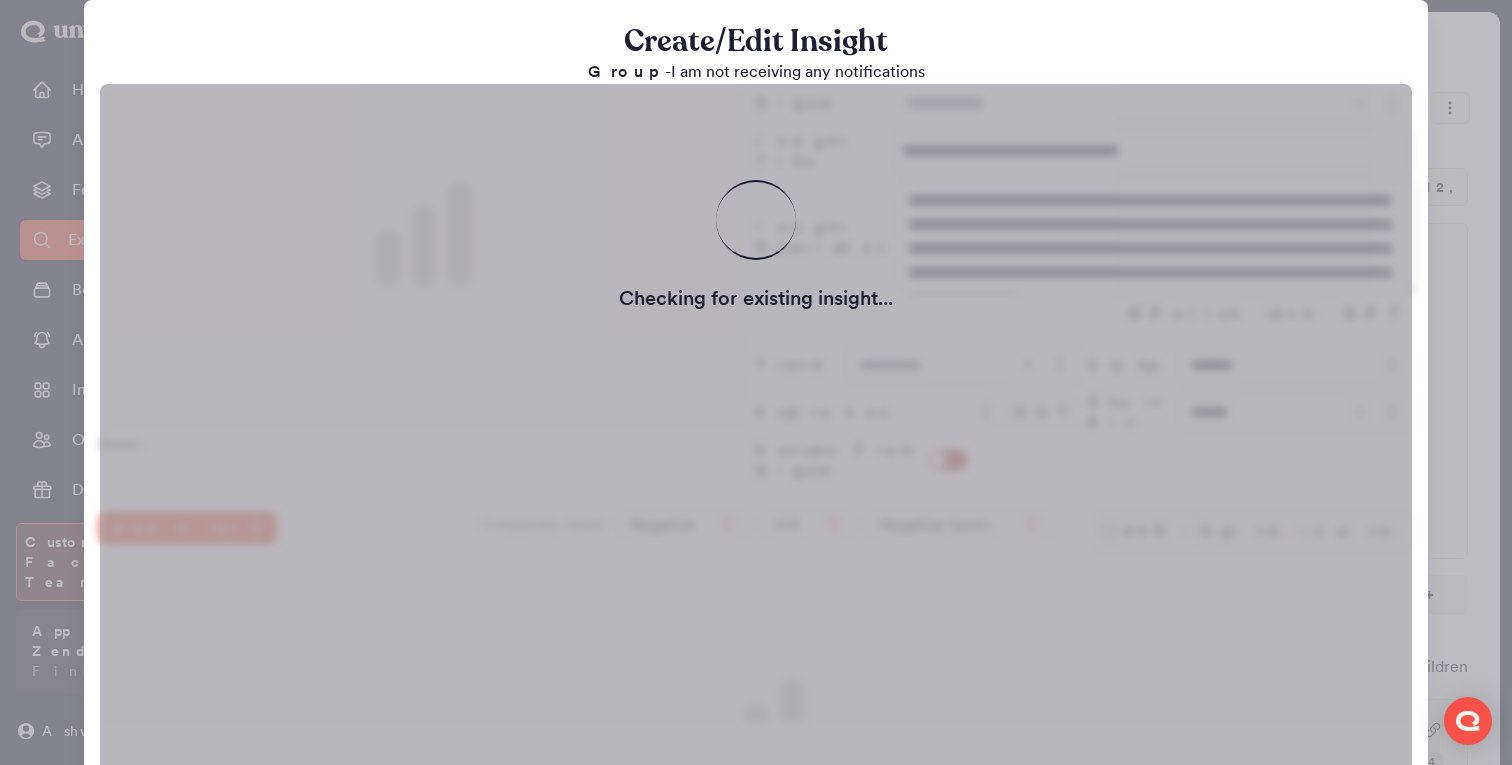 type on "**********" 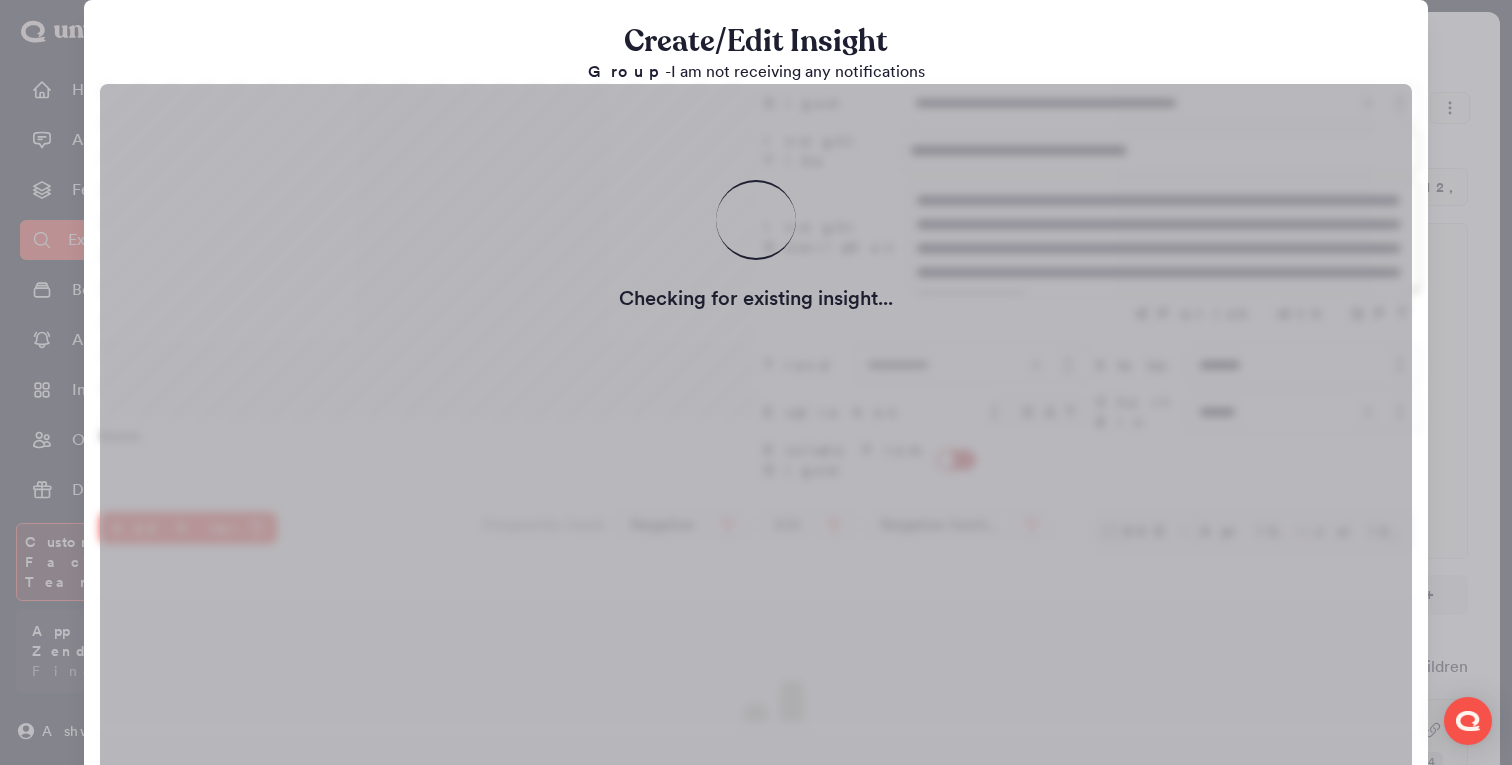 type on "**********" 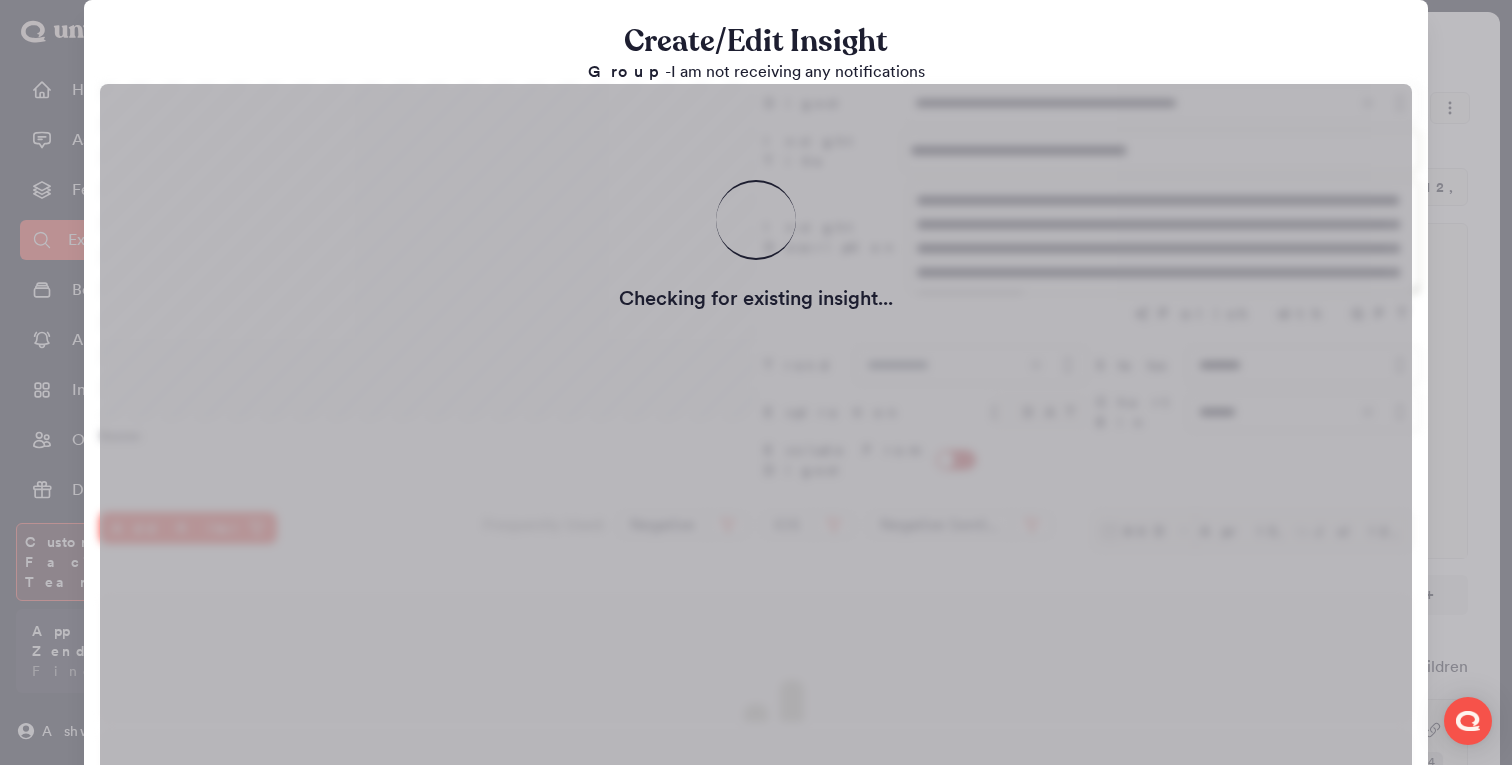 type on "**********" 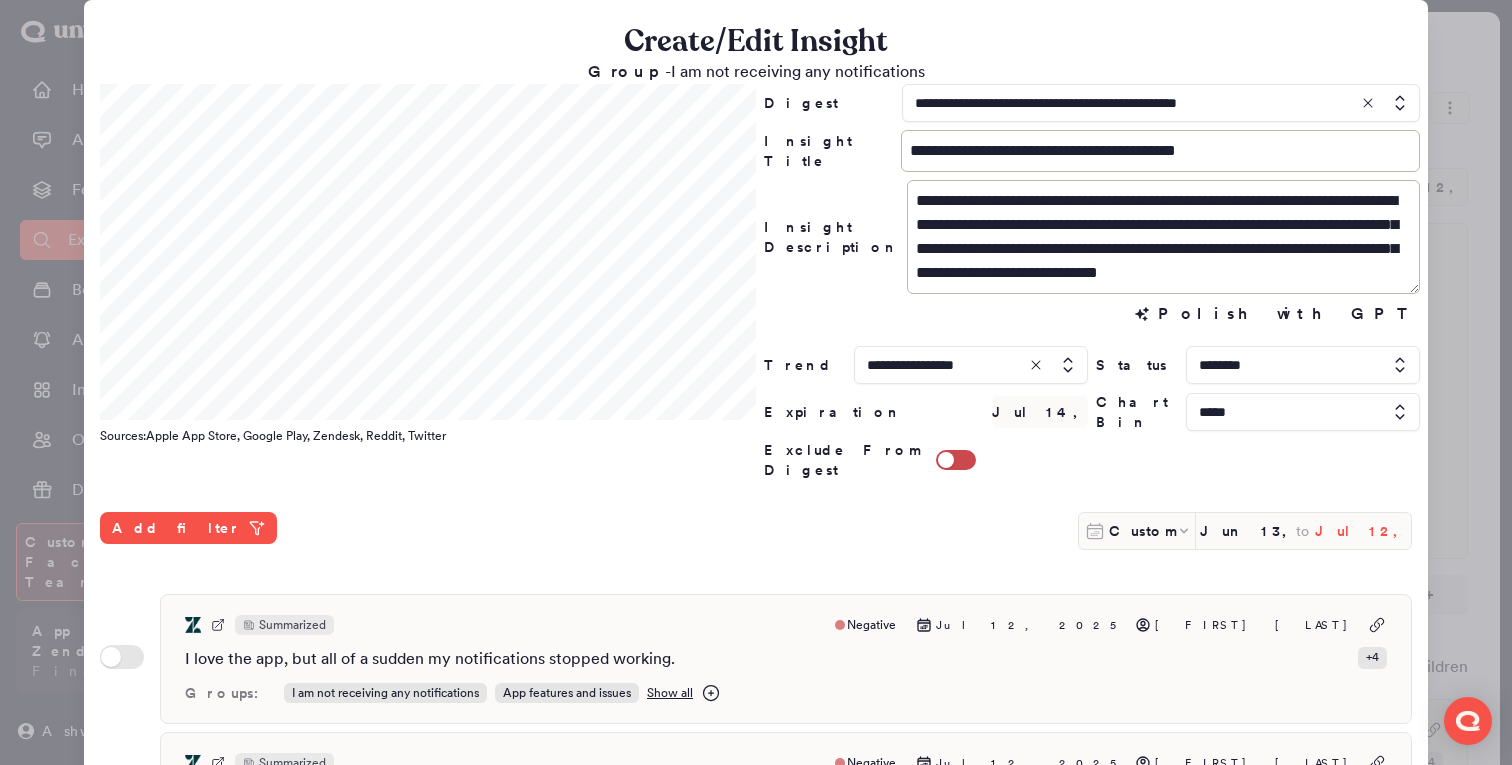 click on "Jul 12, 2025" at bounding box center (1363, 531) 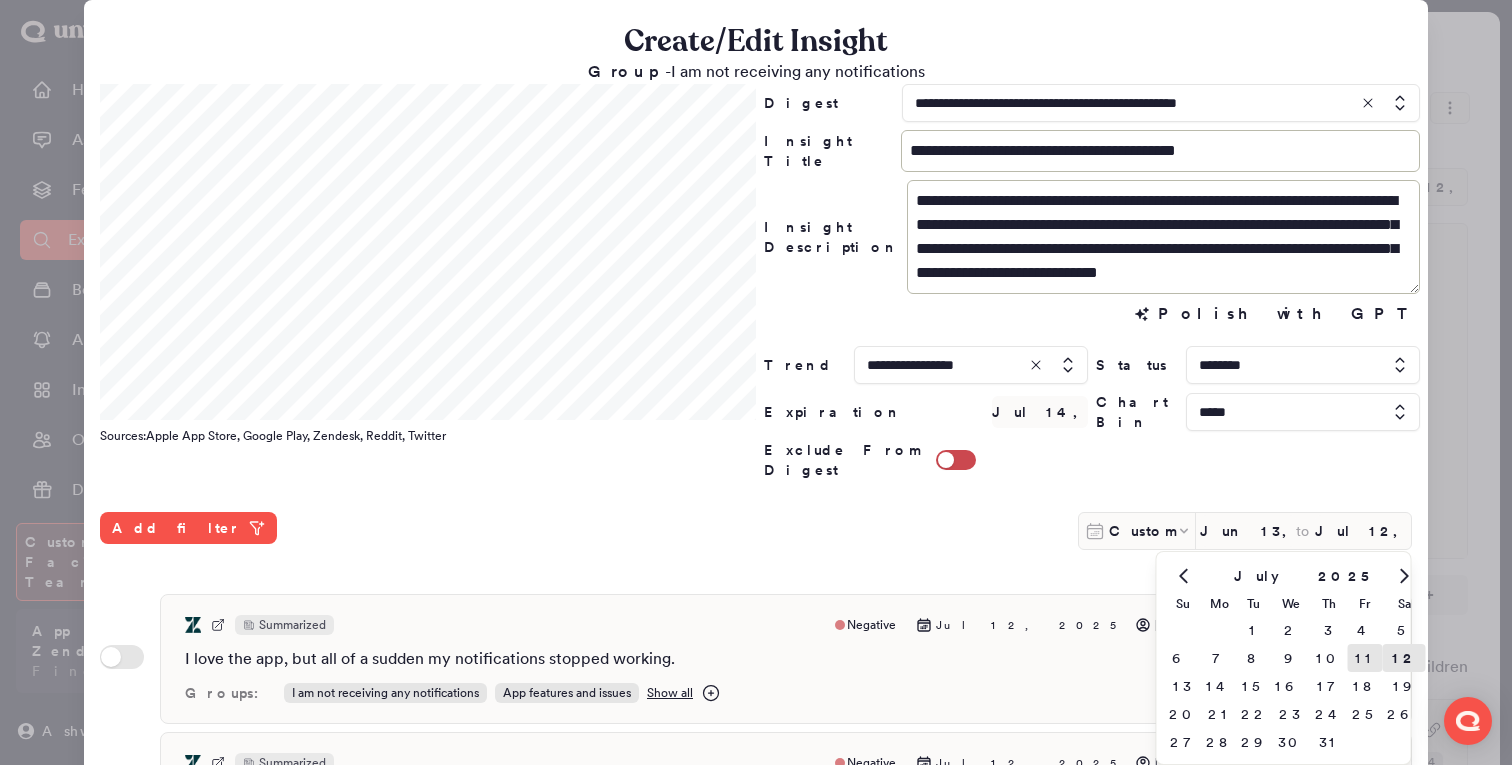 click on "11" at bounding box center [1365, 658] 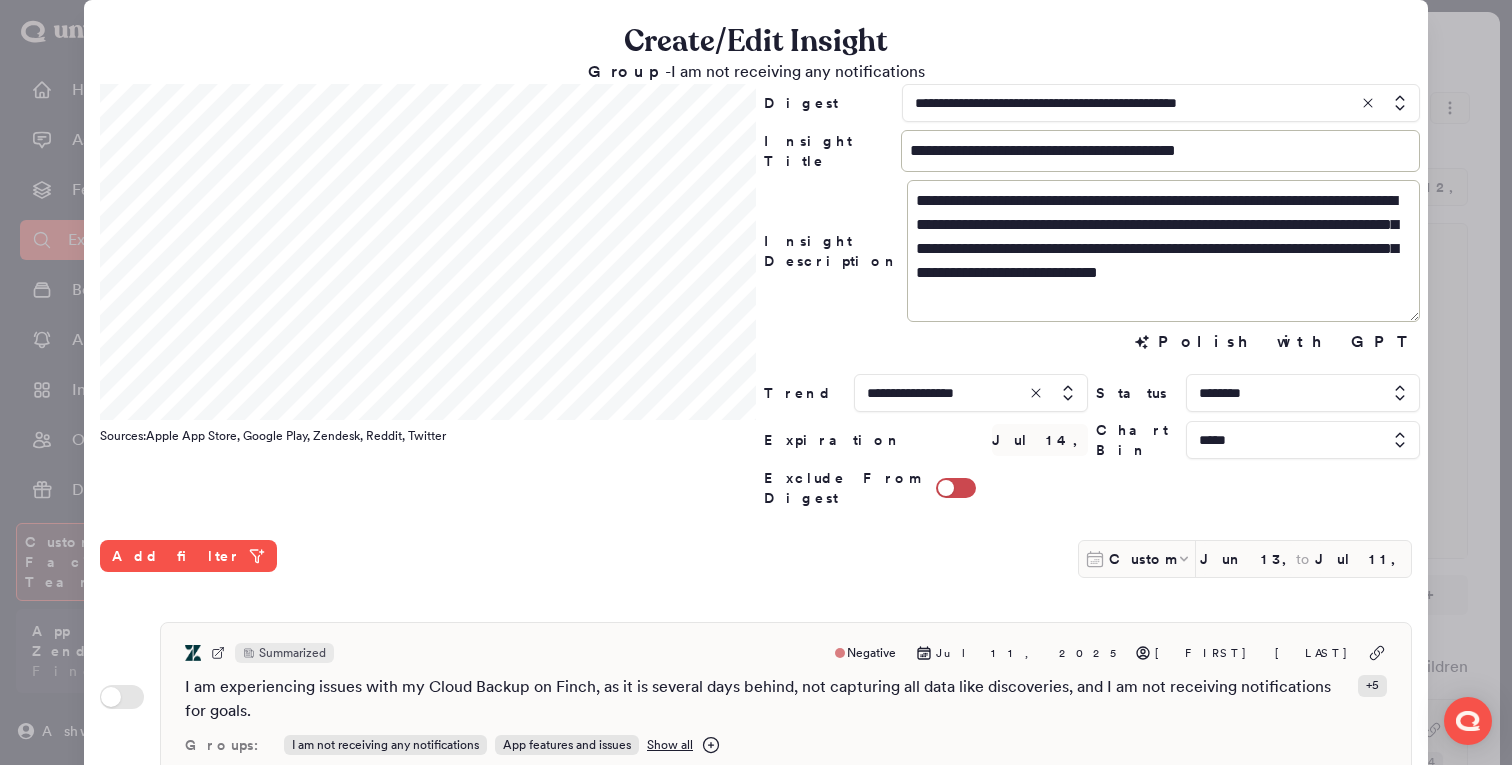 drag, startPoint x: 1403, startPoint y: 291, endPoint x: 1402, endPoint y: 319, distance: 28.01785 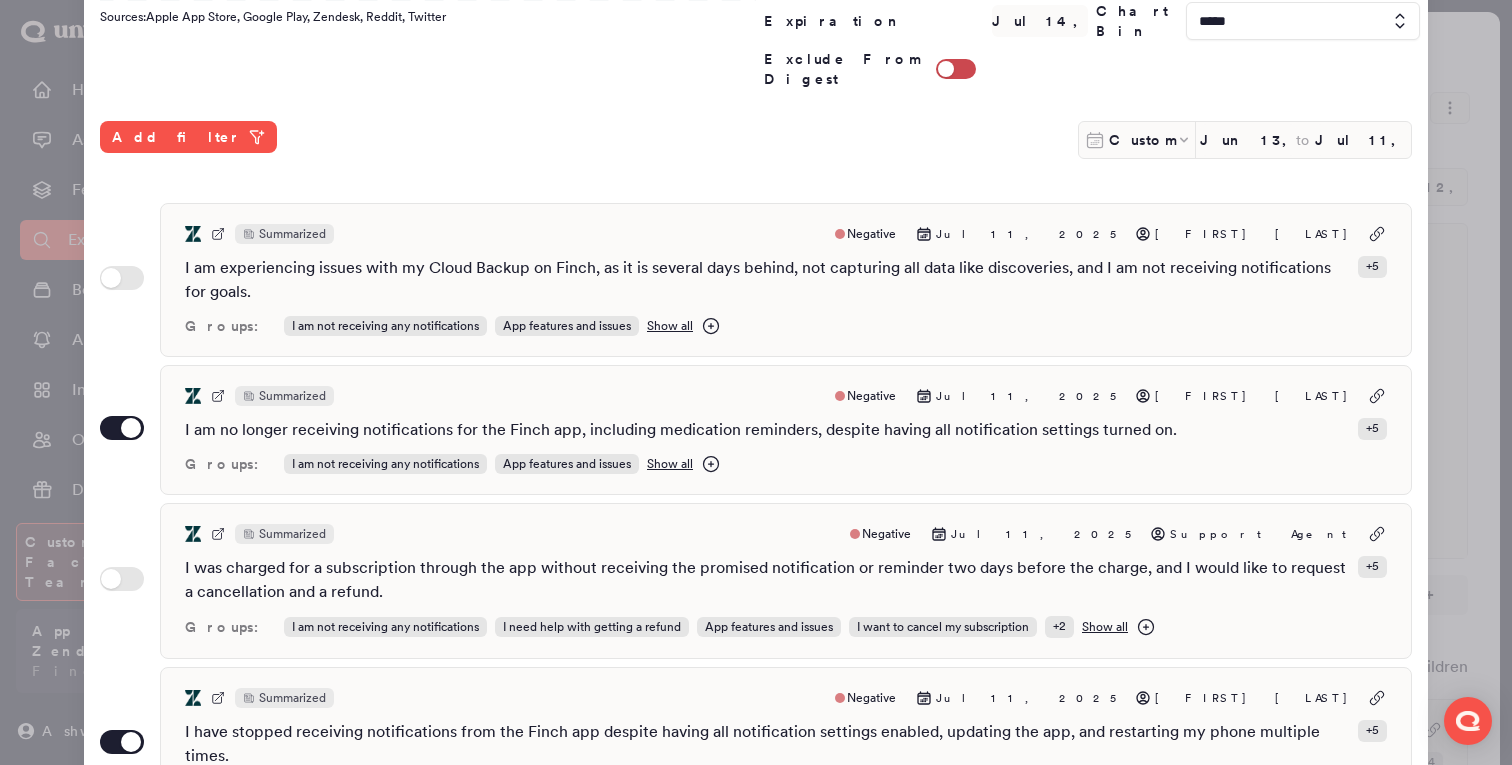 scroll, scrollTop: 538, scrollLeft: 0, axis: vertical 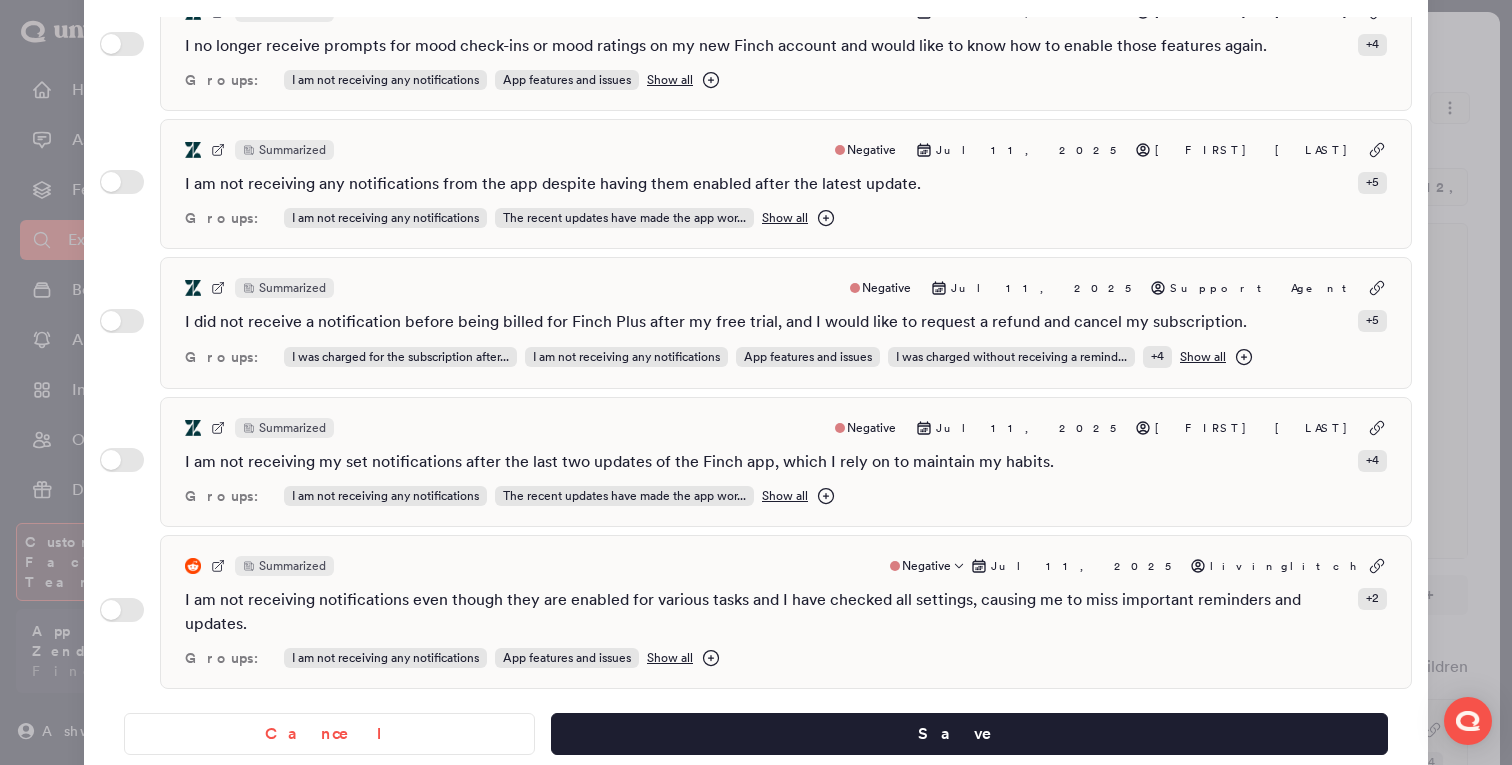 click on "Save" at bounding box center (969, 734) 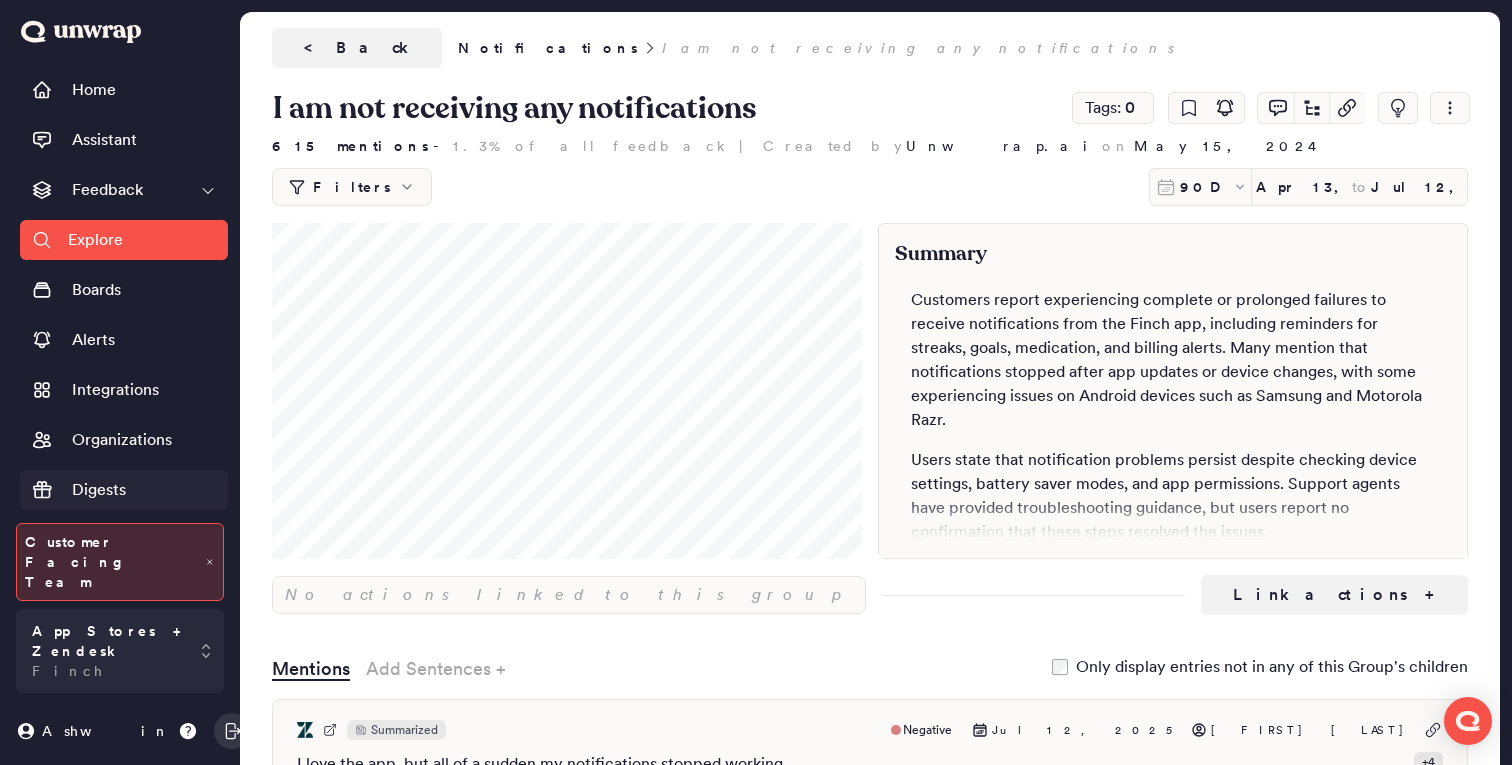 click on "Digests" at bounding box center (99, 490) 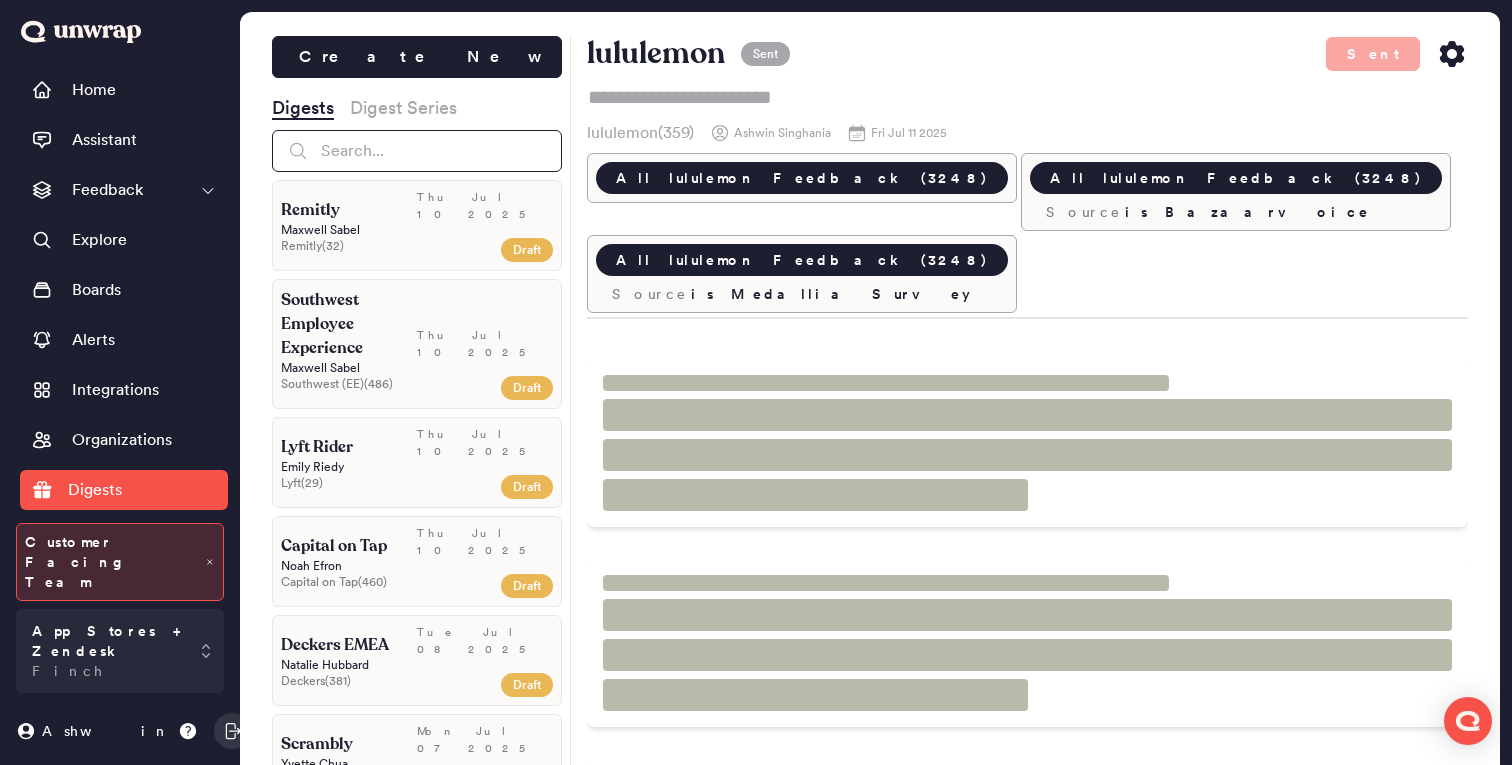 click at bounding box center [417, 151] 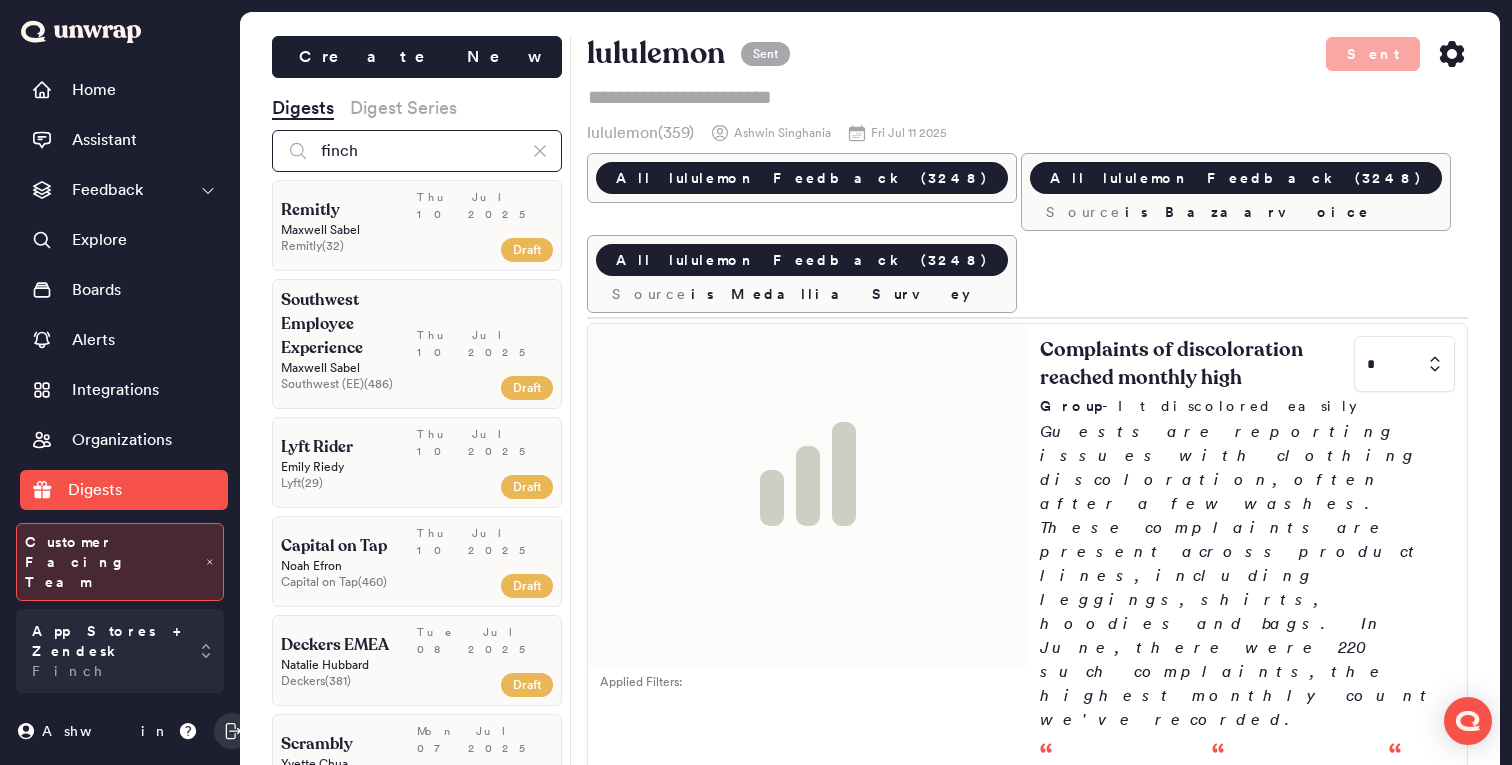 type on "finch" 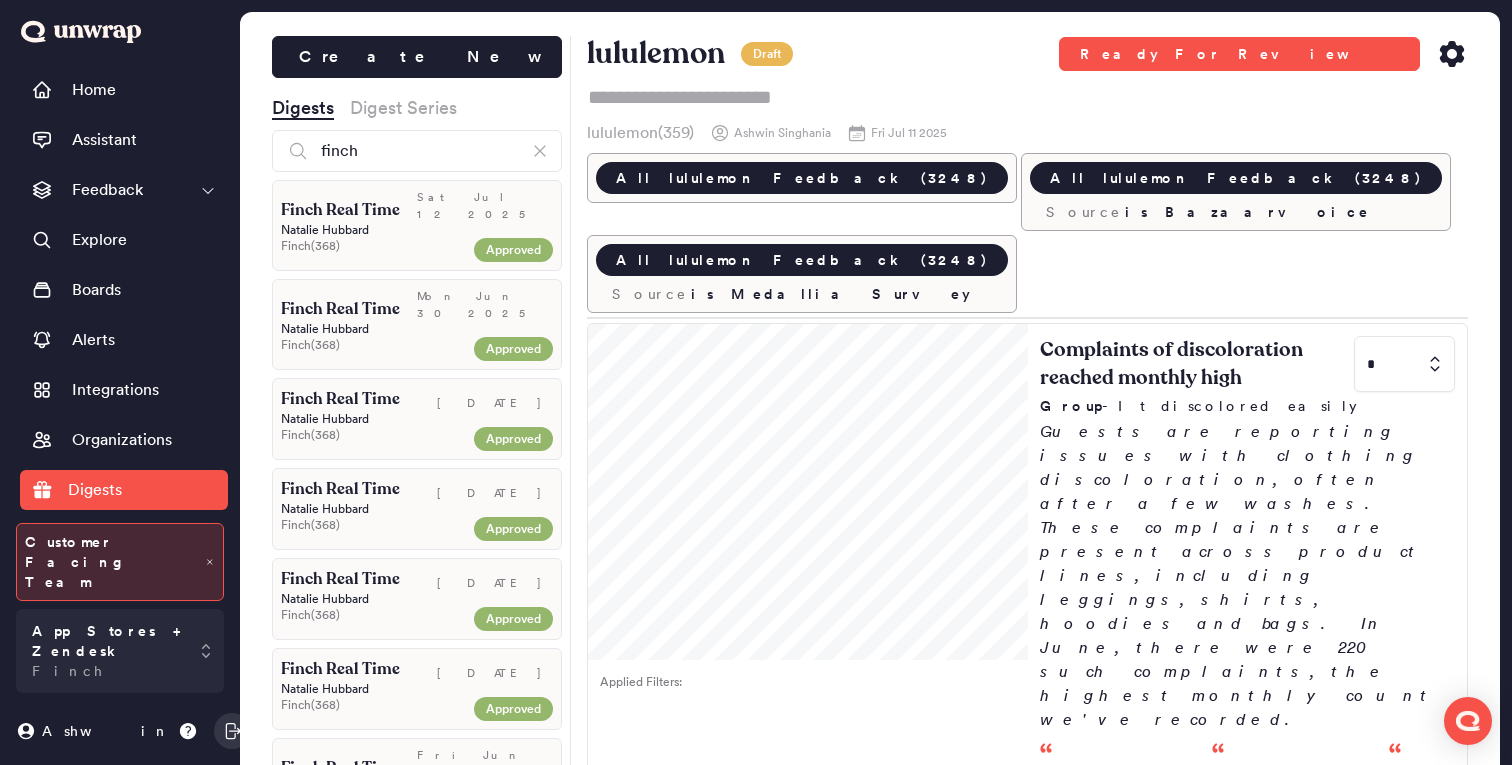 click on "Finch  ( 368 )" at bounding box center (371, 246) 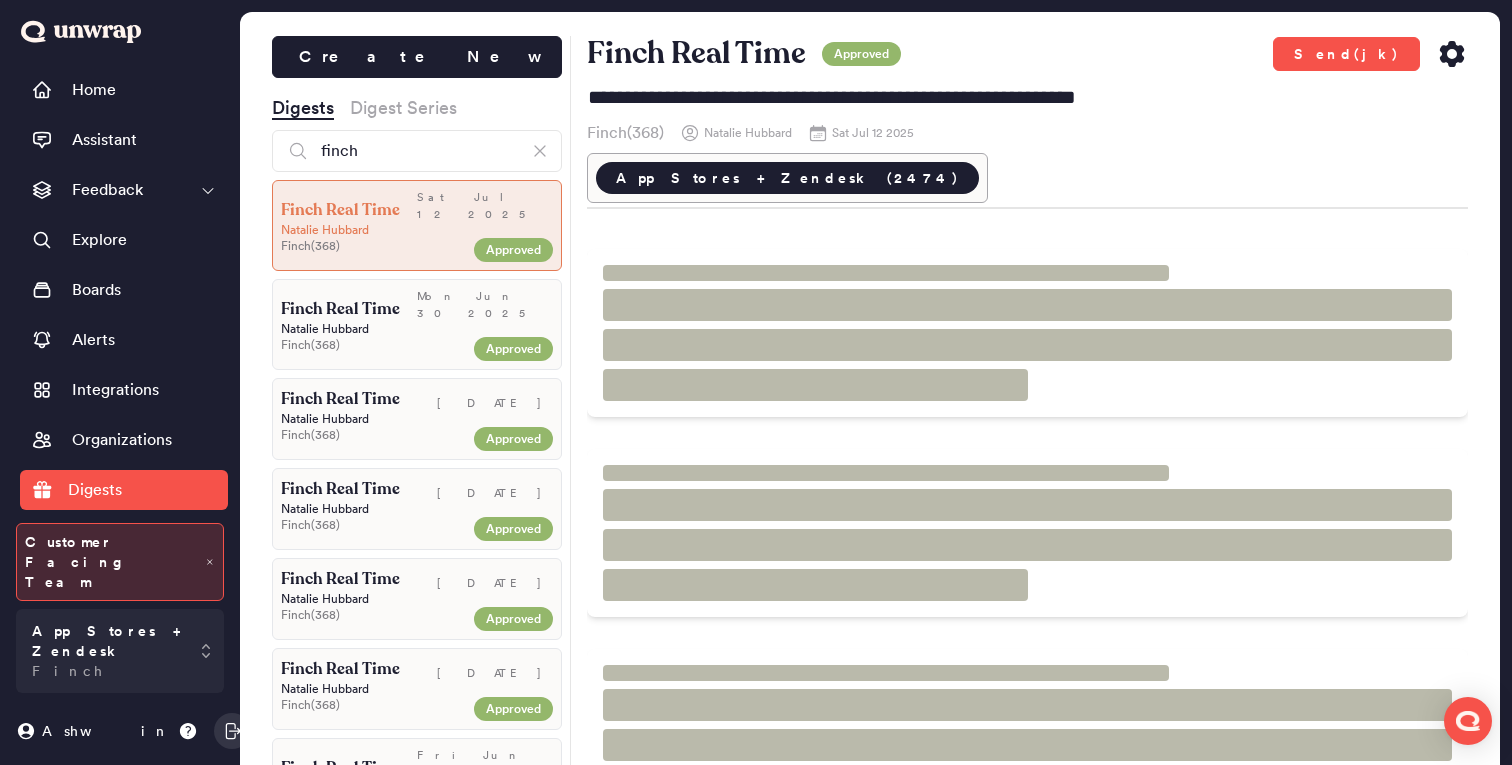 type on "**********" 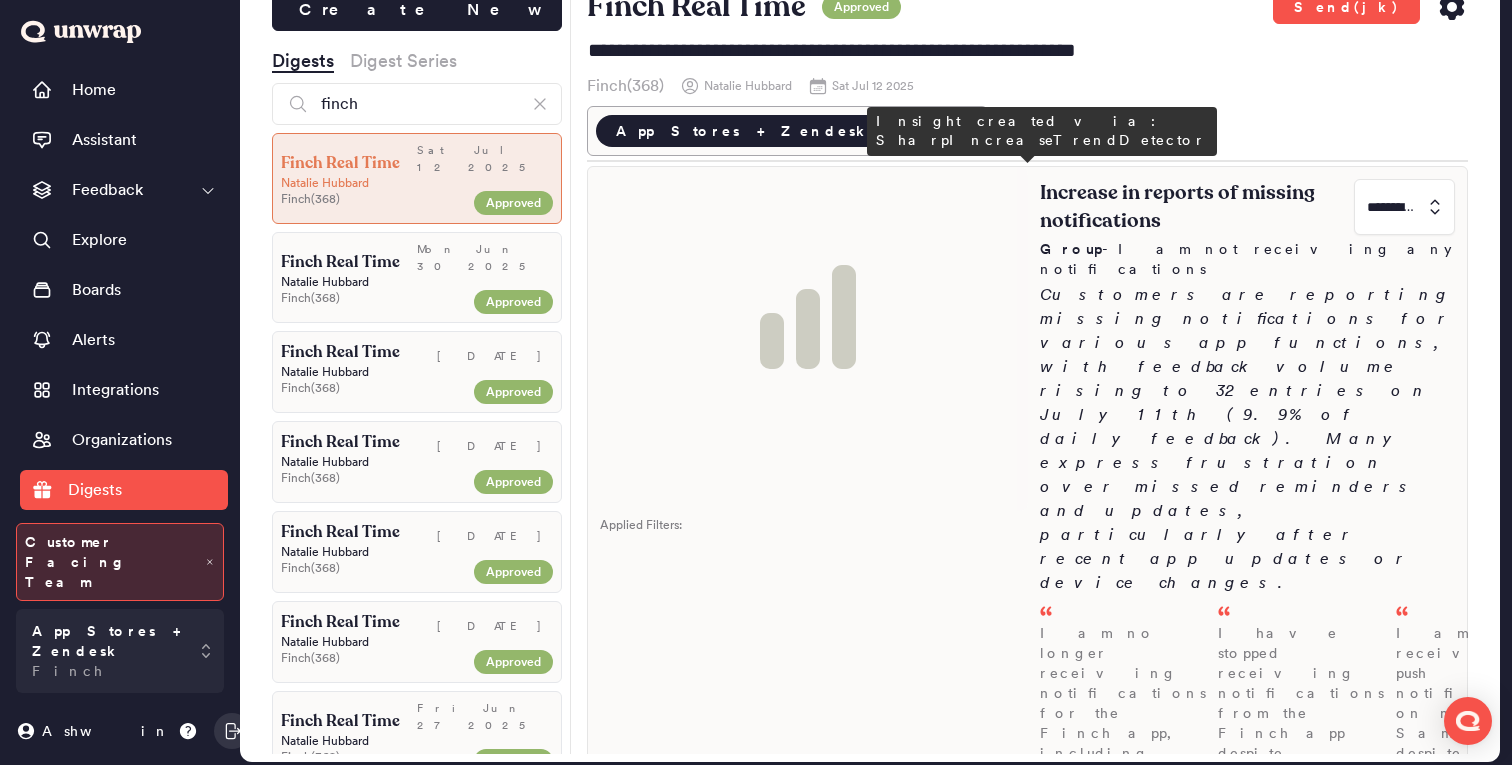 scroll, scrollTop: 45, scrollLeft: 0, axis: vertical 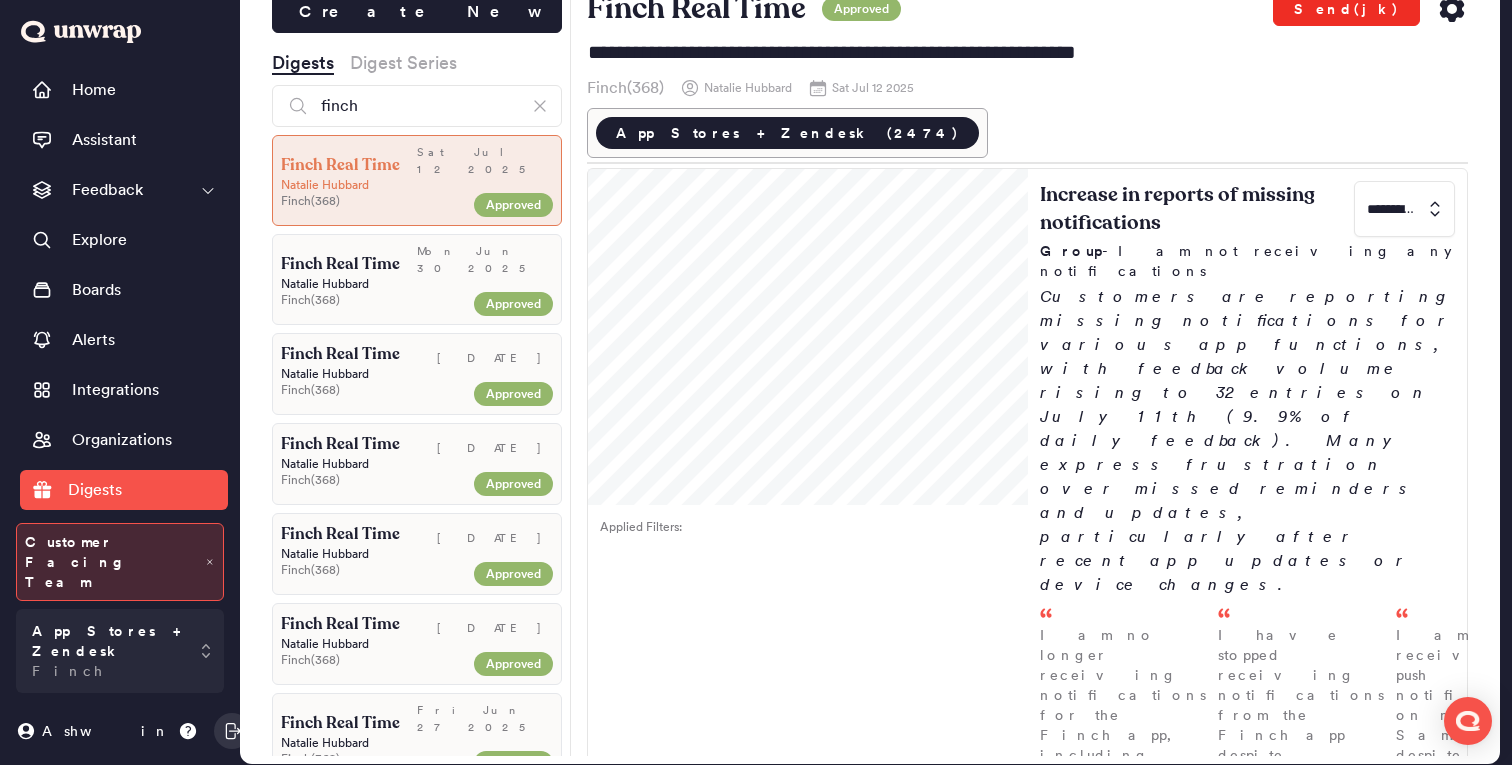 click on "Send(jk)" at bounding box center [1346, 9] 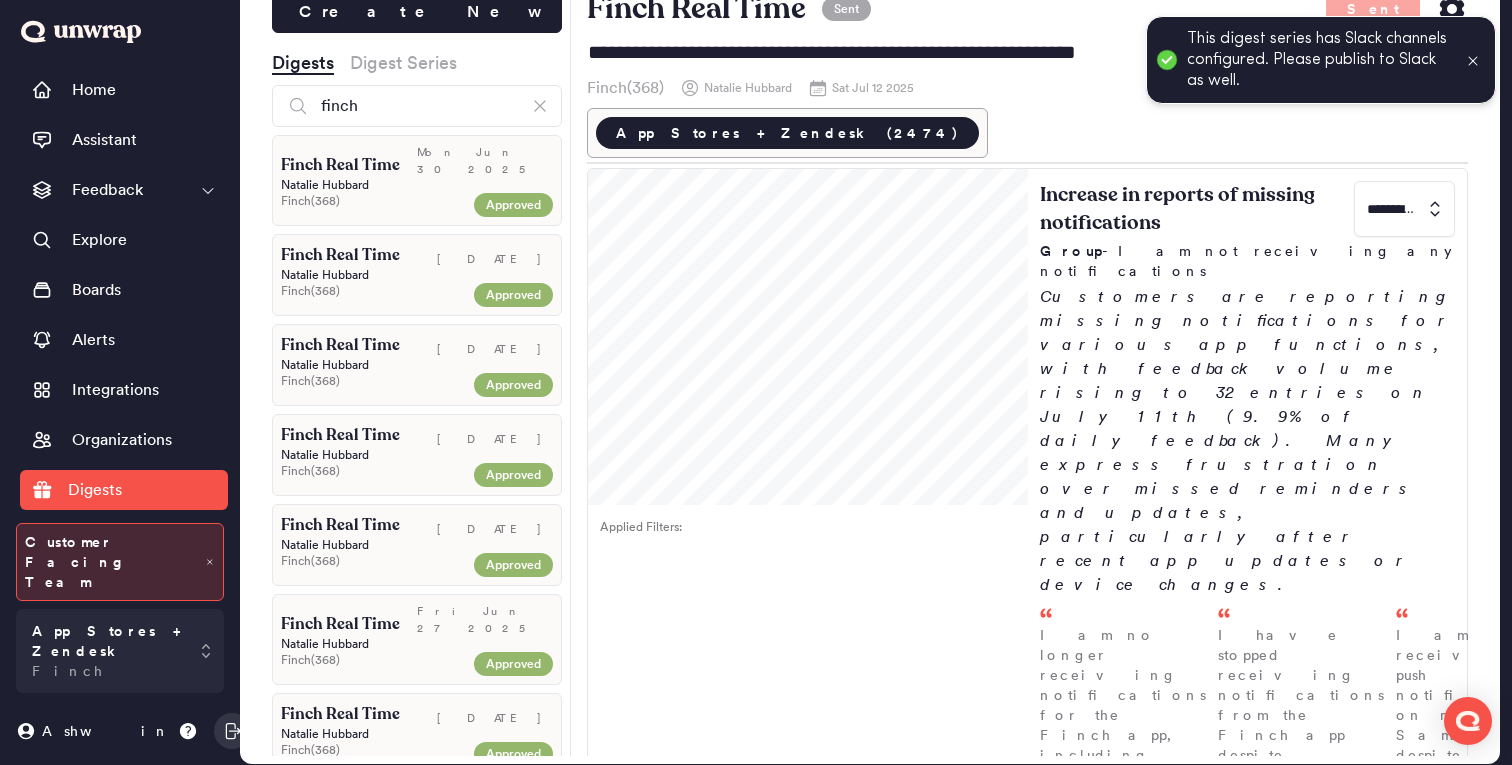 click 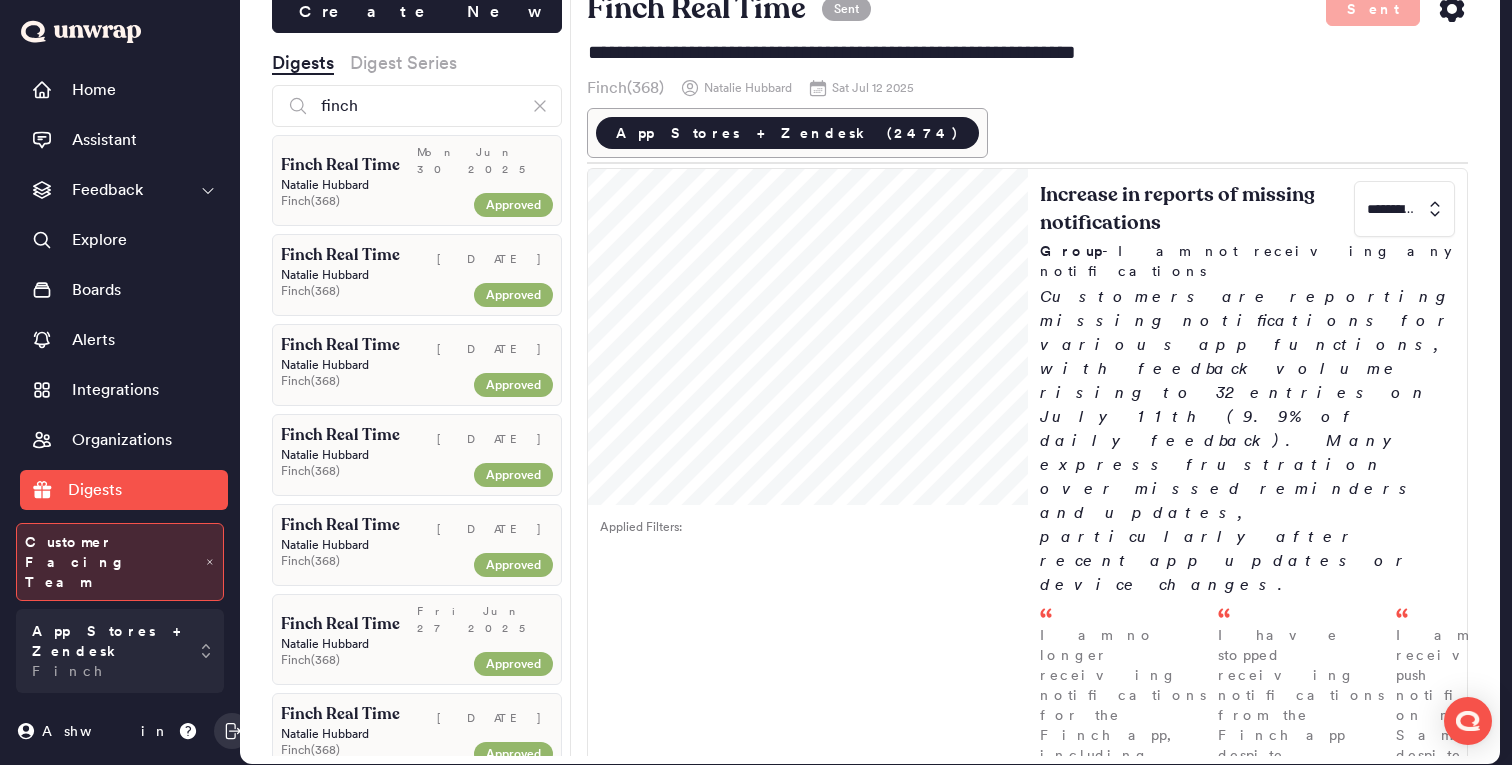 click 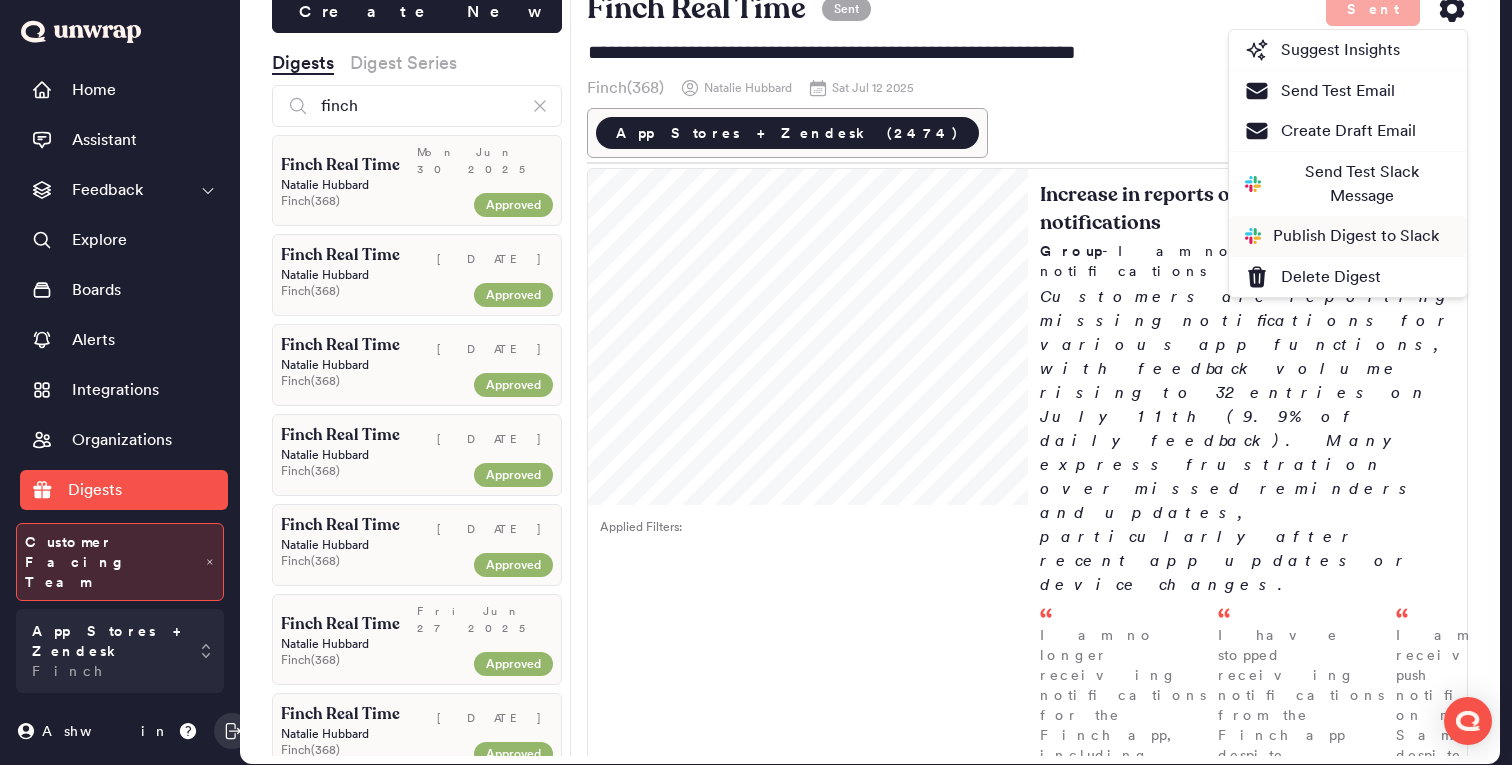 click on "Publish Digest to Slack" at bounding box center (1342, 236) 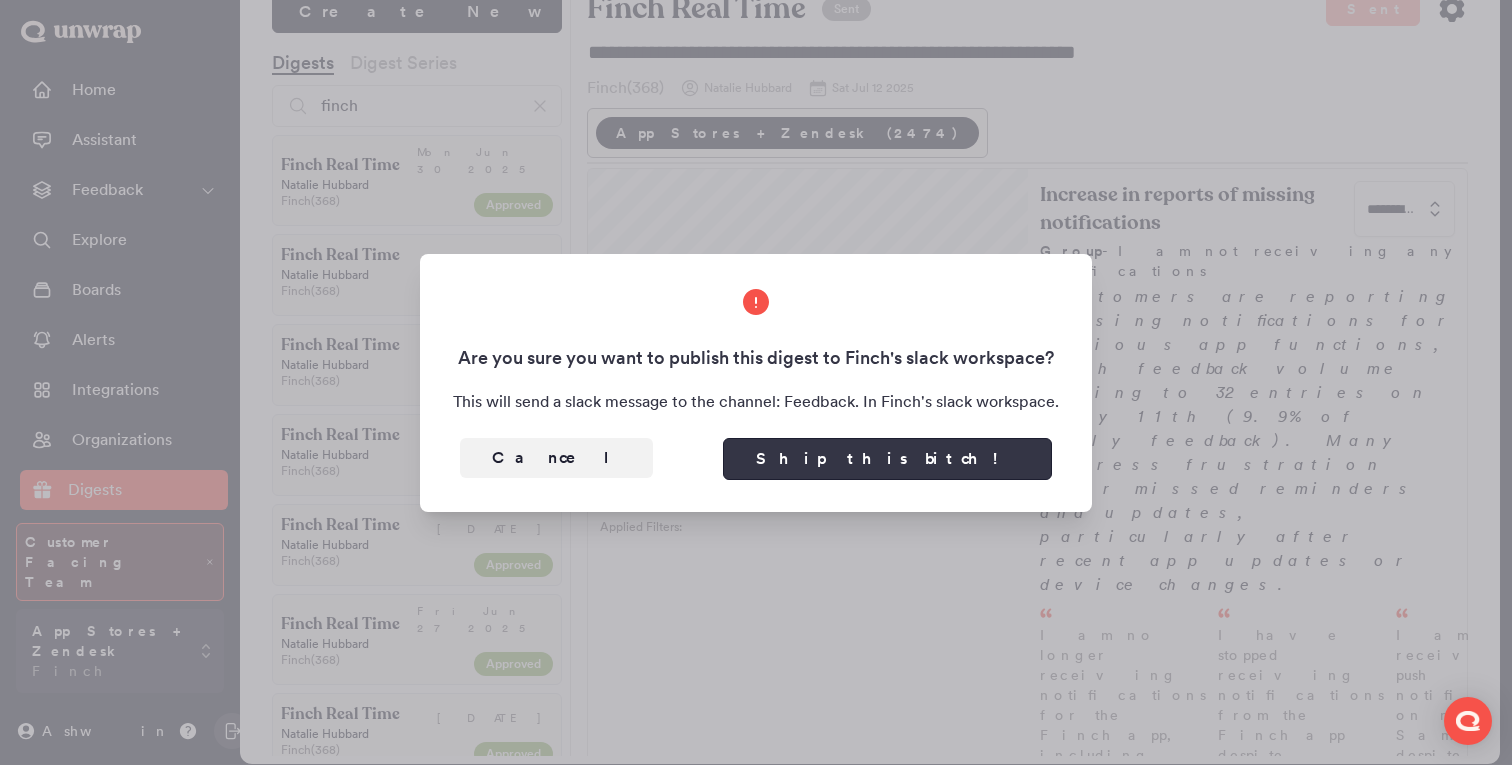 click on "Ship this bitch!" at bounding box center (887, 459) 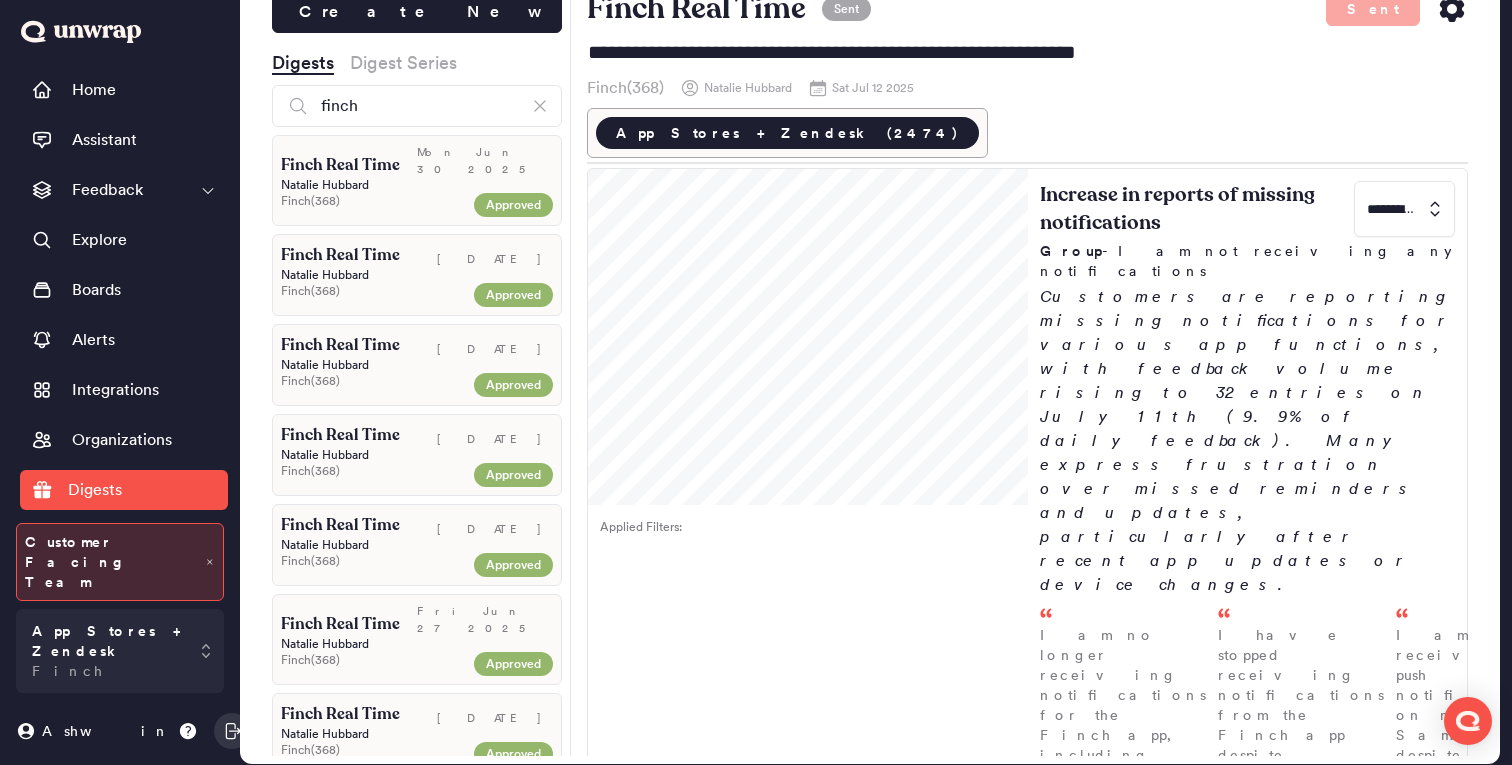click 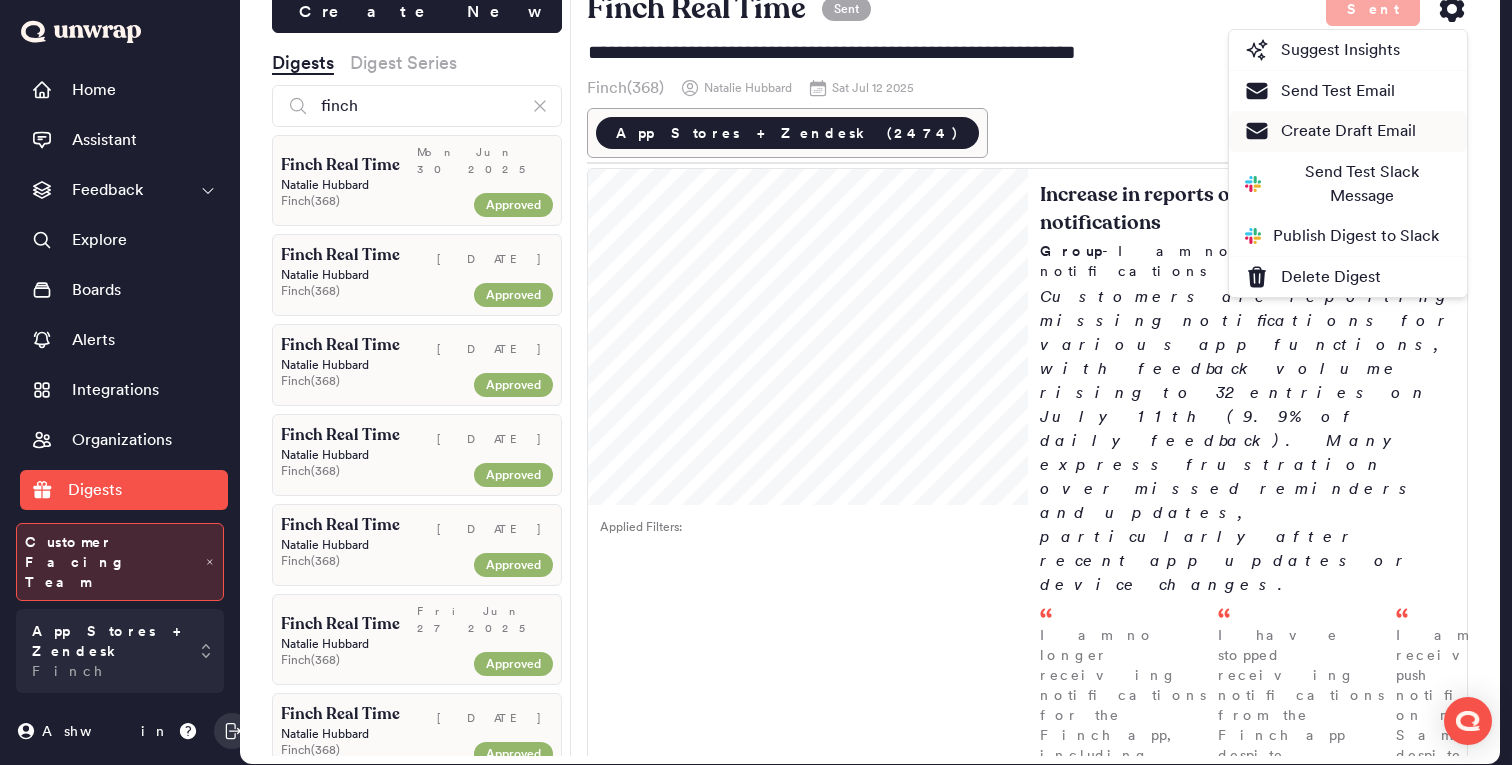 click on "Create Draft Email" at bounding box center [1348, 131] 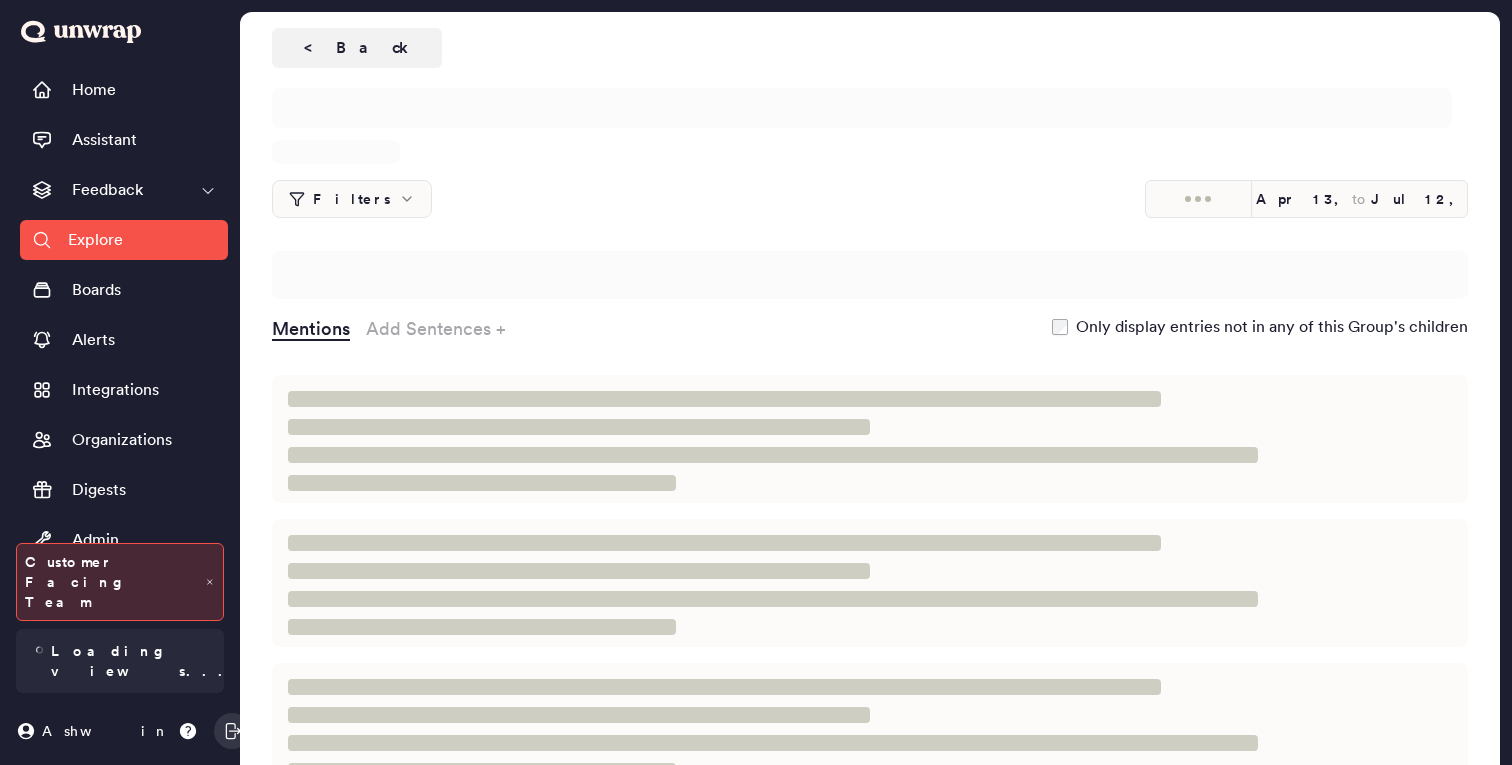 scroll, scrollTop: 0, scrollLeft: 0, axis: both 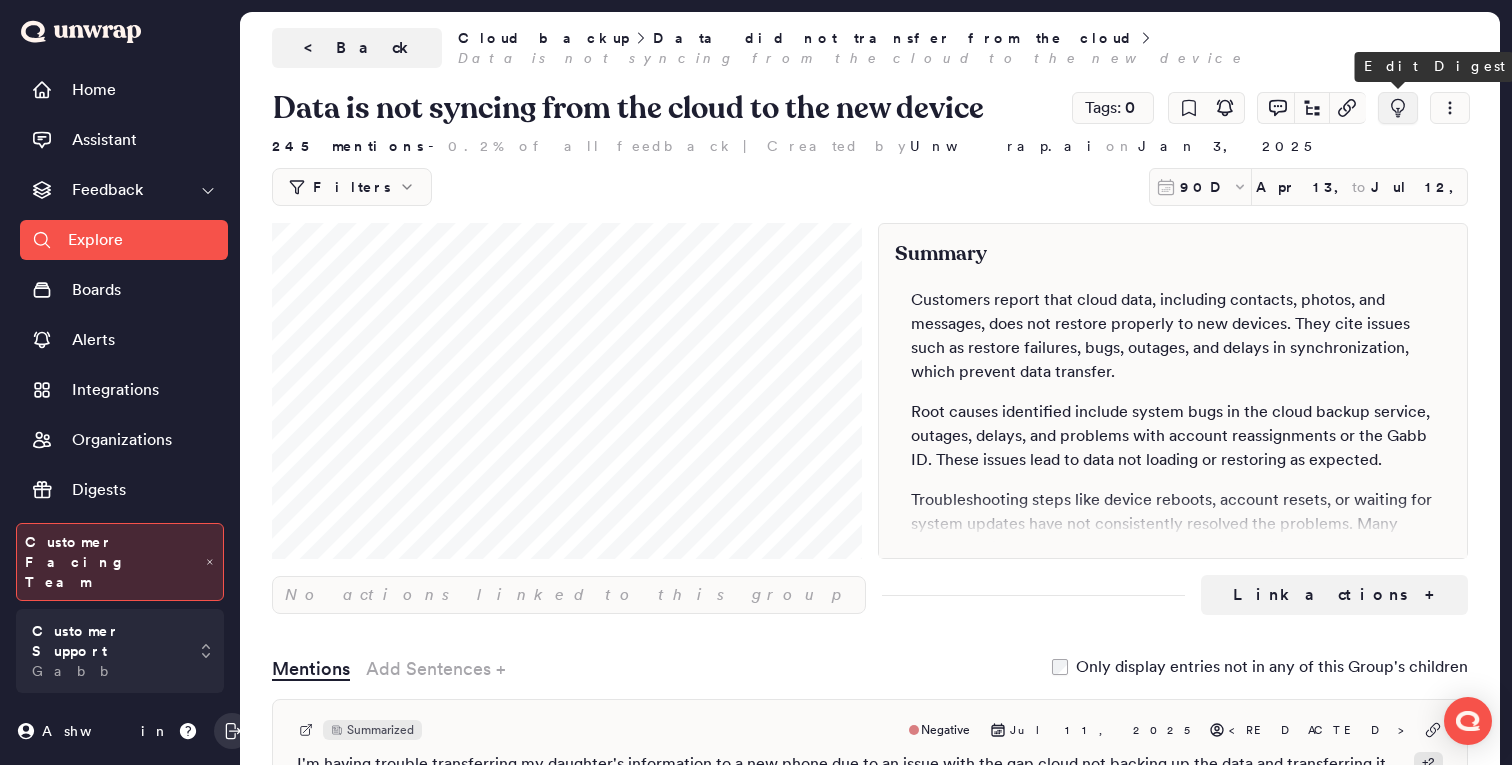 click at bounding box center (1398, 108) 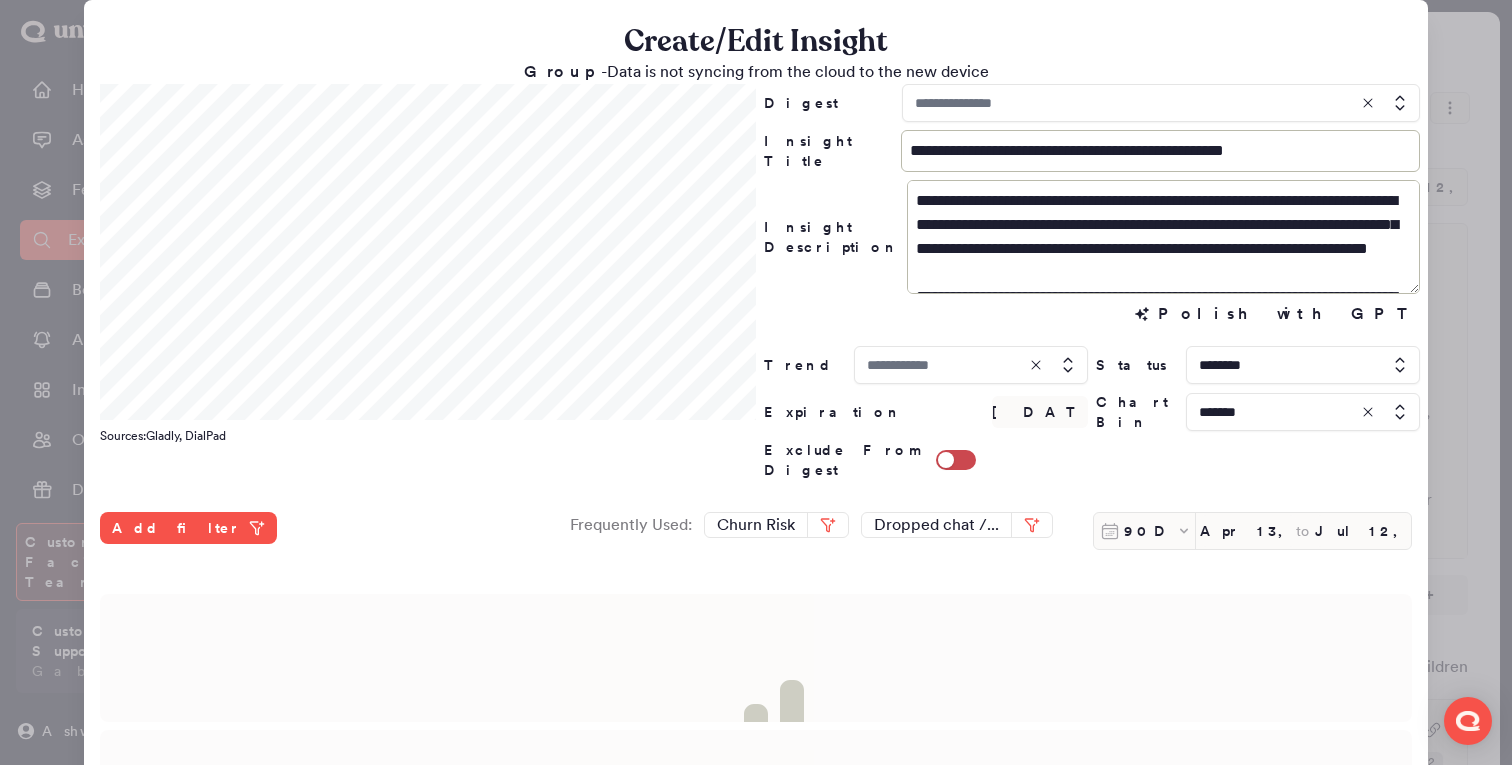 click at bounding box center [1161, 103] 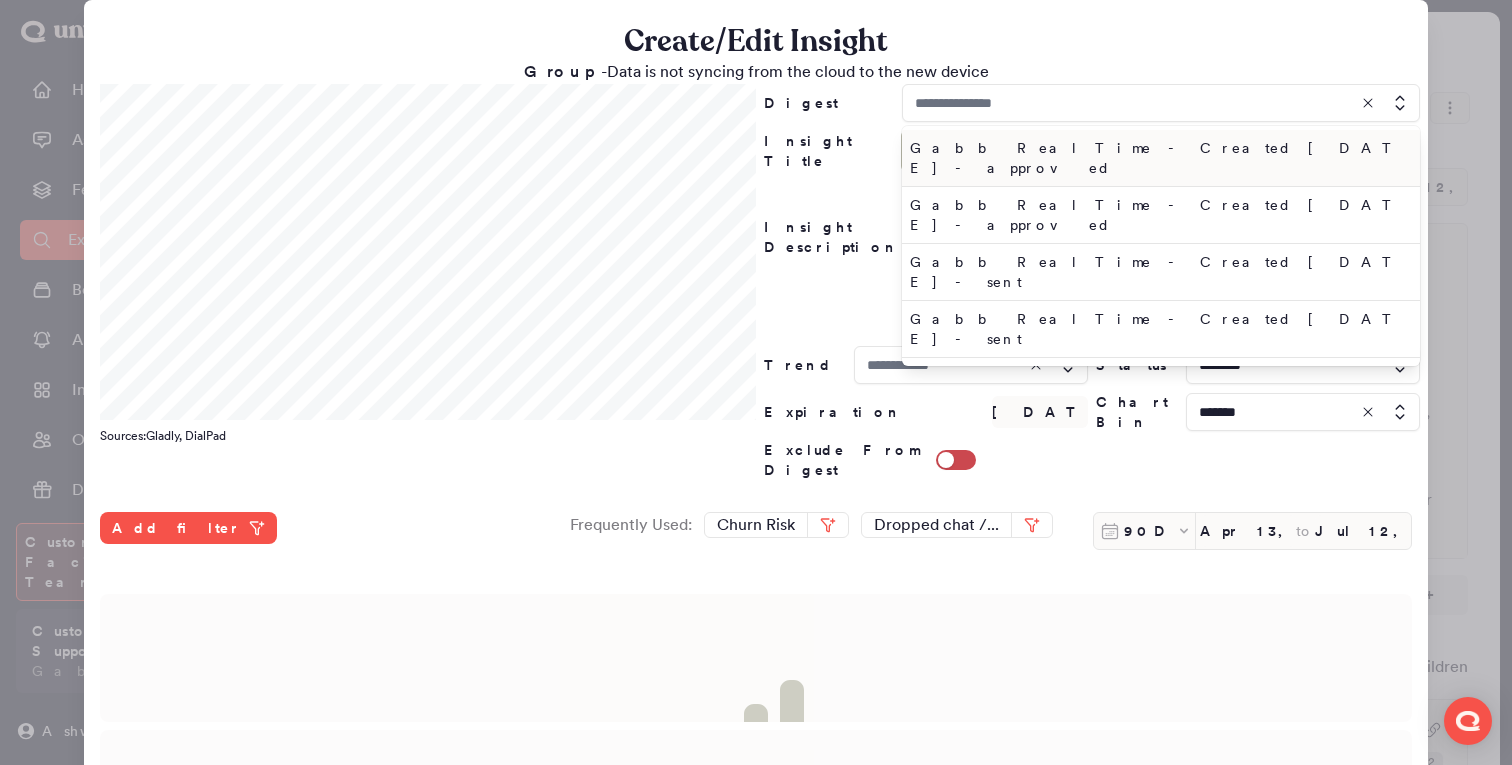 click on "Gabb Real Time - Created Sat Jul 12 2025 - approved" at bounding box center (1157, 158) 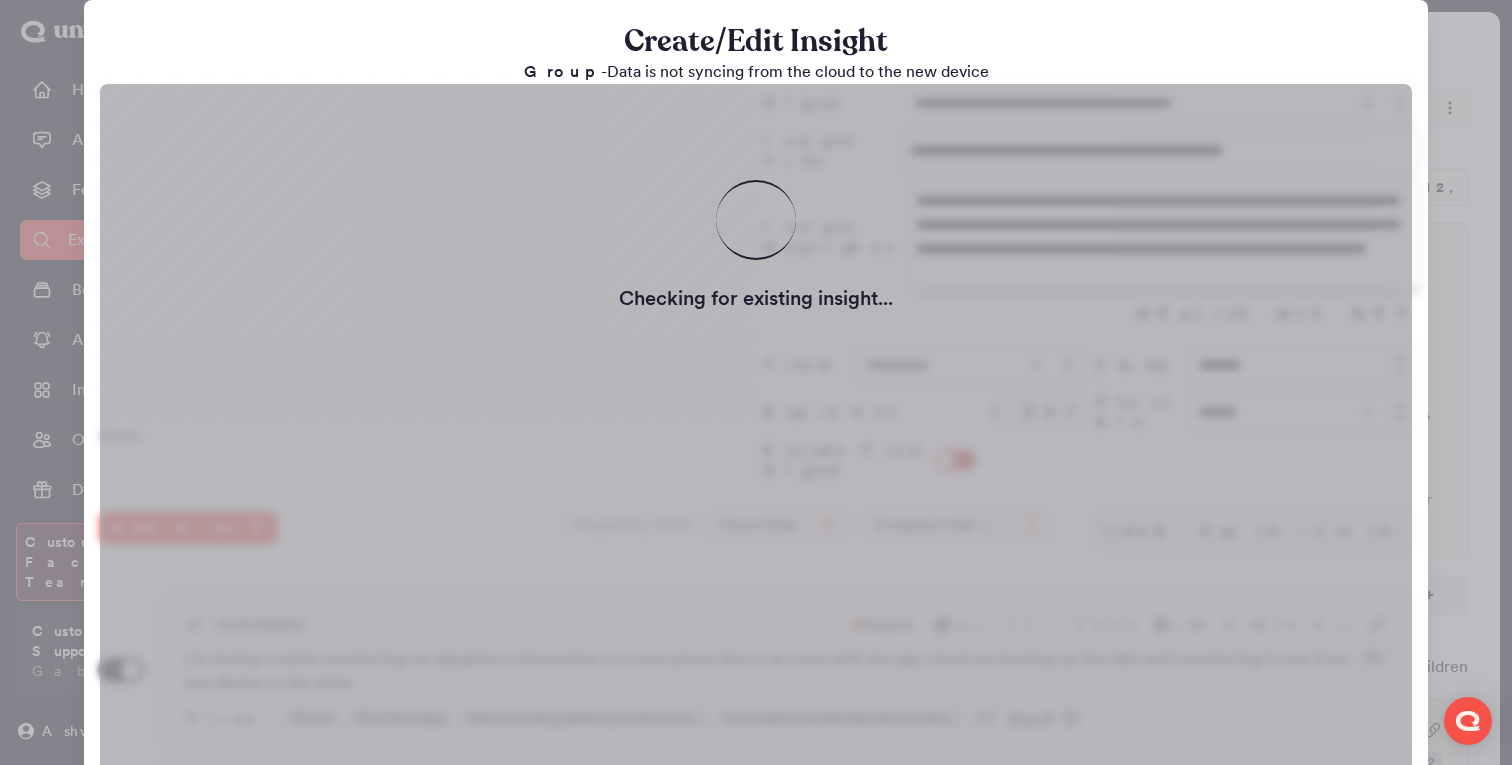 type on "**********" 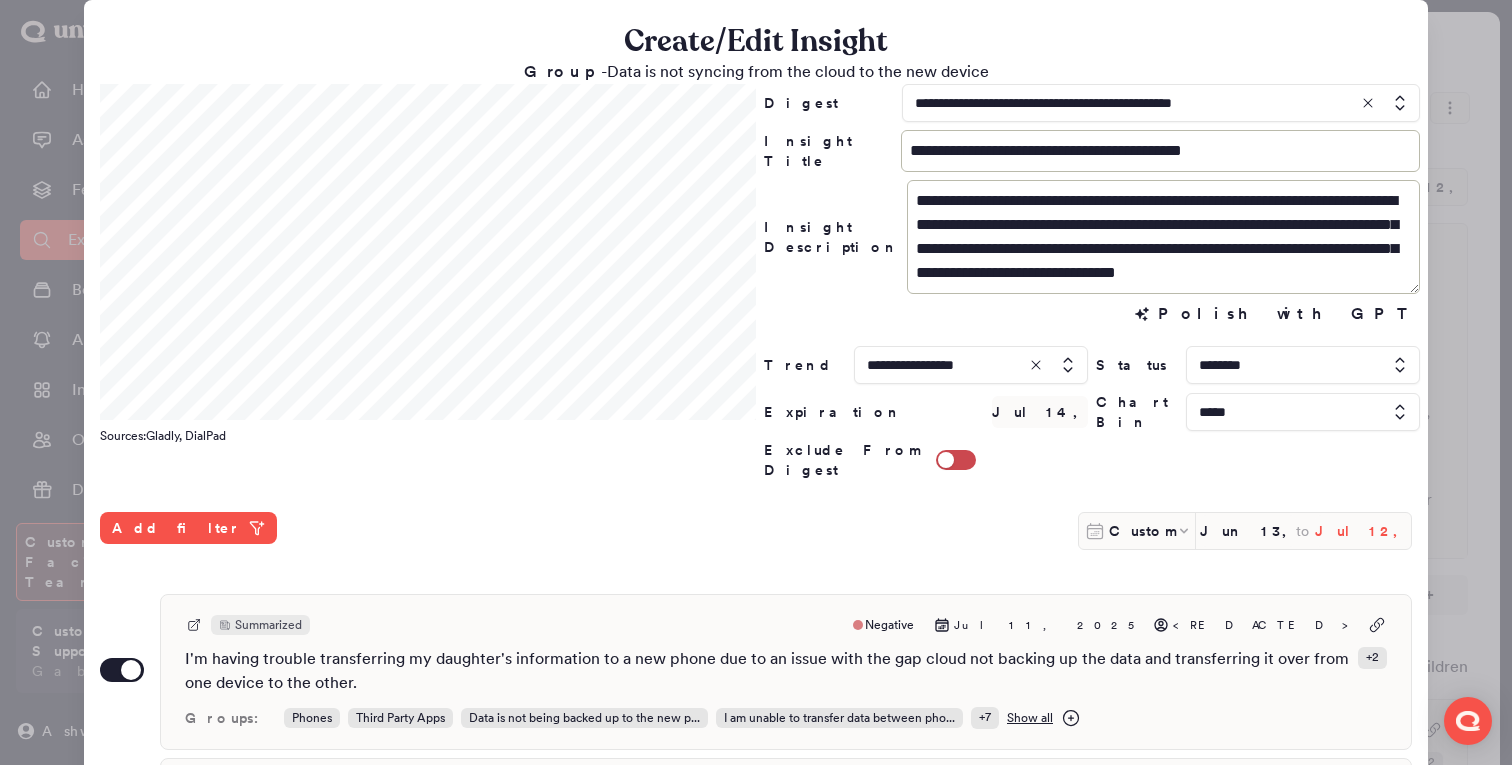click on "Jul 12, 2025" at bounding box center (1363, 531) 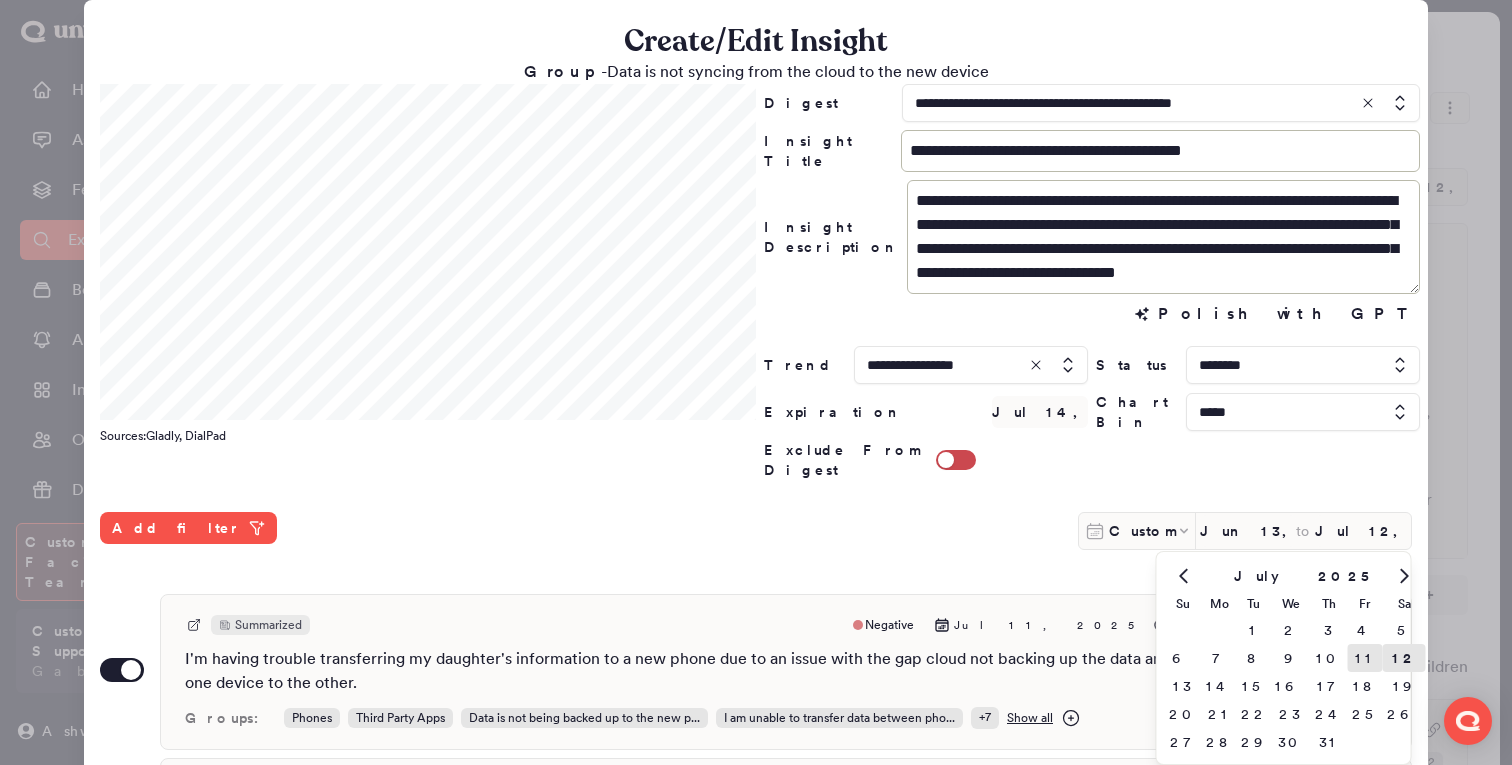 click on "11" at bounding box center [1365, 658] 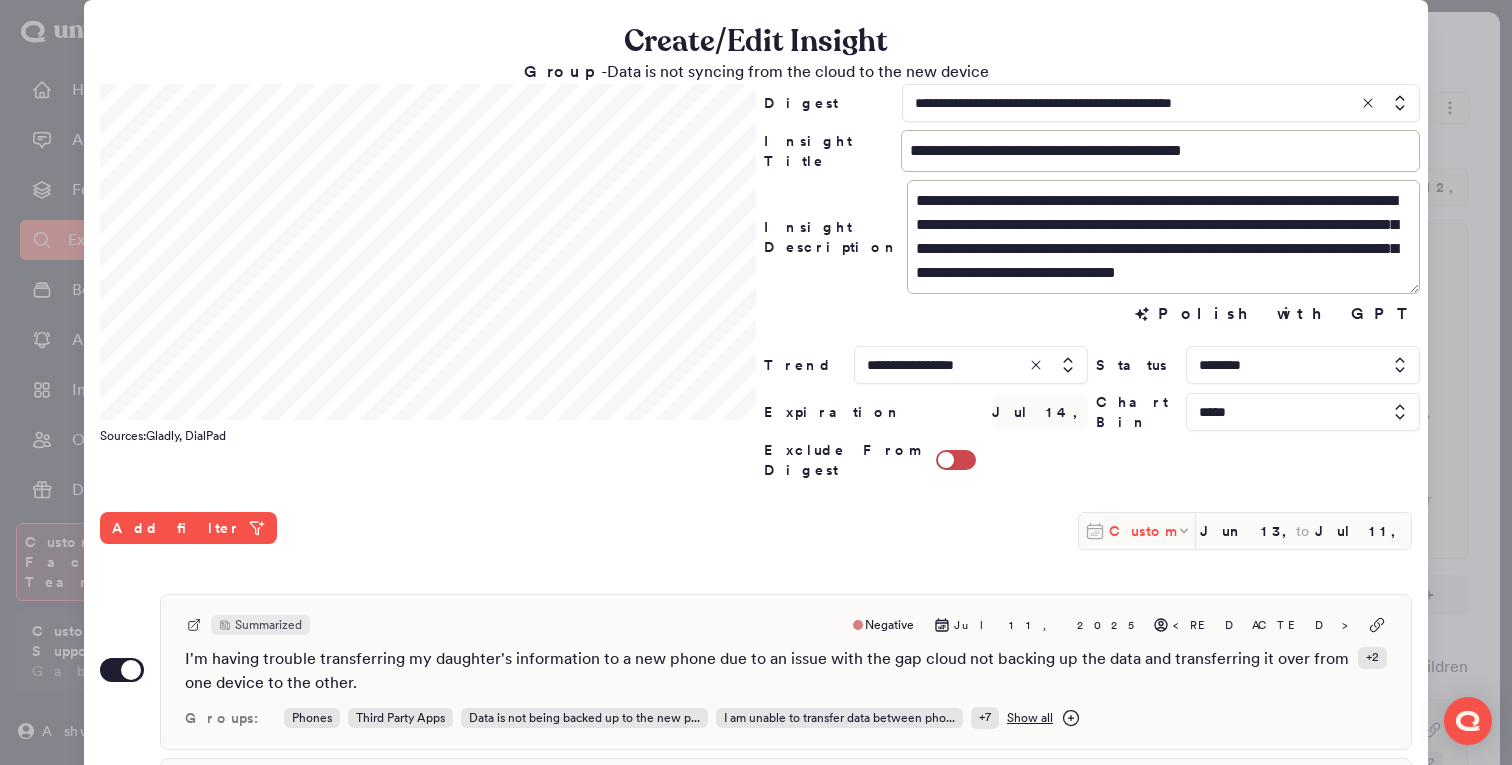 click on "Custom" at bounding box center (1142, 531) 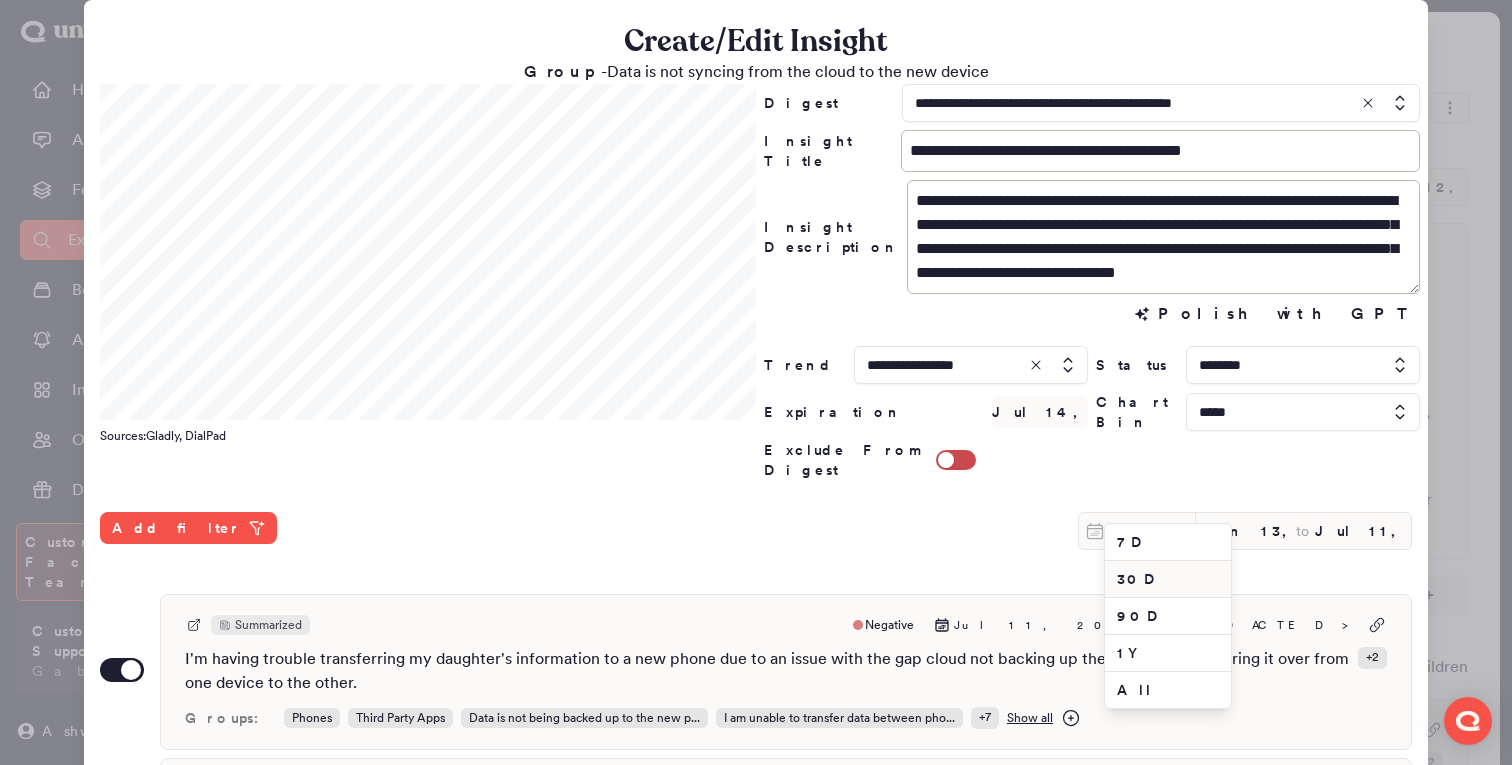 click on "30D" at bounding box center (1168, 579) 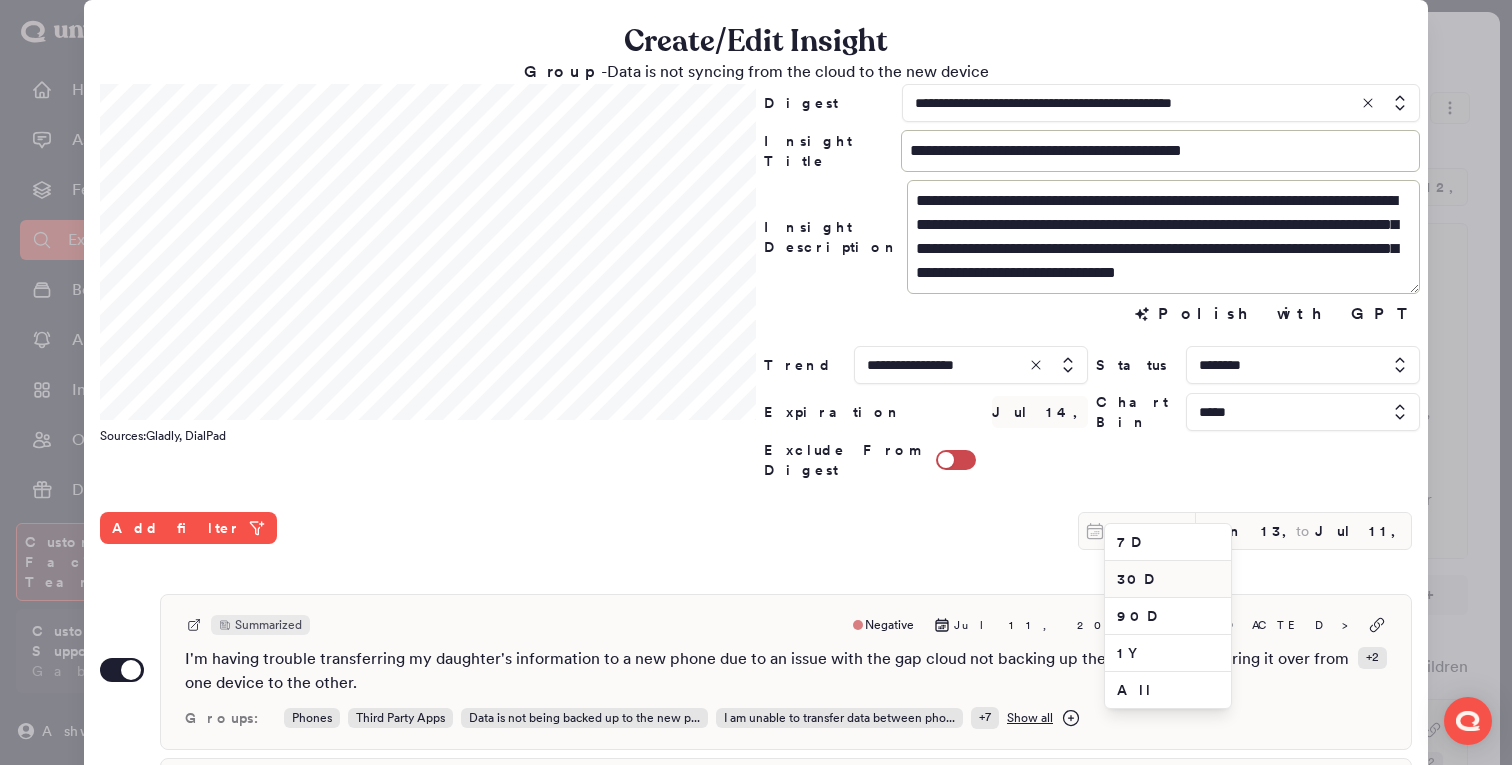 type on "Jun 12, 2025" 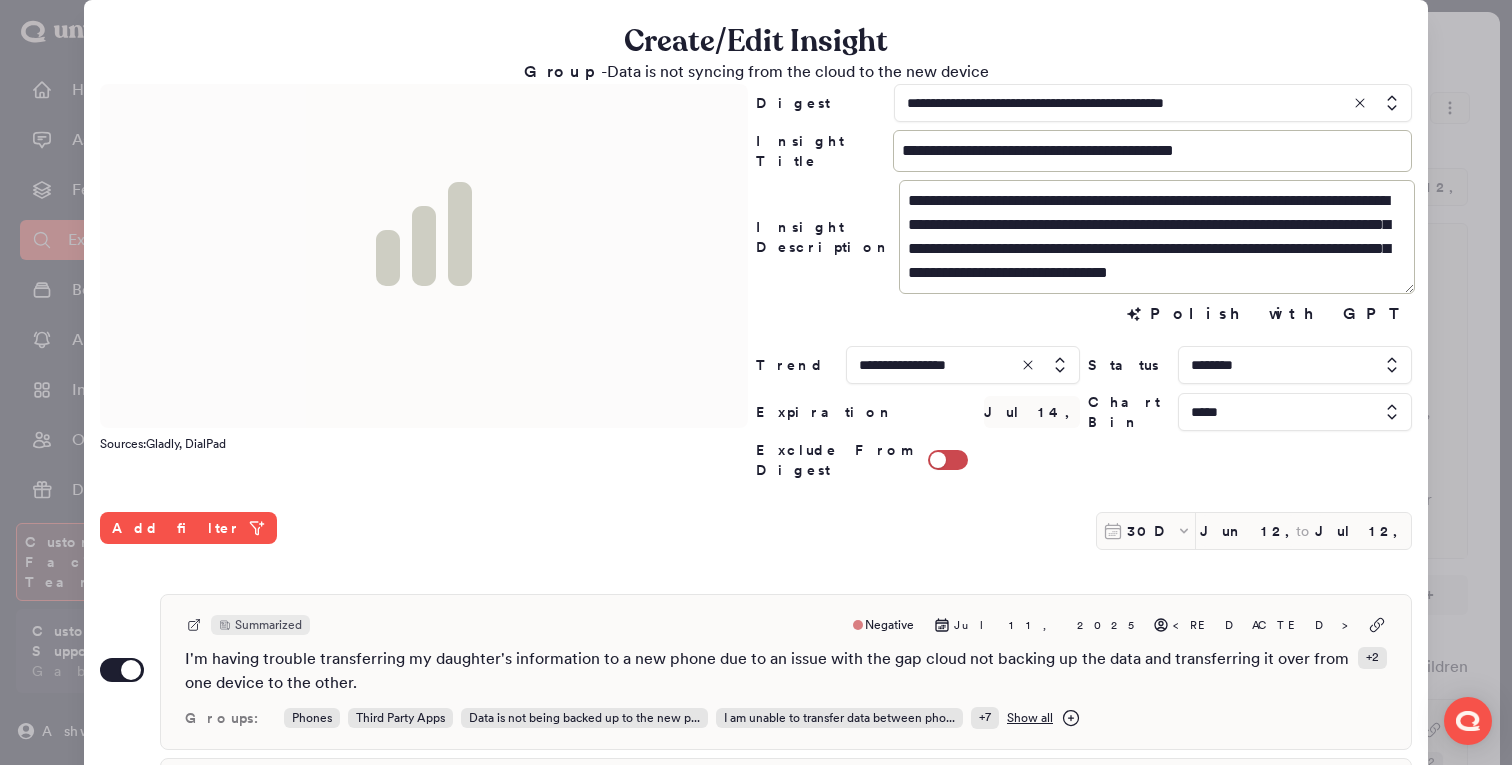 click on "**********" at bounding box center [756, 675] 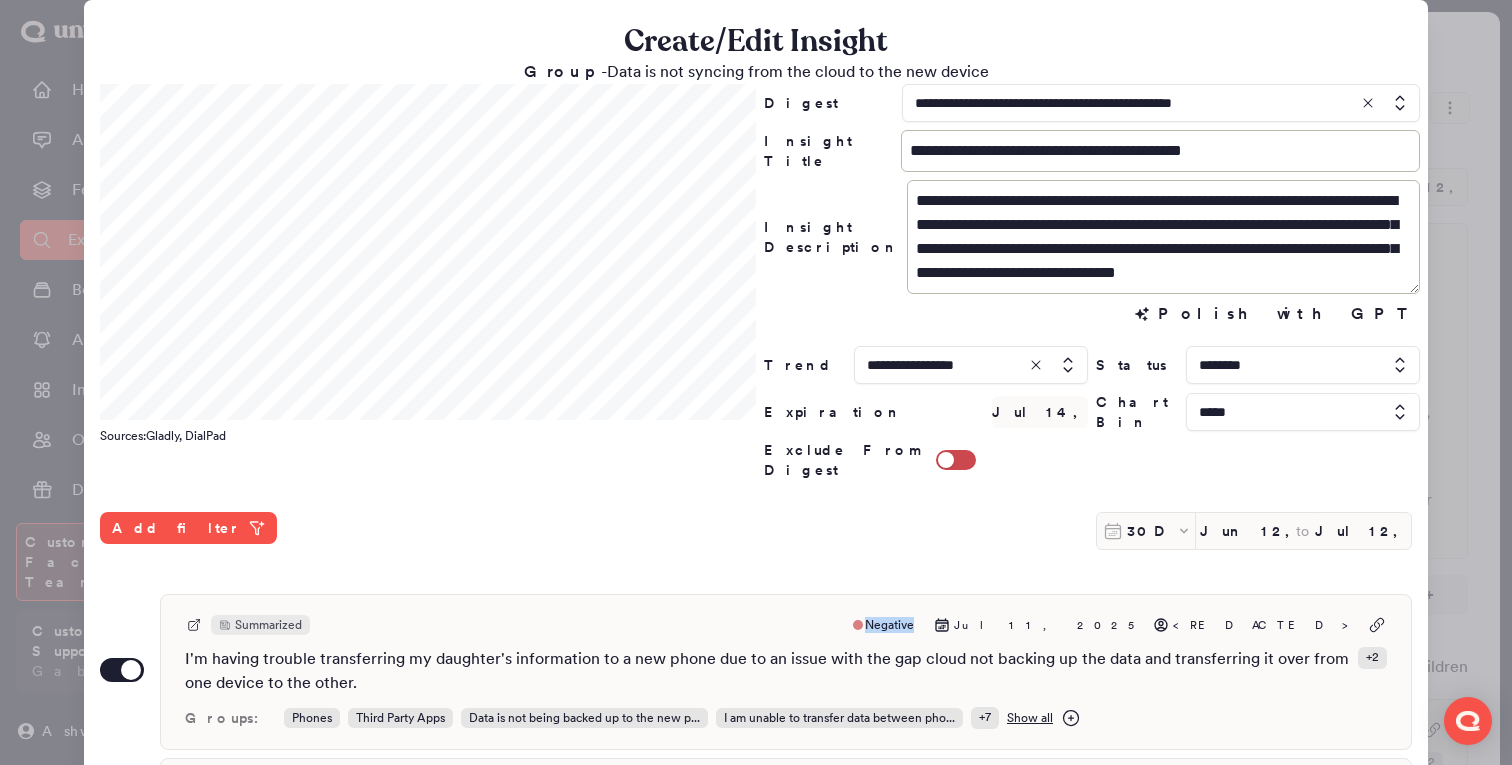 click on "30D Jun 12, 2025 to Jul 12, 2025" at bounding box center (1254, 531) 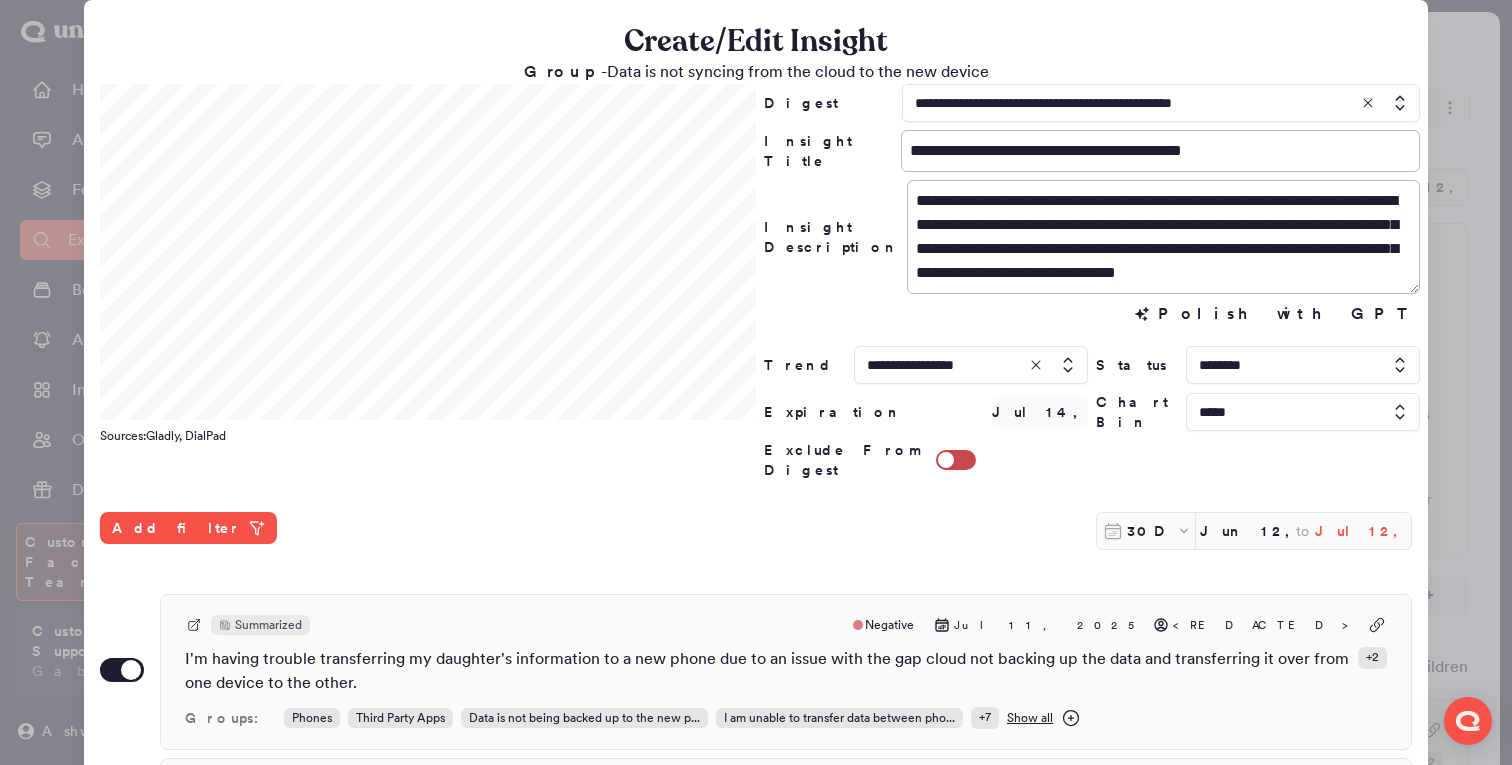click on "Jul 12, 2025" at bounding box center [1363, 531] 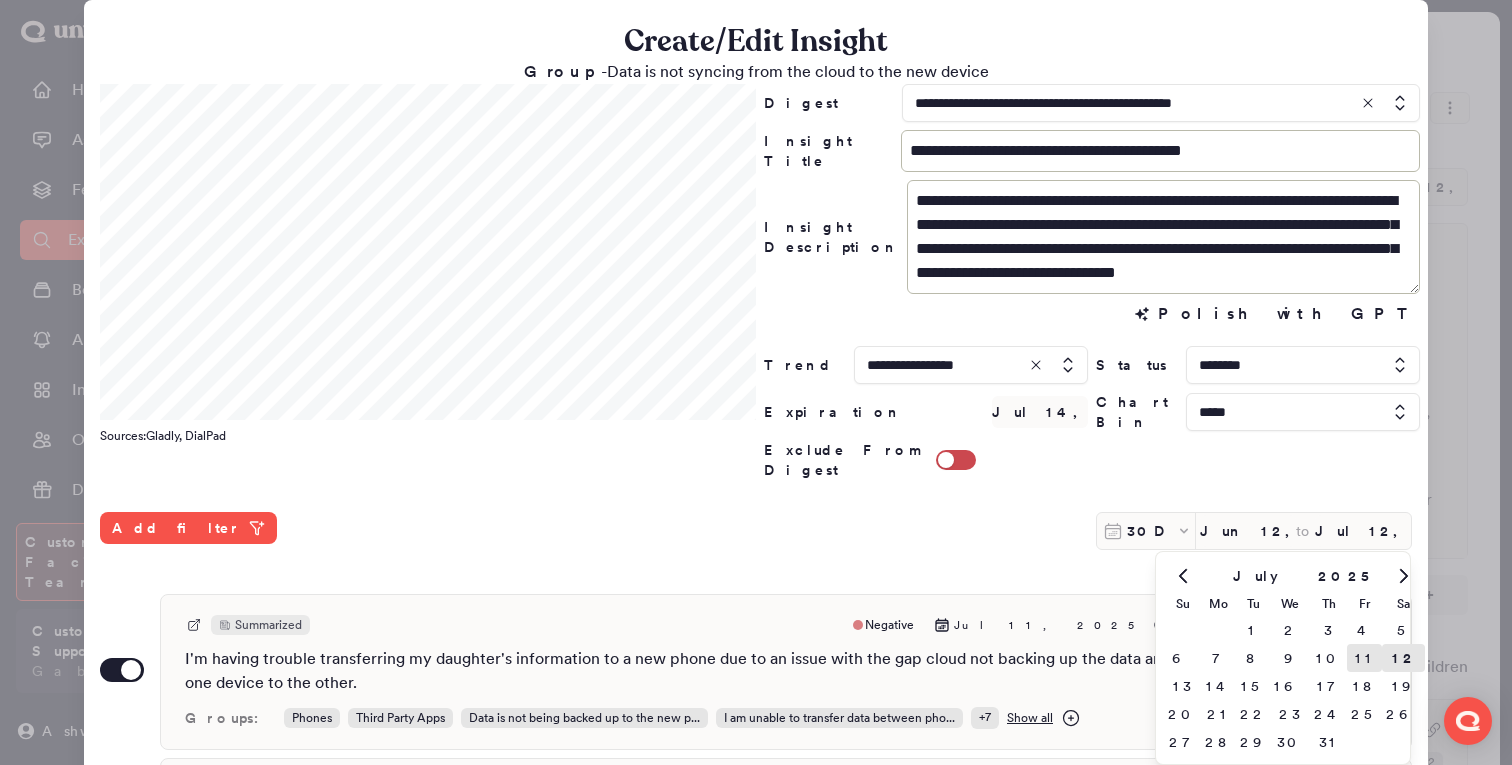 click on "11" at bounding box center (1364, 658) 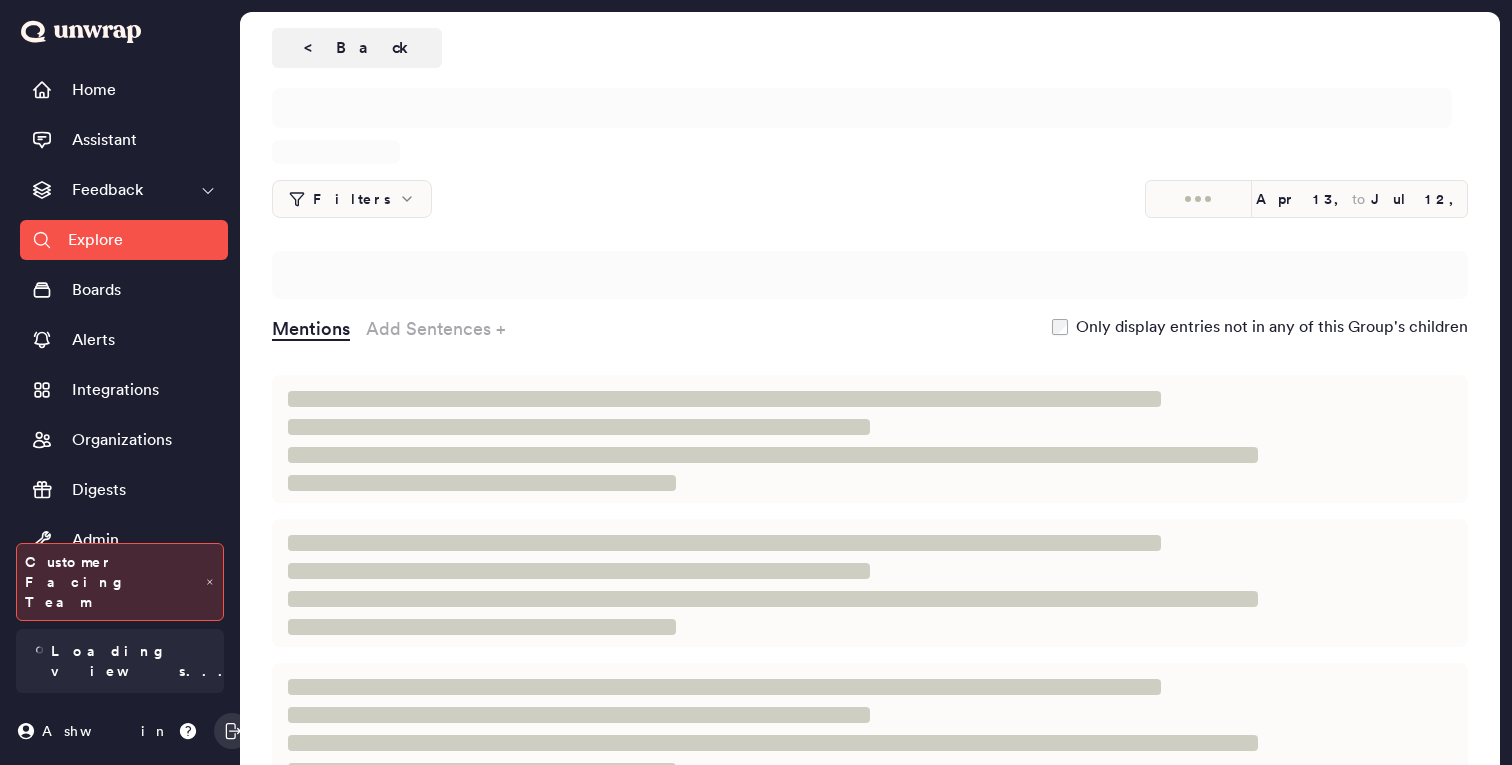 scroll, scrollTop: 0, scrollLeft: 0, axis: both 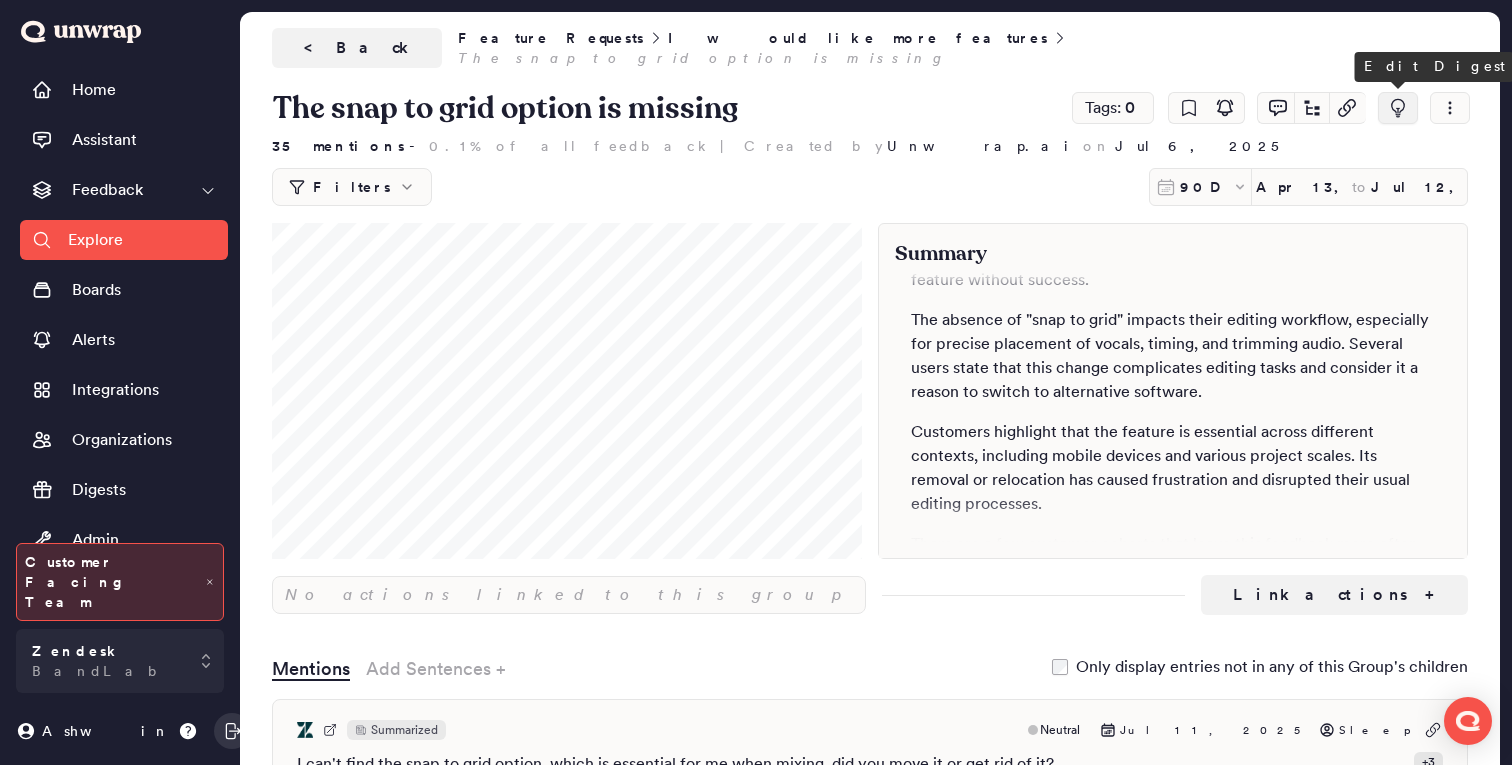 click at bounding box center (1398, 108) 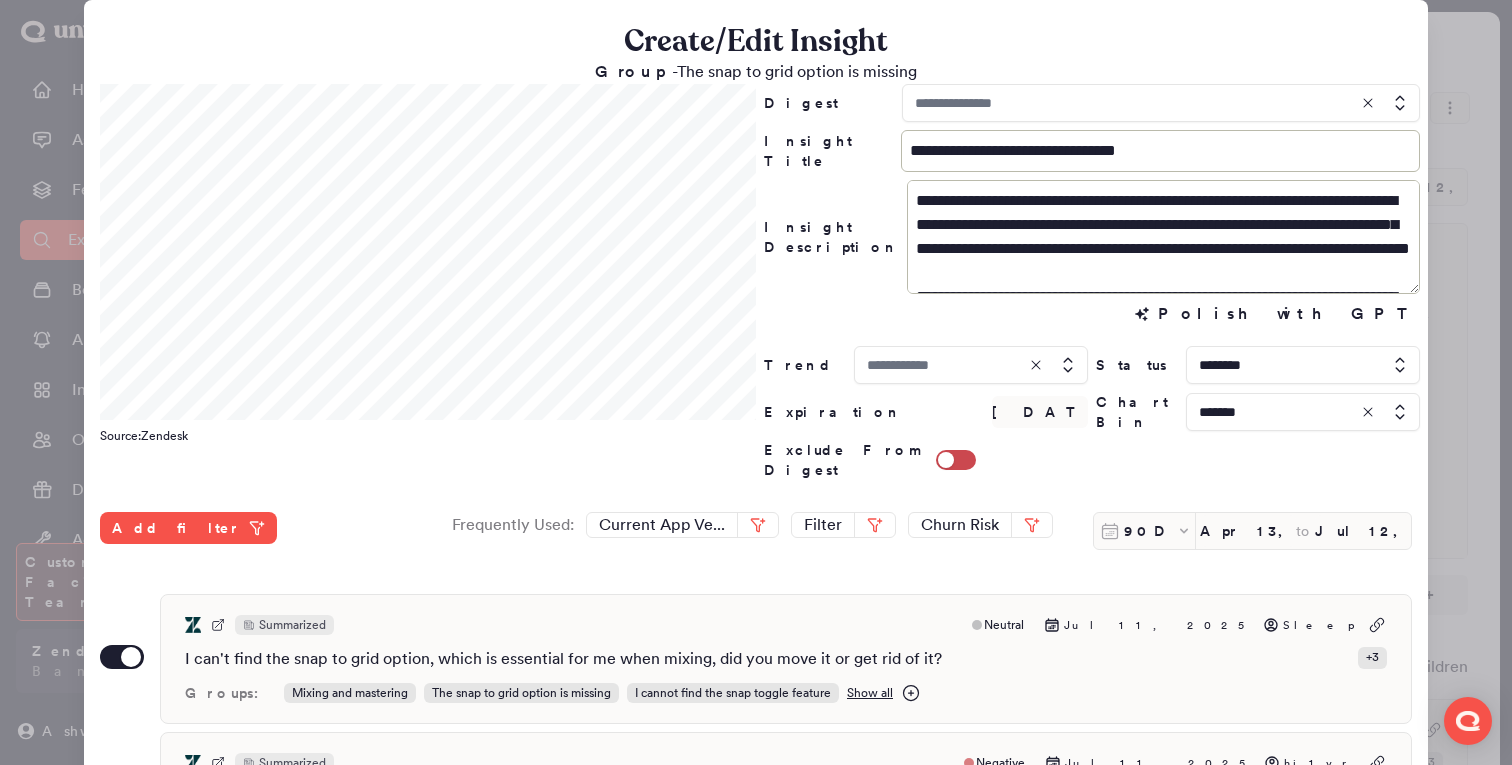 click at bounding box center [1161, 103] 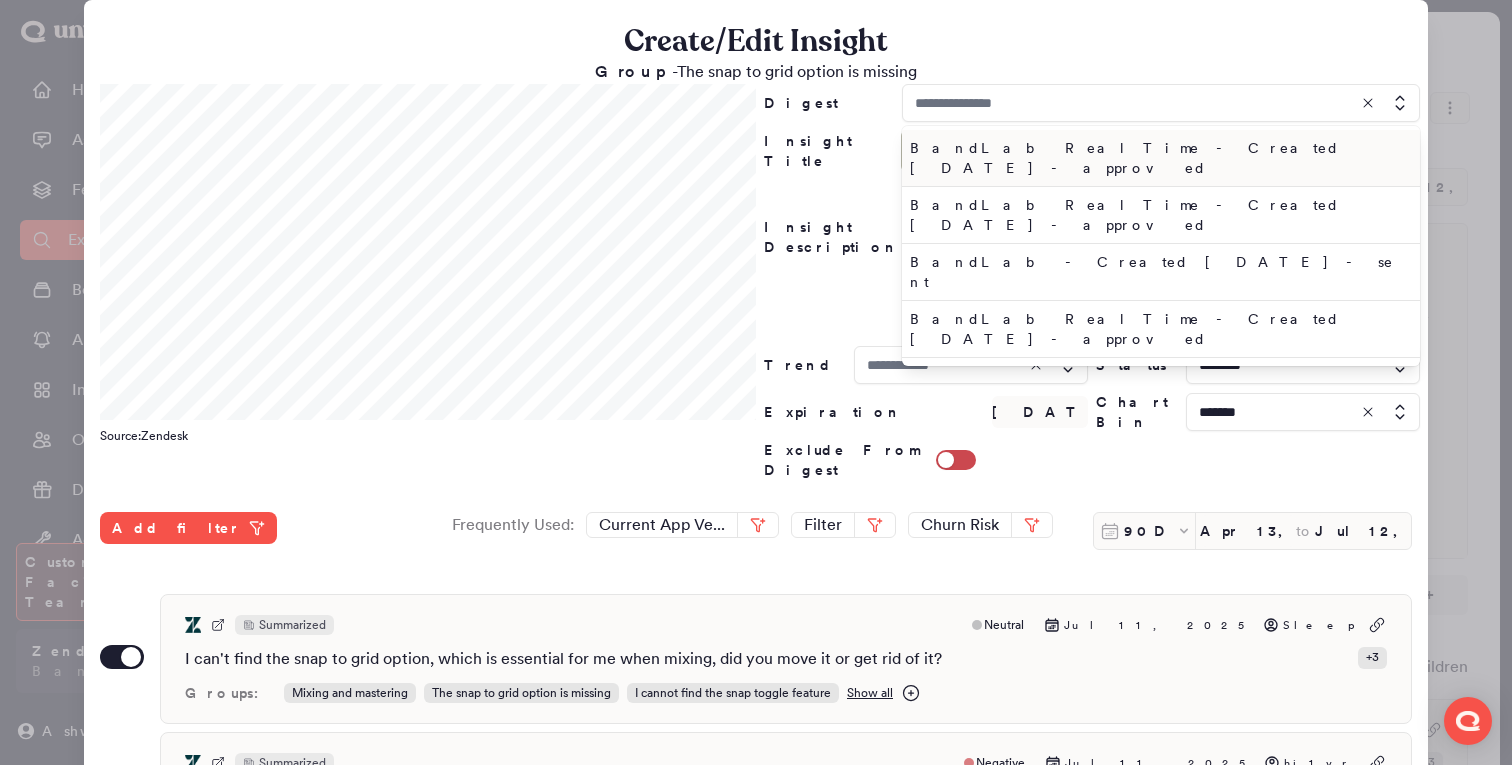 click on "BandLab Real Time - Created Sat Jul 12 2025 - approved" at bounding box center (1157, 158) 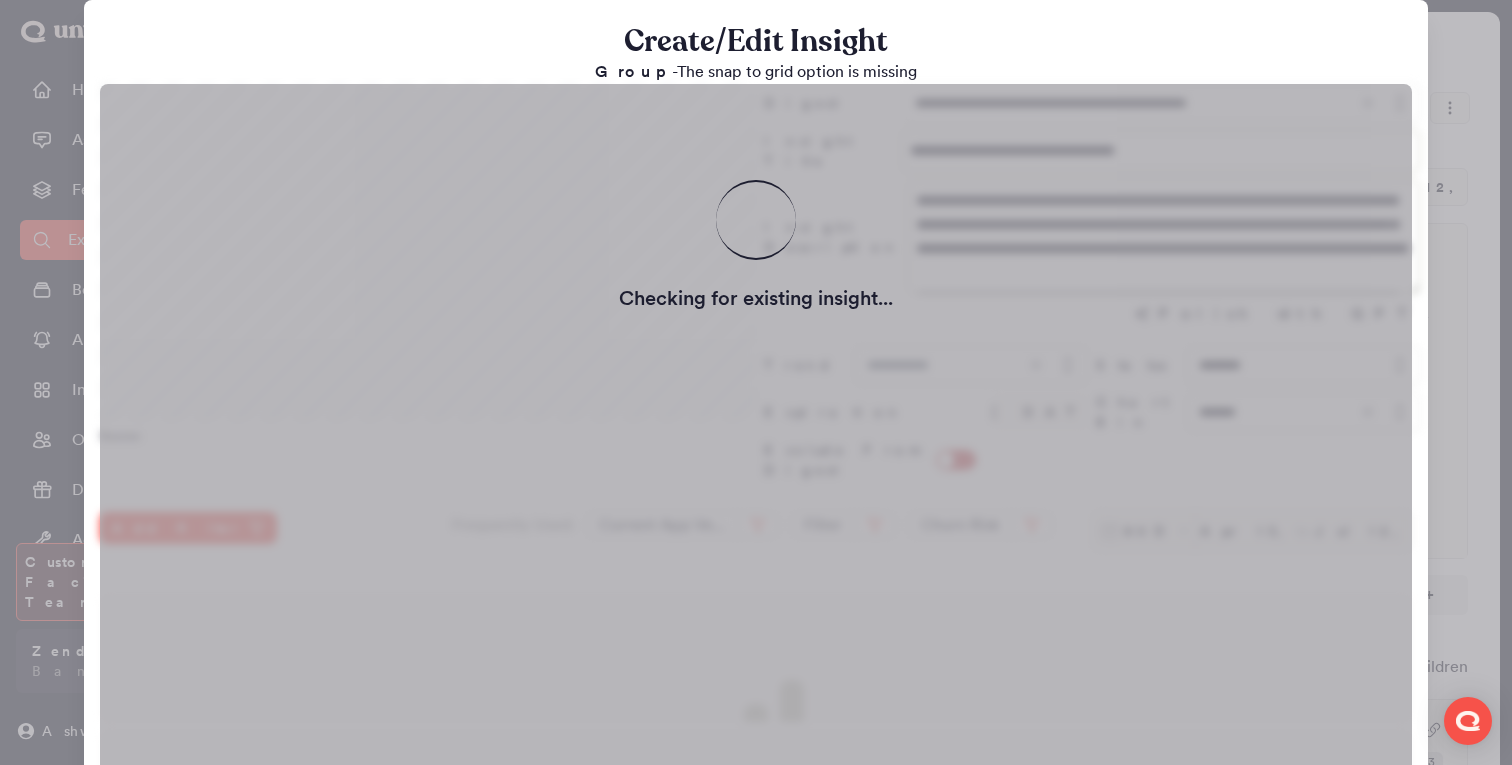 type on "**********" 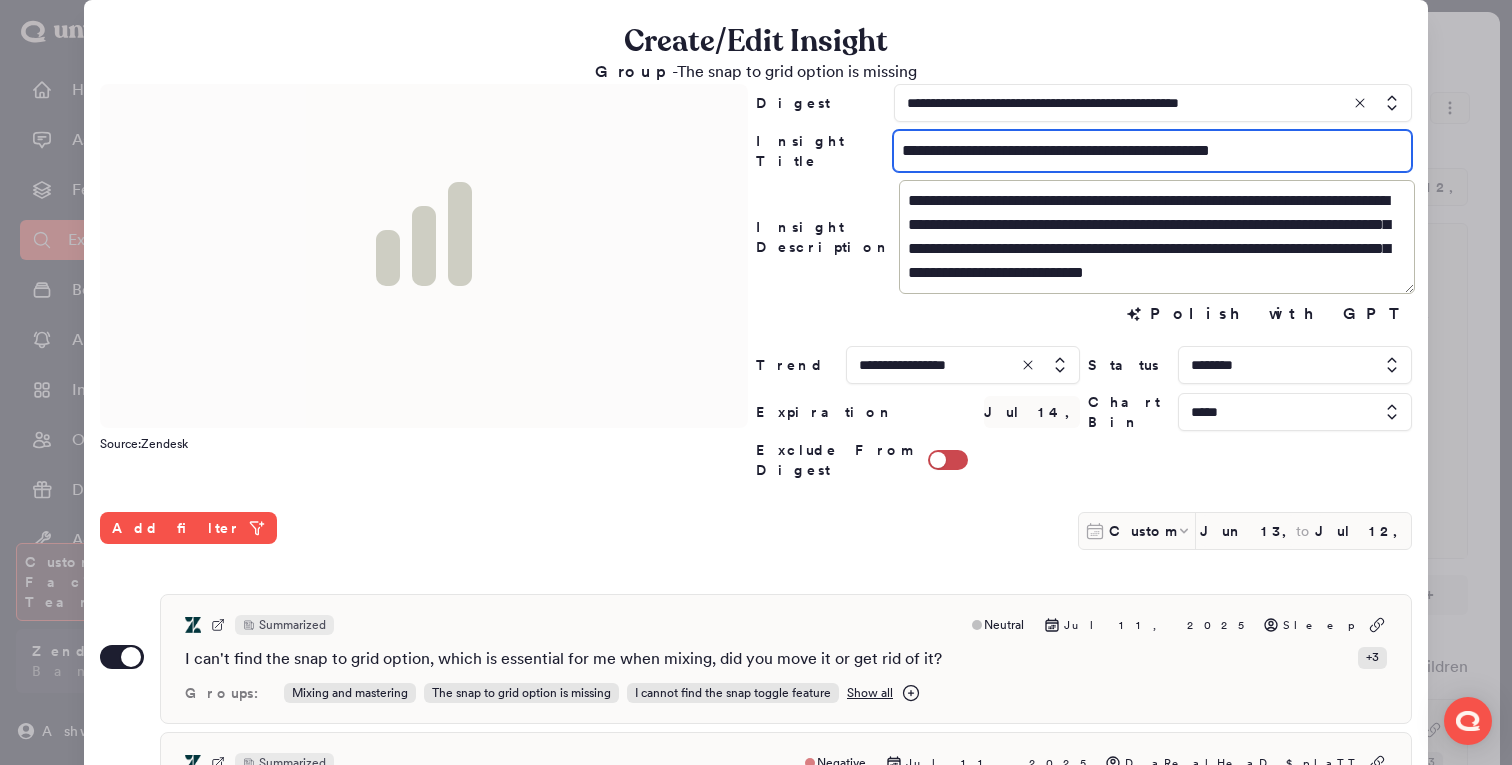 click on "**********" at bounding box center (1152, 151) 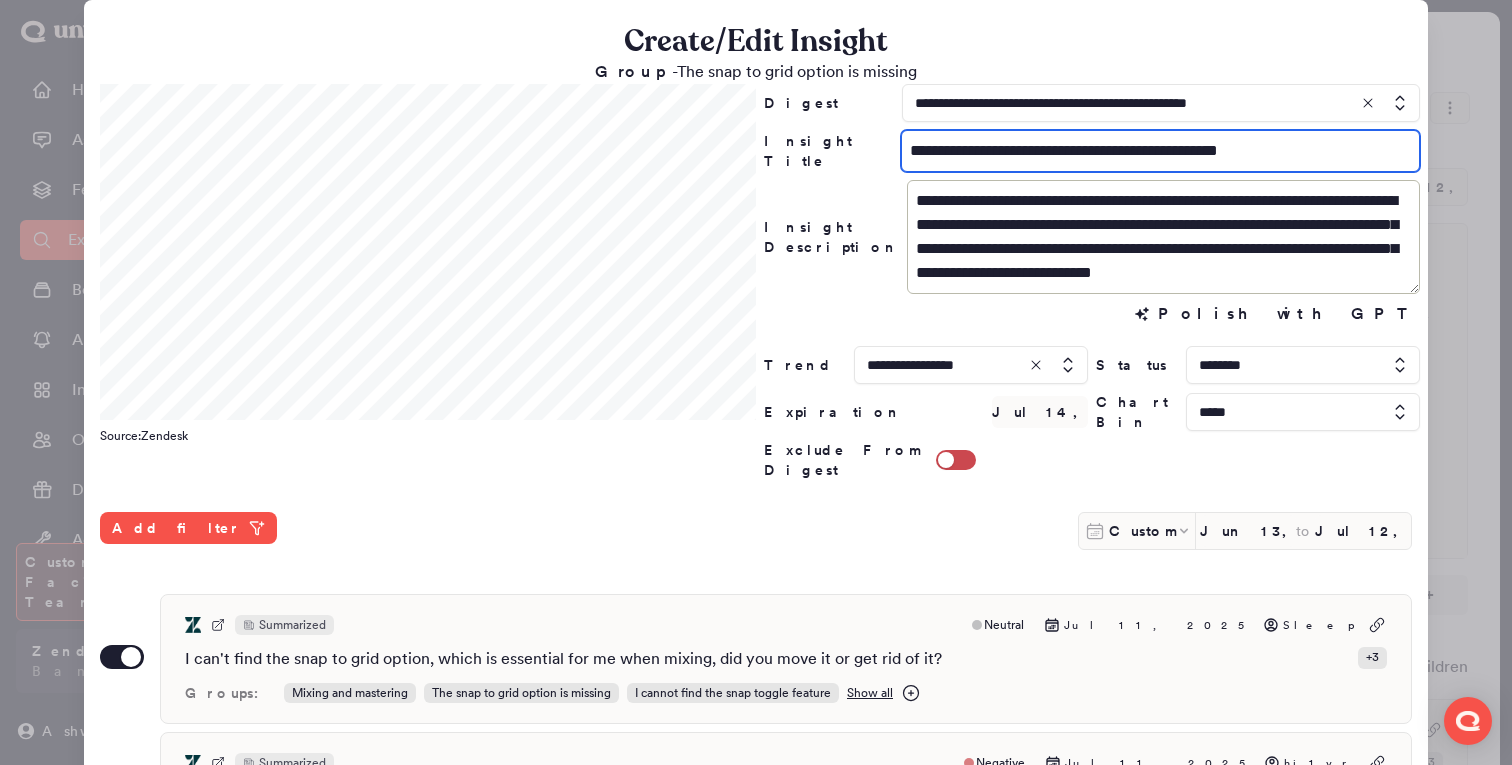 click on "**********" at bounding box center [1160, 151] 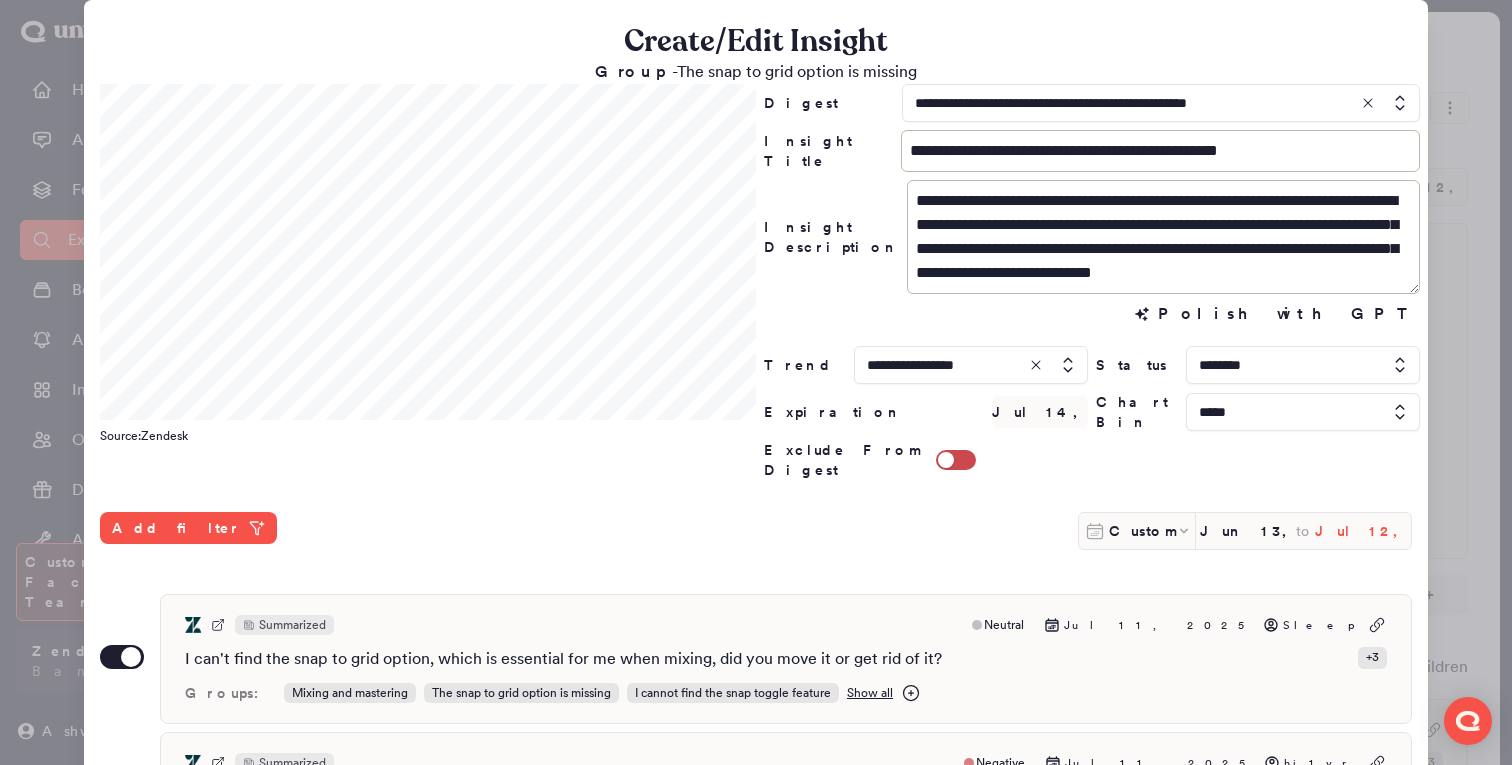 click on "Jul 12, 2025" at bounding box center (1363, 531) 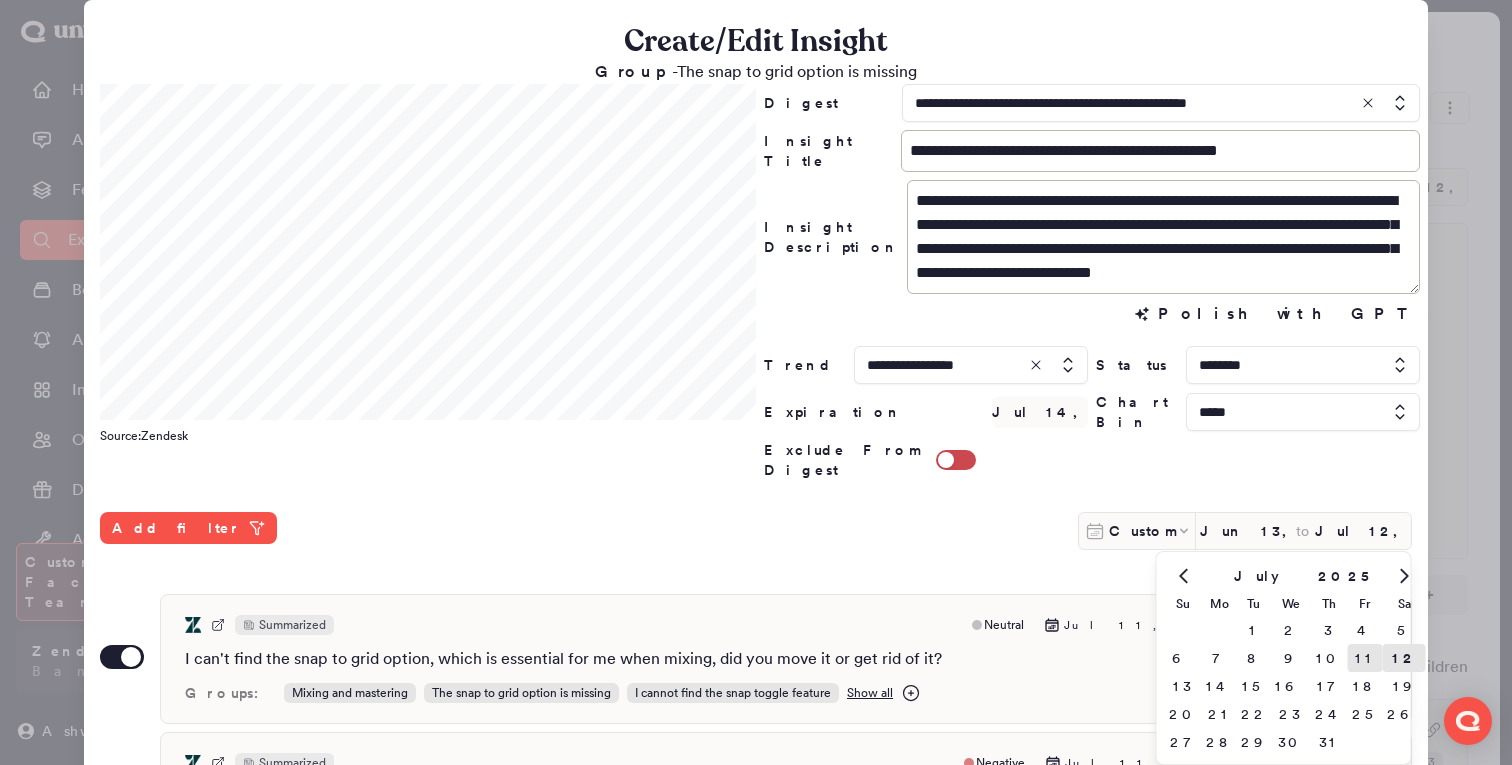 click on "11" at bounding box center (1365, 658) 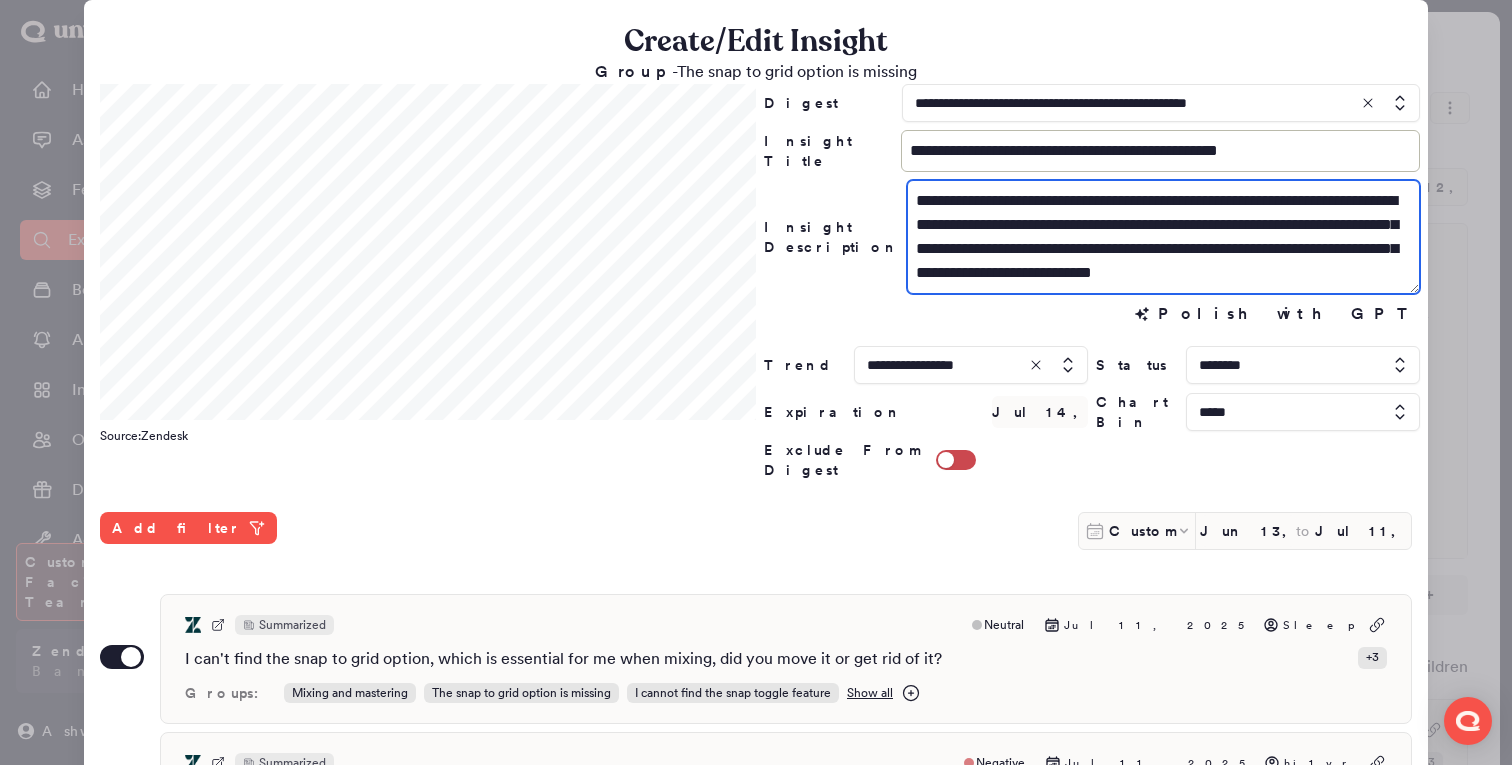 click on "**********" at bounding box center [1163, 237] 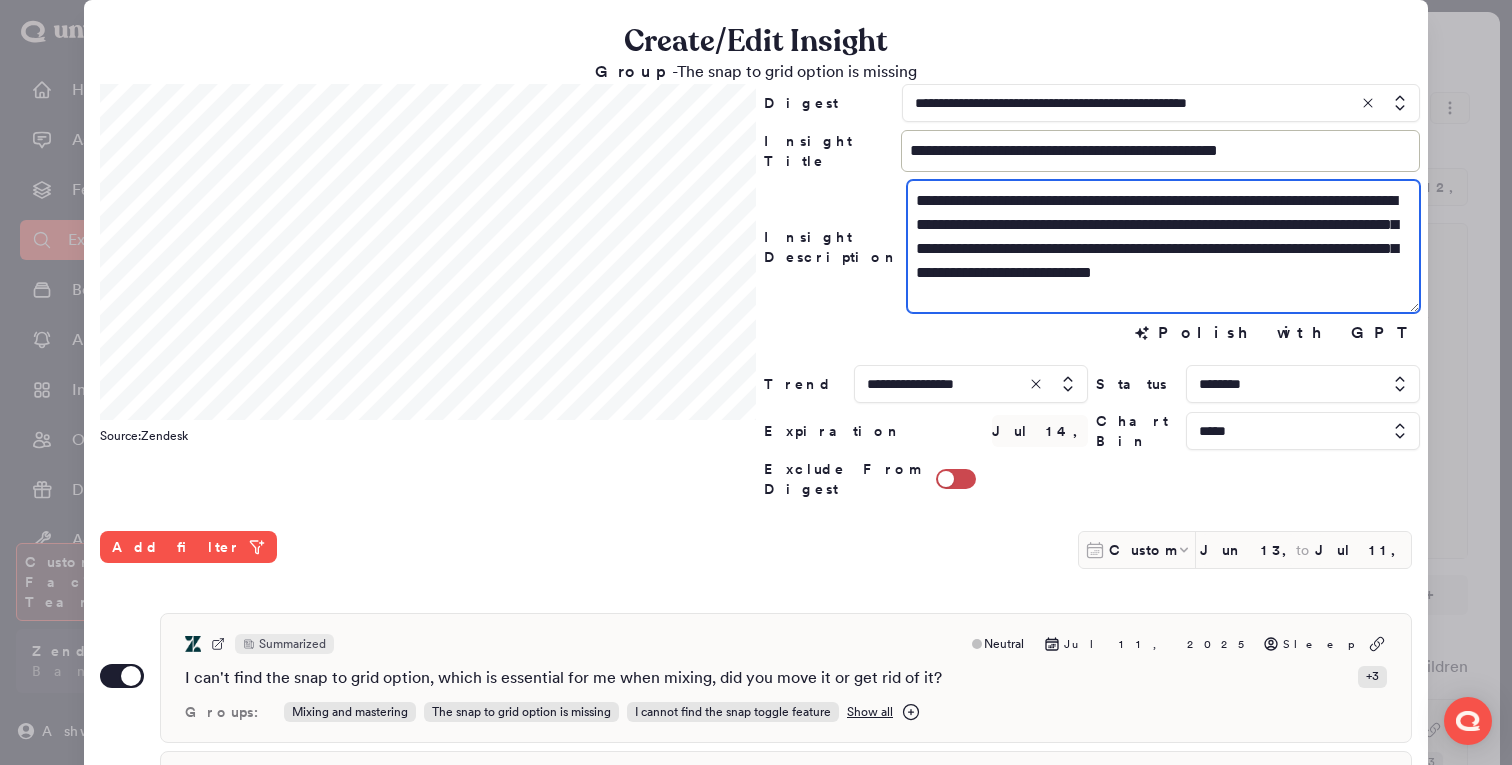 drag, startPoint x: 1406, startPoint y: 286, endPoint x: 1406, endPoint y: 306, distance: 20 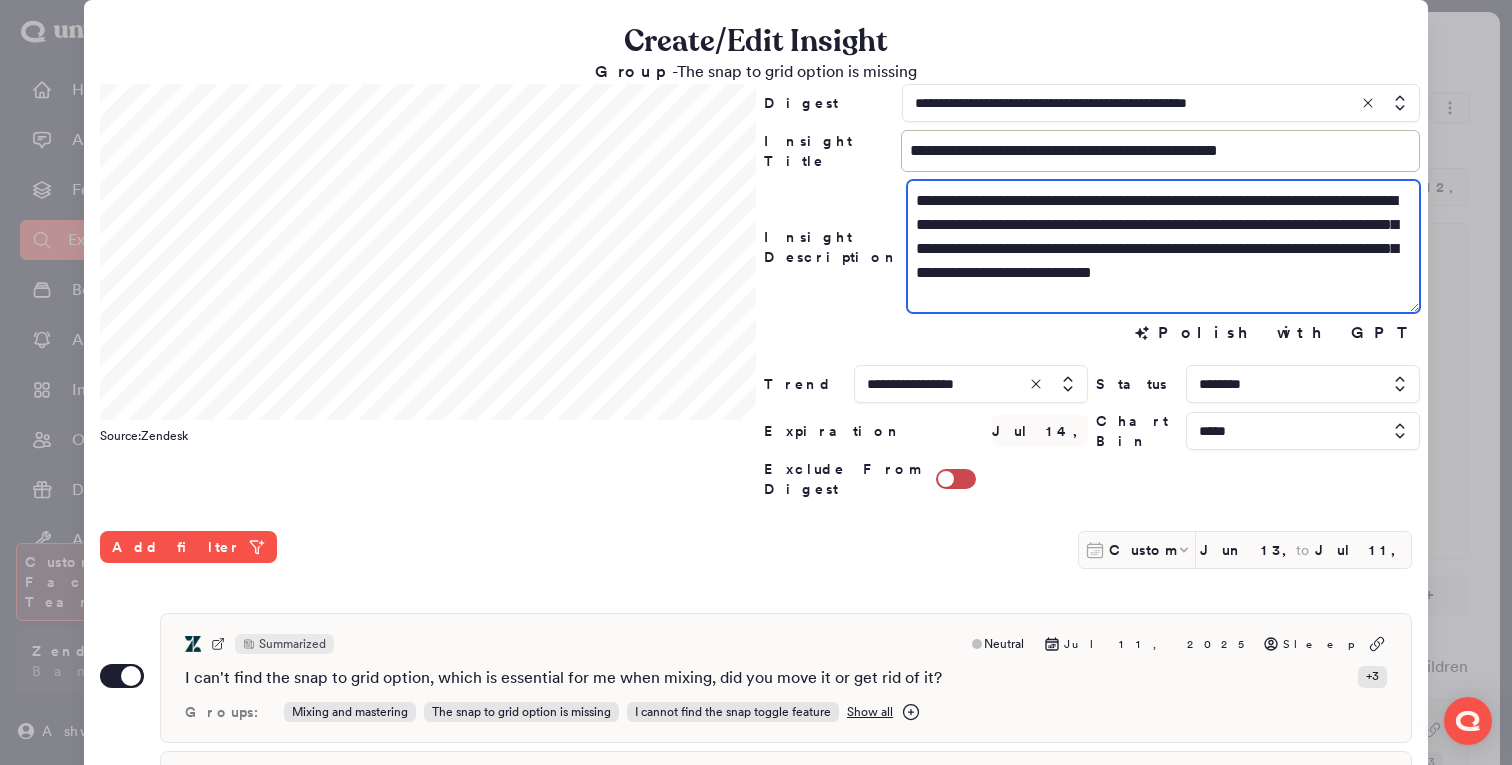 click on "**********" at bounding box center [1163, 246] 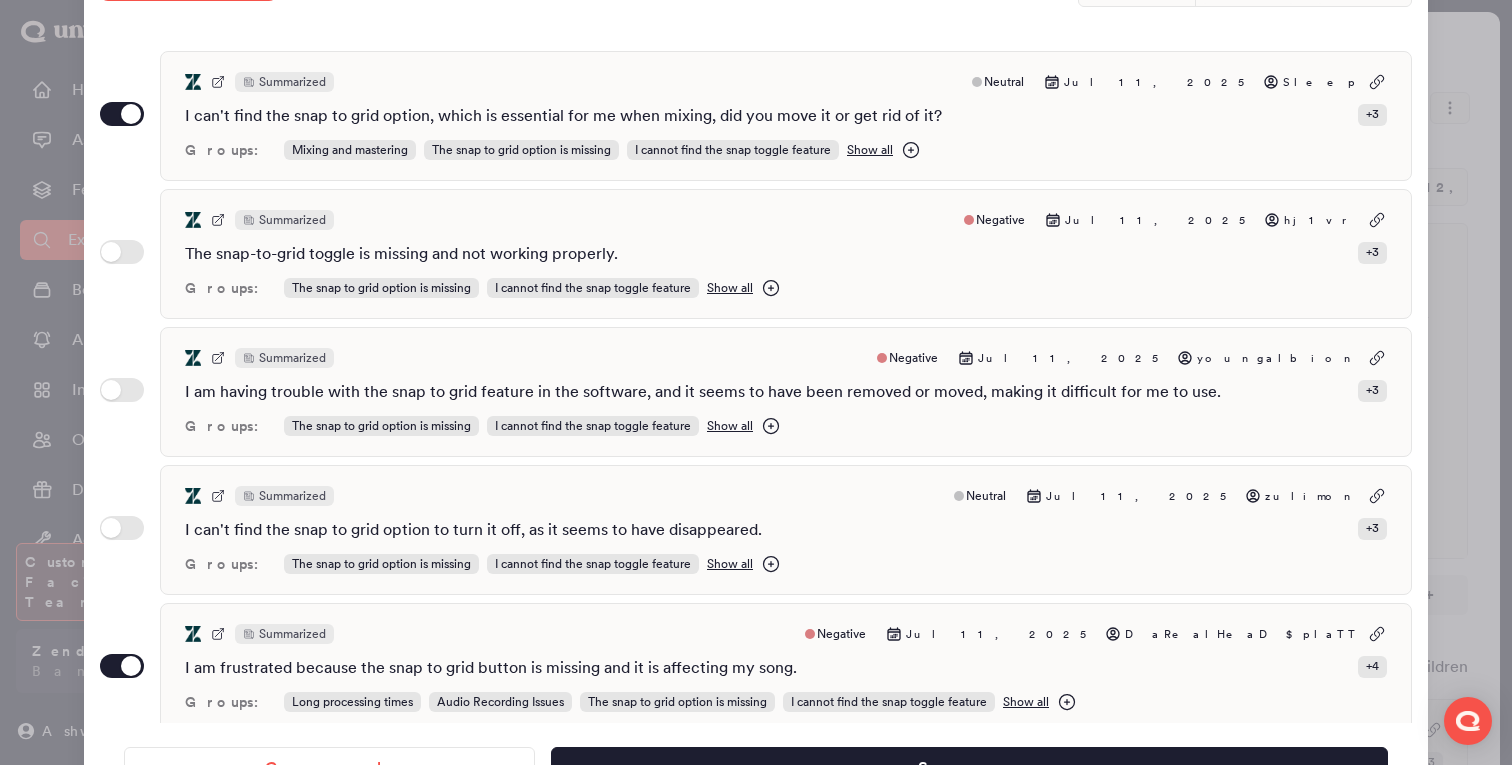 scroll, scrollTop: 596, scrollLeft: 0, axis: vertical 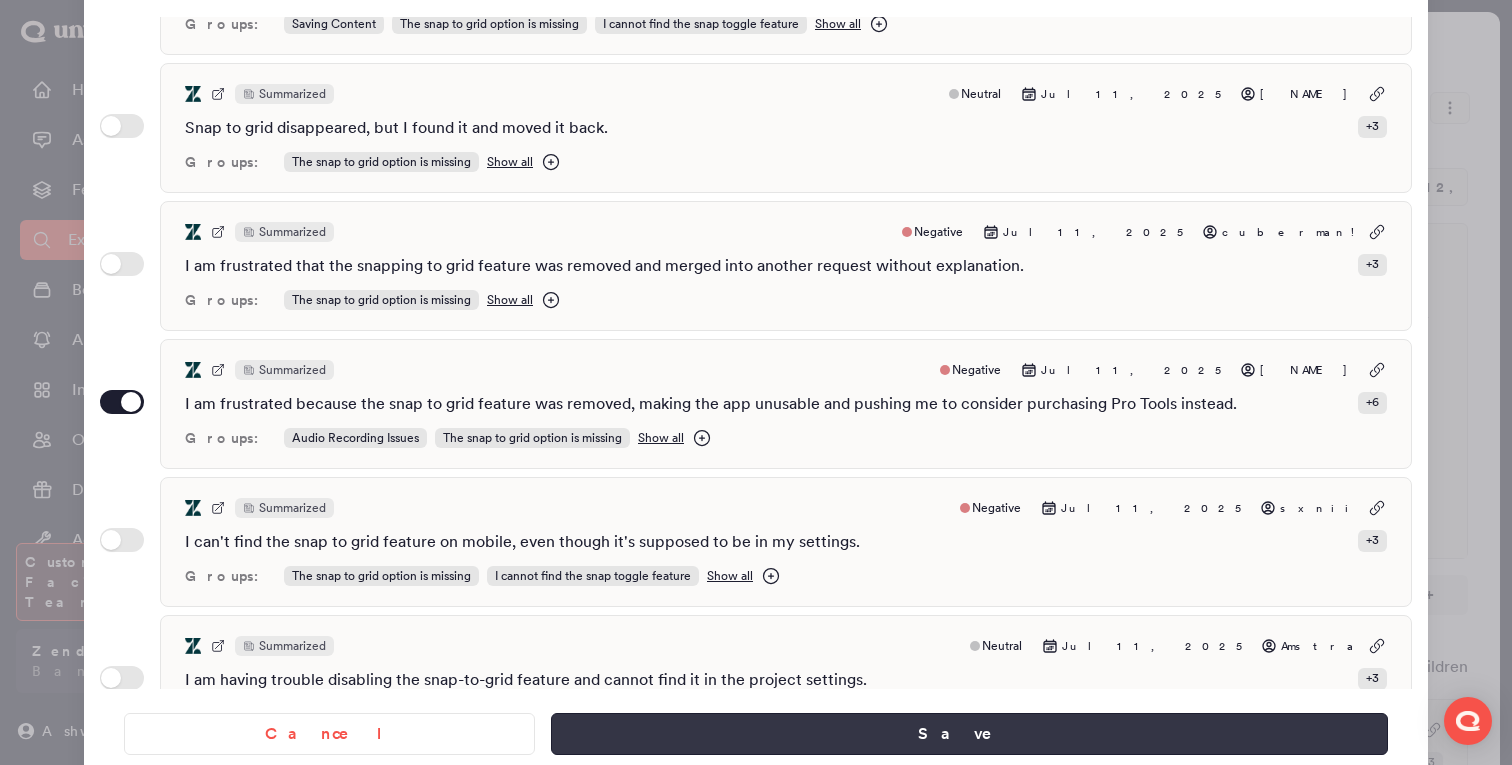 click on "Save" at bounding box center [969, 734] 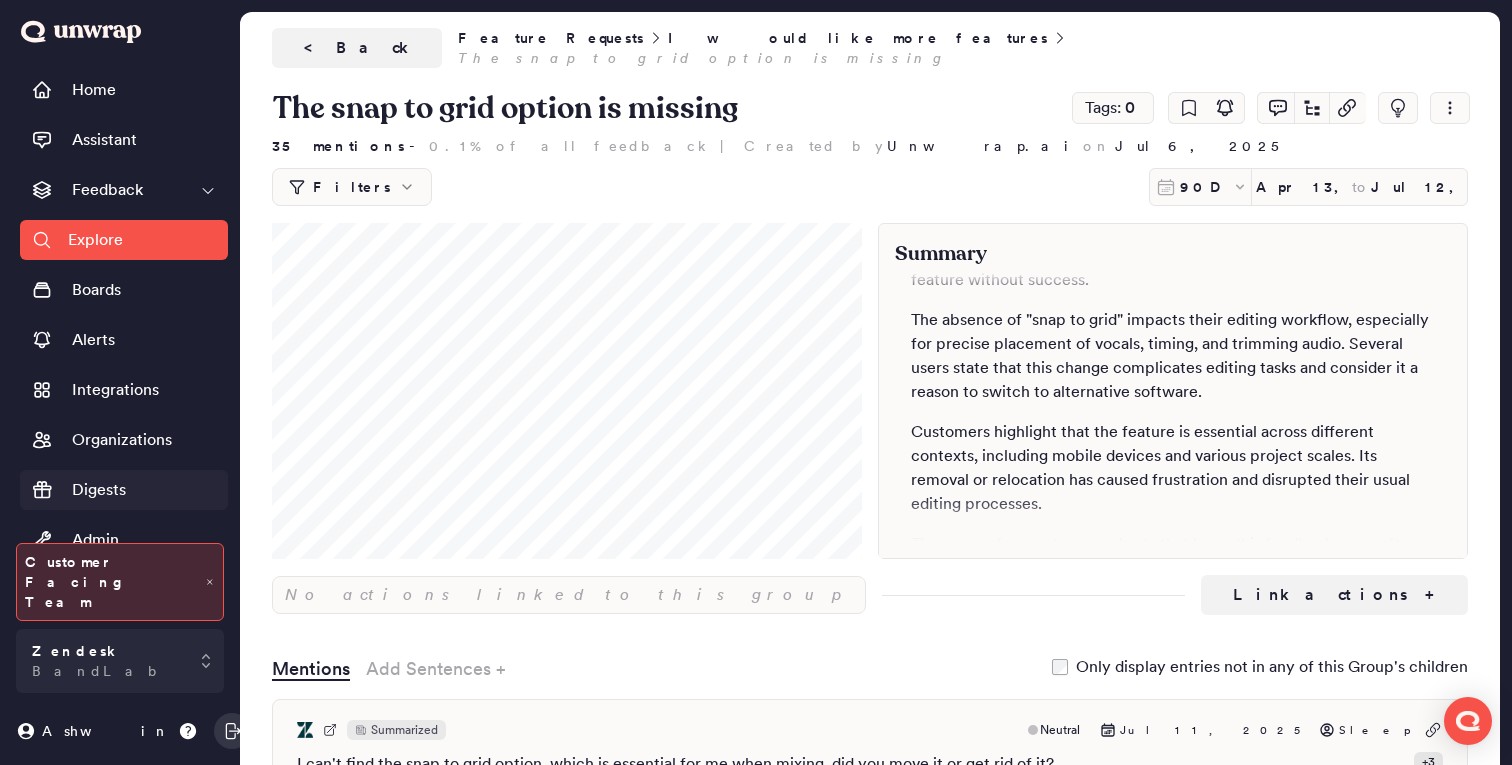 click on "Digests" at bounding box center (99, 490) 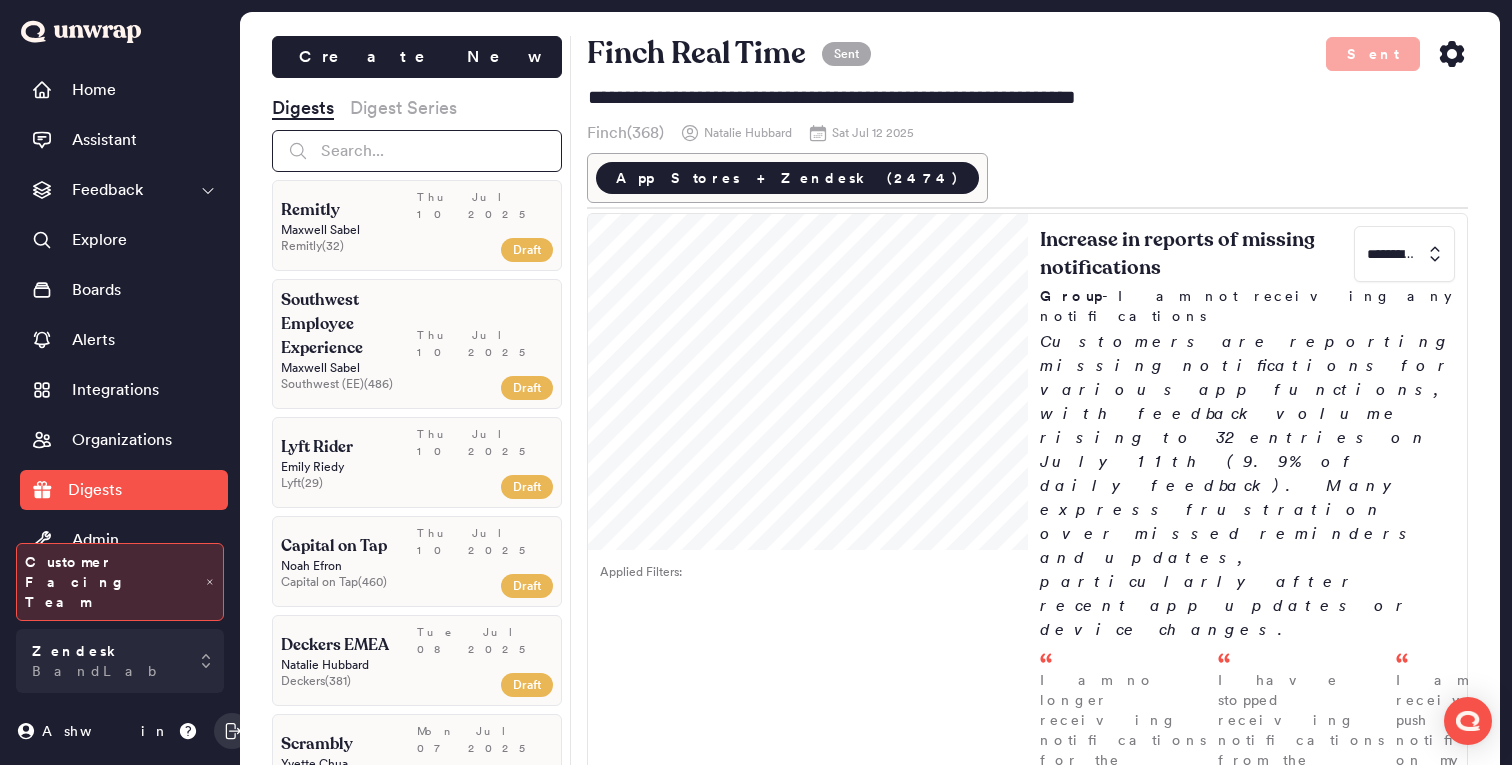 click at bounding box center [417, 151] 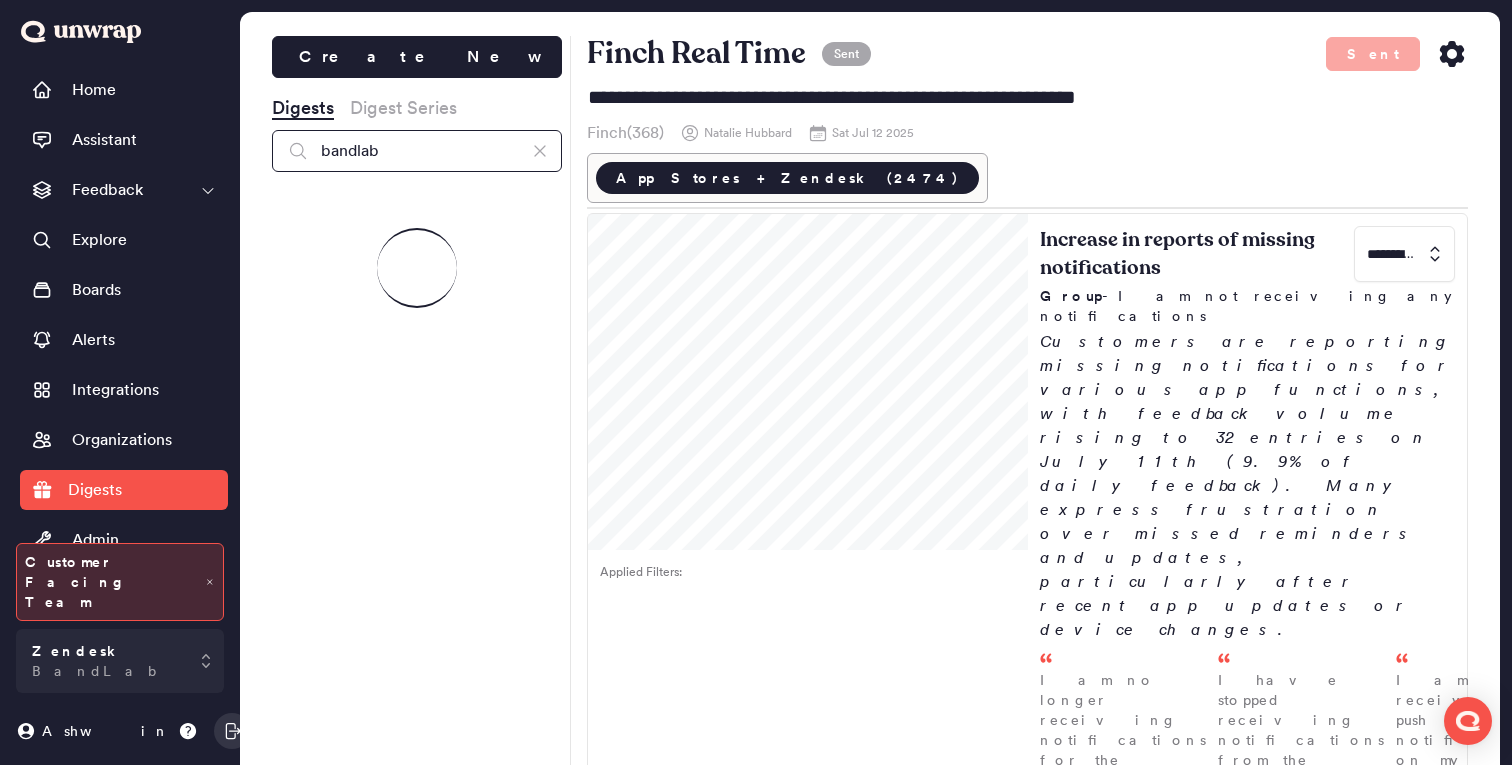 type on "bandlab" 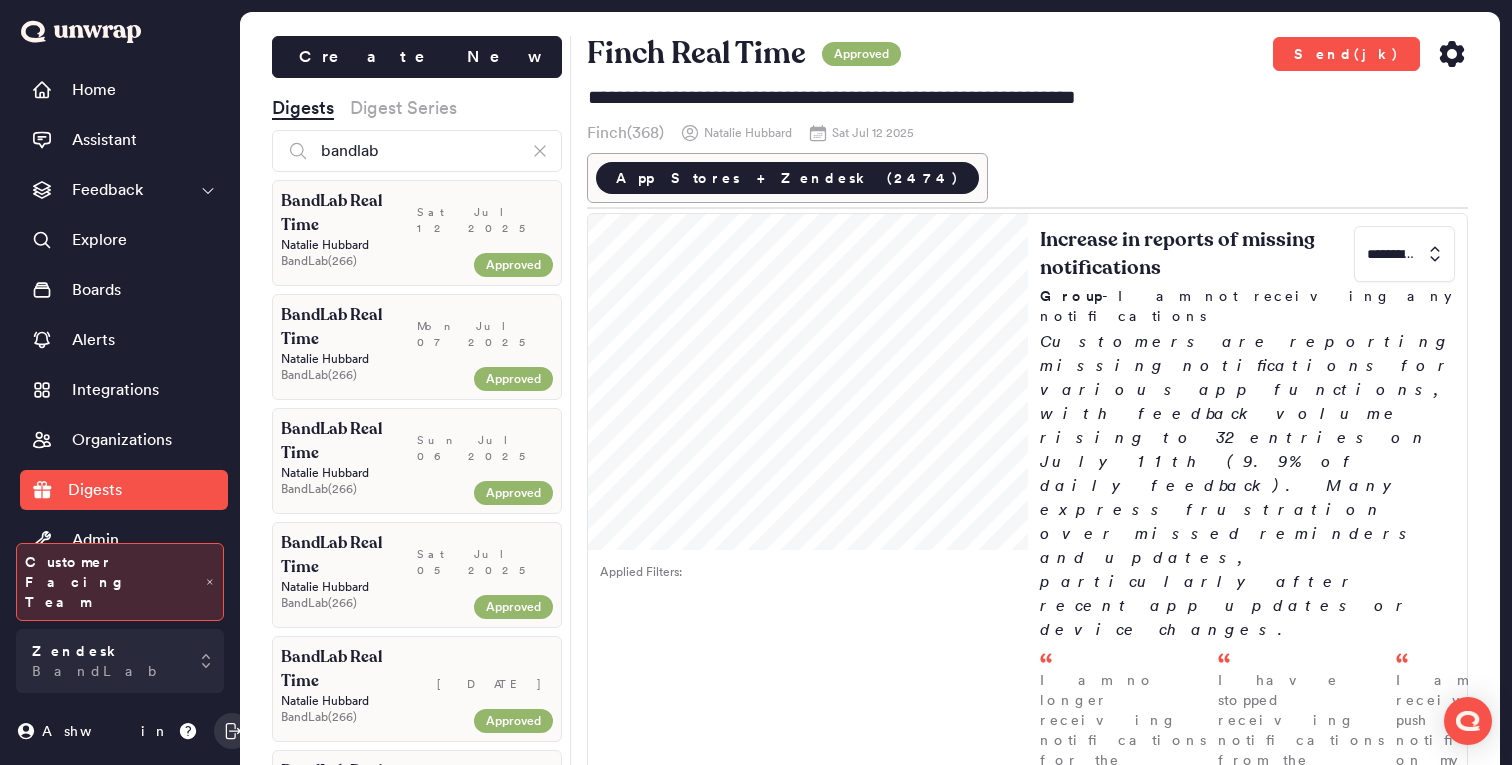 click on "Natalie   Hubbard" at bounding box center [417, 245] 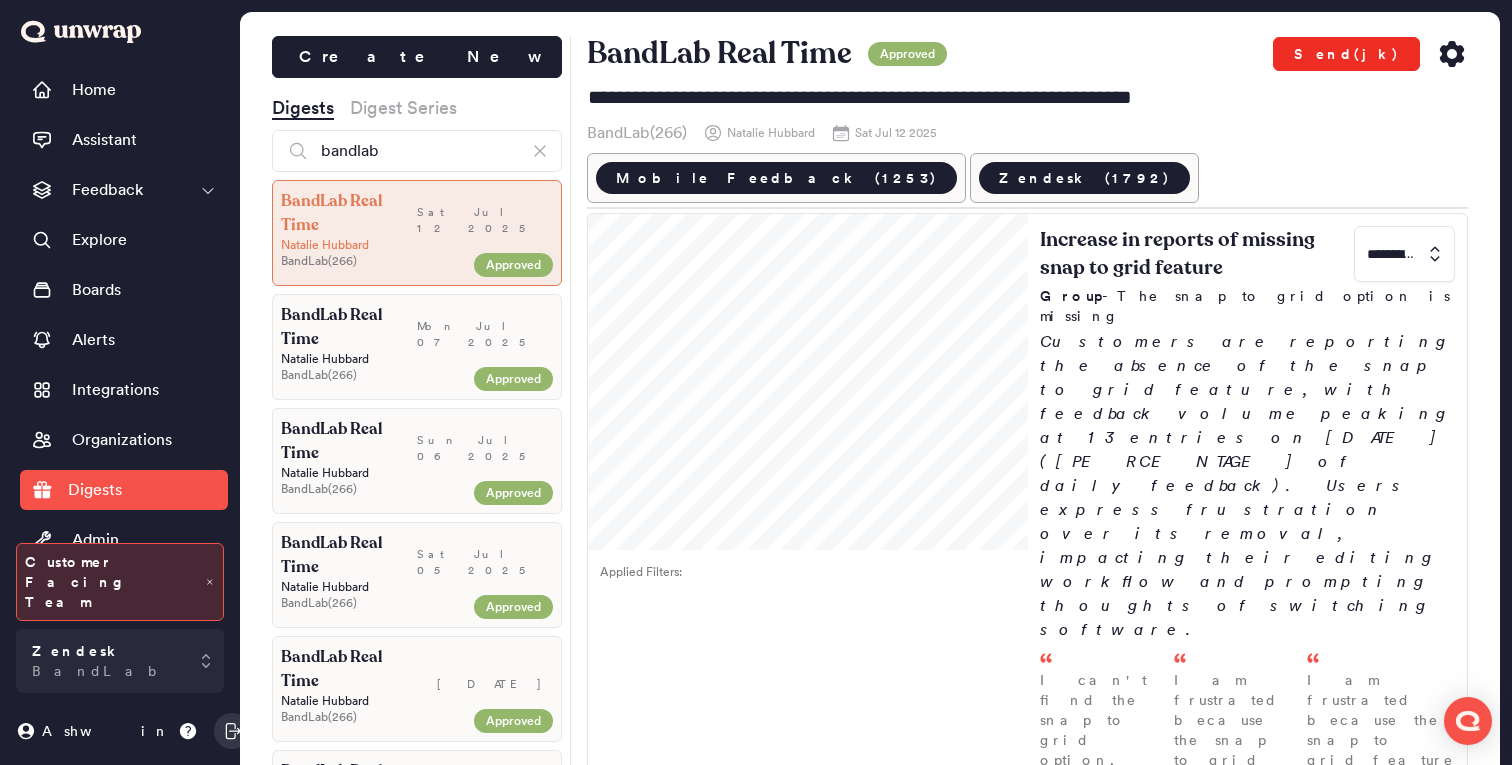 click on "Send(jk)" at bounding box center [1346, 54] 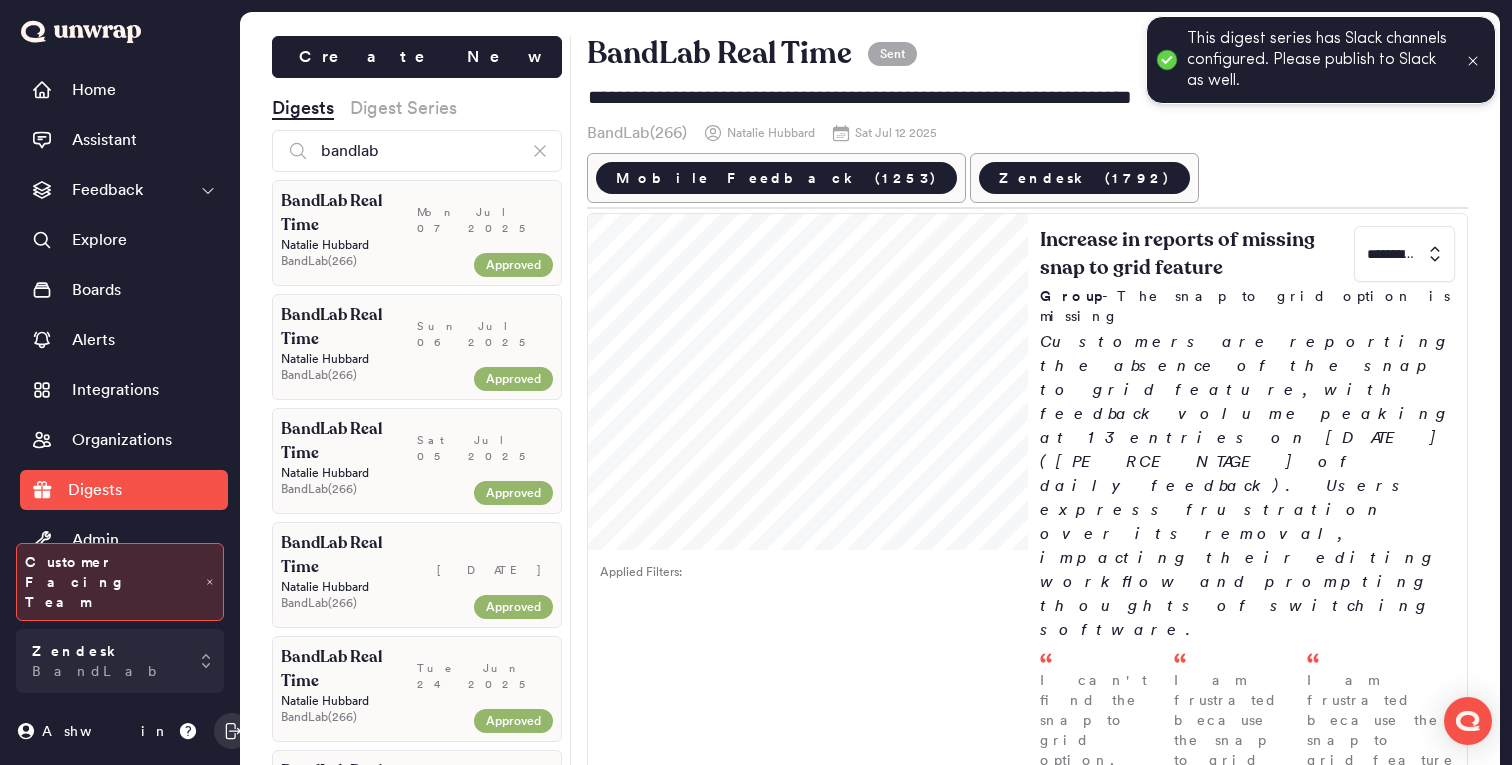 click 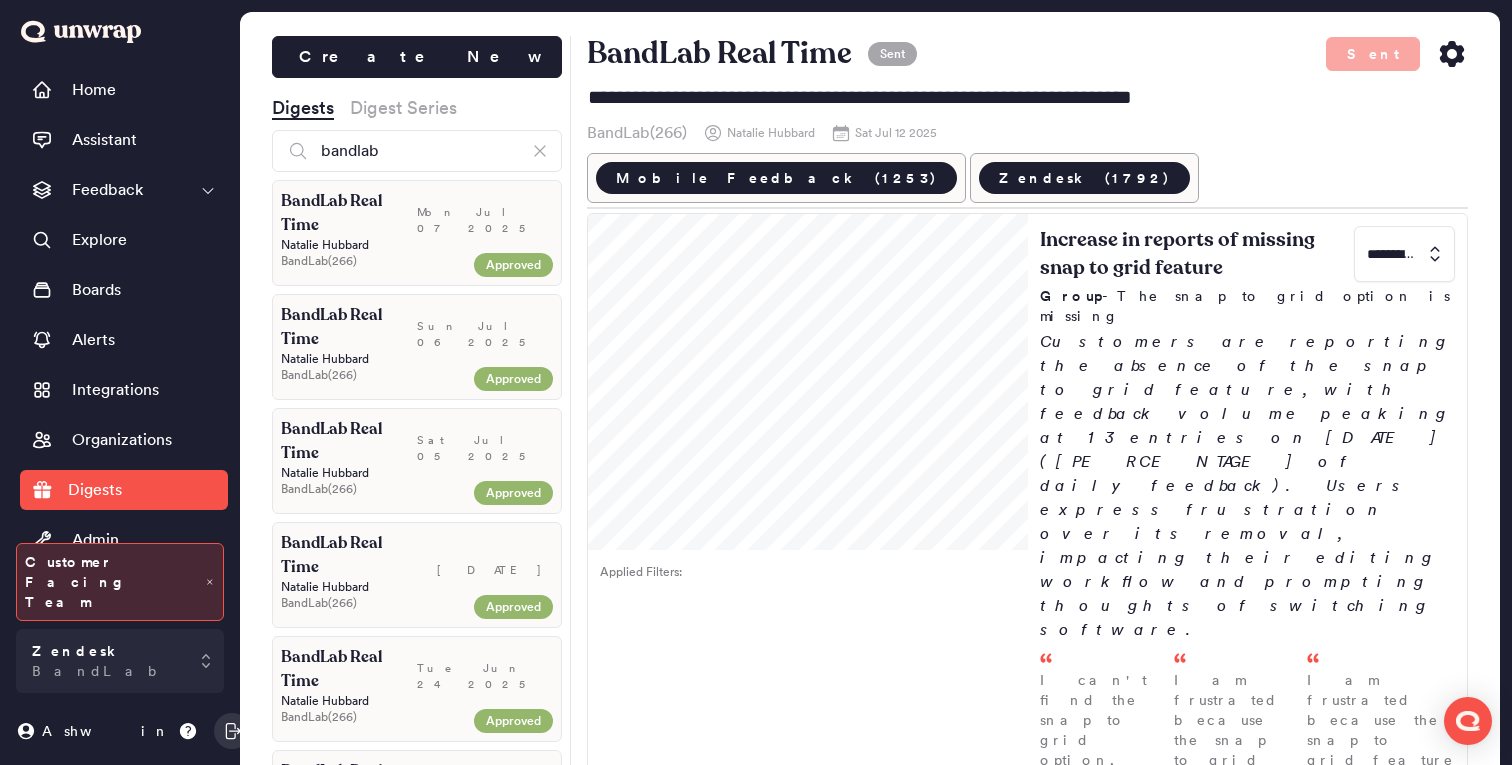 click 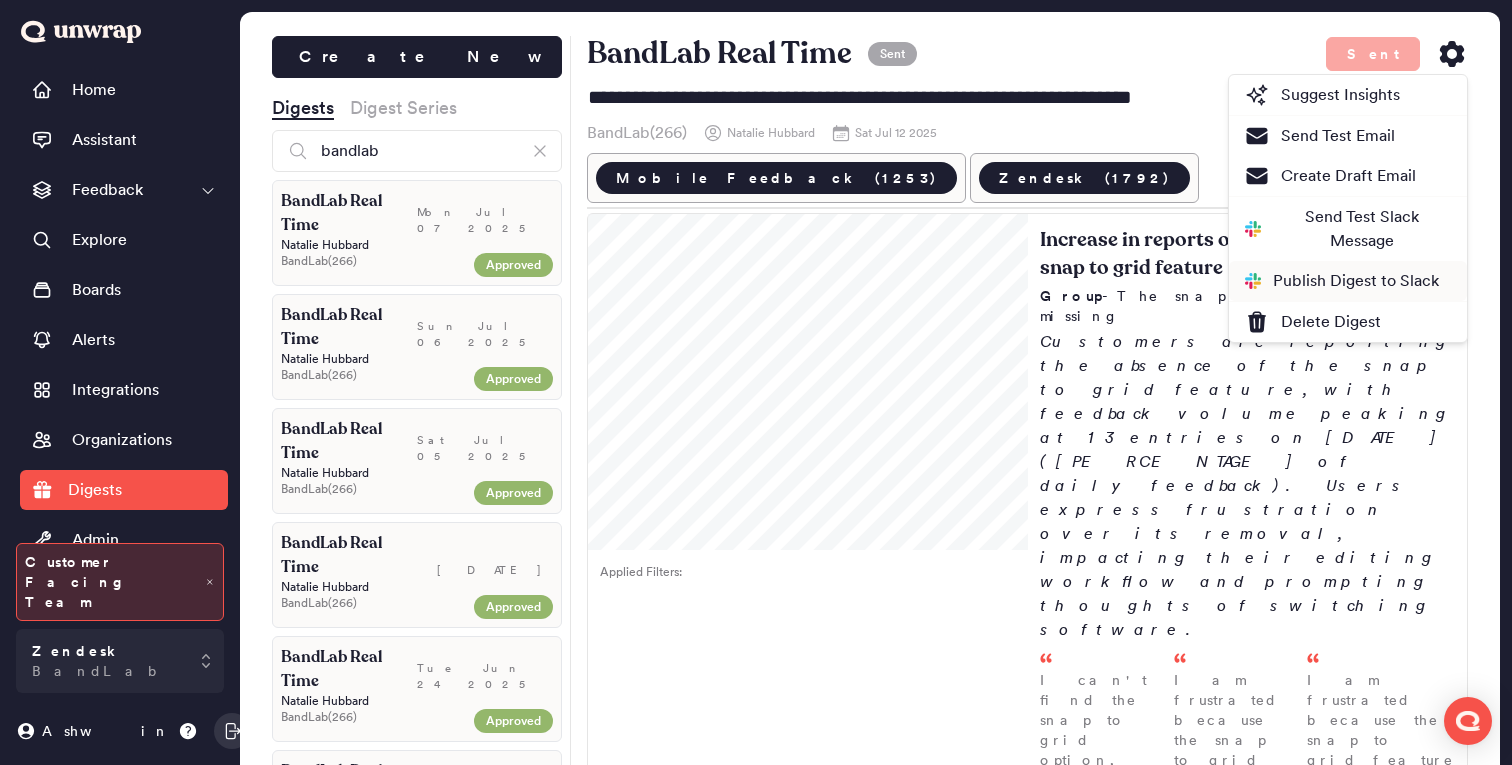 click on "Publish Digest to Slack" at bounding box center (1342, 281) 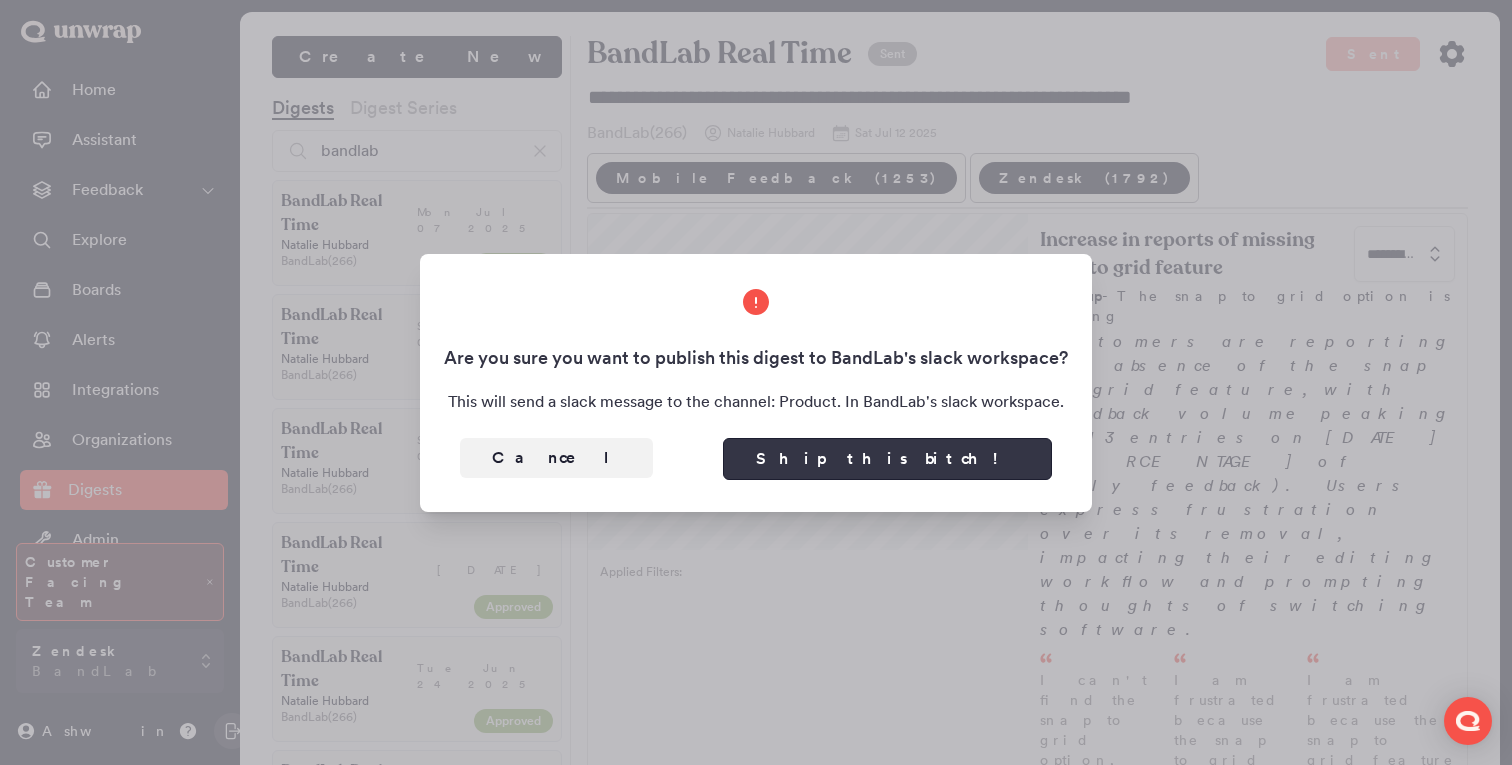 click on "Ship this bitch!" at bounding box center [887, 459] 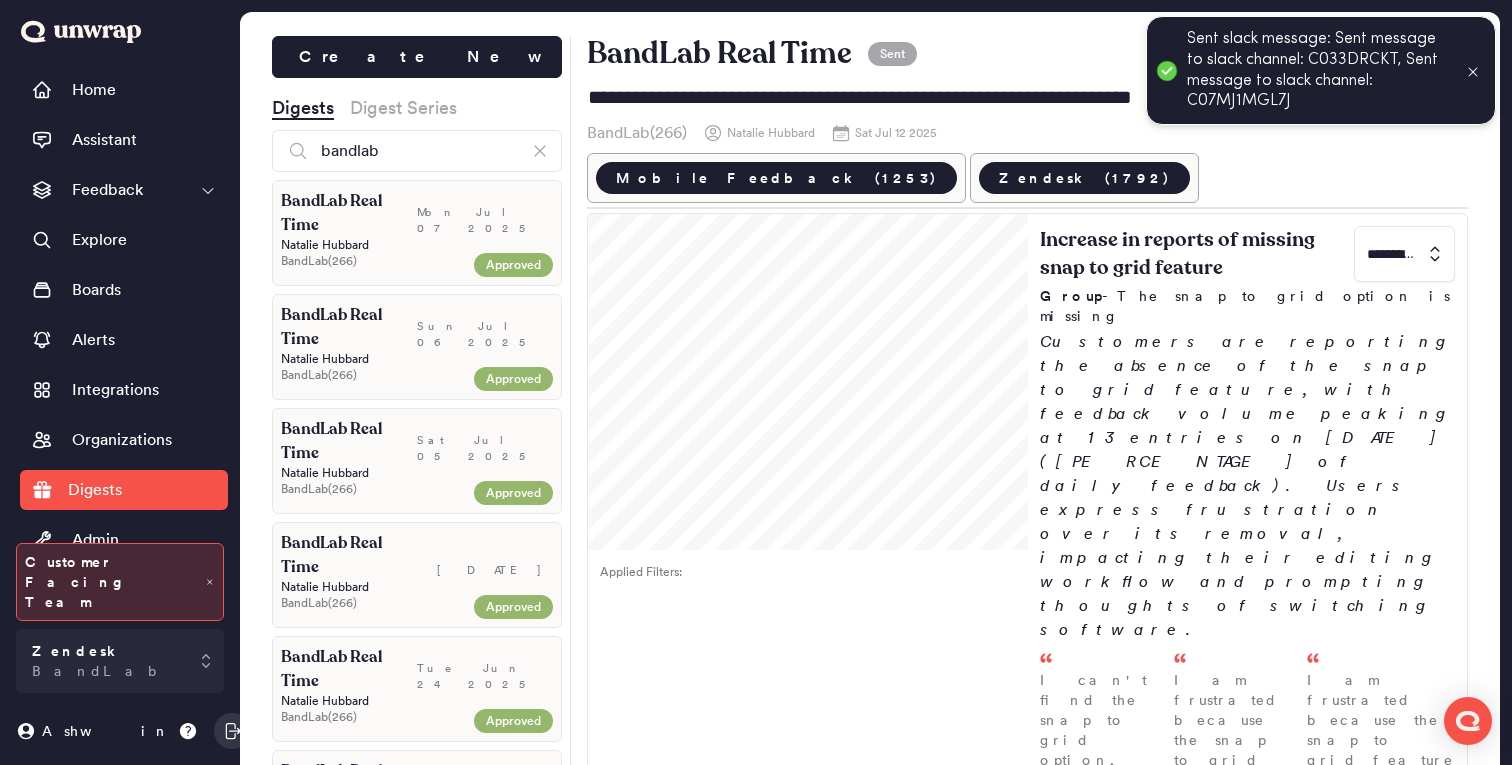click 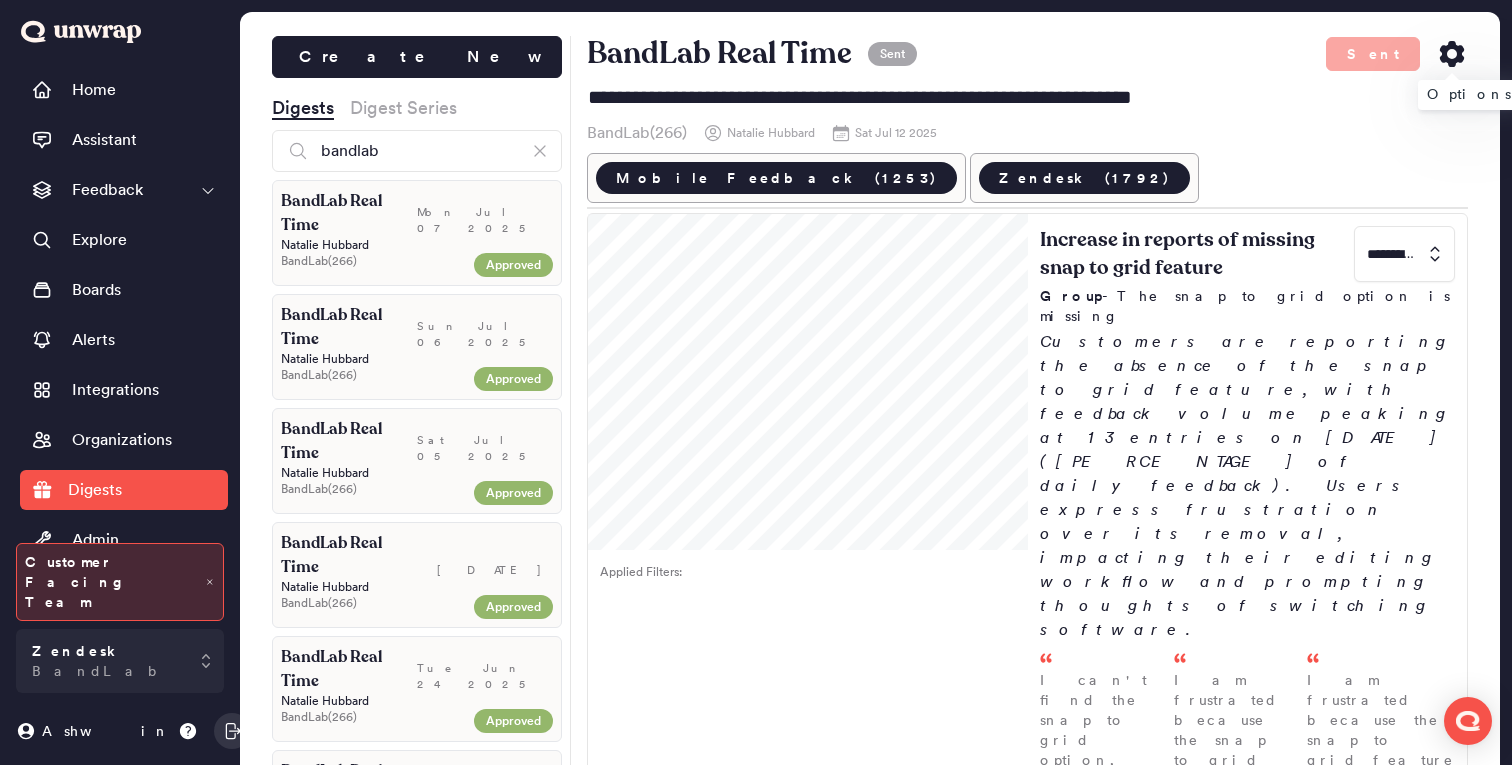 click 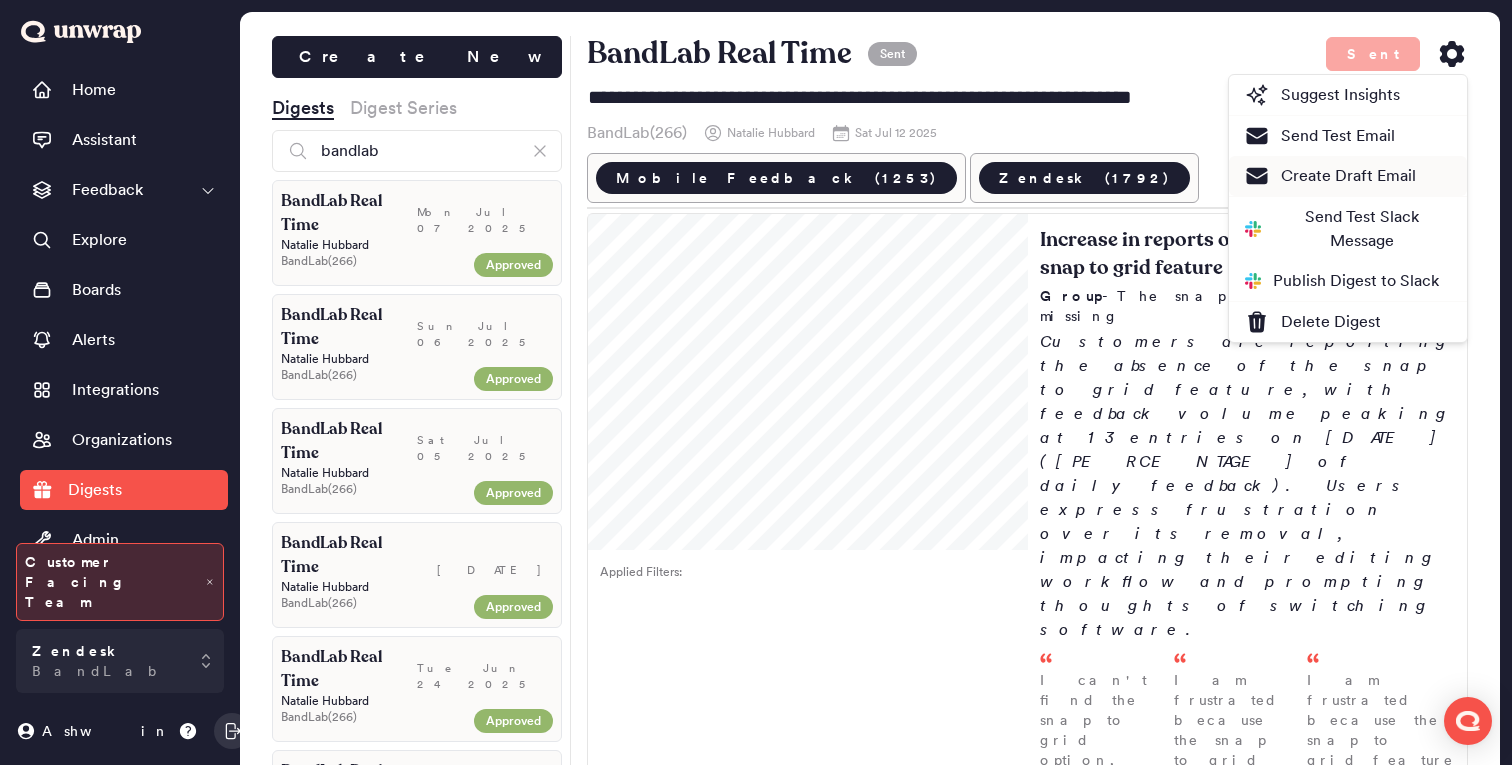 click on "Create Draft Email" at bounding box center [1330, 176] 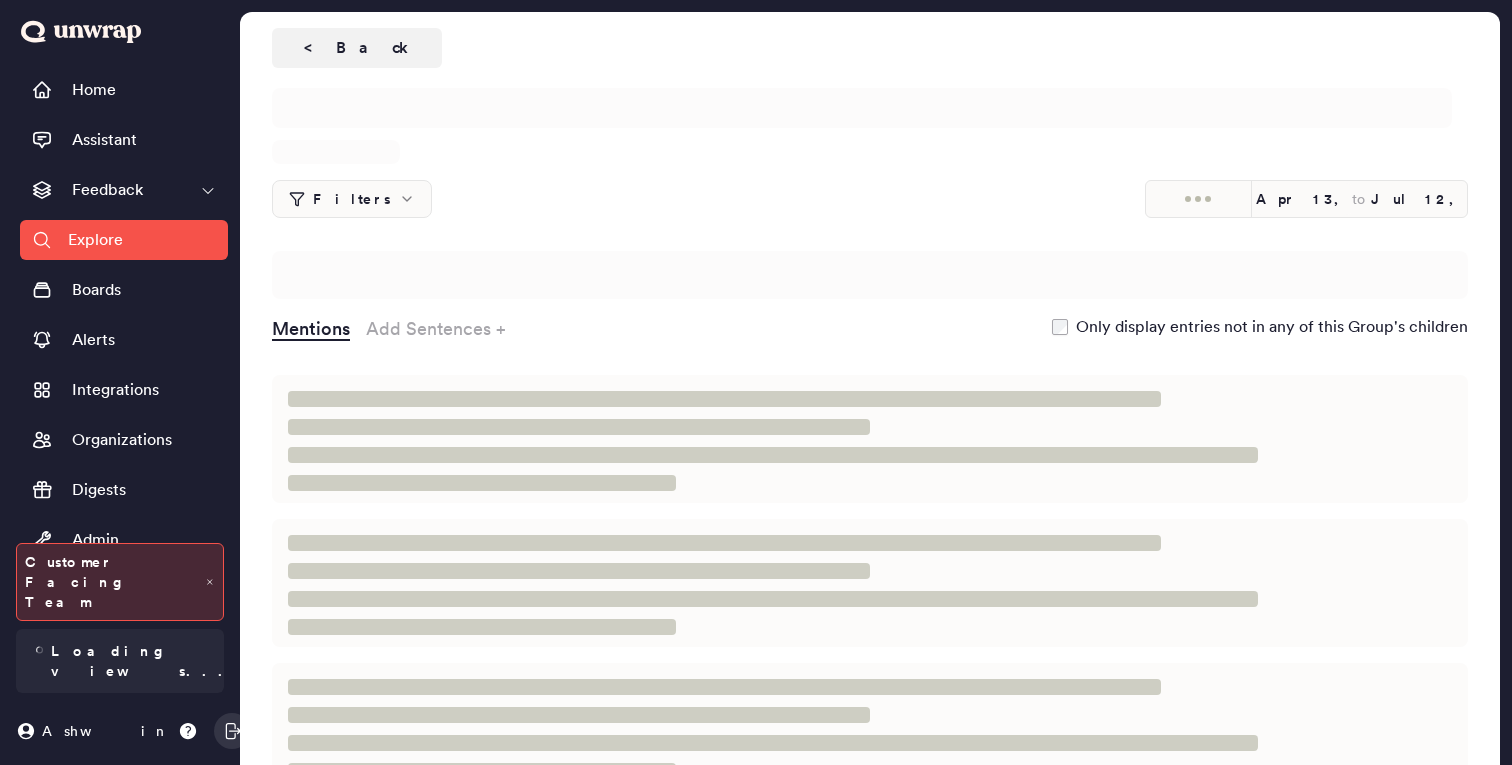 scroll, scrollTop: 0, scrollLeft: 0, axis: both 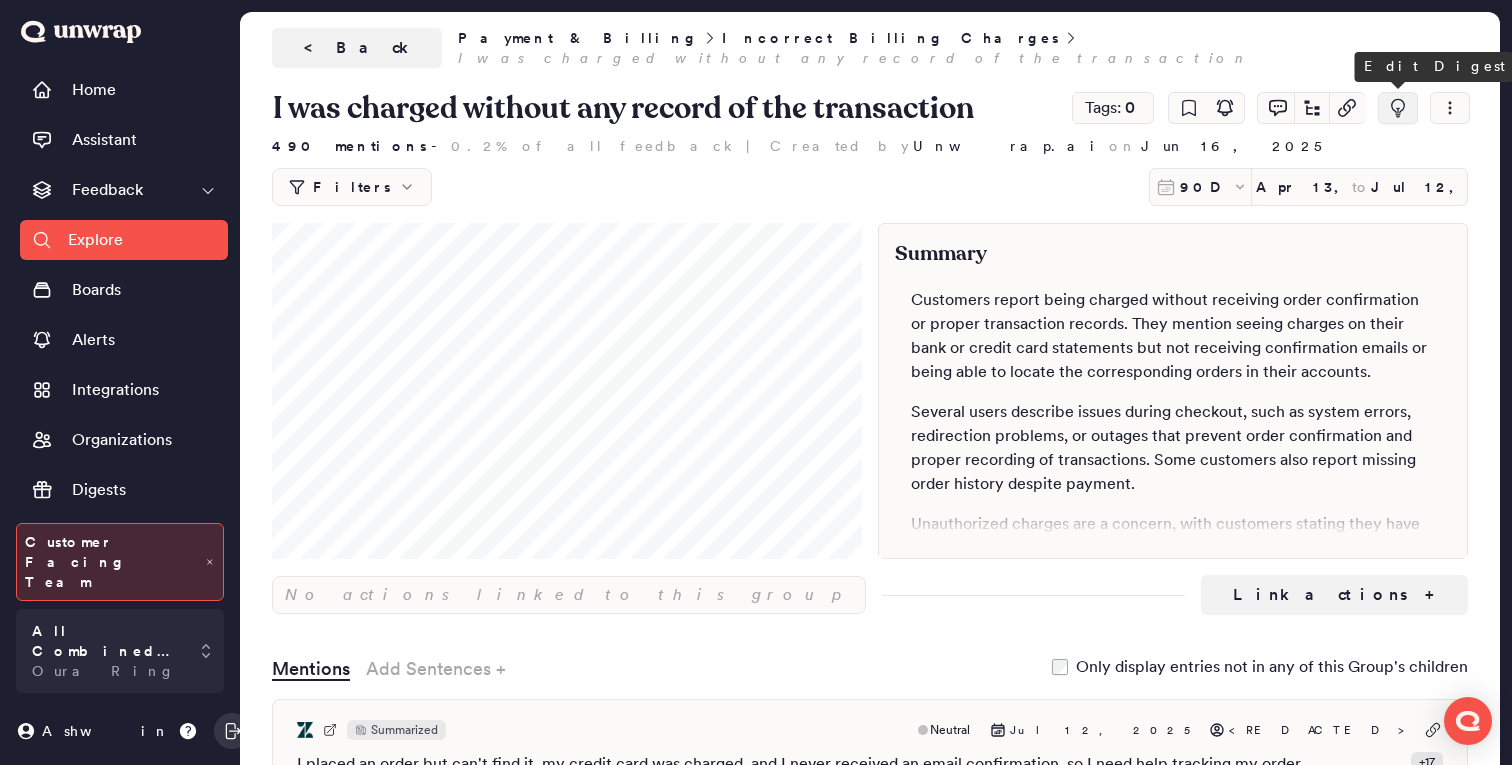 click 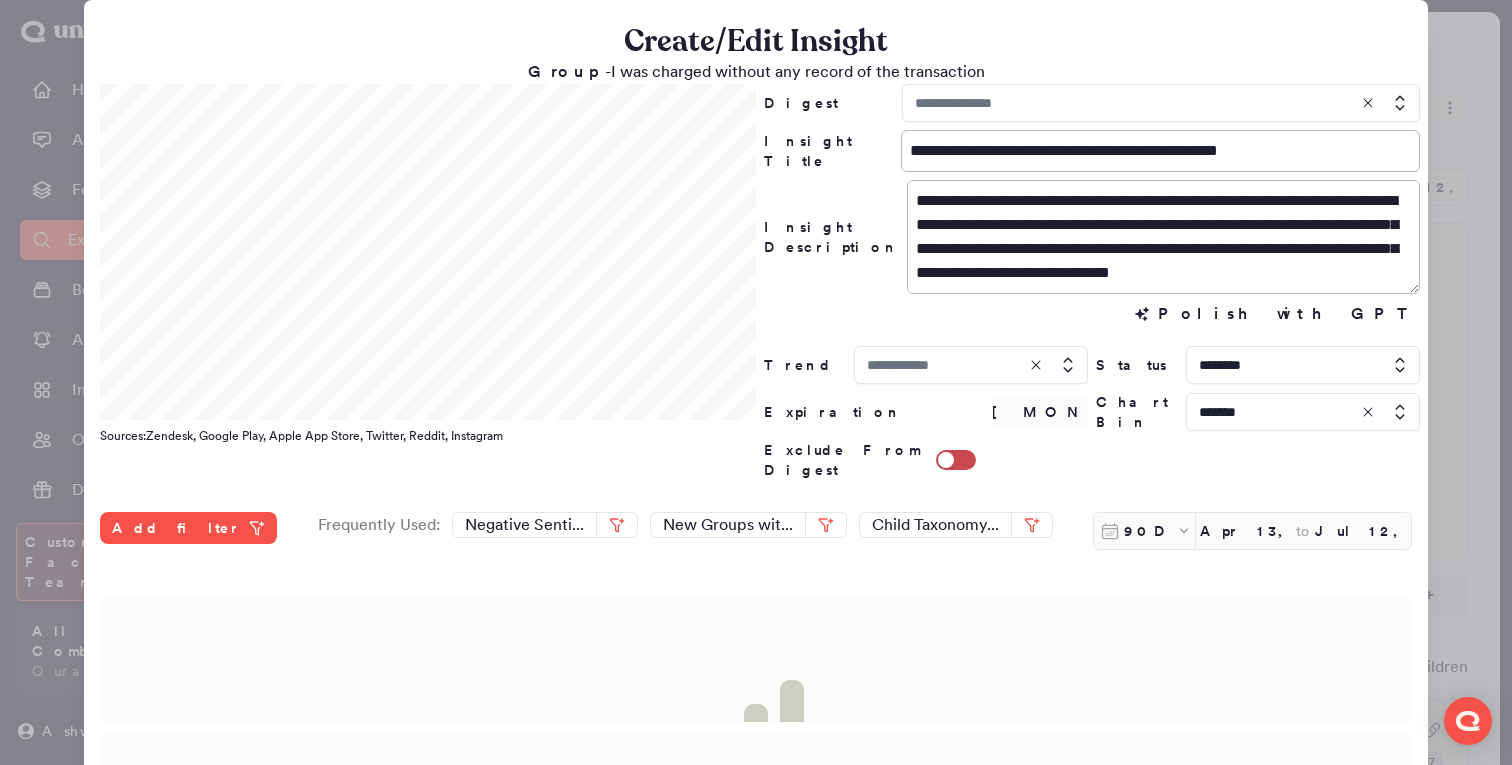 click at bounding box center (1161, 103) 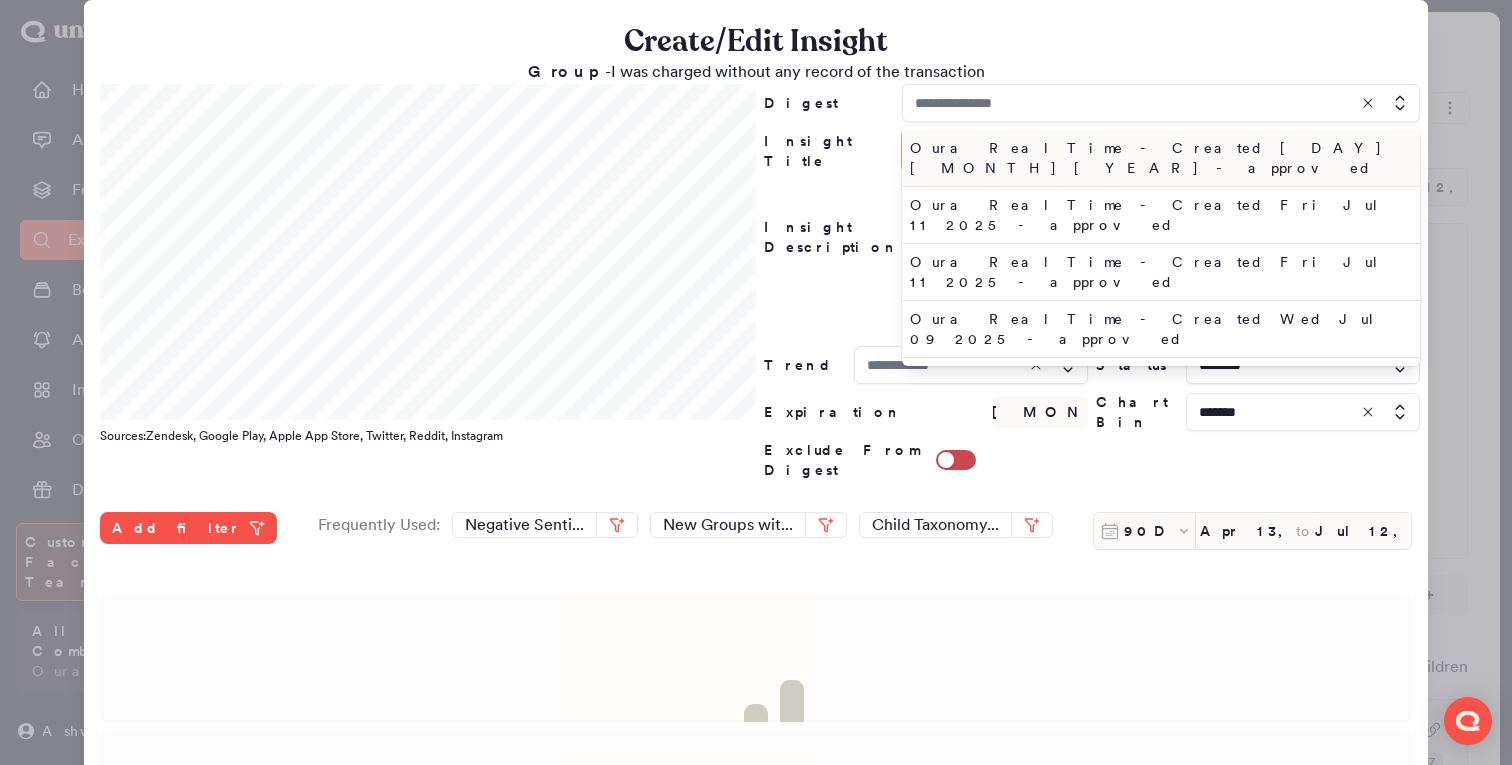 click on "Oura Real Time - Created [DAY] [MONTH] [YEAR] - approved" at bounding box center [1157, 158] 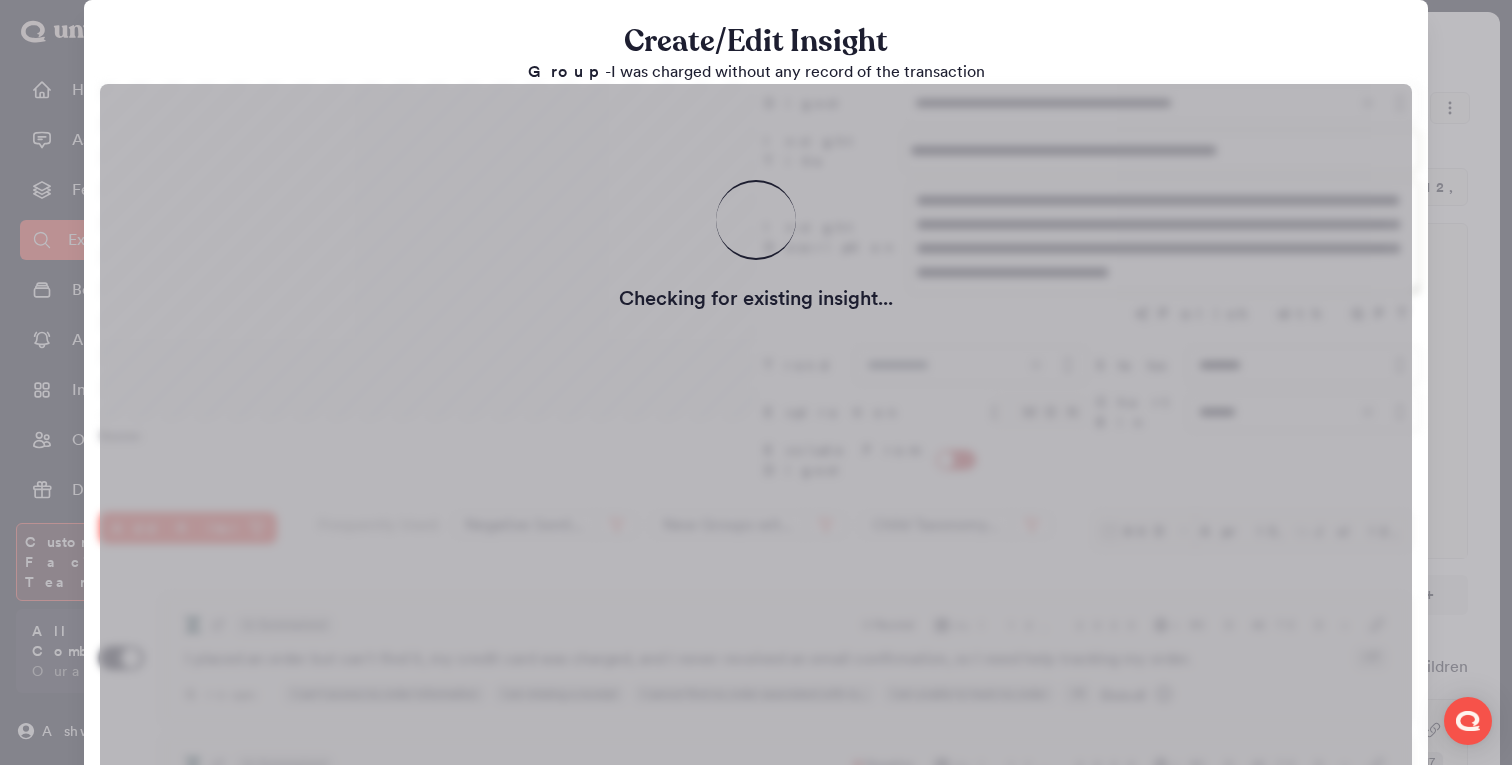 type on "**********" 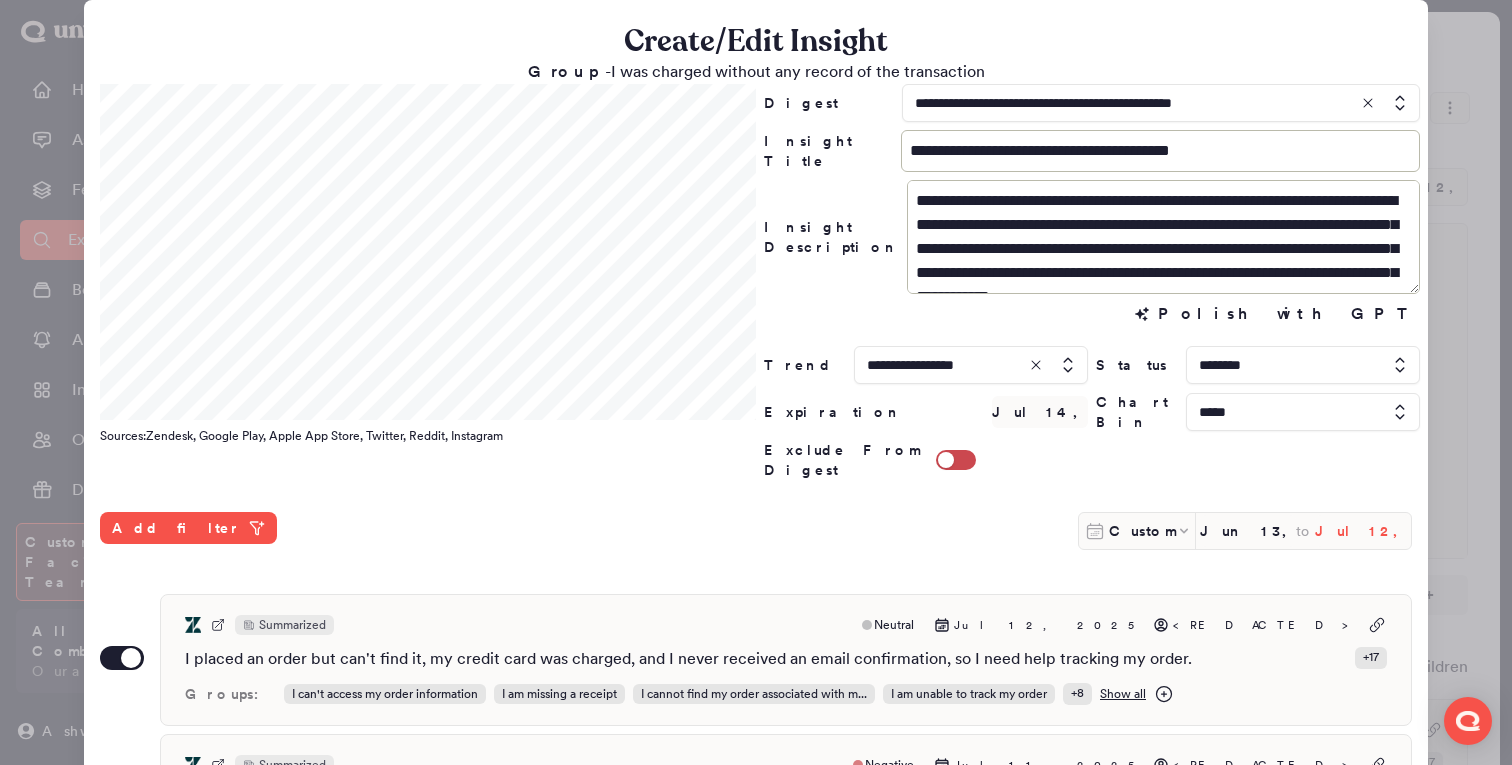 click on "Jul 12, 2025" at bounding box center (1363, 531) 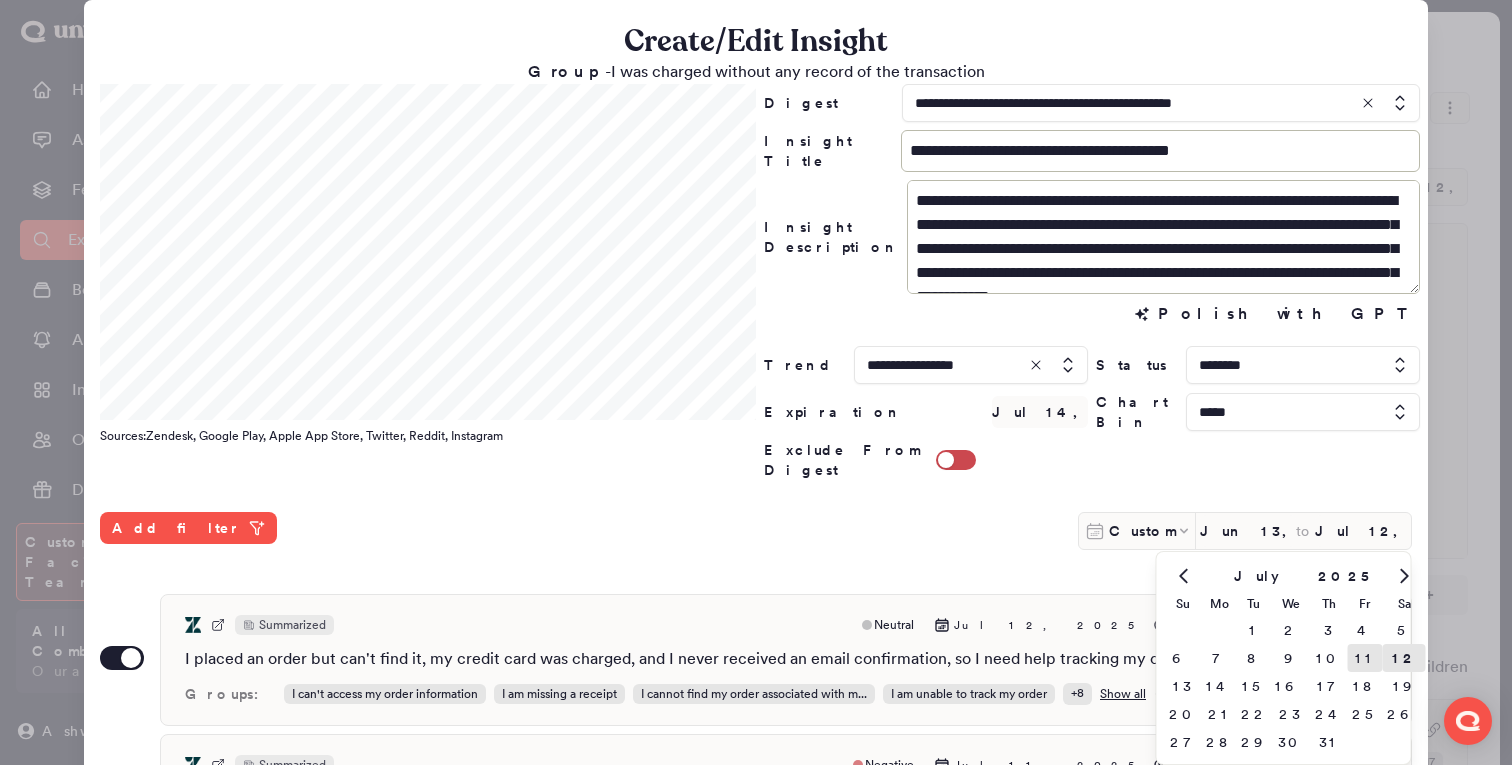 click on "11" at bounding box center [1365, 658] 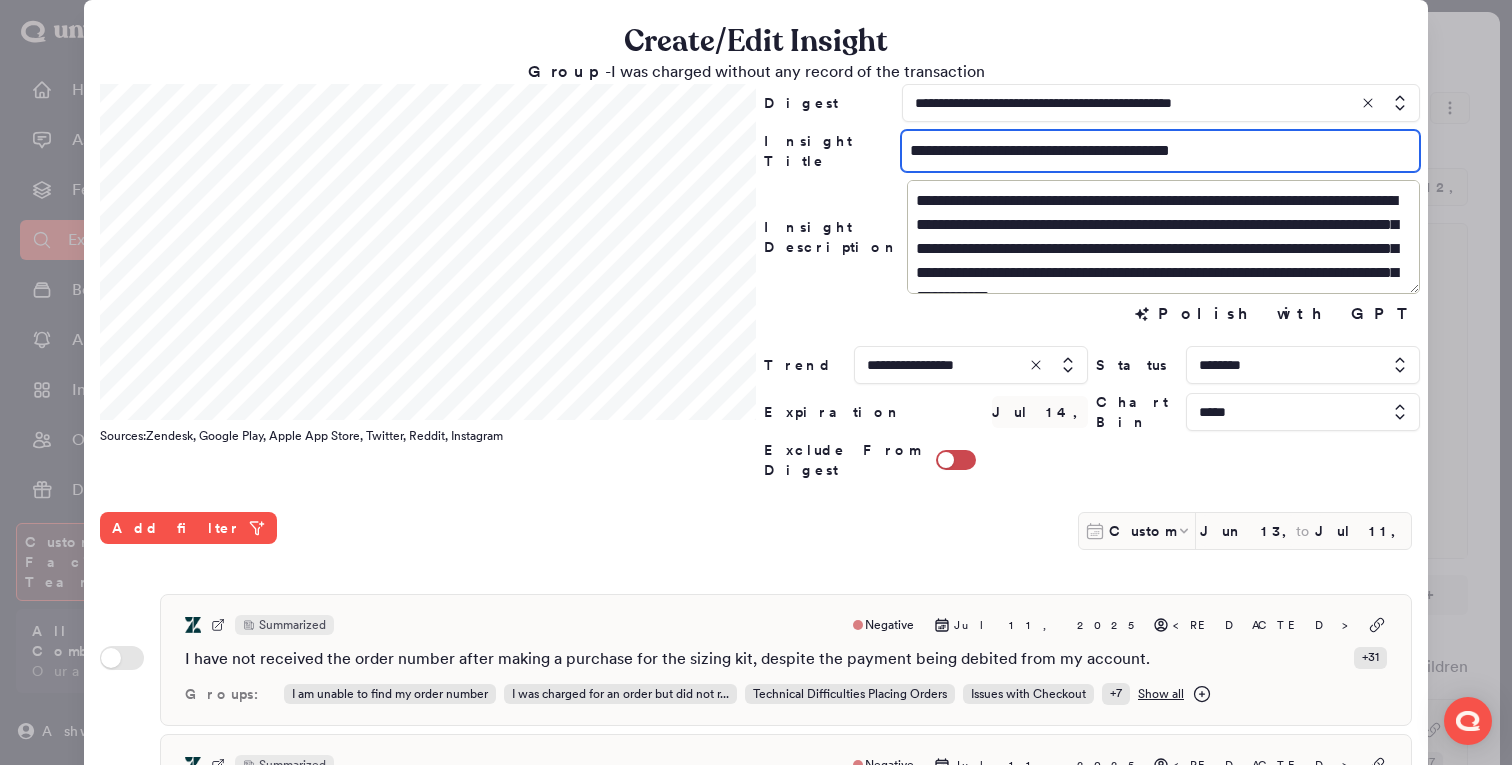 click on "**********" at bounding box center [1160, 151] 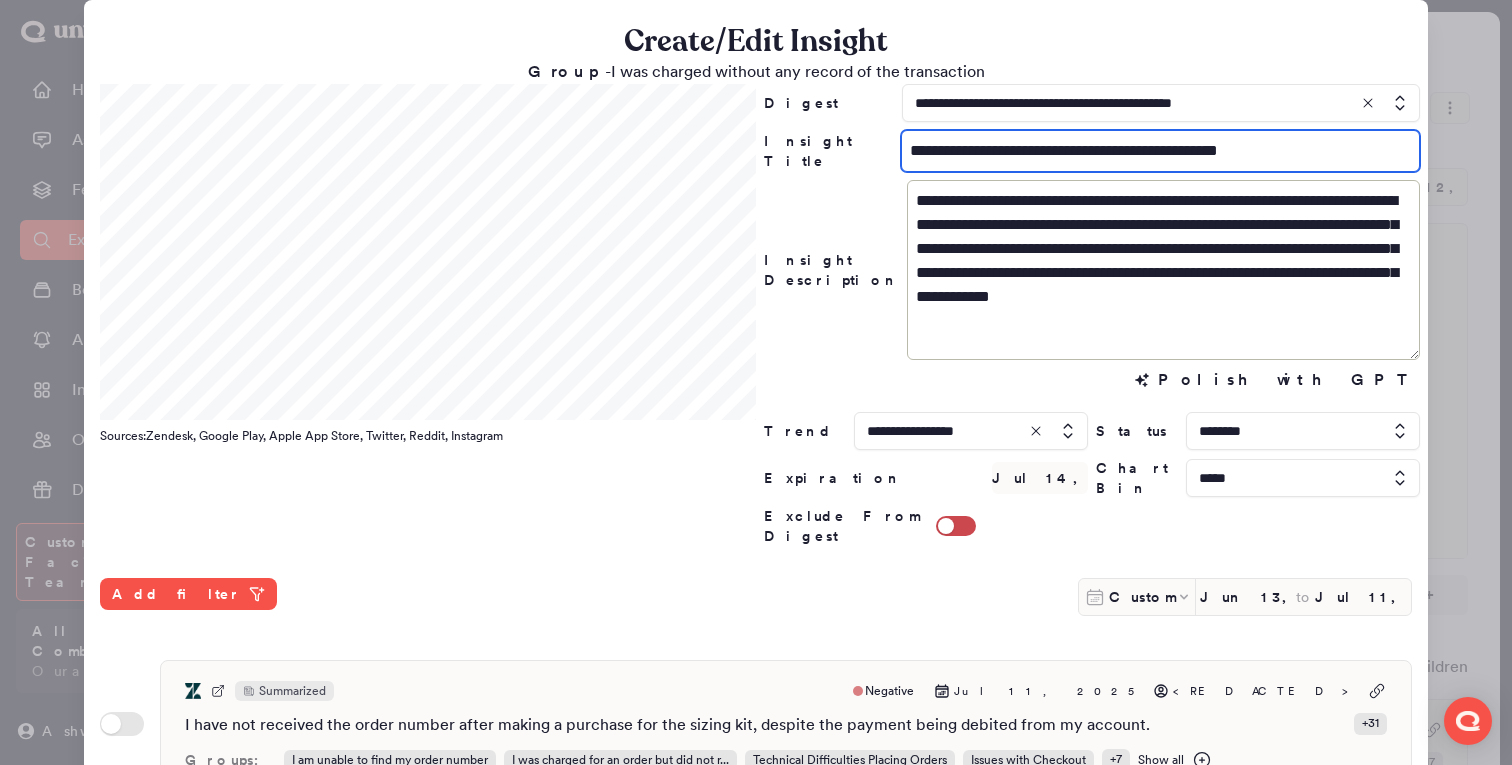 drag, startPoint x: 1401, startPoint y: 286, endPoint x: 1407, endPoint y: 353, distance: 67.26812 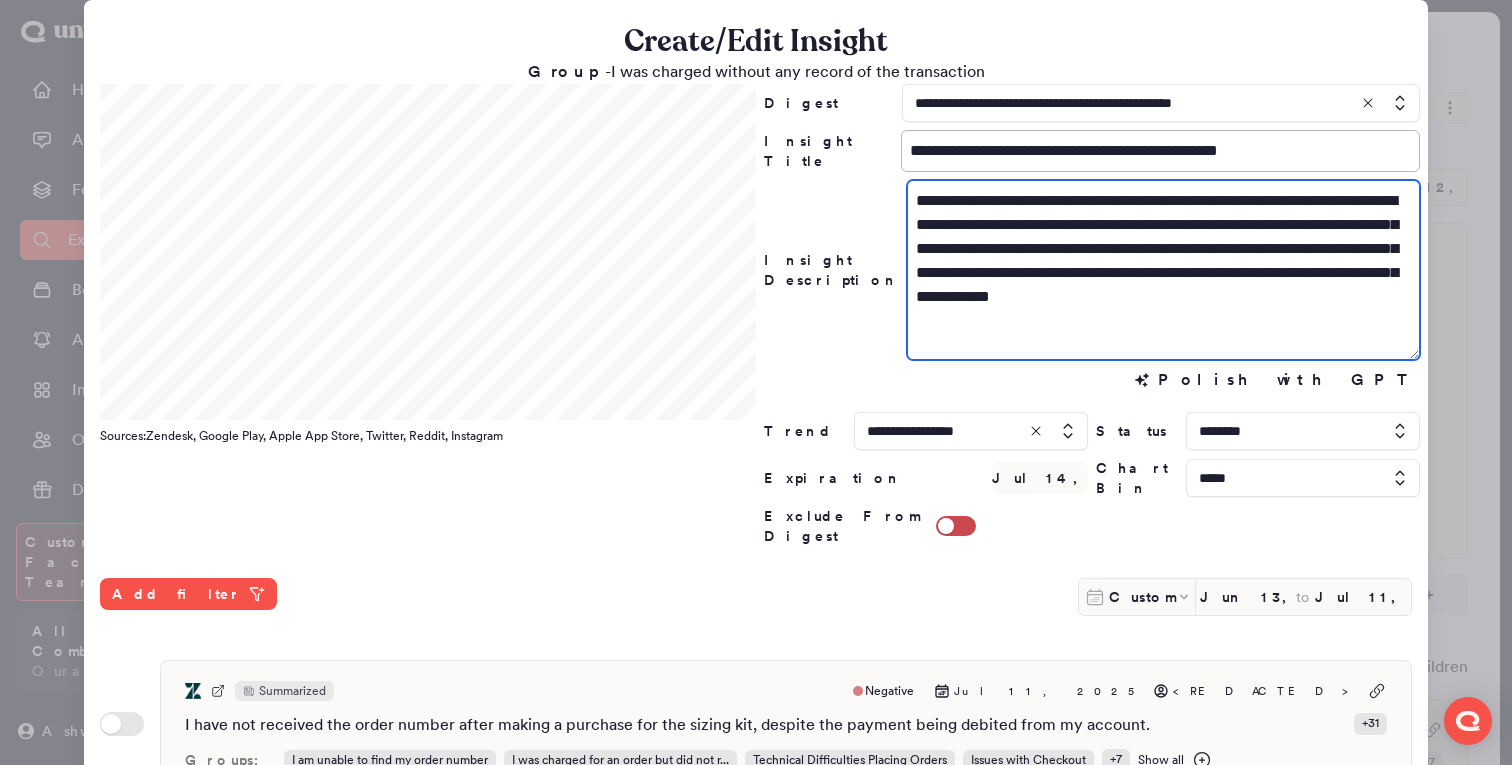 click on "**********" at bounding box center (1163, 270) 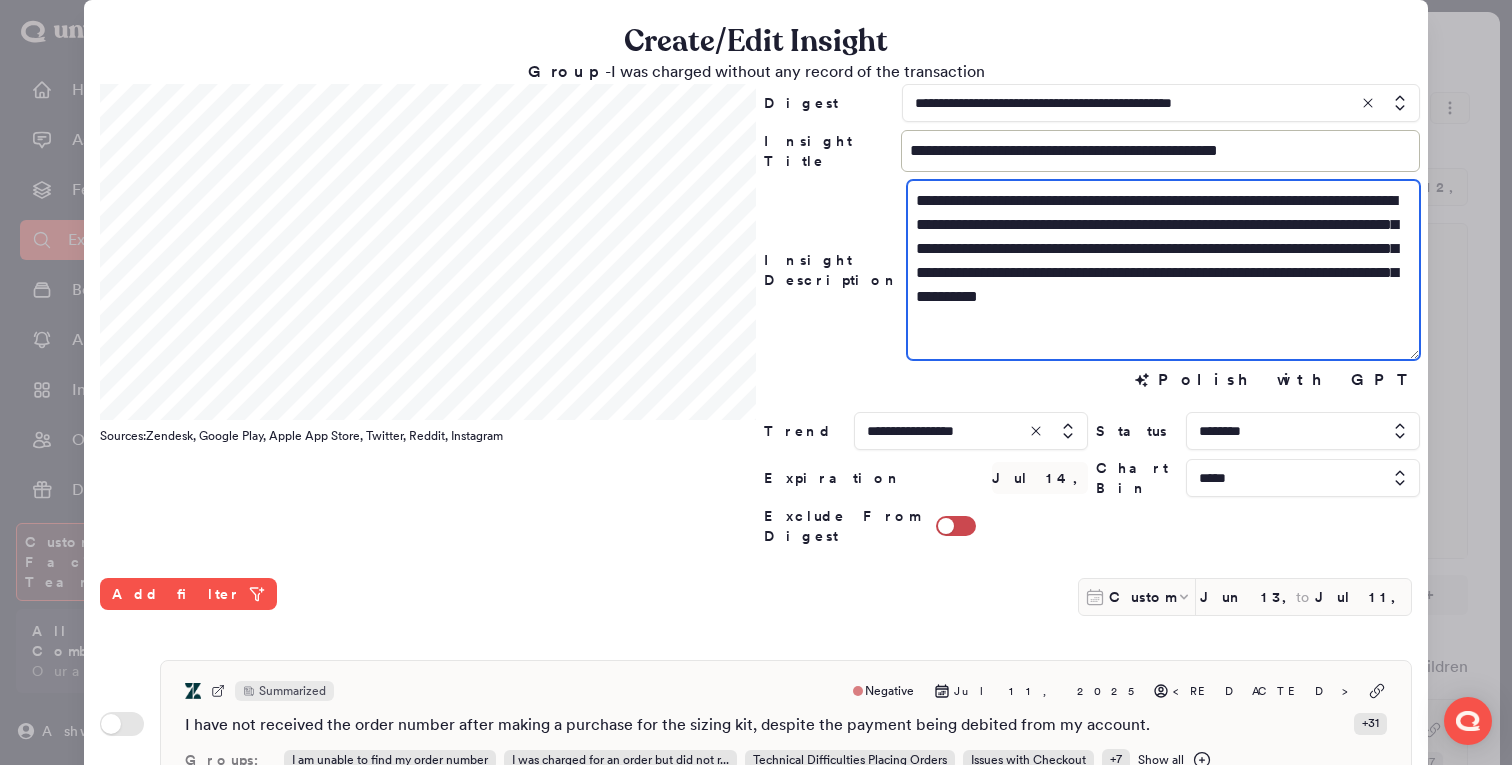 click on "**********" at bounding box center [1163, 270] 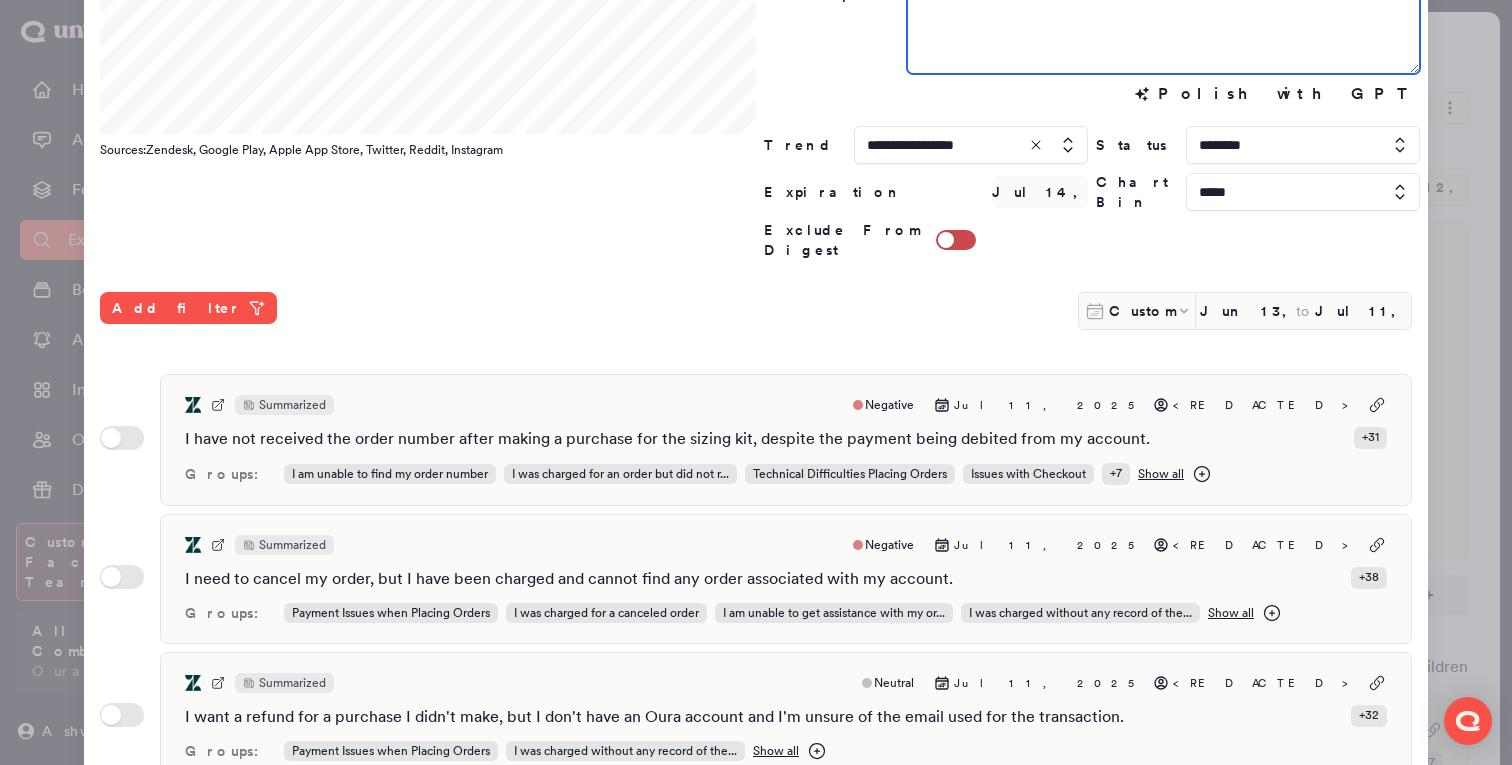 scroll, scrollTop: 283, scrollLeft: 0, axis: vertical 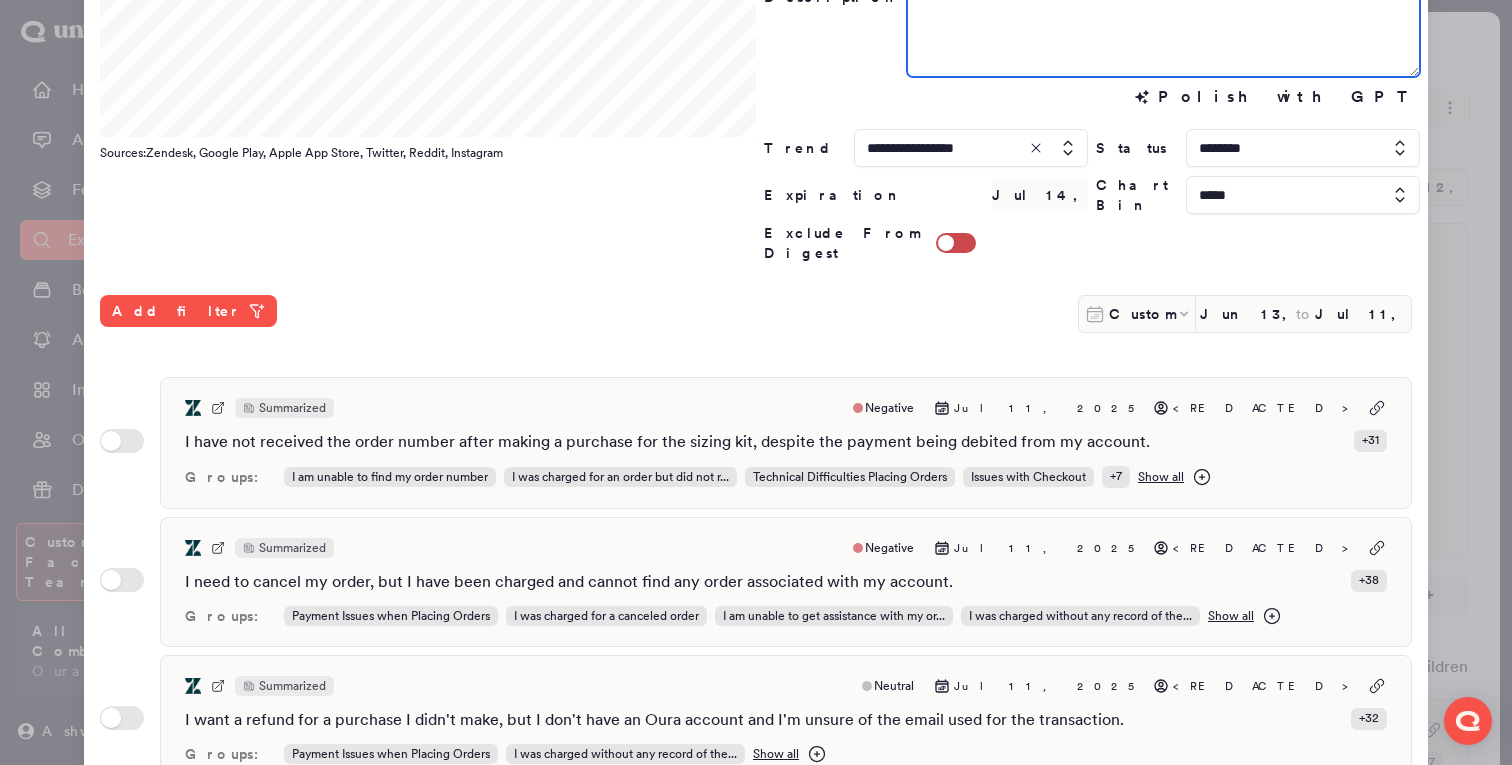 type on "**********" 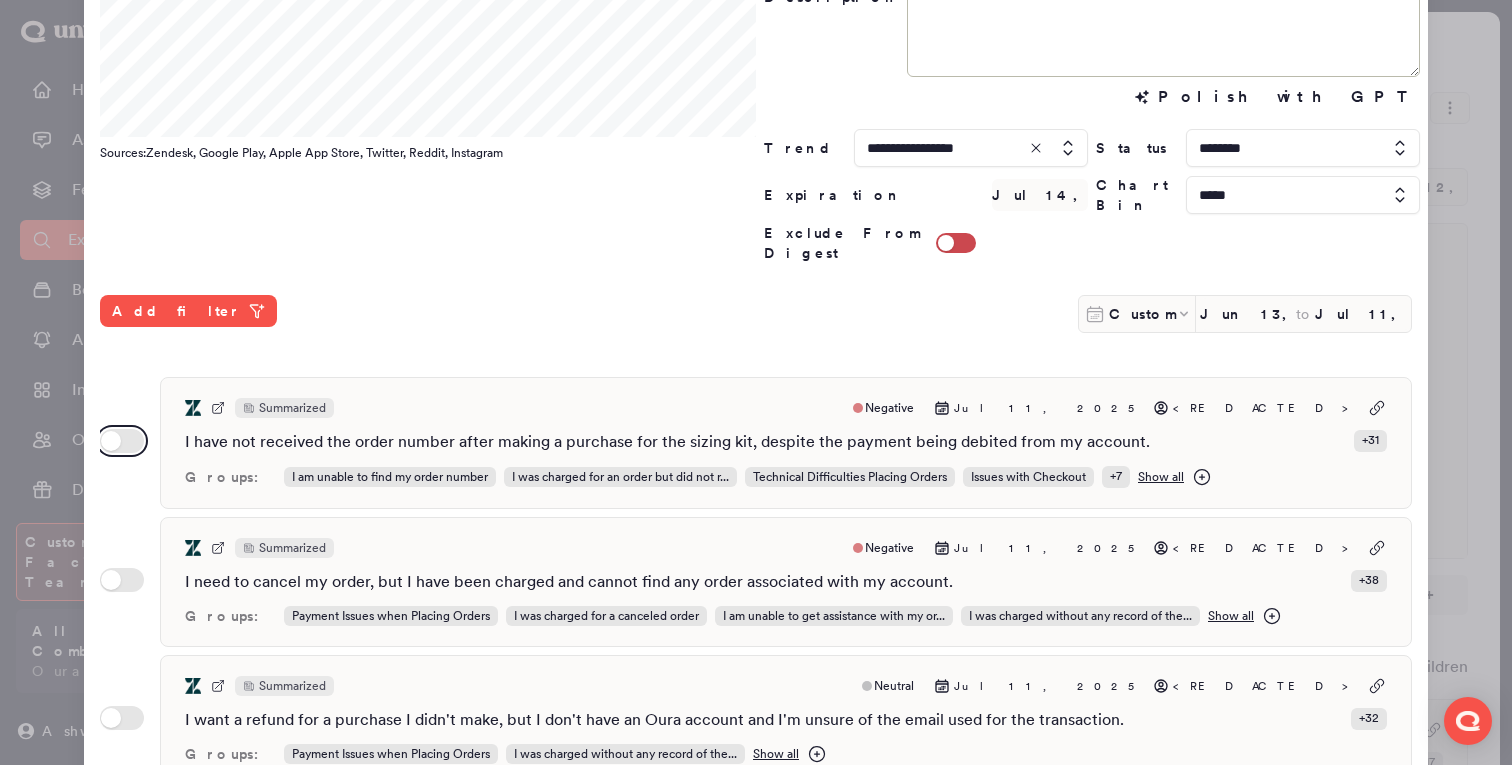 click on "Use setting" at bounding box center (122, 441) 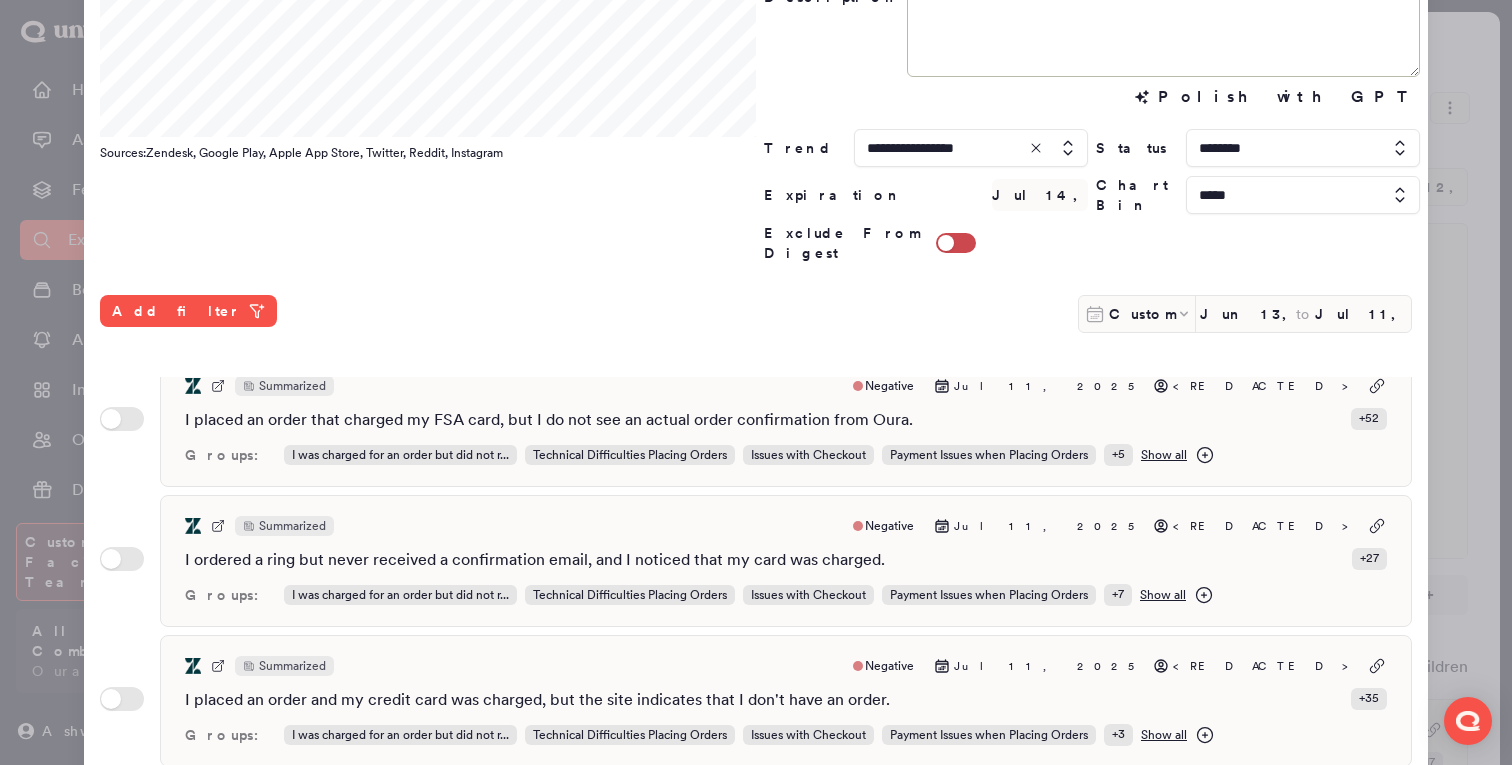 scroll, scrollTop: 2284, scrollLeft: 0, axis: vertical 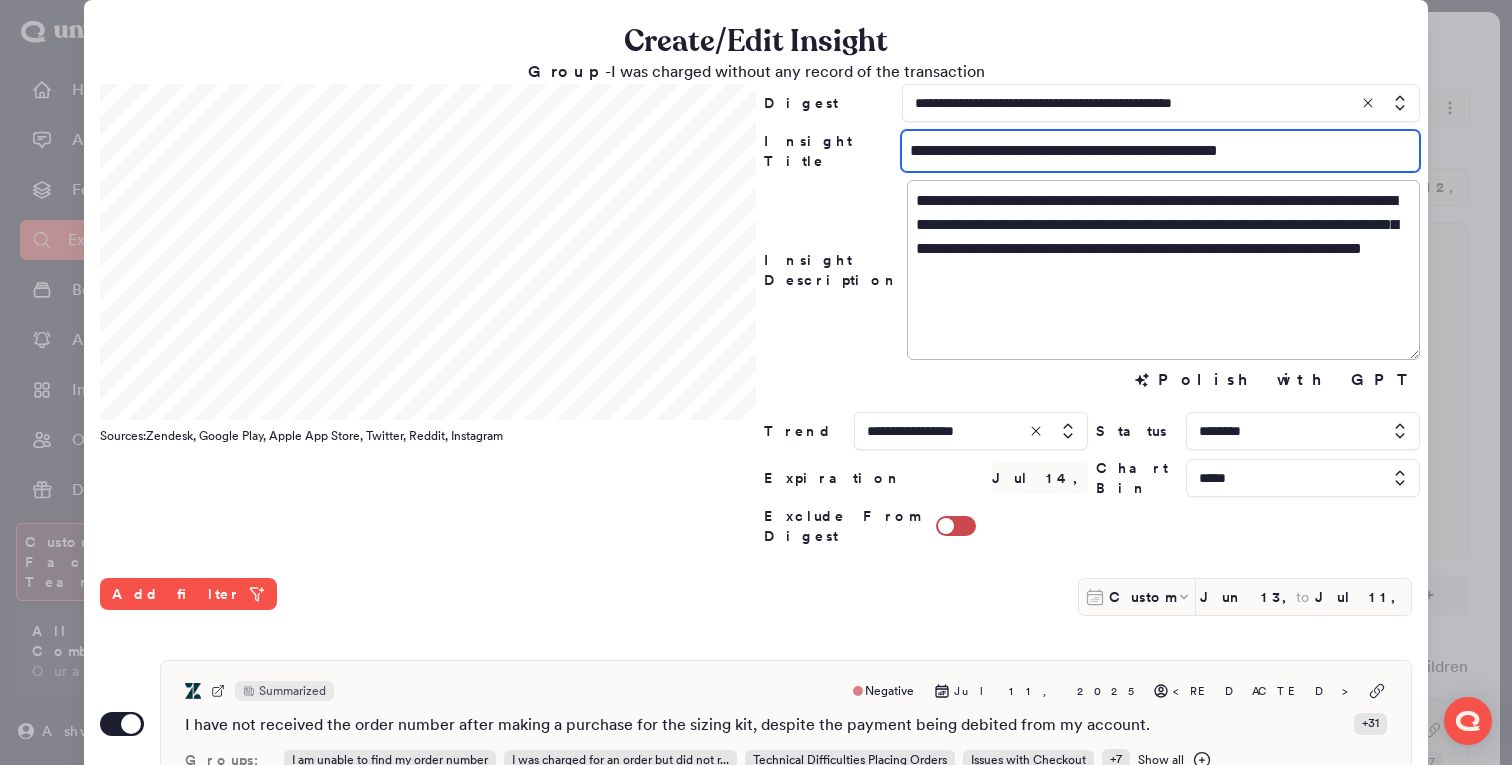 drag, startPoint x: 1299, startPoint y: 155, endPoint x: 1062, endPoint y: 157, distance: 237.00844 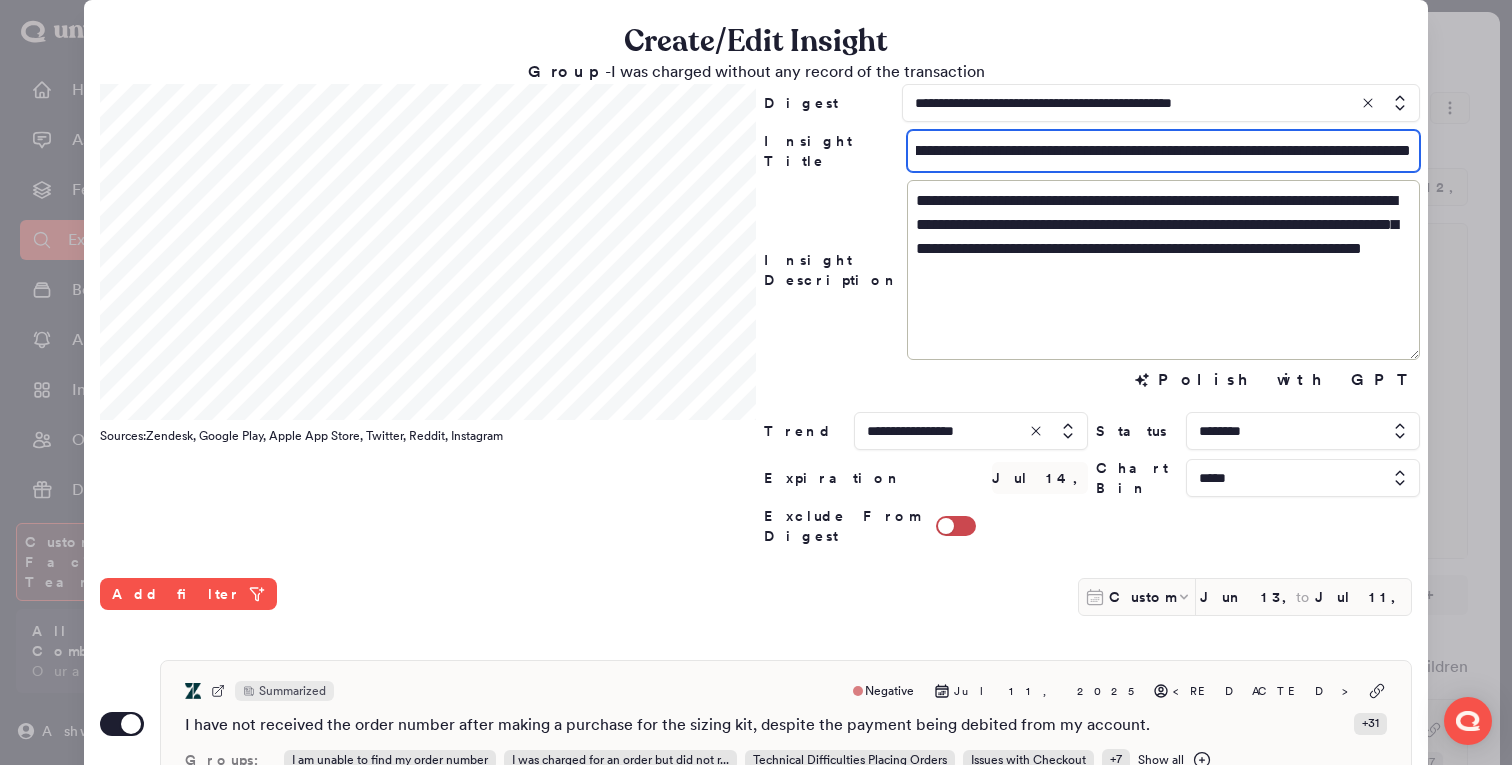scroll, scrollTop: 0, scrollLeft: 133, axis: horizontal 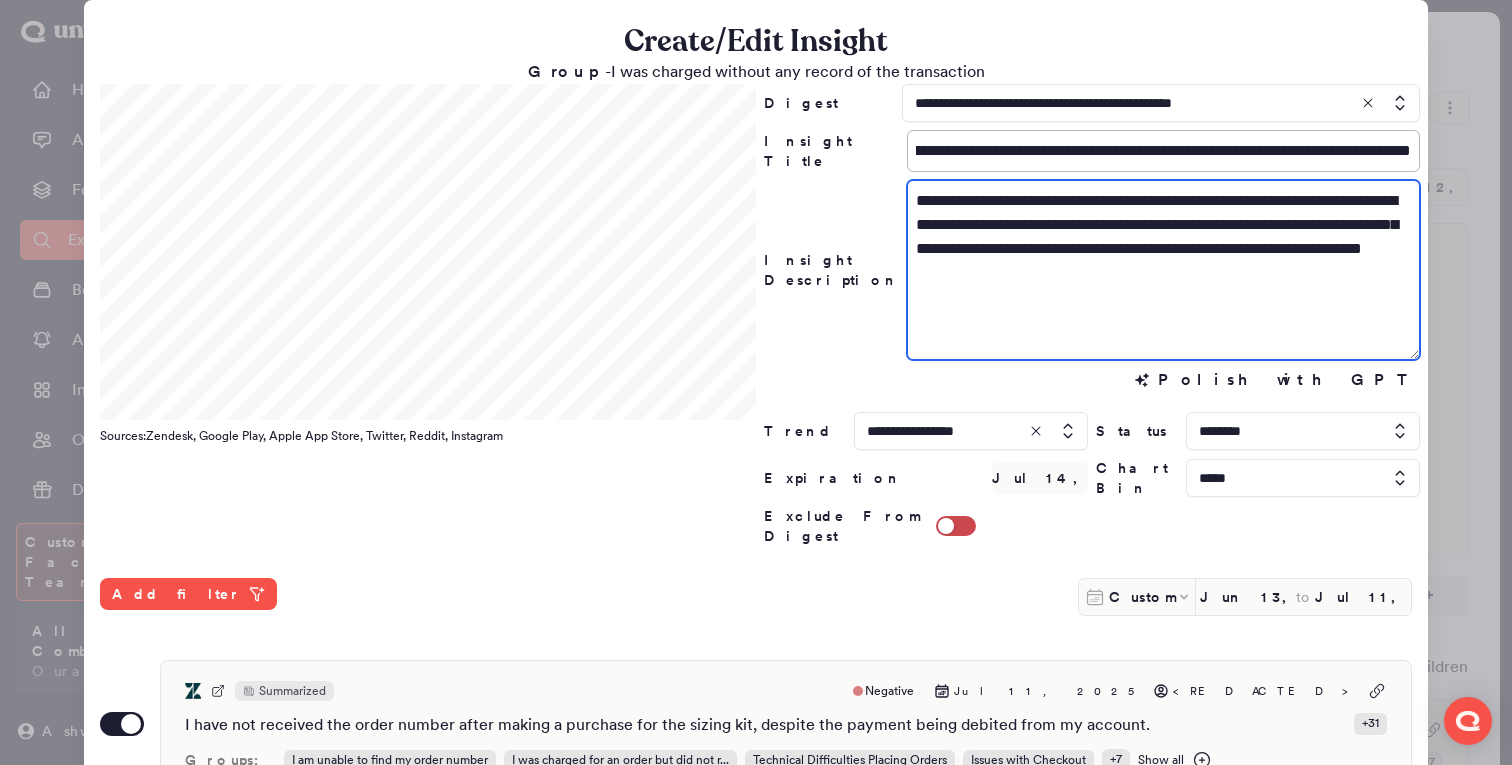 click on "**********" at bounding box center [1163, 270] 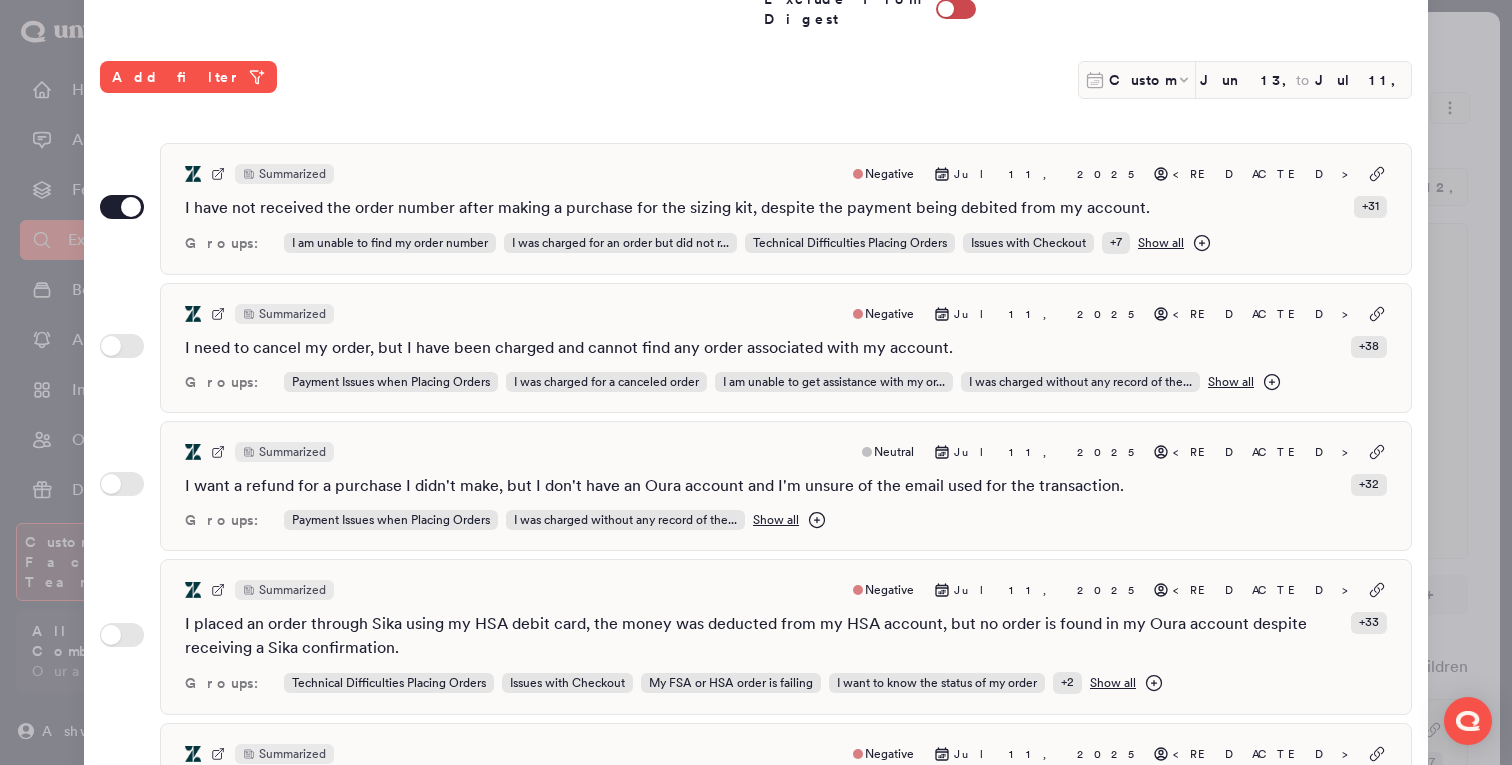 scroll, scrollTop: 520, scrollLeft: 0, axis: vertical 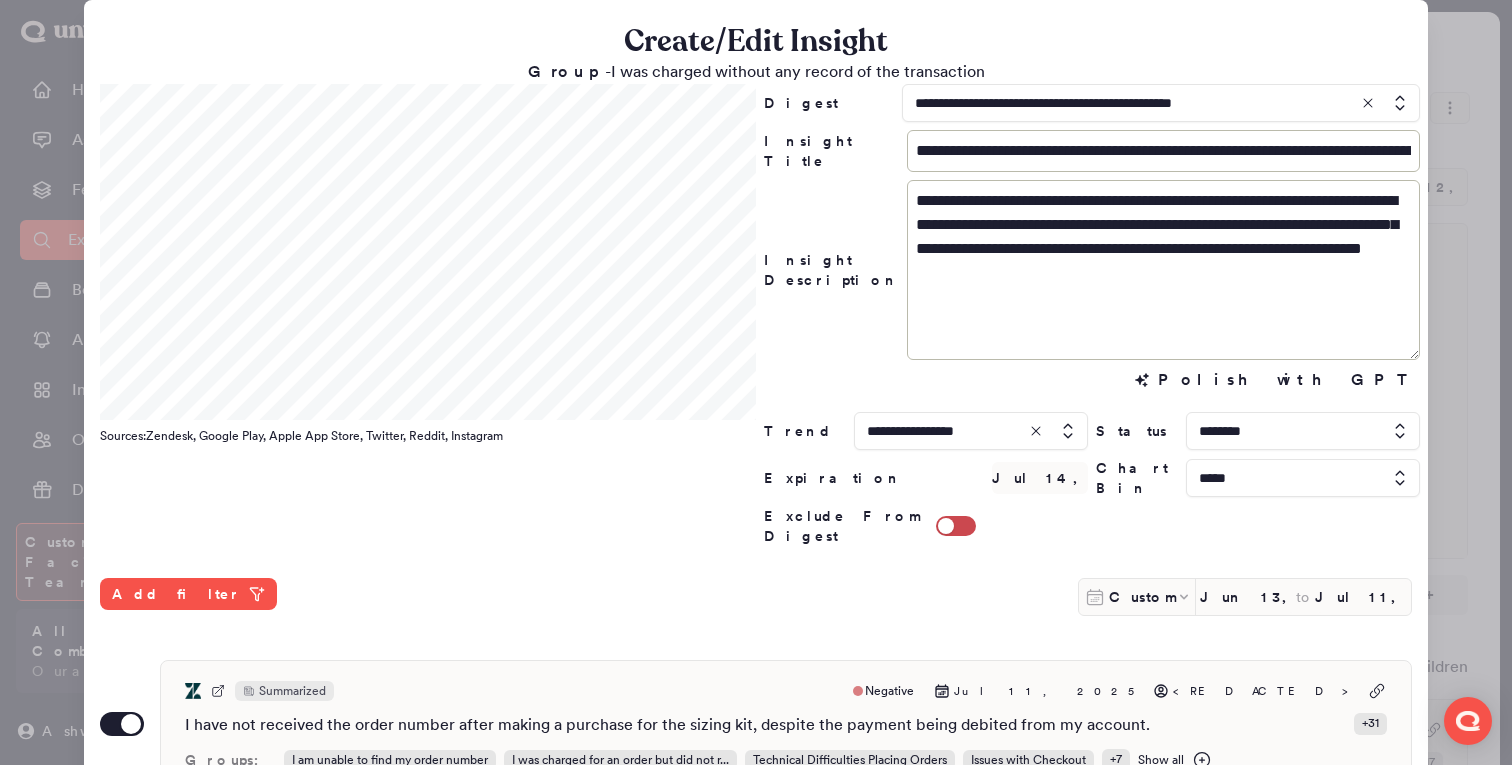 click on "Add filter" at bounding box center [569, 594] 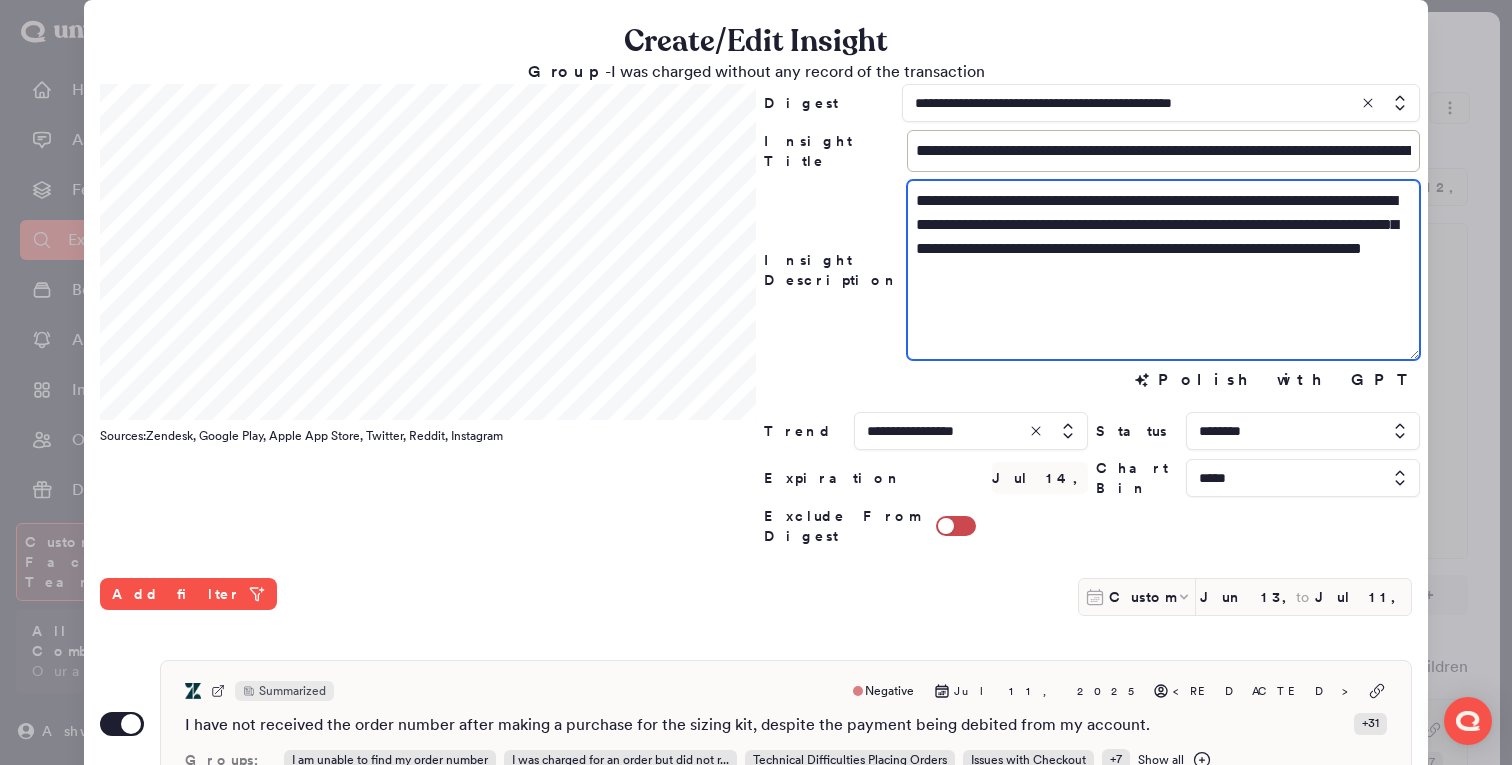 click on "**********" at bounding box center [1163, 270] 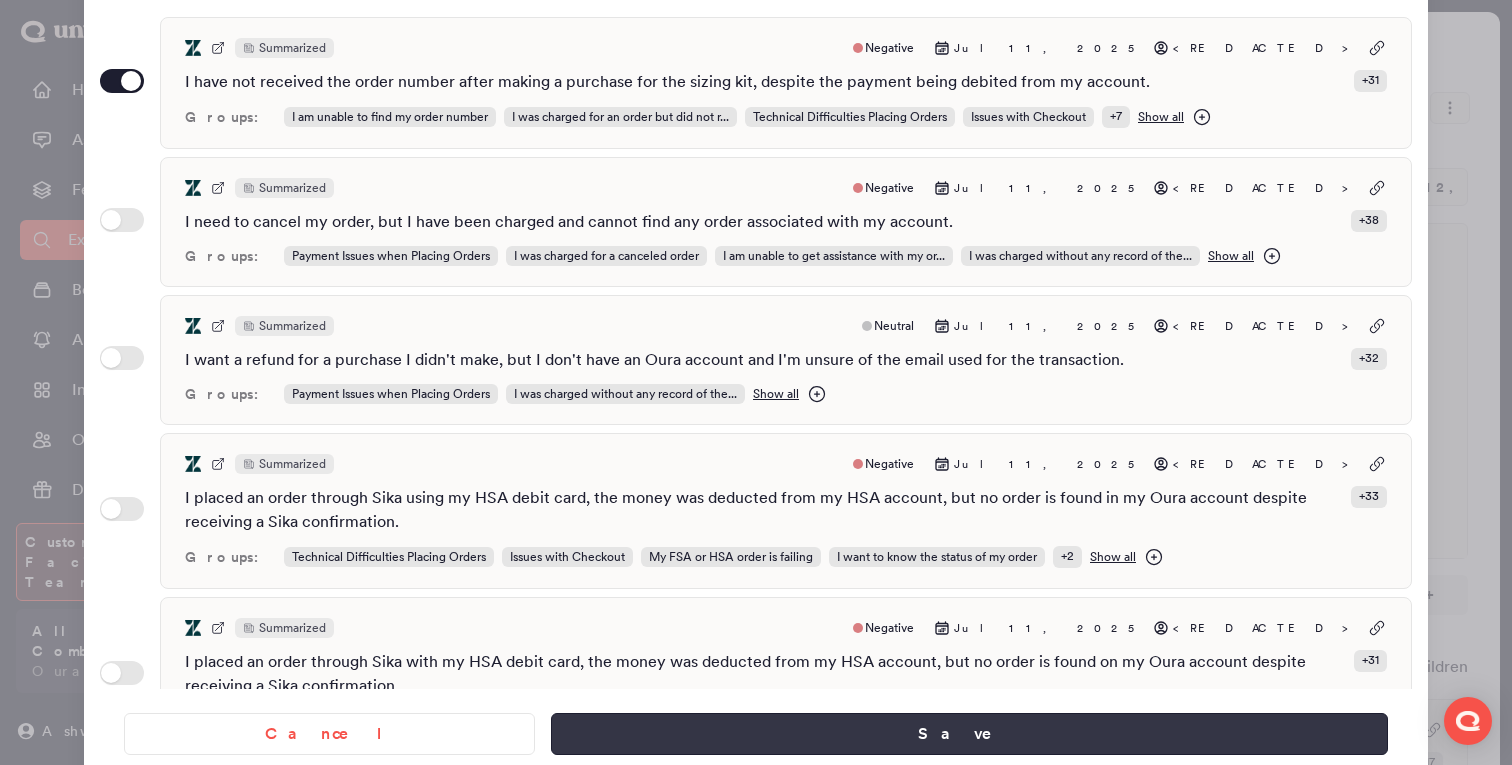 click on "Save" at bounding box center (969, 734) 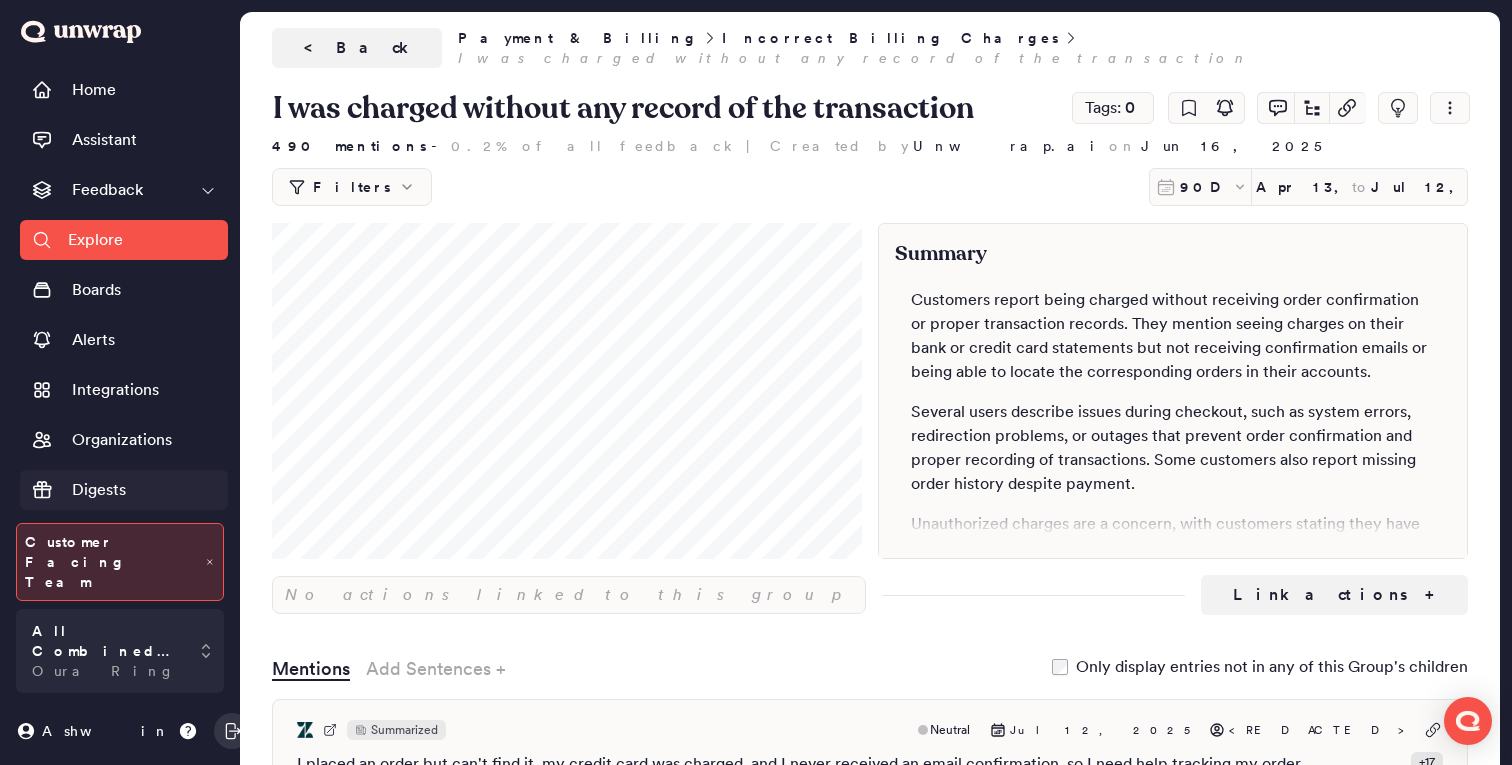 click on "Digests" at bounding box center (79, 490) 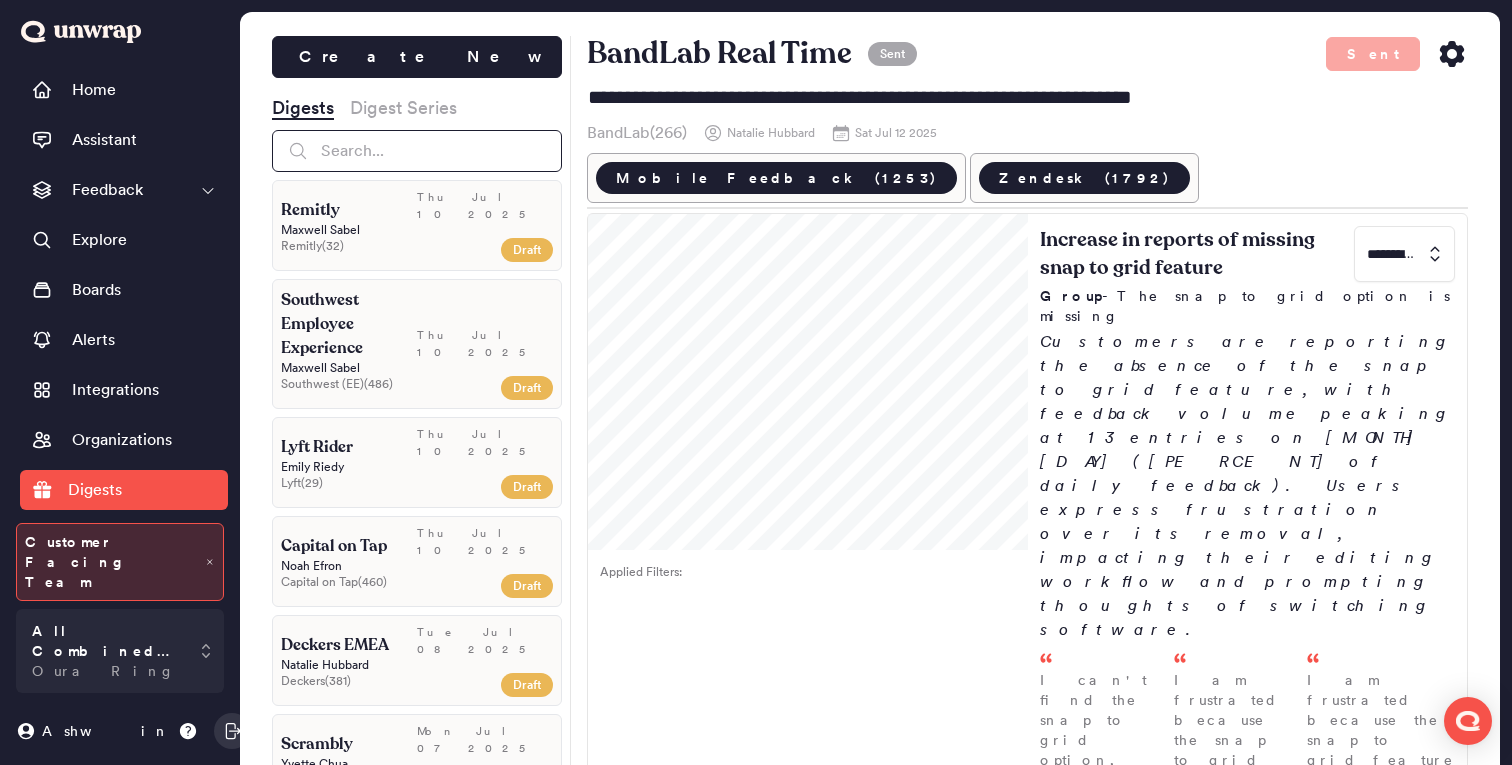 click at bounding box center (417, 151) 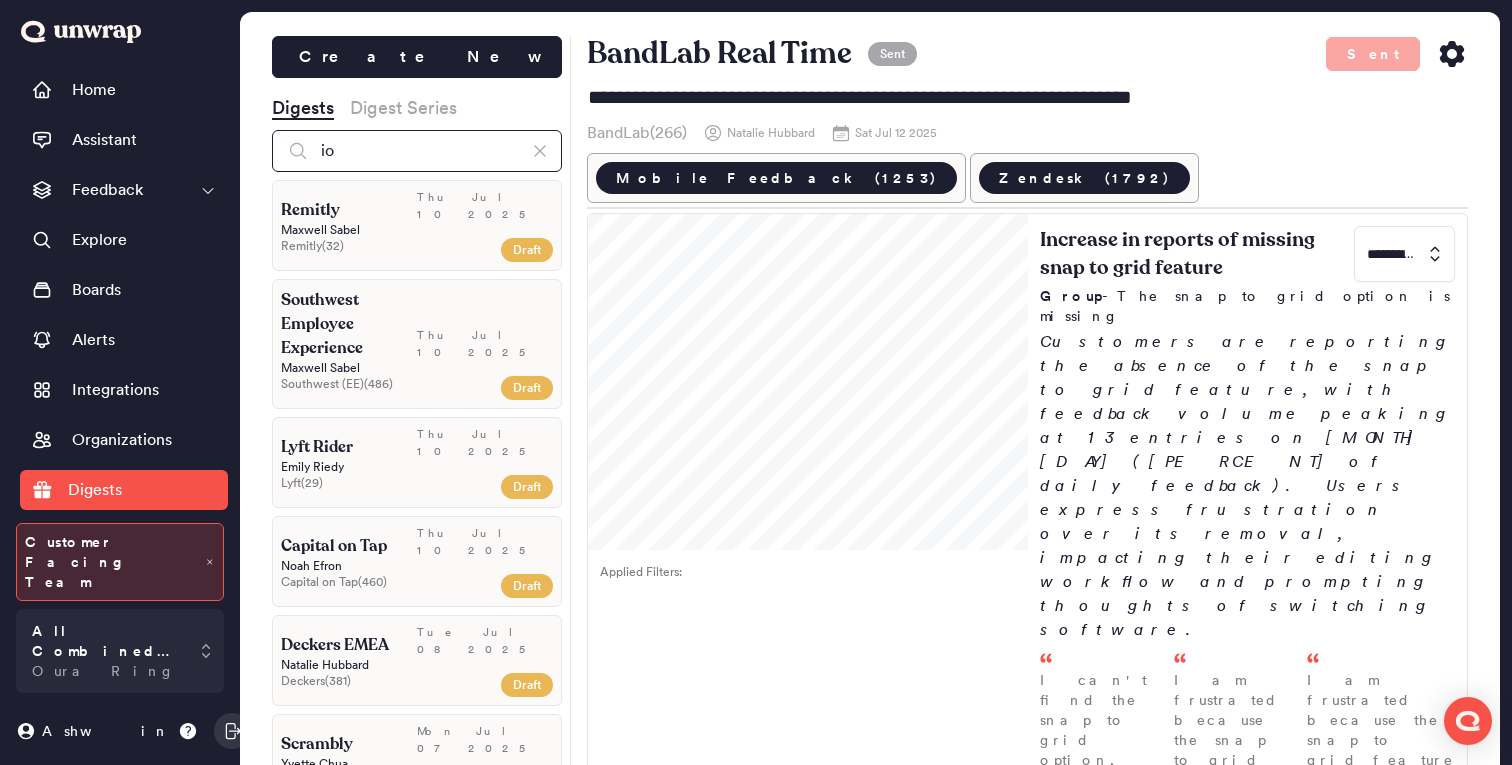 type on "i" 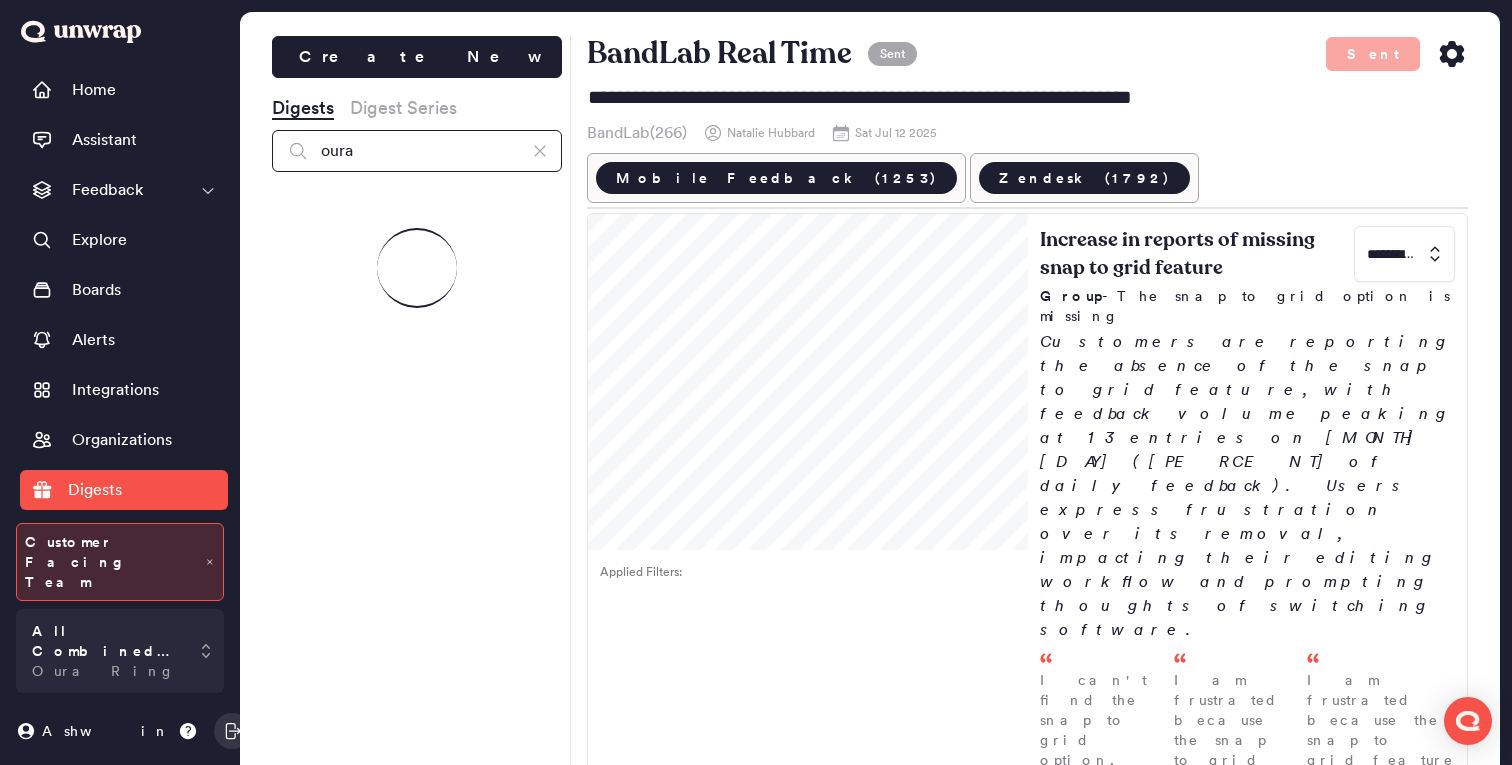 type on "oura" 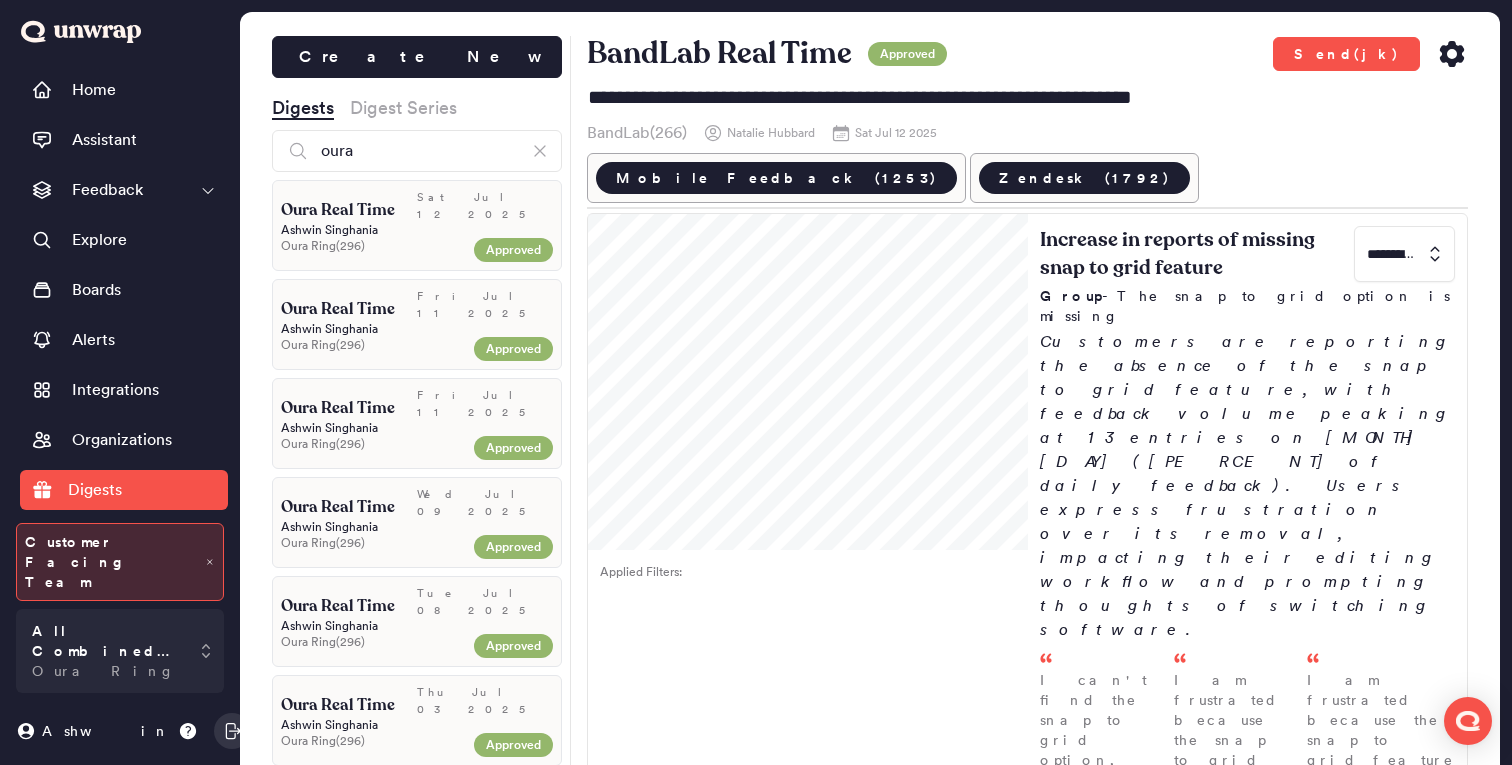 click on "Oura Real Time" at bounding box center (349, 210) 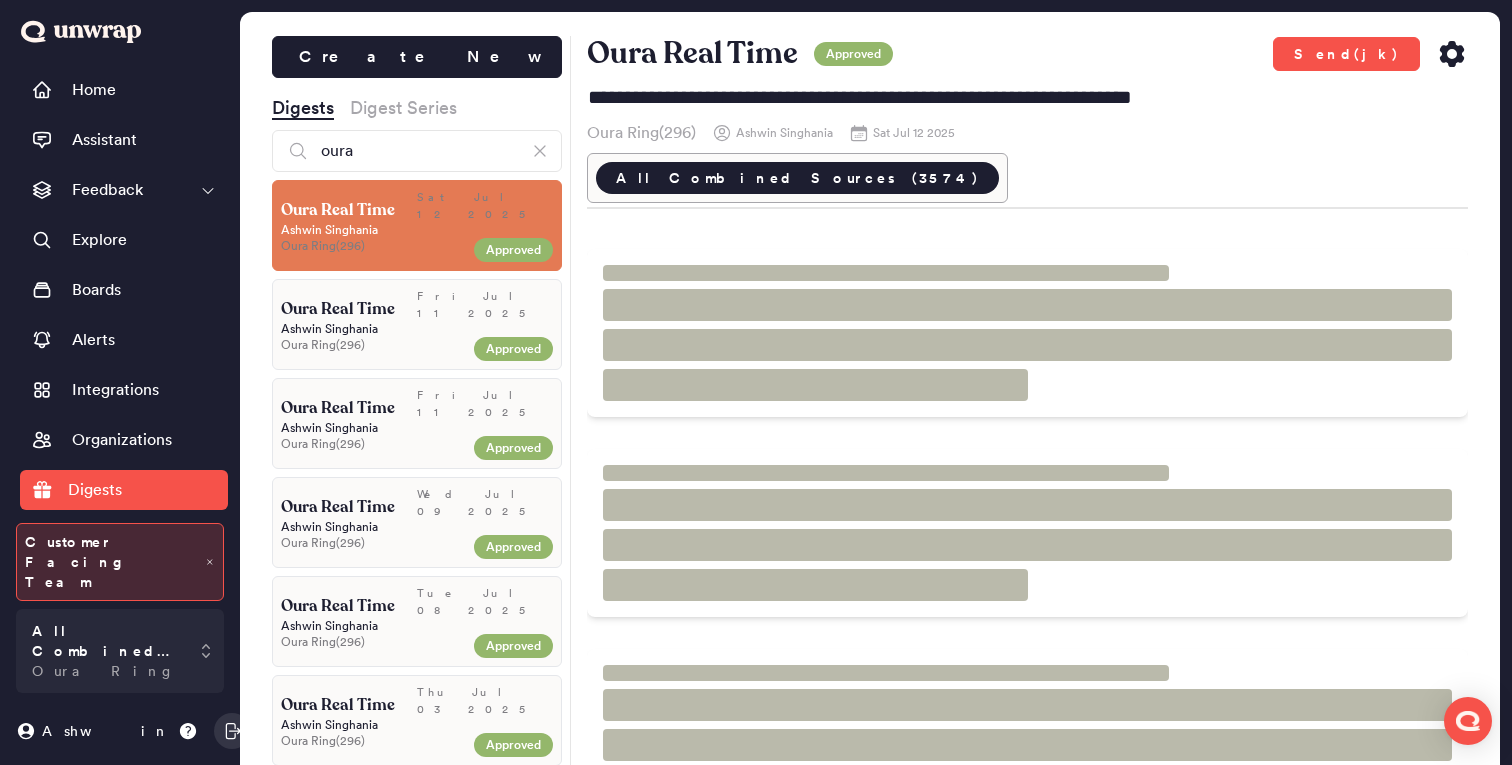 type on "**********" 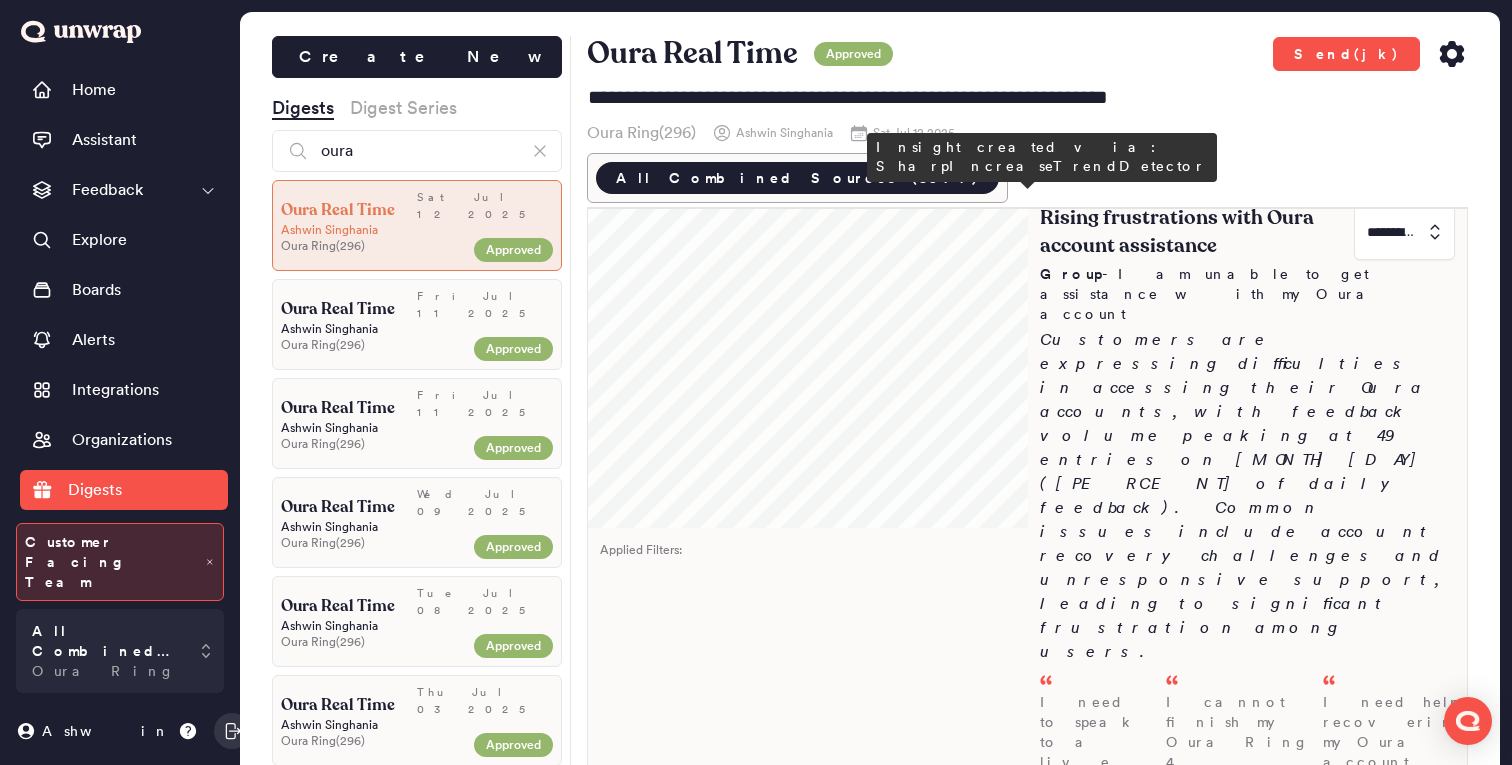 scroll, scrollTop: 35, scrollLeft: 0, axis: vertical 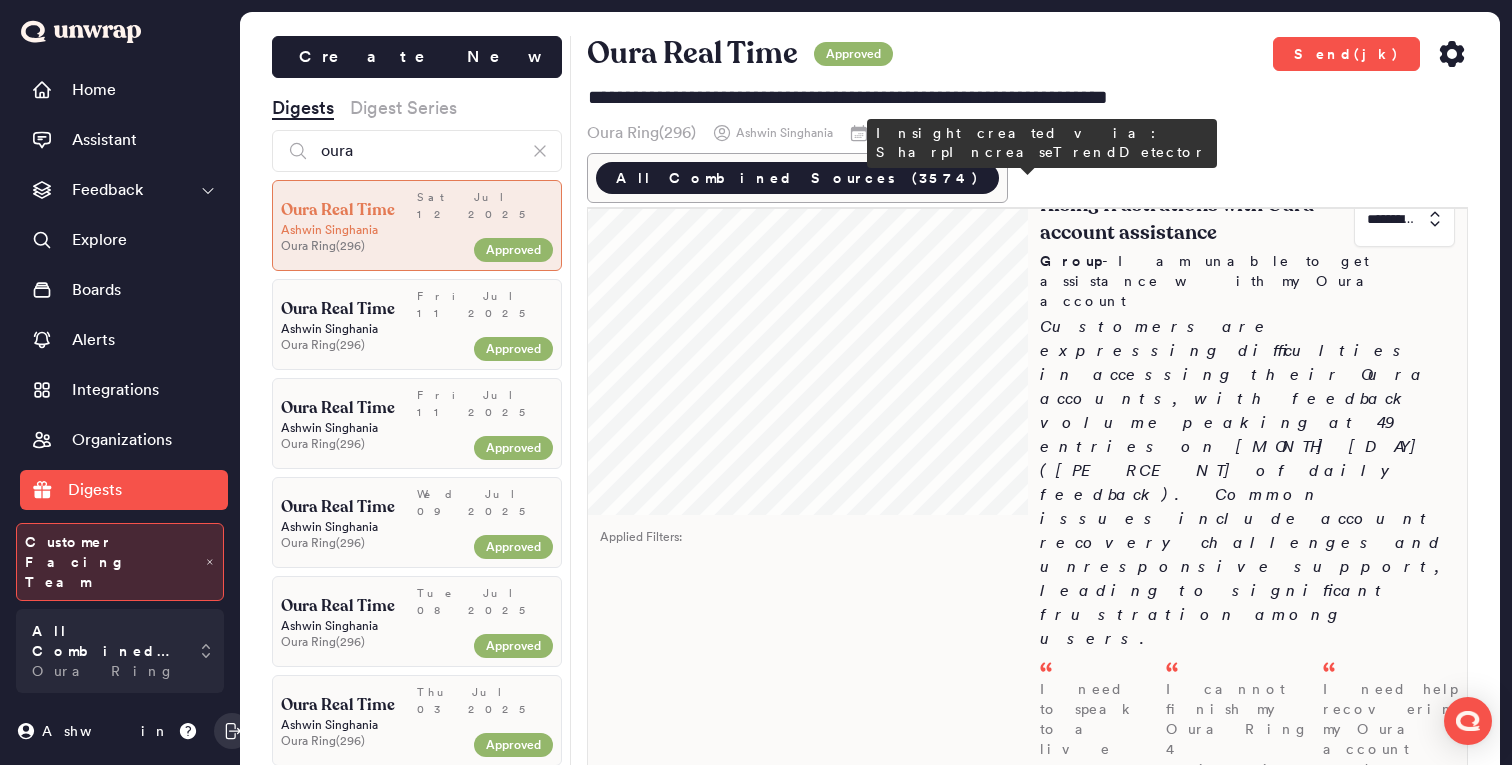 click on "Customers are expressing difficulties in accessing their Oura accounts, with feedback volume peaking at 49 entries on July 11th (1.3% of daily feedback). Common issues include account recovery challenges and unresponsive support, leading to significant frustration among users." at bounding box center [1248, 483] 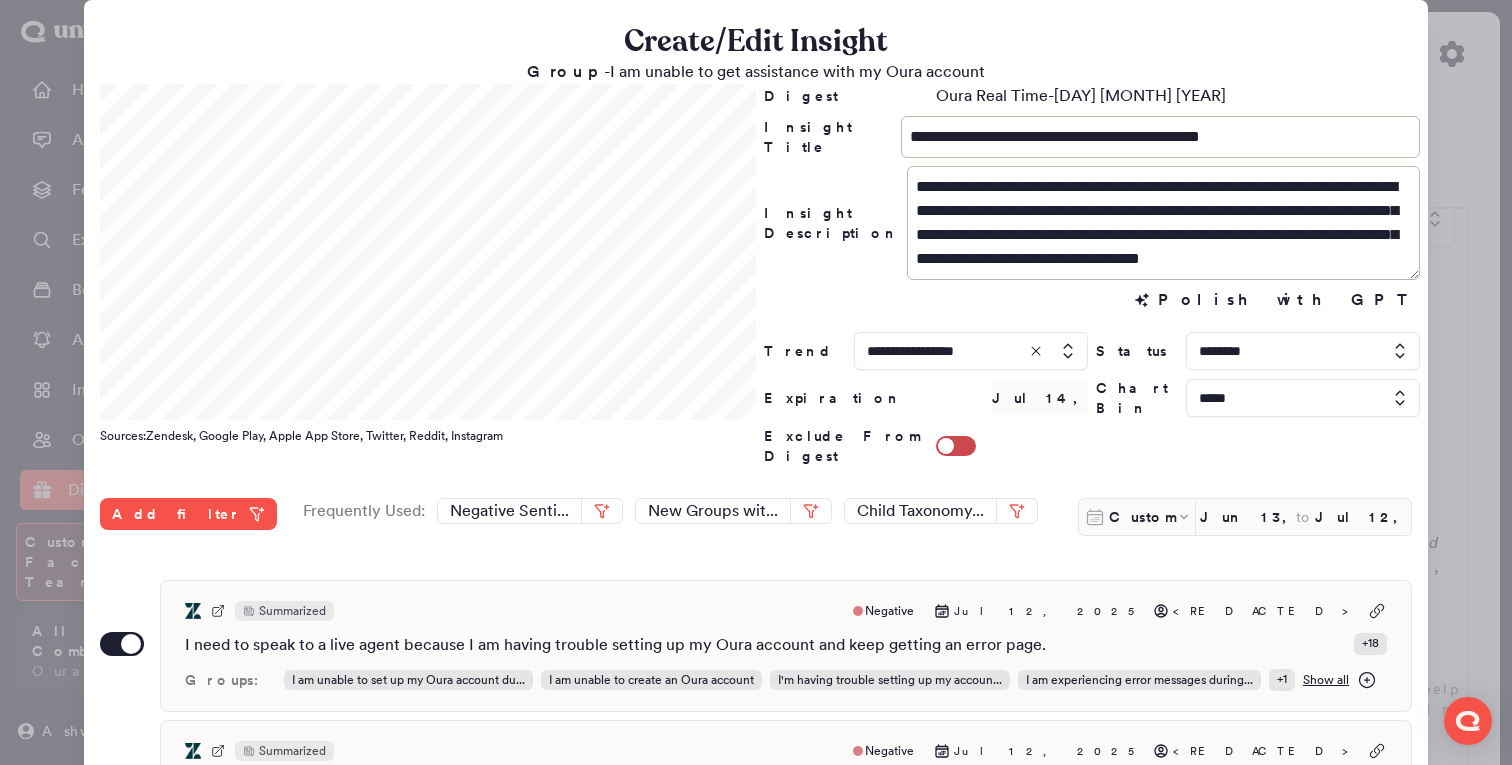click at bounding box center (1303, 351) 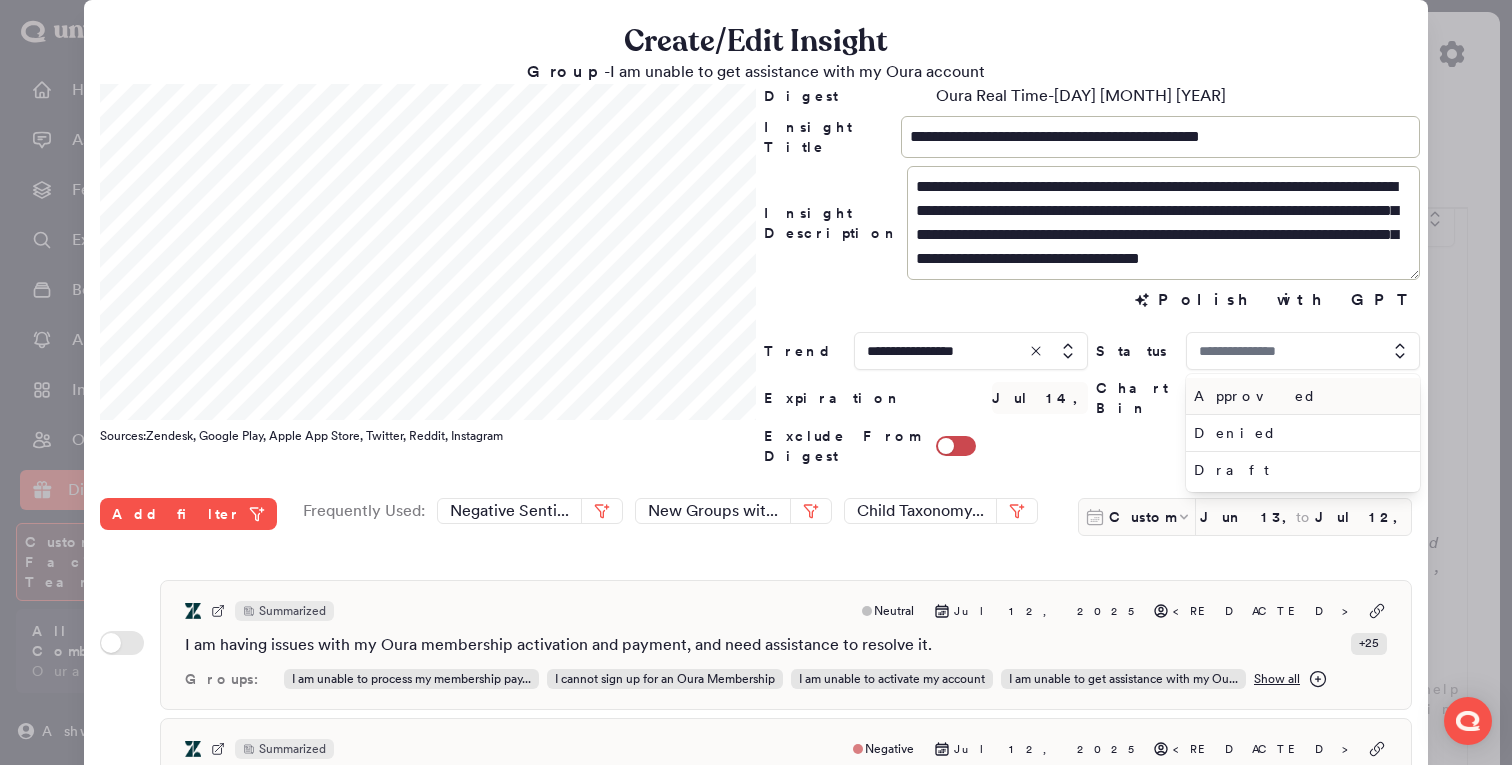 type on "********" 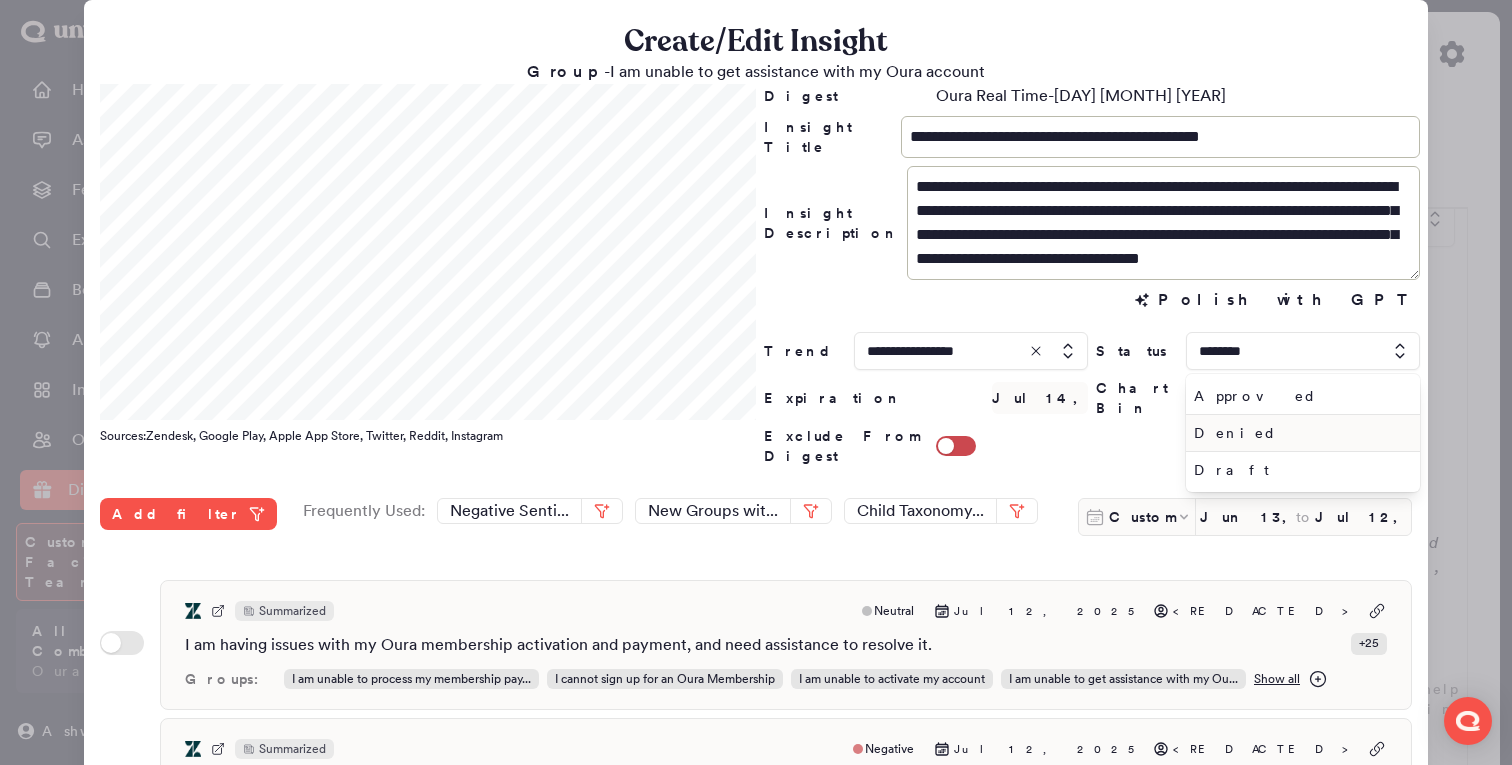 click on "Denied" at bounding box center [1299, 433] 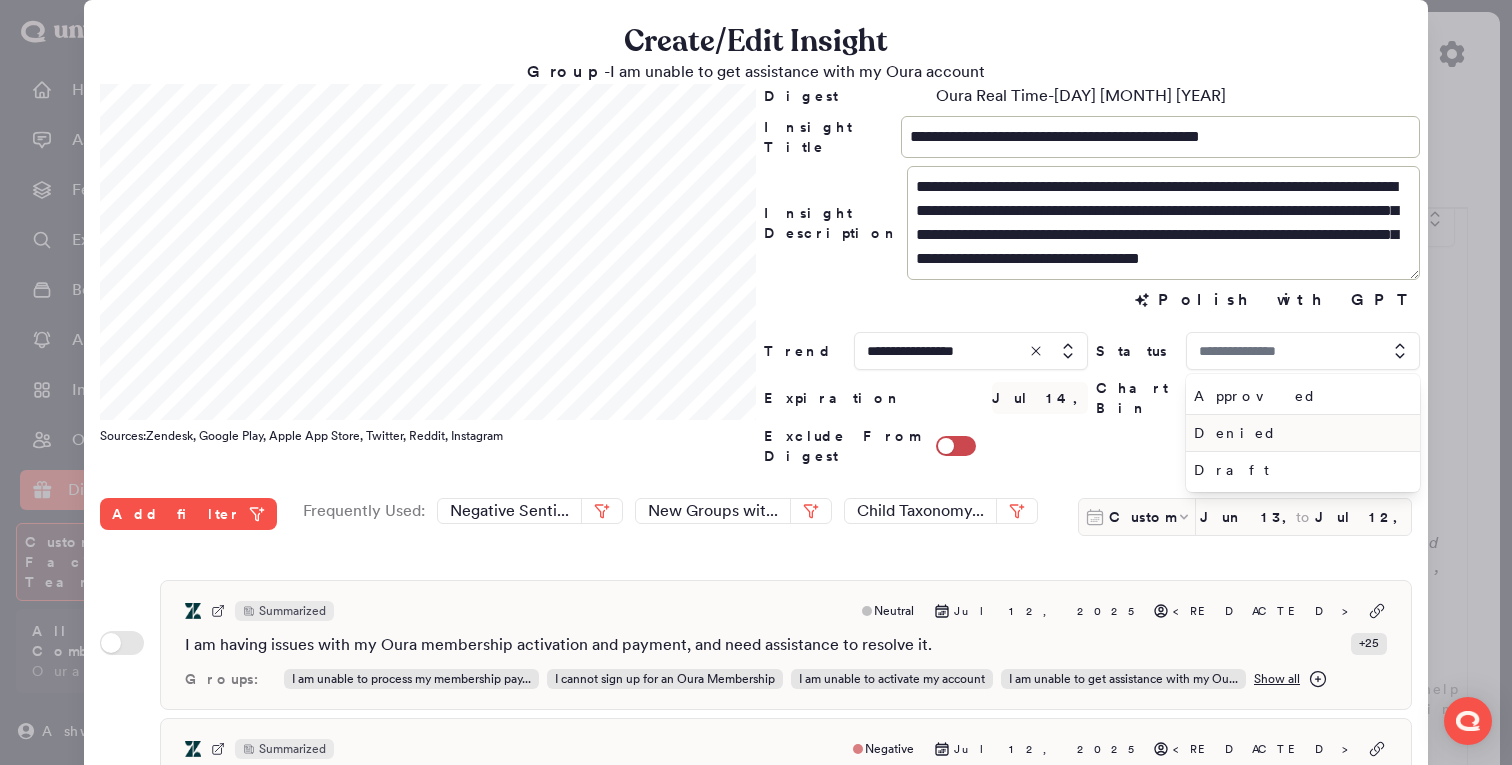 type on "******" 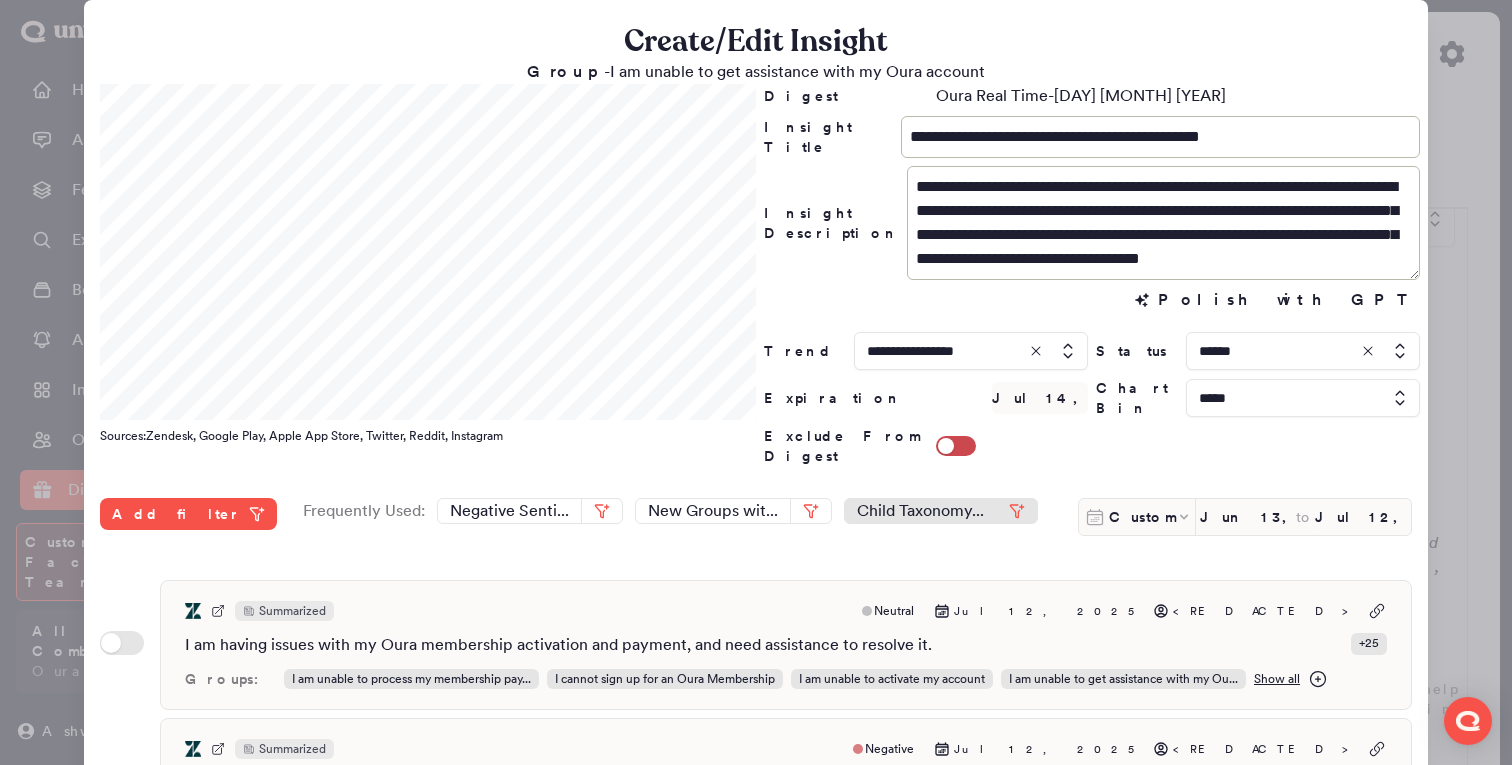 scroll, scrollTop: 563, scrollLeft: 0, axis: vertical 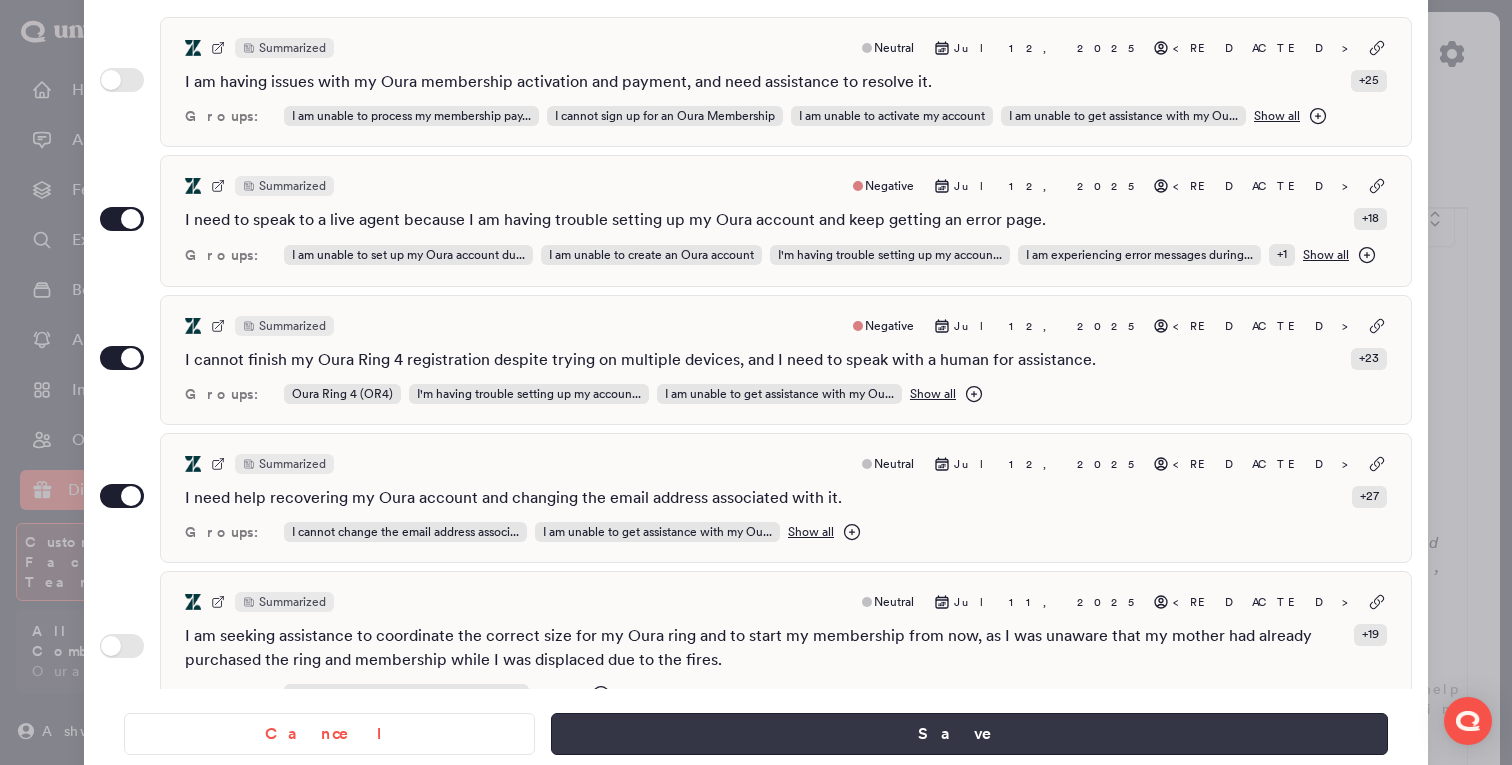 click on "Save" at bounding box center (969, 734) 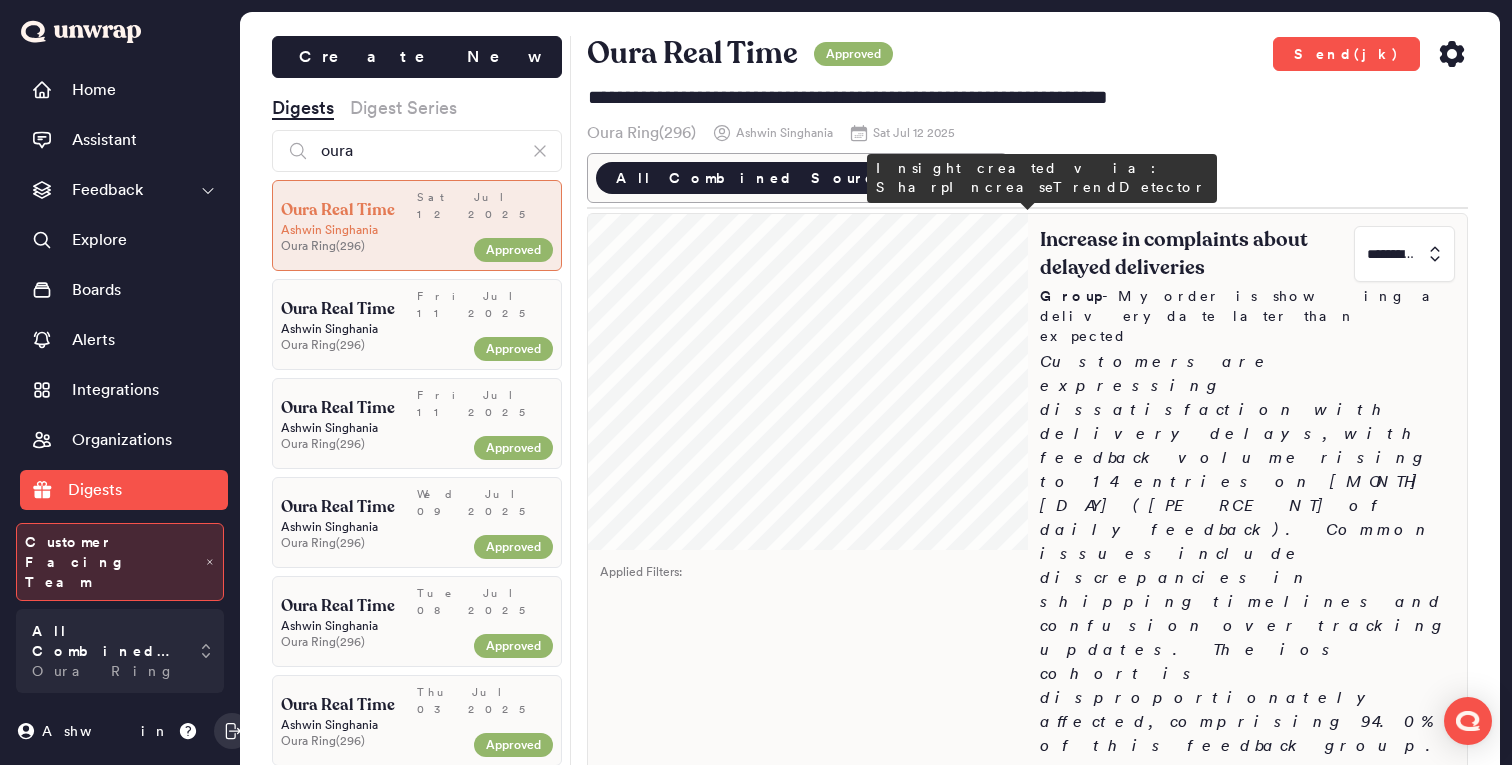 scroll, scrollTop: 2, scrollLeft: 0, axis: vertical 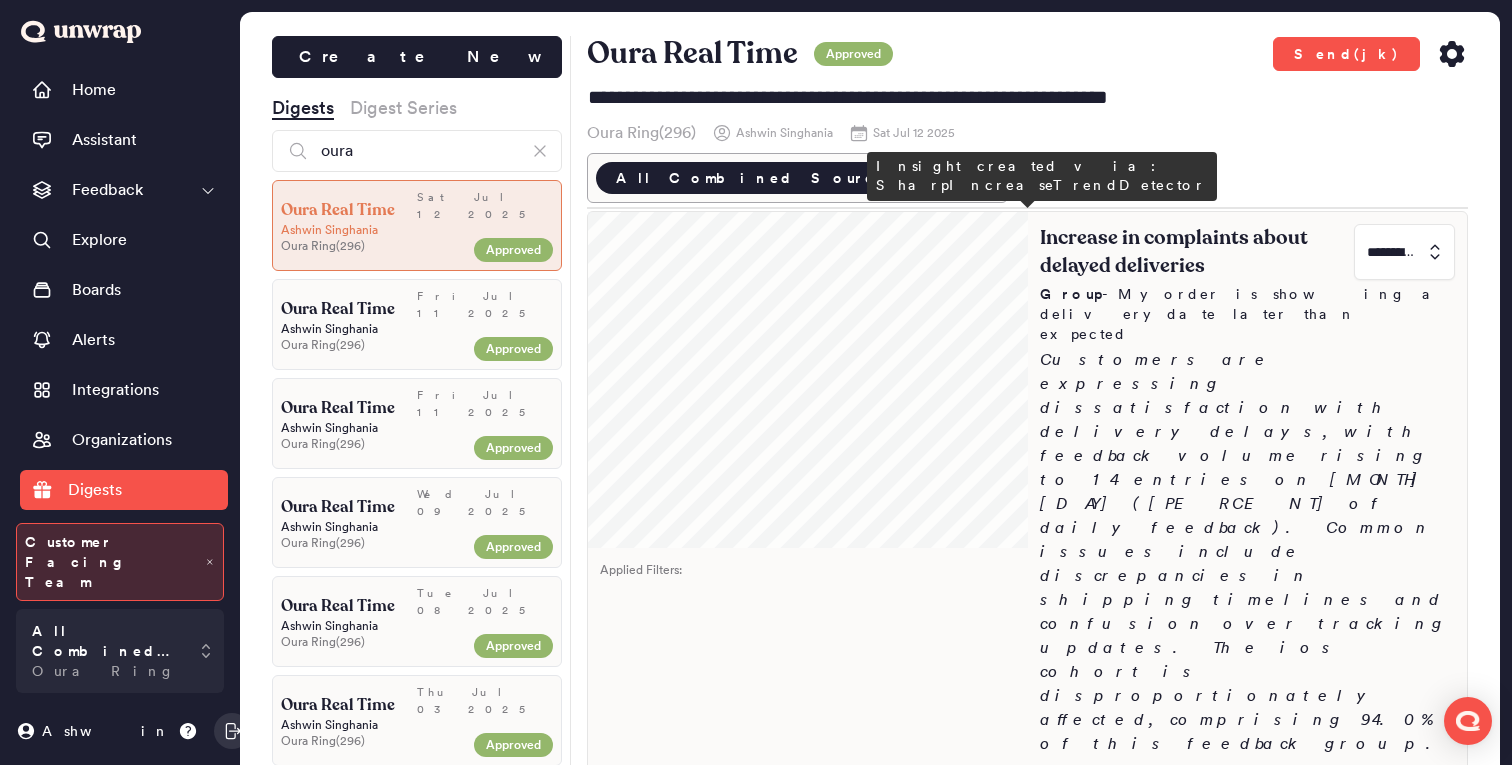 click on "Customers are expressing dissatisfaction with delivery delays, with feedback volume rising to 14 entries on July 11th (0.4% of daily feedback). Common issues include discrepancies in shipping timelines and confusion over tracking updates. The ios cohort is disproportionately affected, comprising 94.0% of this feedback group." at bounding box center (1248, 552) 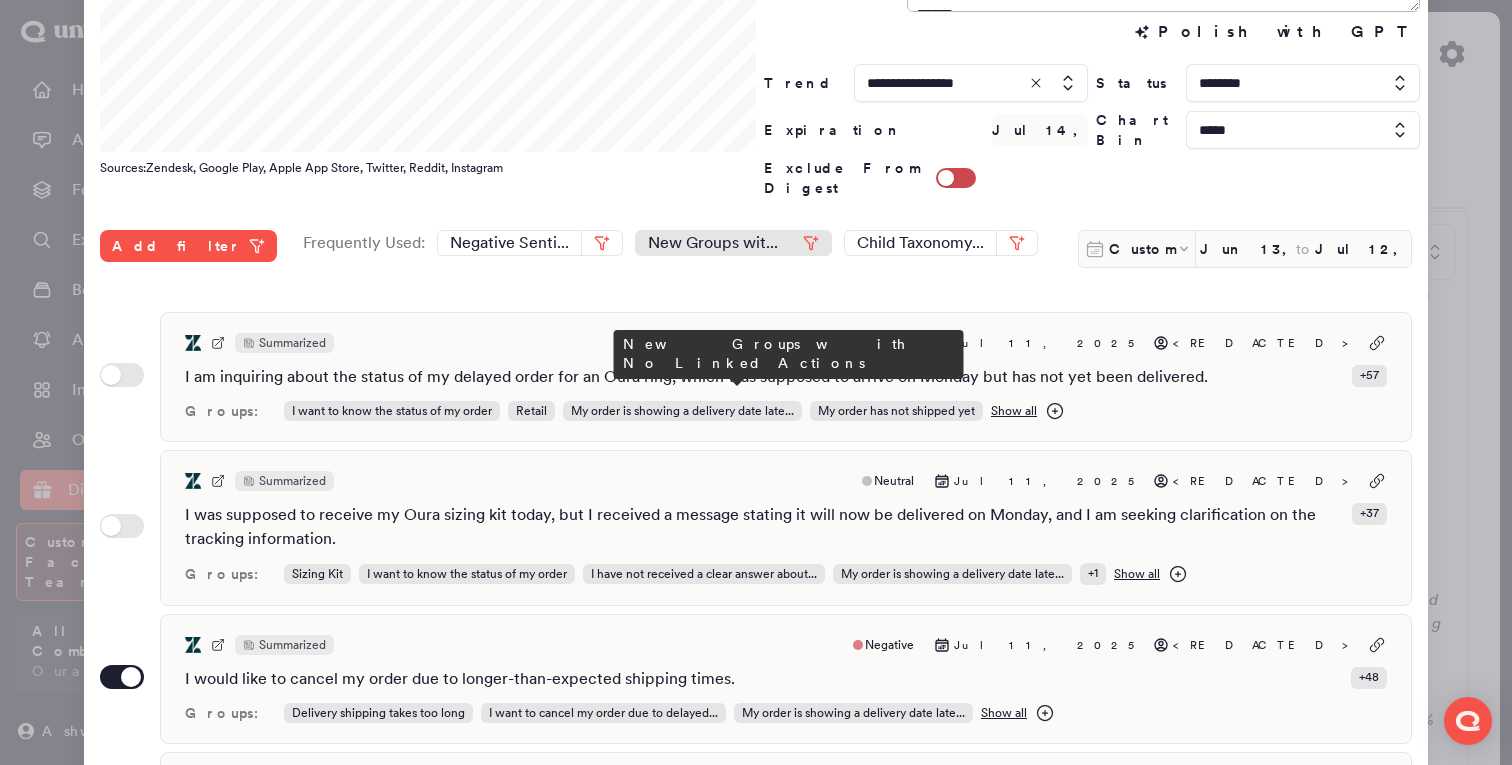 scroll, scrollTop: 294, scrollLeft: 0, axis: vertical 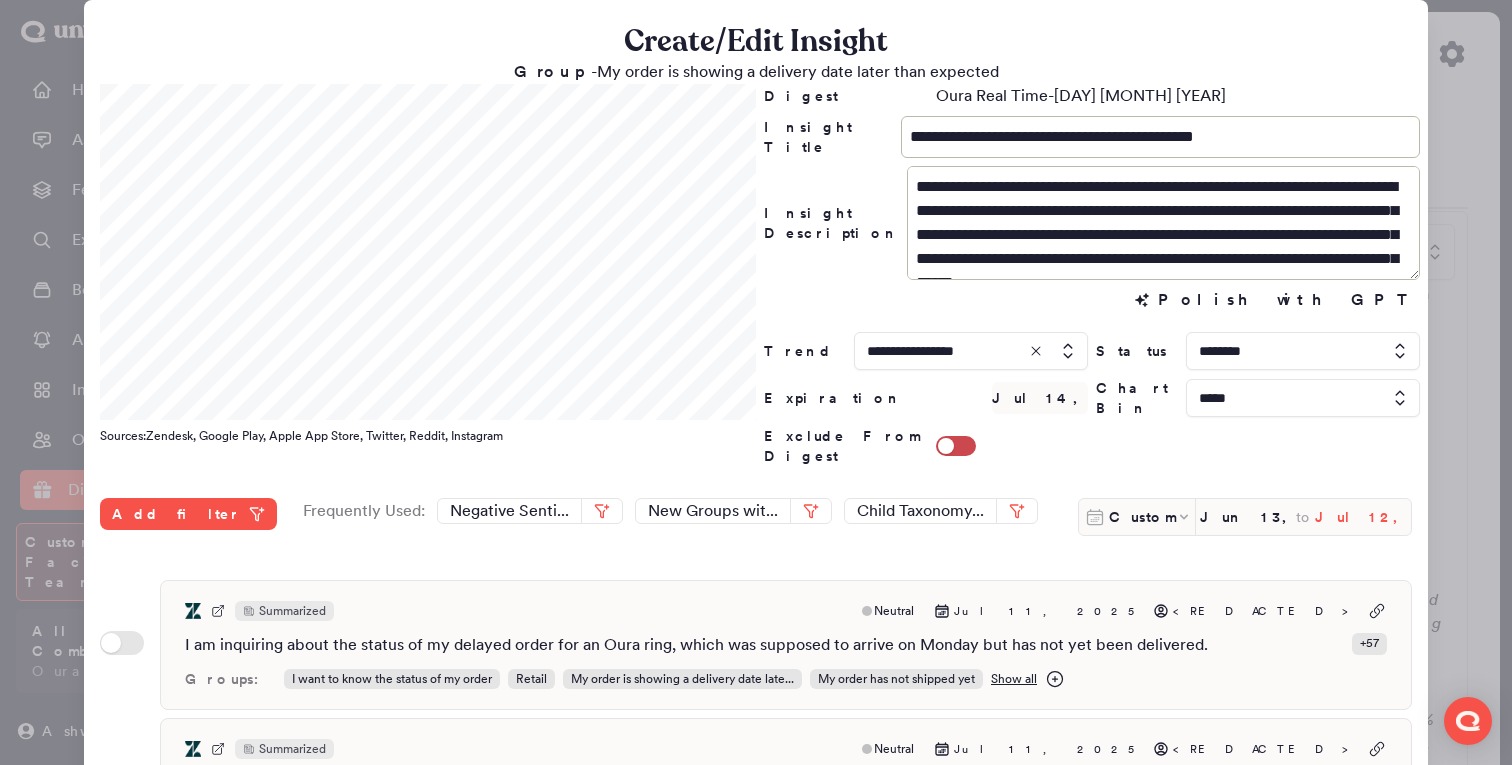 click on "Jul 12, 2025" at bounding box center (1363, 517) 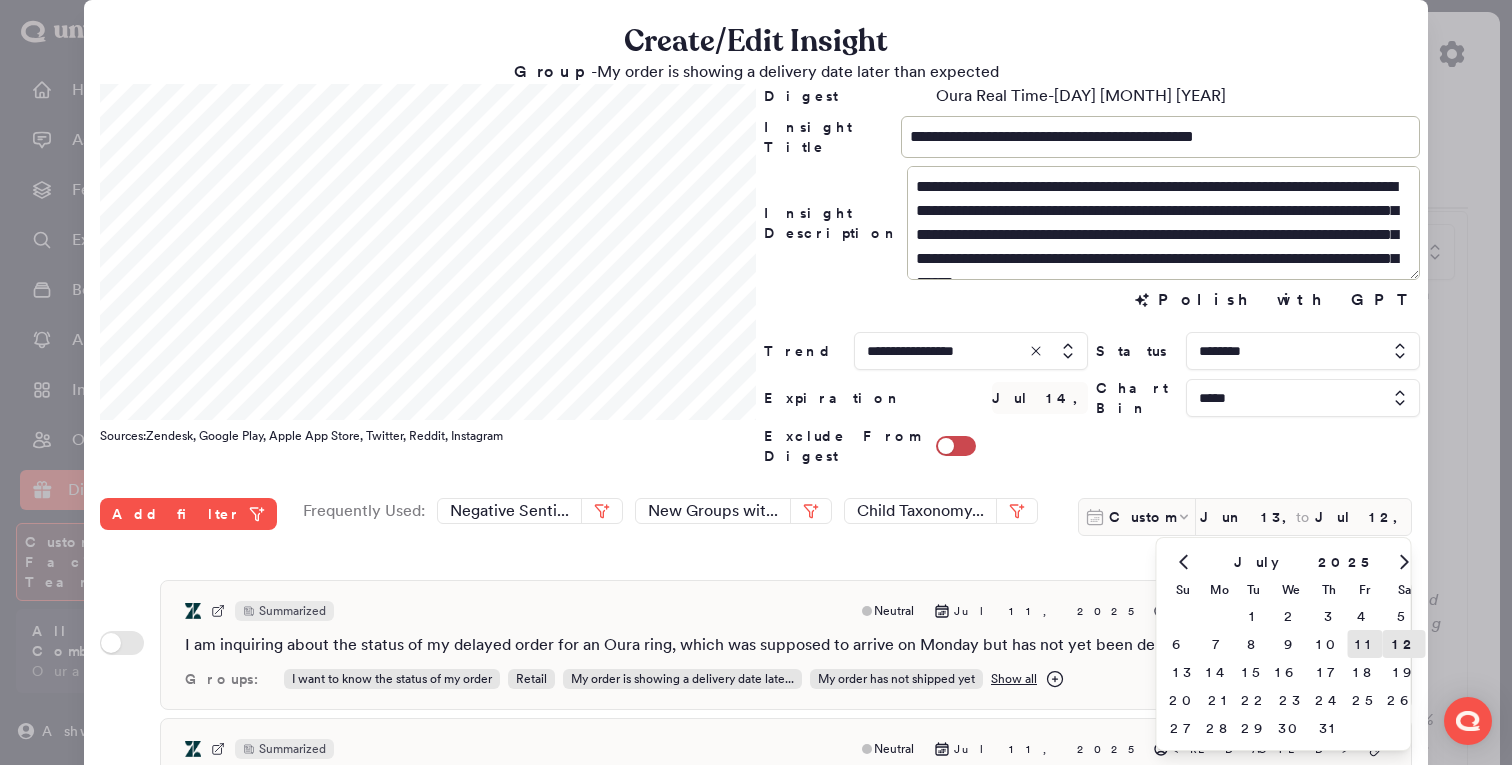click on "11" at bounding box center (1365, 644) 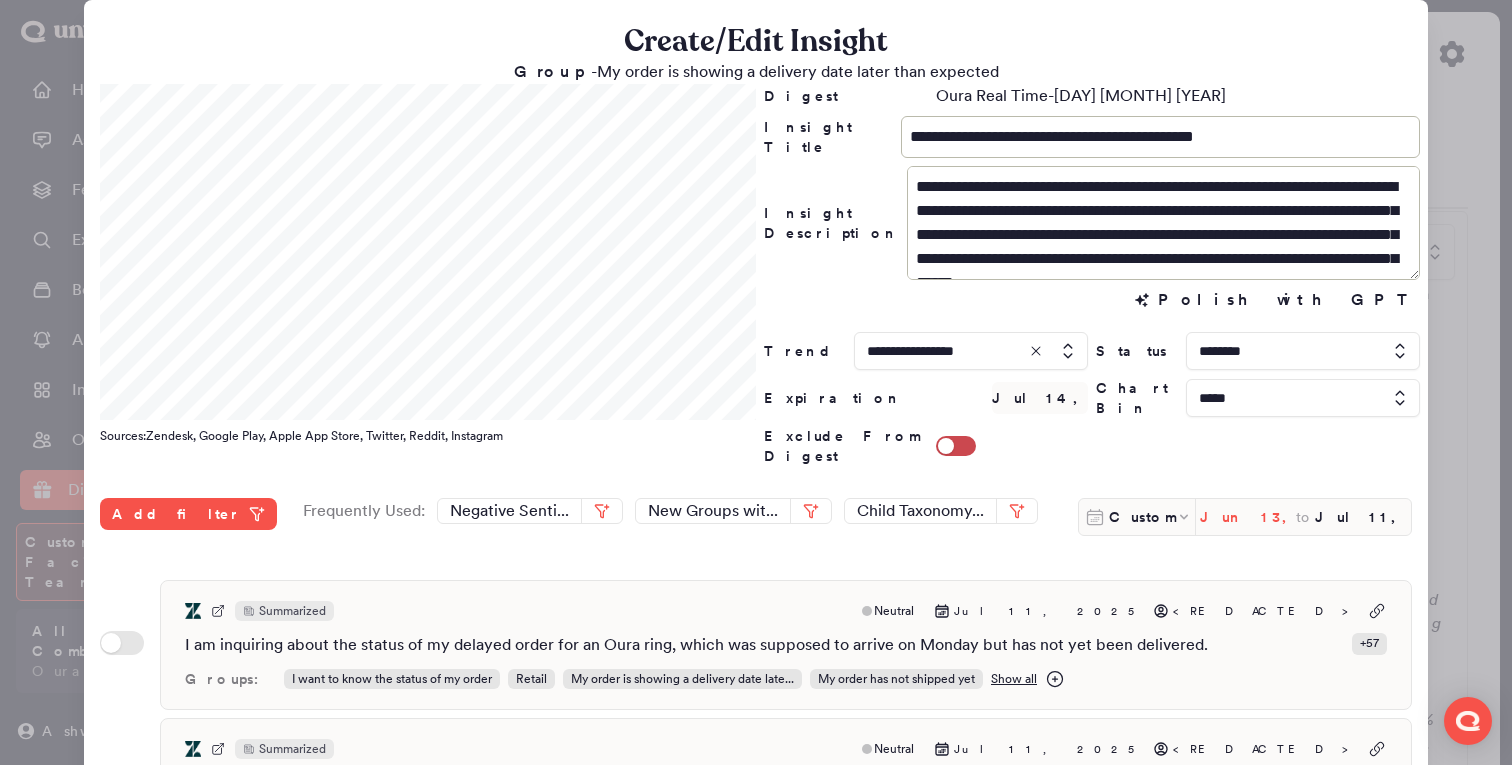 click on "Jun 13, 2025" at bounding box center (1248, 517) 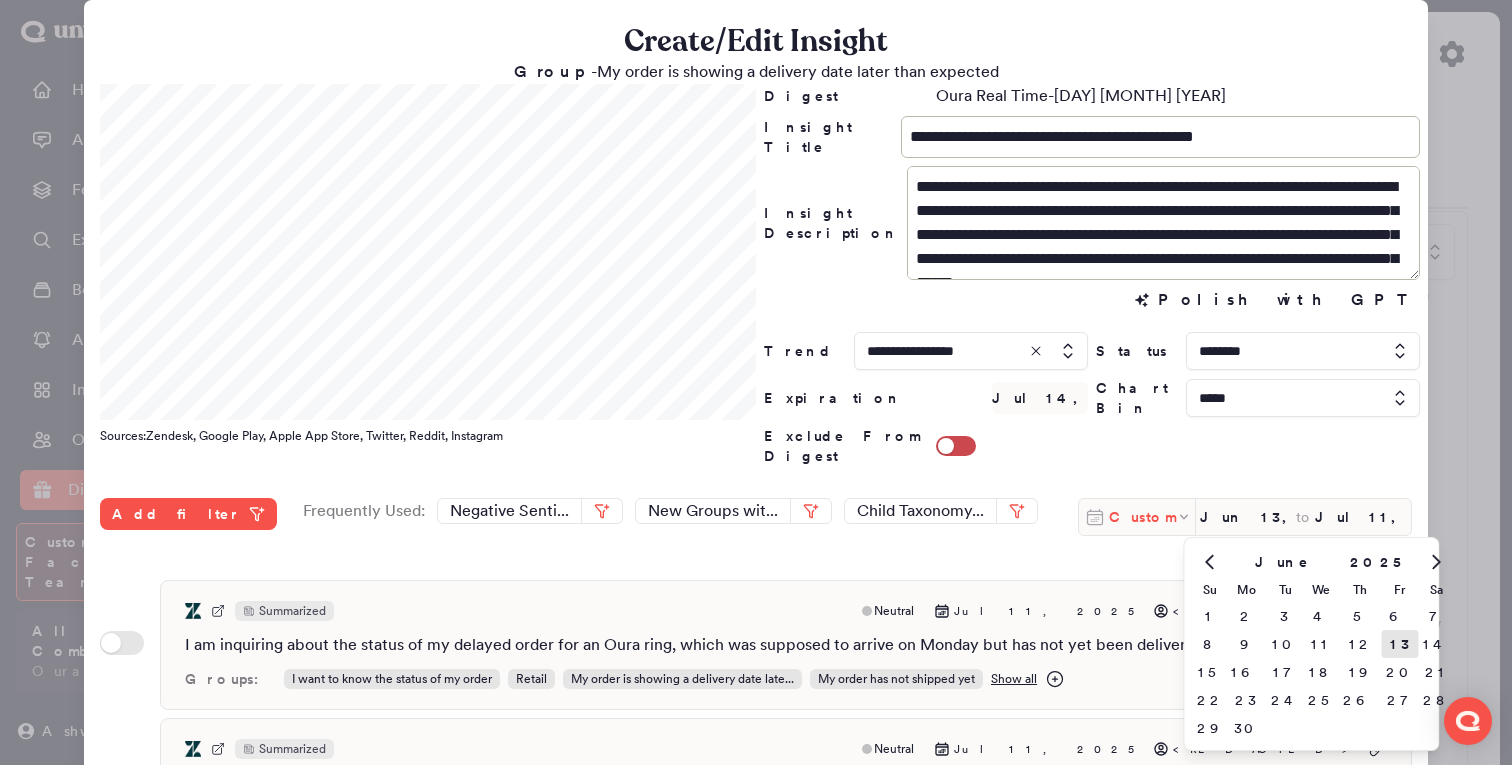 click on "Custom" at bounding box center [1142, 517] 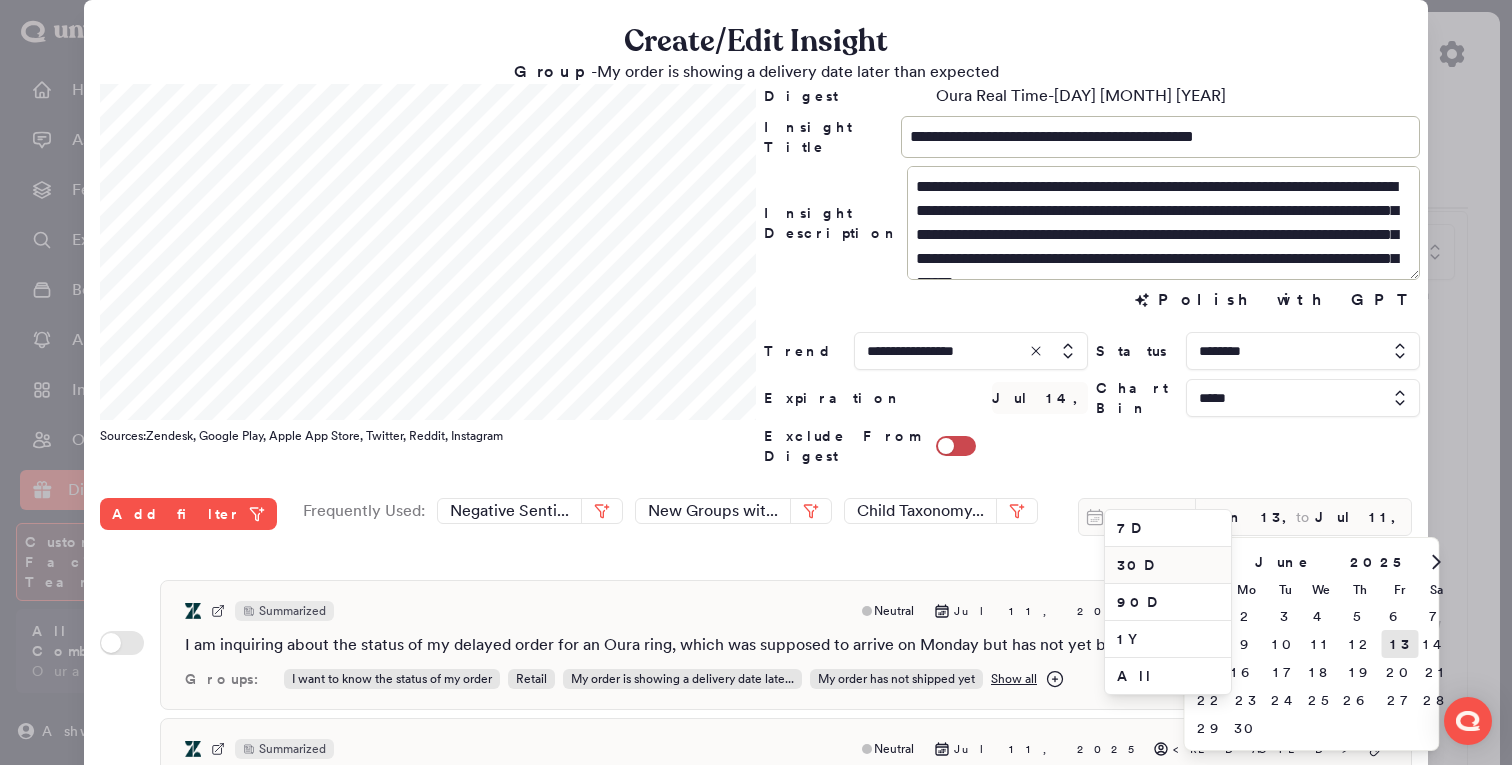 click on "30D" at bounding box center (1168, 565) 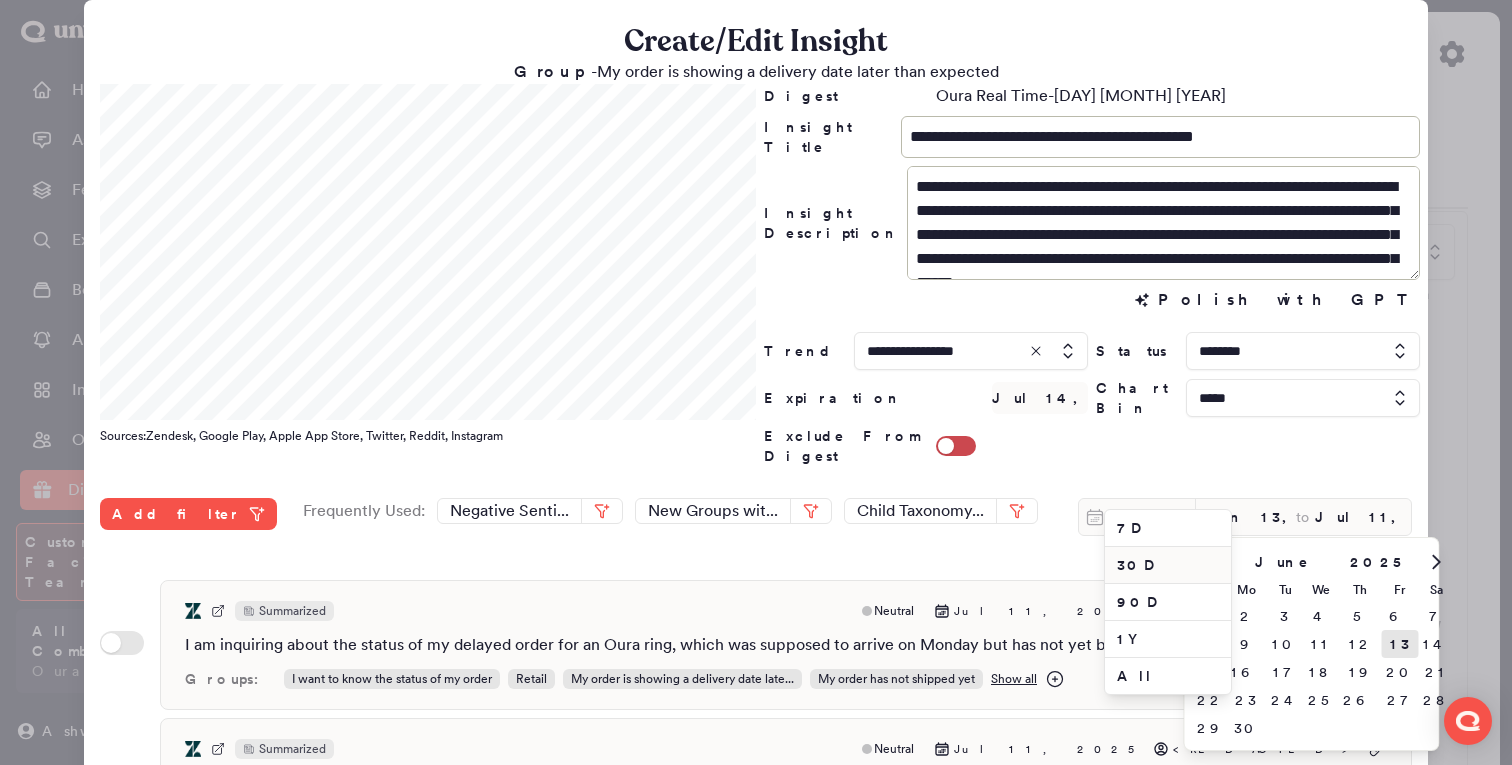 type on "Jun 12, 2025" 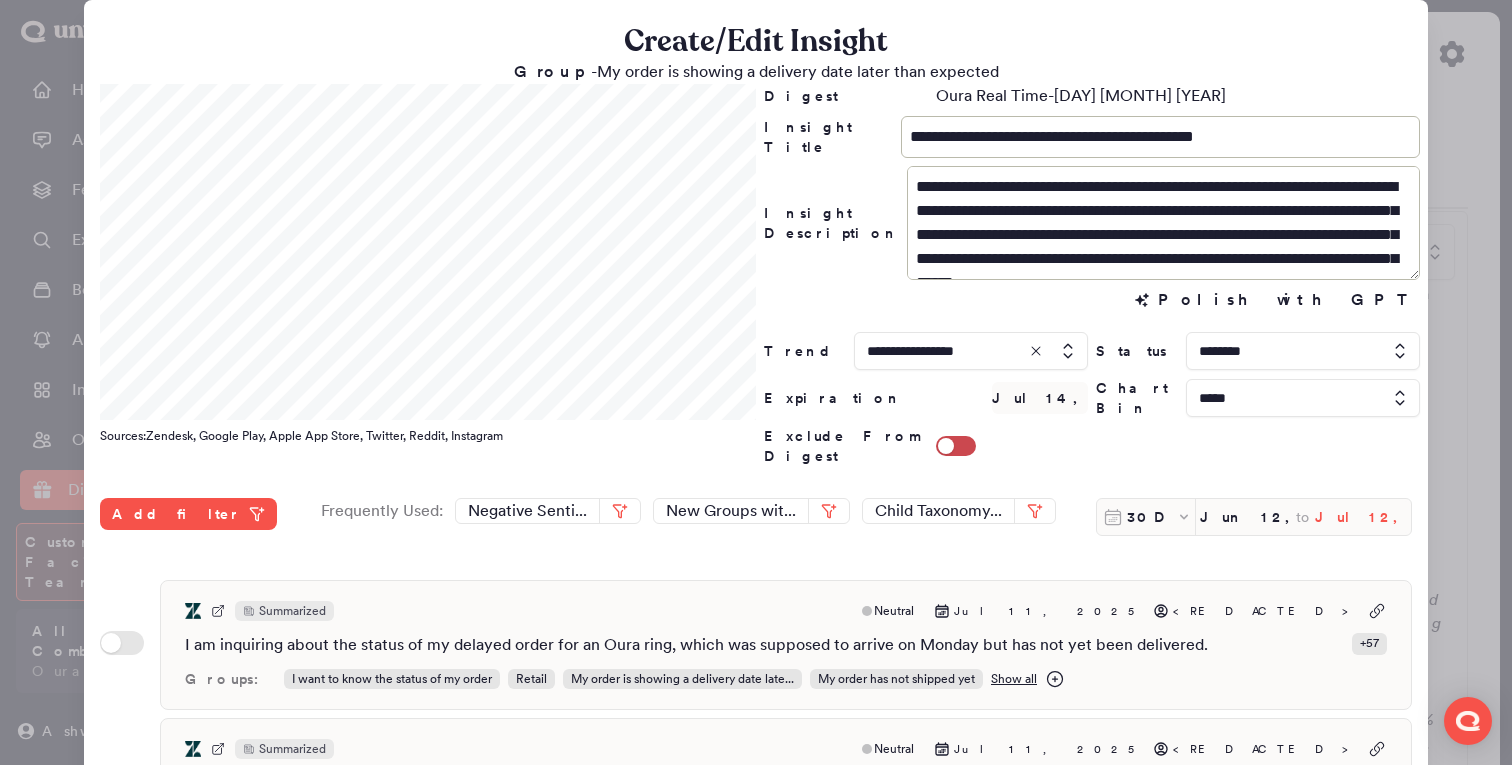 click on "Jul 12, 2025" at bounding box center (1363, 517) 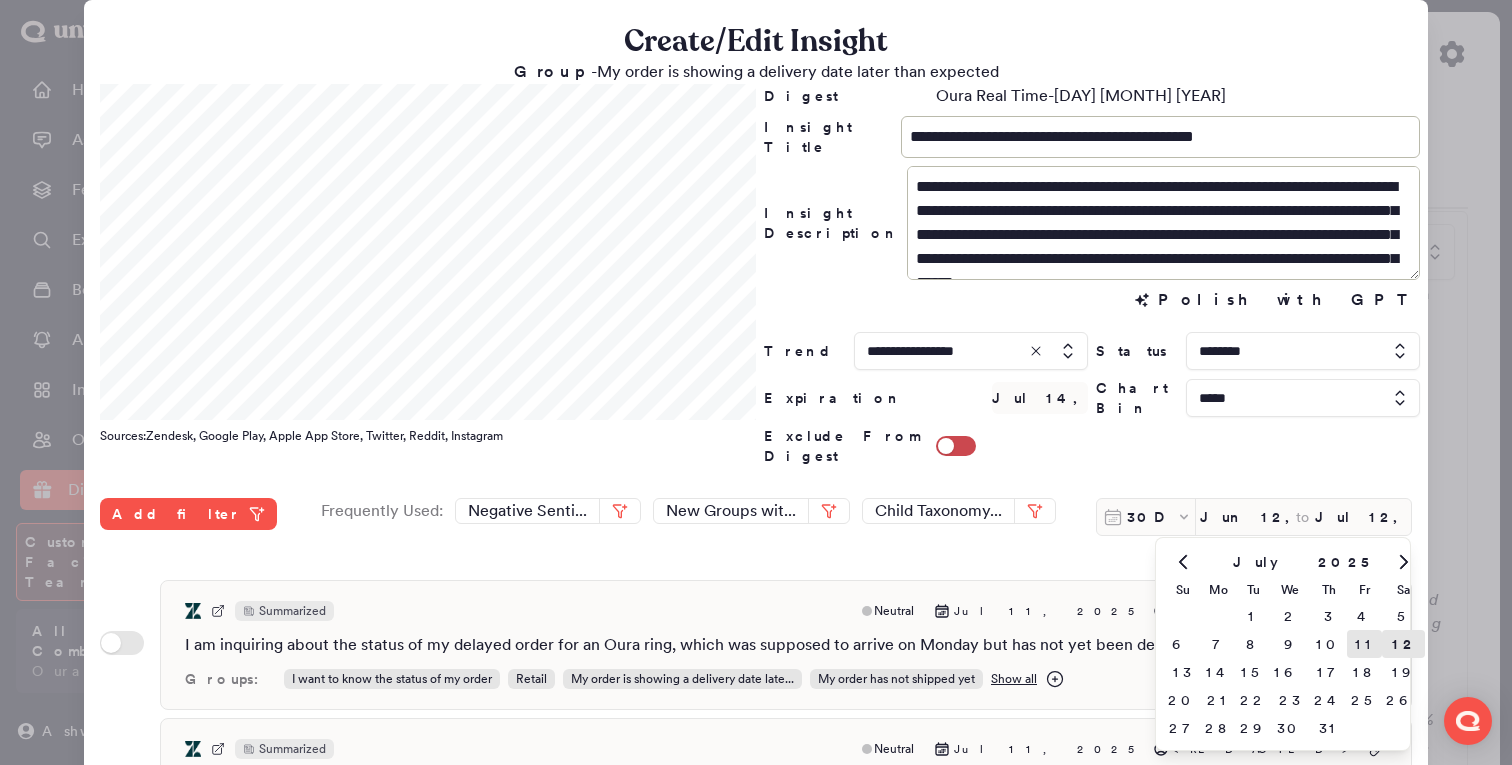 click on "11" at bounding box center (1364, 644) 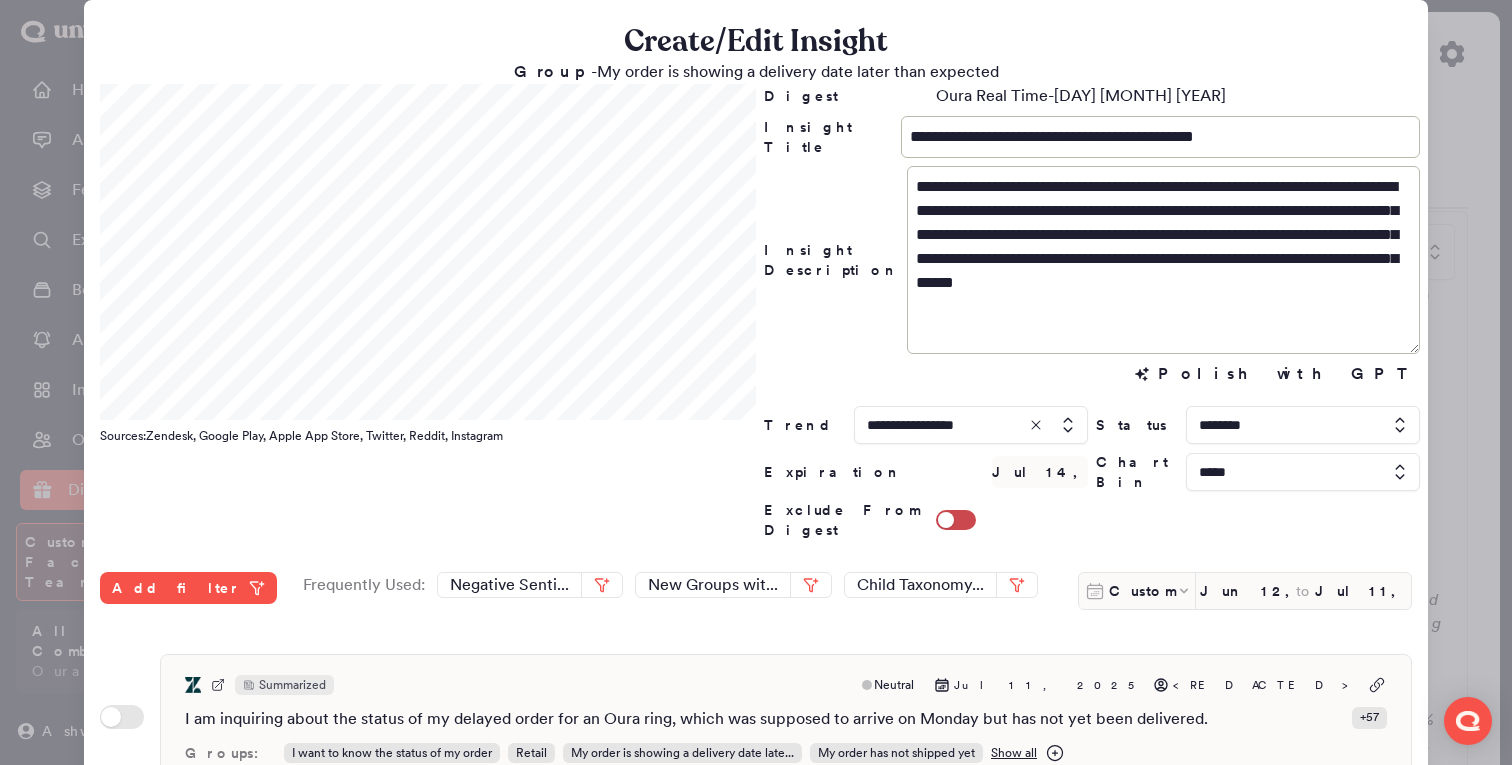 drag, startPoint x: 1406, startPoint y: 277, endPoint x: 1415, endPoint y: 351, distance: 74.54529 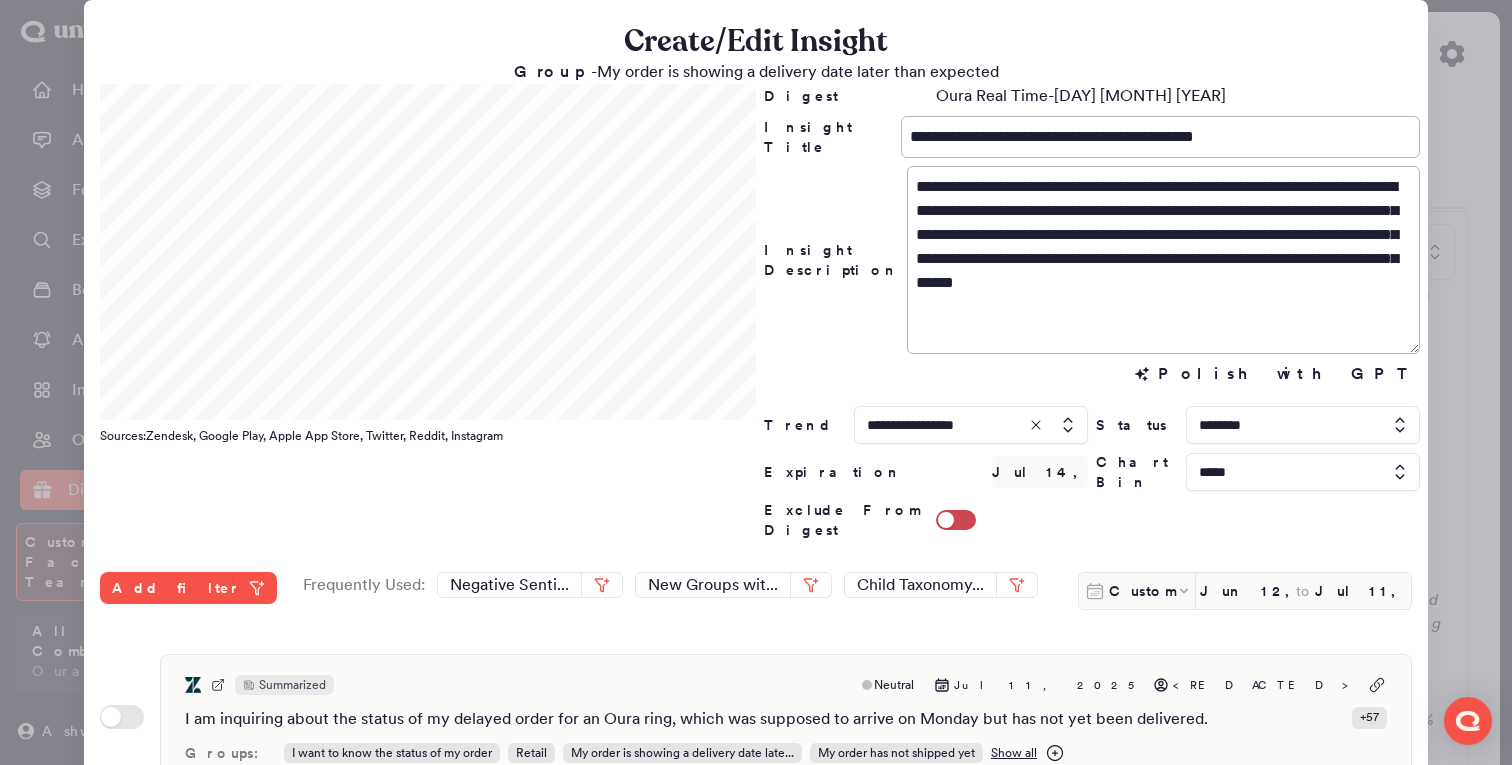 click on "**********" at bounding box center (756, 712) 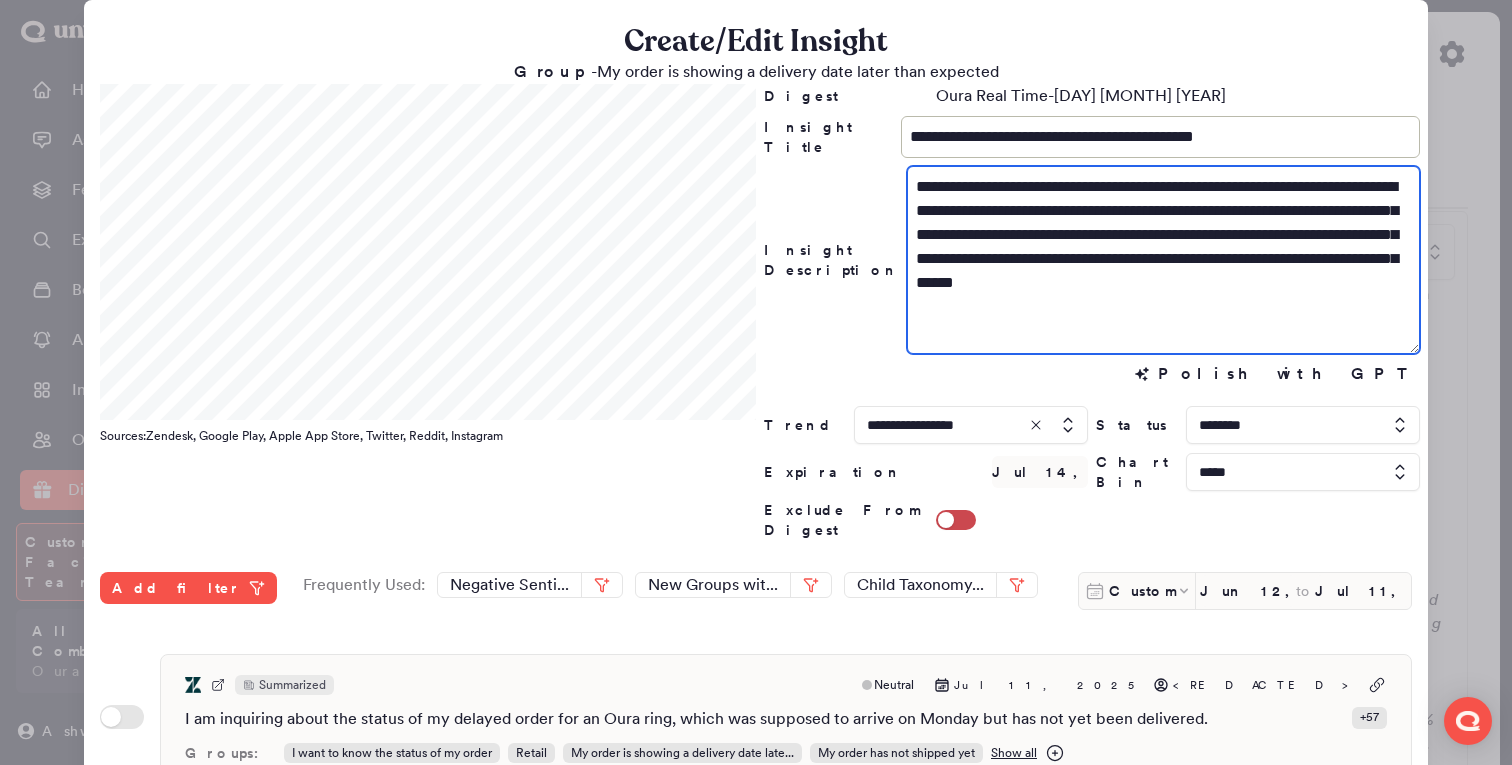 drag, startPoint x: 990, startPoint y: 233, endPoint x: 1015, endPoint y: 321, distance: 91.48224 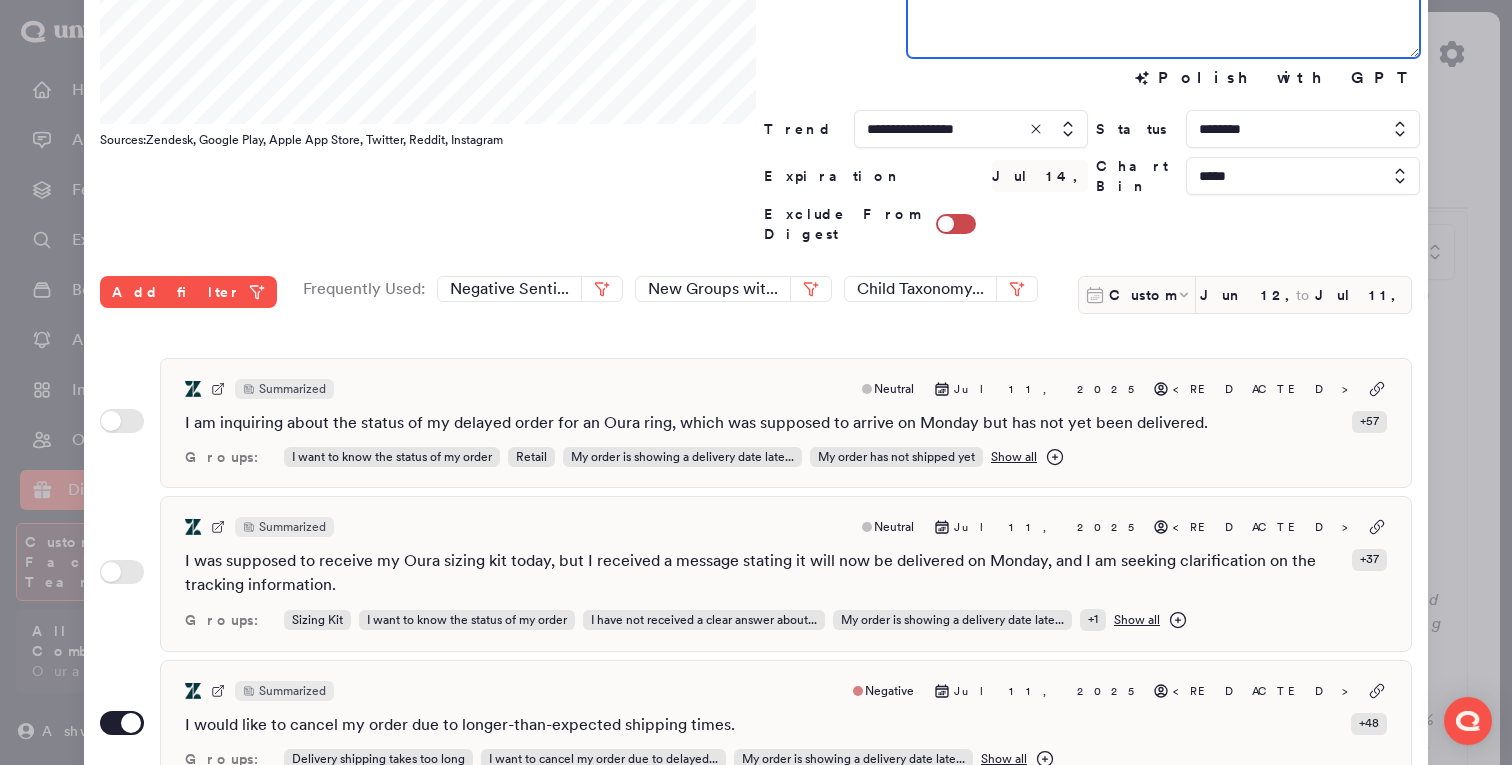 scroll, scrollTop: 309, scrollLeft: 0, axis: vertical 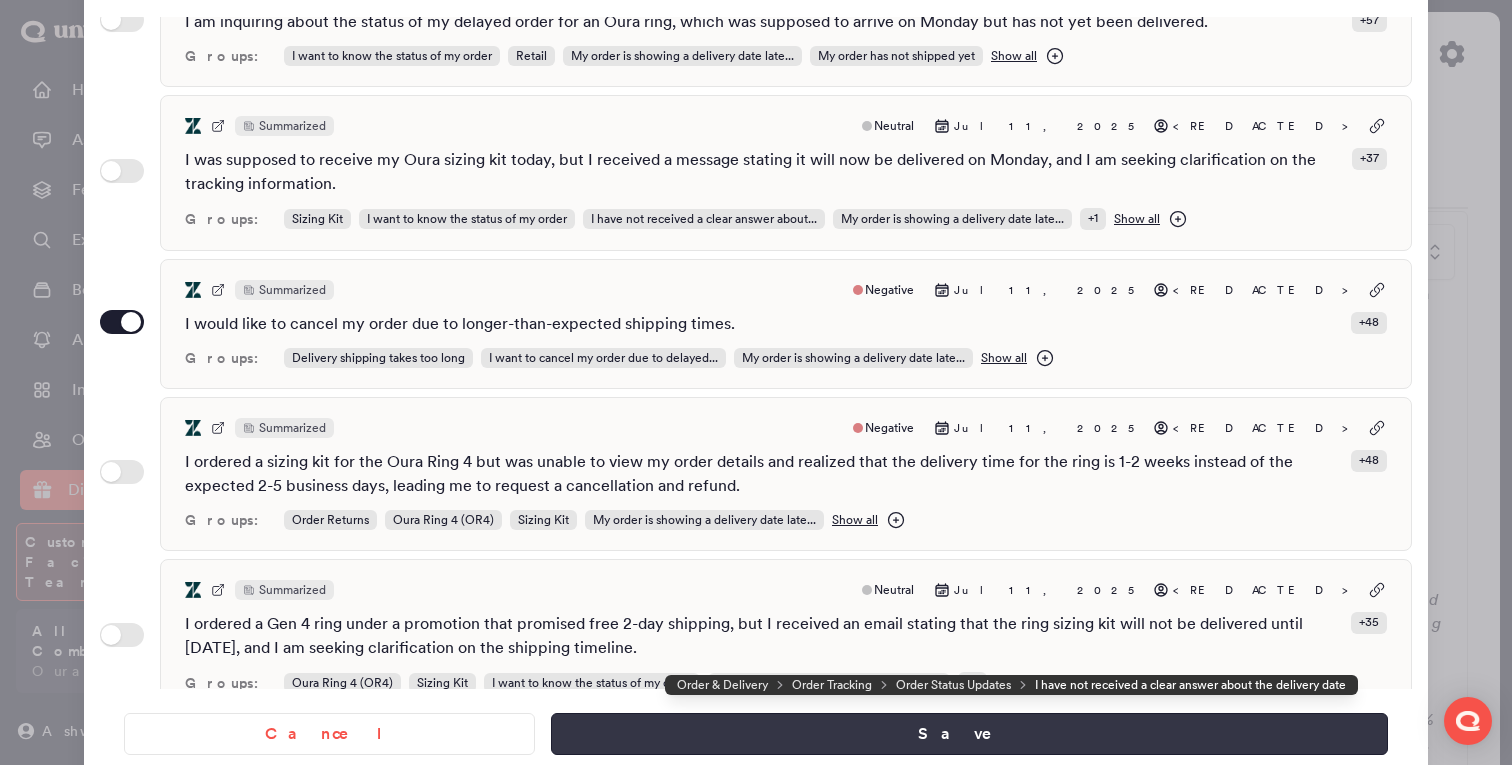type on "**********" 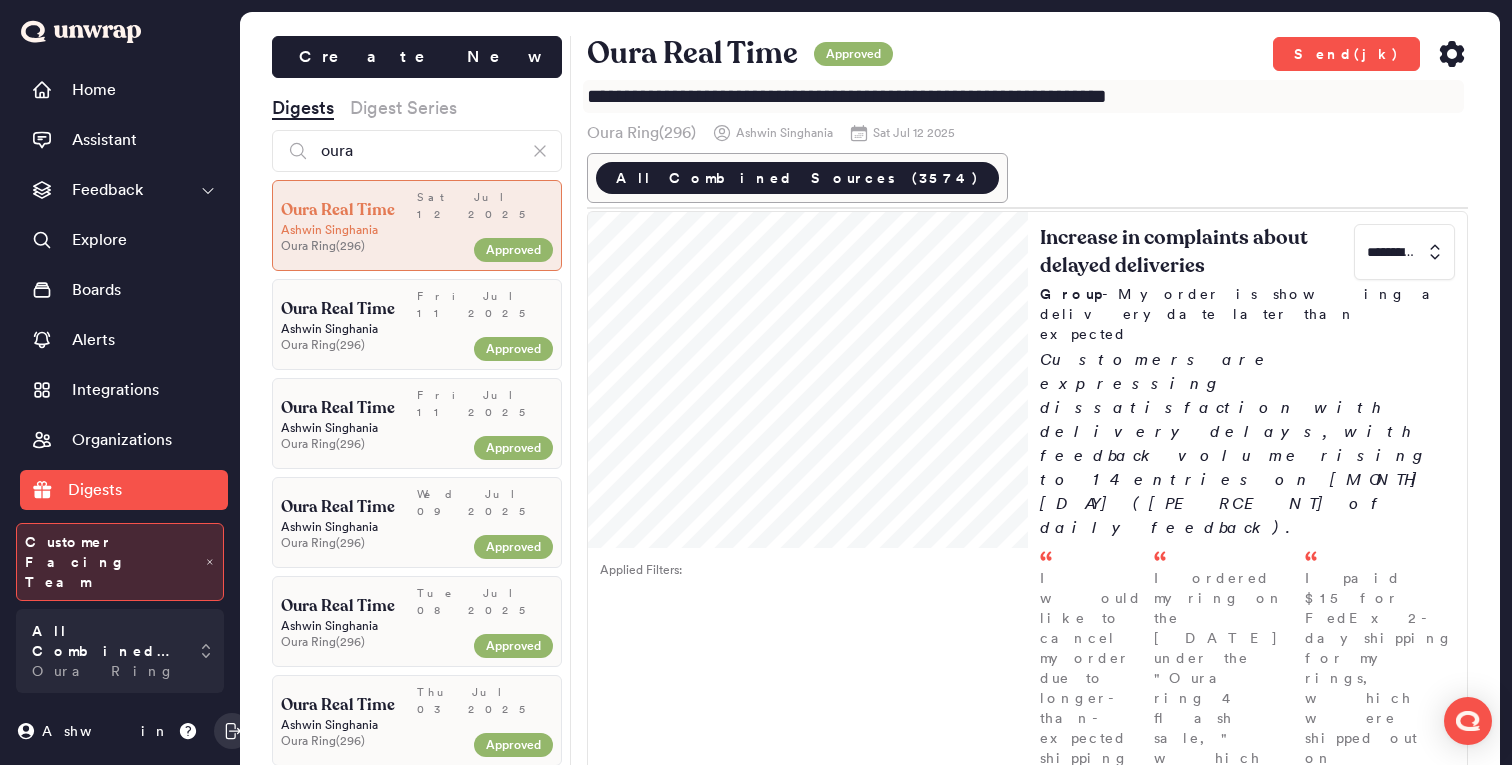click on "**********" at bounding box center (1023, 96) 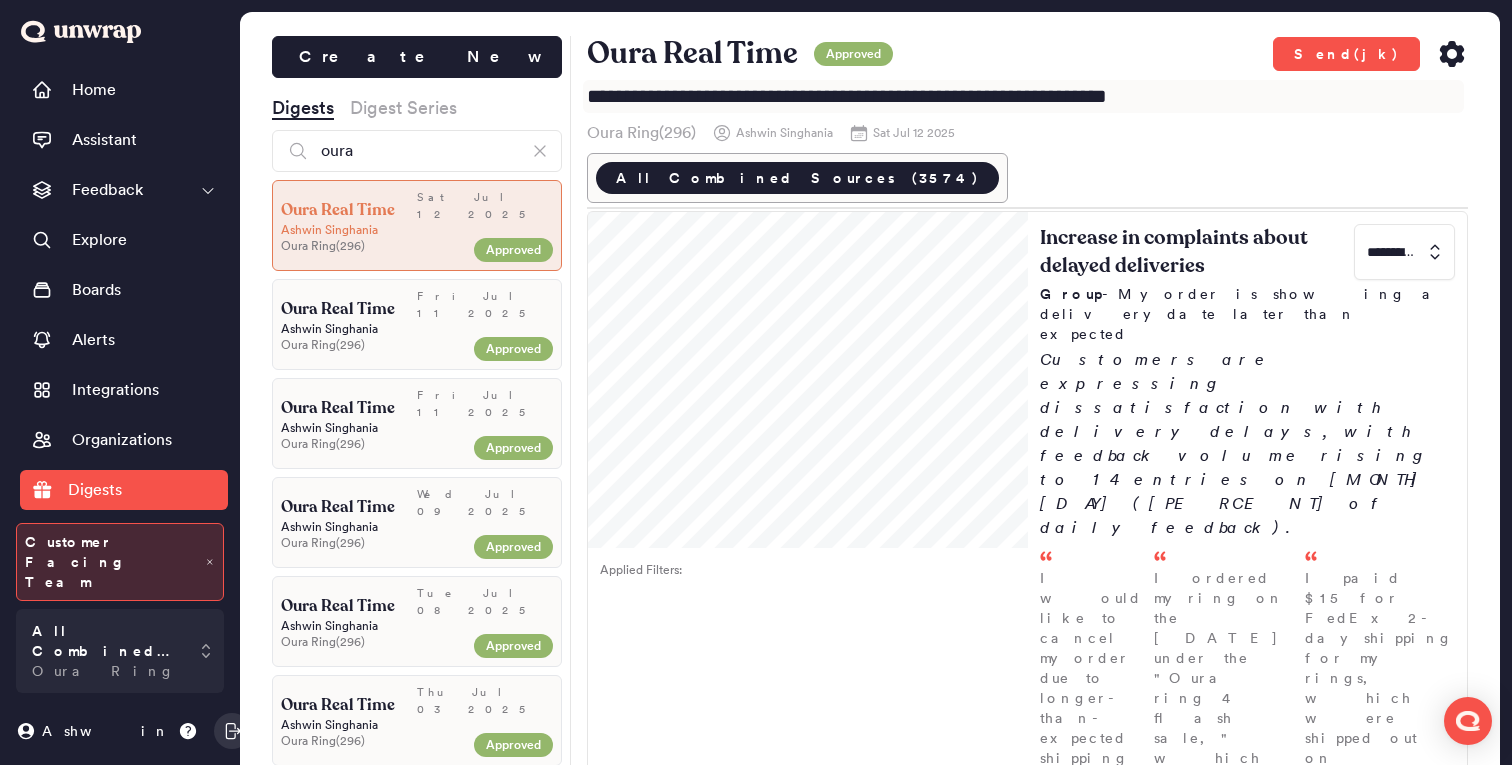 drag, startPoint x: 1198, startPoint y: 95, endPoint x: 737, endPoint y: 95, distance: 461 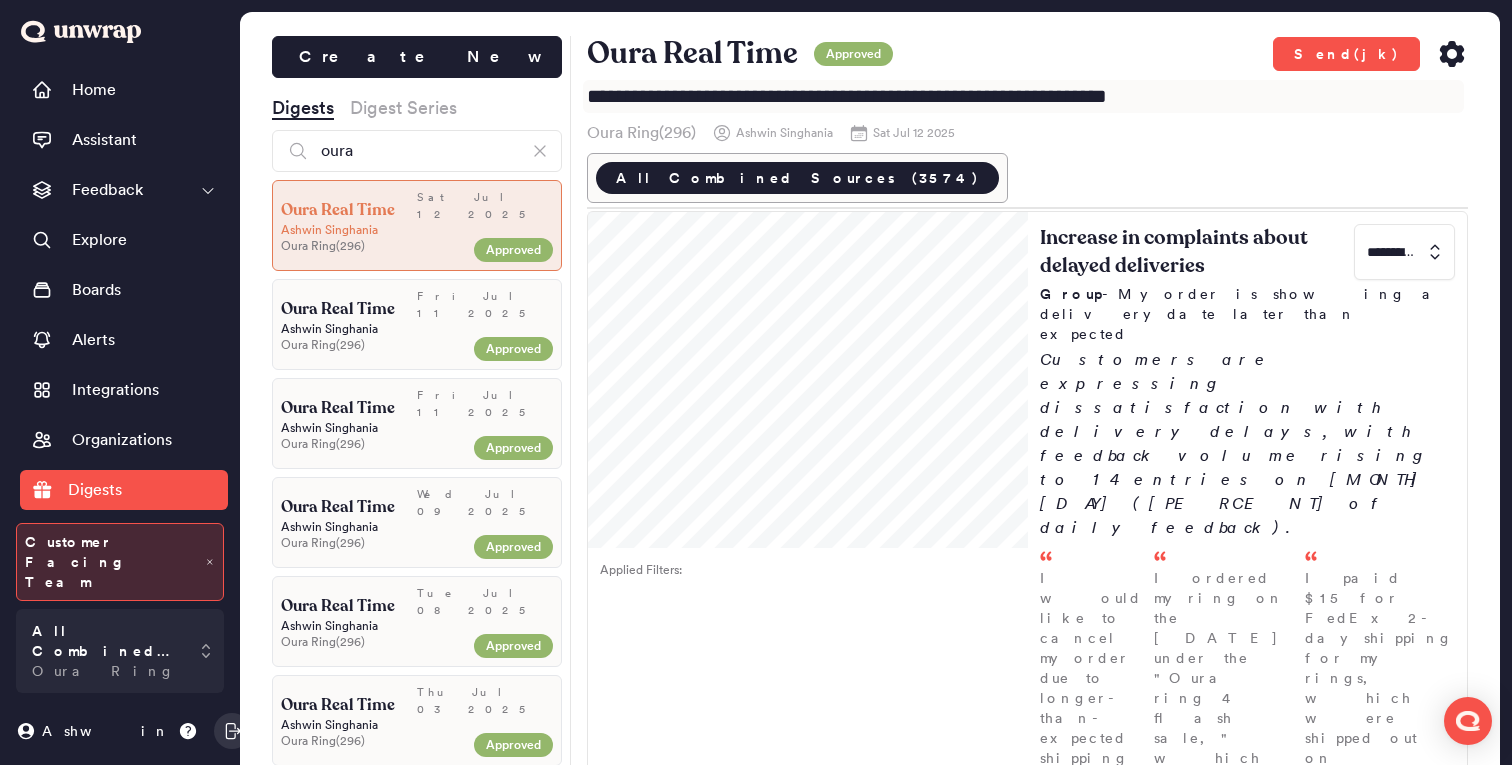click on "**********" at bounding box center (1023, 96) 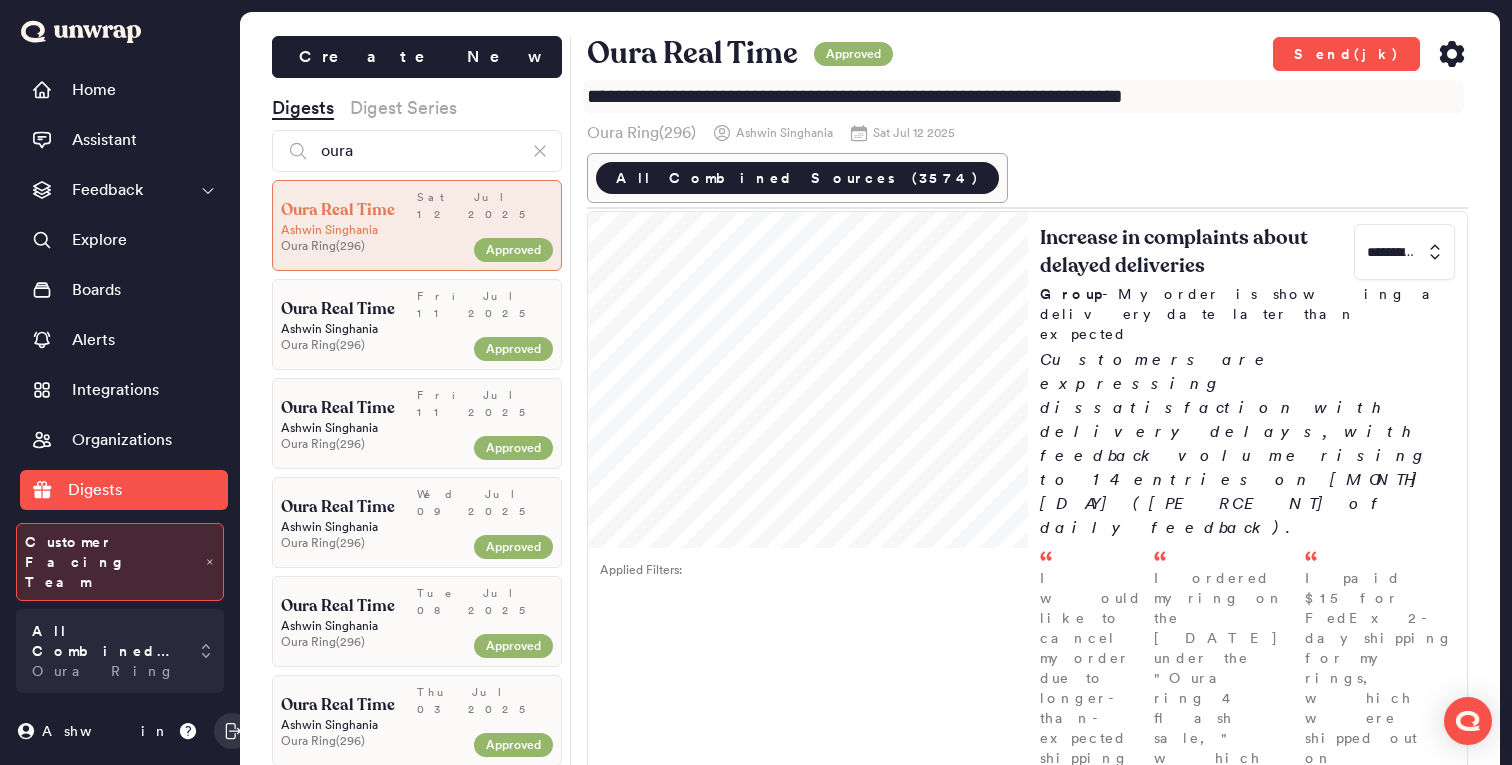 type on "**********" 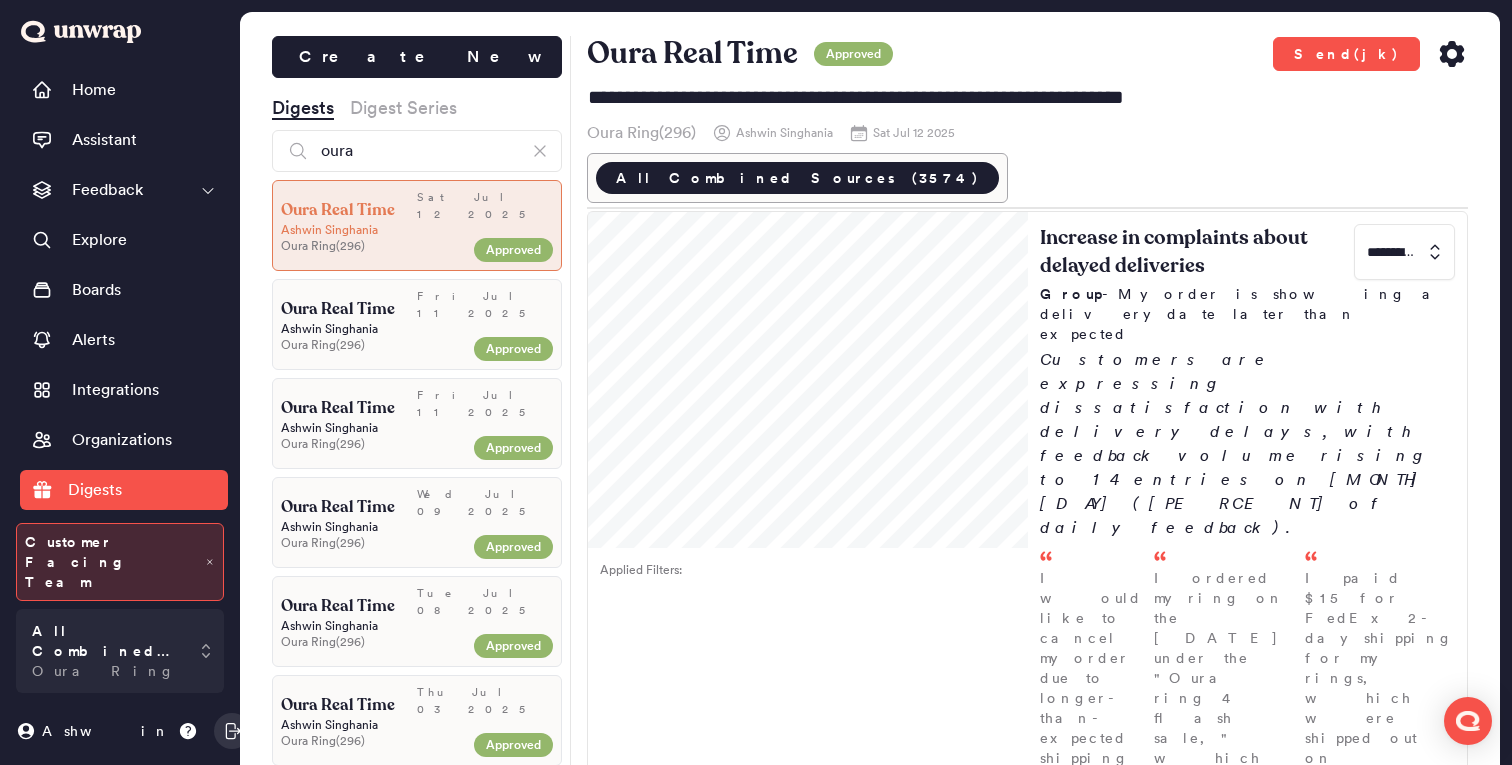 click on "All Combined Sources (3574)" at bounding box center (1027, 178) 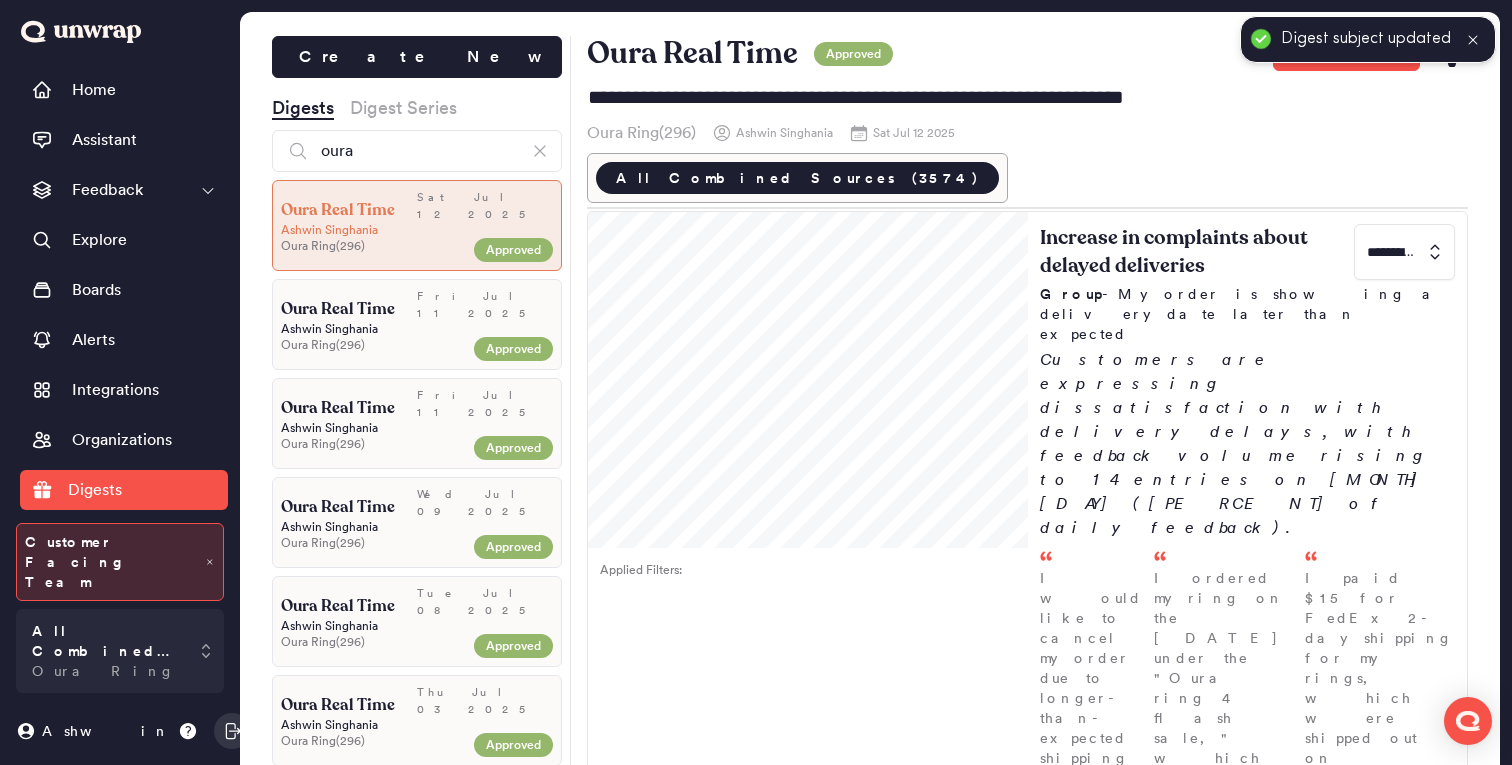 click at bounding box center (1473, 39) 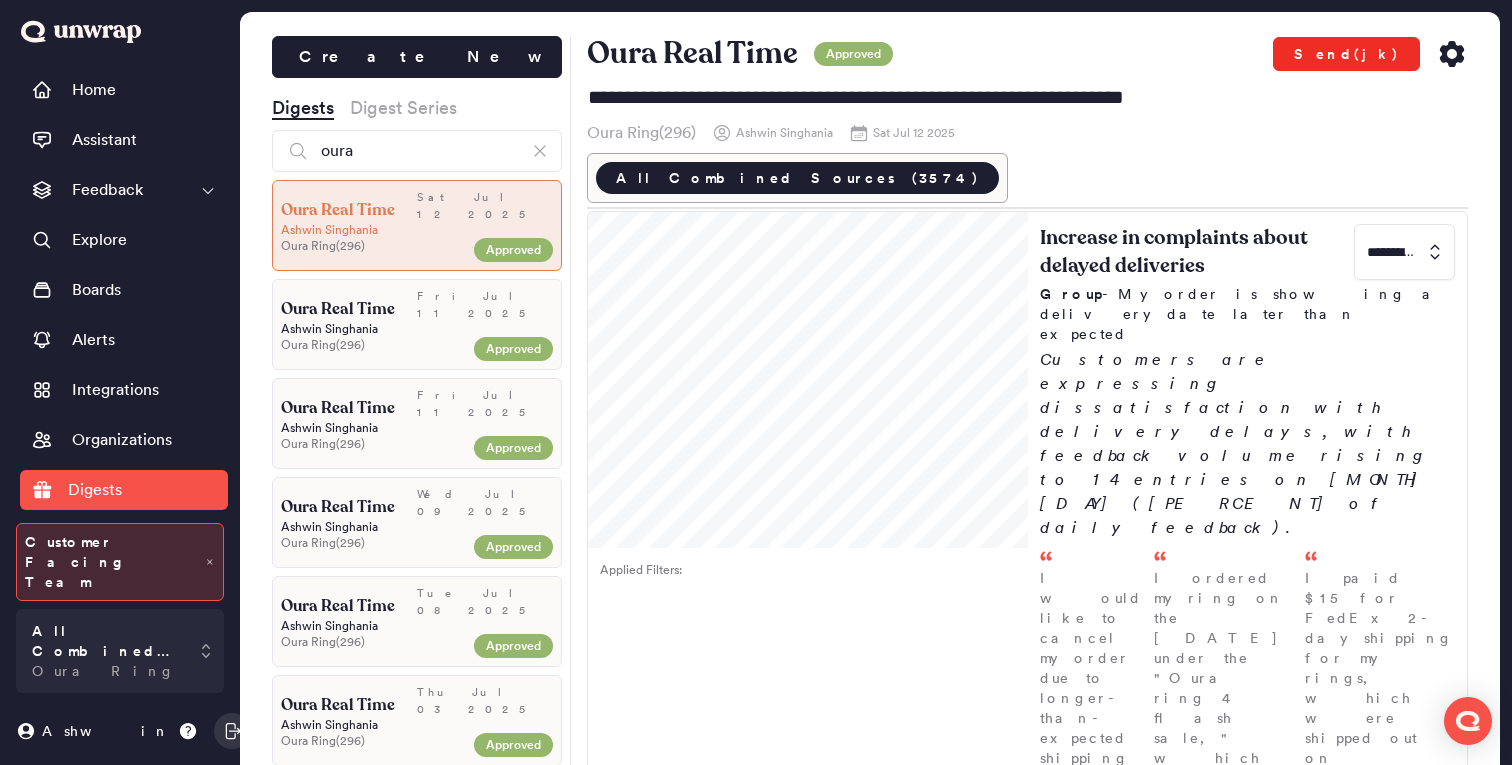 click on "Send(jk)" at bounding box center (1346, 54) 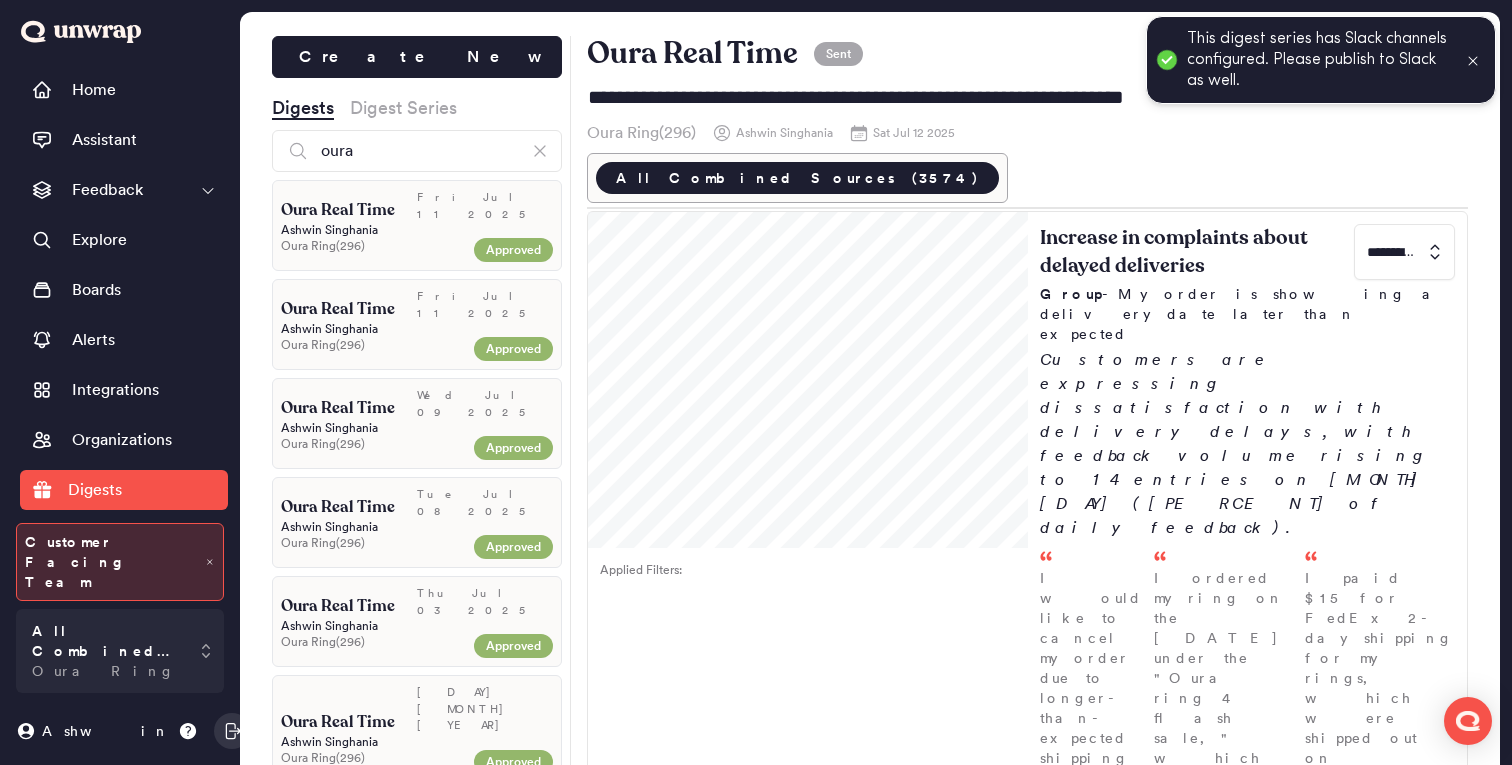 click 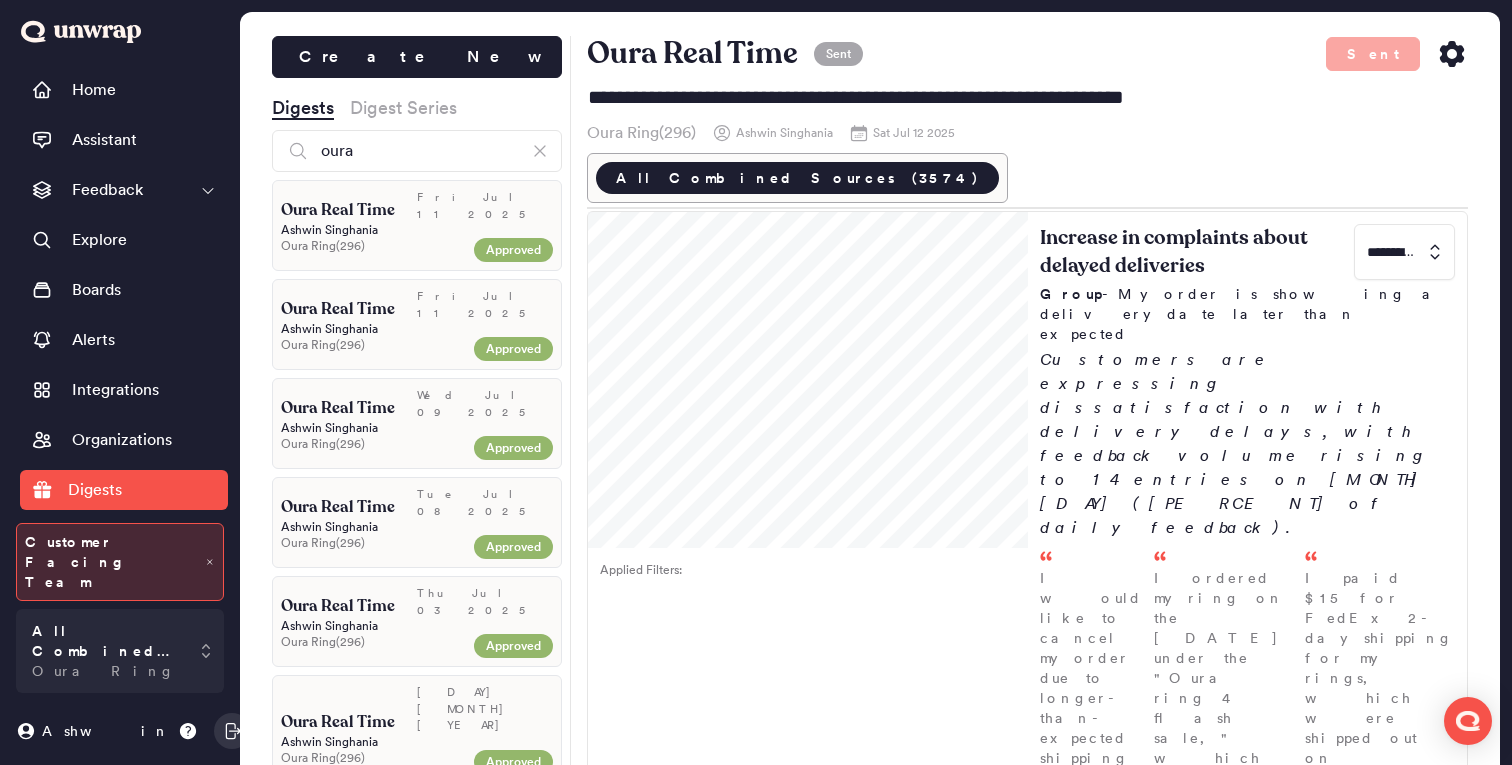 click 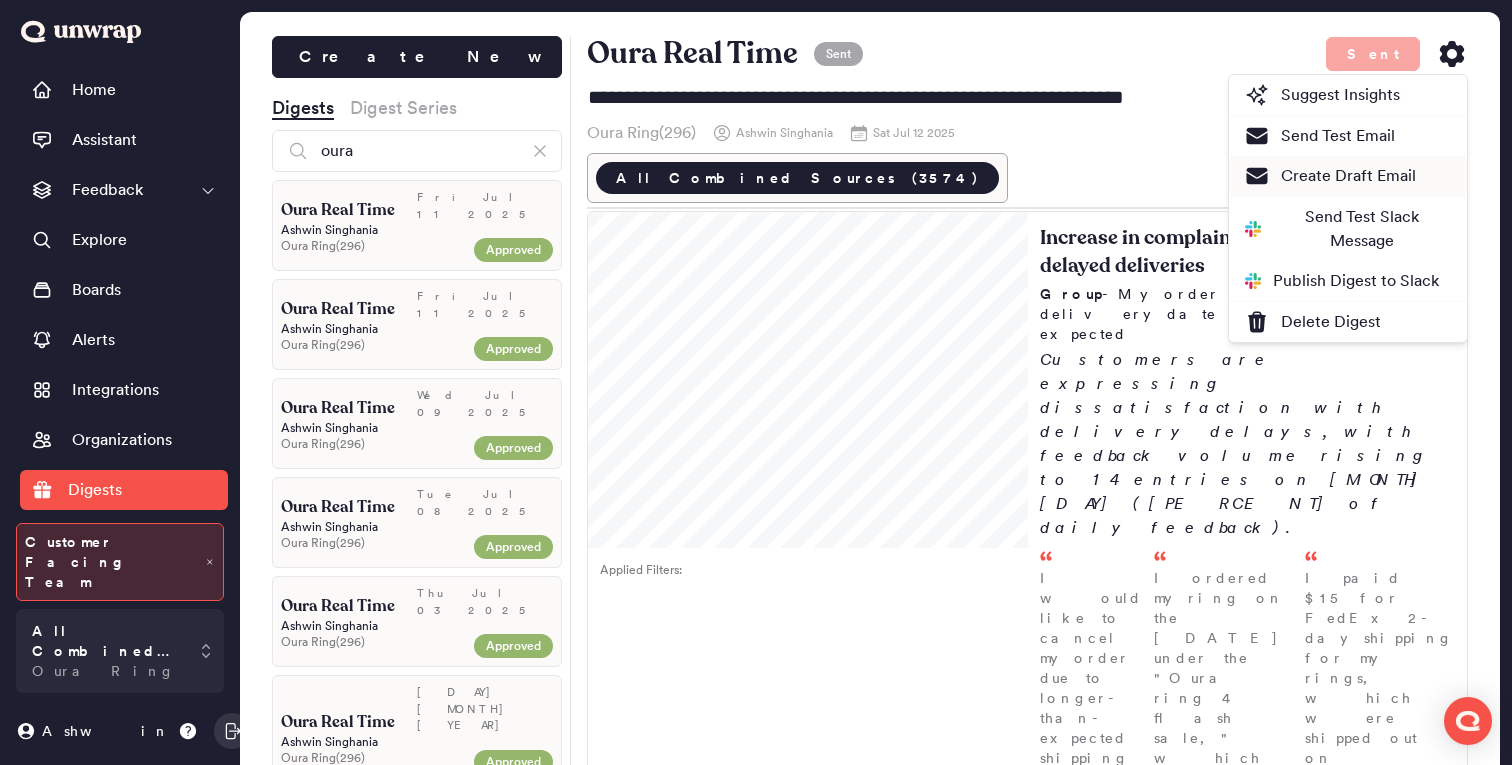 click on "Create Draft Email" at bounding box center (1348, 176) 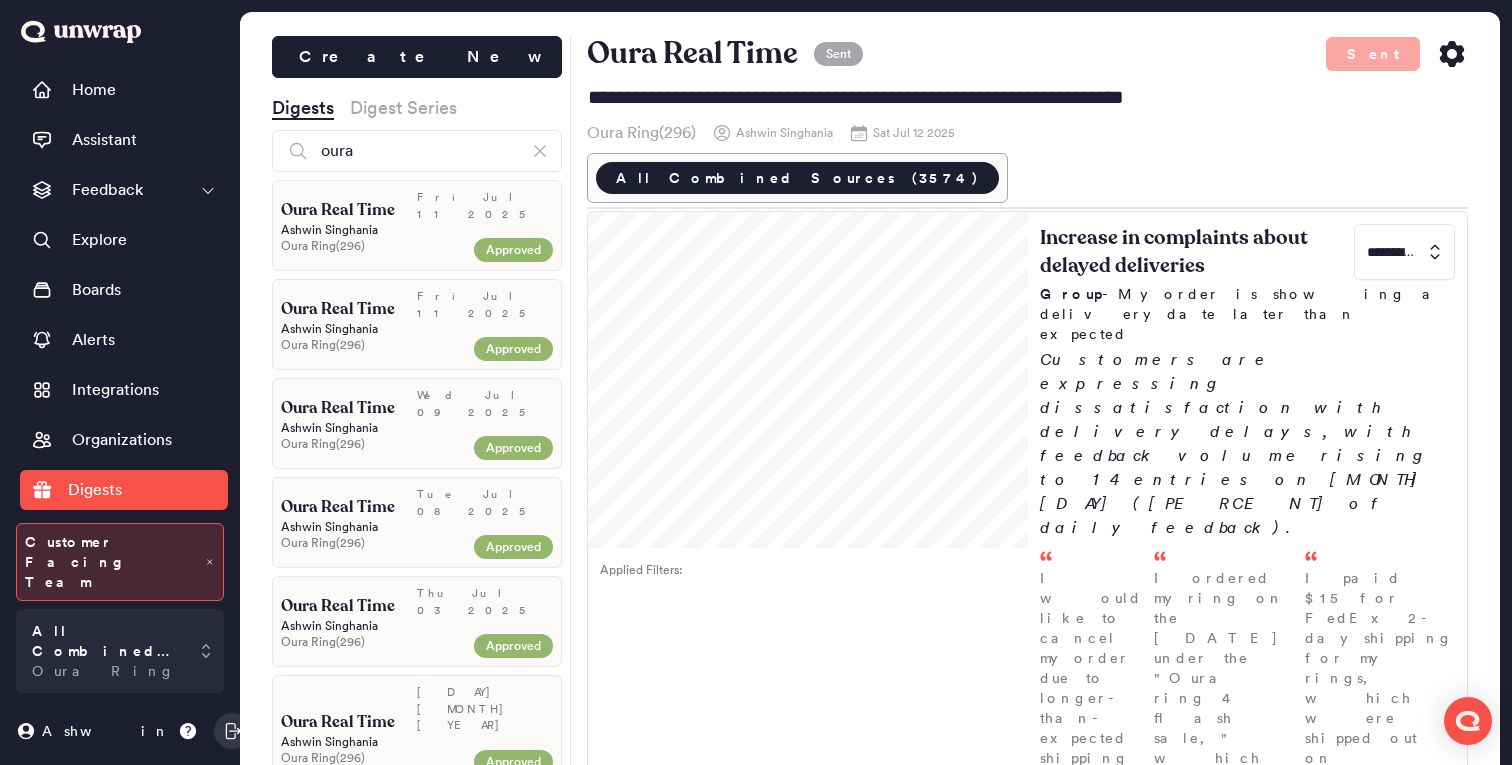 click 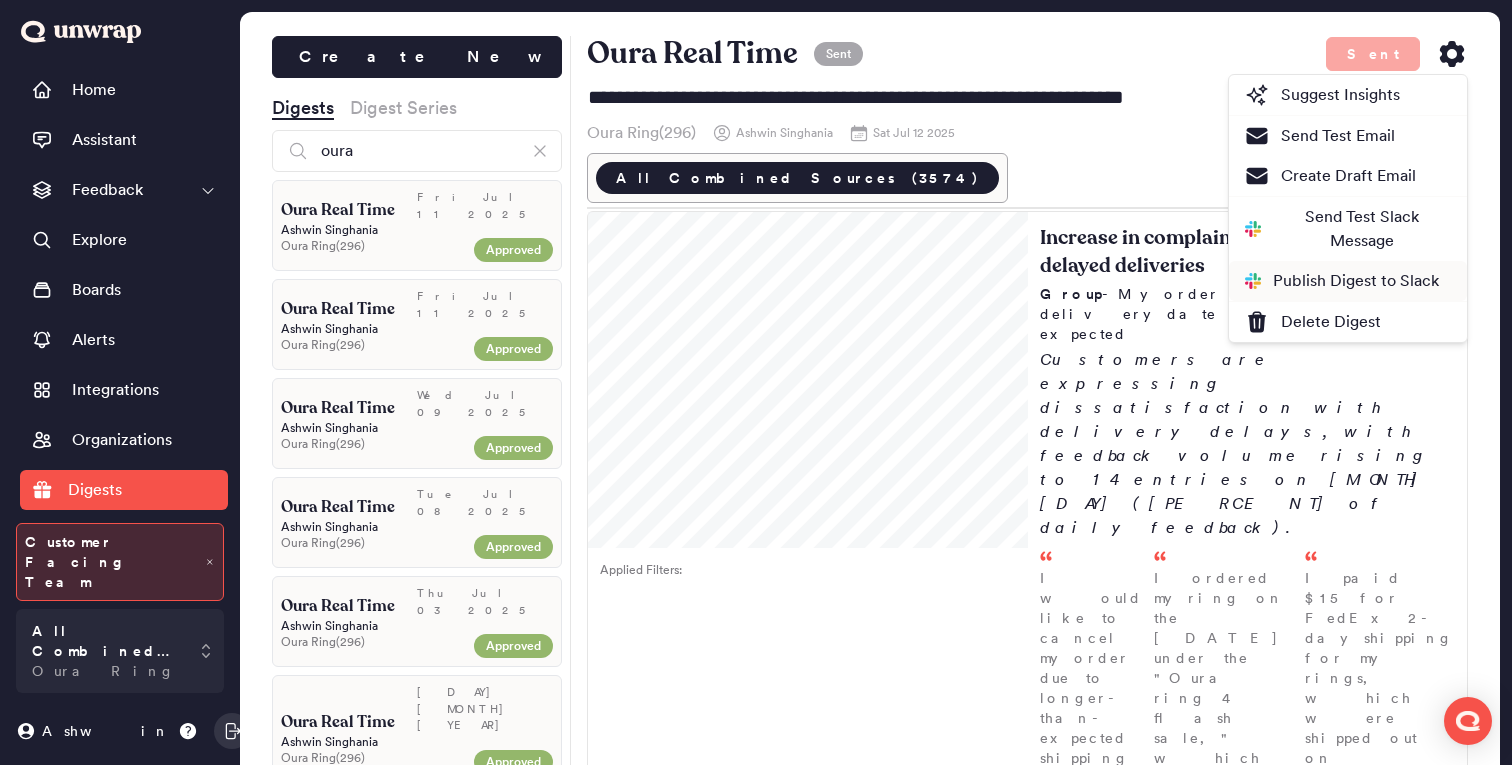 click on "Publish Digest to Slack" at bounding box center (1342, 281) 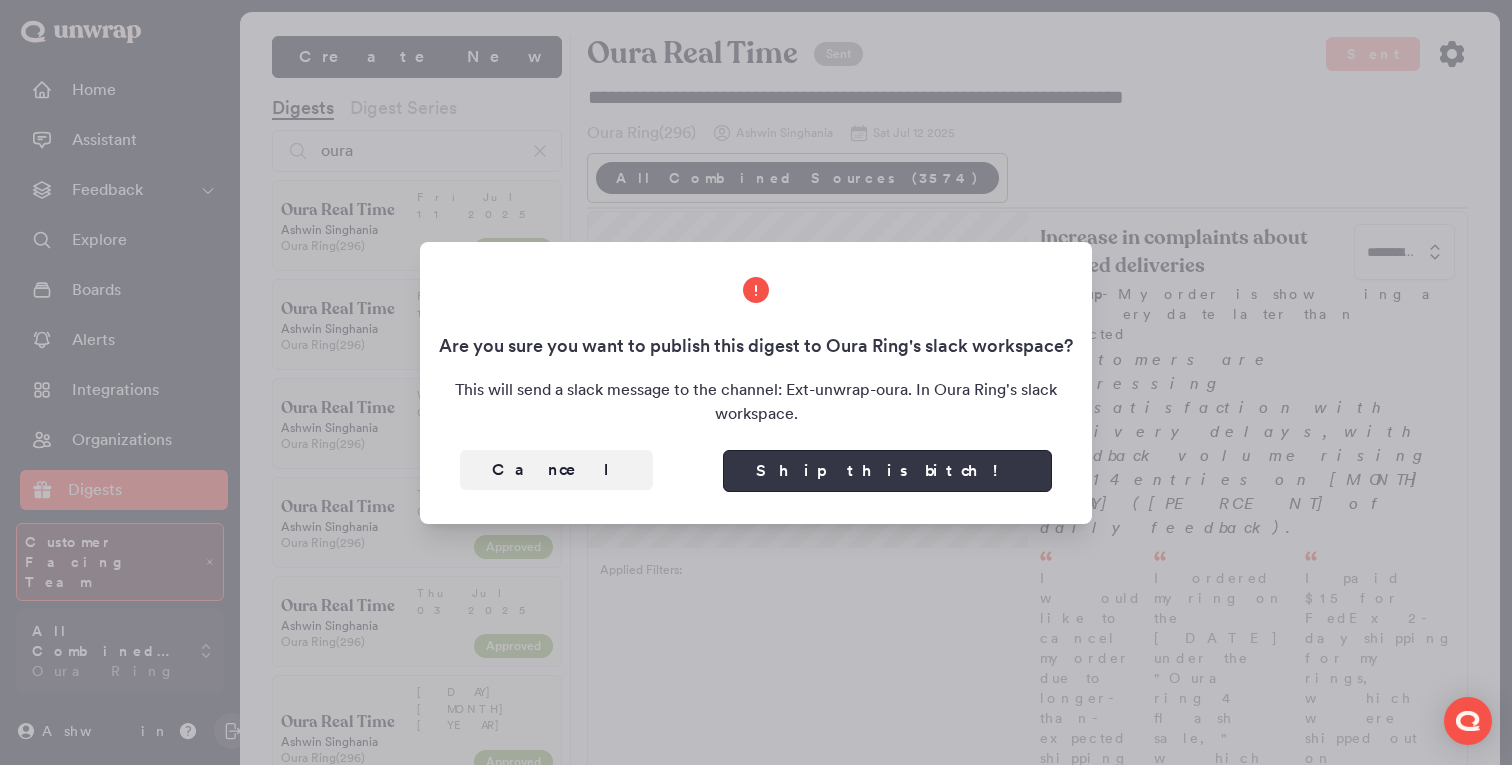 click on "Ship this bitch!" at bounding box center (887, 471) 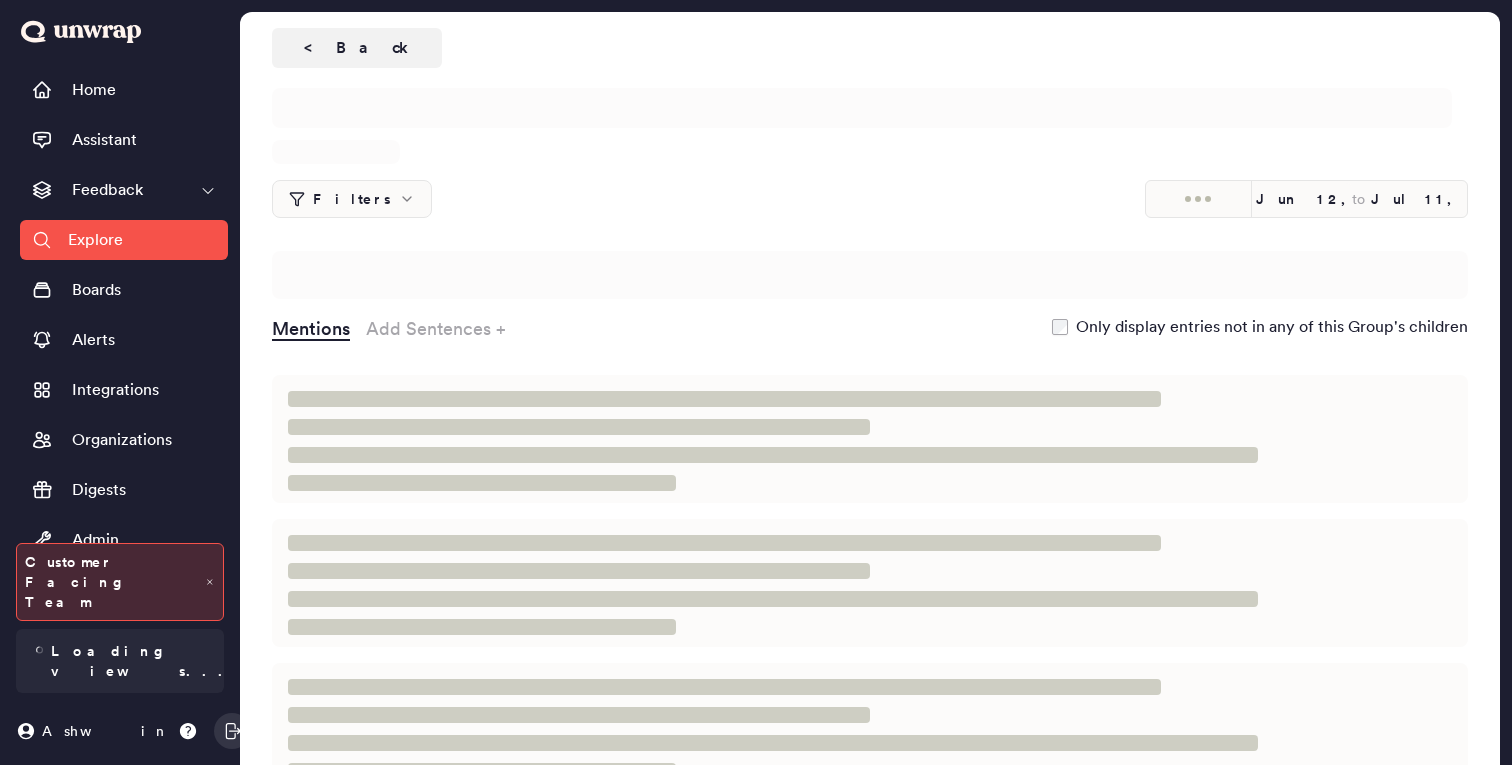 scroll, scrollTop: 0, scrollLeft: 0, axis: both 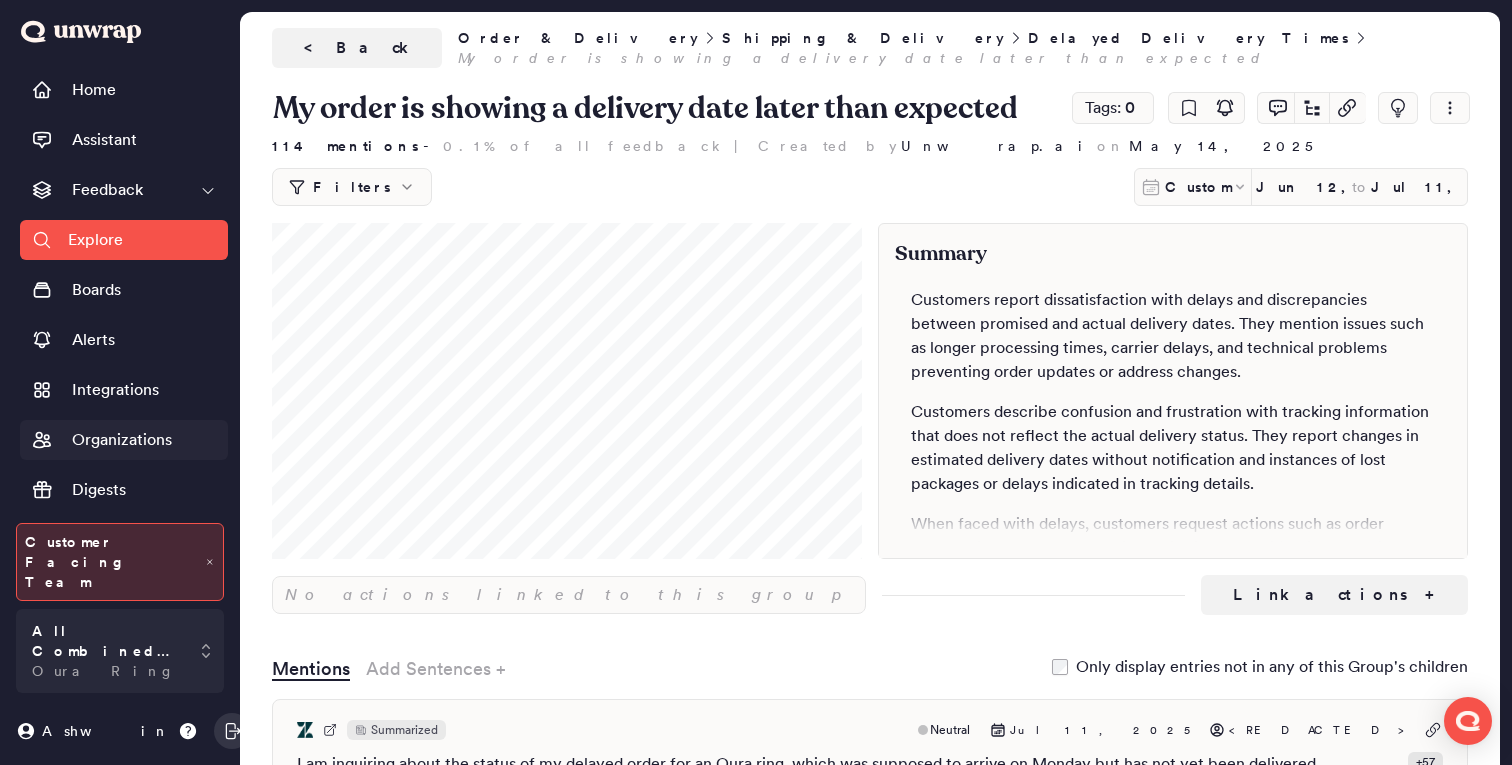 click on "Organizations" at bounding box center [122, 440] 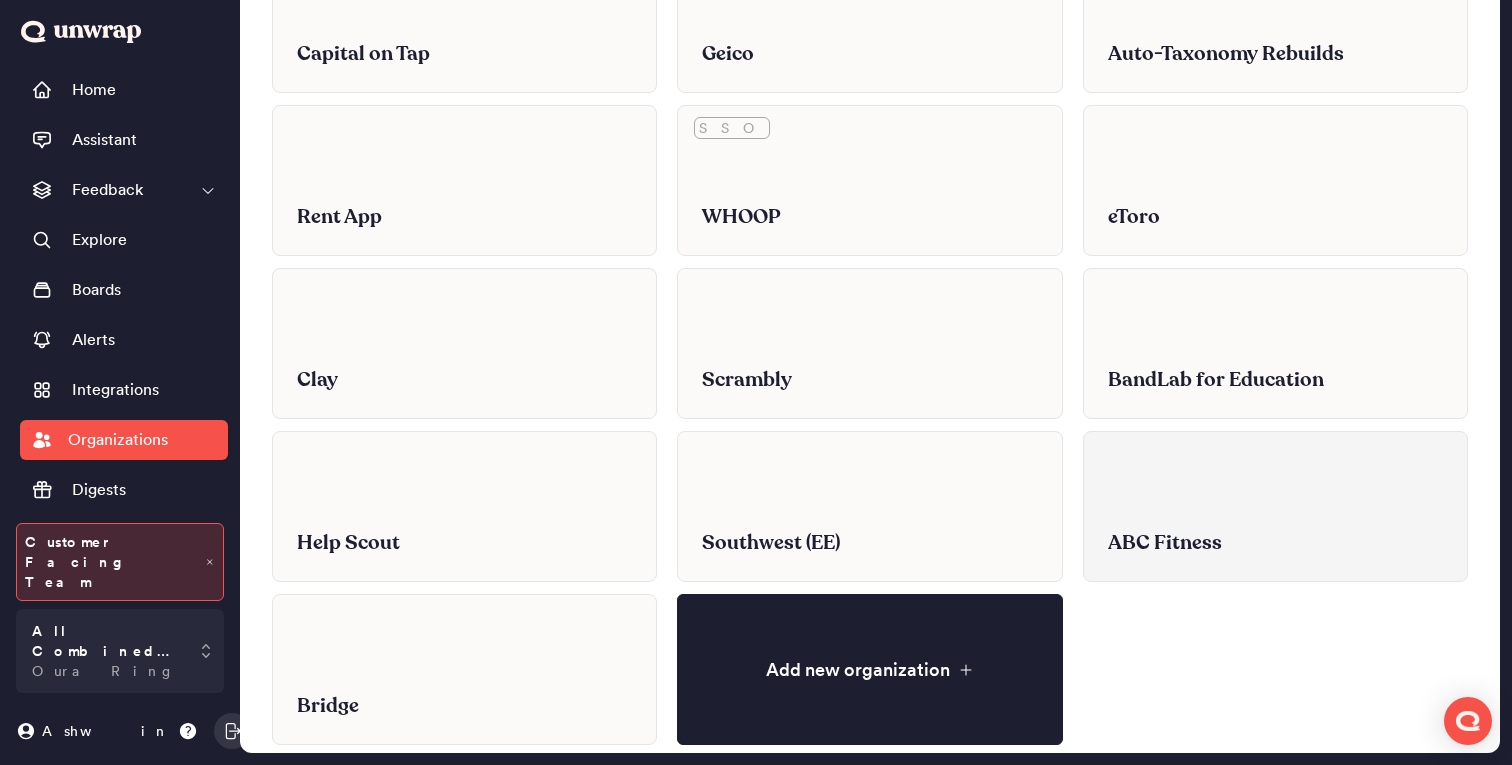 click on "ABC Fitness" at bounding box center (1275, 543) 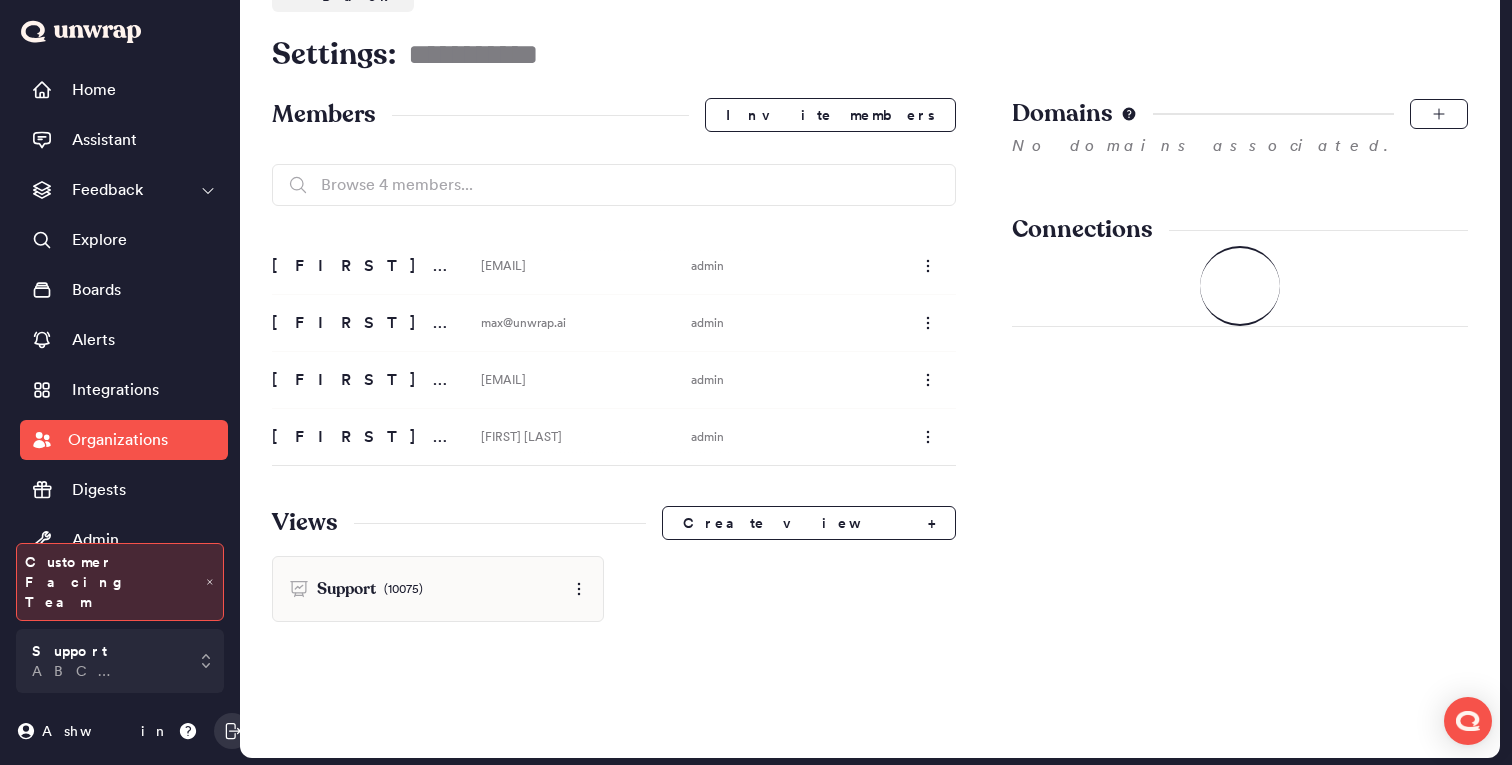 scroll, scrollTop: 121, scrollLeft: 0, axis: vertical 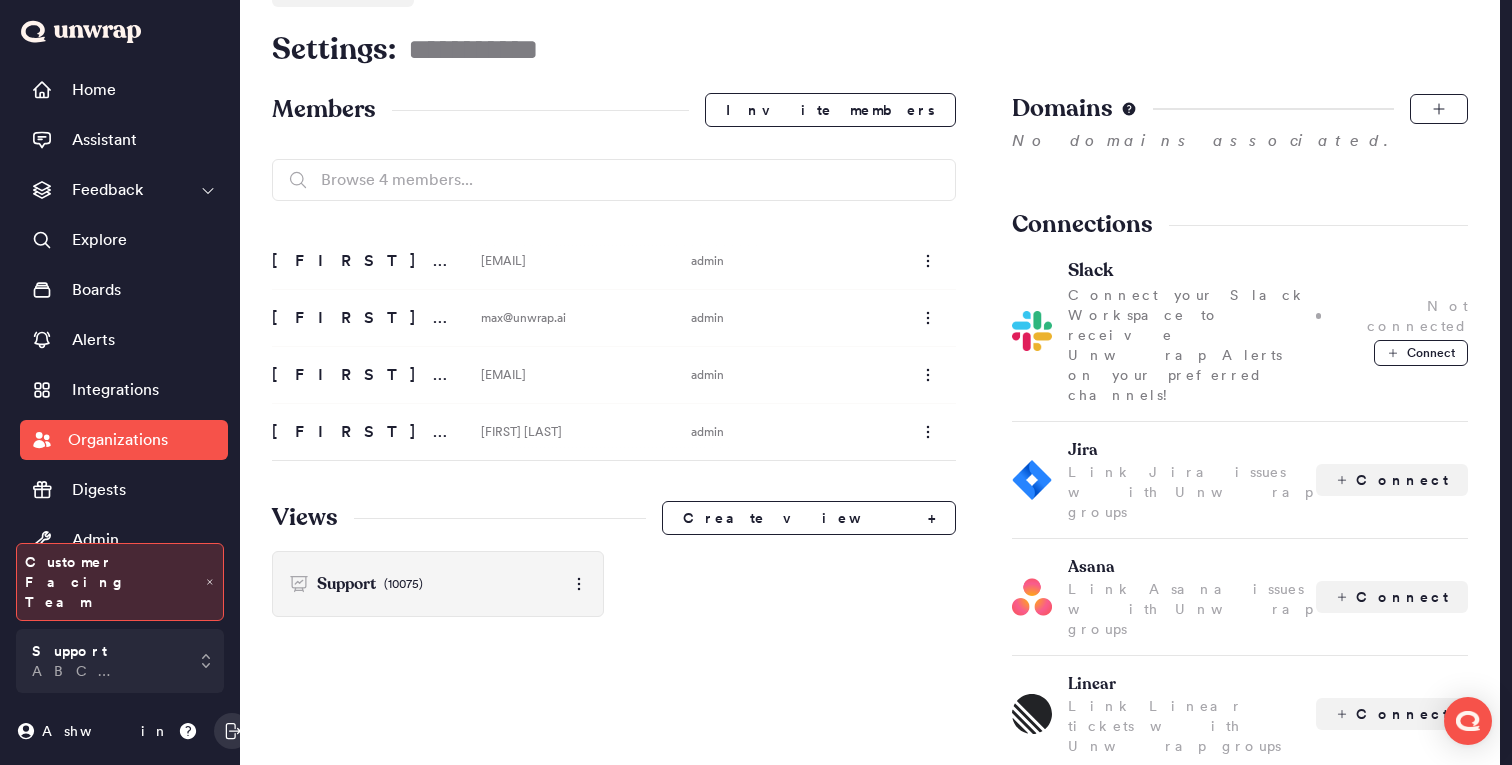 click on "Support  (10075)" at bounding box center [438, 584] 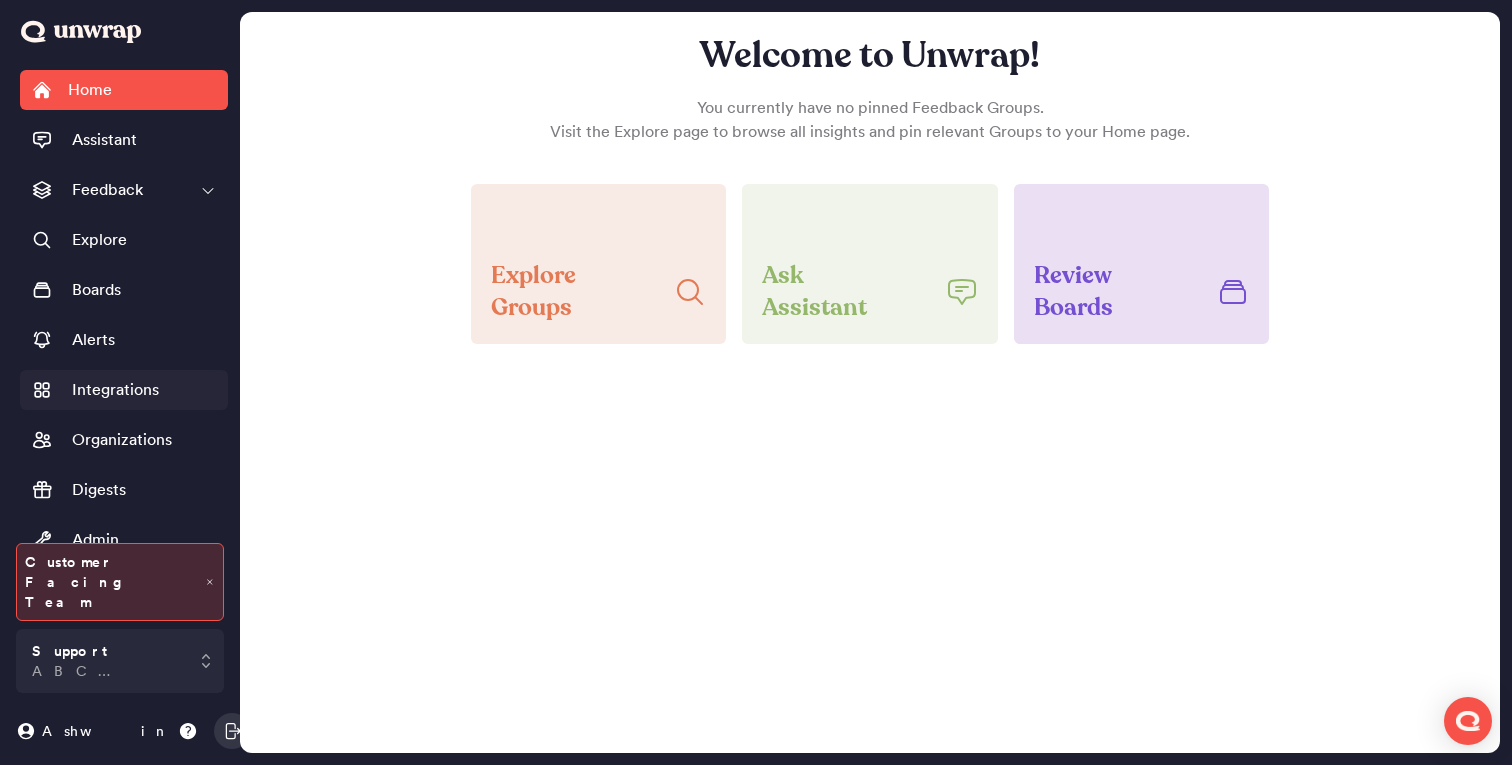 click on "Integrations" at bounding box center [95, 390] 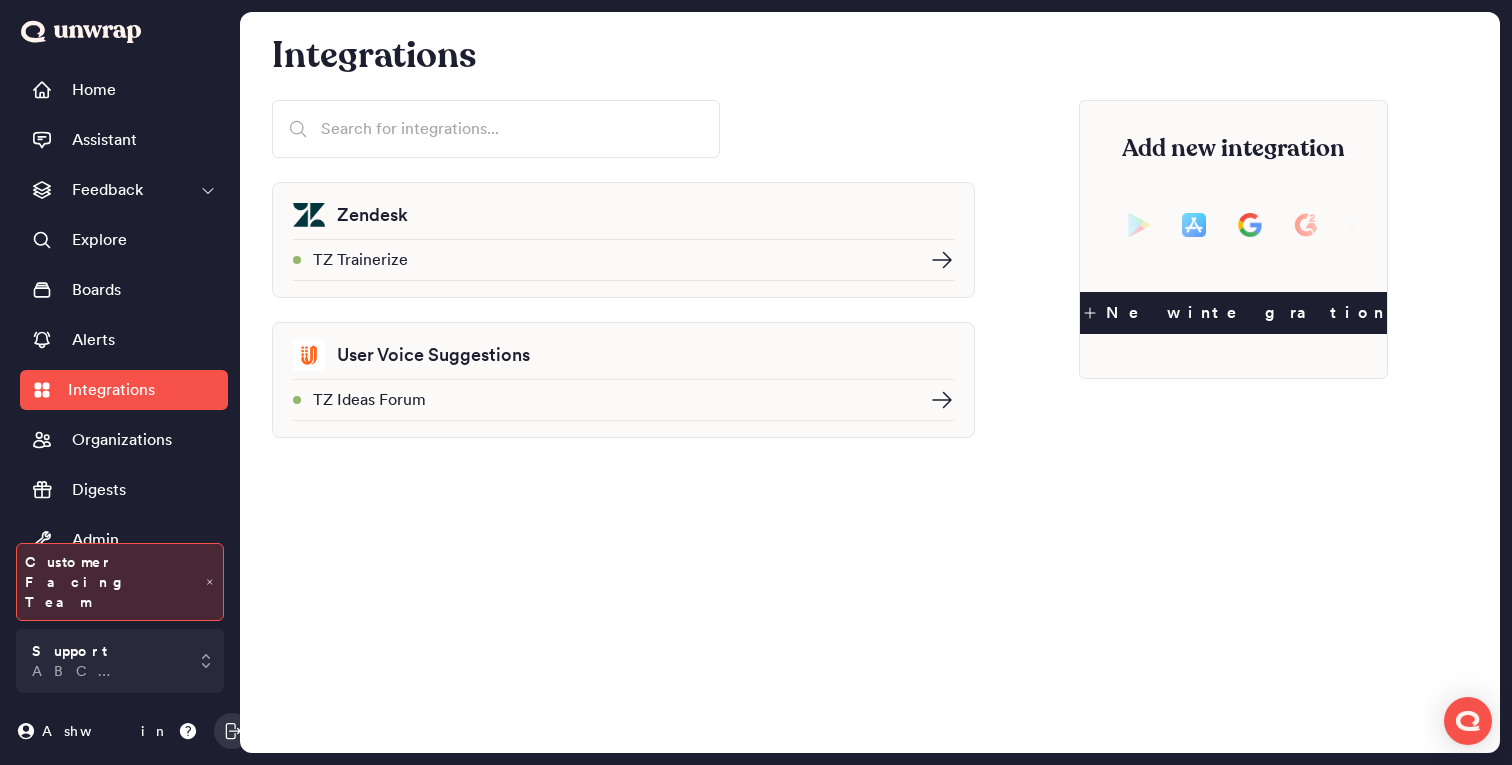 click on "Zendesk TZ Trainerize" at bounding box center [623, 240] 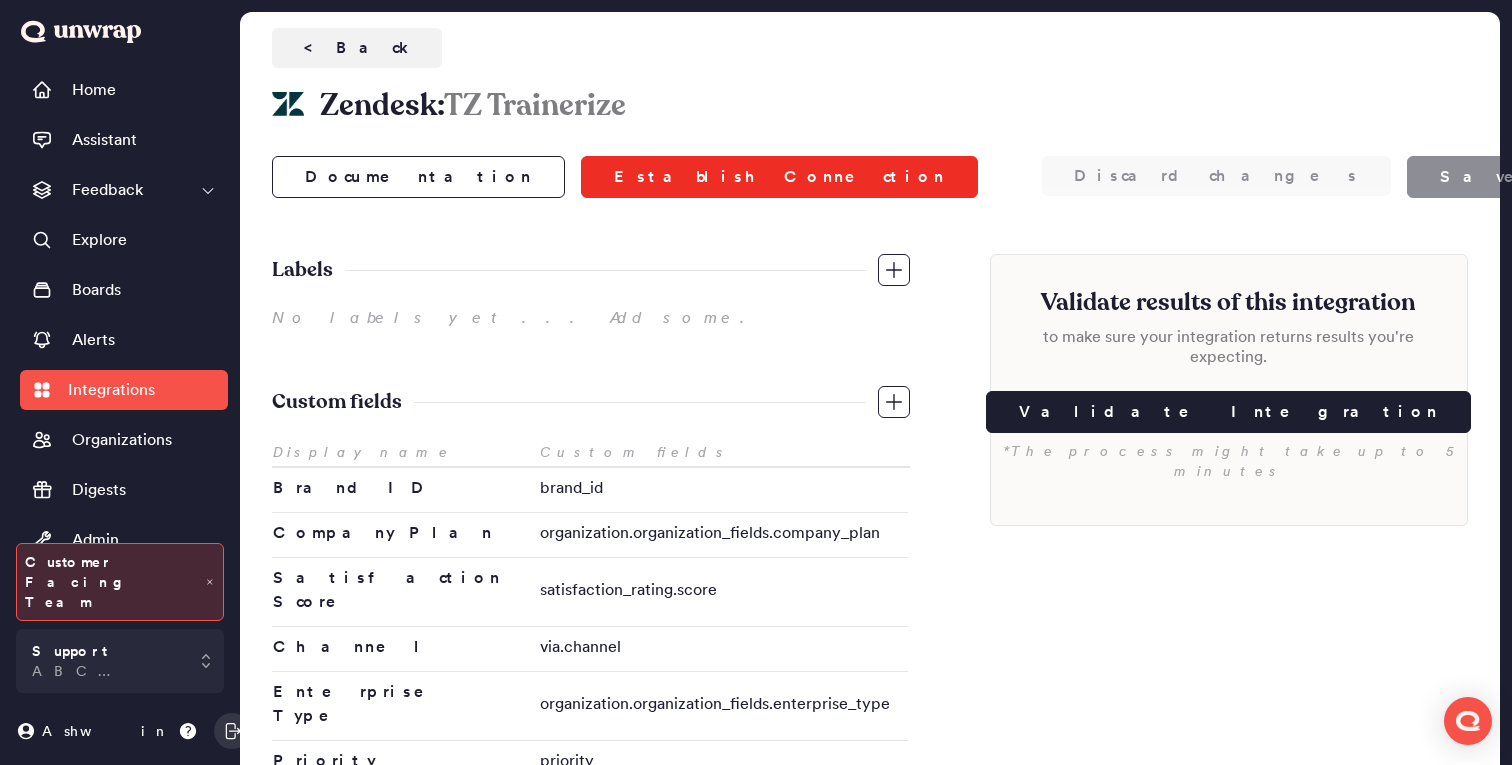 click on "Establish Connection" at bounding box center [779, 177] 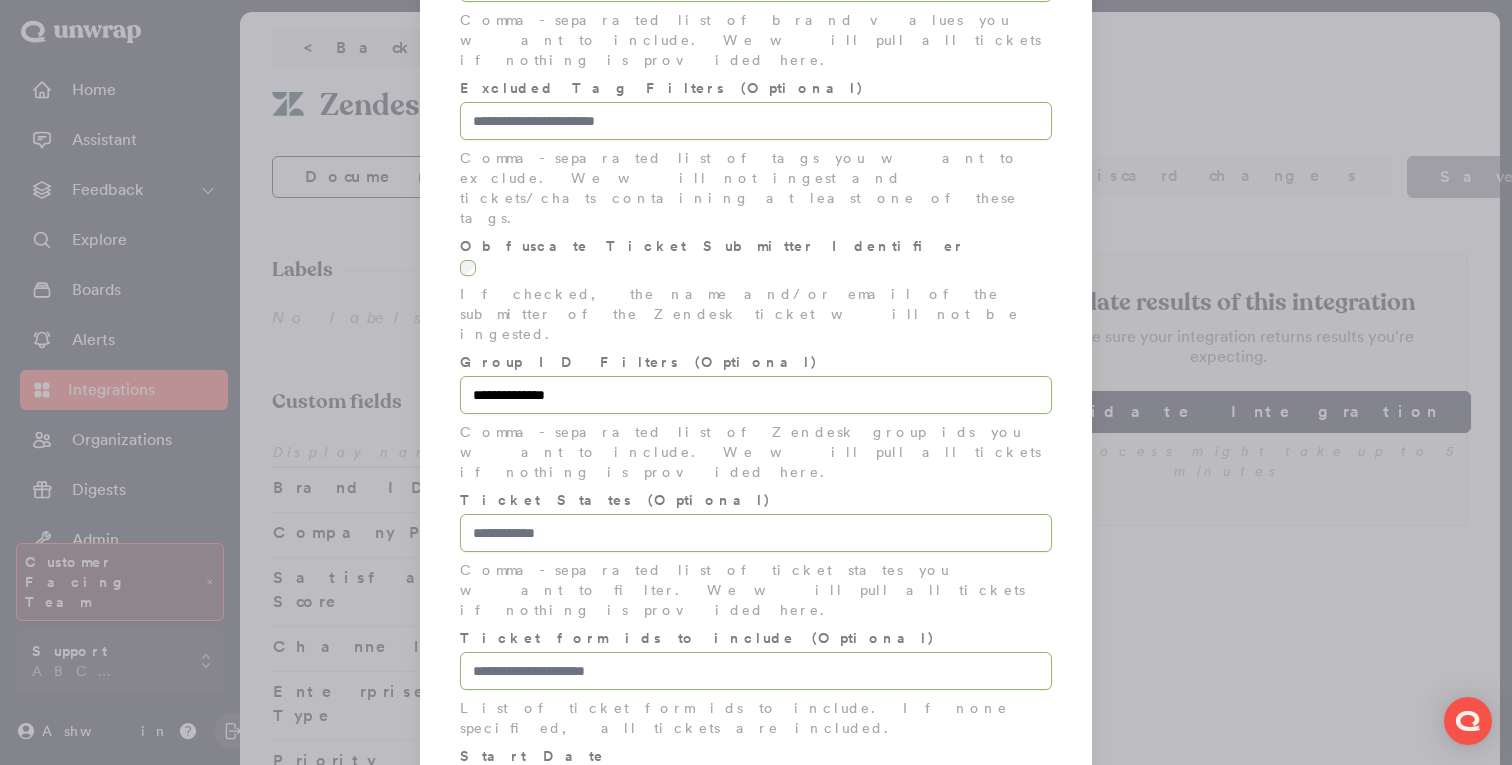 scroll, scrollTop: 1063, scrollLeft: 0, axis: vertical 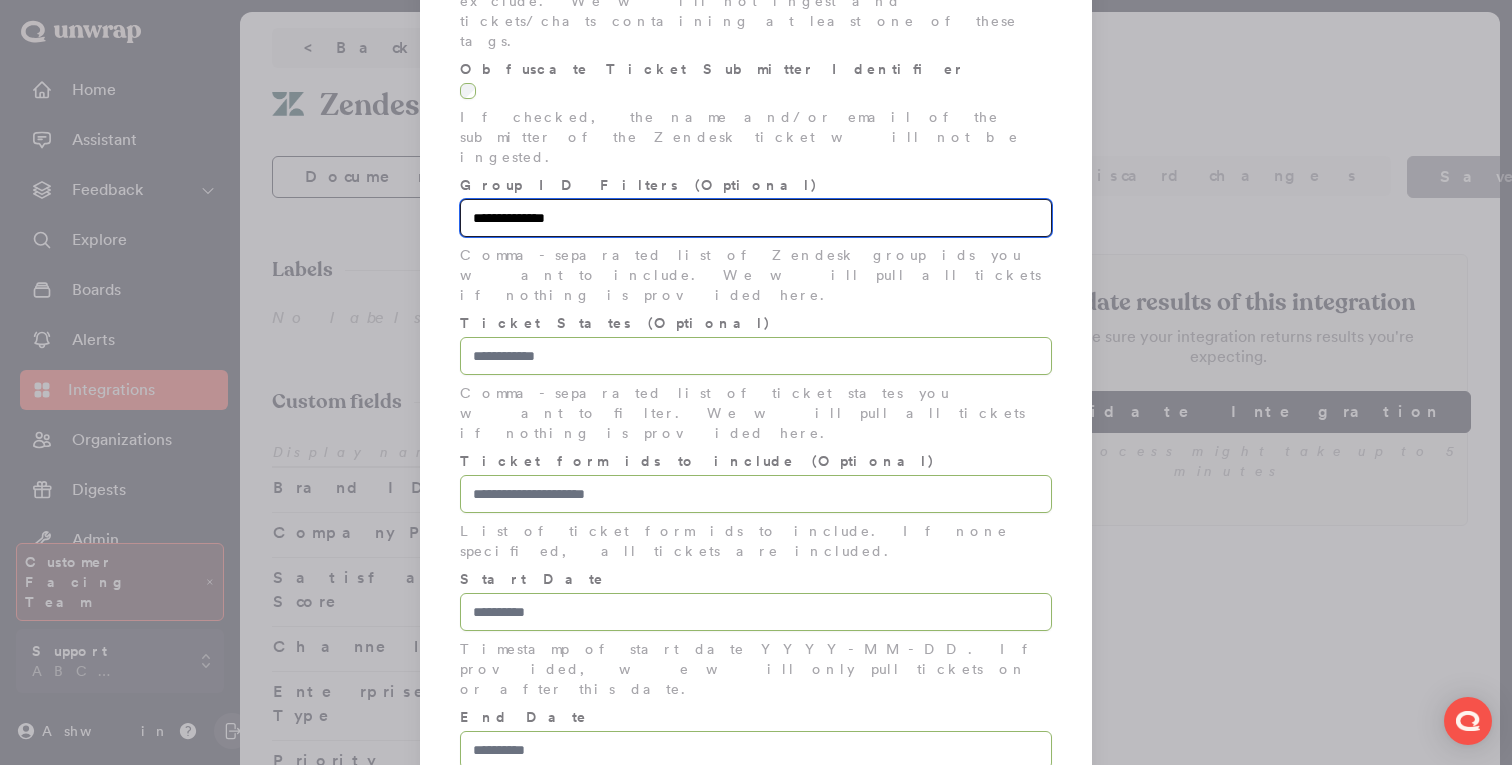 click on "**********" at bounding box center [756, 218] 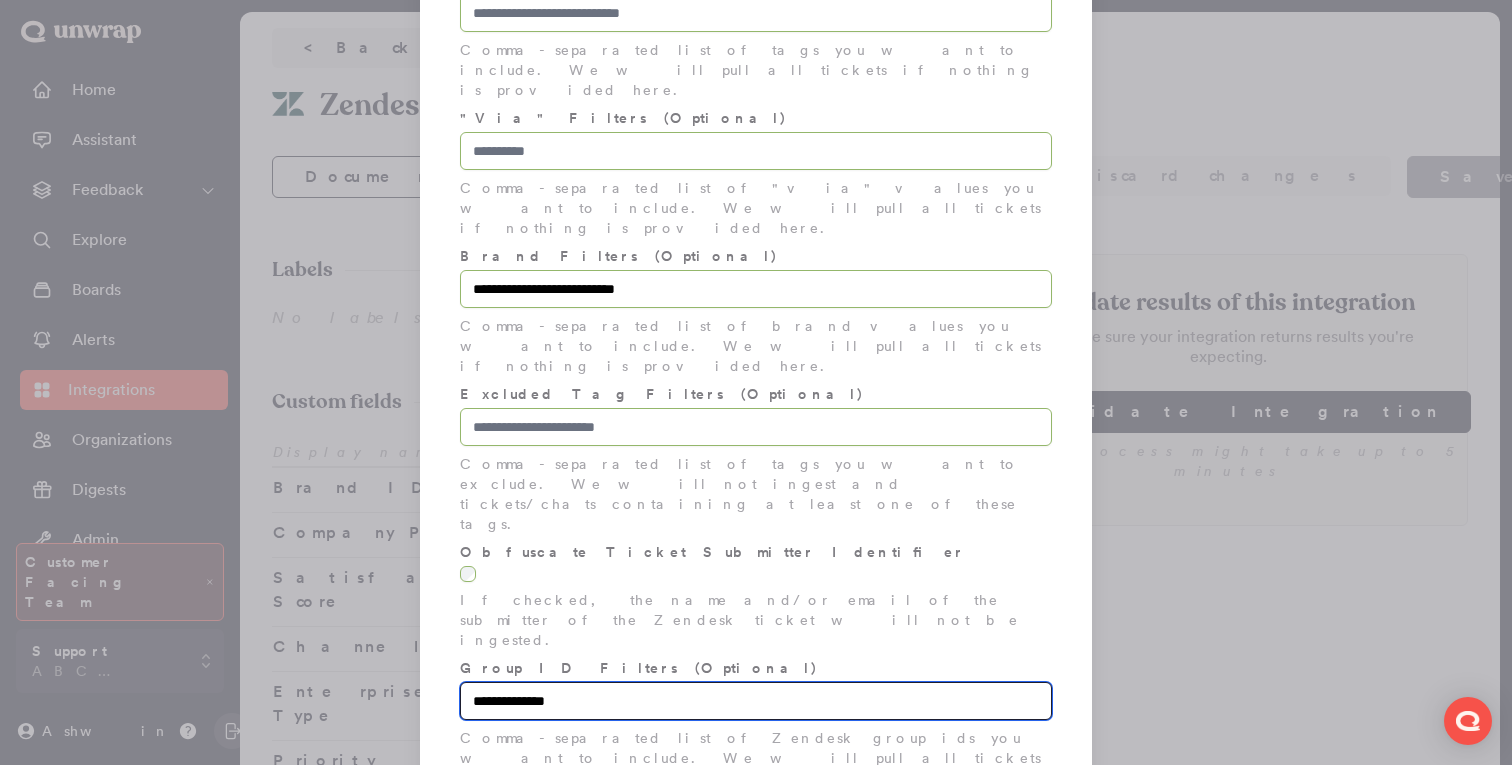scroll, scrollTop: 579, scrollLeft: 0, axis: vertical 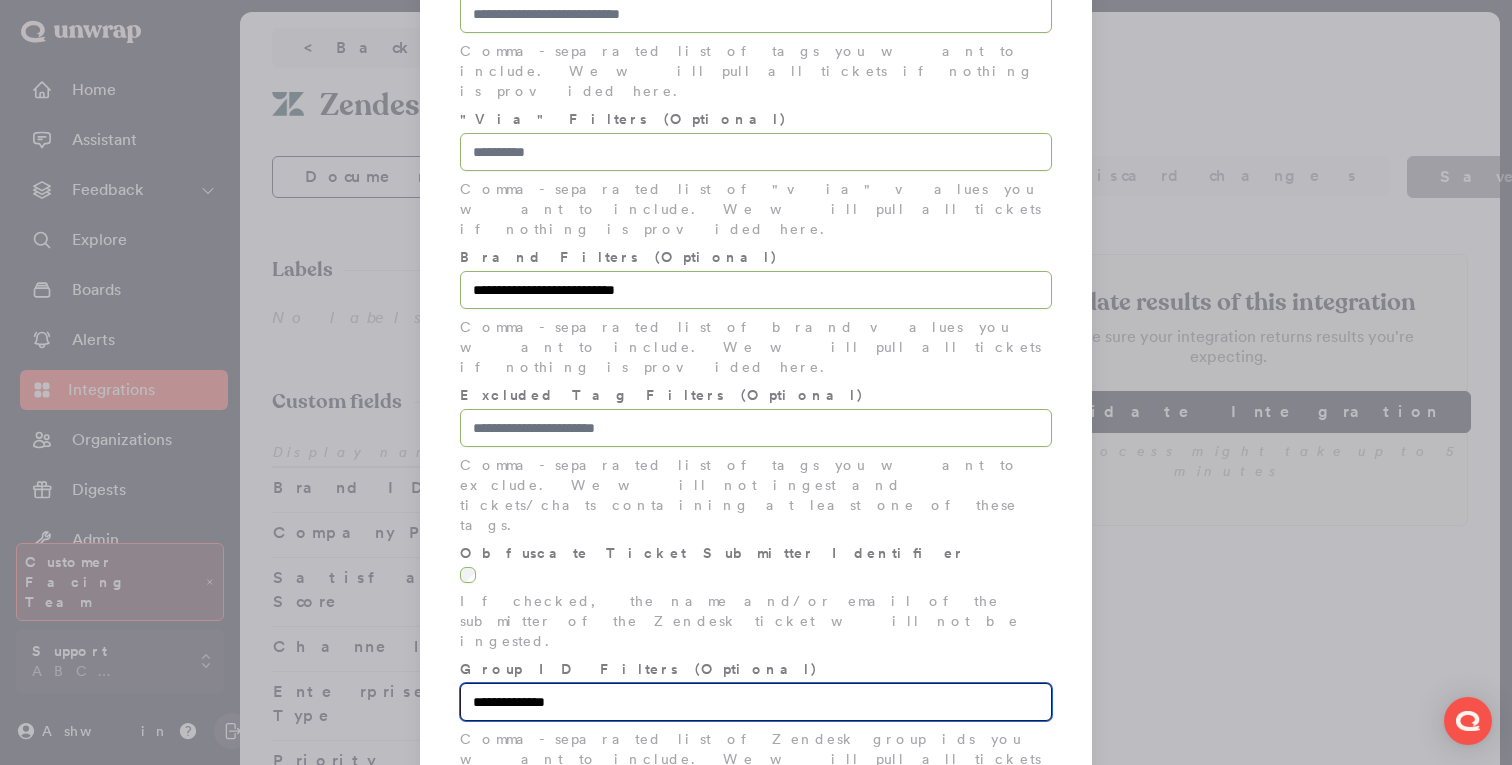 click on "**********" at bounding box center (756, 702) 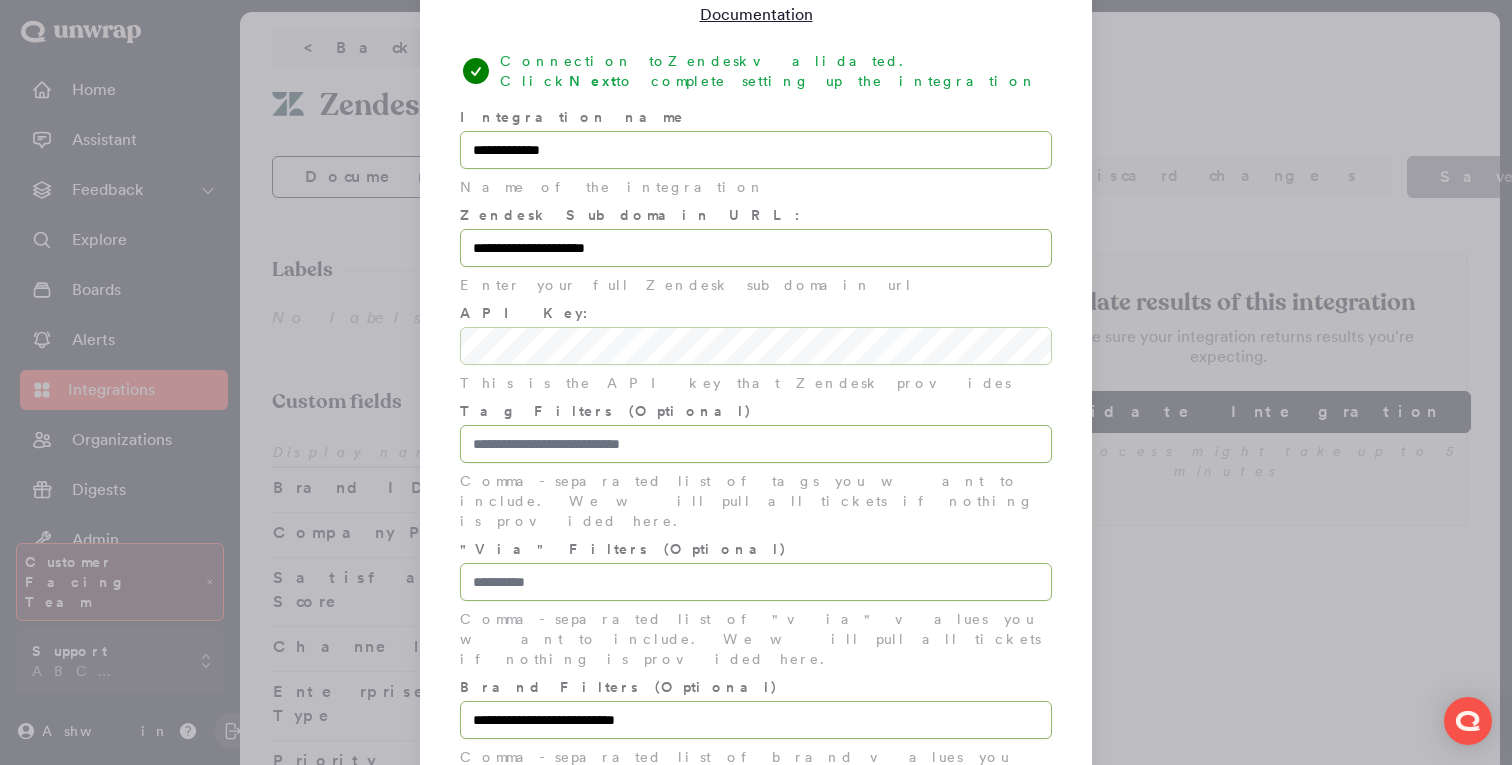 scroll, scrollTop: 1063, scrollLeft: 0, axis: vertical 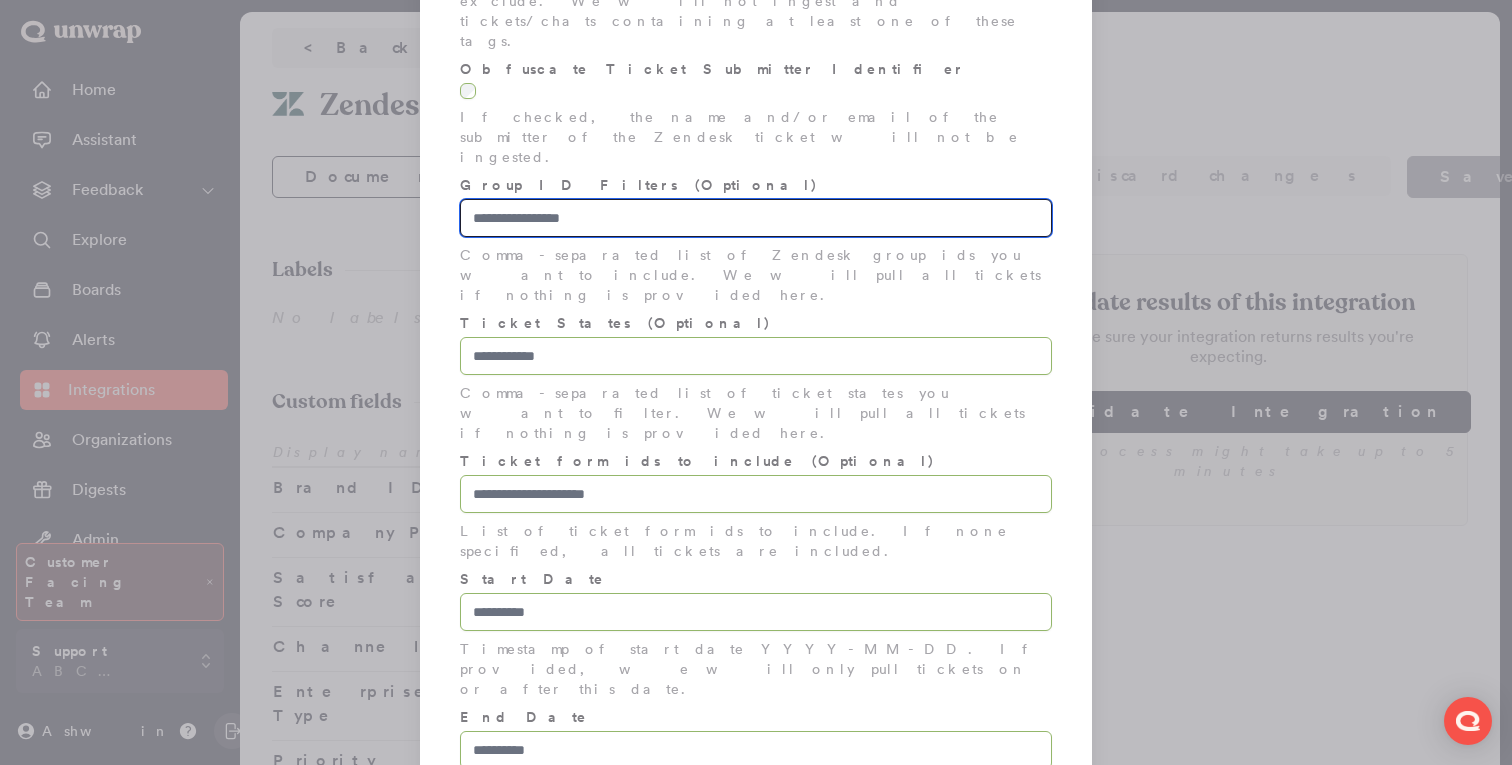 type 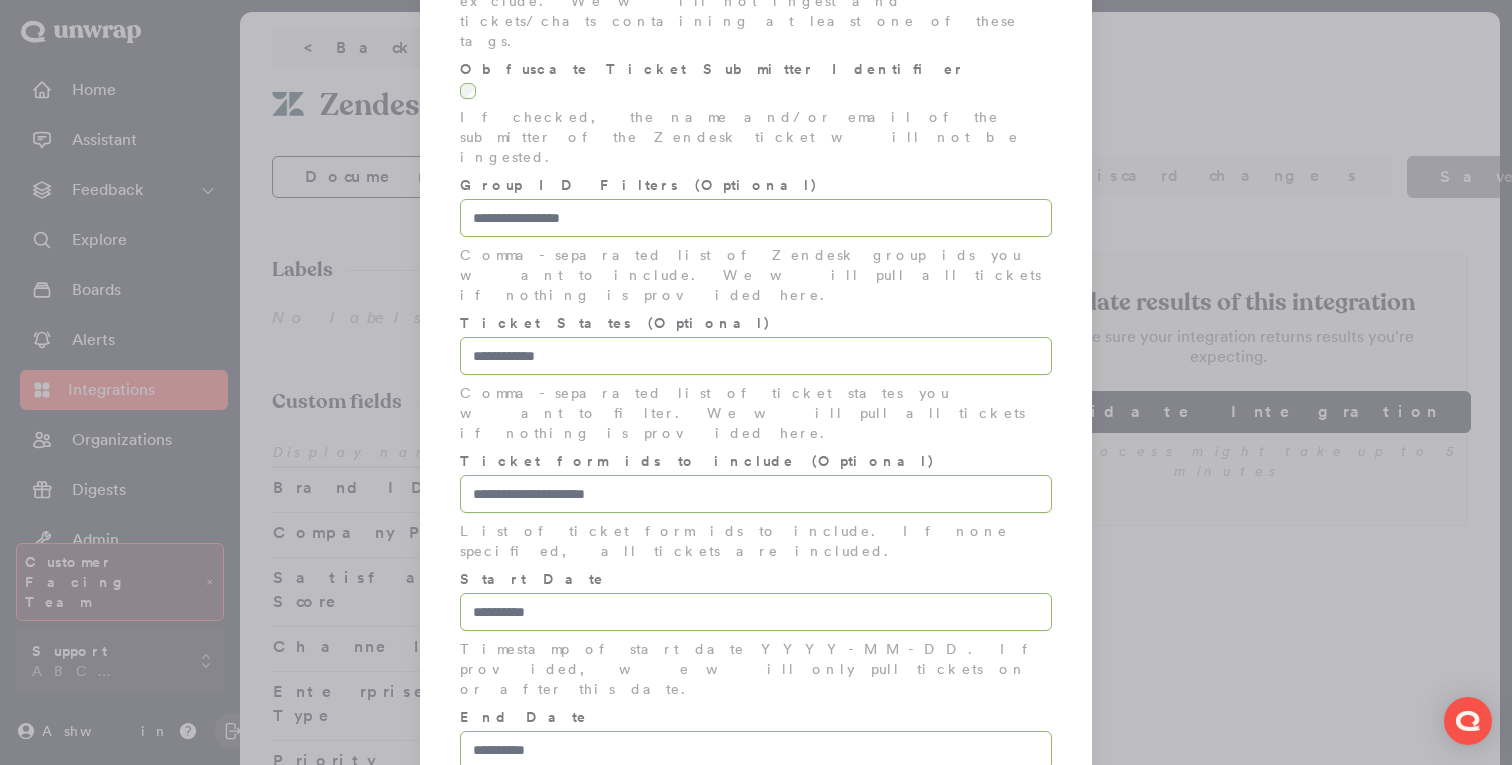 click on "Next" at bounding box center (975, 960) 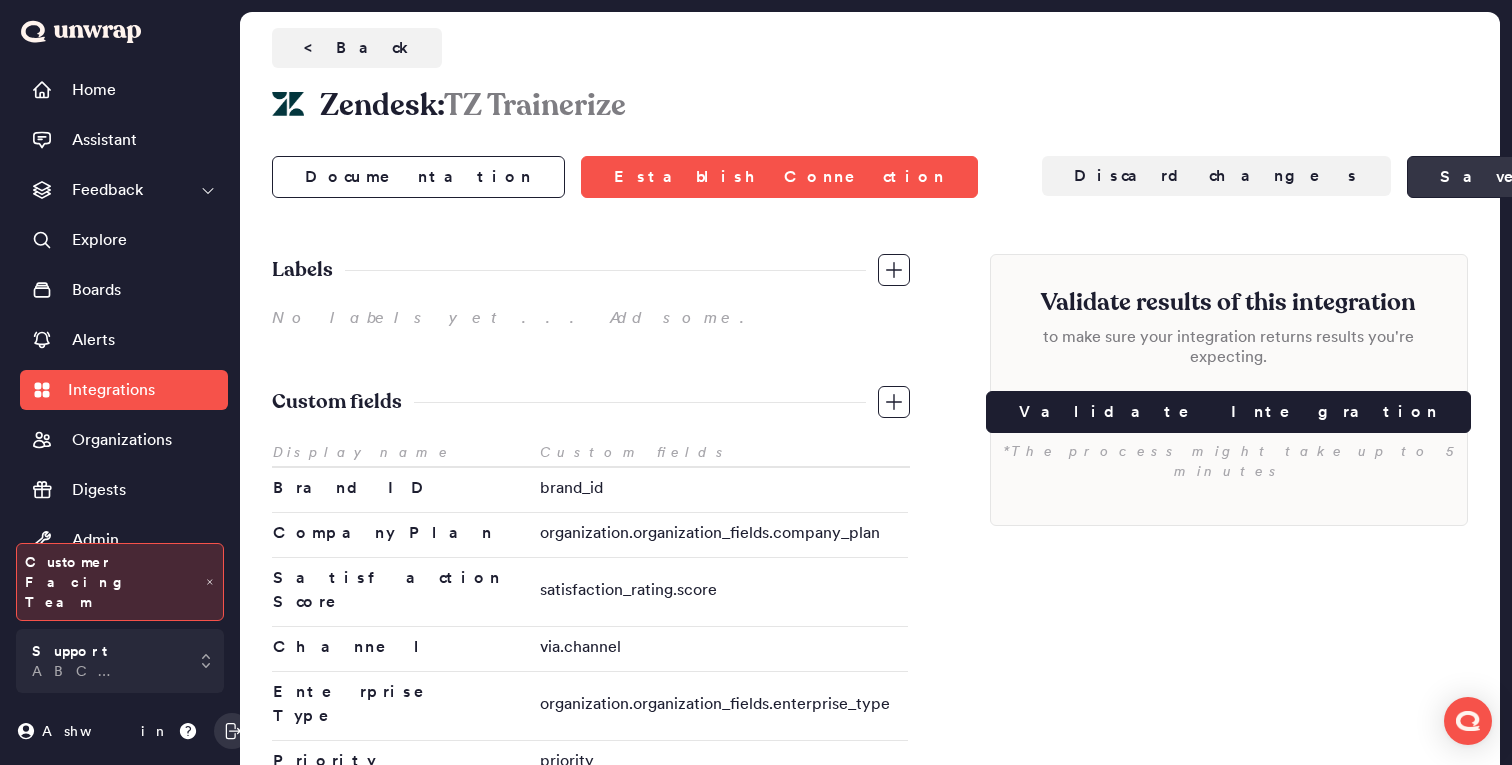 click on "Save changes" at bounding box center (1573, 177) 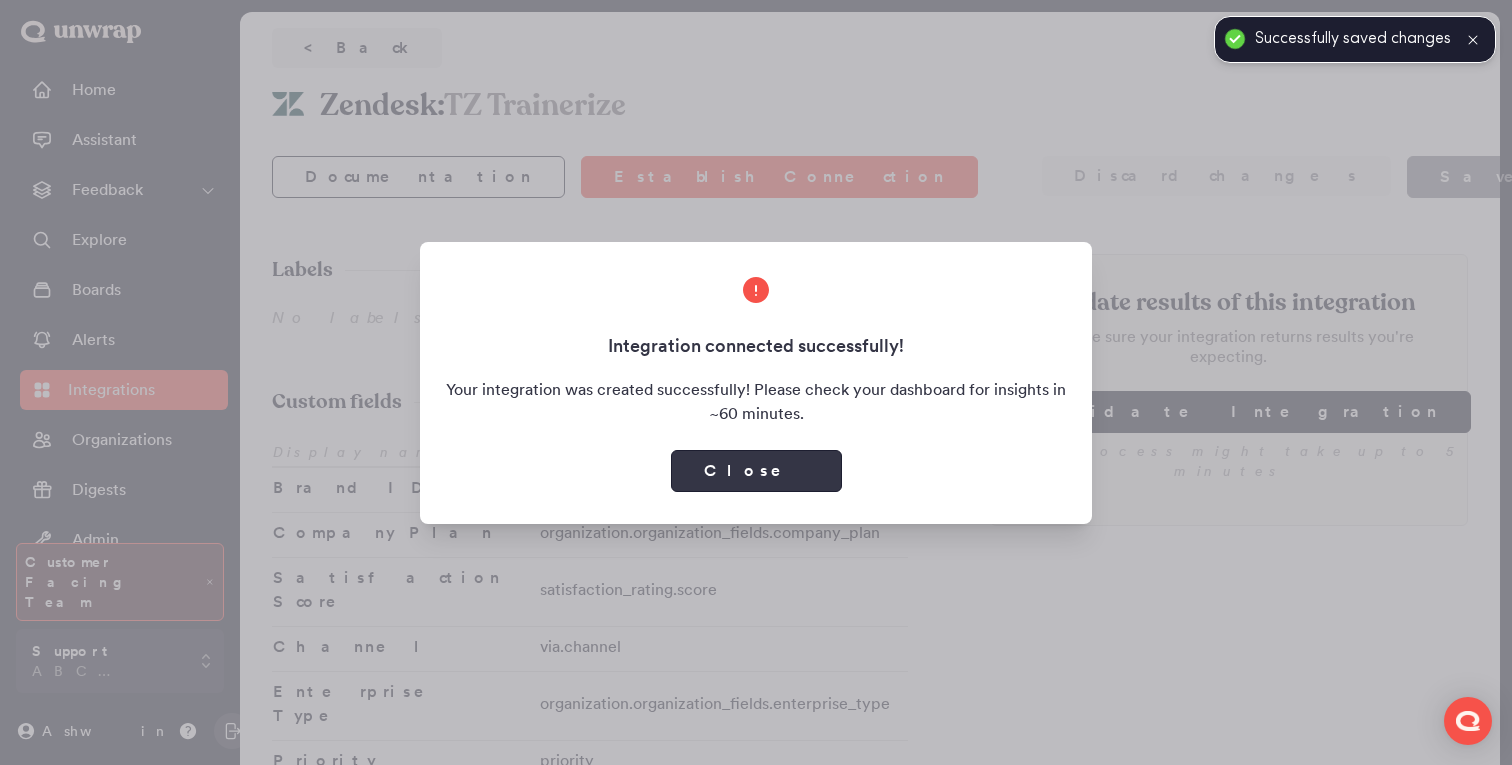click on "Close" at bounding box center [756, 471] 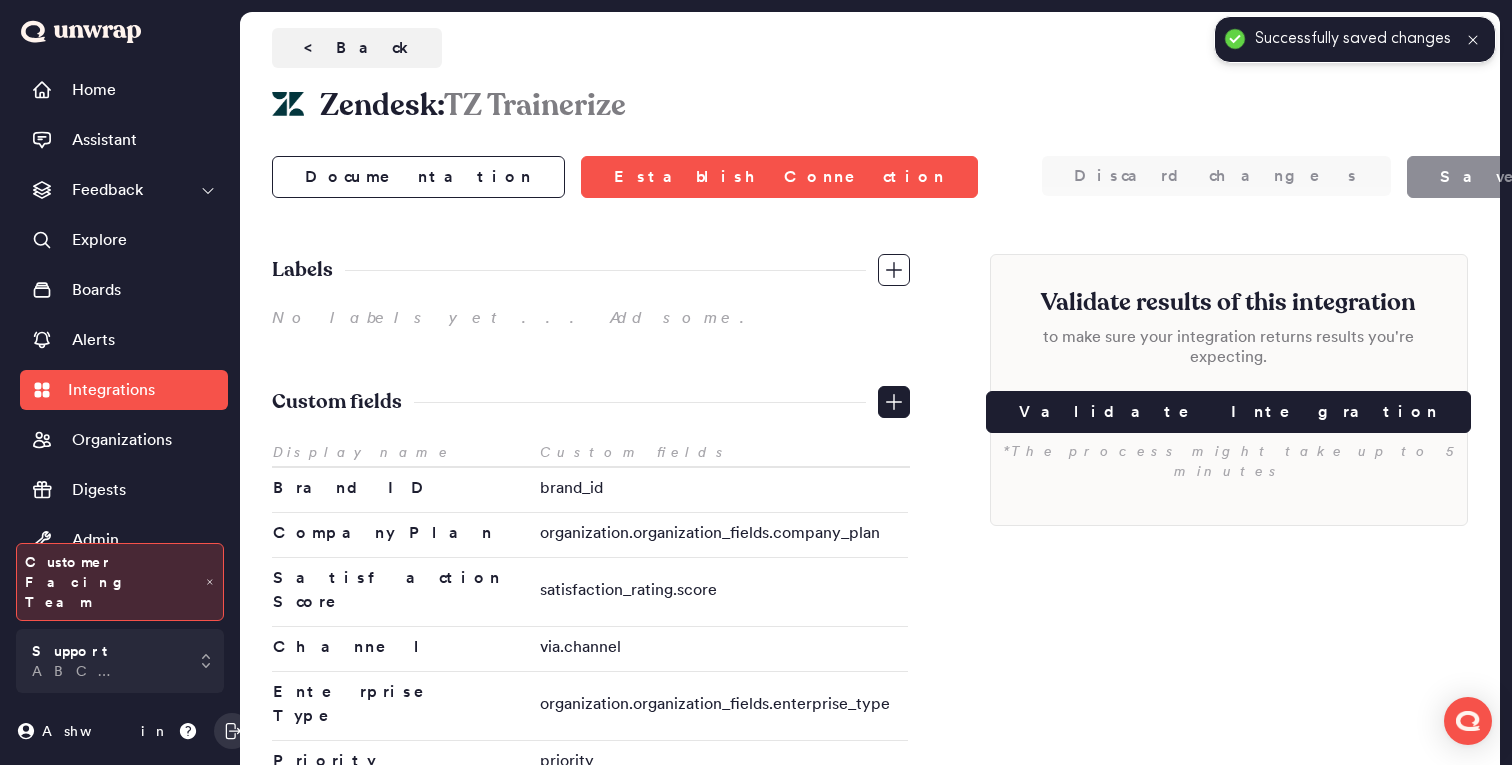 click 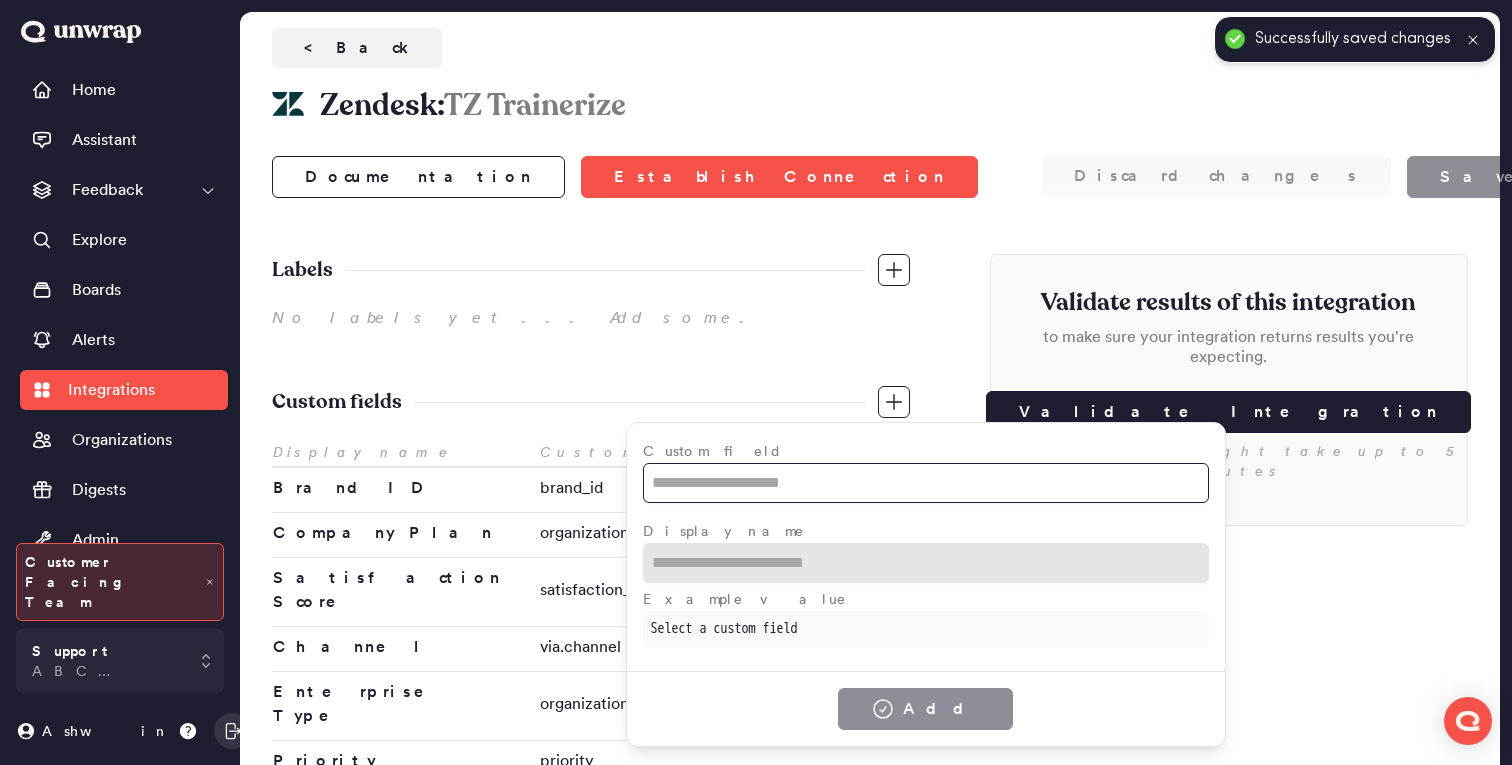 click at bounding box center [926, 483] 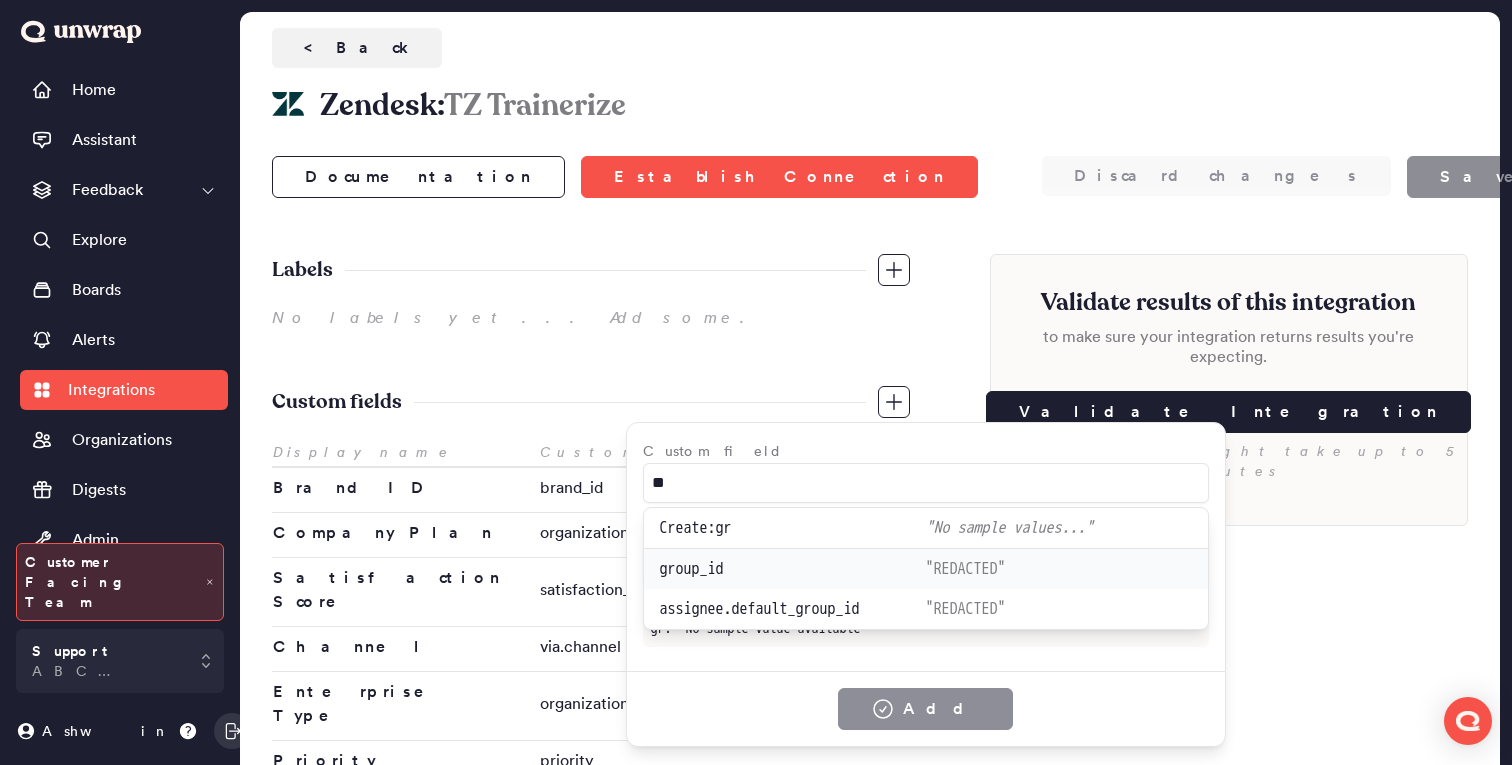 click on "group_id" at bounding box center [793, 569] 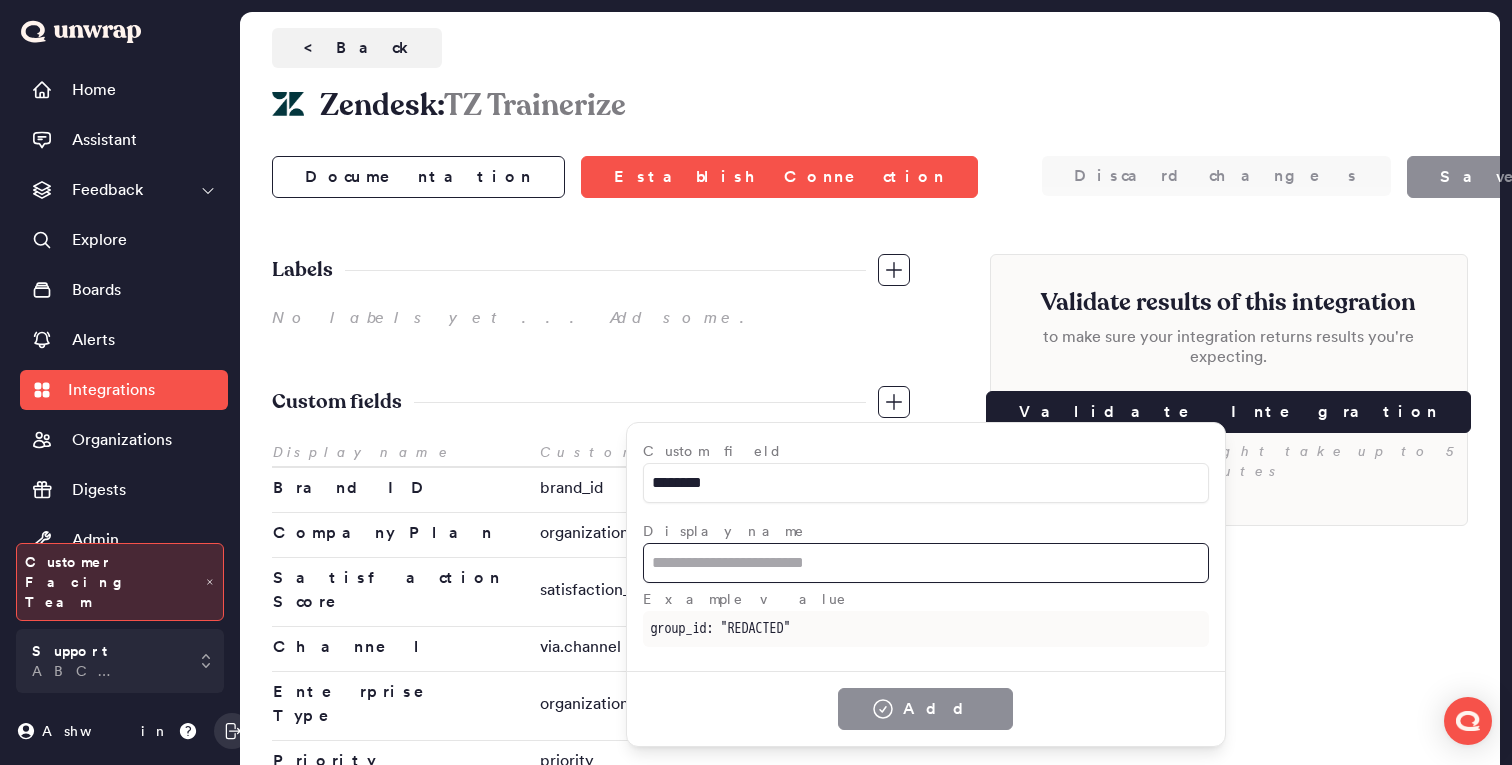 click at bounding box center [926, 563] 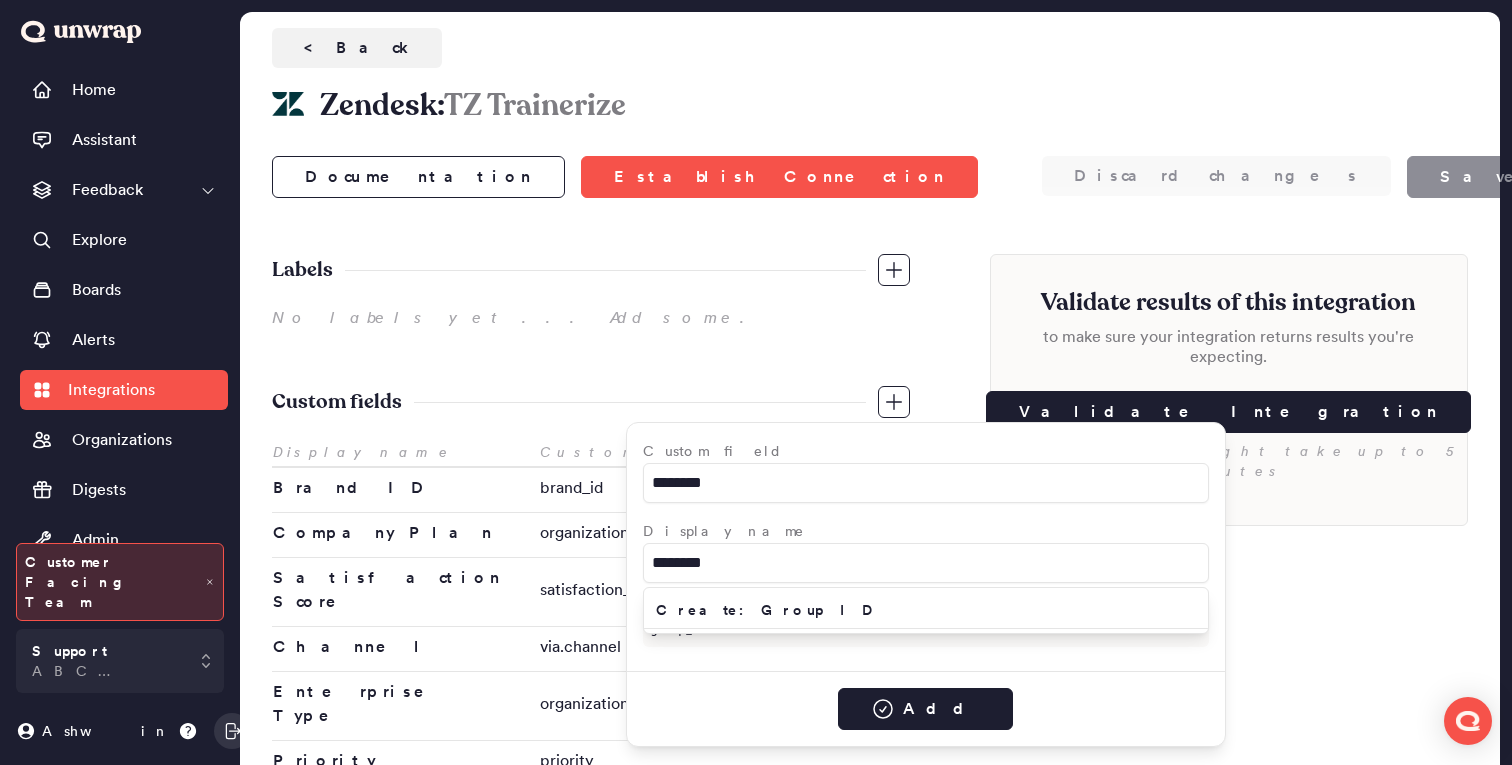 click on "Create:  Group ID" at bounding box center (926, 610) 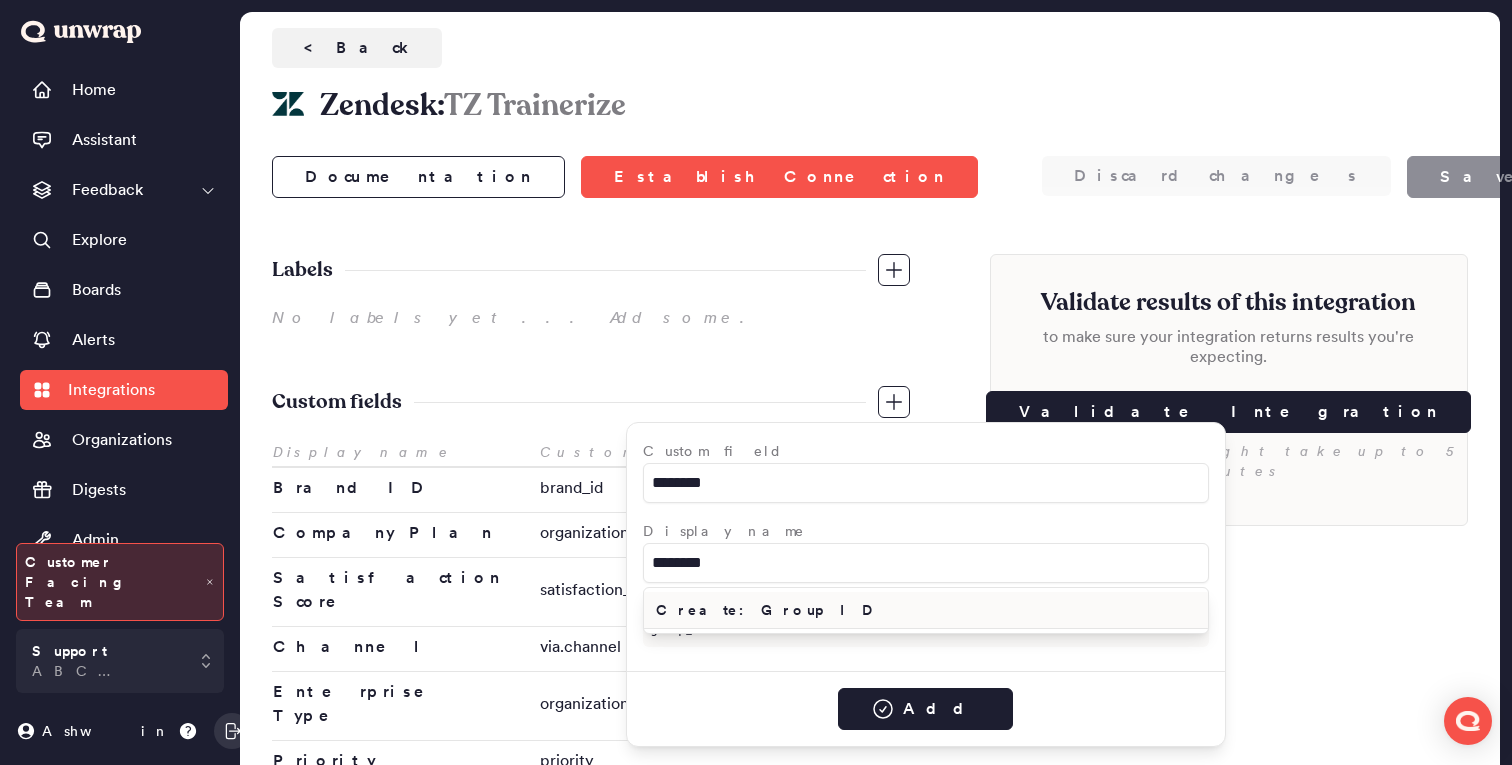 click on "Create:  Group ID" at bounding box center [926, 610] 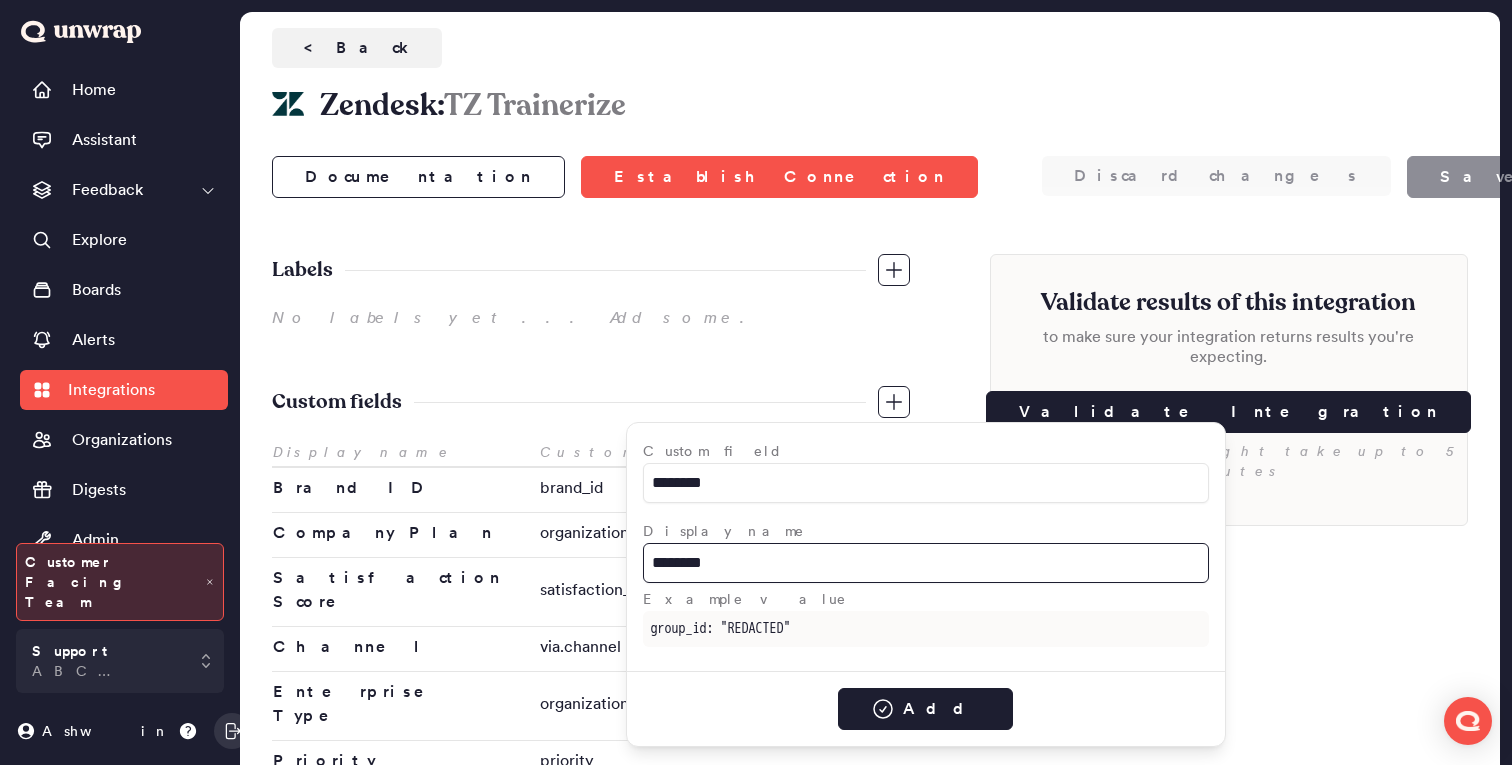 click on "********" at bounding box center (926, 563) 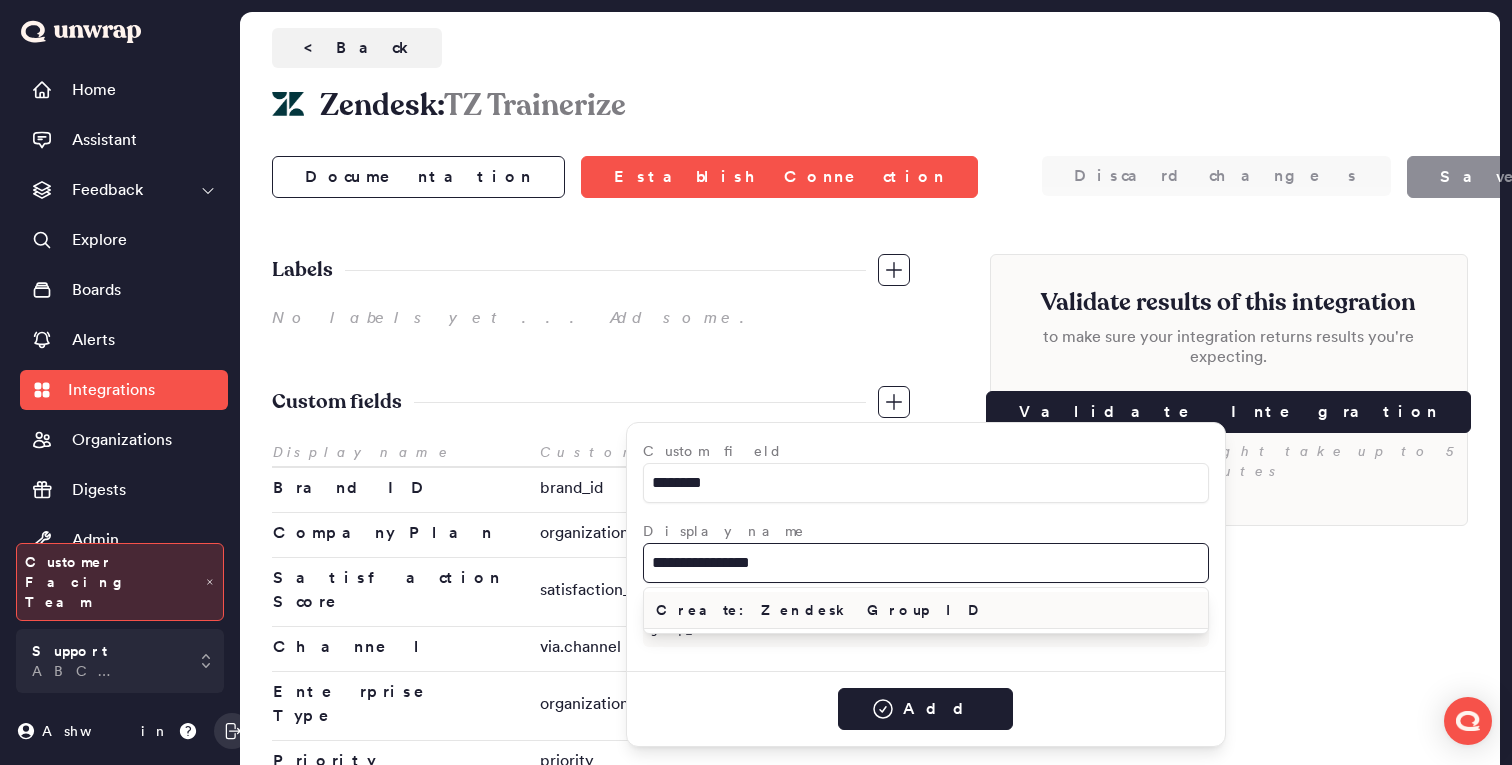 type on "**********" 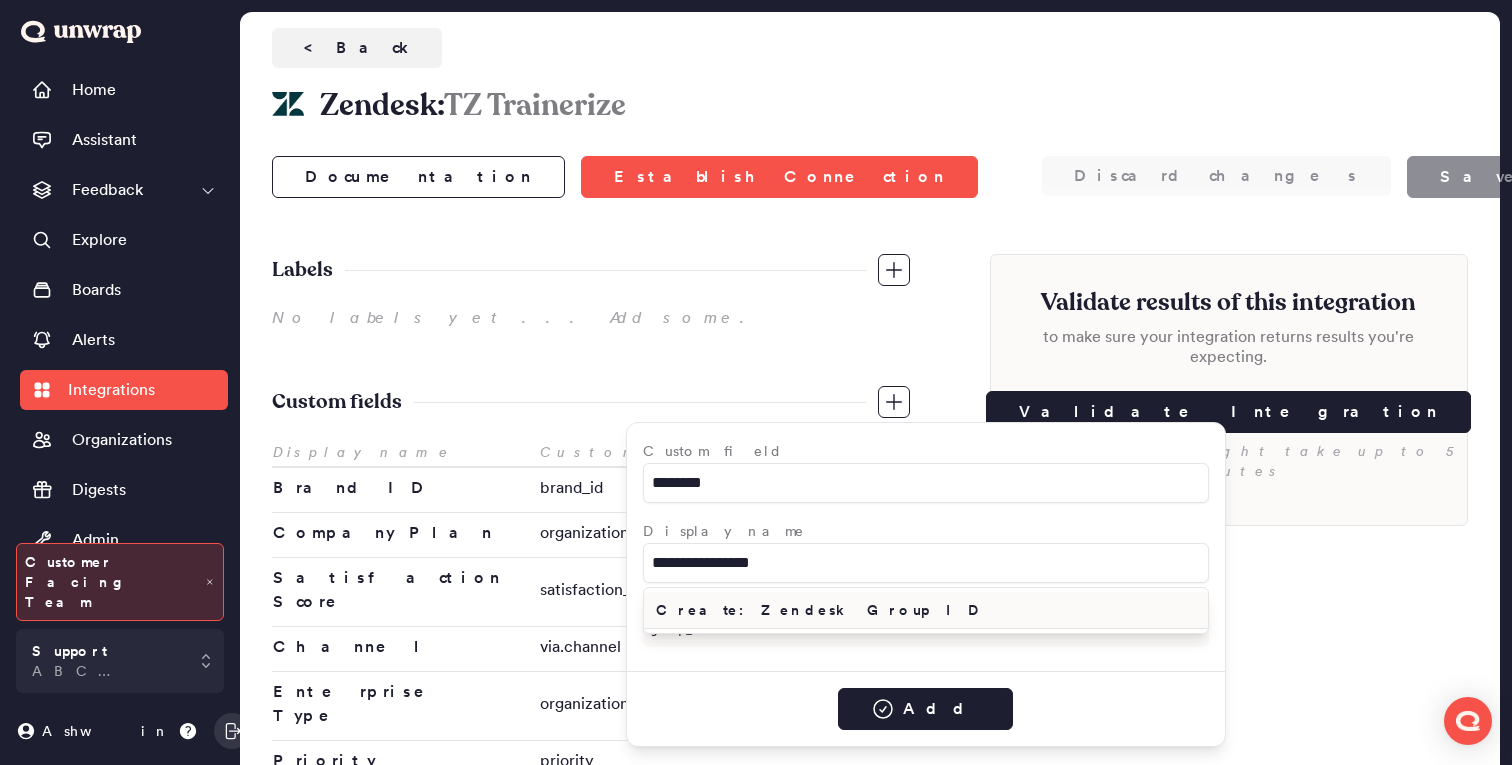 click on "Create:  Zendesk Group ID" at bounding box center (926, 610) 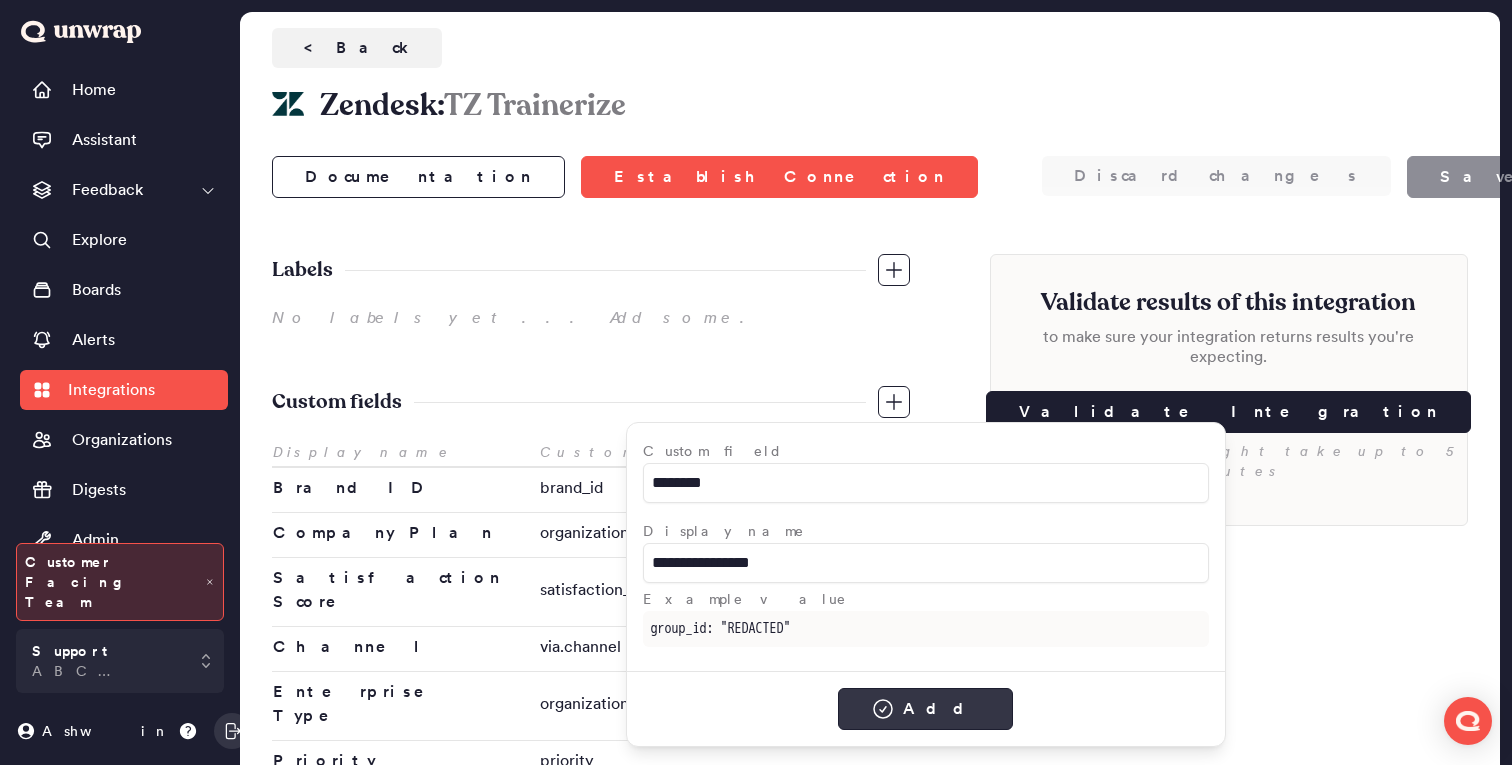 click 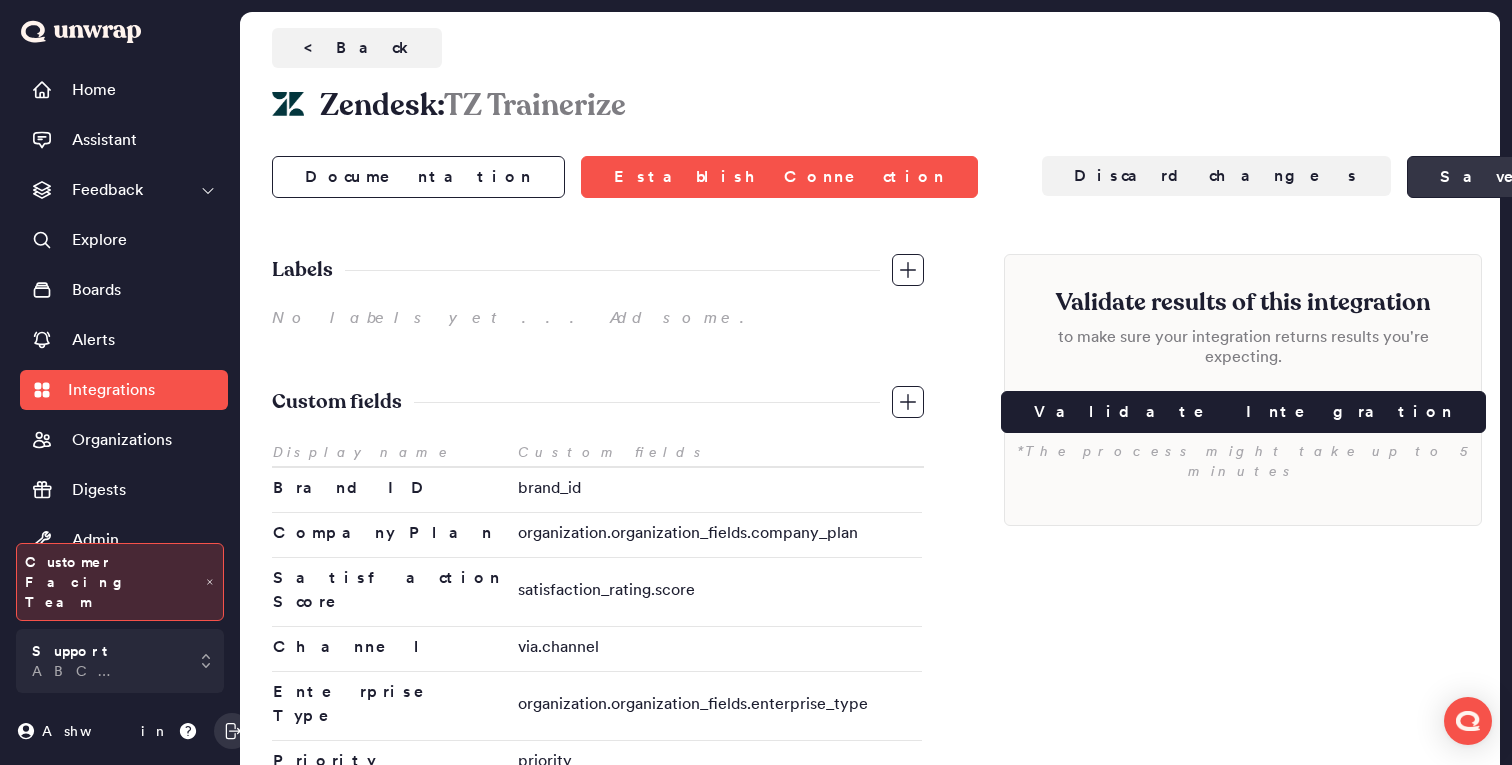 click on "Save changes" at bounding box center (1573, 177) 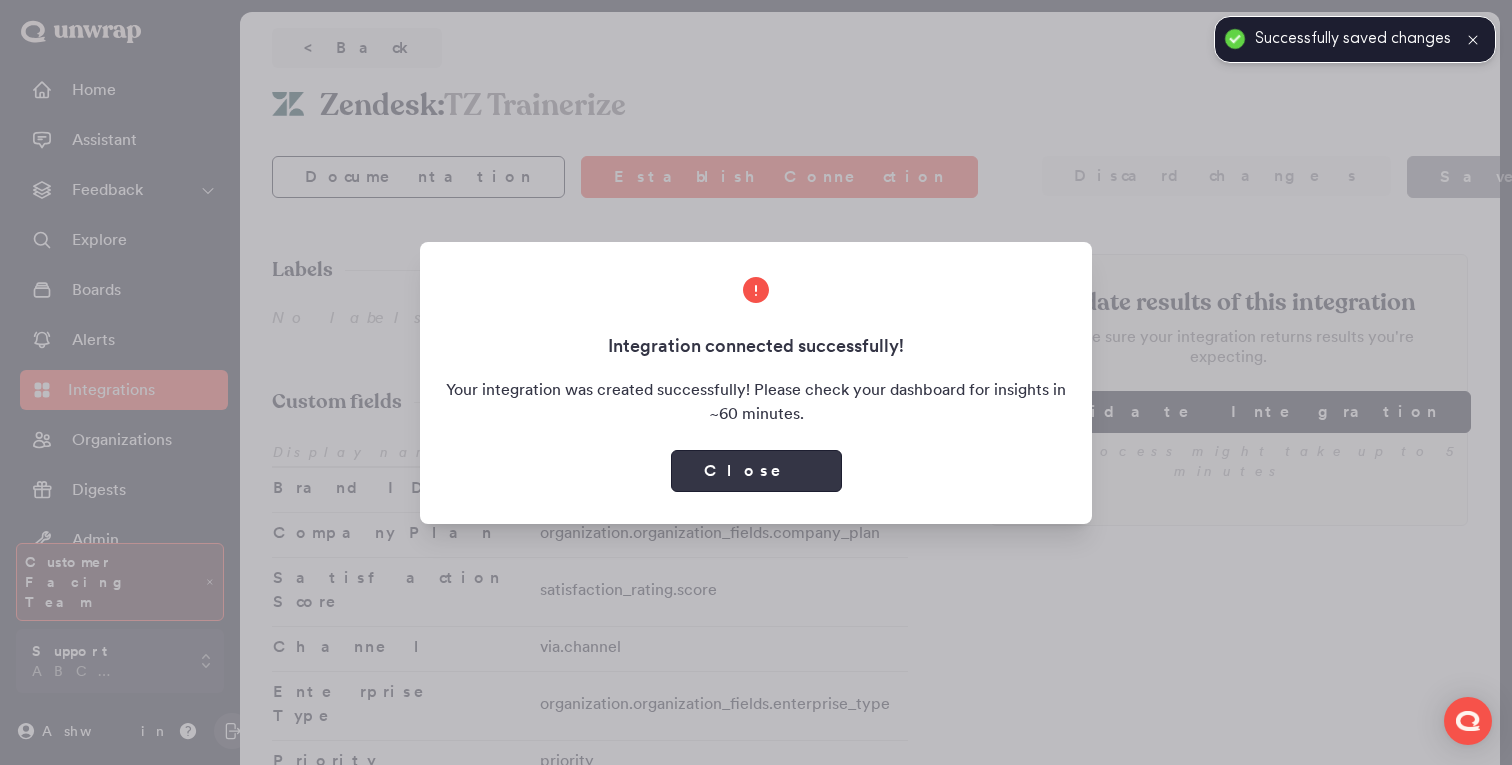 click on "Close" at bounding box center (756, 471) 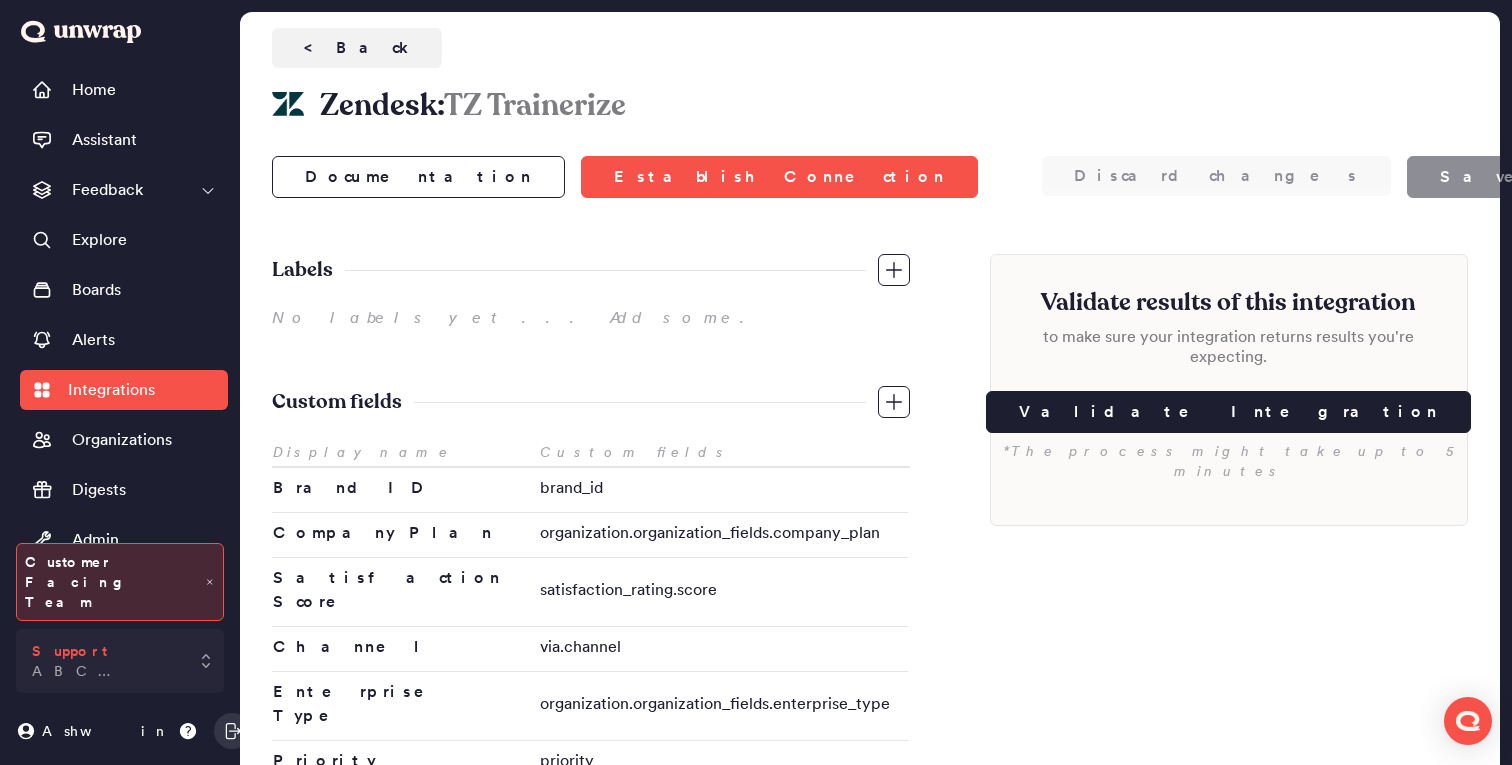 click on "Support ABC Fitness" at bounding box center (106, 661) 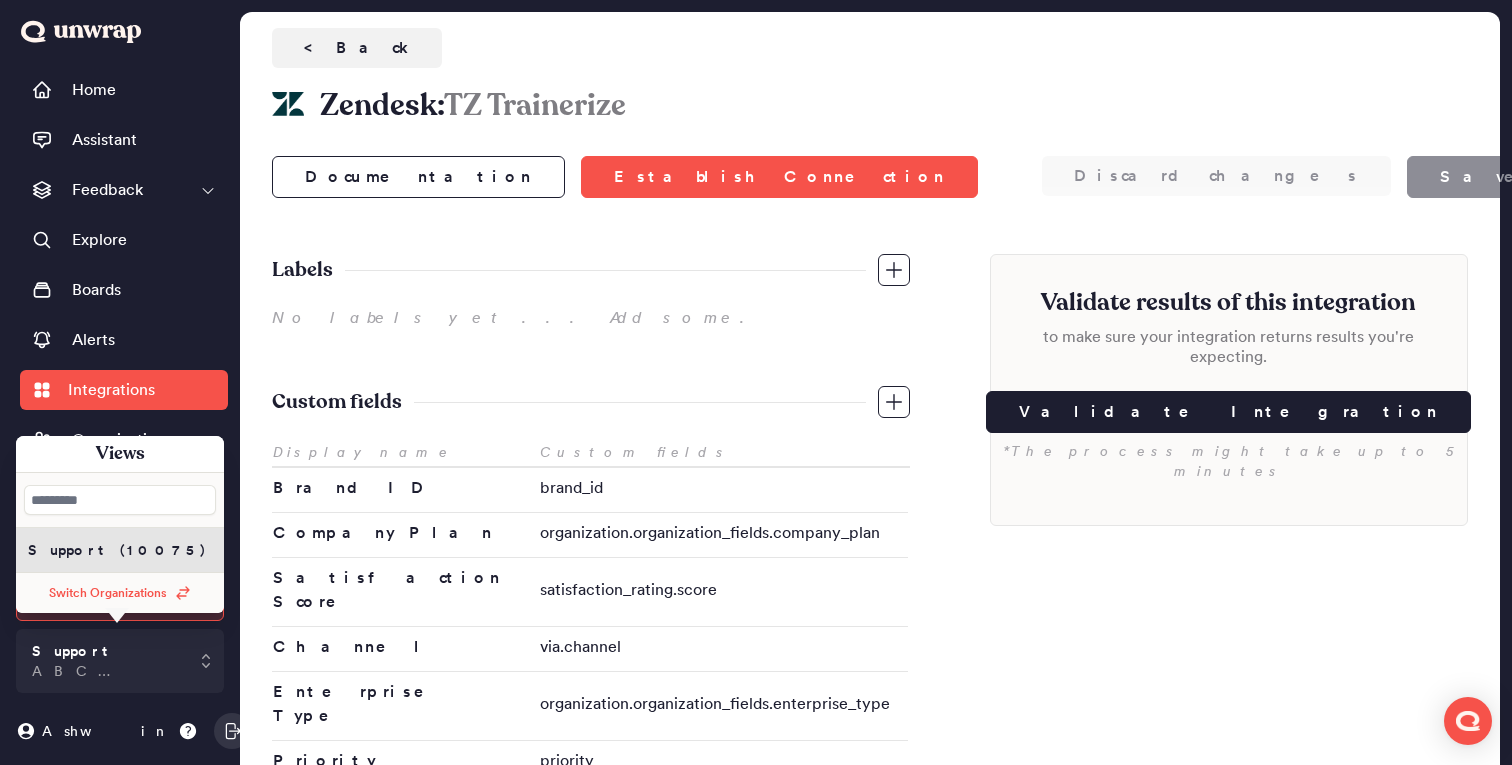 click on "Validate results of this integration to make sure your integration returns results you're expecting. Validate Integration *The process might take up to 5 minutes" at bounding box center [1229, 633] 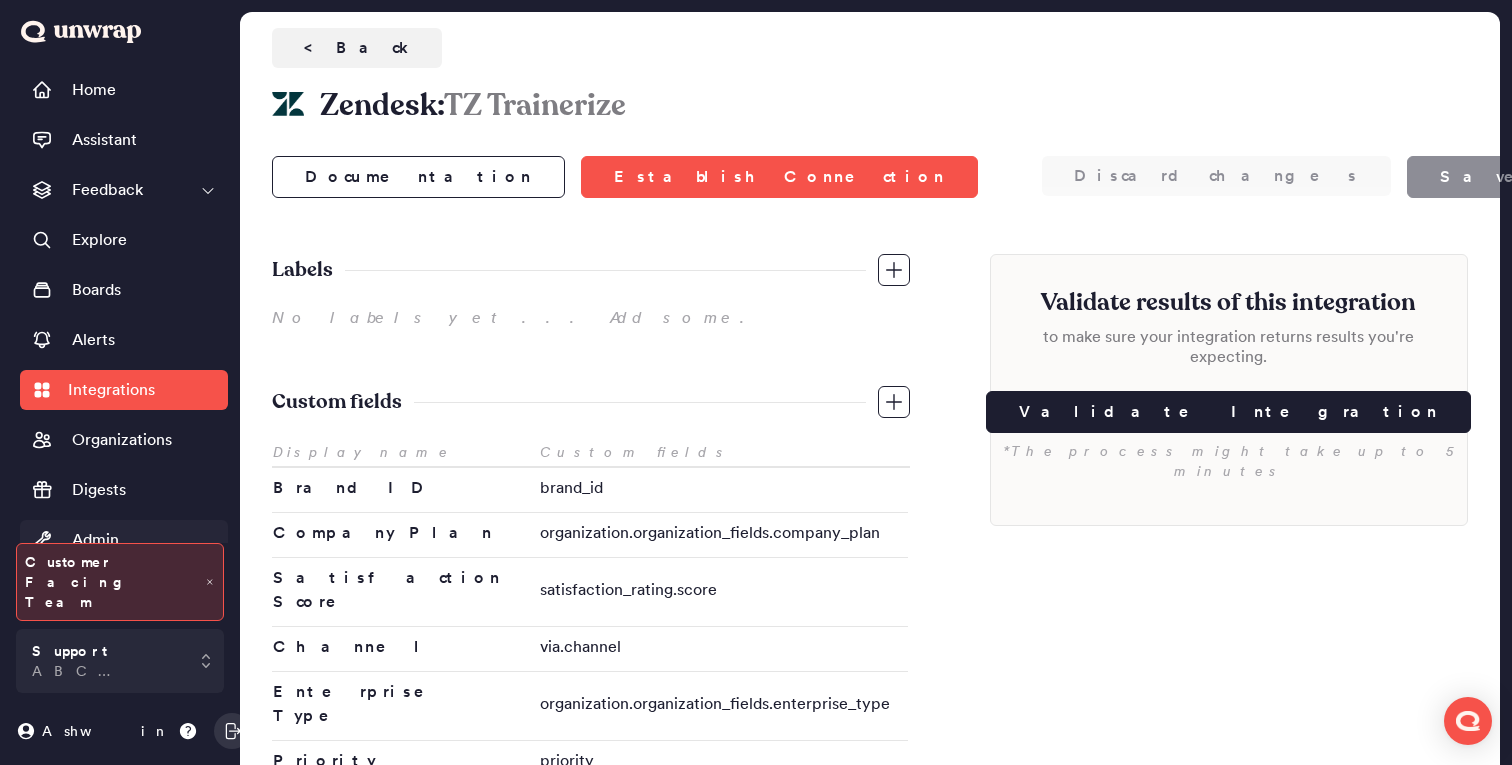 click on "Admin" at bounding box center (124, 540) 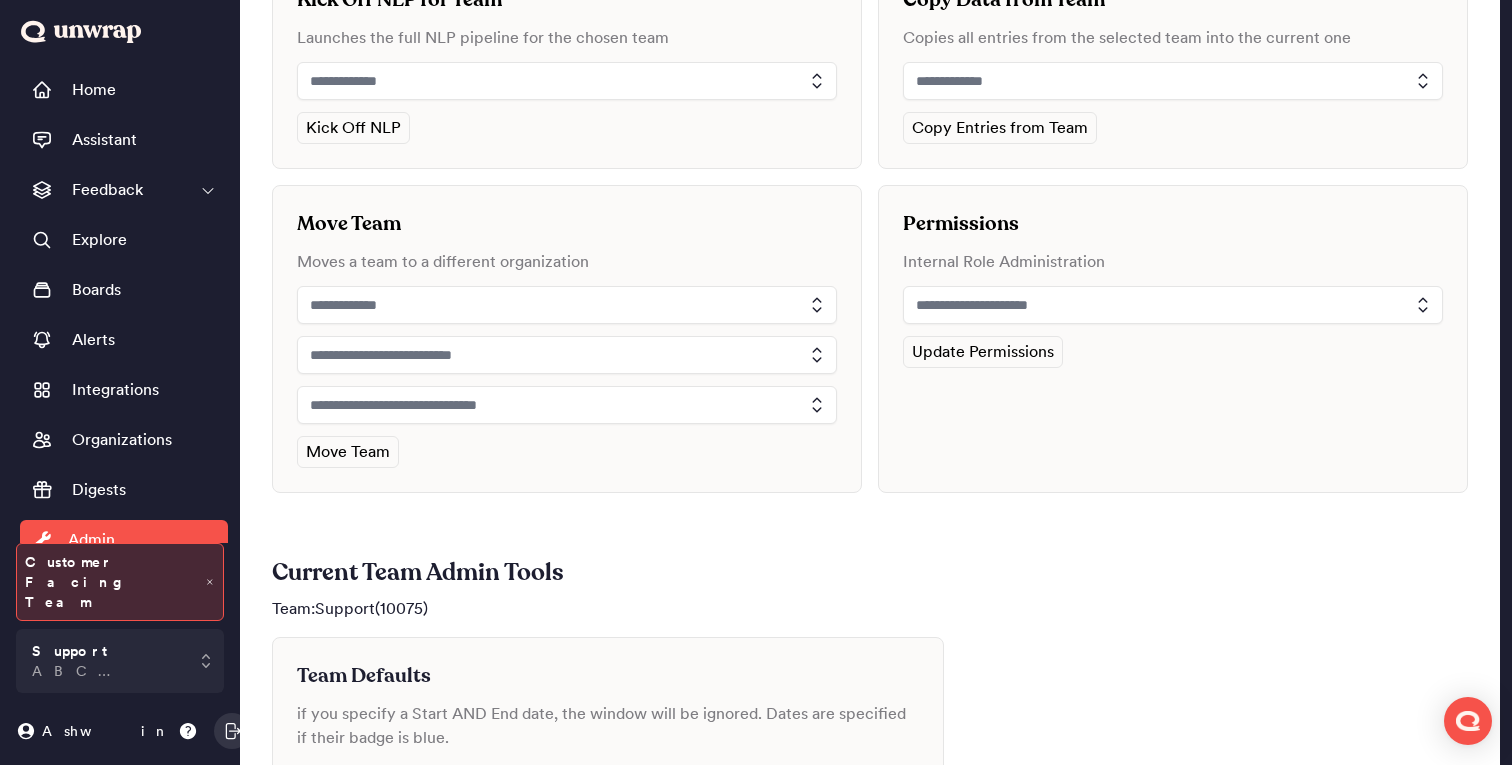 scroll, scrollTop: 113, scrollLeft: 0, axis: vertical 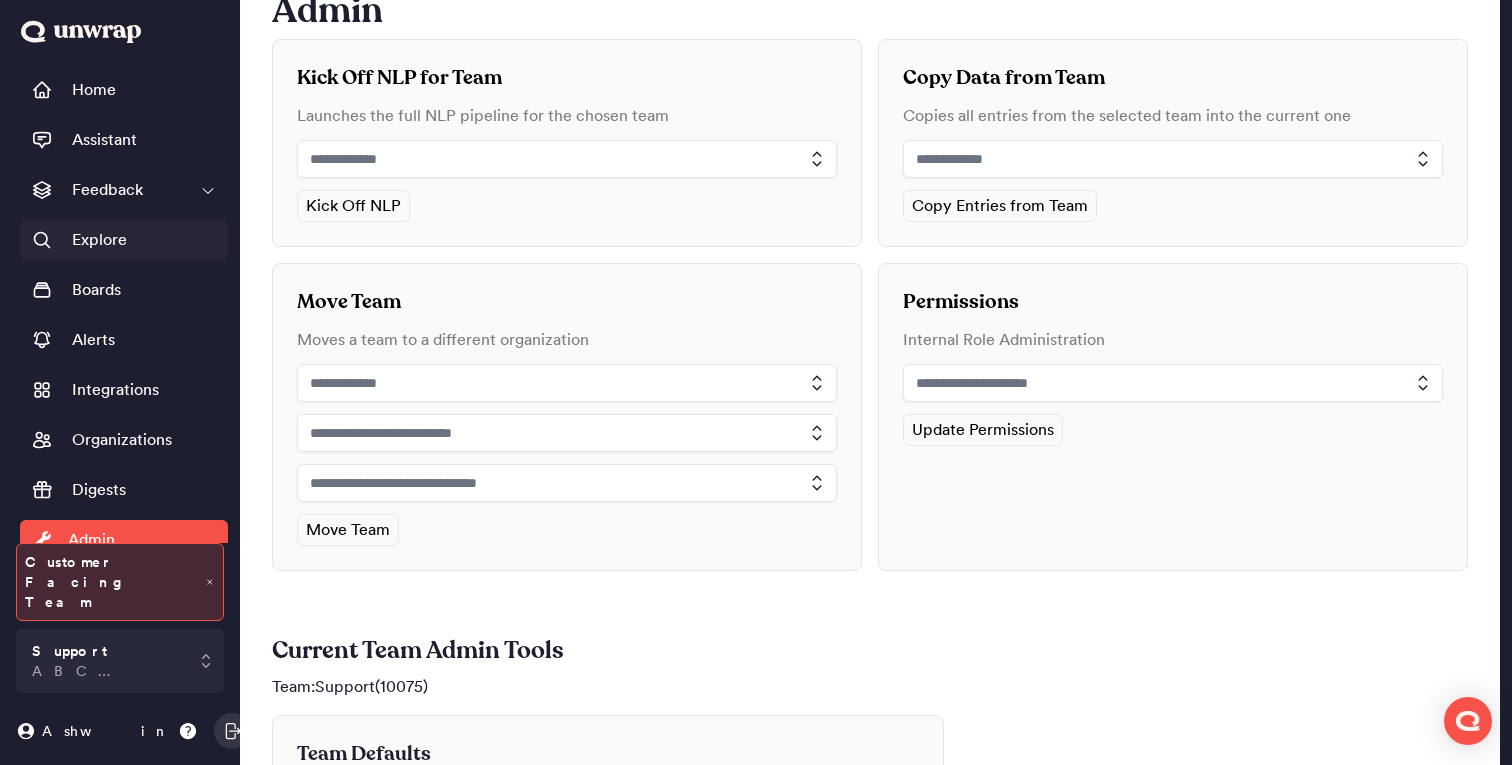 click on "Explore" at bounding box center [99, 240] 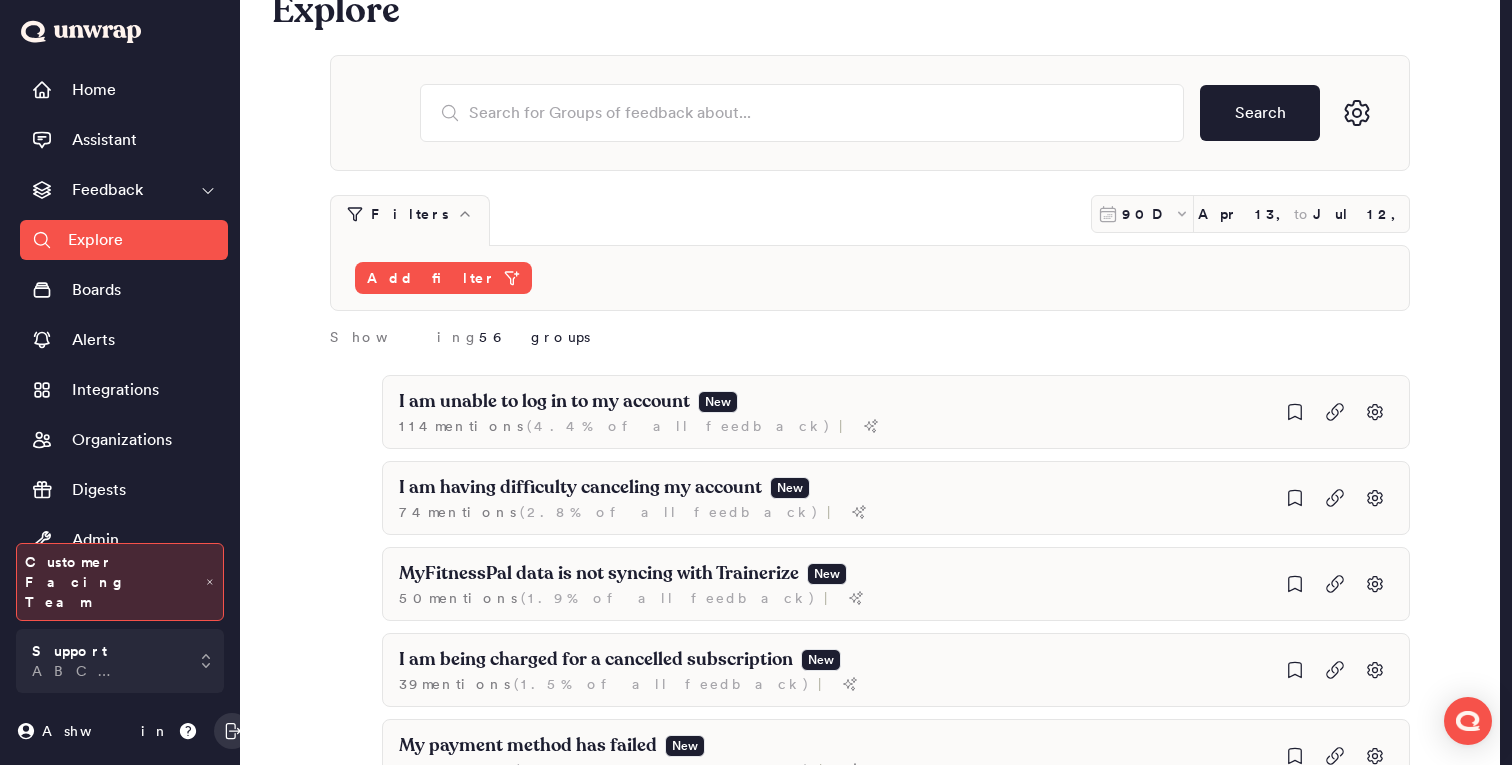 scroll, scrollTop: 0, scrollLeft: 0, axis: both 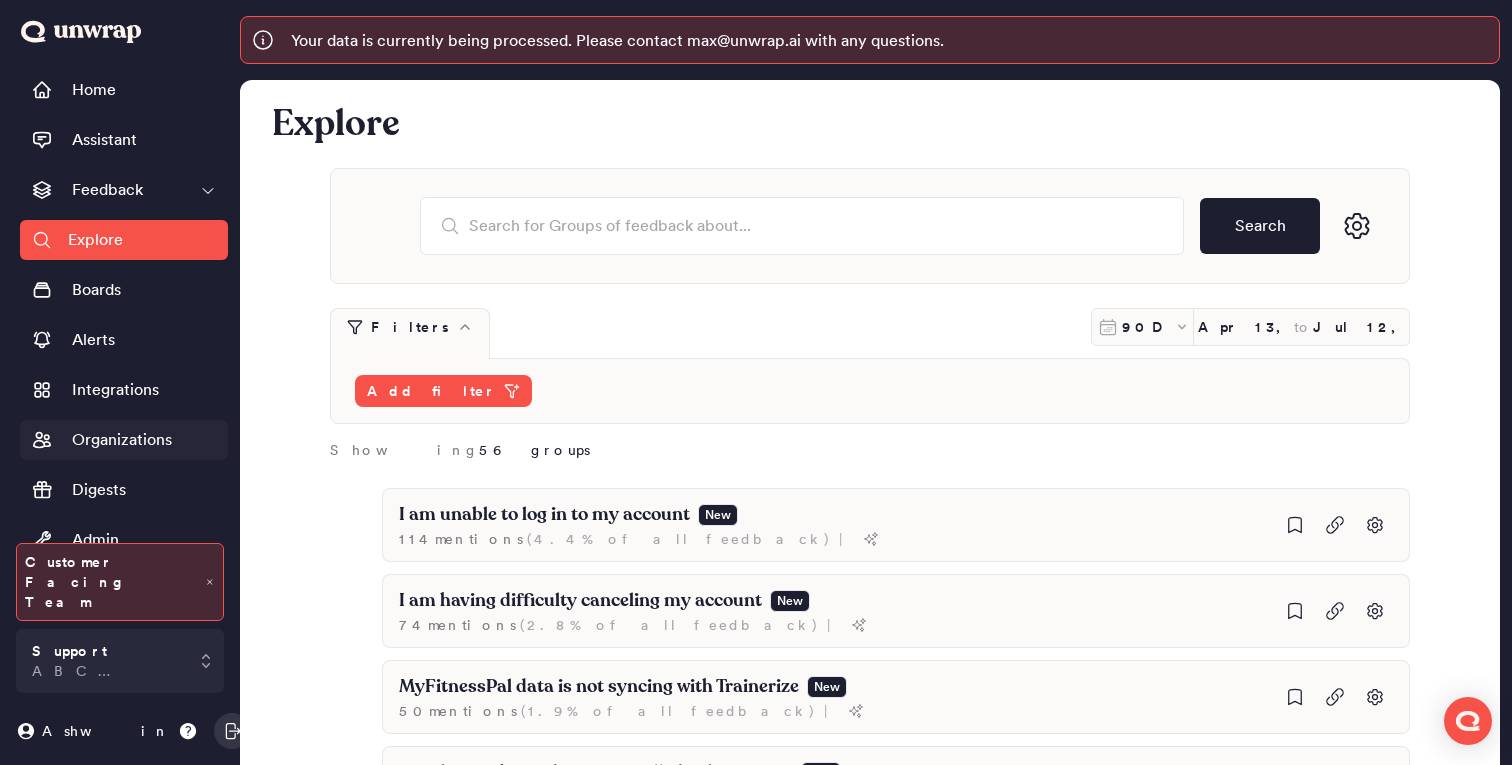 click on "Organizations" at bounding box center [122, 440] 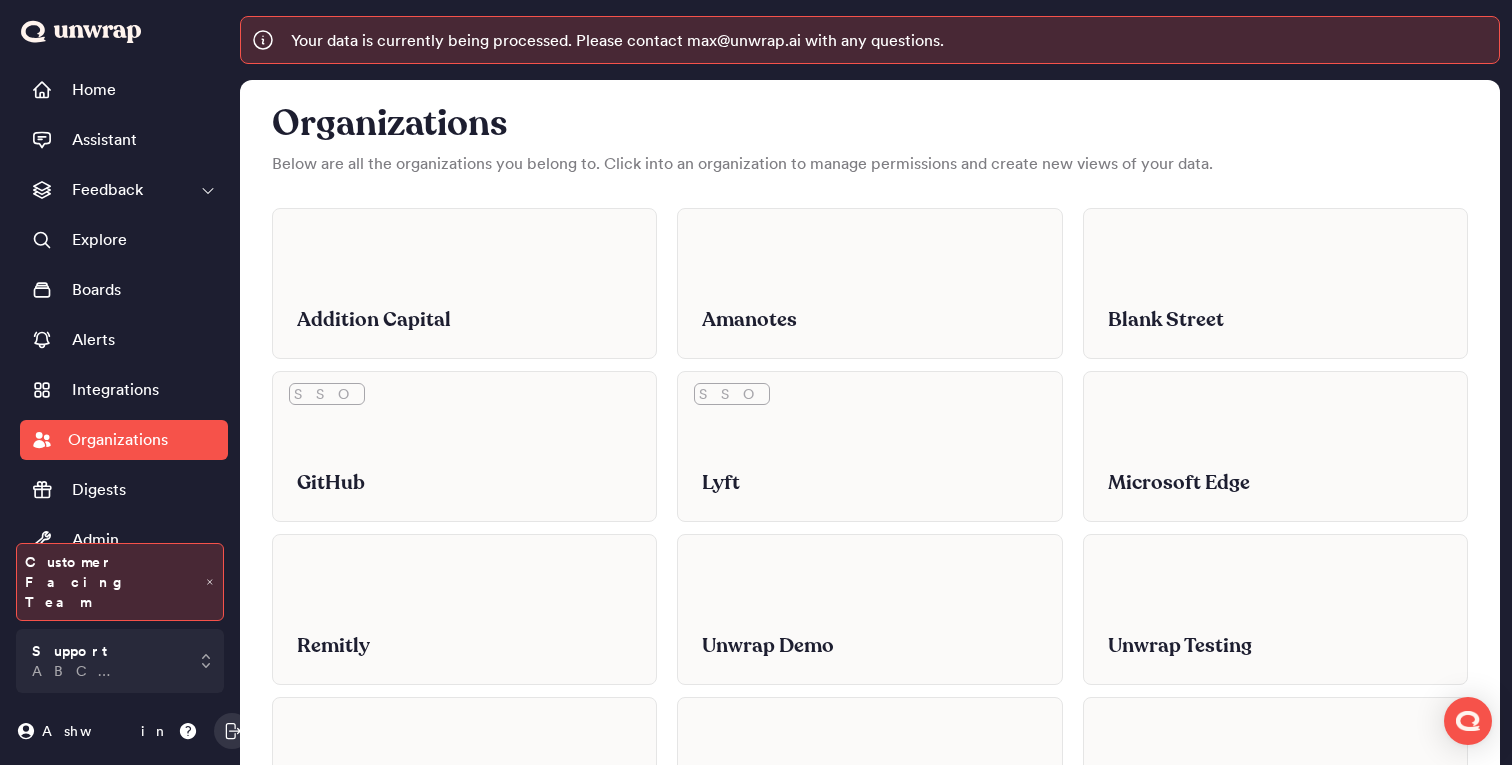 scroll, scrollTop: 5971, scrollLeft: 0, axis: vertical 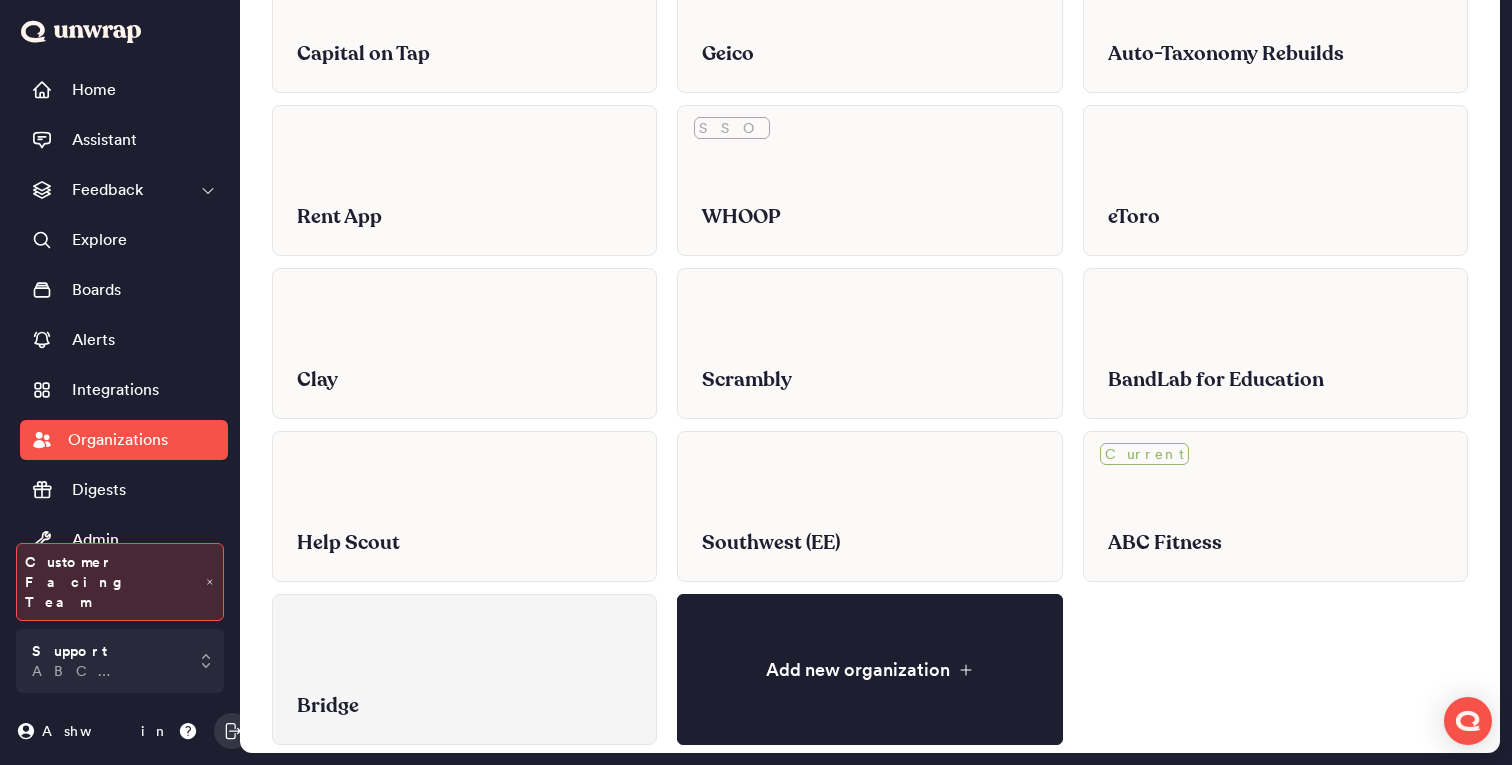 click at bounding box center (464, 617) 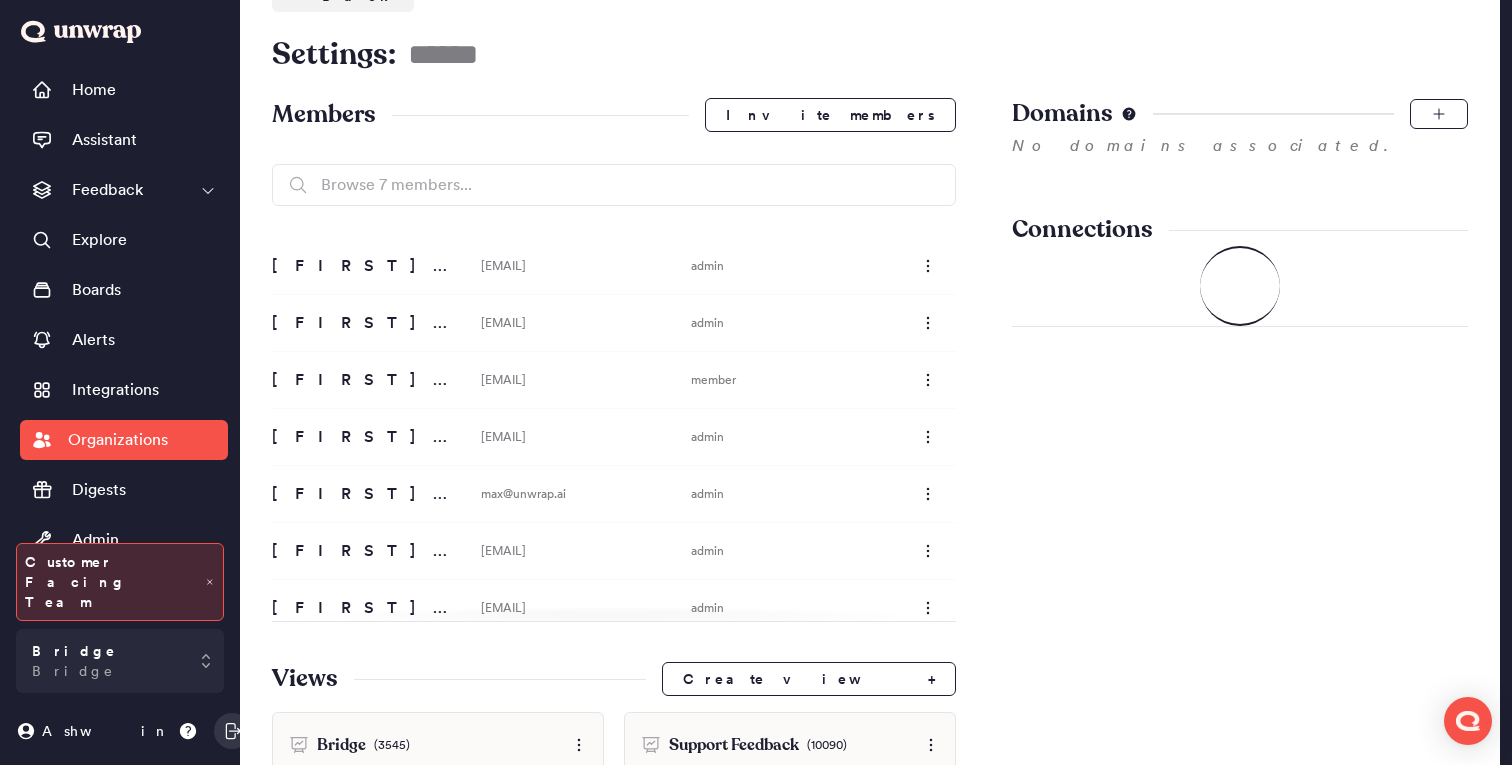 scroll, scrollTop: 209, scrollLeft: 0, axis: vertical 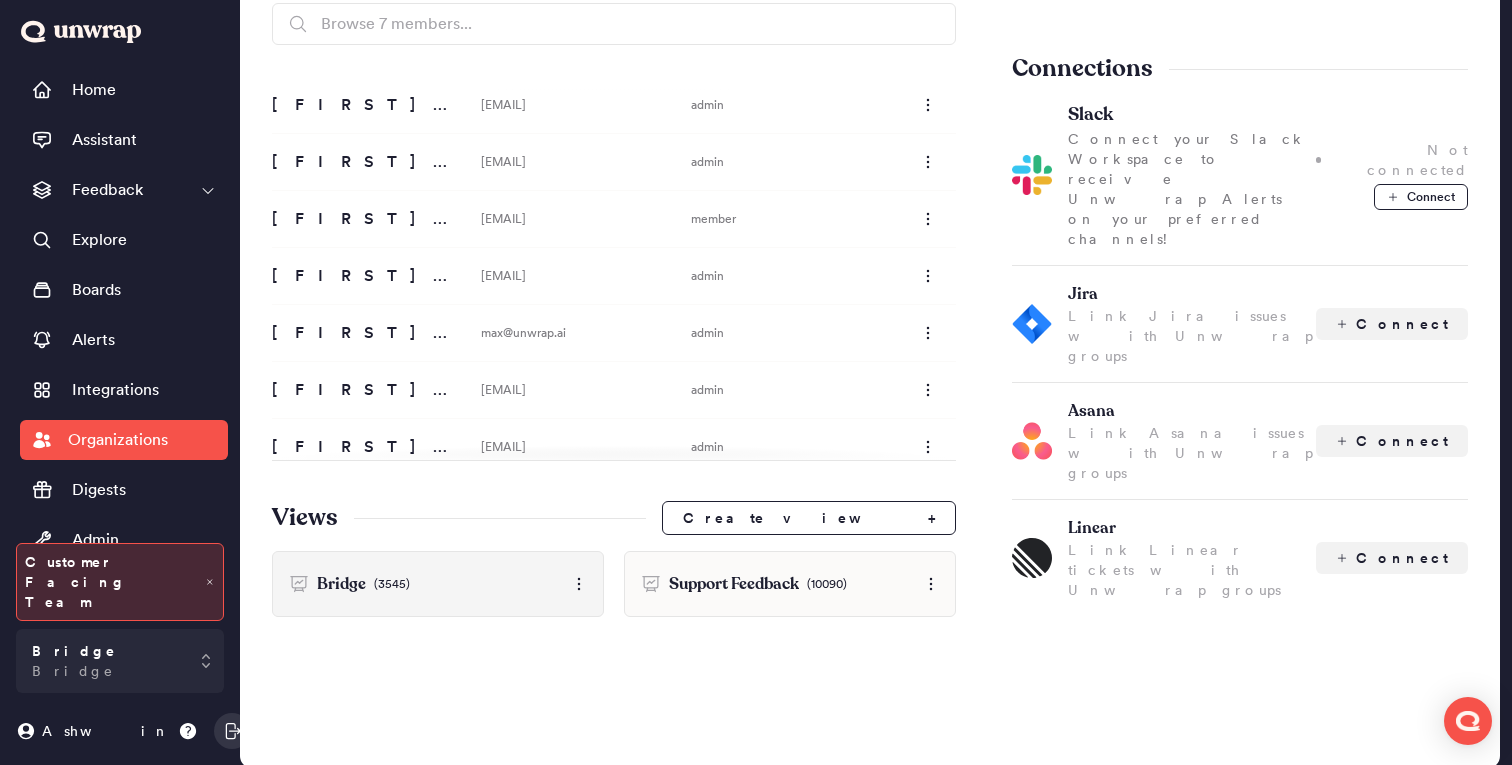 click on "Bridge  (3545)" at bounding box center (438, 584) 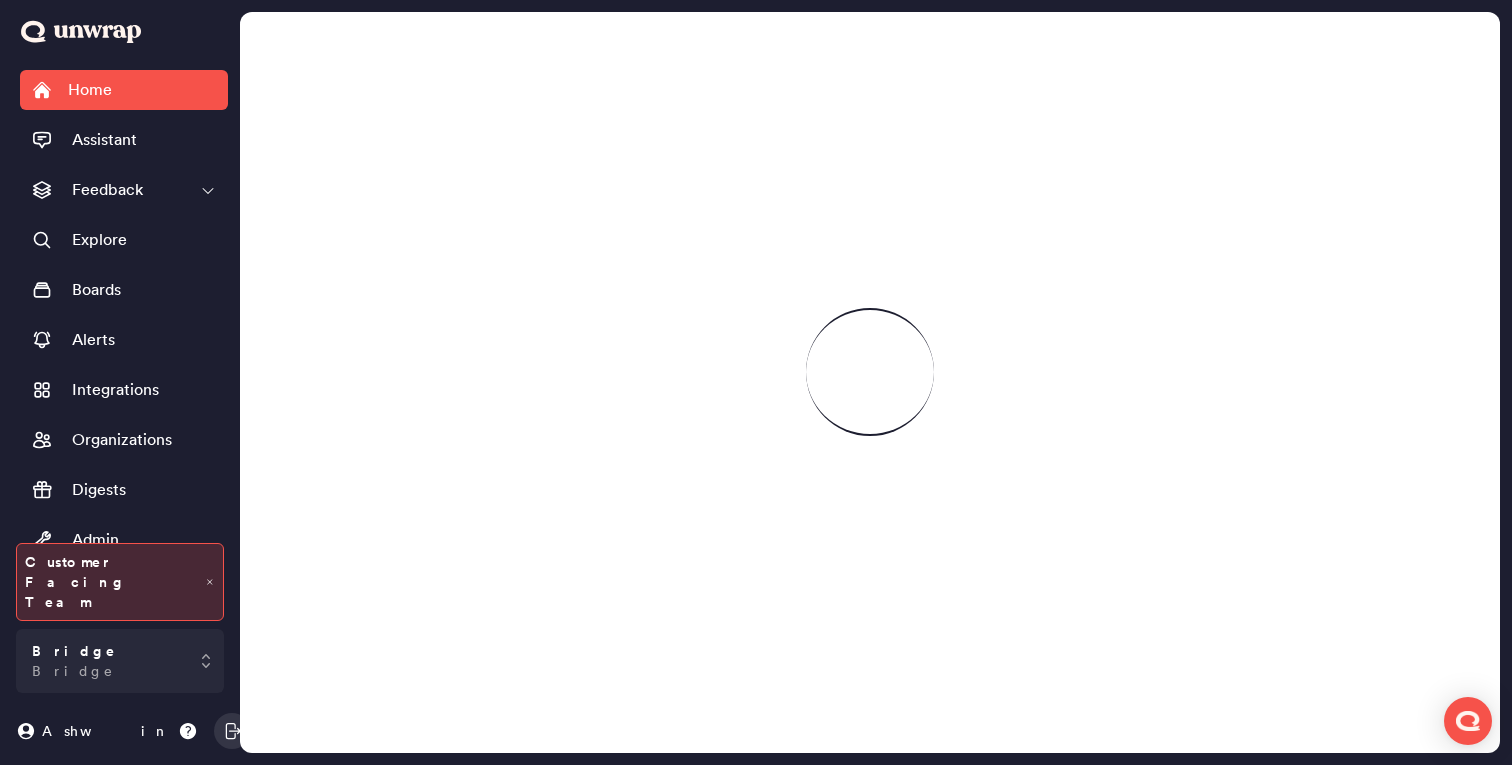 scroll, scrollTop: 0, scrollLeft: 0, axis: both 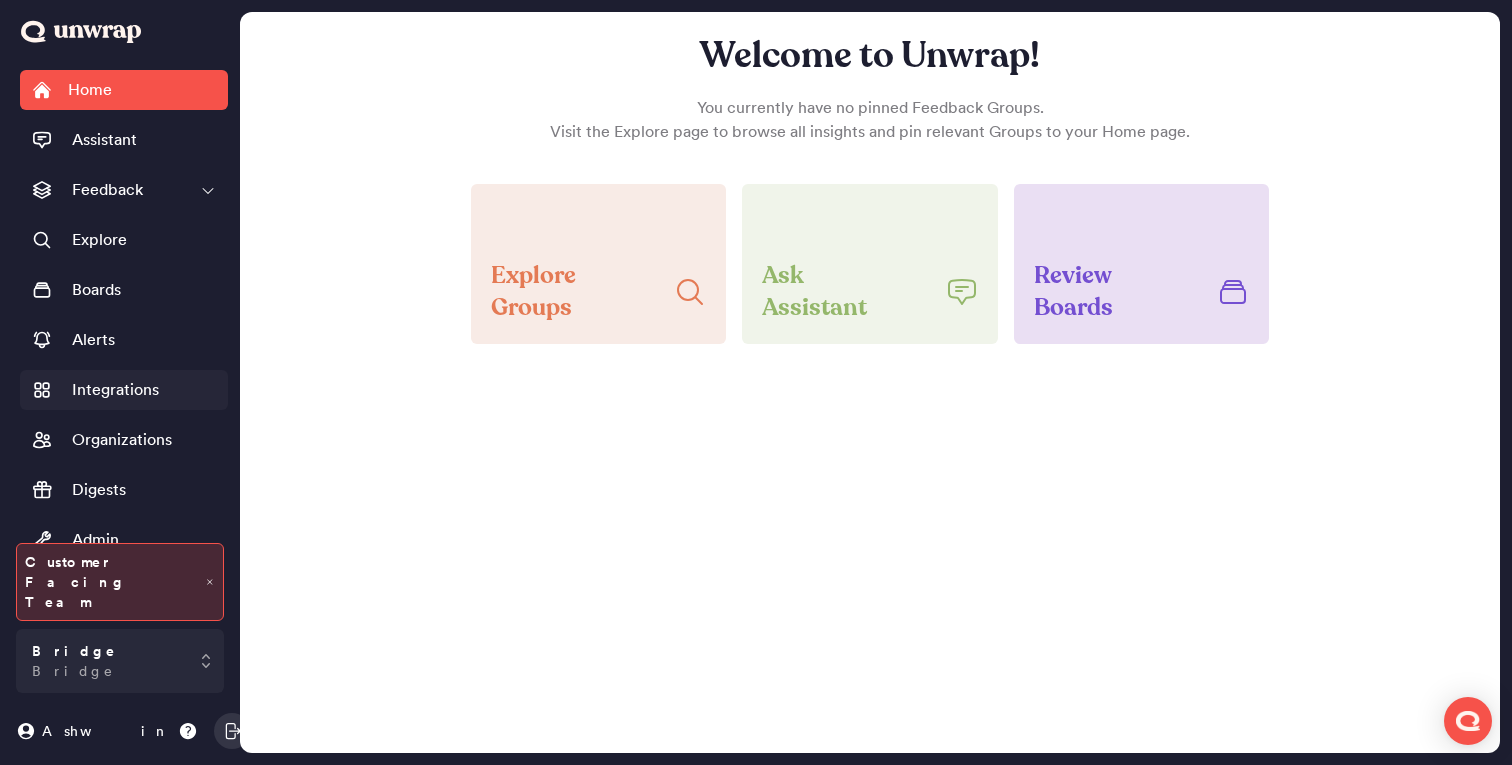 click on "Integrations" at bounding box center (115, 390) 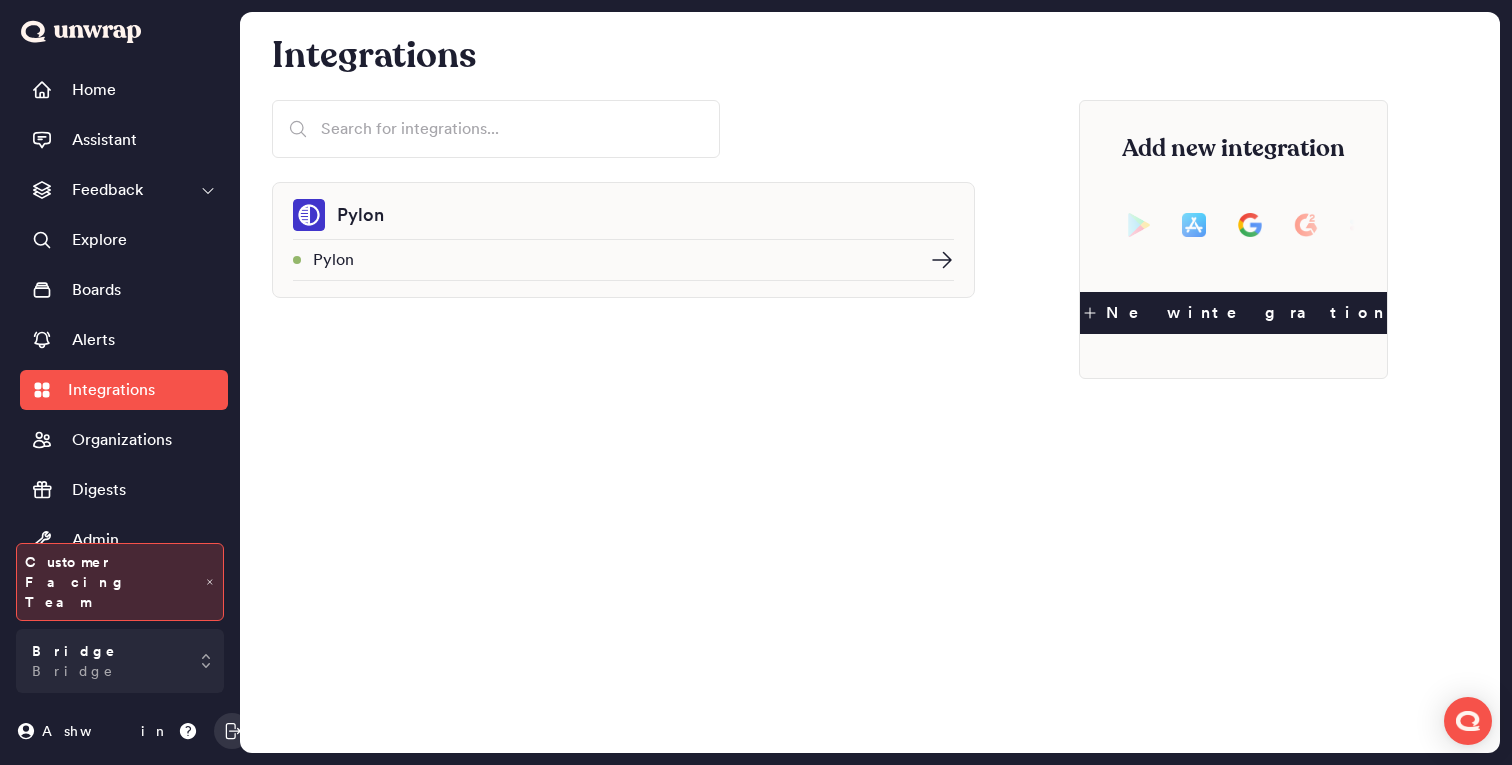 click 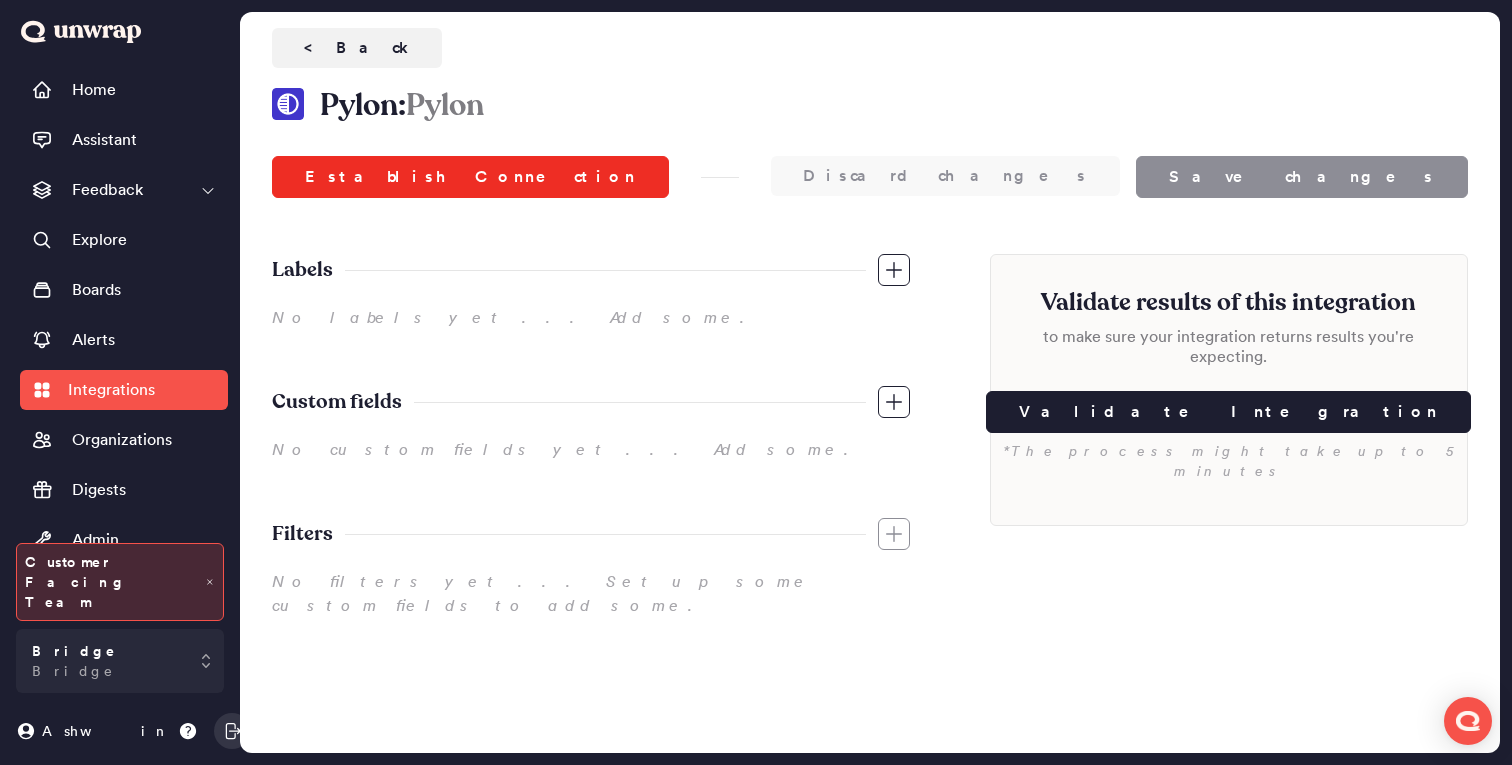 click on "Establish Connection" at bounding box center (470, 177) 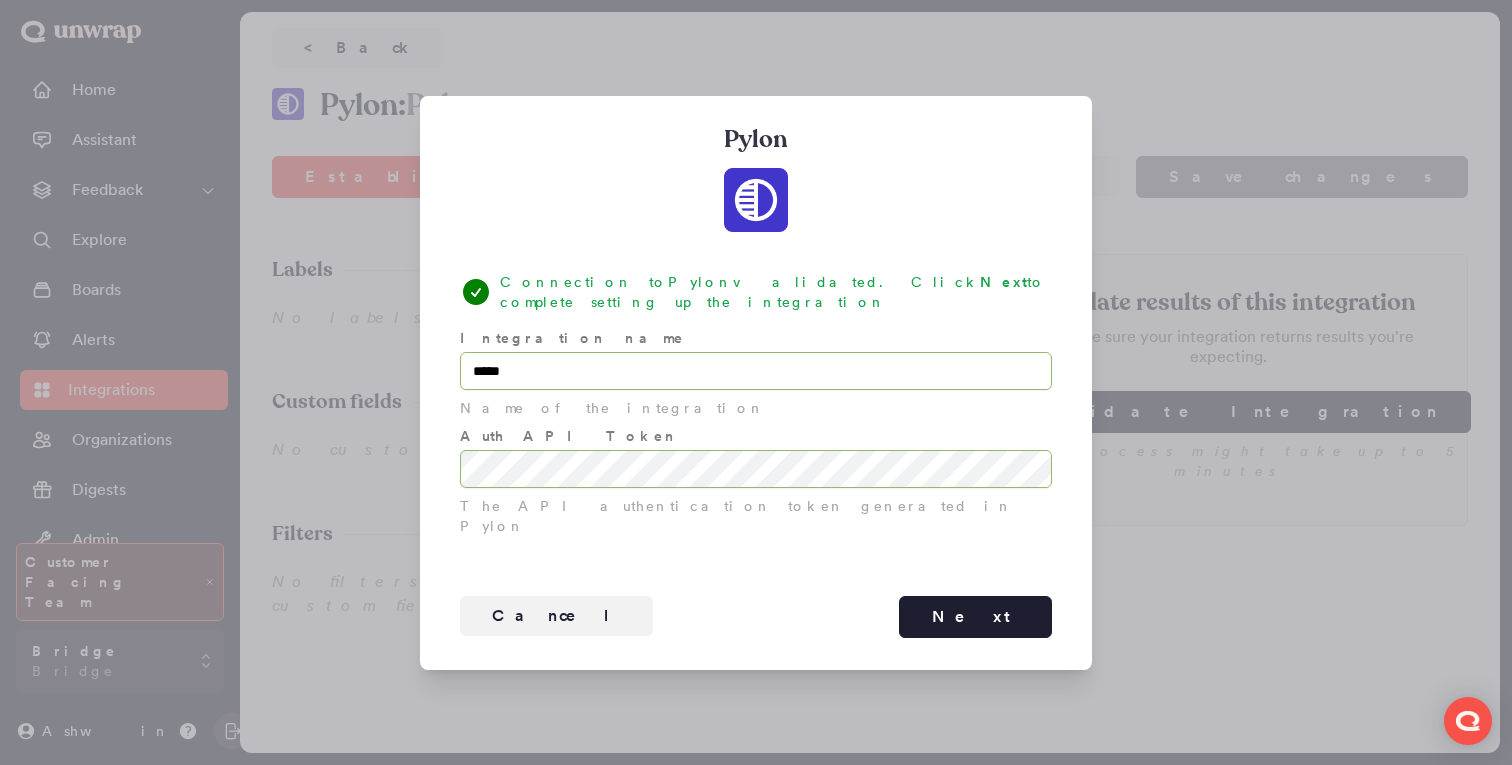click at bounding box center (756, 382) 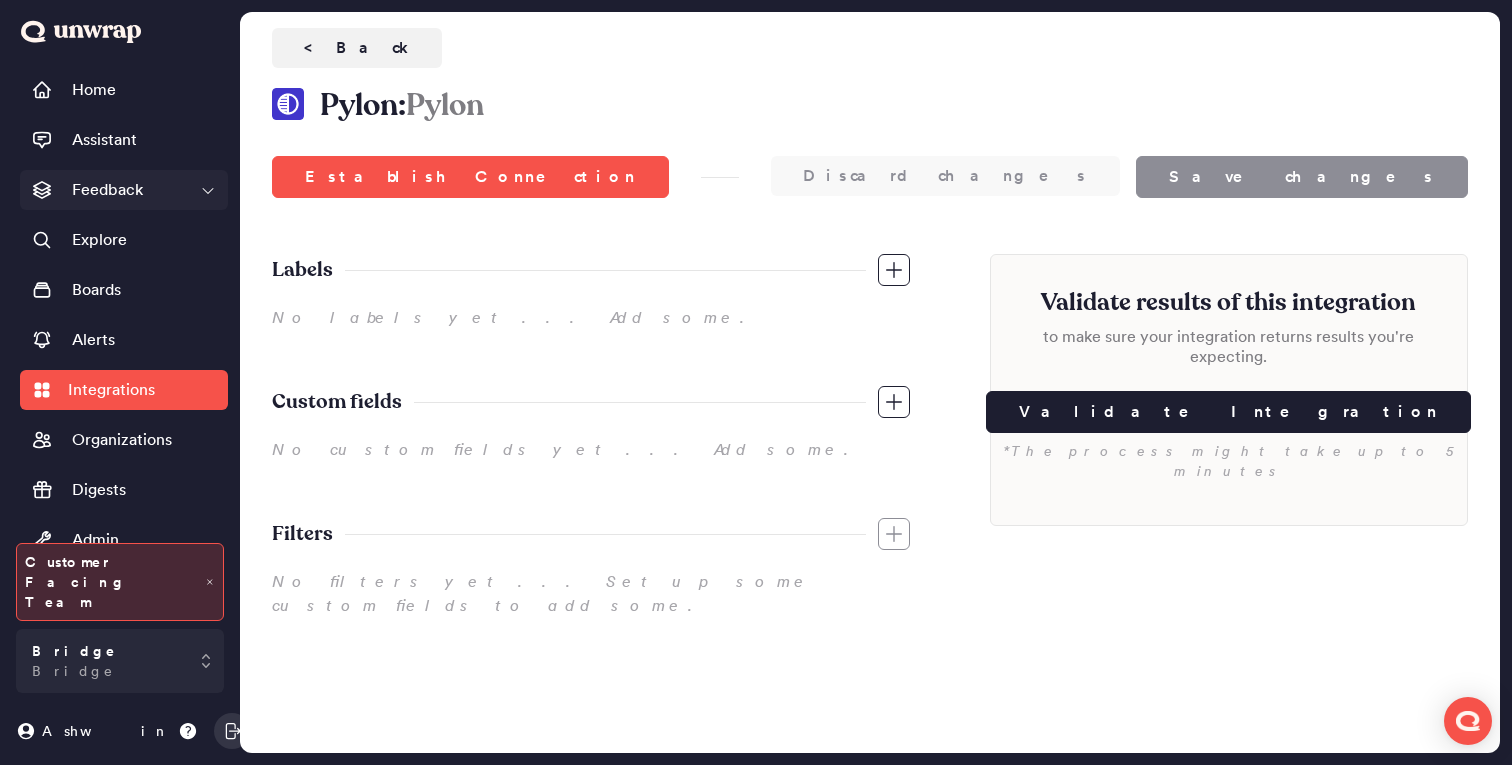 click on "Feedback" at bounding box center [107, 190] 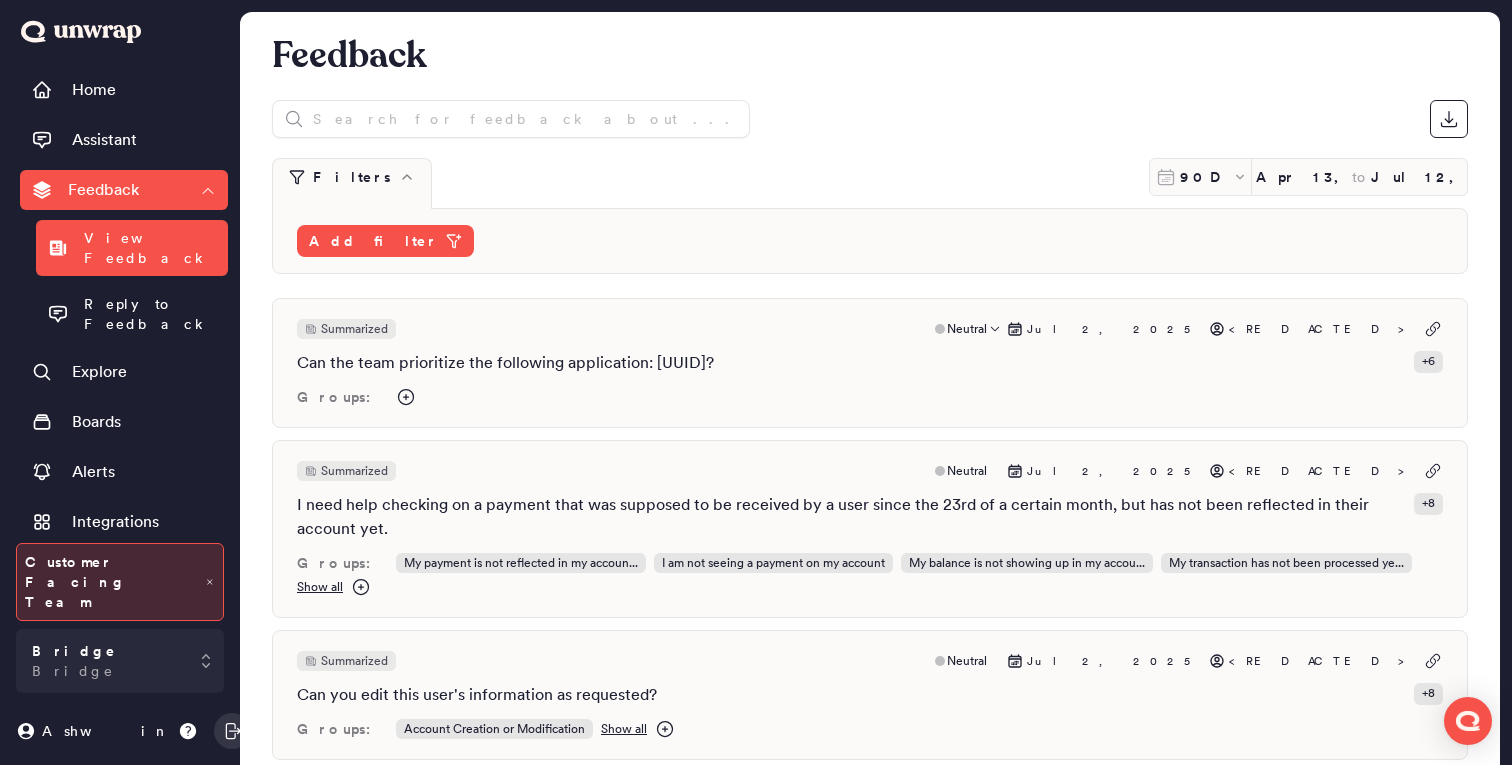 click on "Summarized Neutral Jul 2, 2025 <REDACTED> Can the team prioritize the following application: 44f2fe6d-e910-4f96-b59a-36072ff7c62e?    + 6 Groups:" at bounding box center (870, 363) 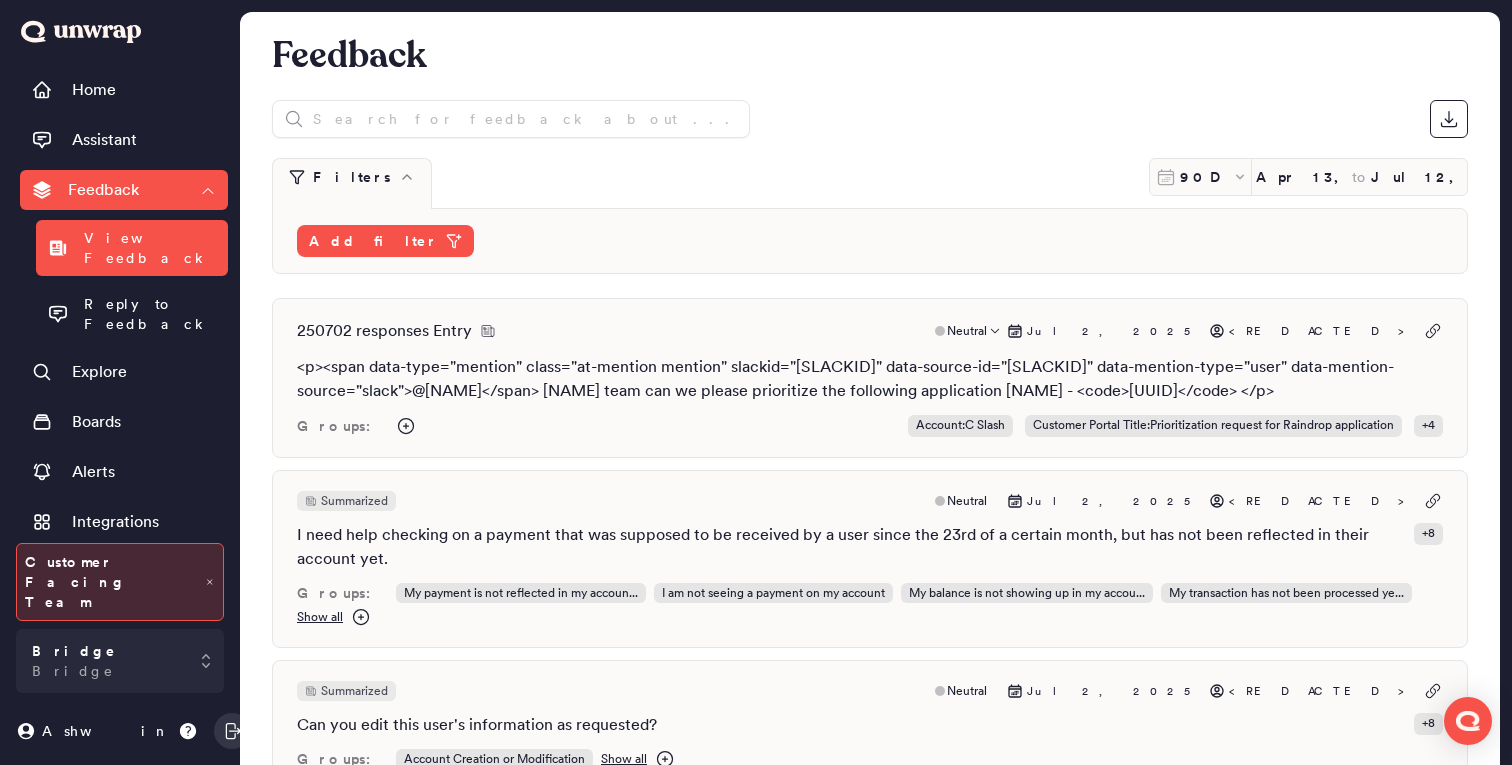 click on "250702 responses Entry Neutral Jul 2, 2025 <REDACTED>" at bounding box center (870, 331) 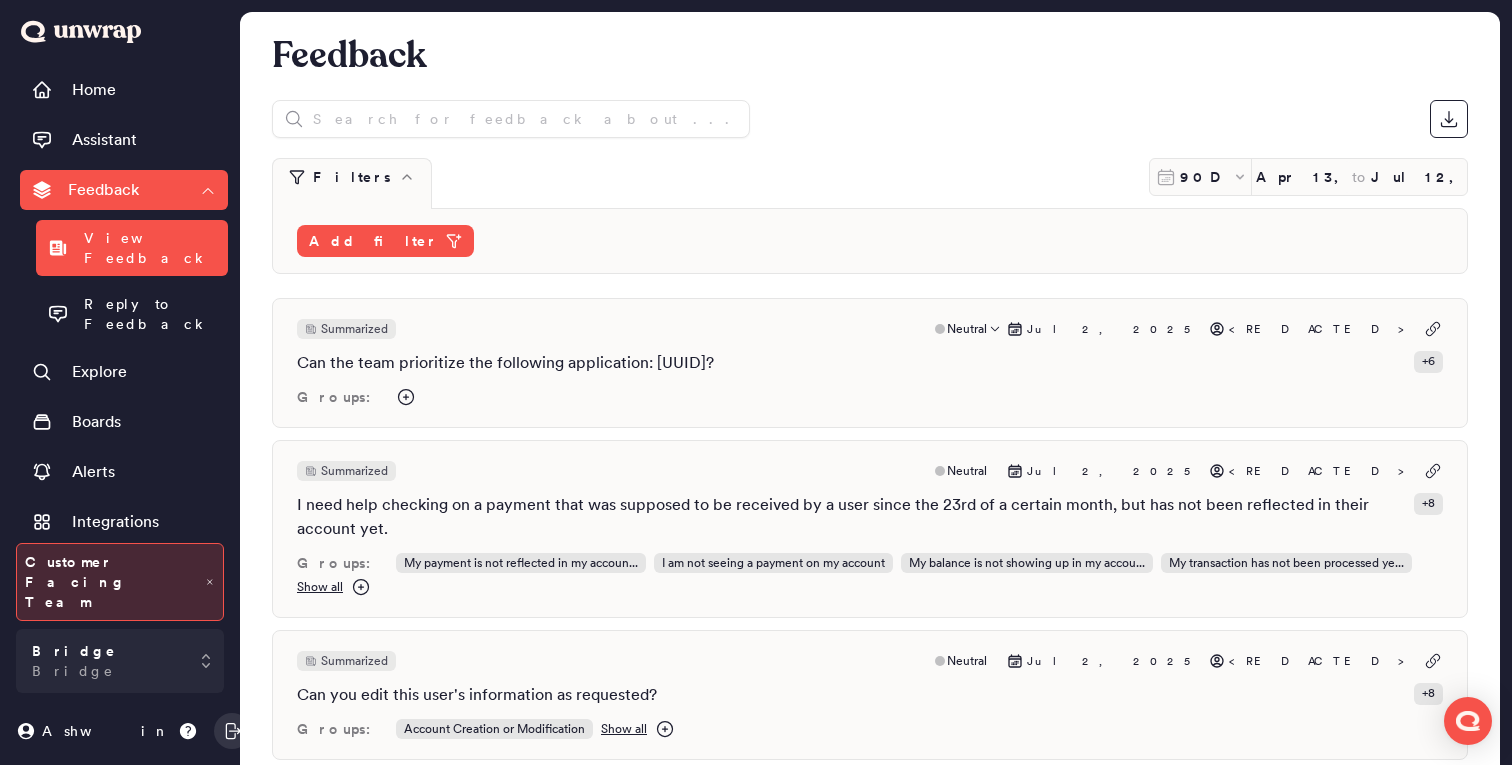 click on "Summarized Neutral Jul 2, 2025 <REDACTED> Can the team prioritize the following application: 44f2fe6d-e910-4f96-b59a-36072ff7c62e?    + 6 Groups:" at bounding box center (870, 363) 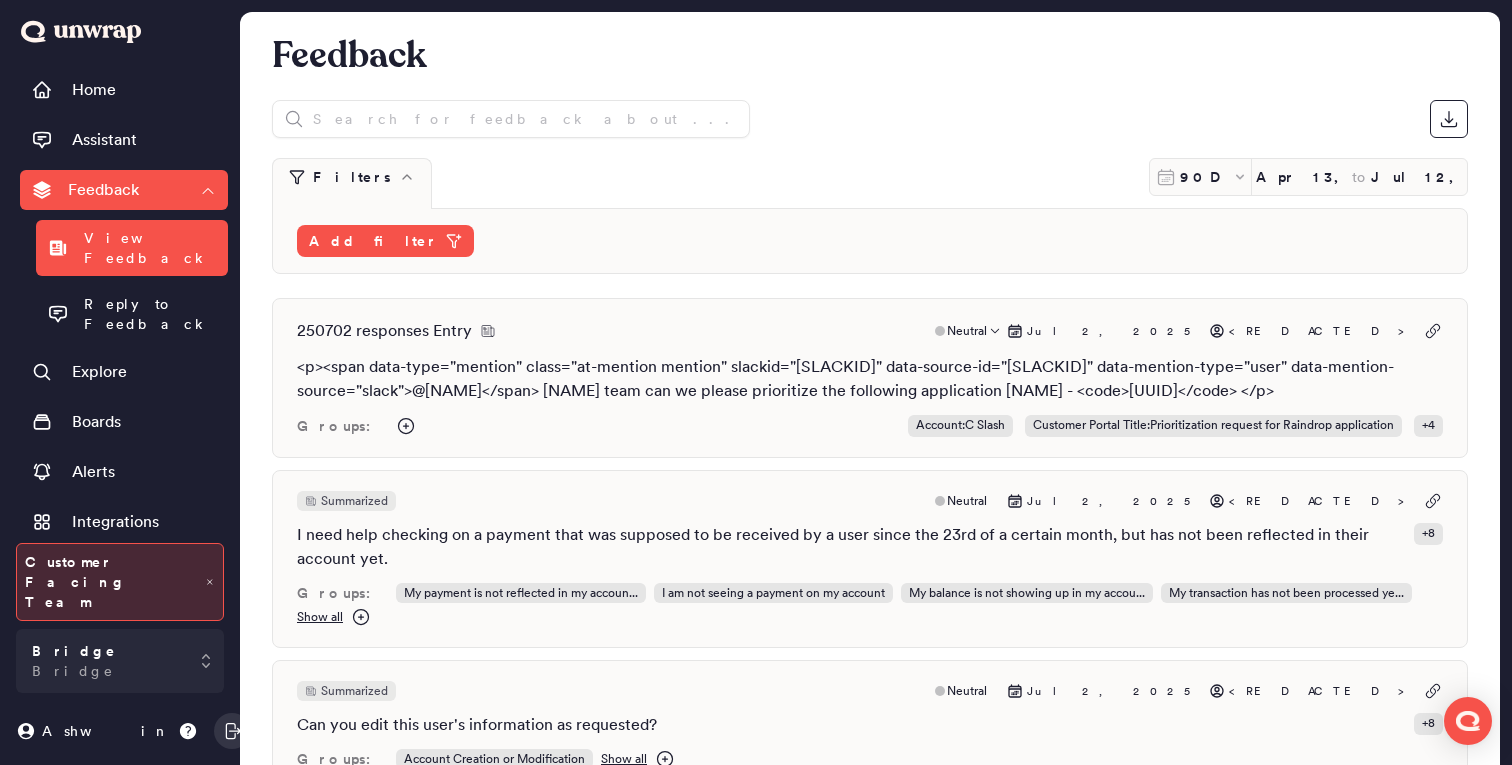 click on "250702 responses Entry Neutral Jul 2, 2025 <REDACTED>" at bounding box center [870, 331] 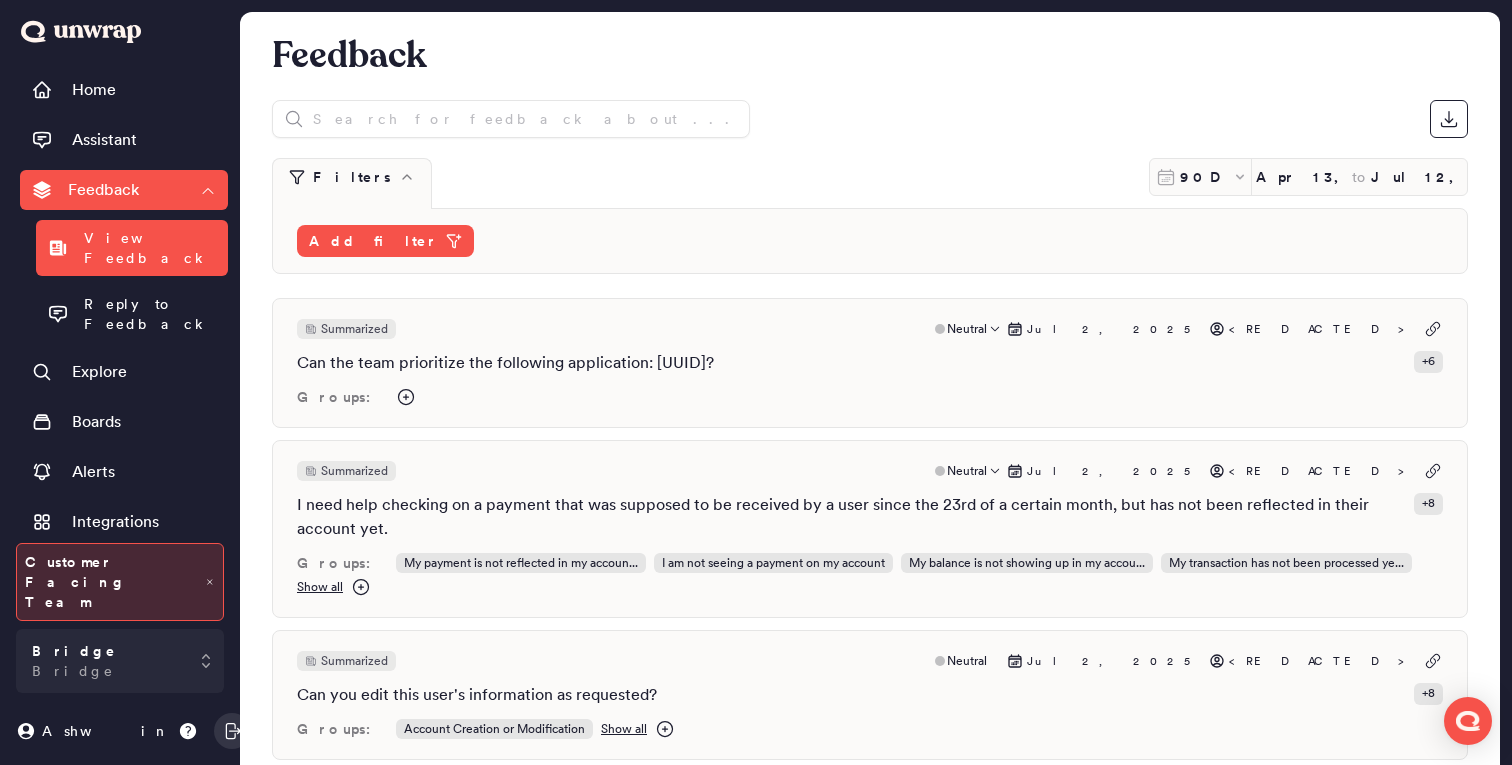 click on "I need help checking on a payment that was supposed to be received by a user since the 23rd of a certain month, but has not been reflected in their account yet." at bounding box center (851, 517) 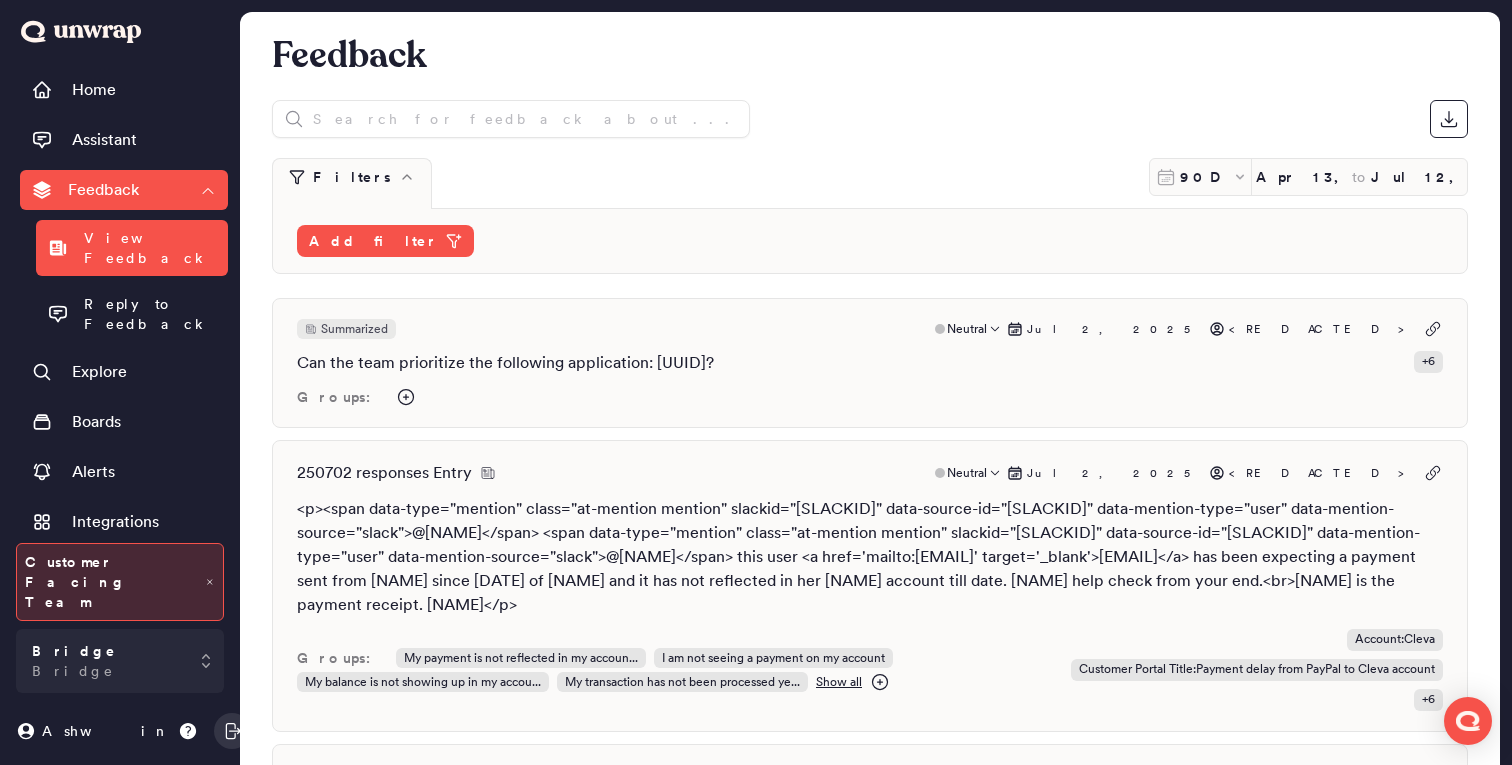 click on "250702 responses Entry Neutral Jul 2, 2025 <REDACTED> <p><span data-type="mention" class="at-mention mention" slackid="U067NGH1J2C" data-source-id="U067NGH1J2C" data-mention-type="user" data-mention-source="slack">@[REDACTED_NAME]</span> <span data-type="mention" class="at-mention mention" slackid="U071PD23WFN" data-source-id="U071PD23WFN" data-mention-type="user" data-mention-source="slack">@[REDACTED_NAME]</span> this user <a href='mailto:[REDACTED_EMAIL]' target='_blank'>[REDACTED_EMAIL]</a> has been expecting a payment sent from [REDACTED_NAME] since 23rd of [REDACTED_NAME] and it has not reflected in her [REDACTED_NAME] account till date. [REDACTED_NAME] help check from your end.<br>[REDACTED_NAME] is the payment receipt. [REDACTED_NAME]</p> Groups: My payment is not reflected in my accoun... I am not seeing a payment on my account My balance is not showing up in my accou... My transaction has not been processed ye... Show all Account :  Cleva Customer Portal Title :   + 6" at bounding box center (870, 586) 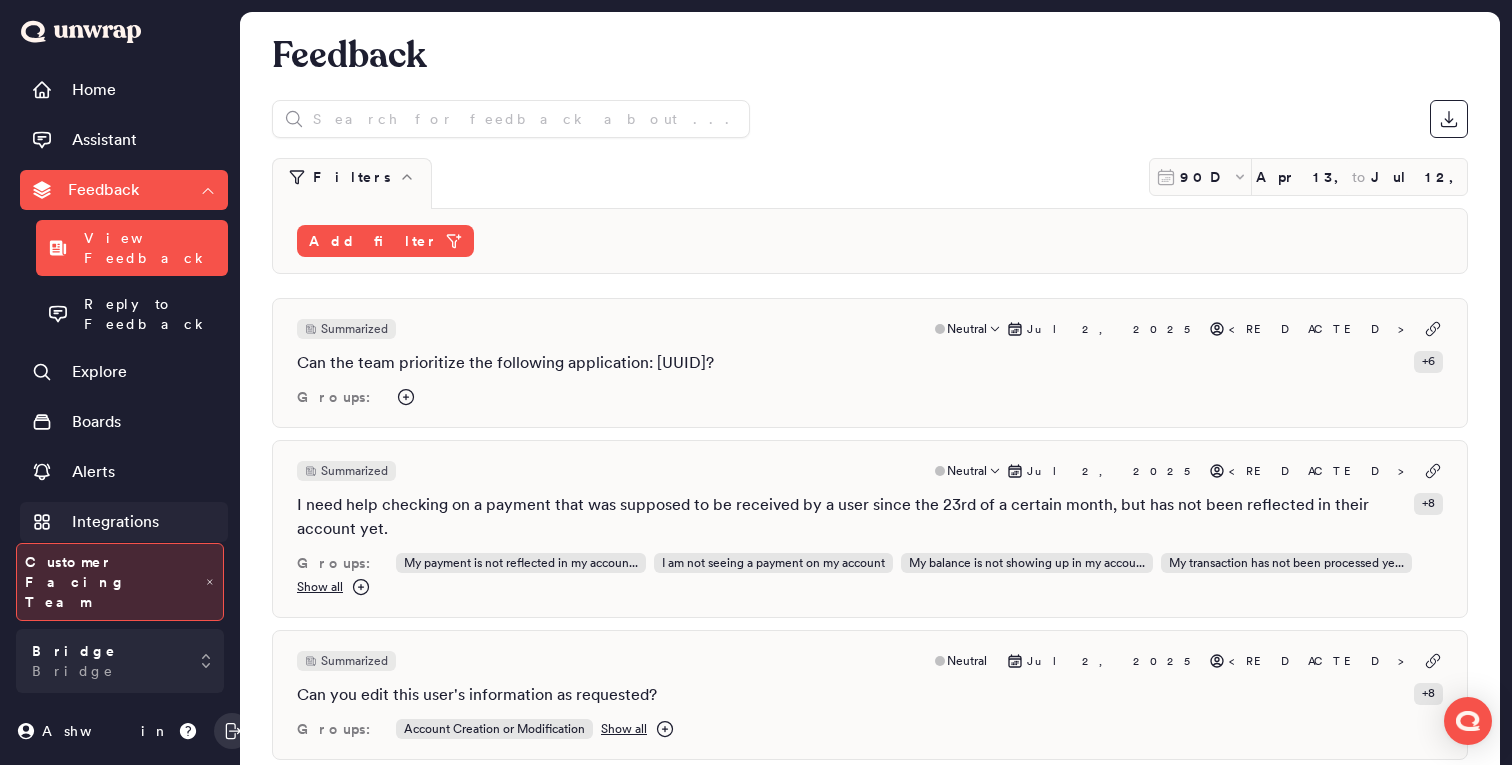 click on "Integrations" at bounding box center (115, 522) 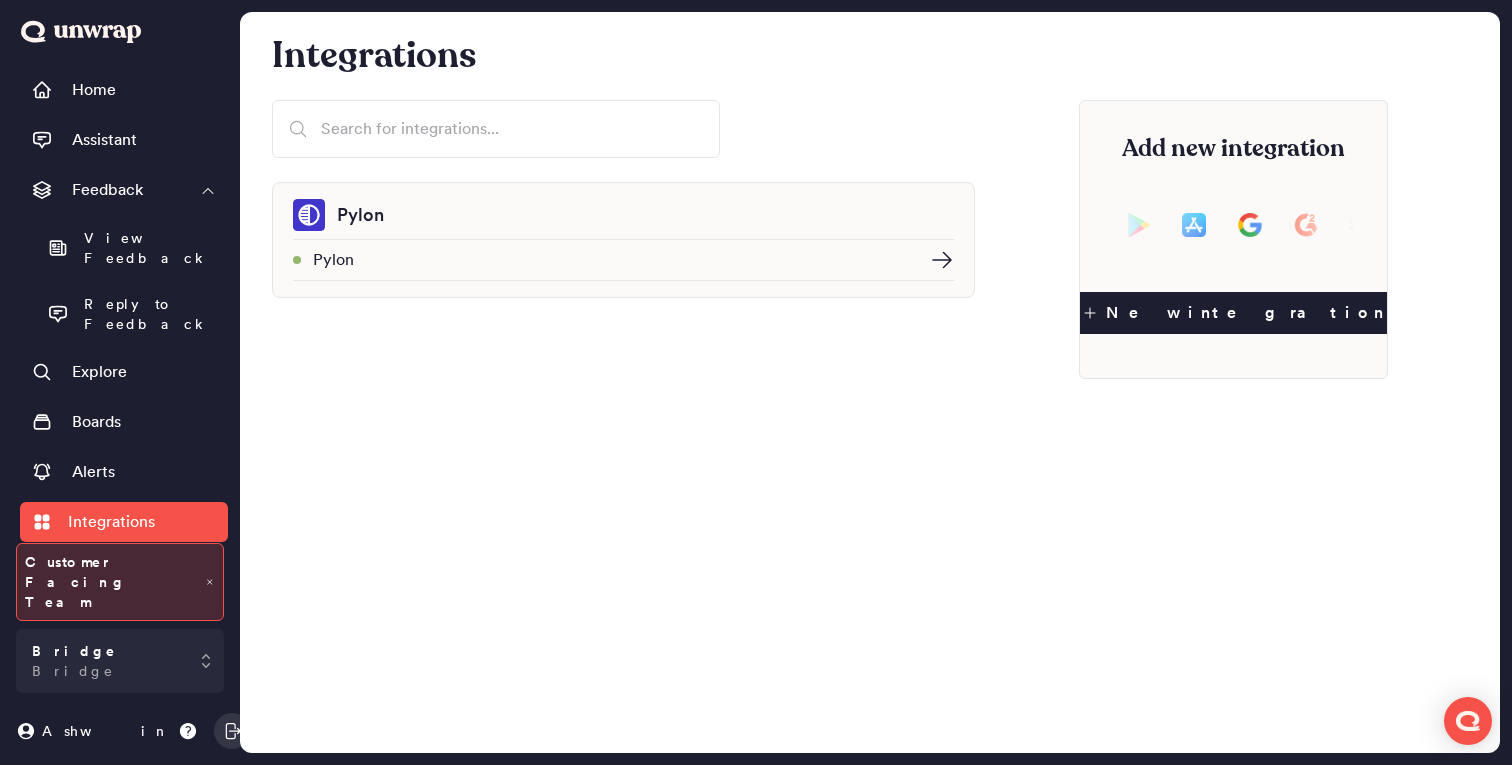 click 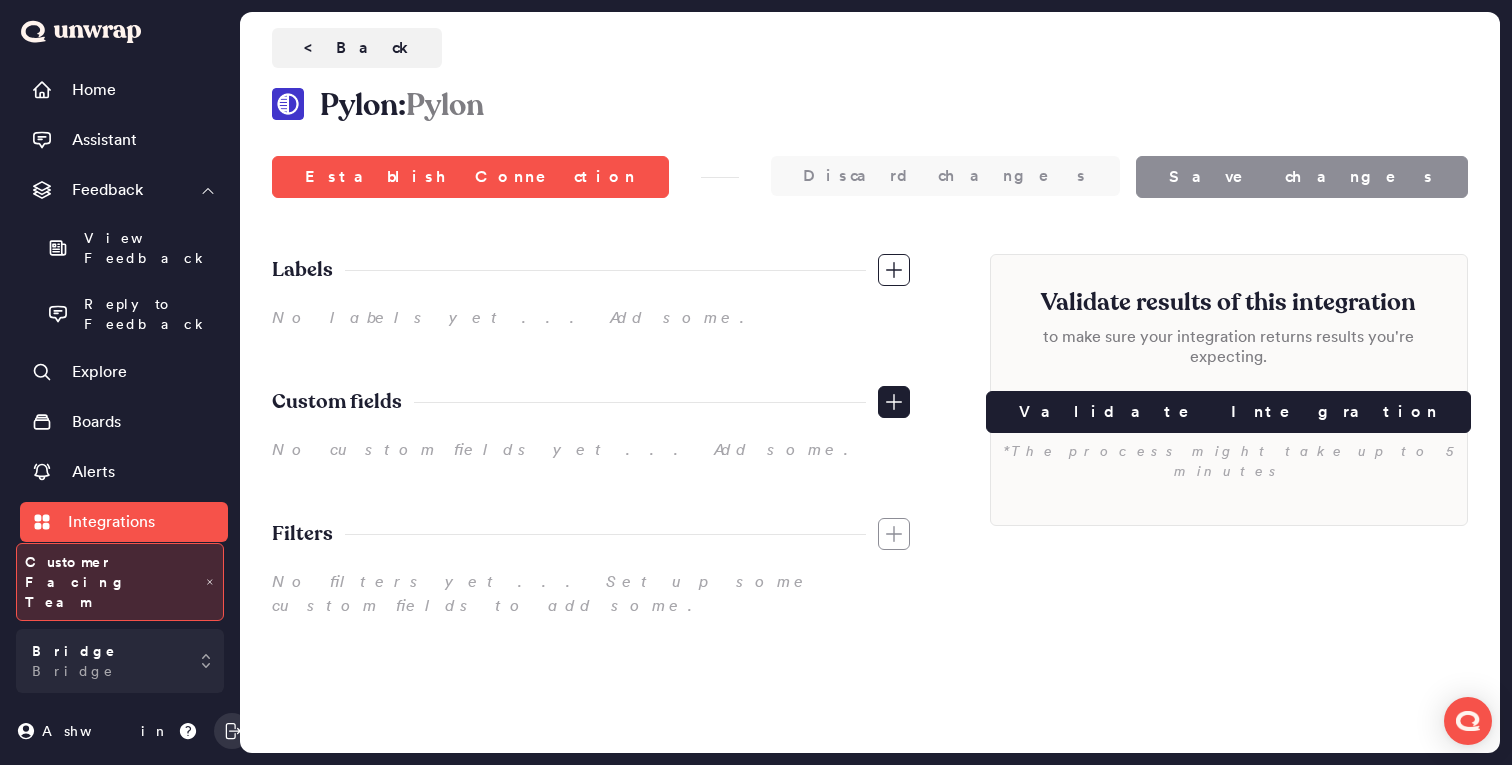 click 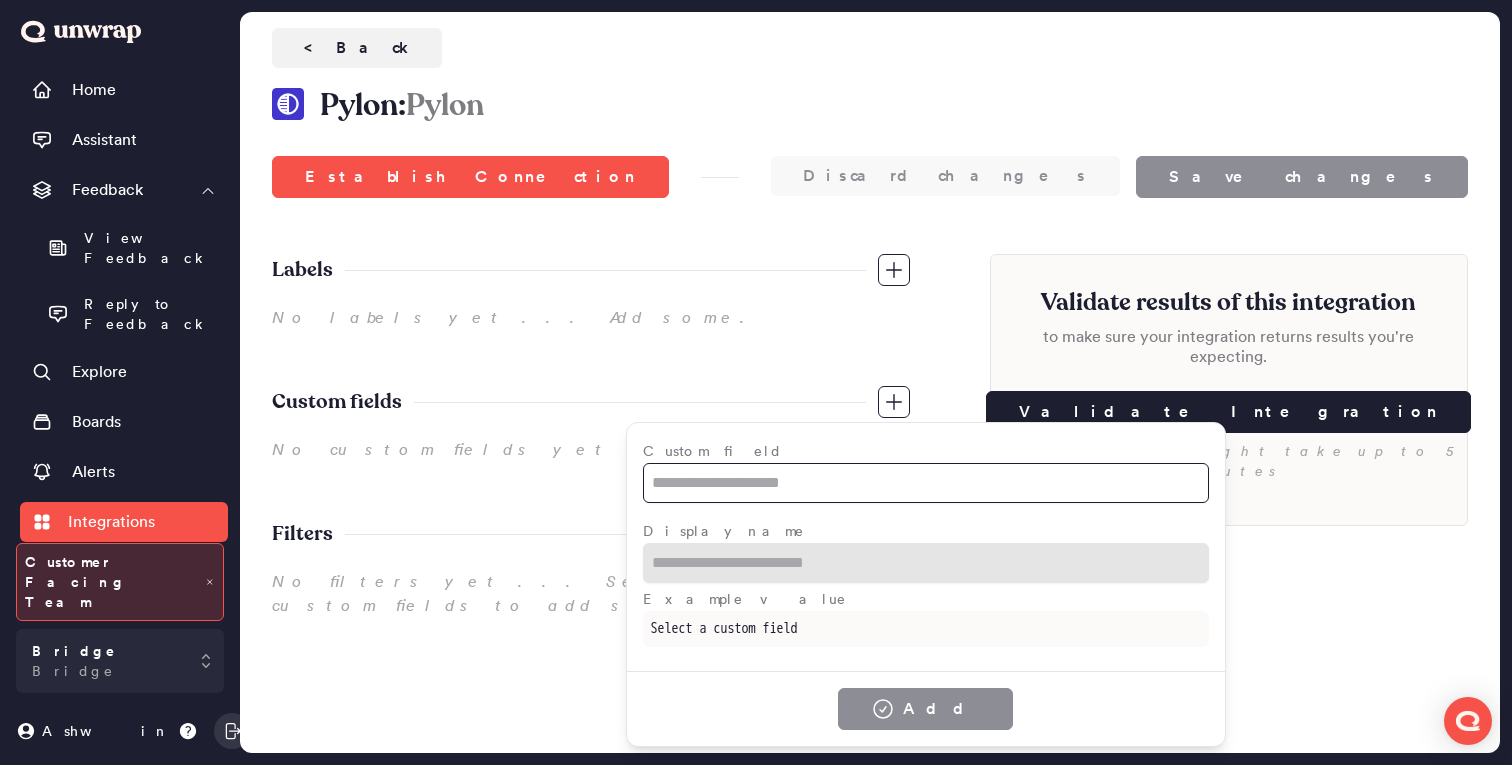 click at bounding box center [926, 483] 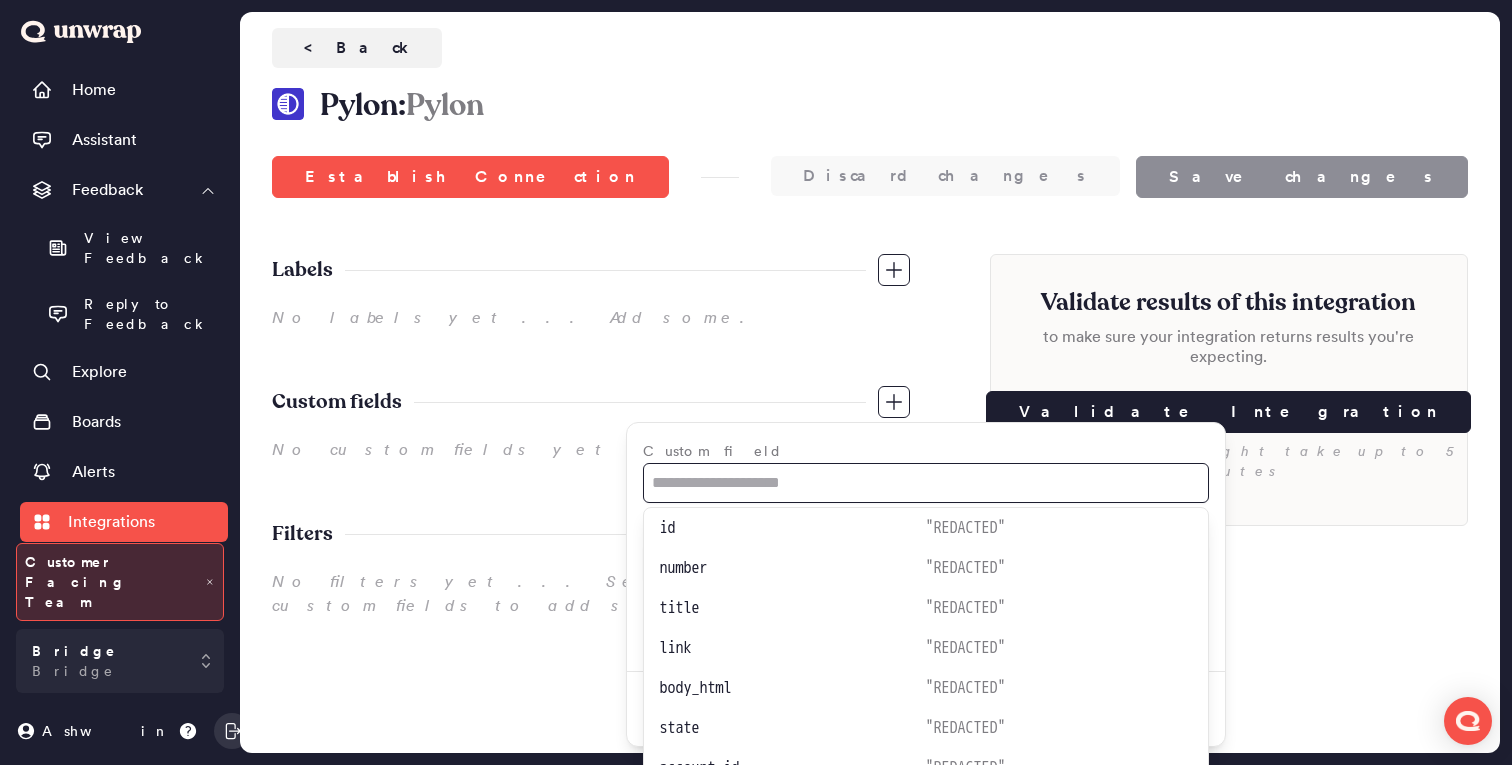 scroll, scrollTop: 12, scrollLeft: 0, axis: vertical 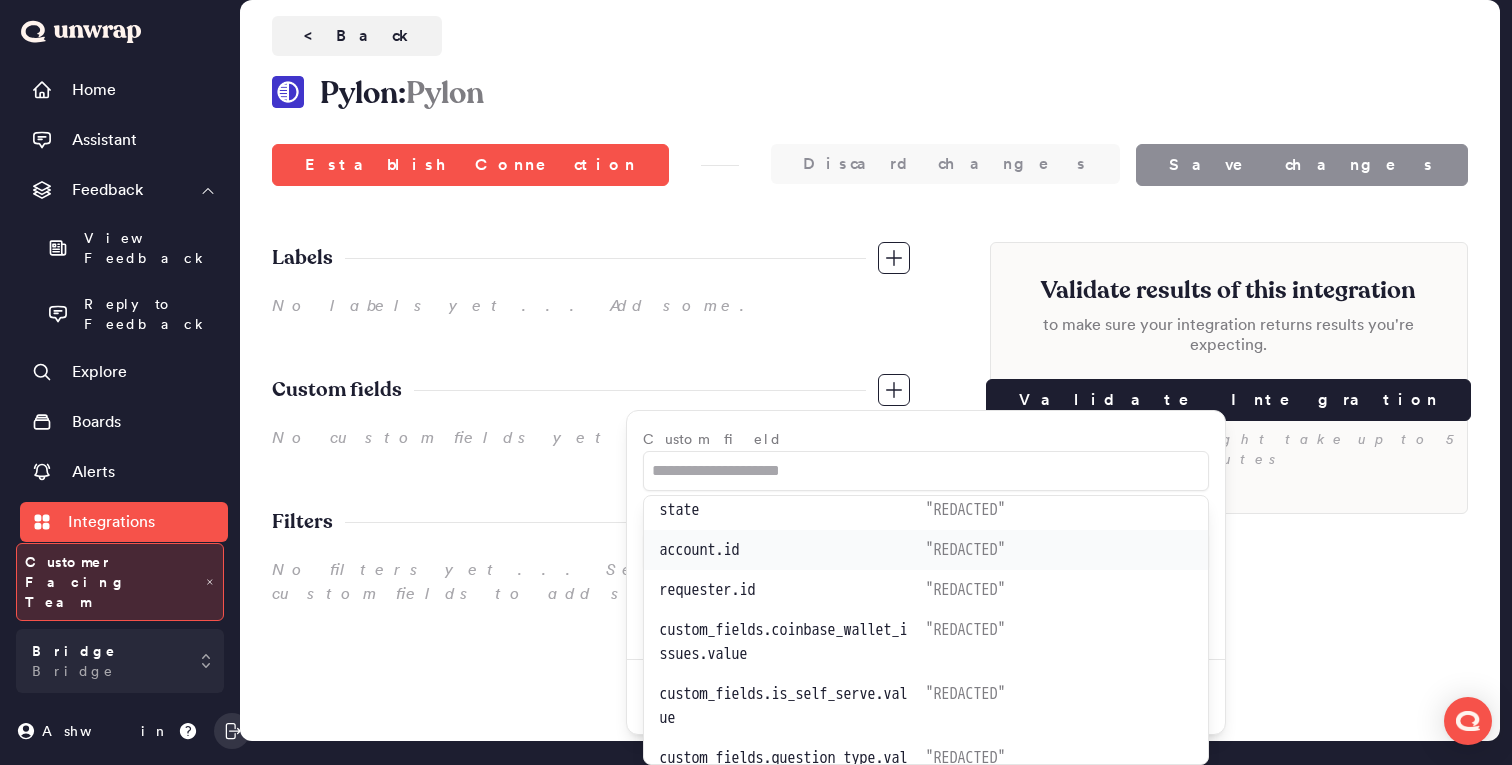 click on "account.id" at bounding box center [793, 550] 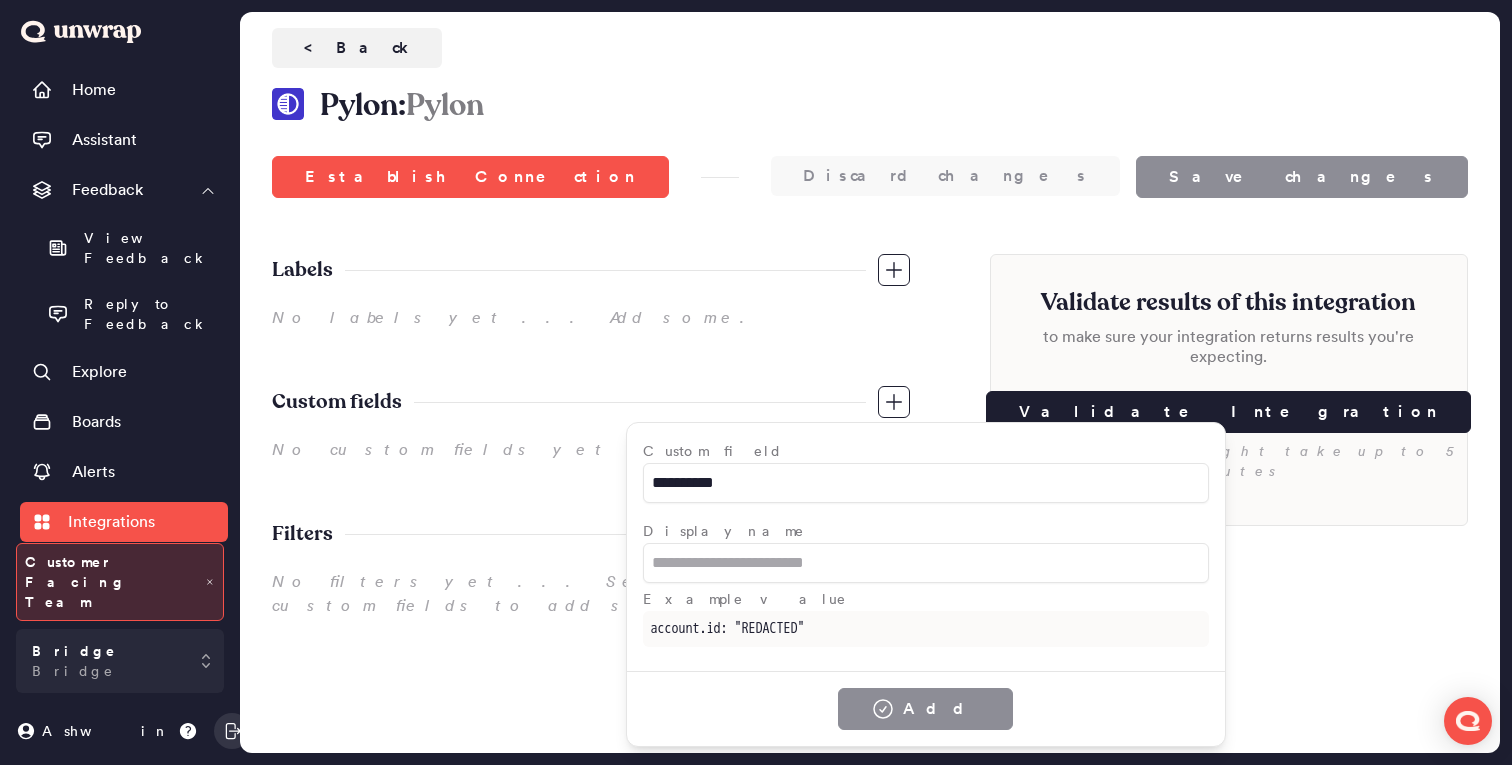 scroll, scrollTop: 0, scrollLeft: 0, axis: both 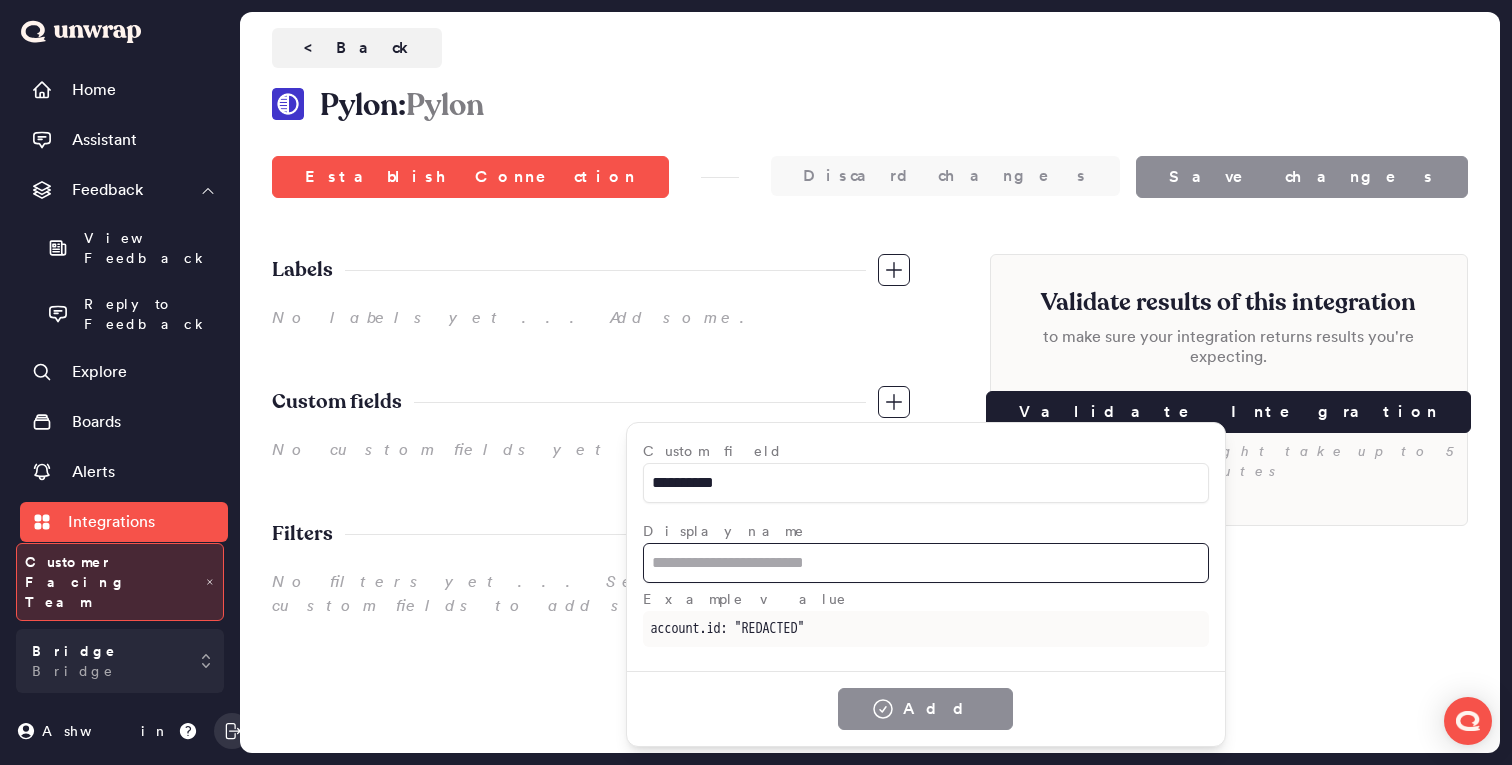 click at bounding box center [926, 563] 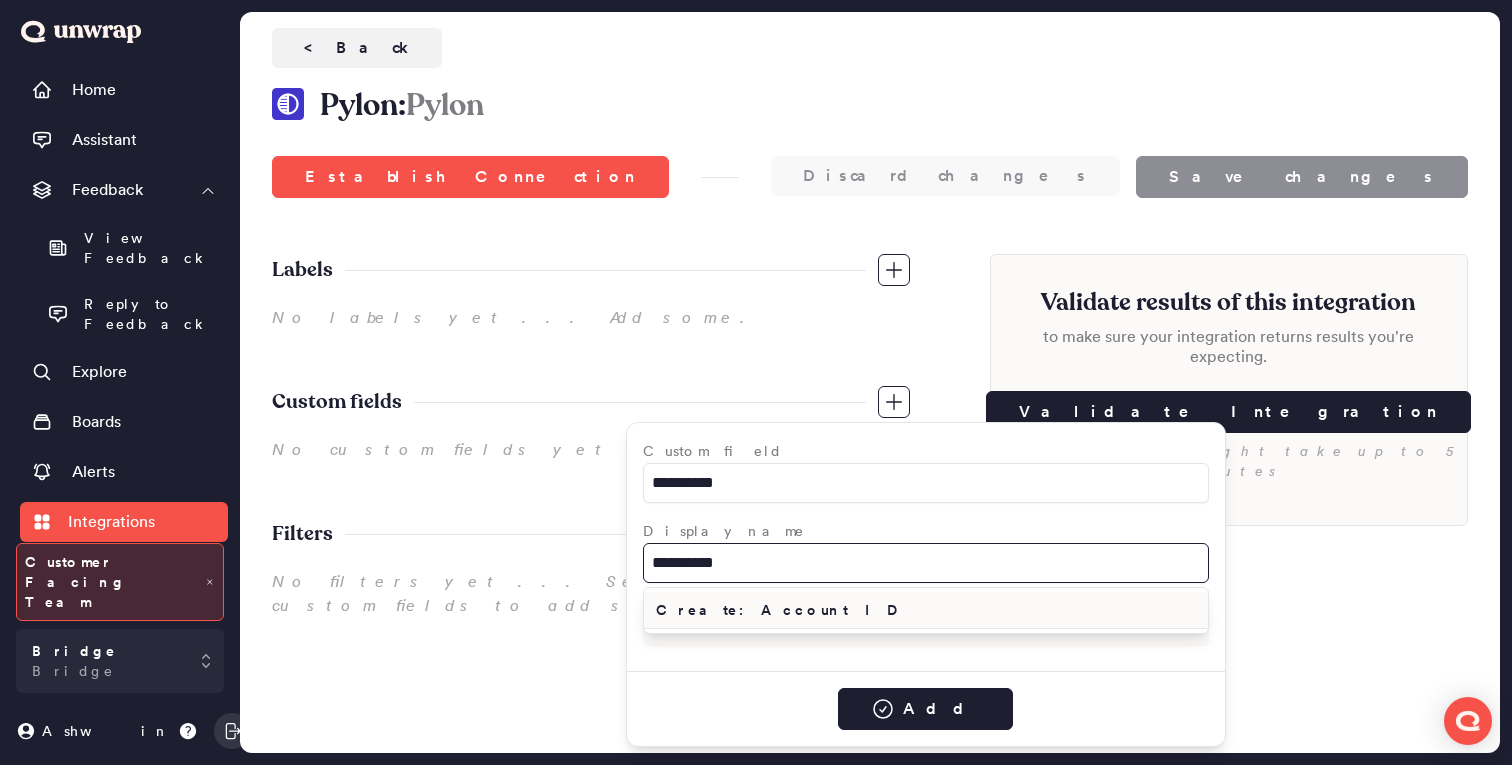 type on "**********" 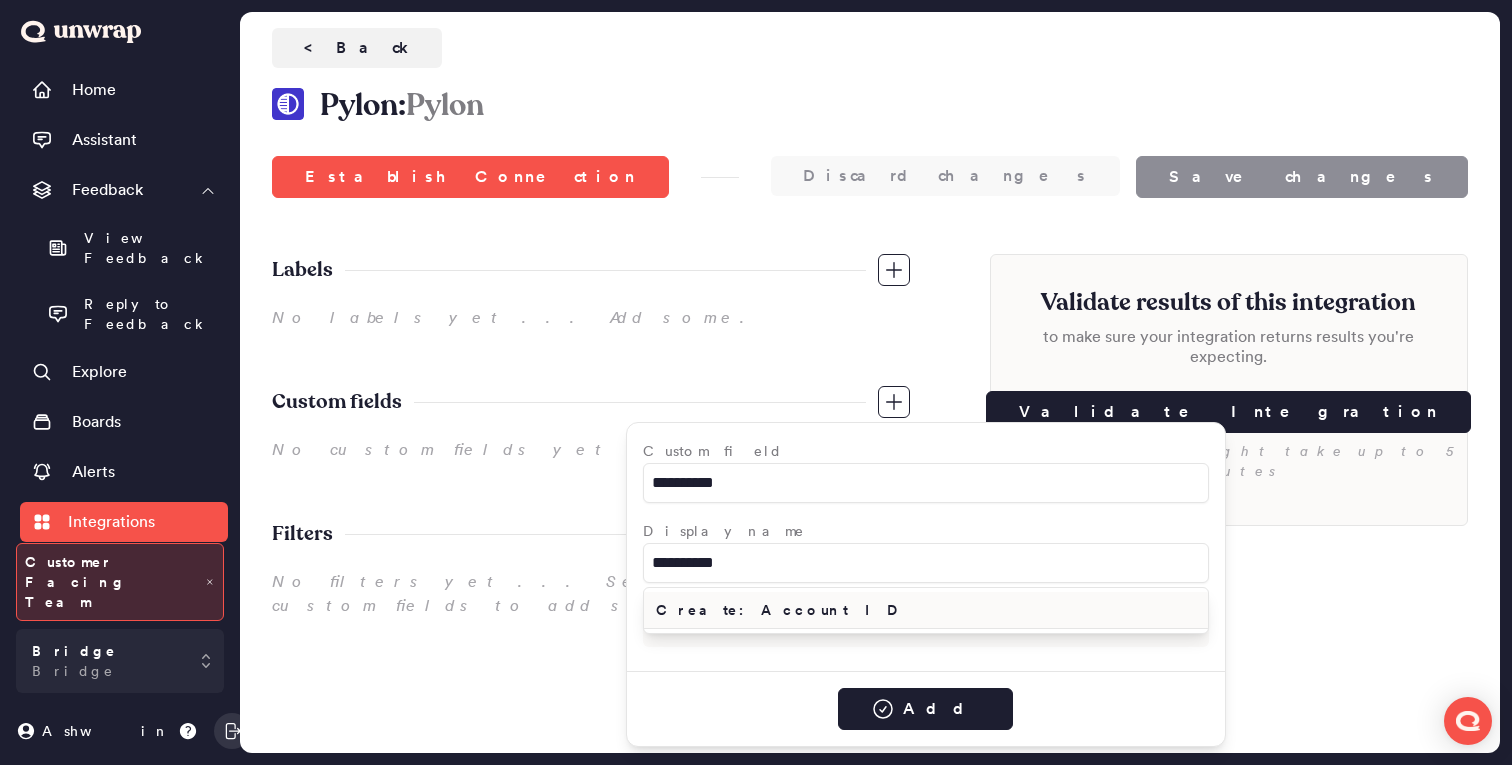 click on "Create:  Account ID" at bounding box center (926, 610) 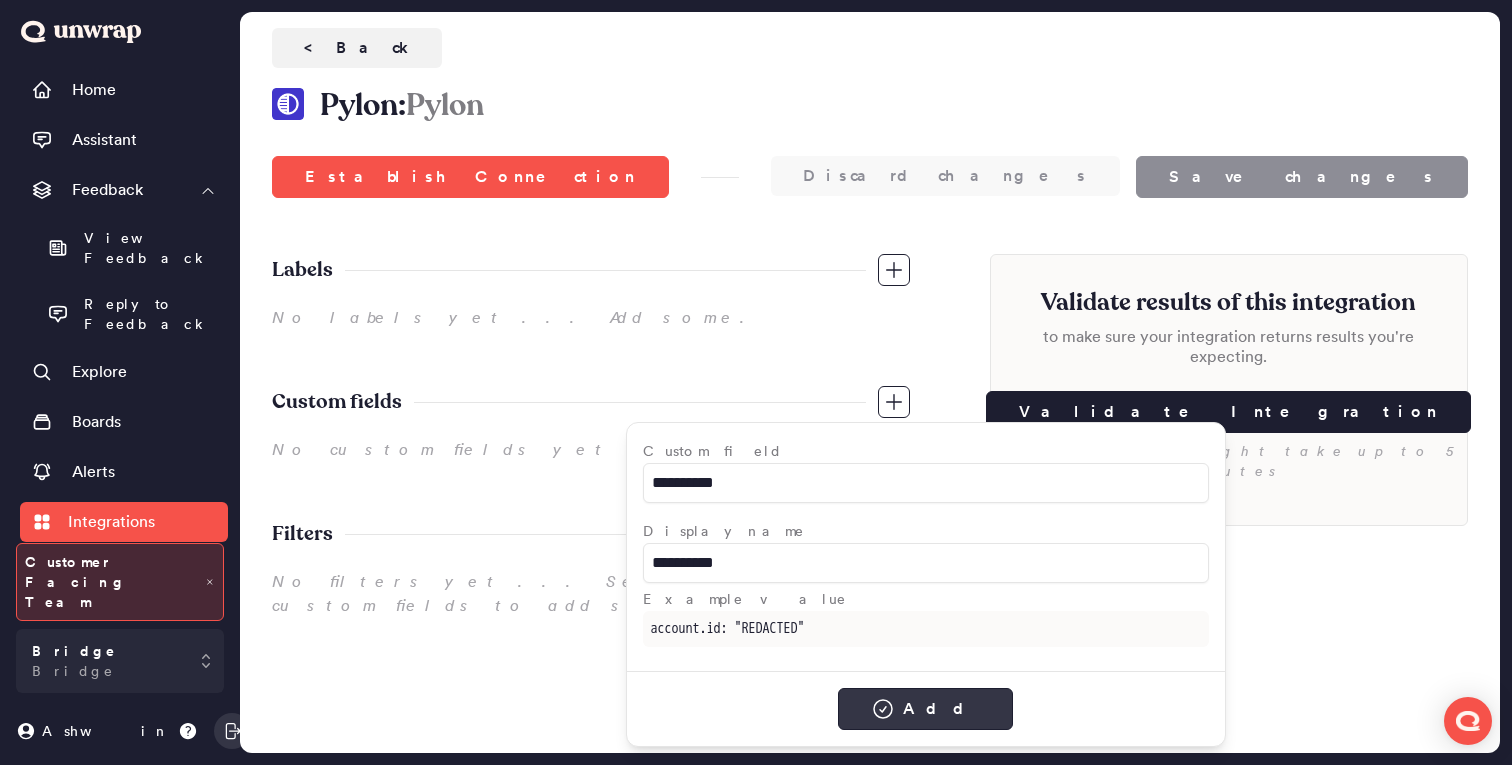 click on "Add" at bounding box center [925, 709] 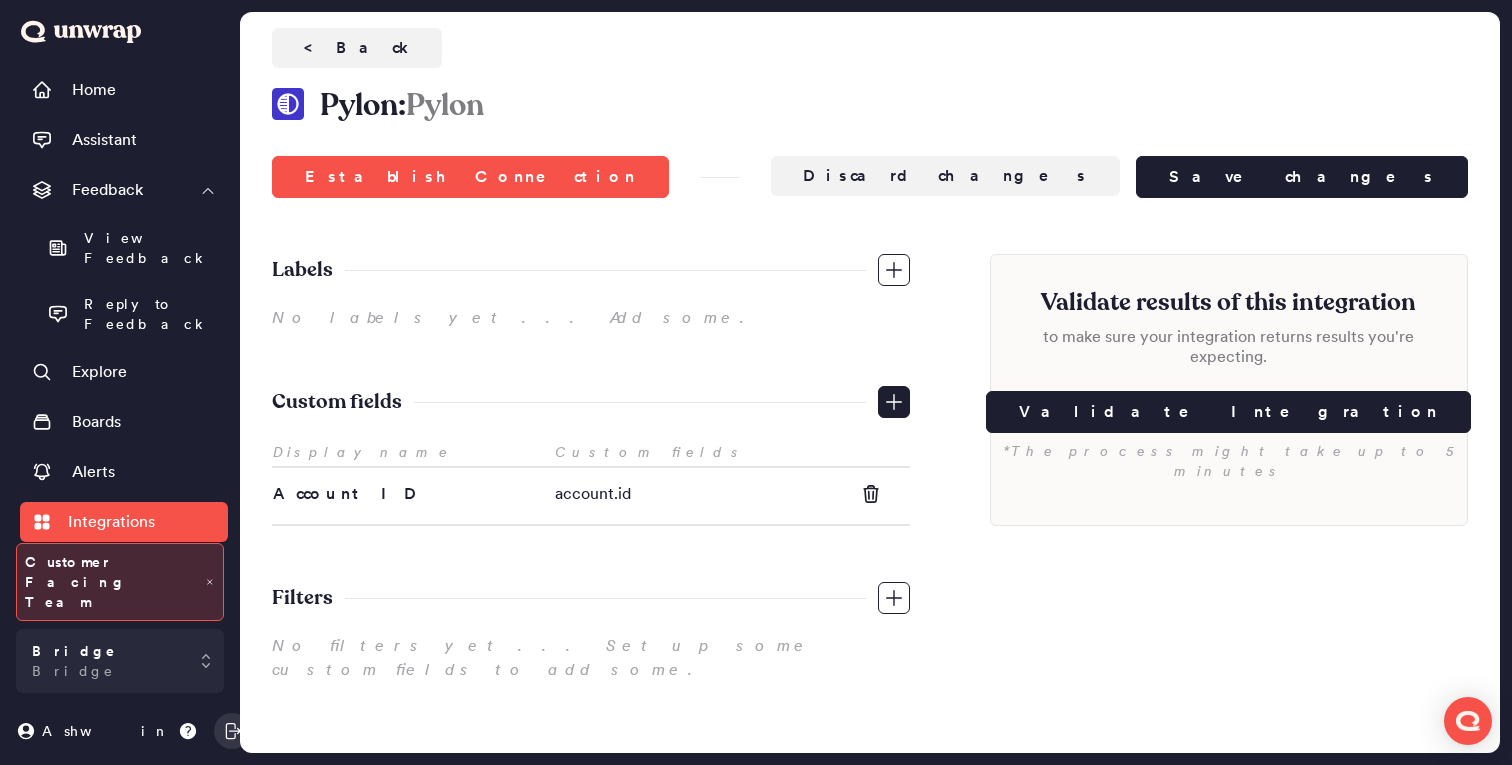 click 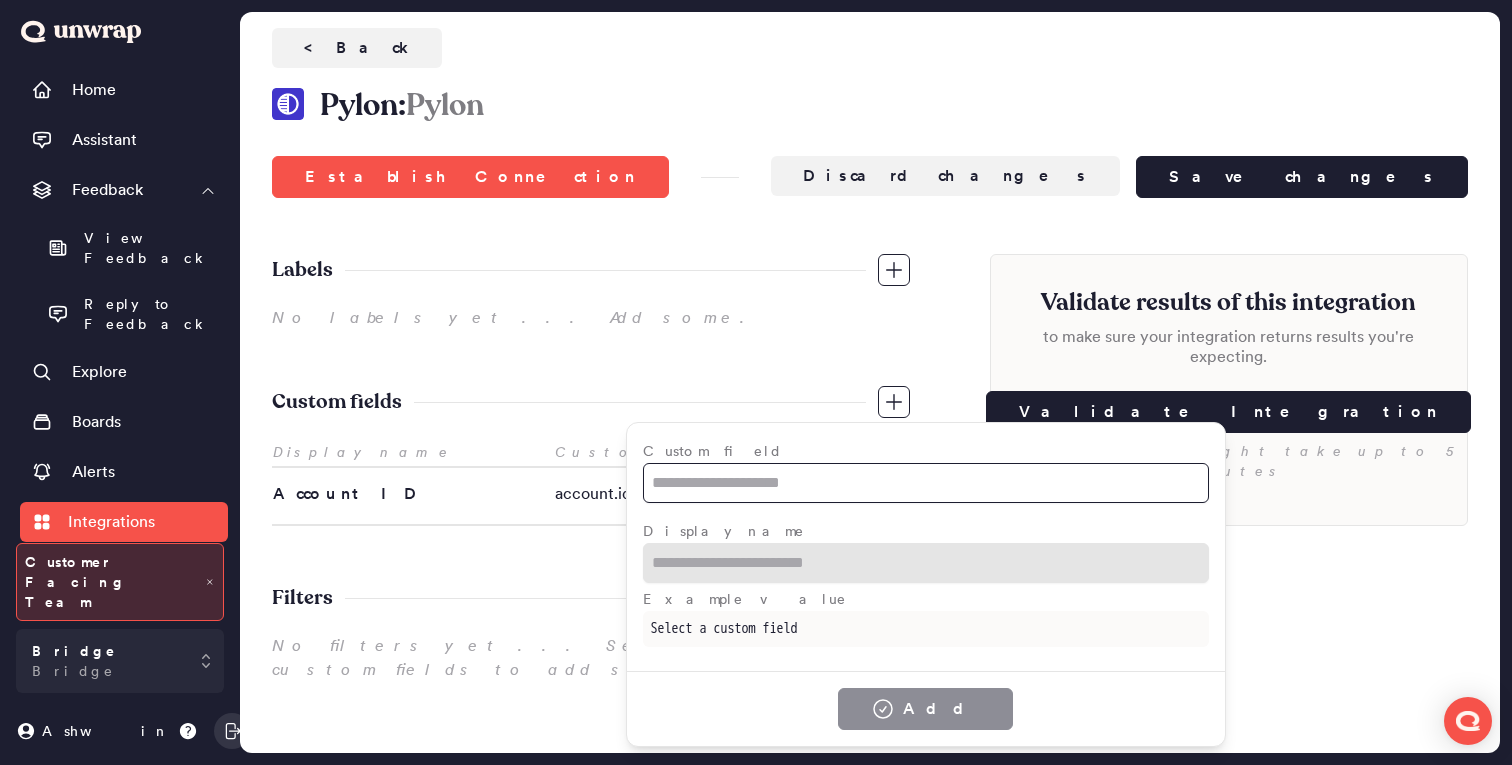 click at bounding box center (926, 483) 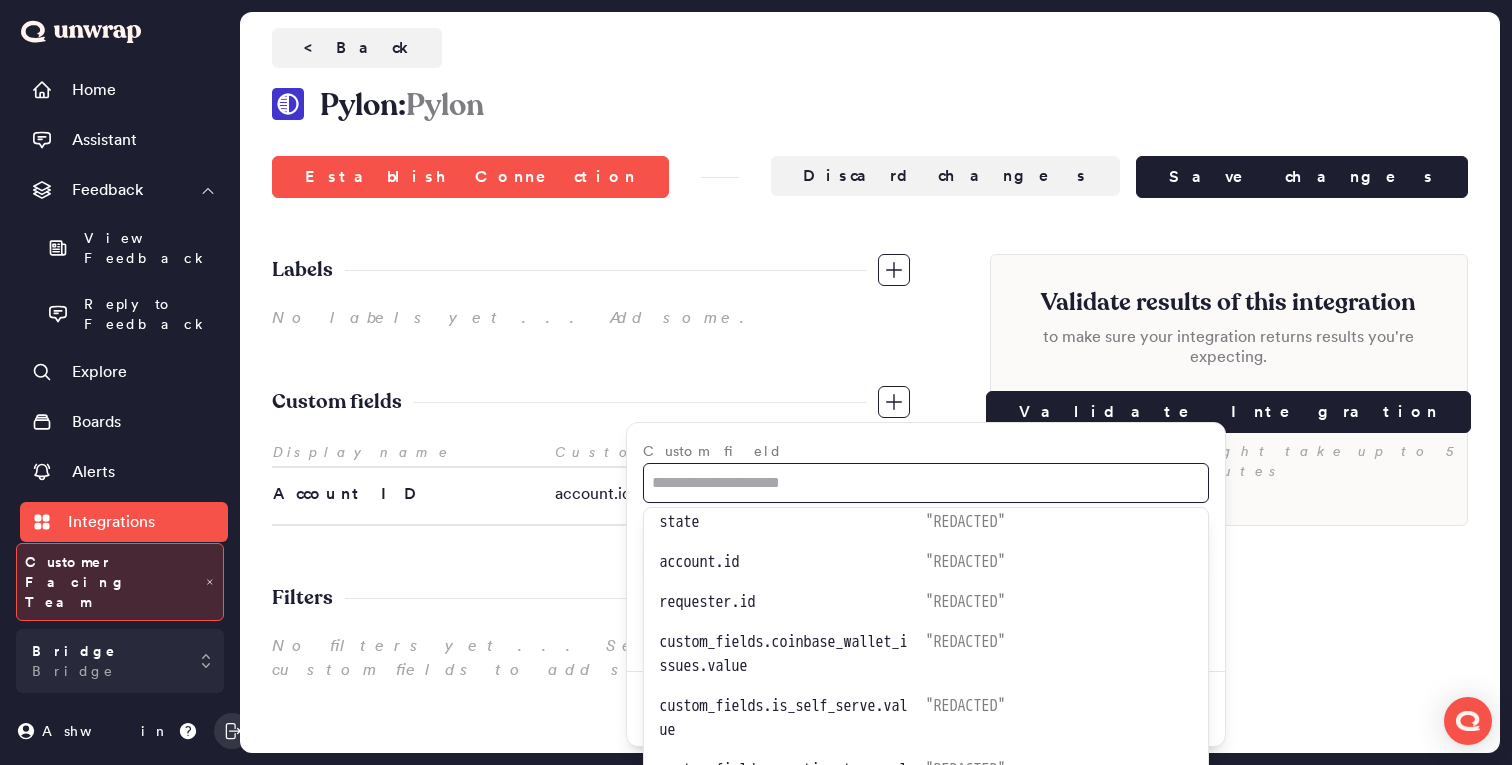 scroll, scrollTop: 205, scrollLeft: 0, axis: vertical 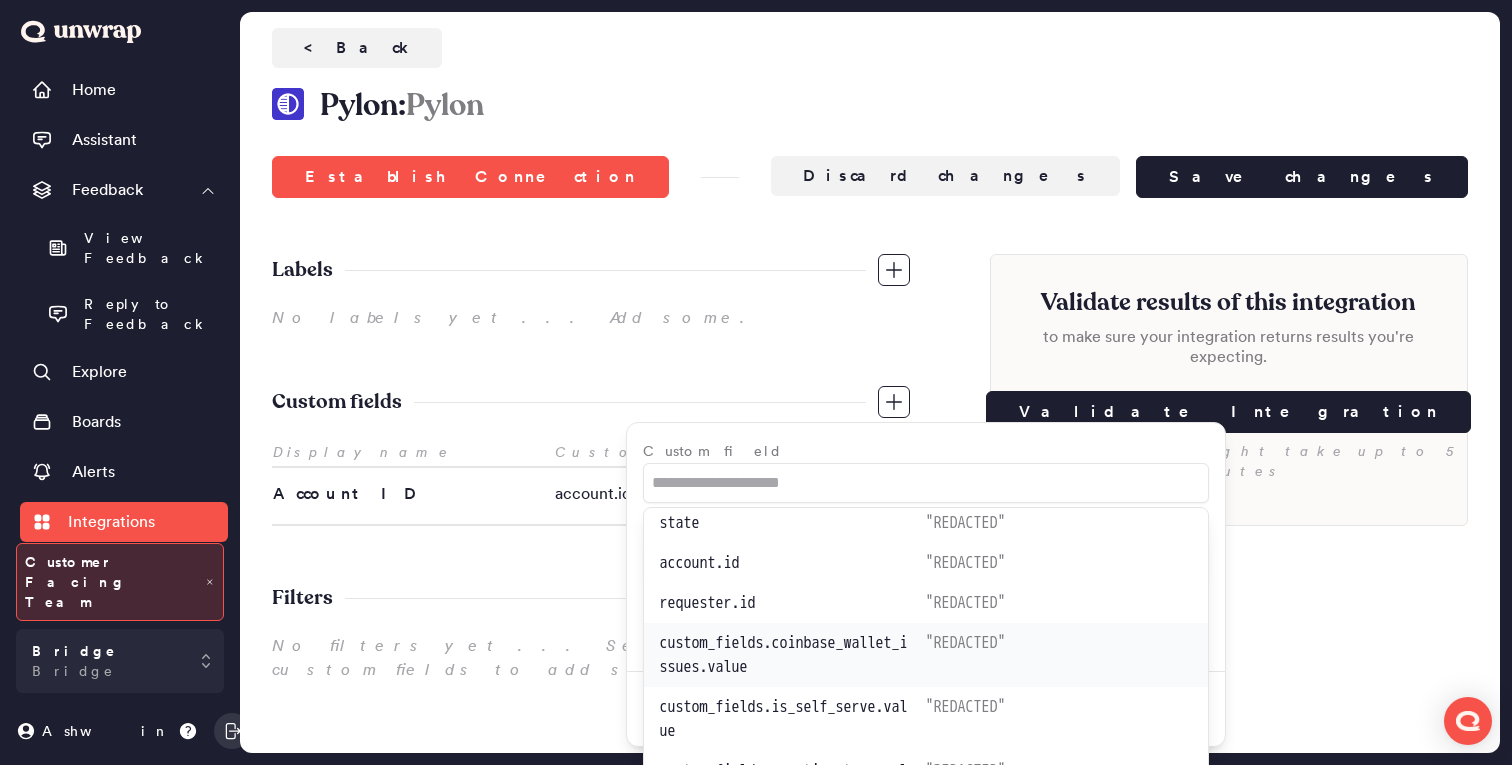 click on "custom_fields.coinbase_wallet_issues.value" at bounding box center (793, 655) 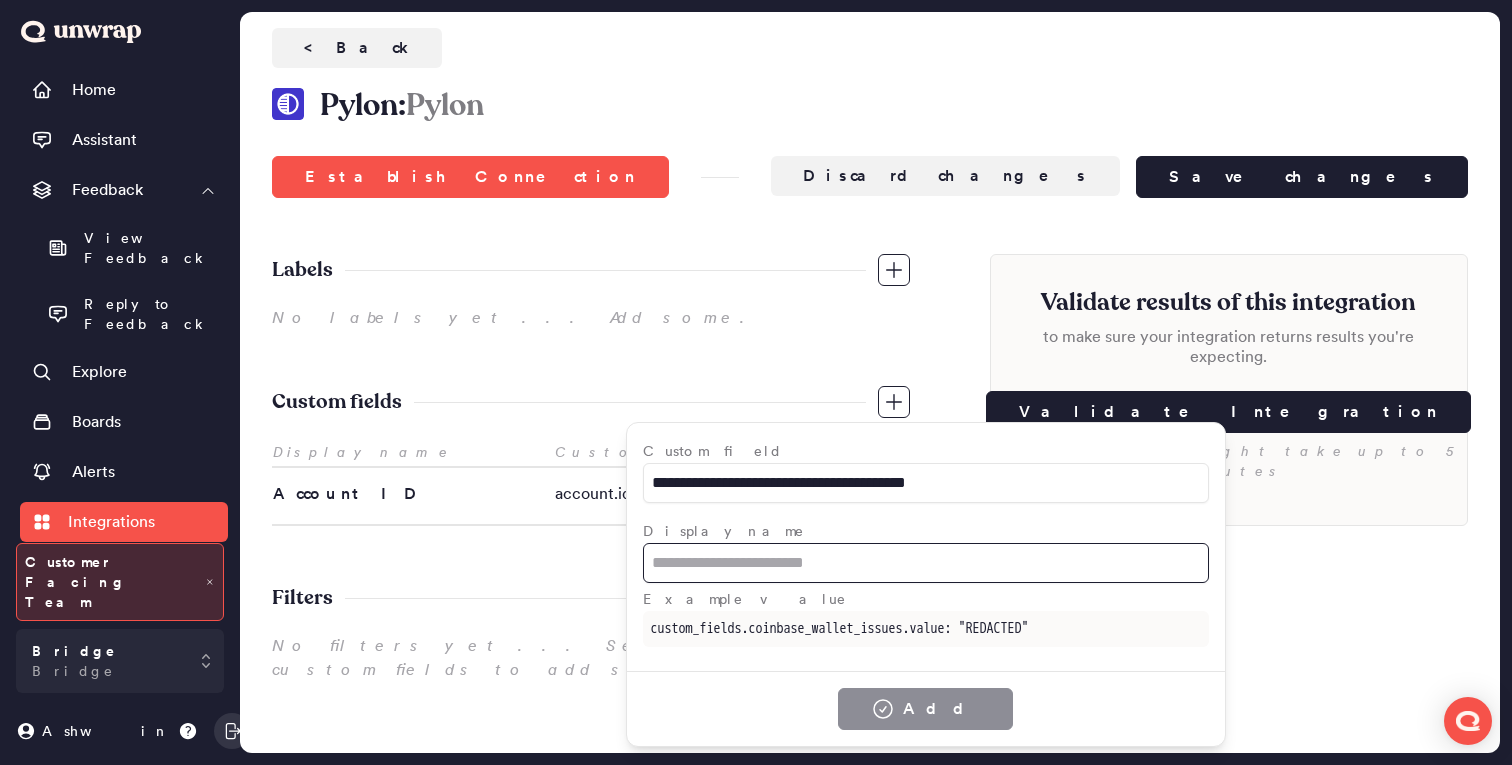 click at bounding box center [926, 563] 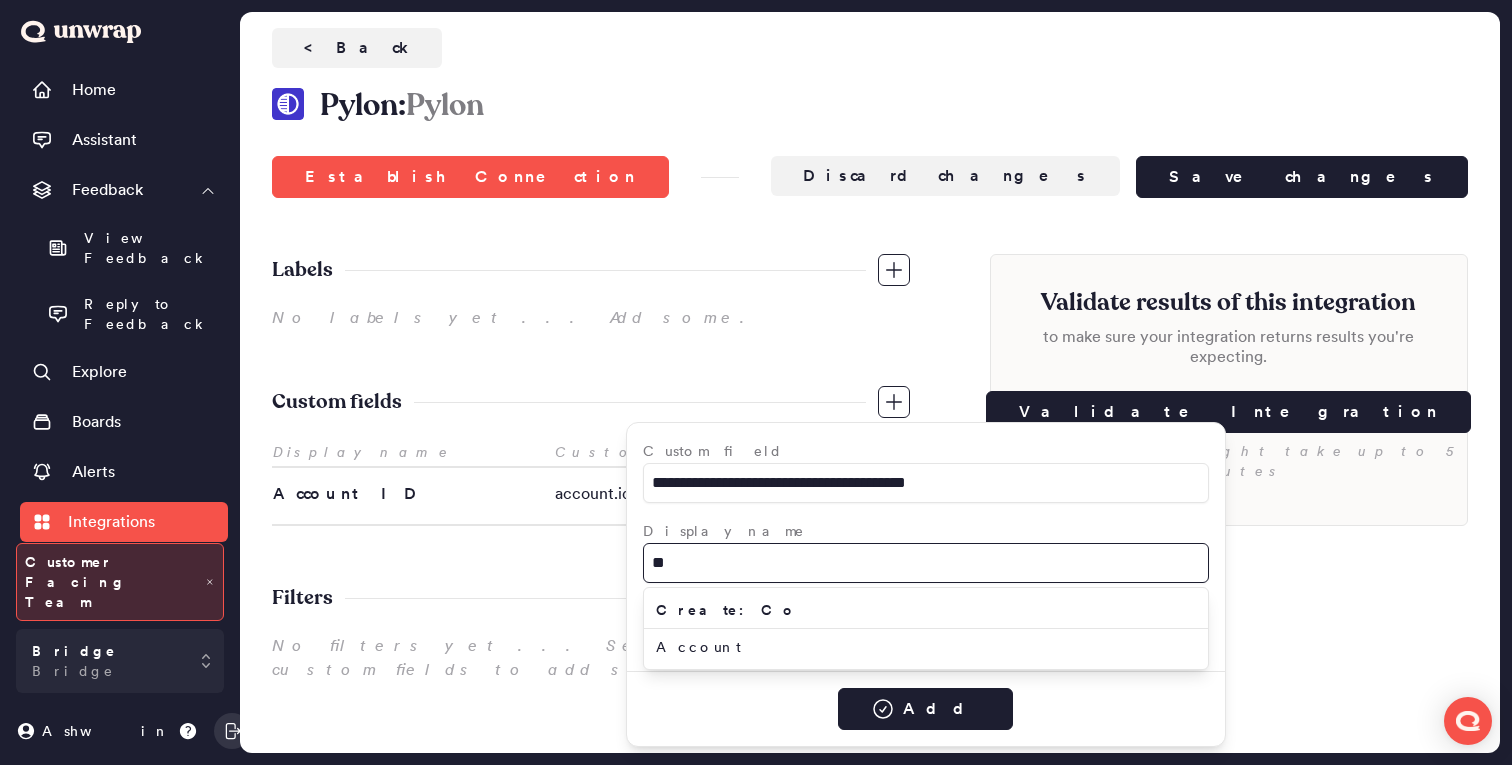 scroll, scrollTop: 0, scrollLeft: 0, axis: both 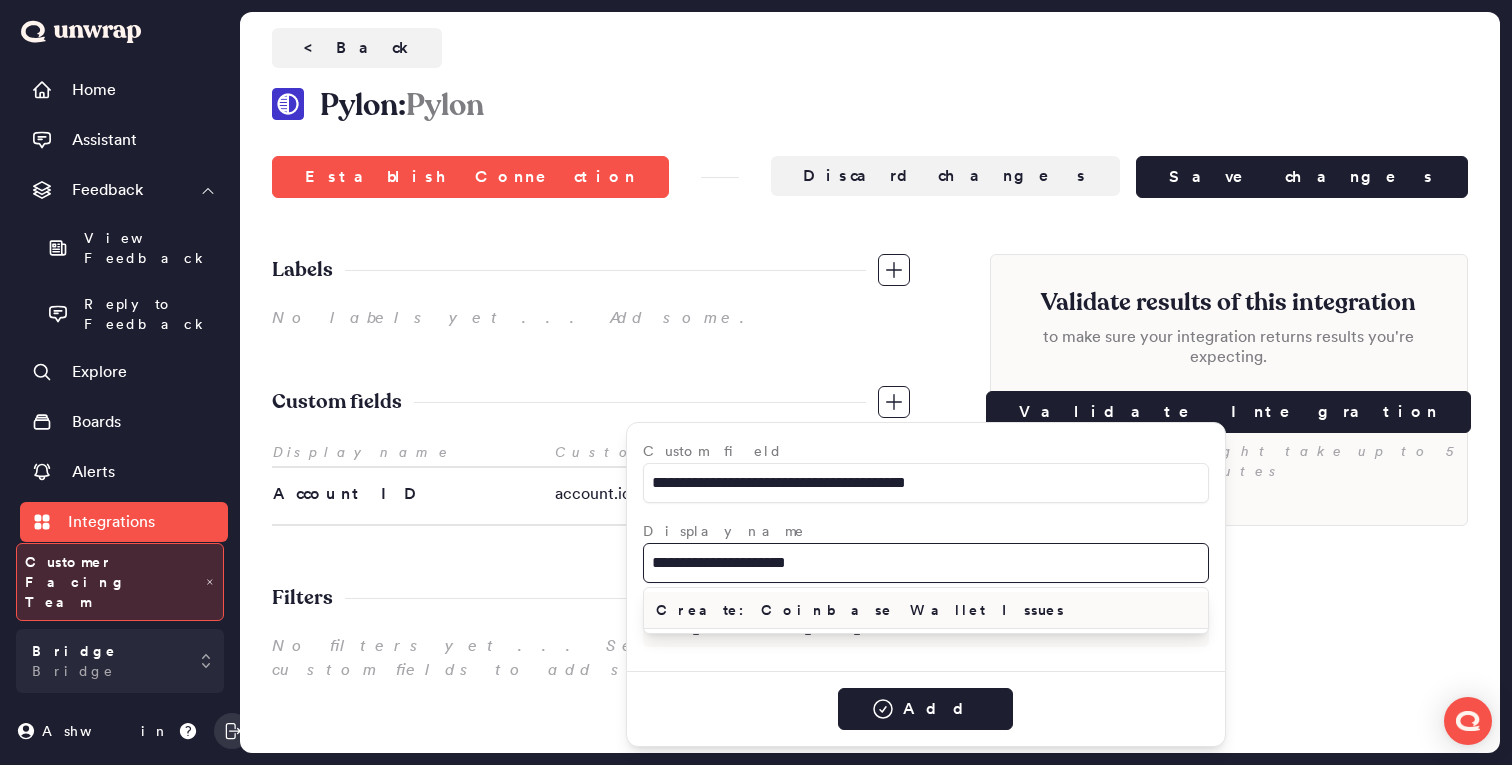 type on "**********" 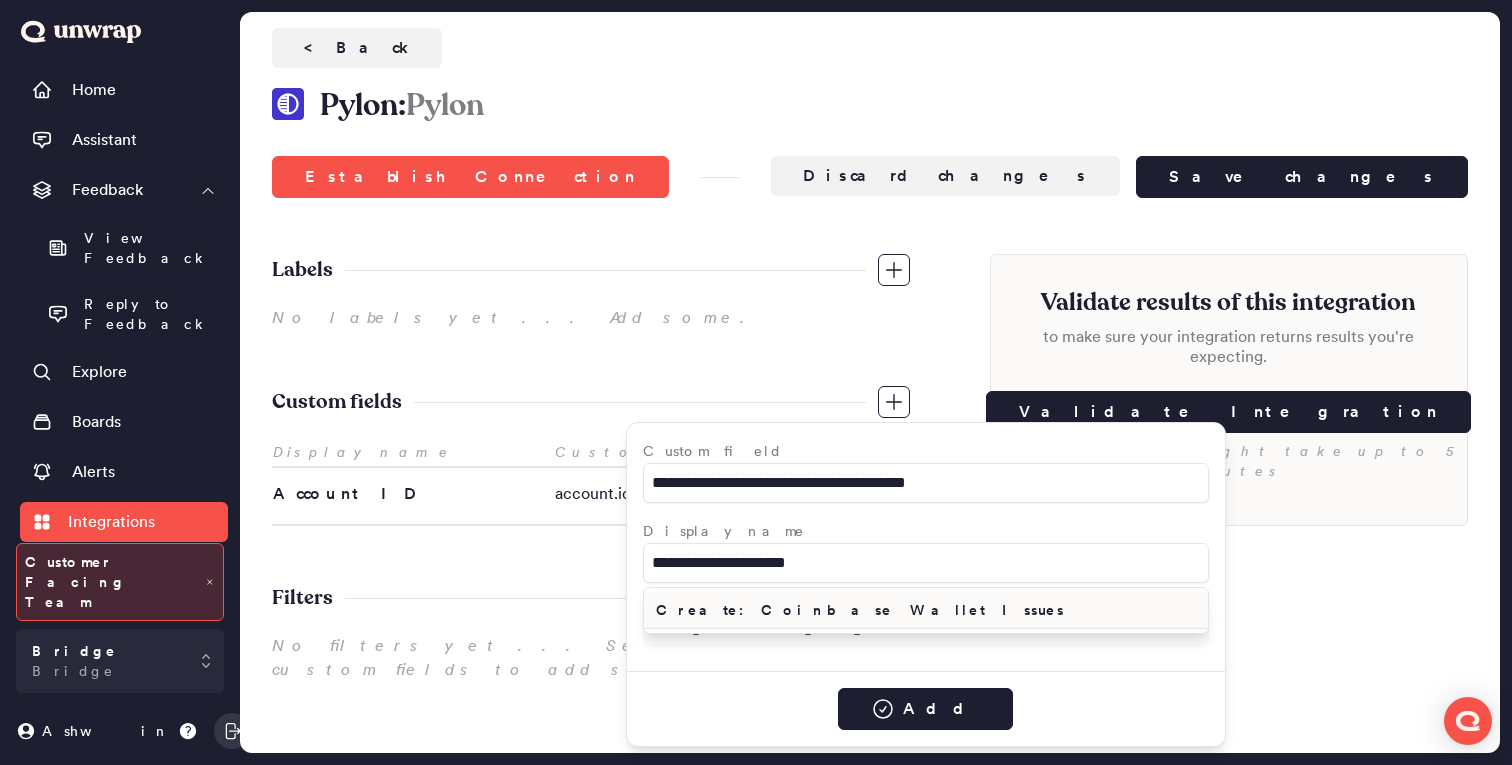 click on "Create:  Coinbase Wallet Issues" at bounding box center (926, 610) 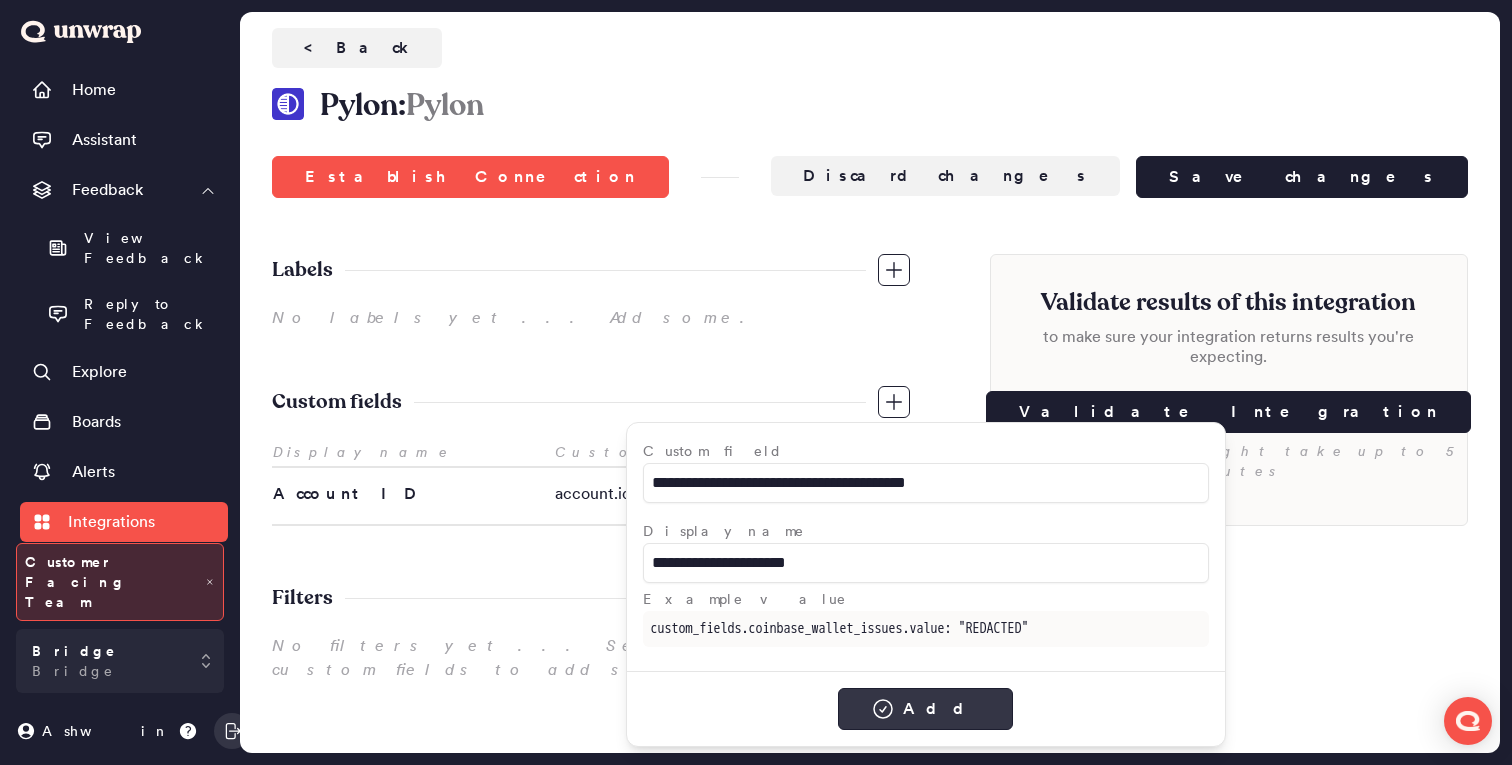 click on "Add" at bounding box center [925, 709] 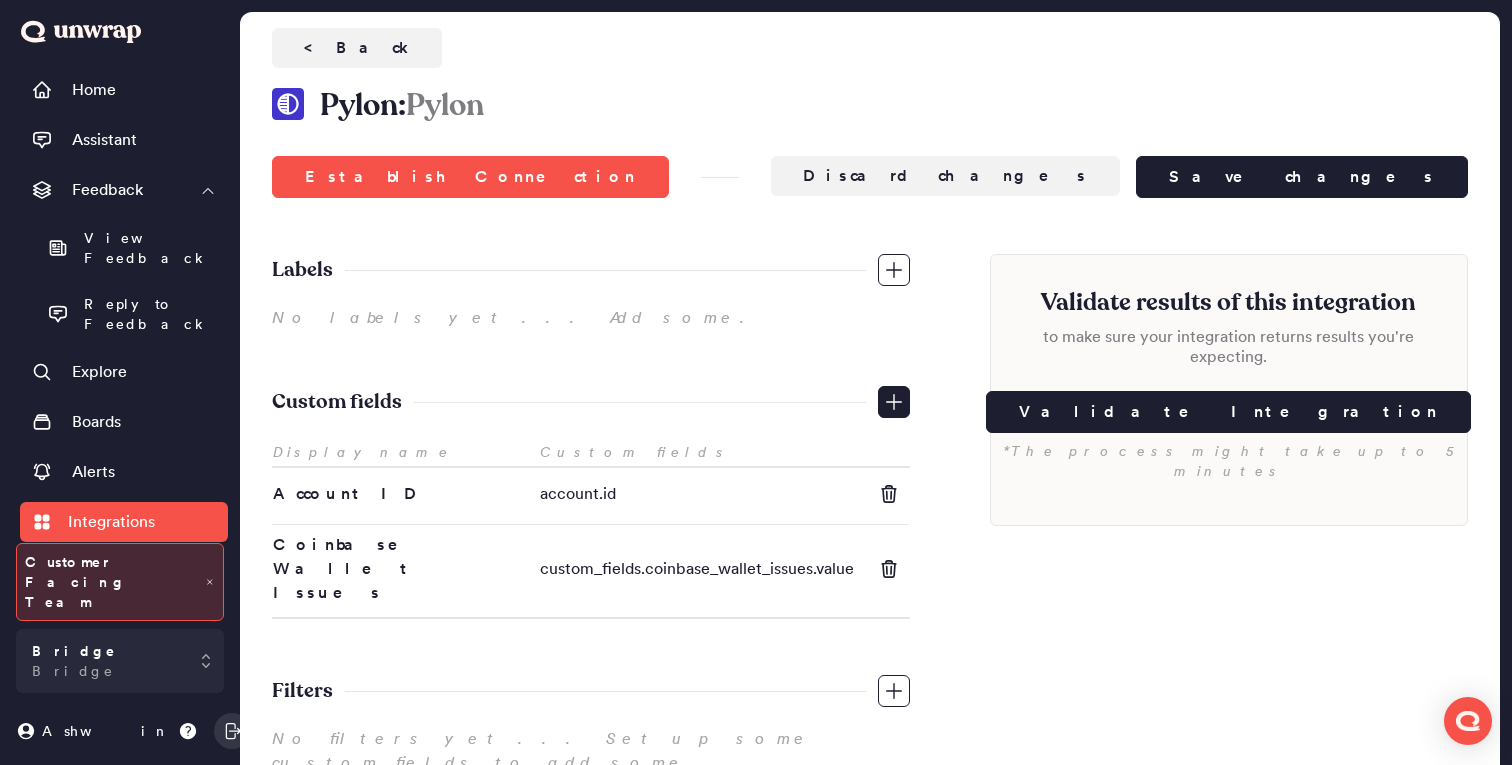 click 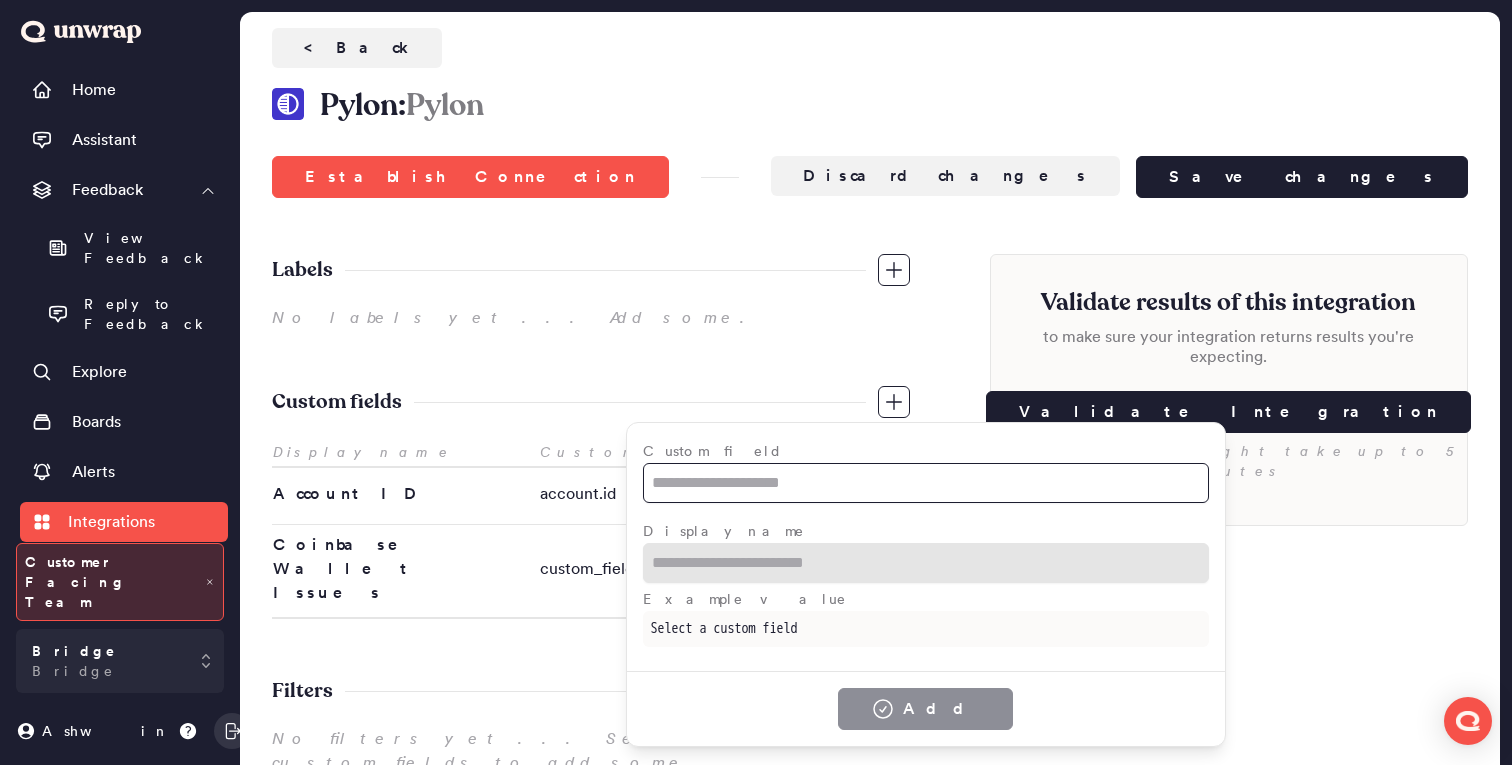 click at bounding box center [926, 483] 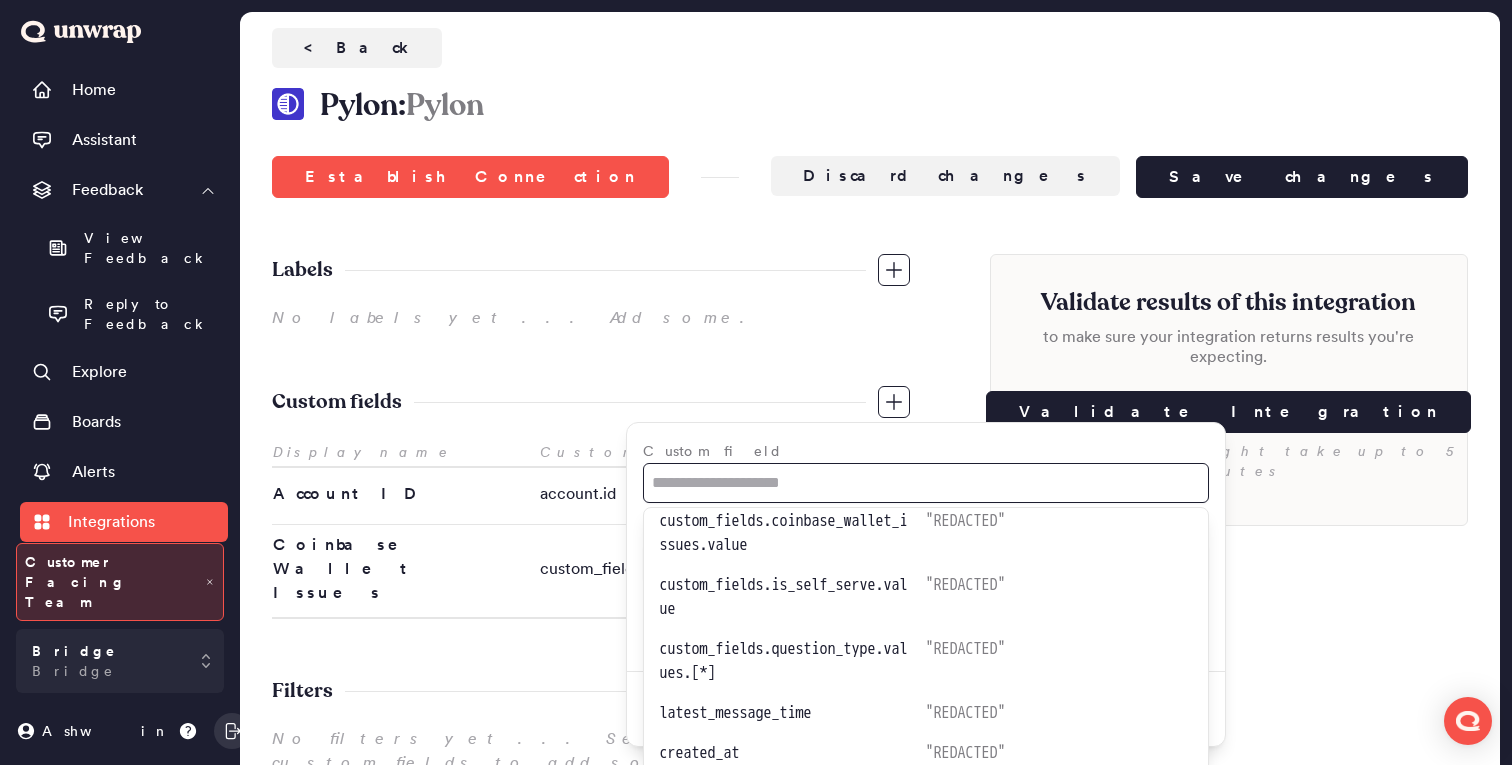 scroll, scrollTop: 294, scrollLeft: 0, axis: vertical 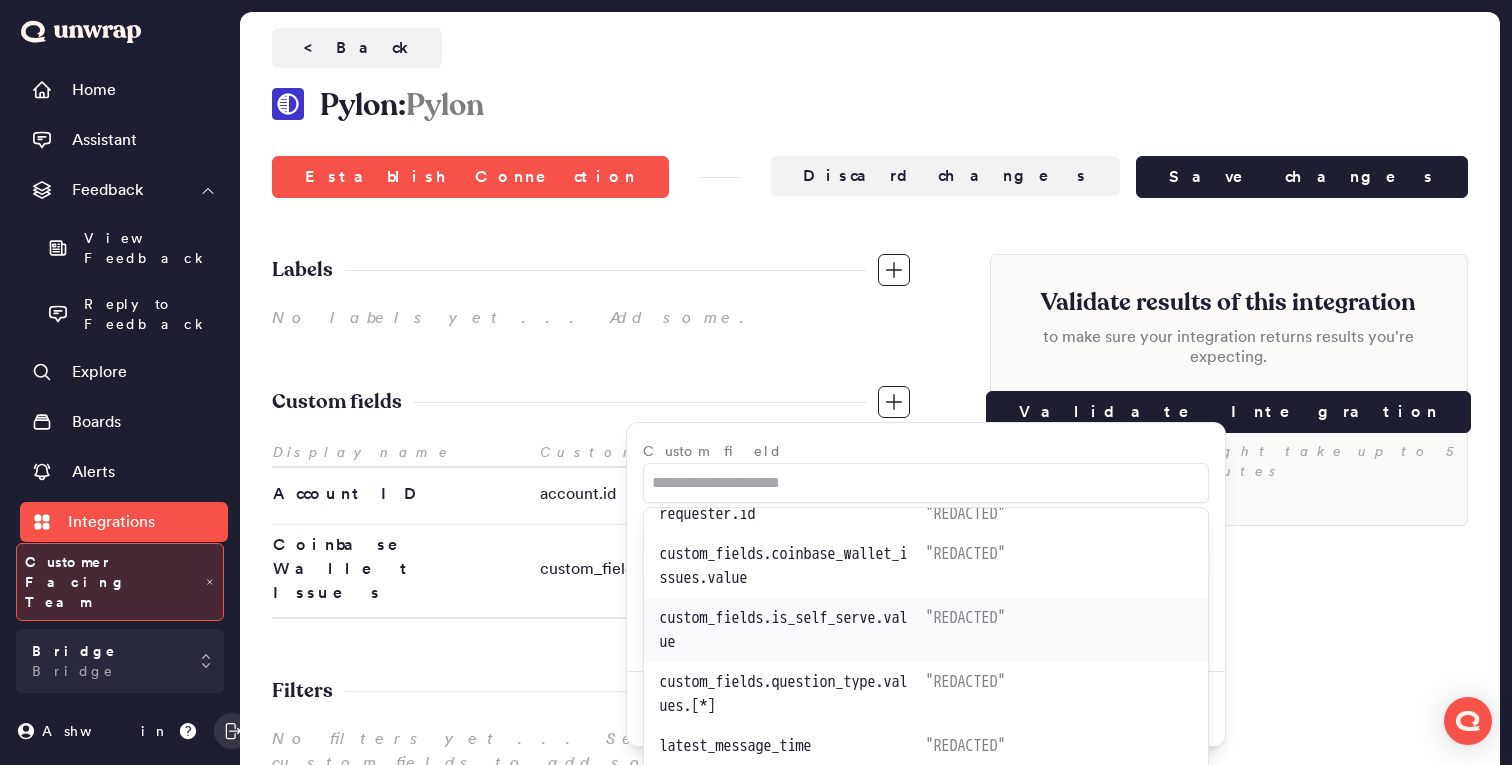 click on "custom_fields.is_self_serve.value" at bounding box center [793, 630] 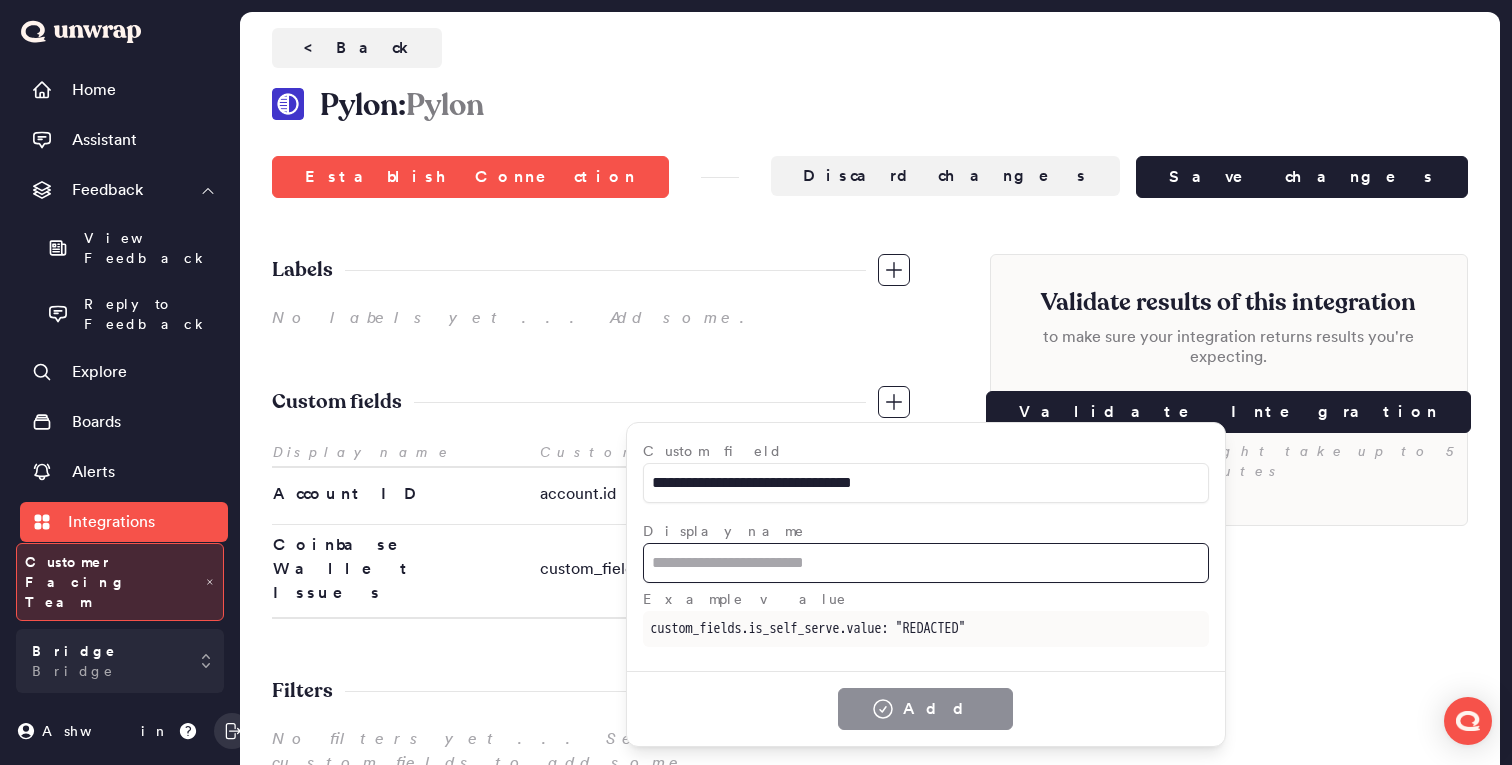 click at bounding box center [926, 563] 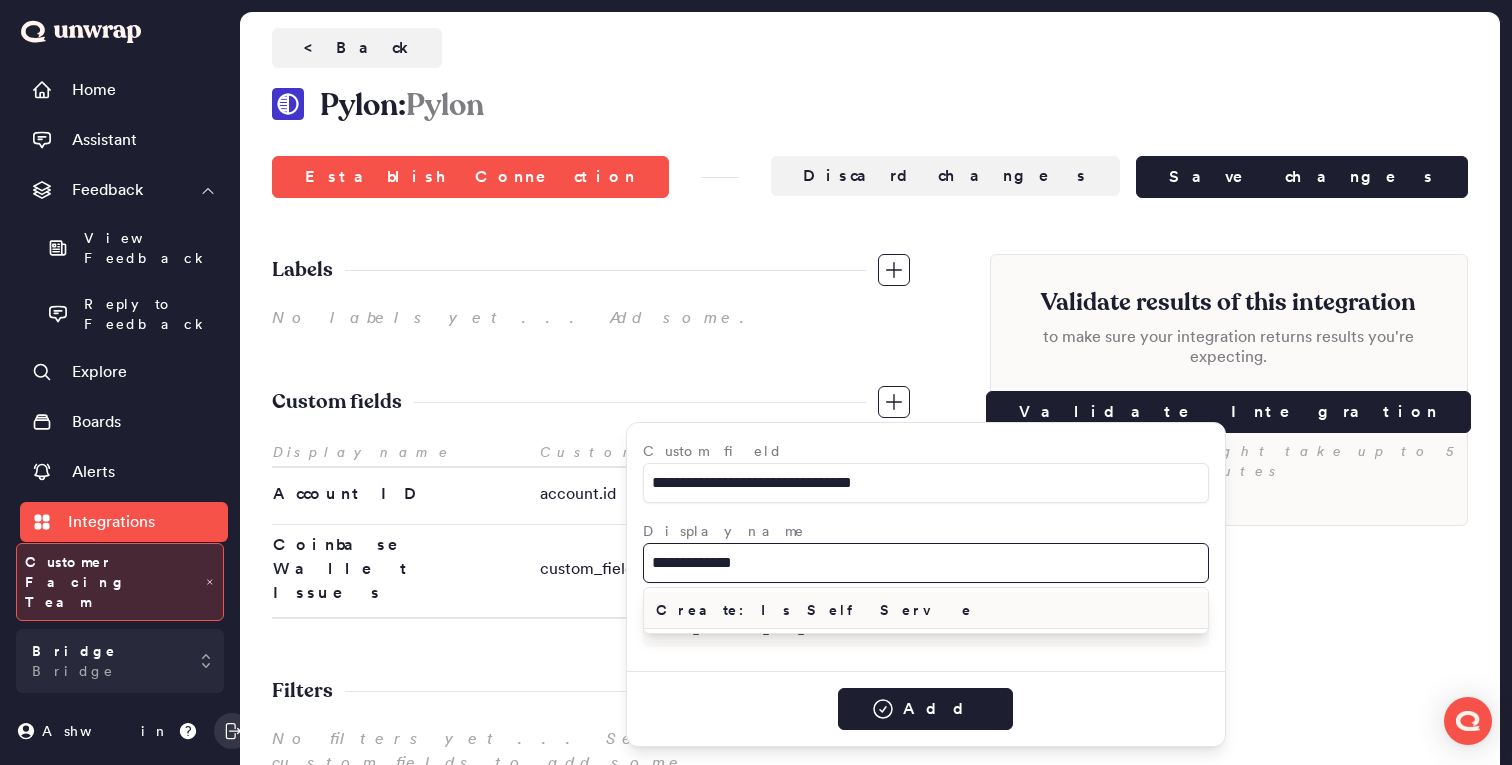 type on "**********" 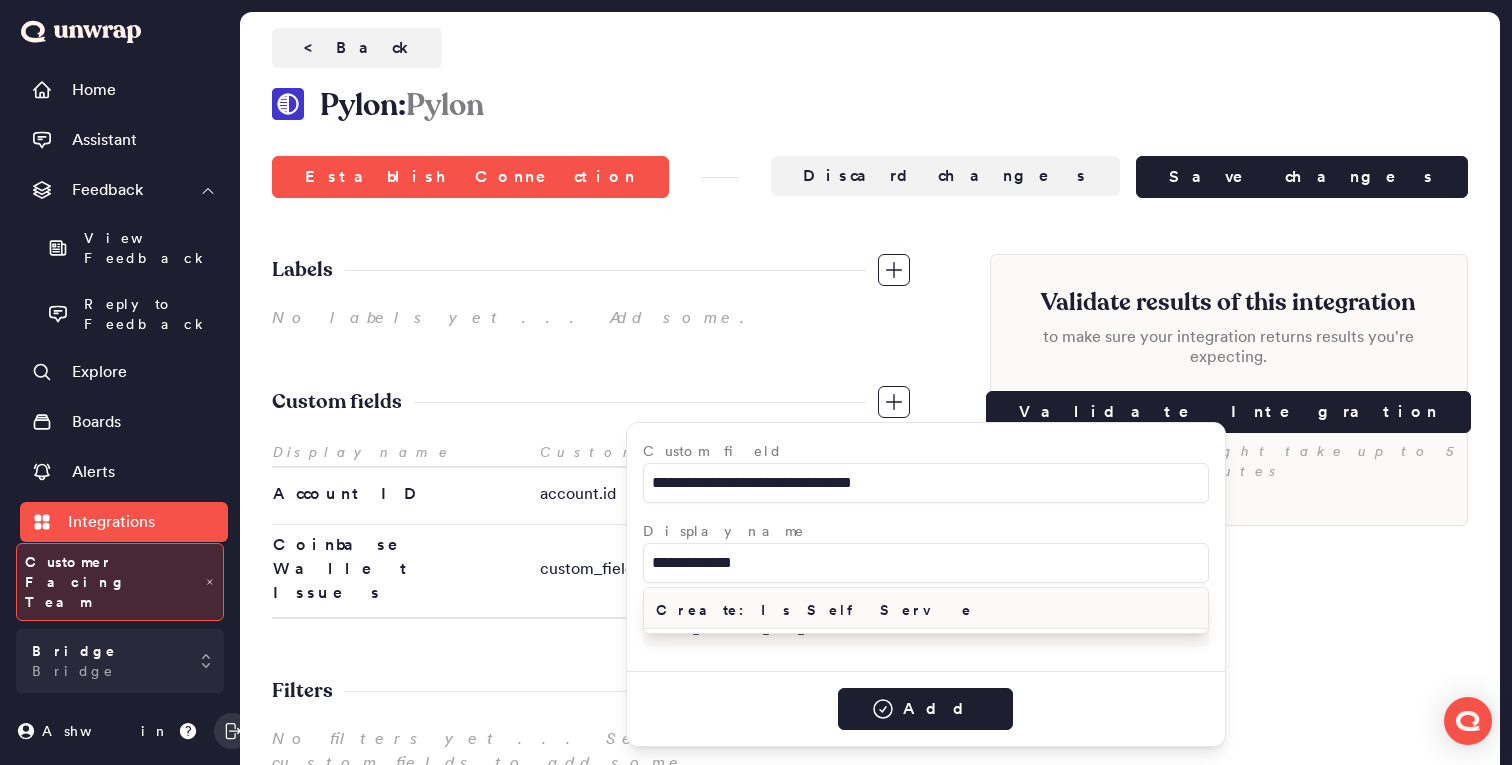 click on "Create:  Is Self Serve" at bounding box center [926, 610] 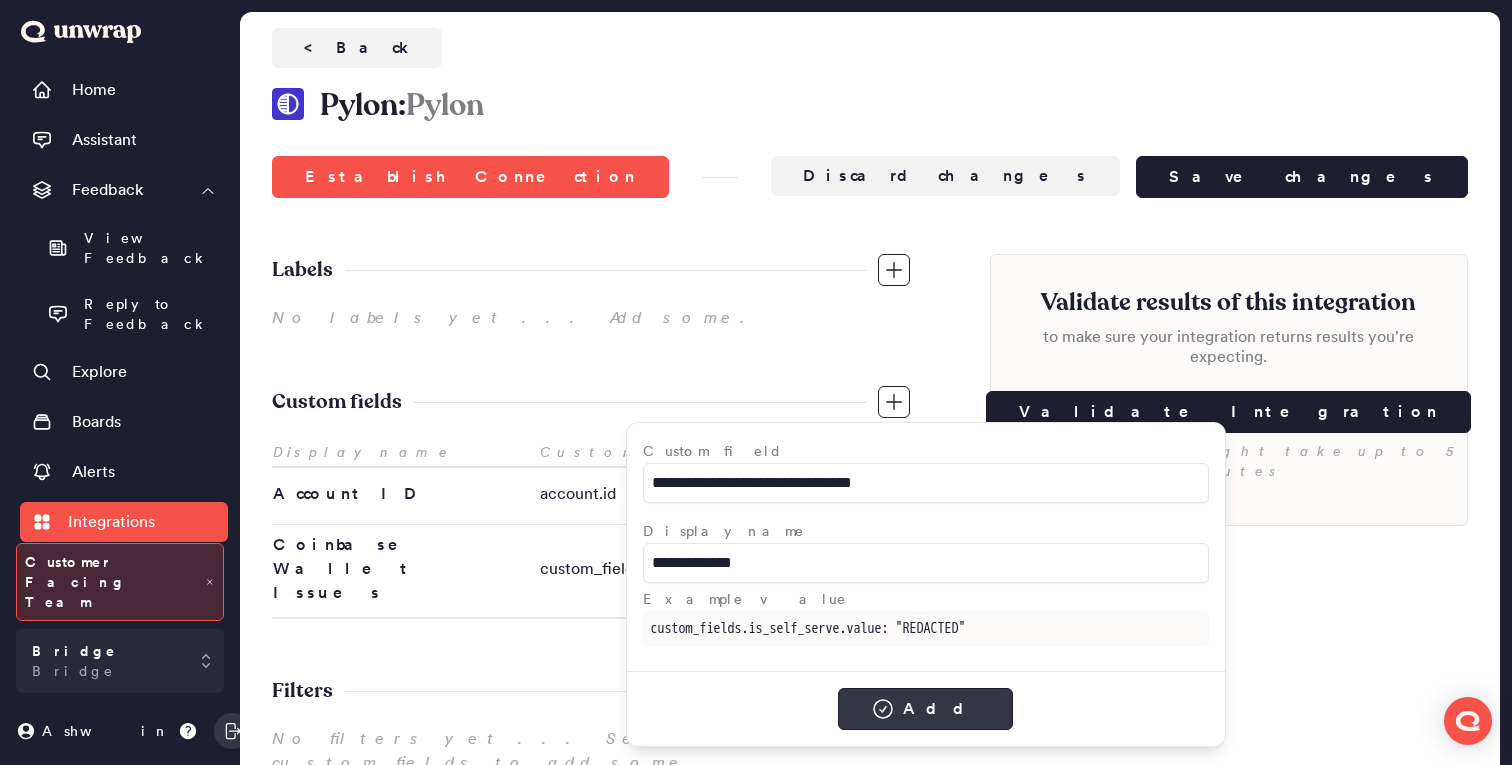 click on "Add" at bounding box center (925, 709) 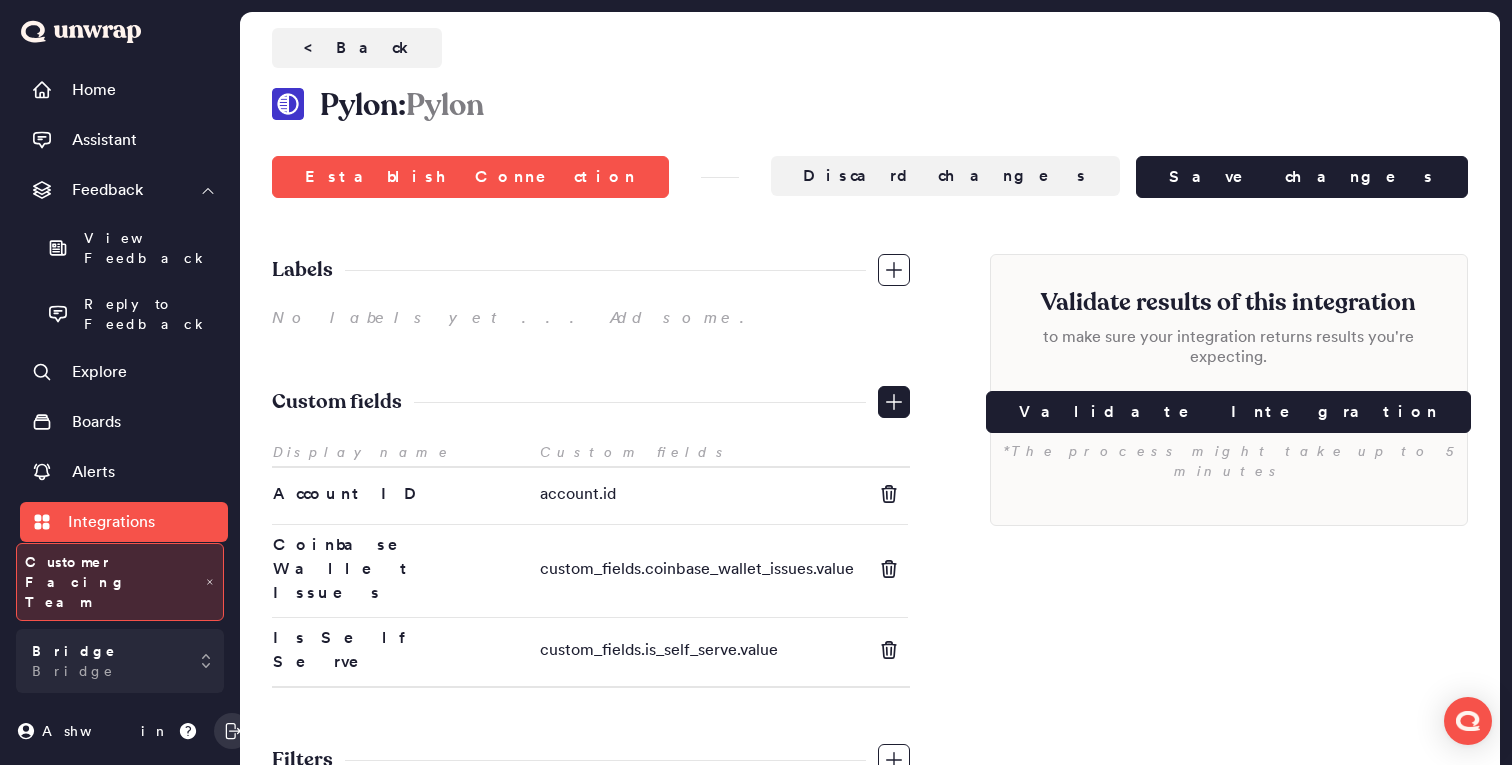 click 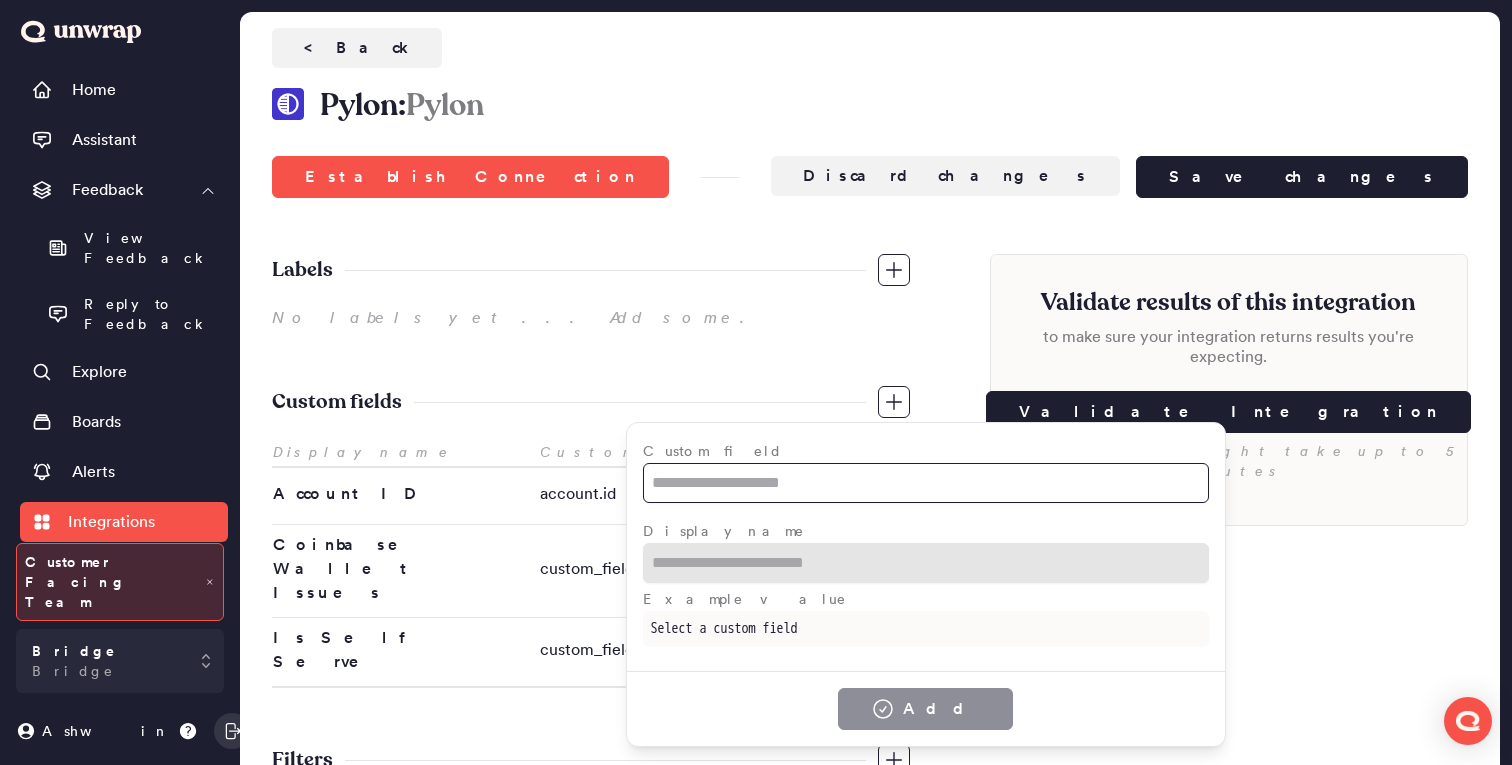 click at bounding box center (926, 483) 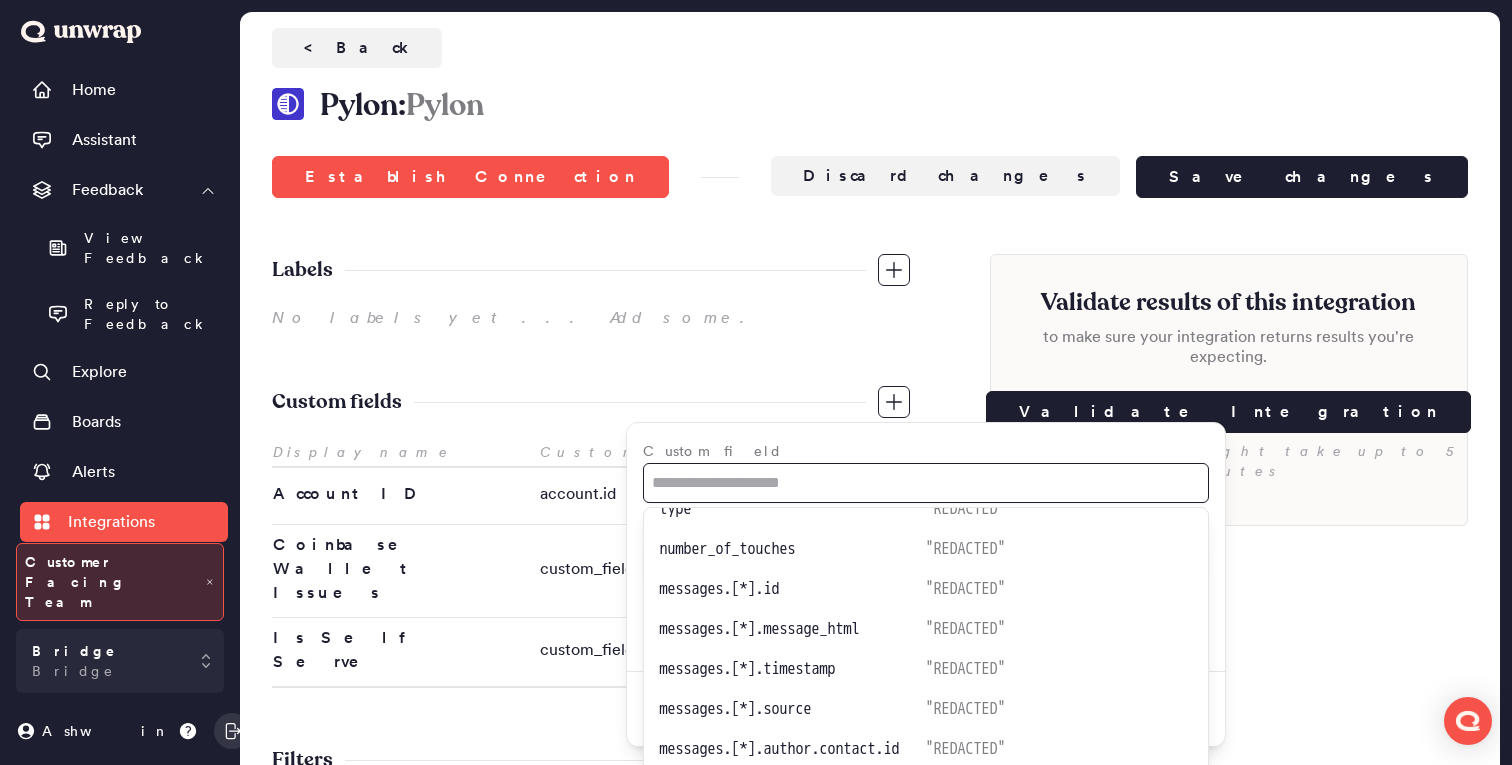 scroll, scrollTop: 773, scrollLeft: 0, axis: vertical 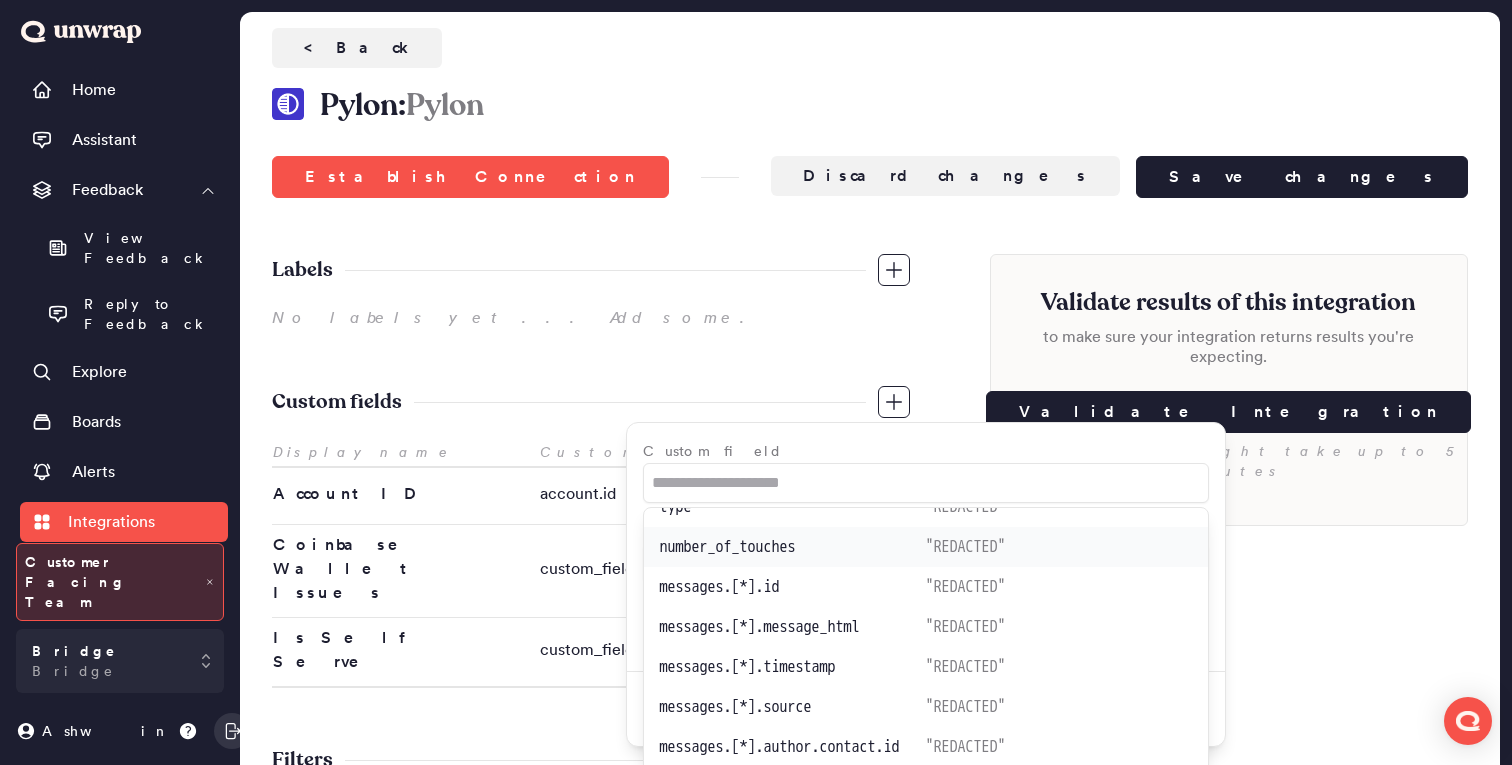 click on "number_of_touches" at bounding box center (793, 547) 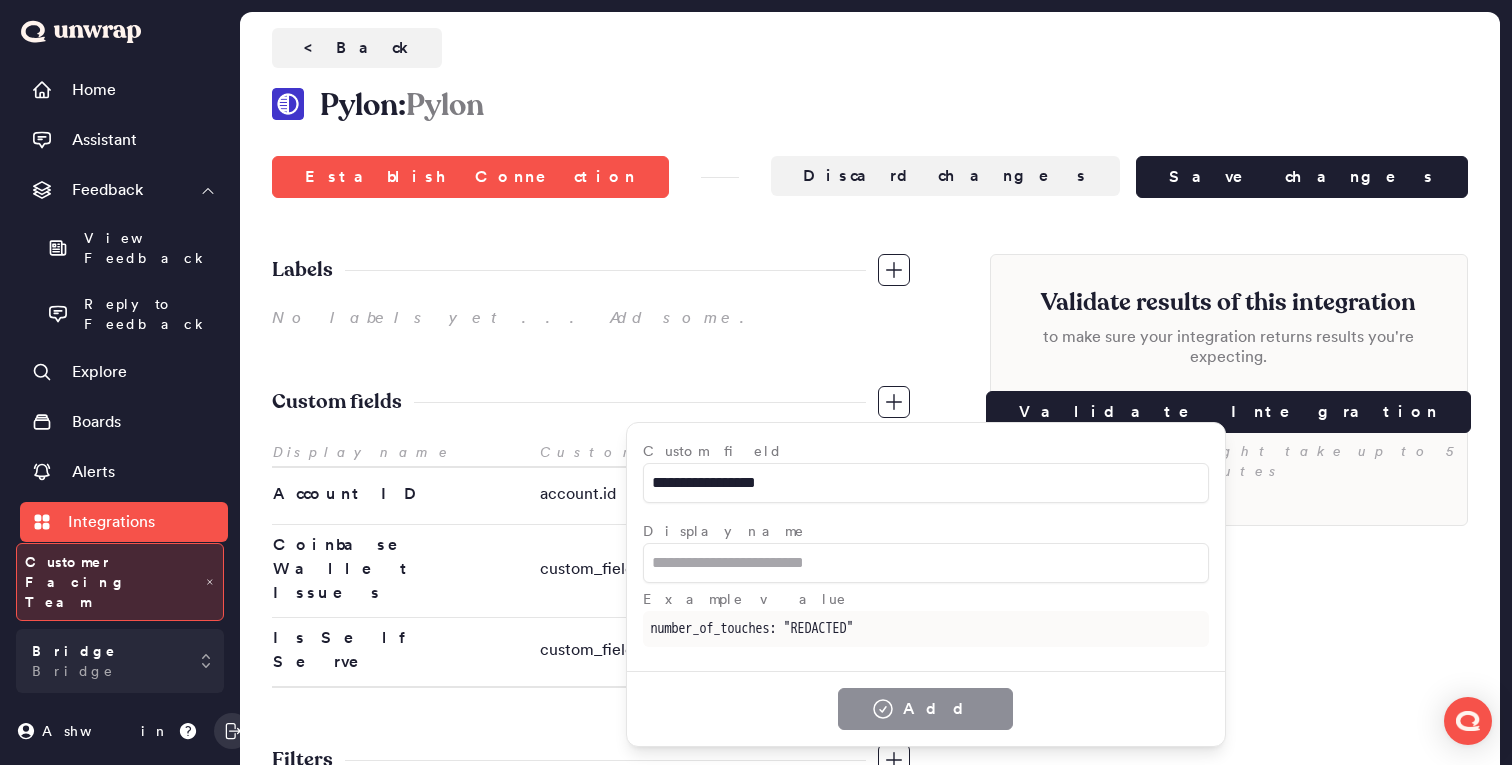 click on "**********" at bounding box center [926, 547] 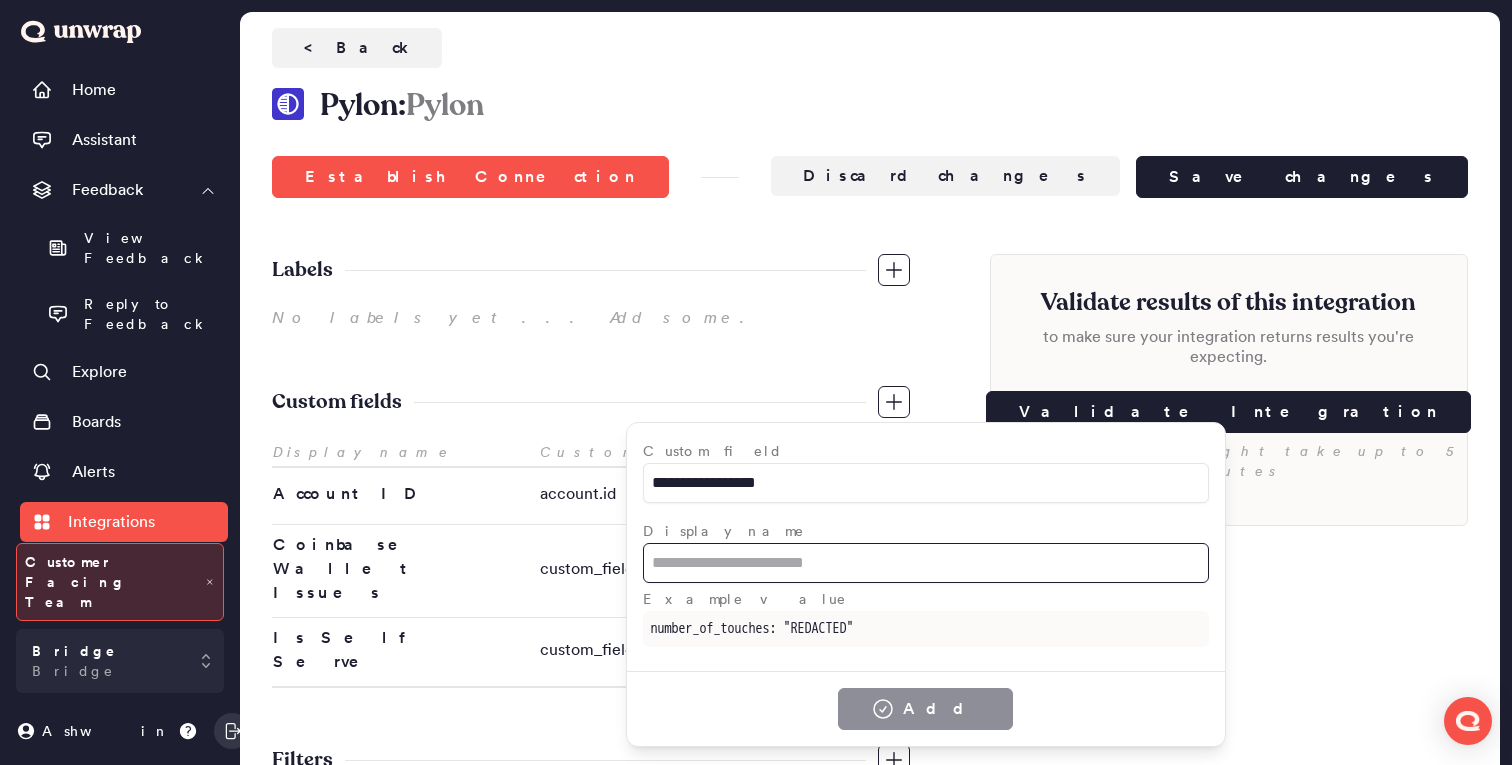 click at bounding box center (926, 563) 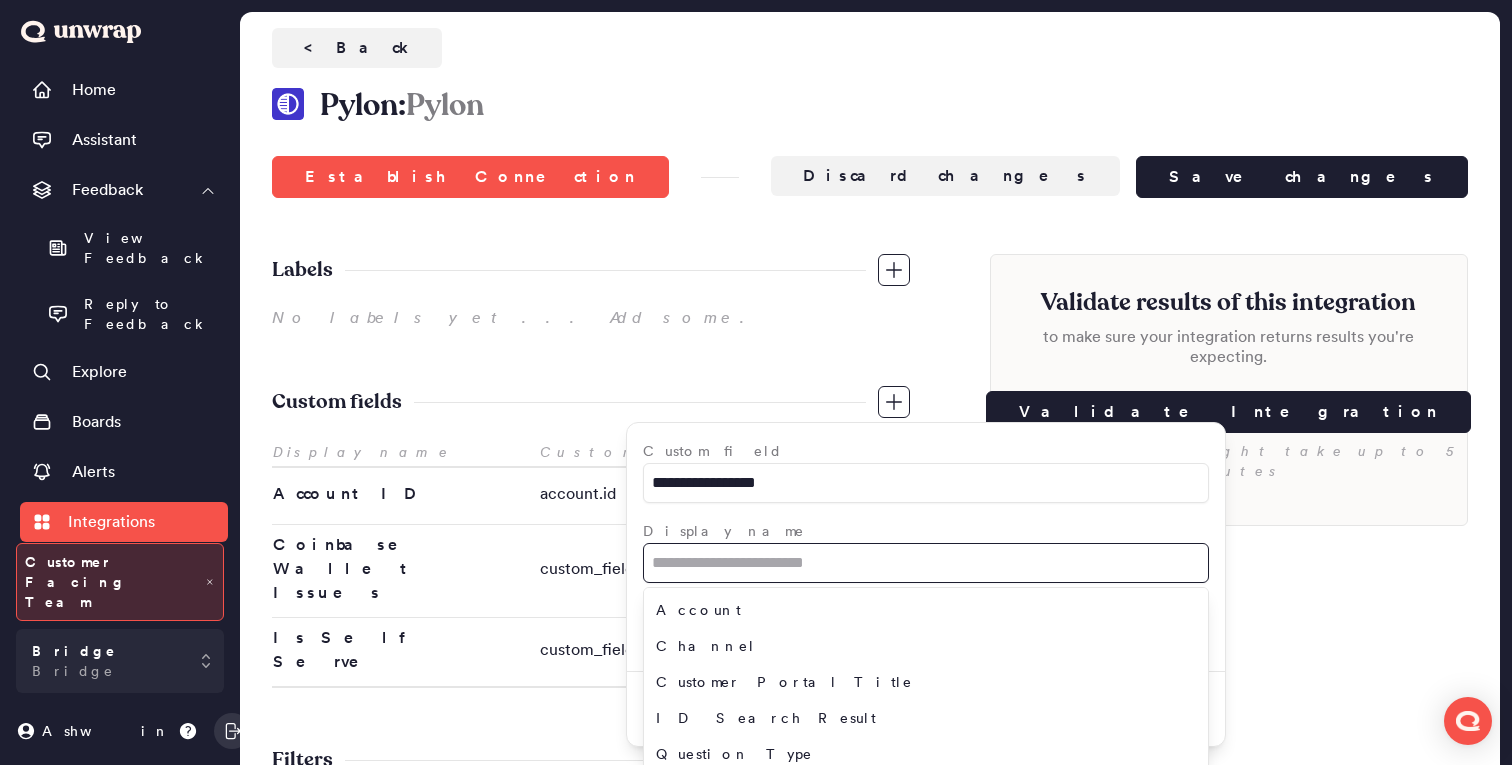 type on "*" 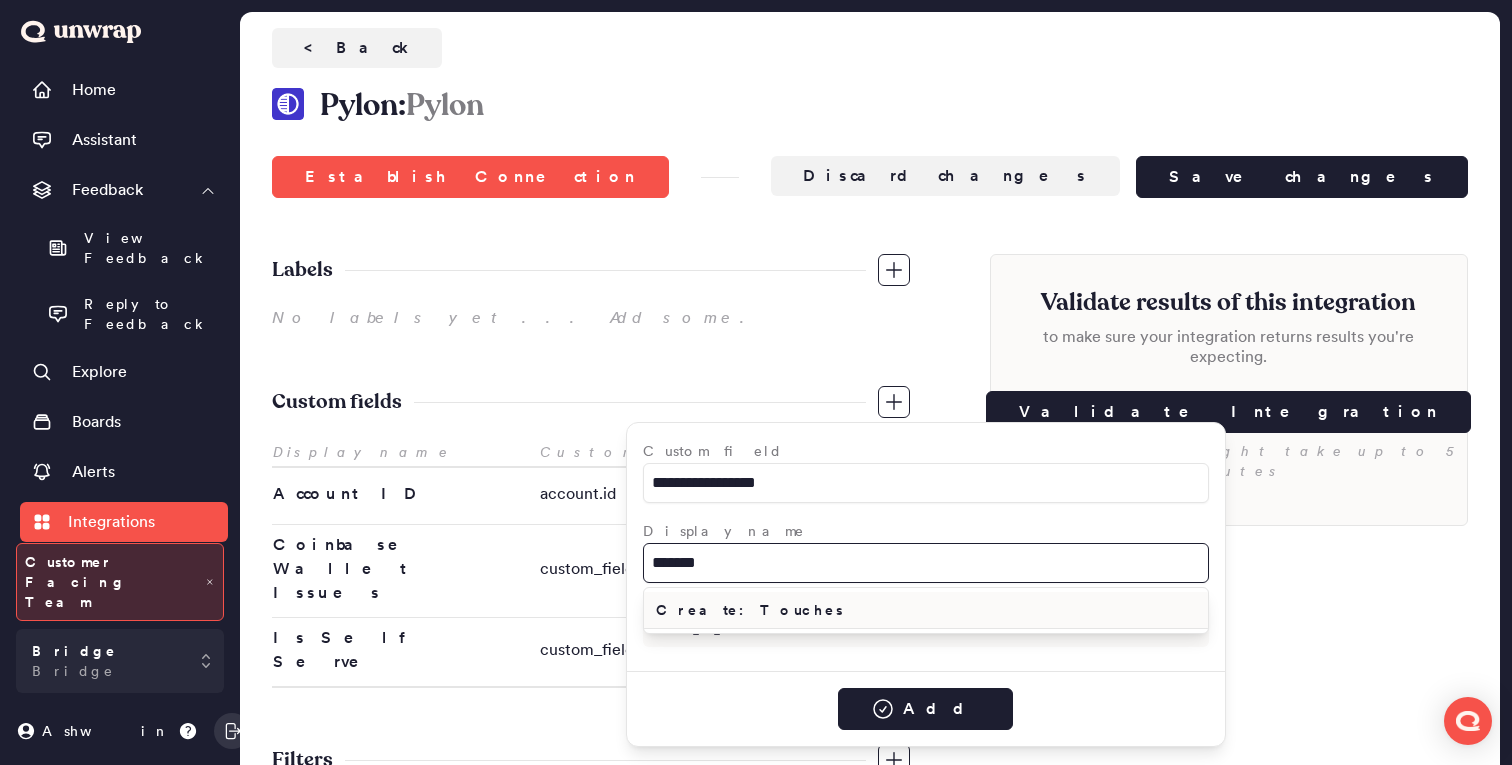 type on "*******" 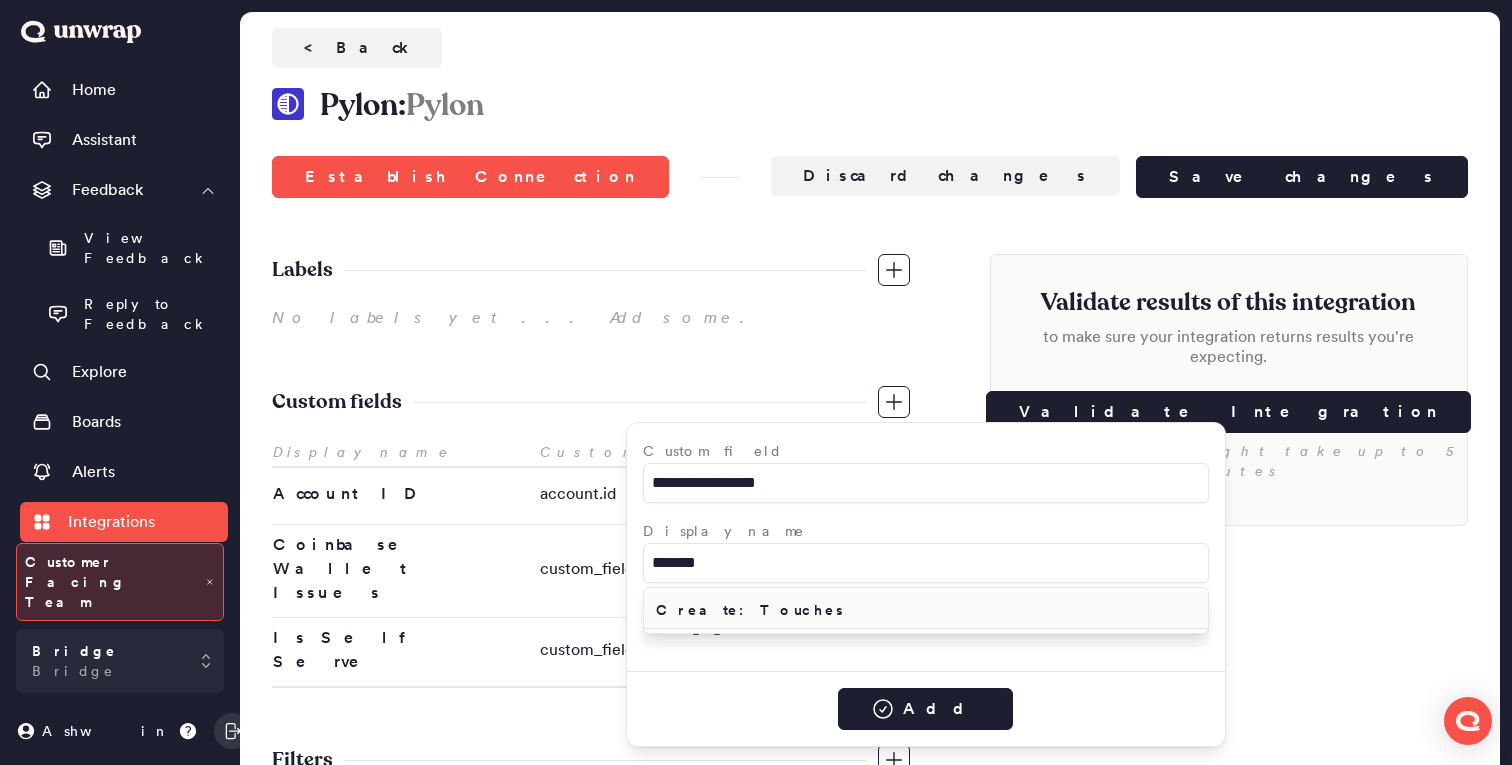 click on "Create:  Touches" at bounding box center (926, 610) 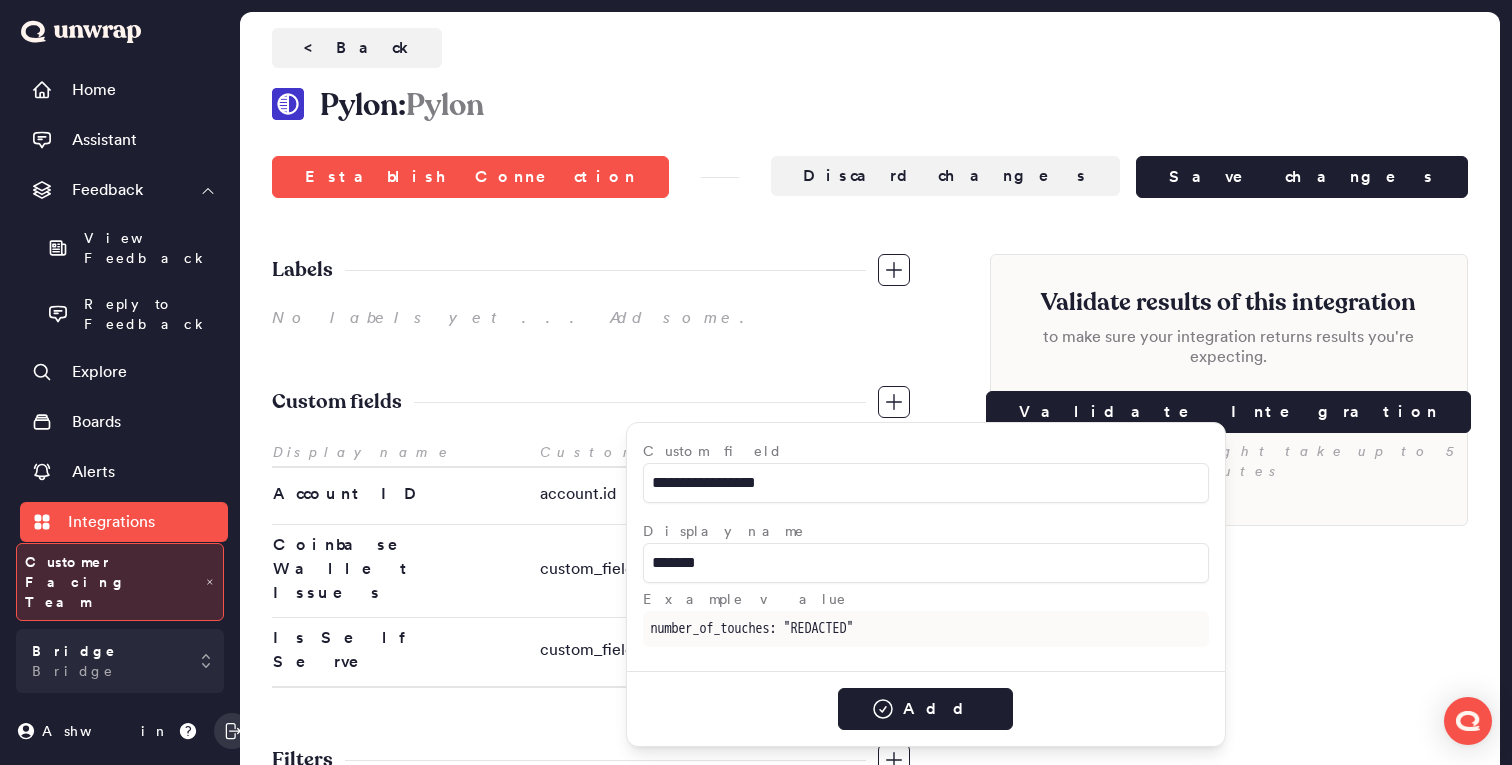click on "Add" at bounding box center [926, 708] 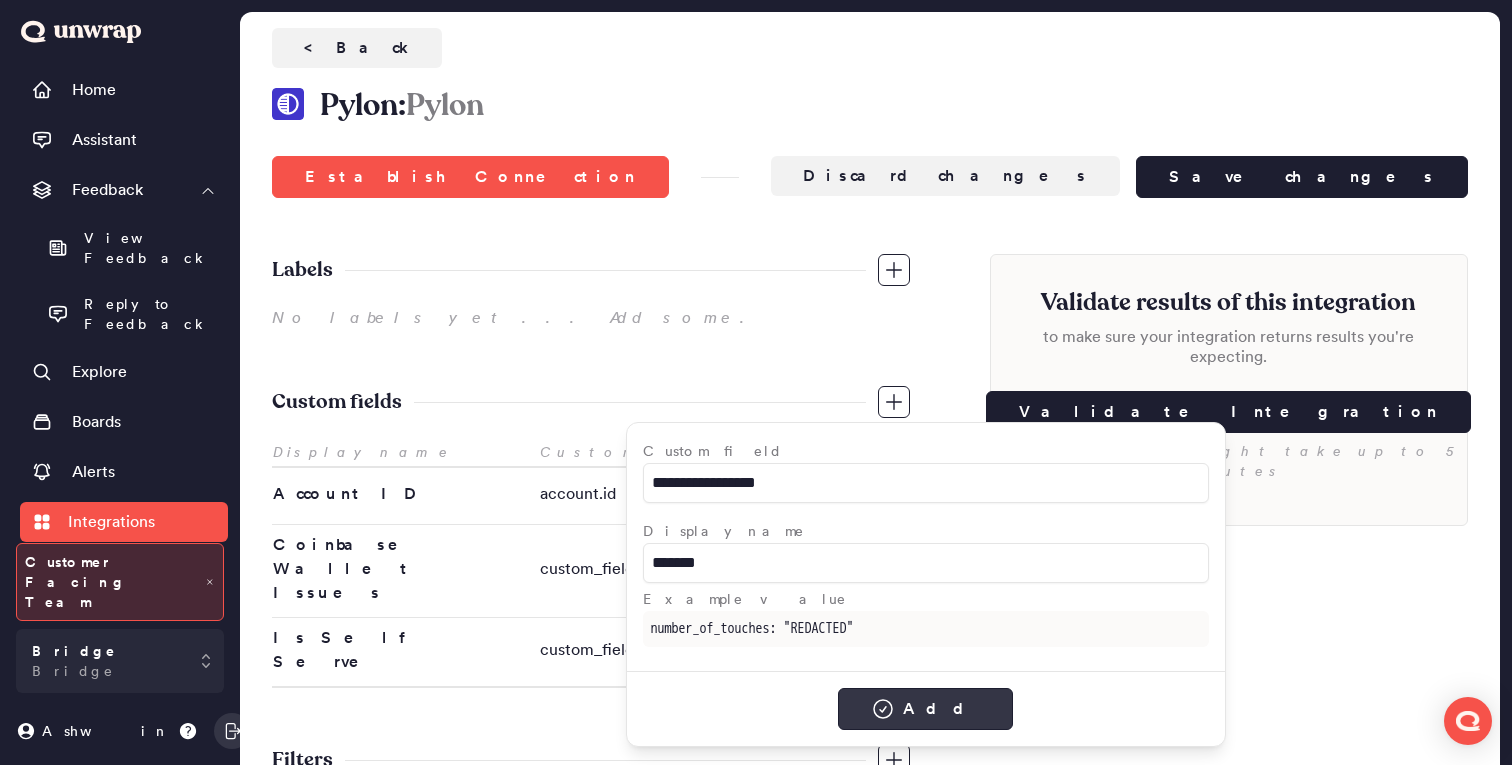 click on "Add" at bounding box center (925, 709) 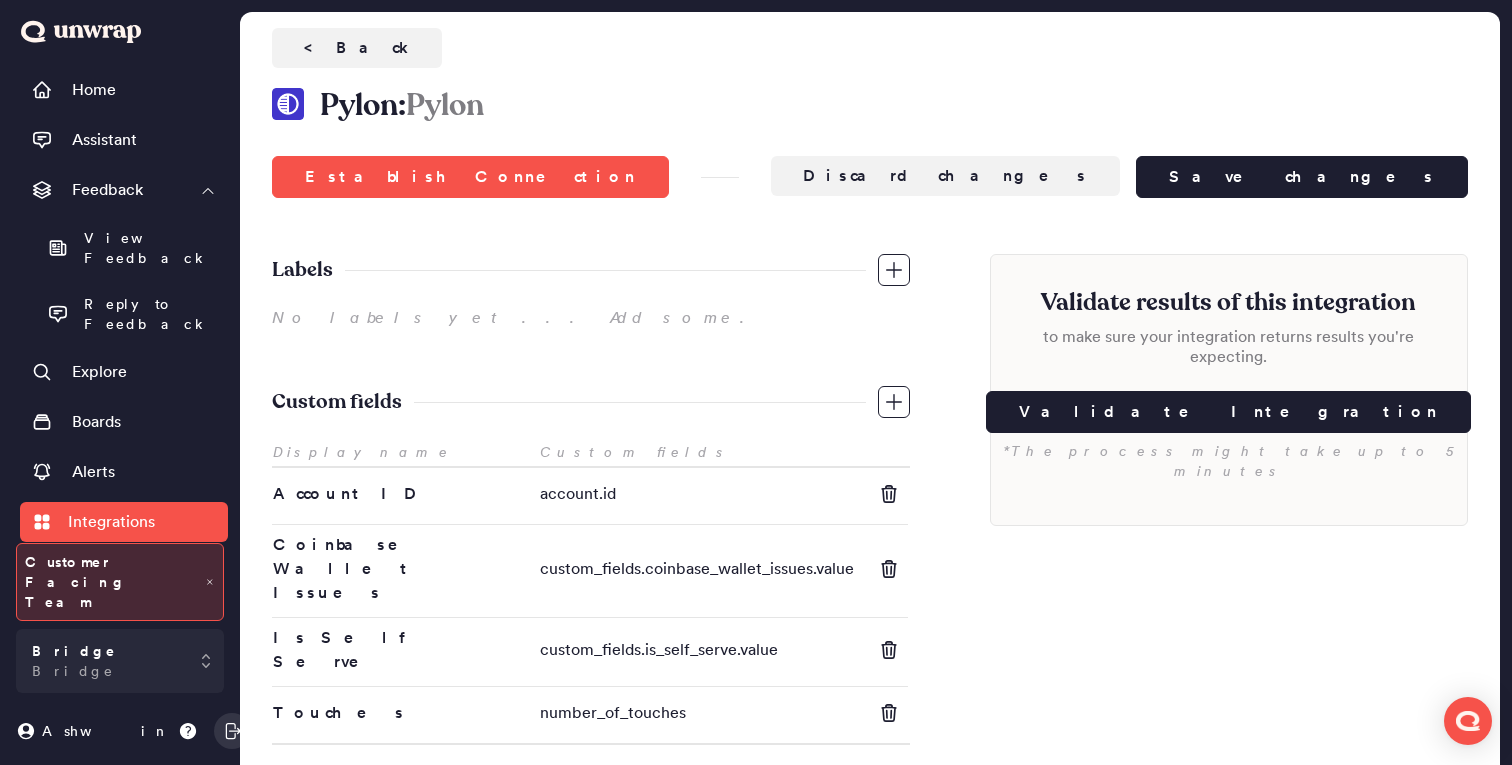 scroll, scrollTop: 124, scrollLeft: 0, axis: vertical 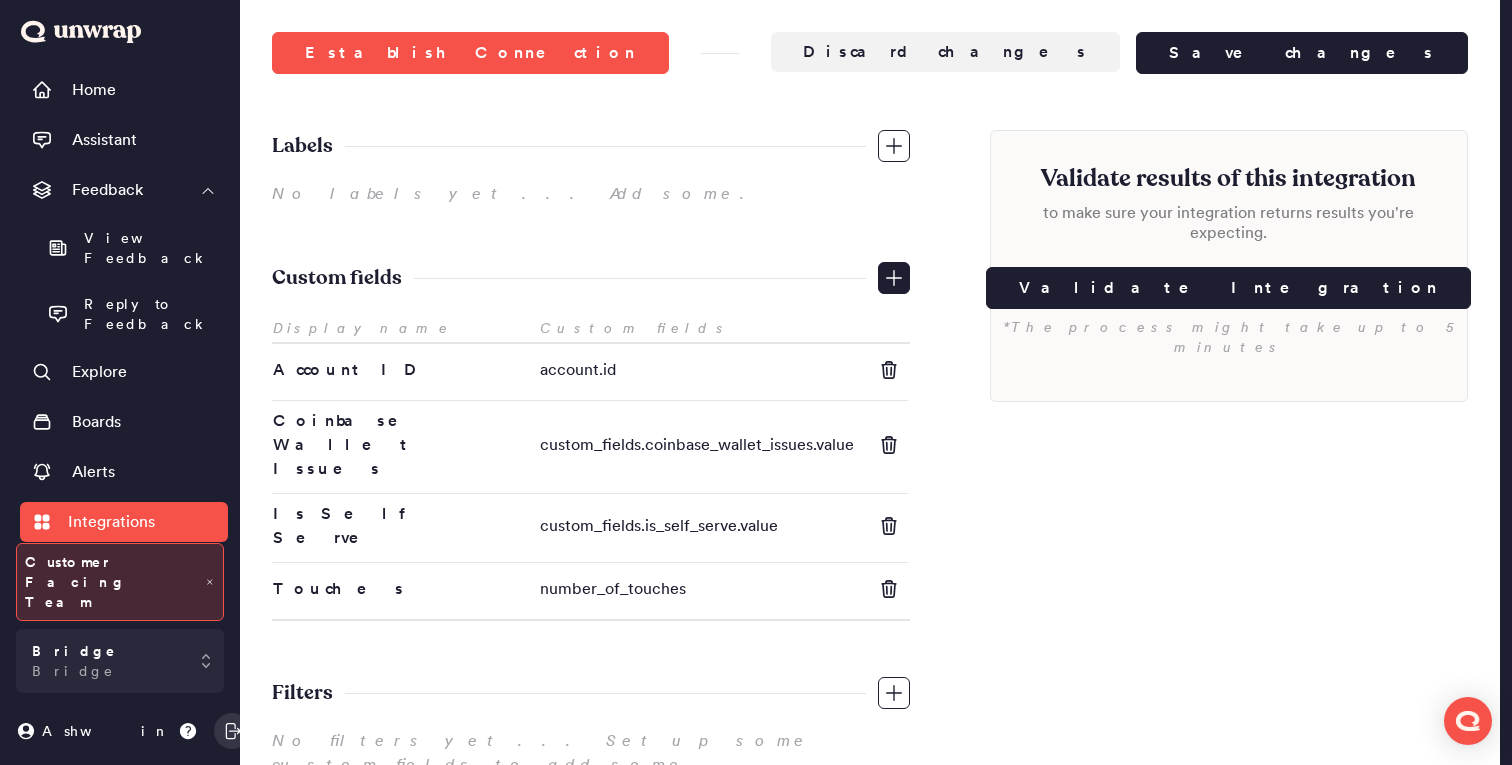 click 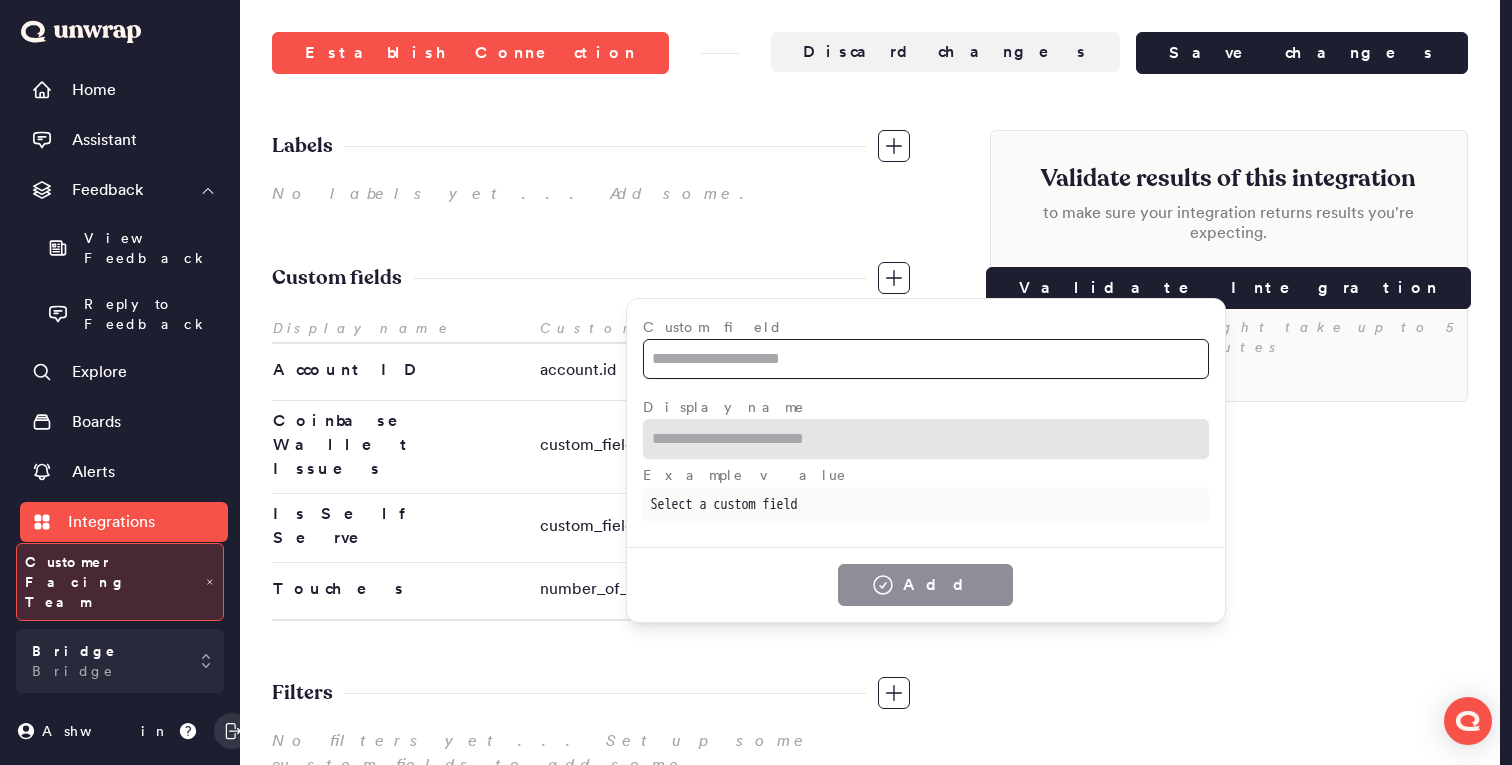 click at bounding box center [926, 359] 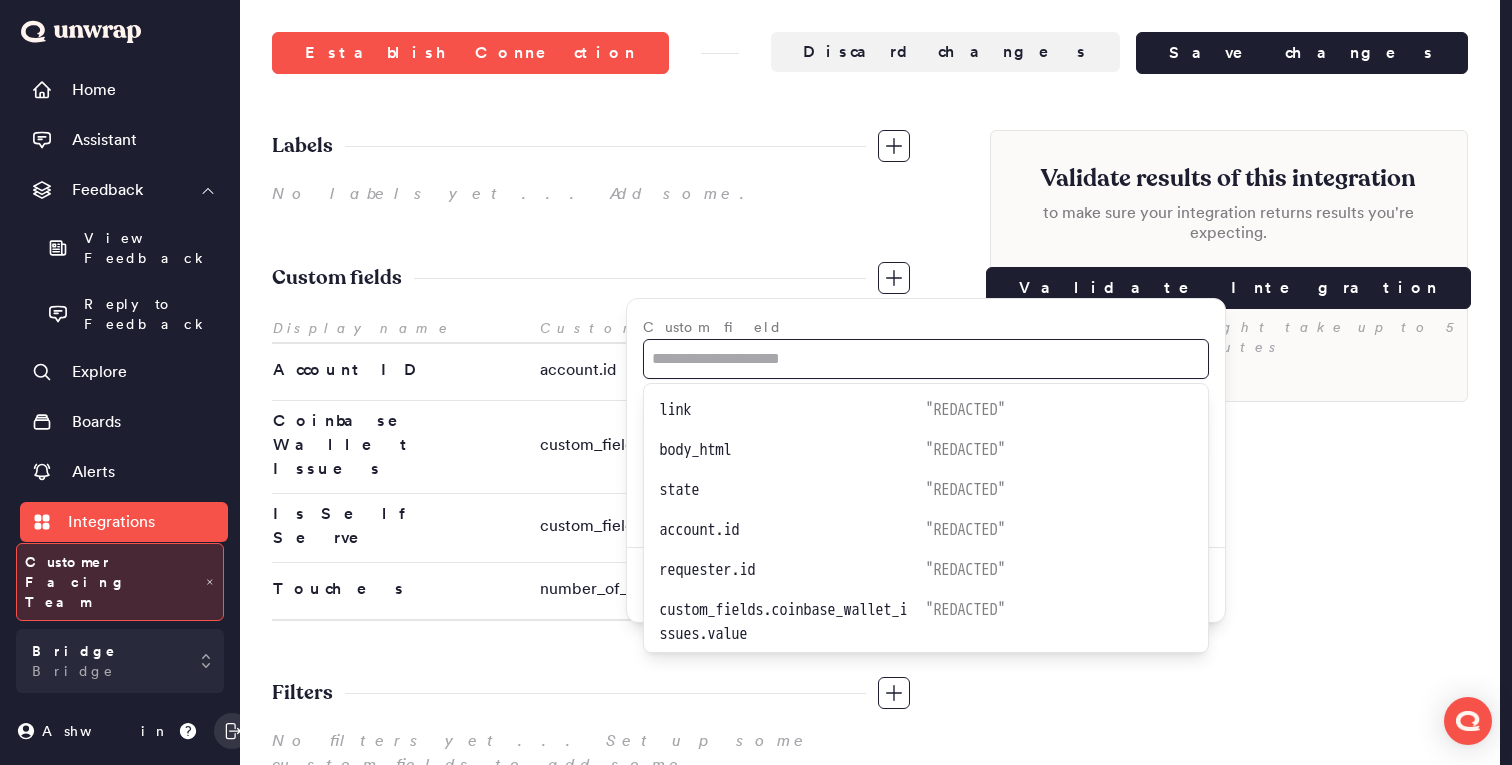 scroll, scrollTop: 0, scrollLeft: 0, axis: both 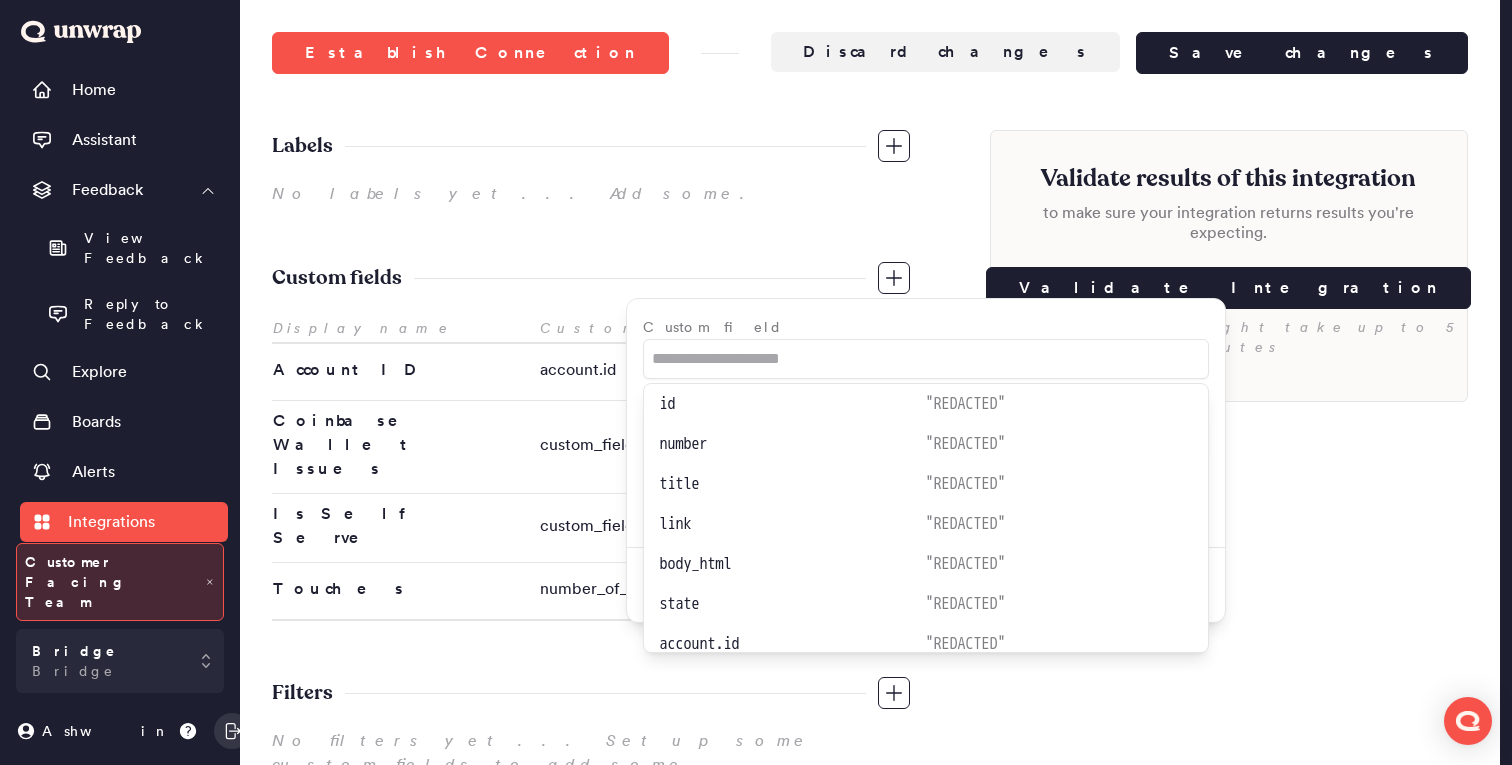 click on "Validate results of this integration to make sure your integration returns results you're expecting. Validate Integration *The process might take up to 5 minutes" at bounding box center [1229, 453] 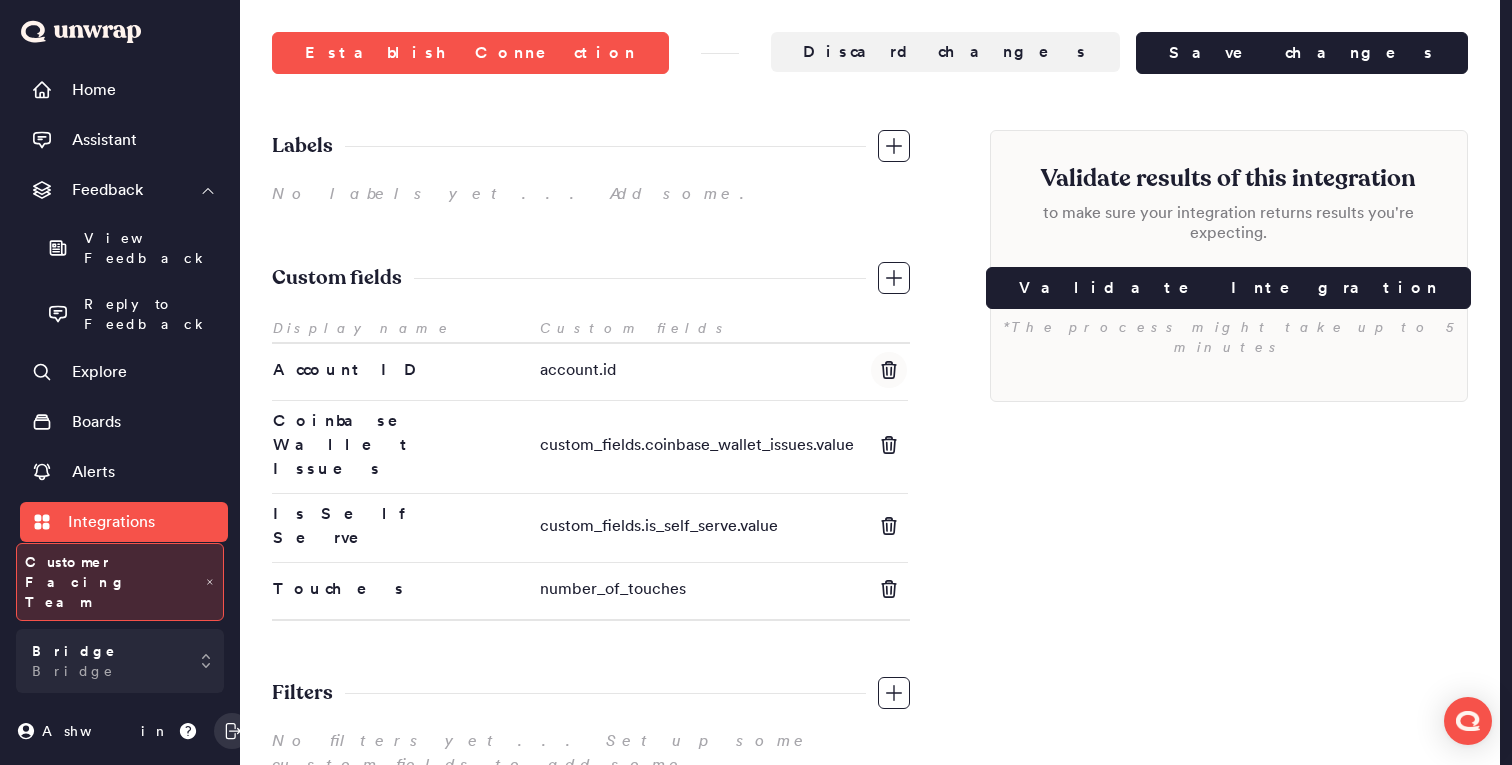 scroll, scrollTop: 0, scrollLeft: 0, axis: both 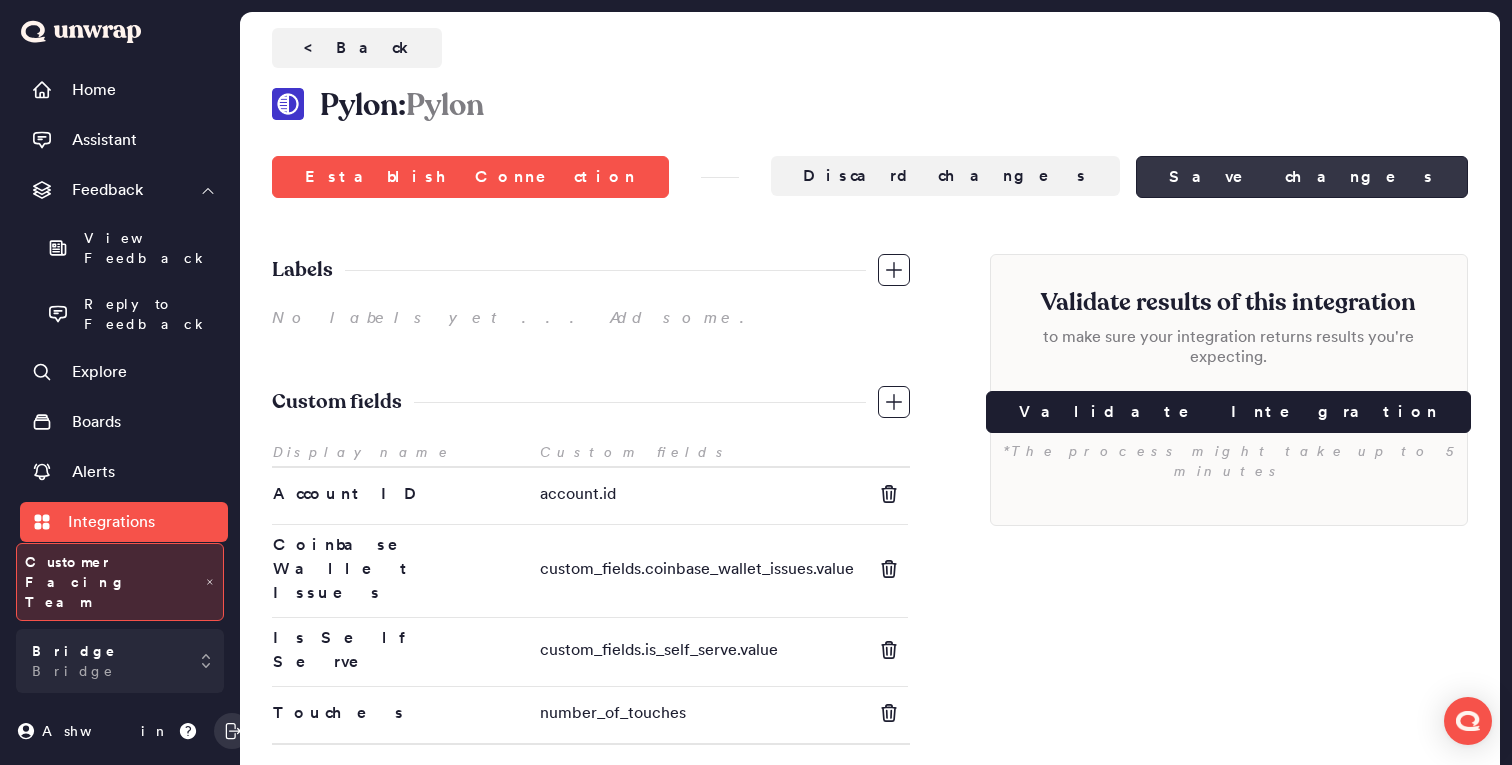 click on "Save changes" at bounding box center (1302, 177) 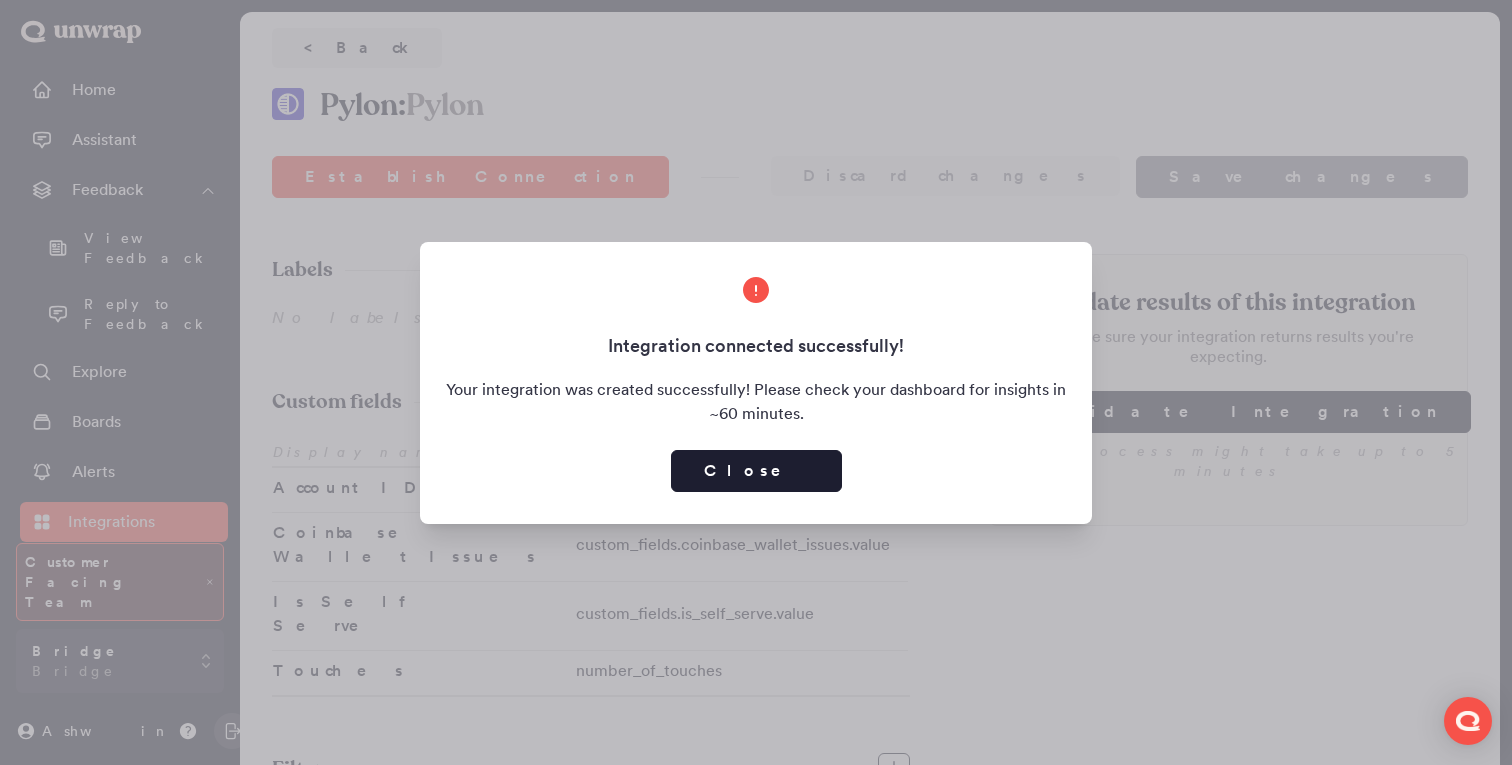 click at bounding box center [756, 382] 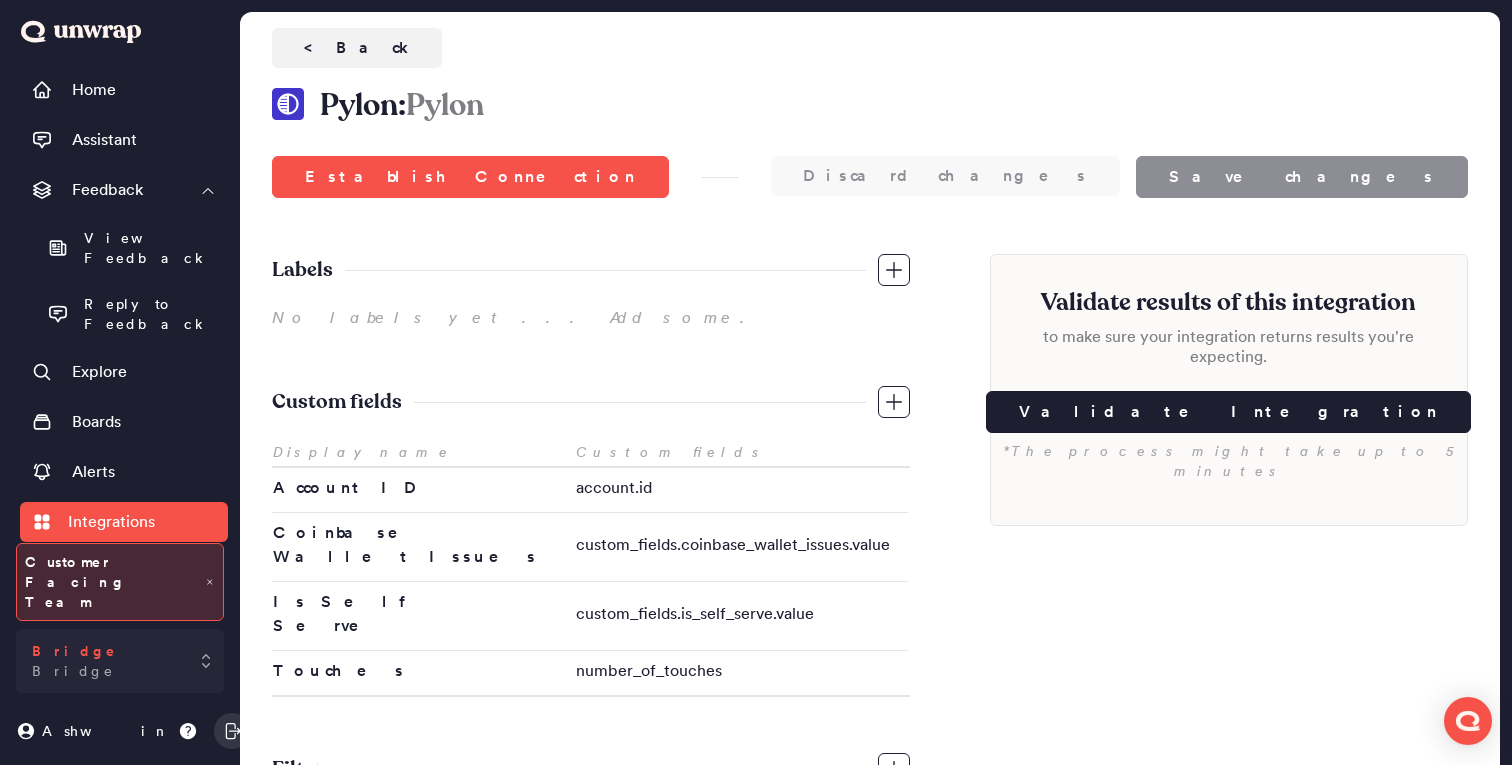click on "Bridge Bridge" at bounding box center [120, 661] 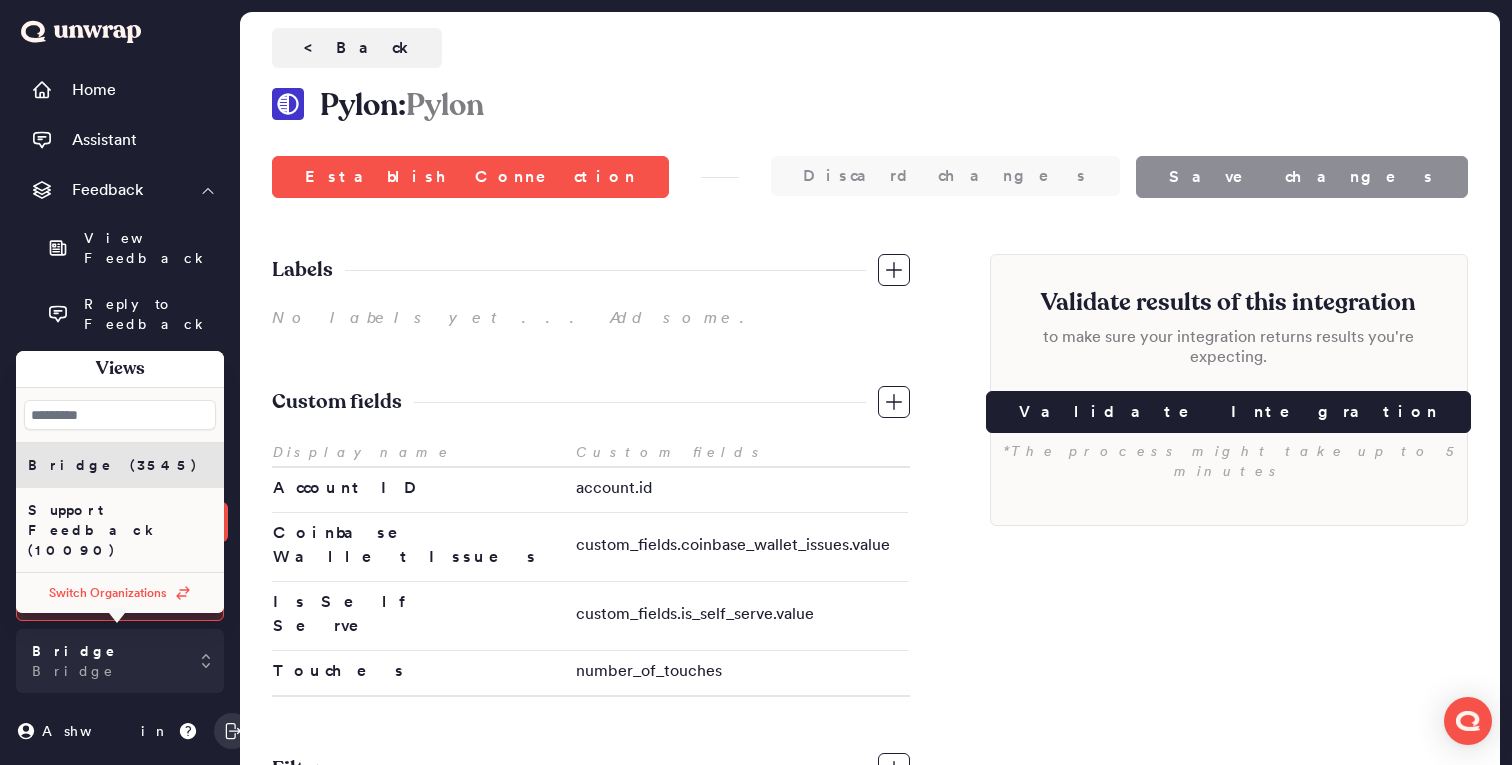 click on "Support Feedback (10090)" at bounding box center (120, 530) 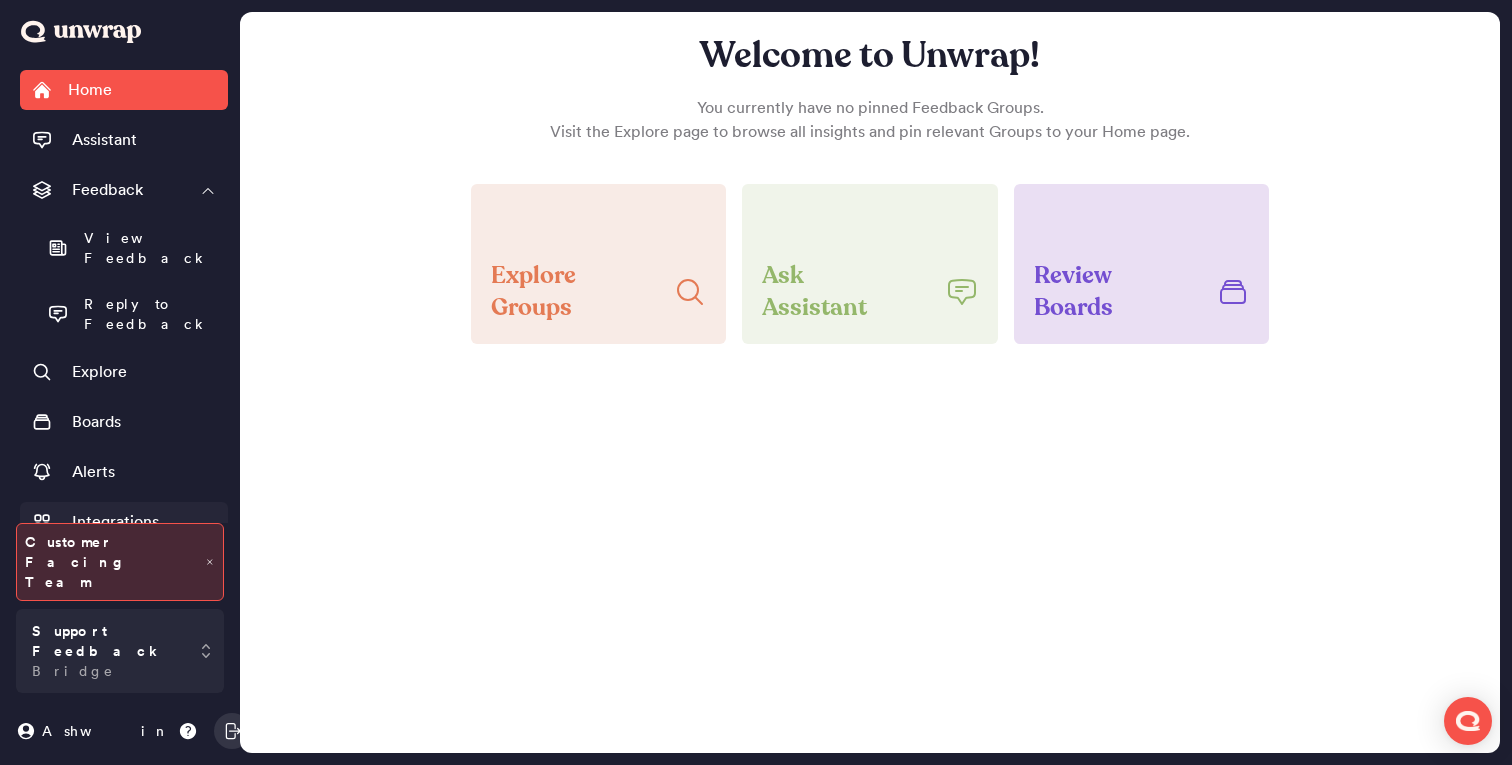 click on "Integrations" at bounding box center [115, 522] 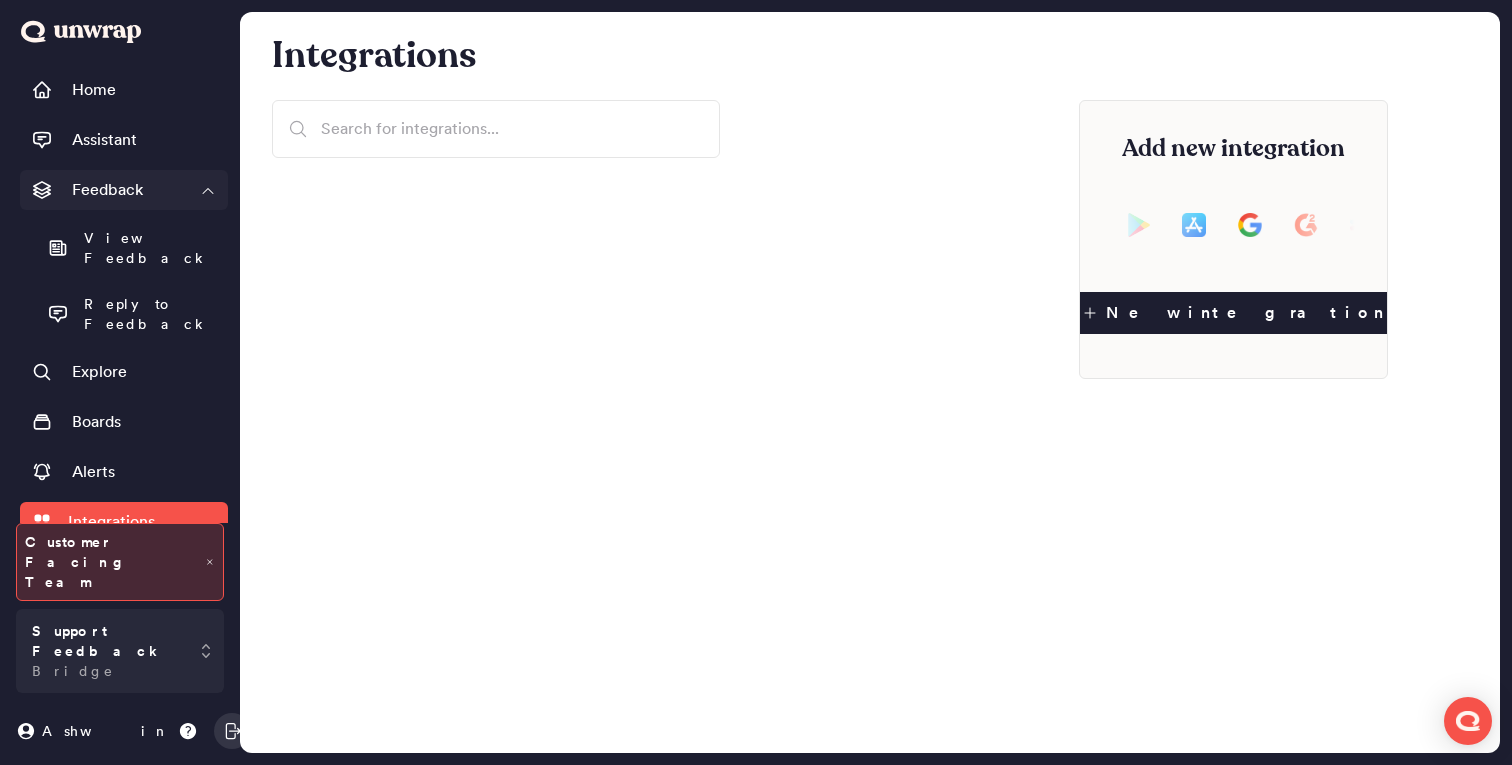 click on "Feedback" at bounding box center [107, 190] 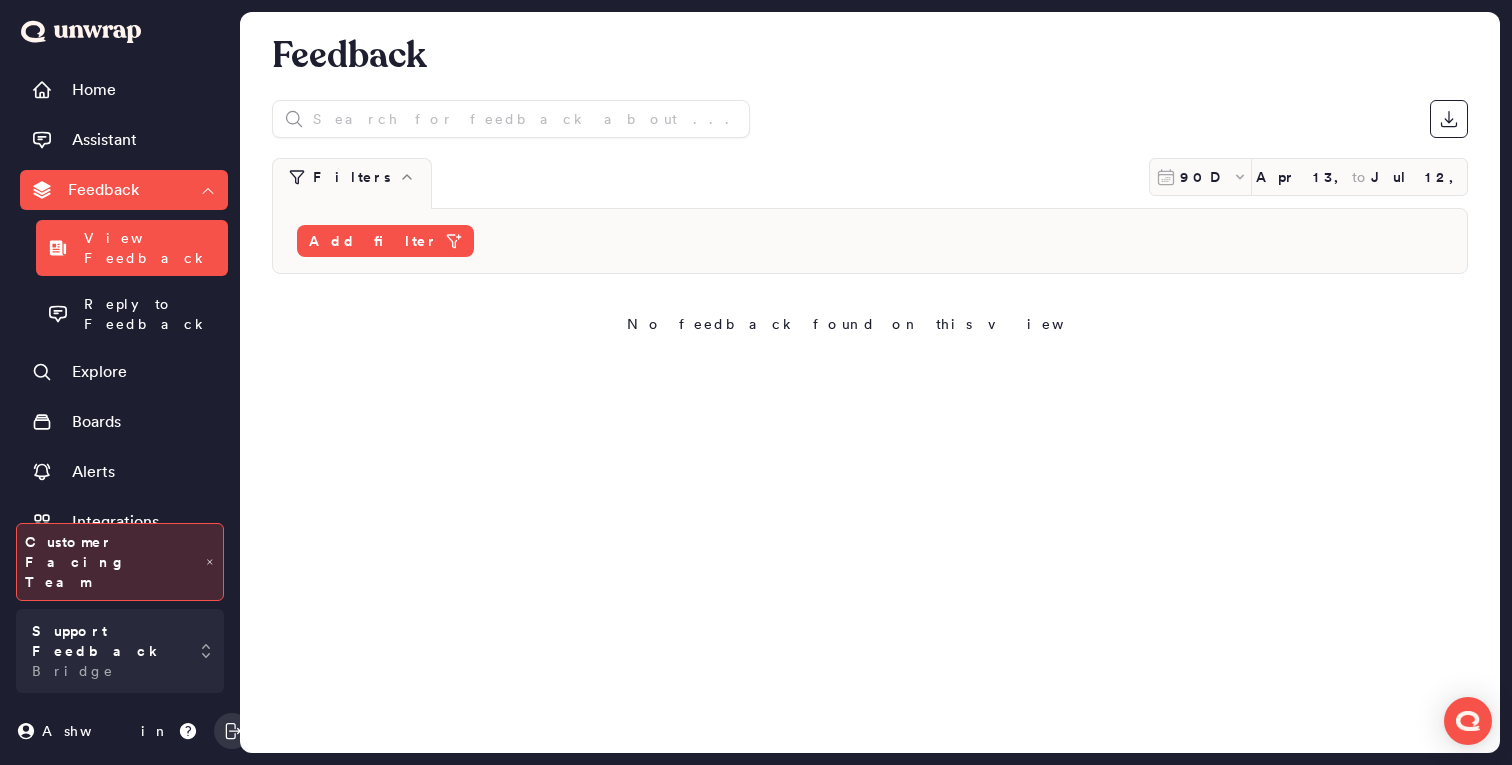 click on "Organizations" at bounding box center [122, 572] 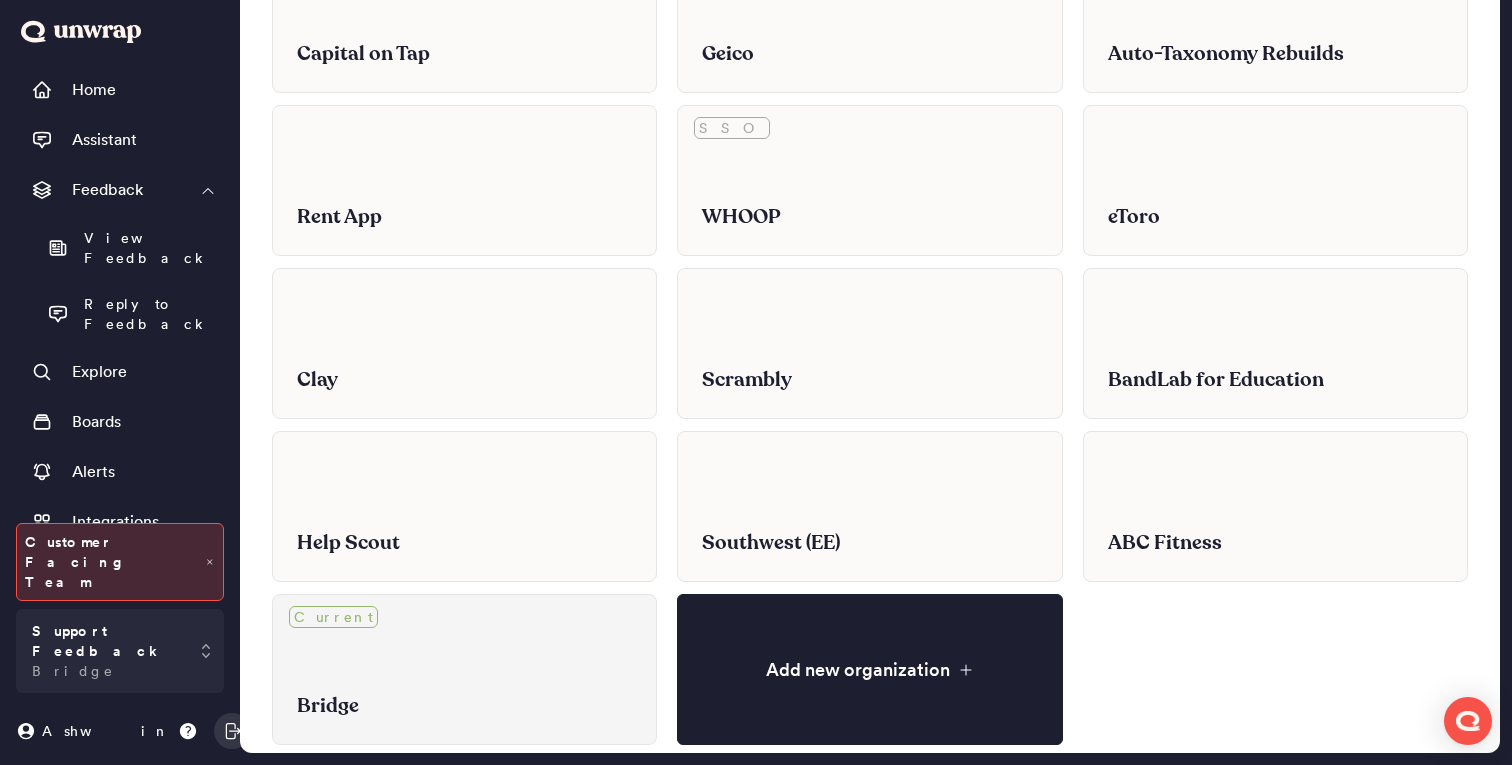 click on "Current" at bounding box center [464, 617] 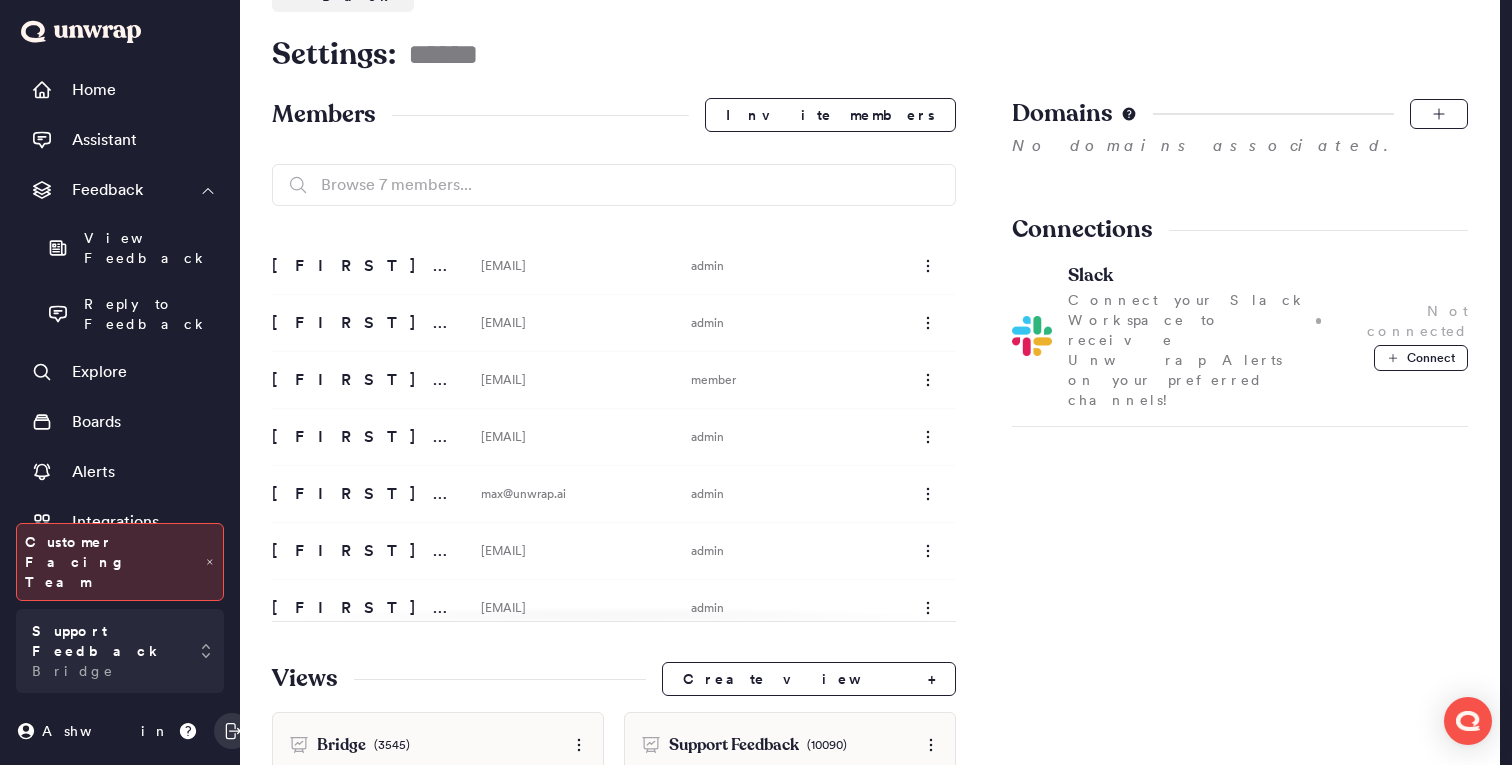 scroll, scrollTop: 209, scrollLeft: 0, axis: vertical 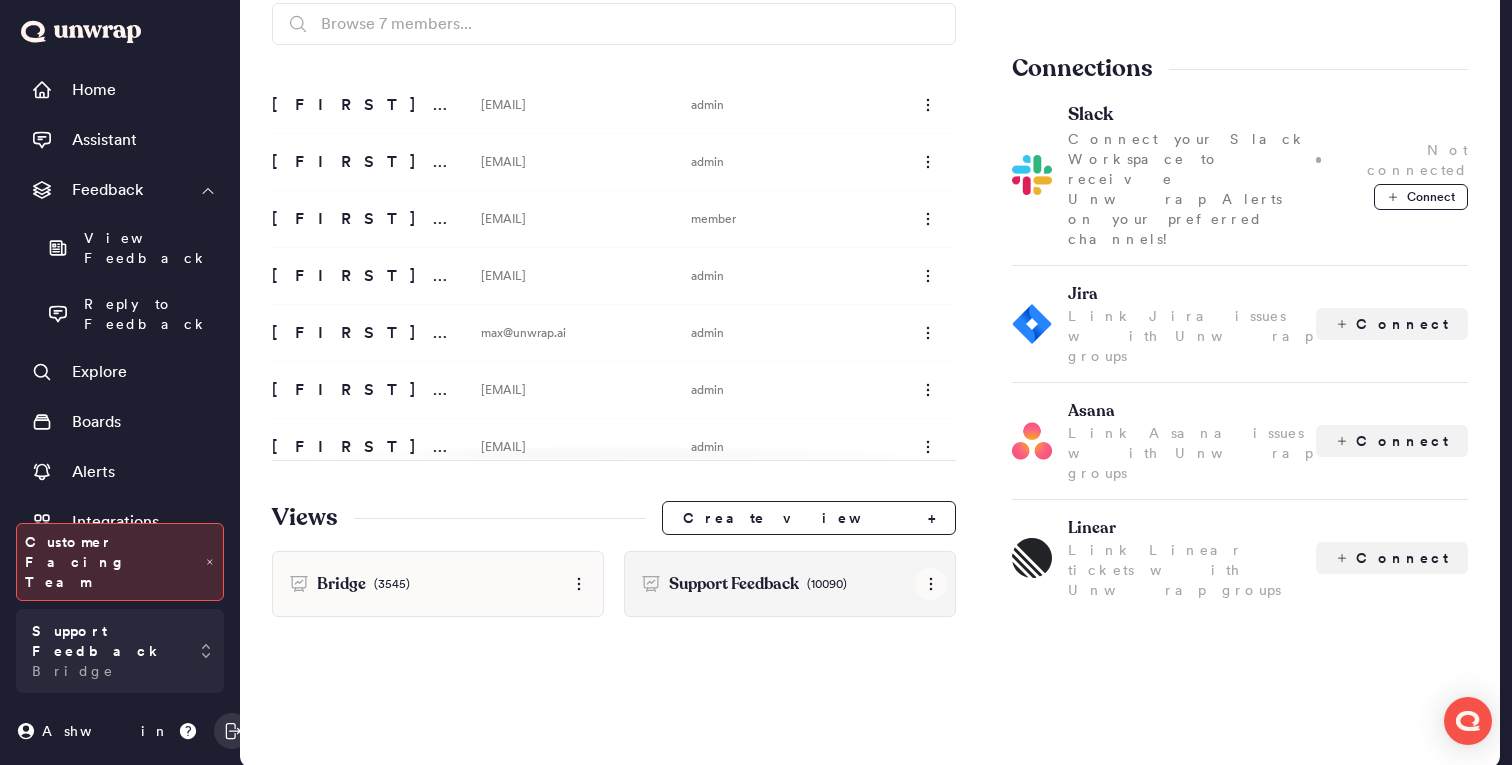 click 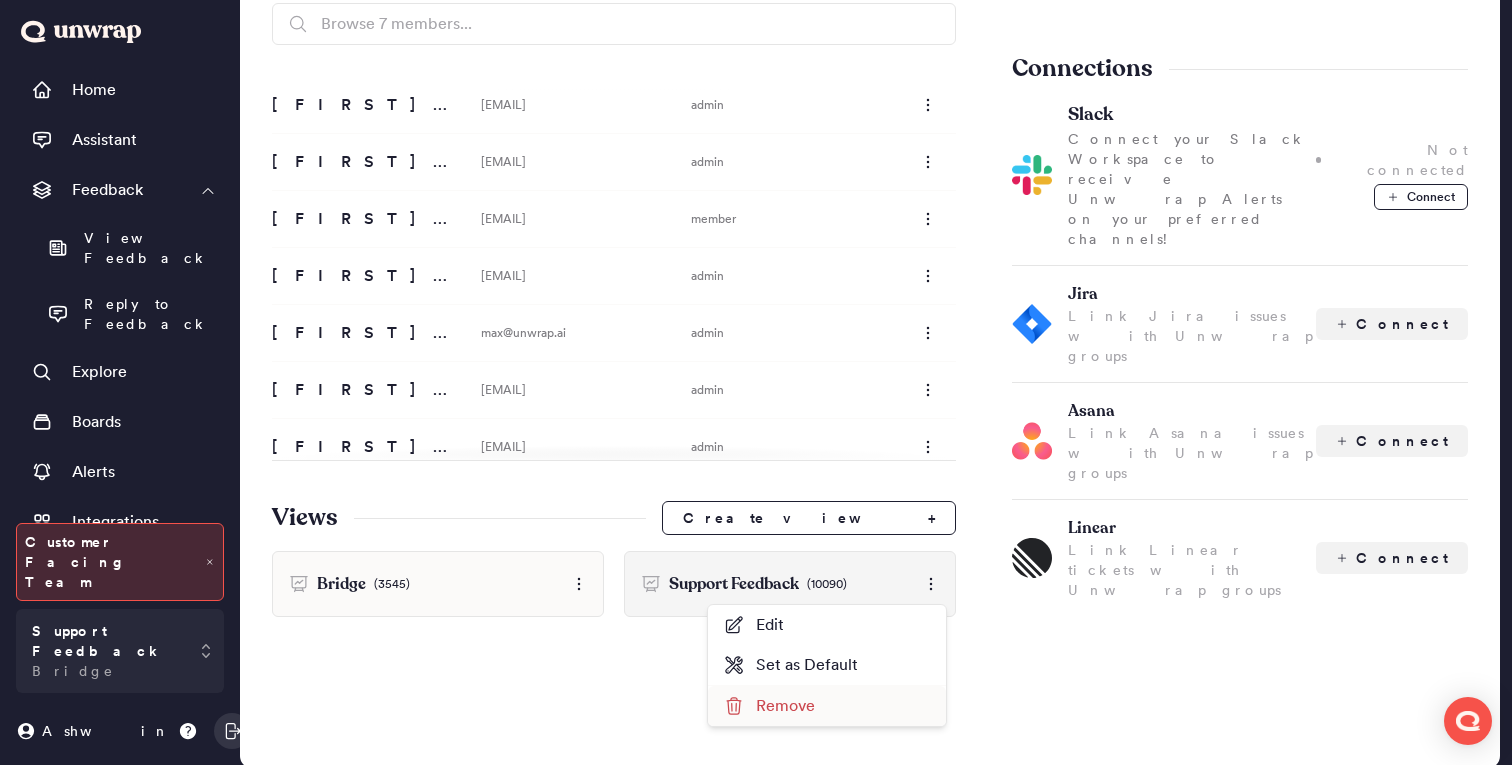 click on "Remove" at bounding box center [827, 706] 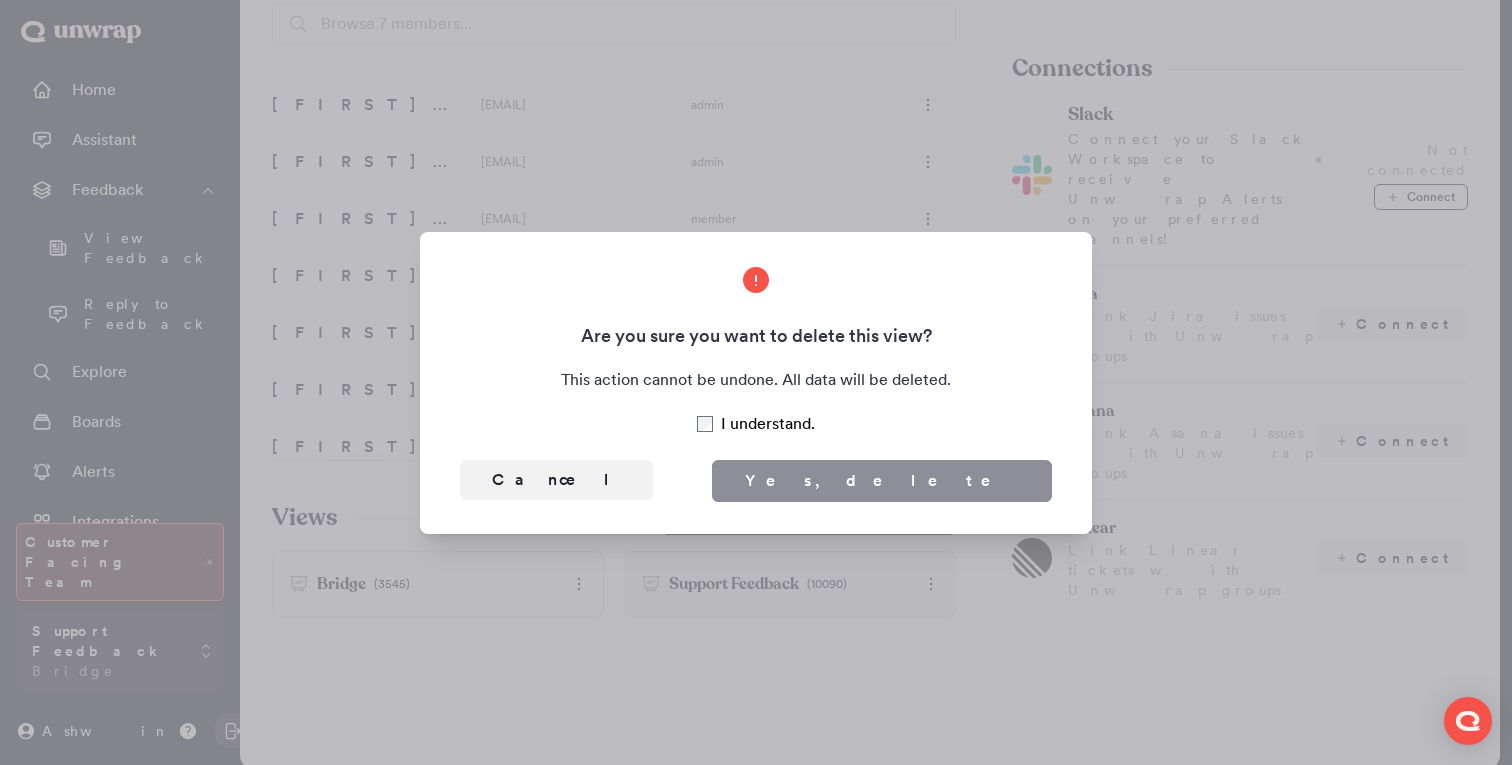 click on "I understand." at bounding box center [768, 424] 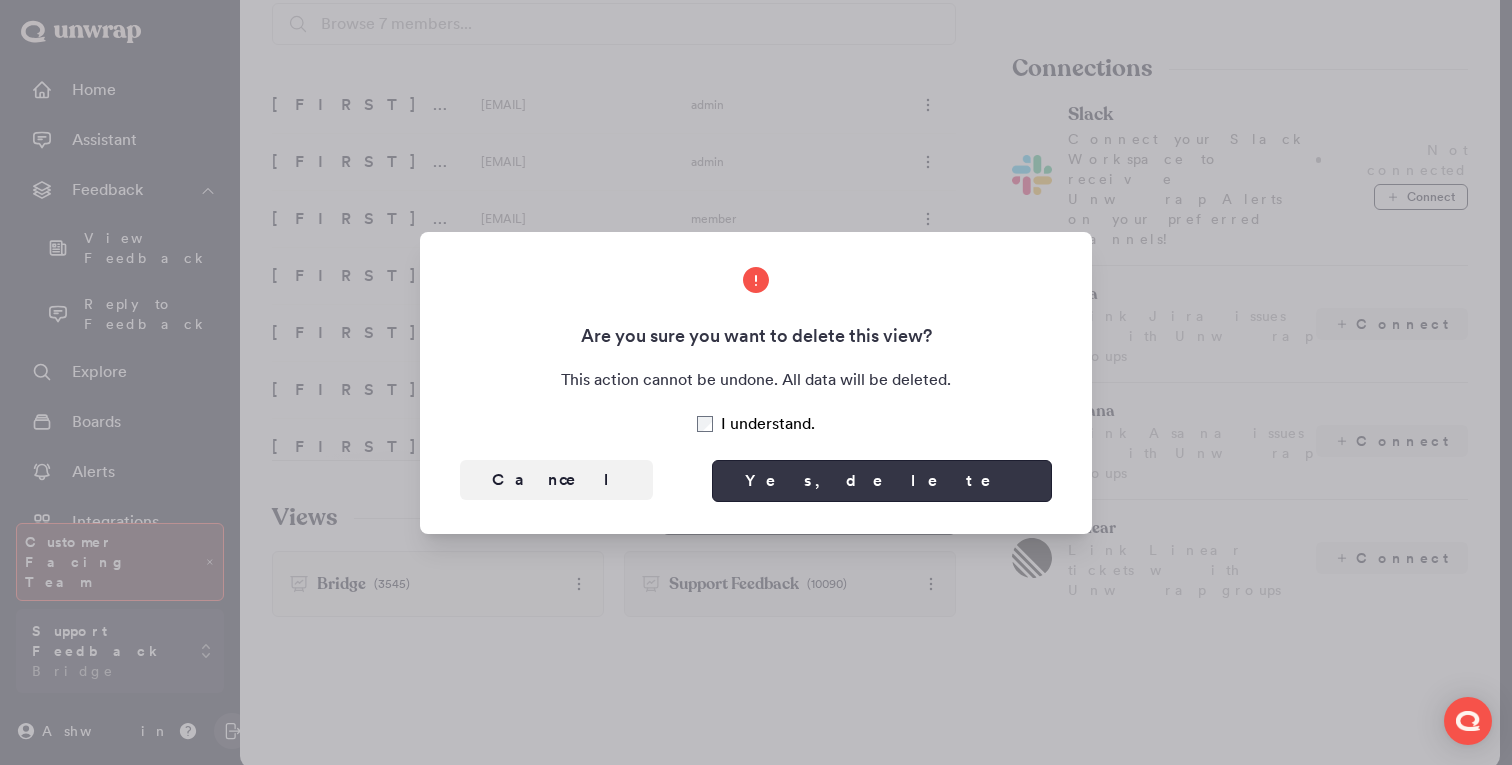 click on "Yes, delete" at bounding box center [882, 481] 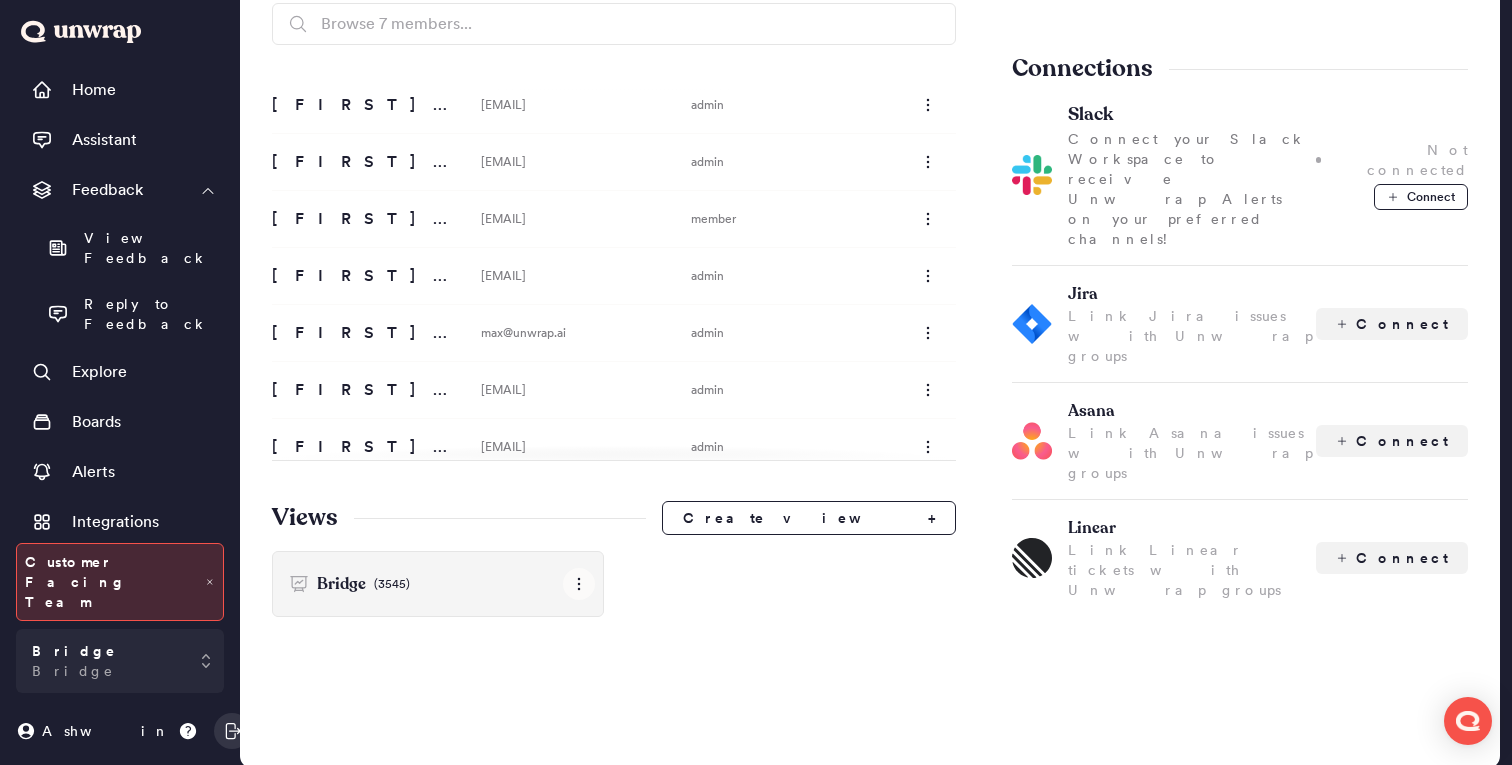 click 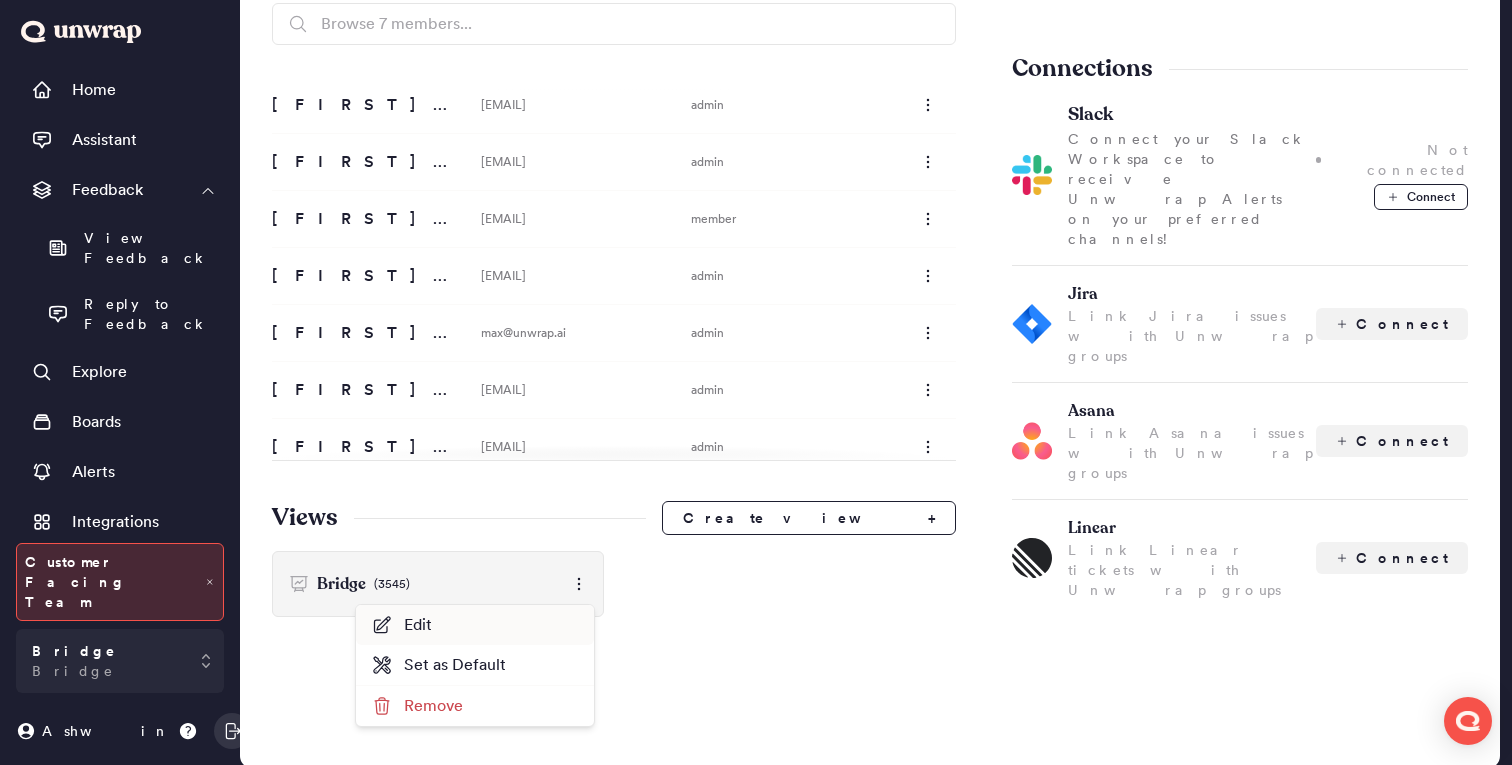 click on "Edit" at bounding box center [475, 625] 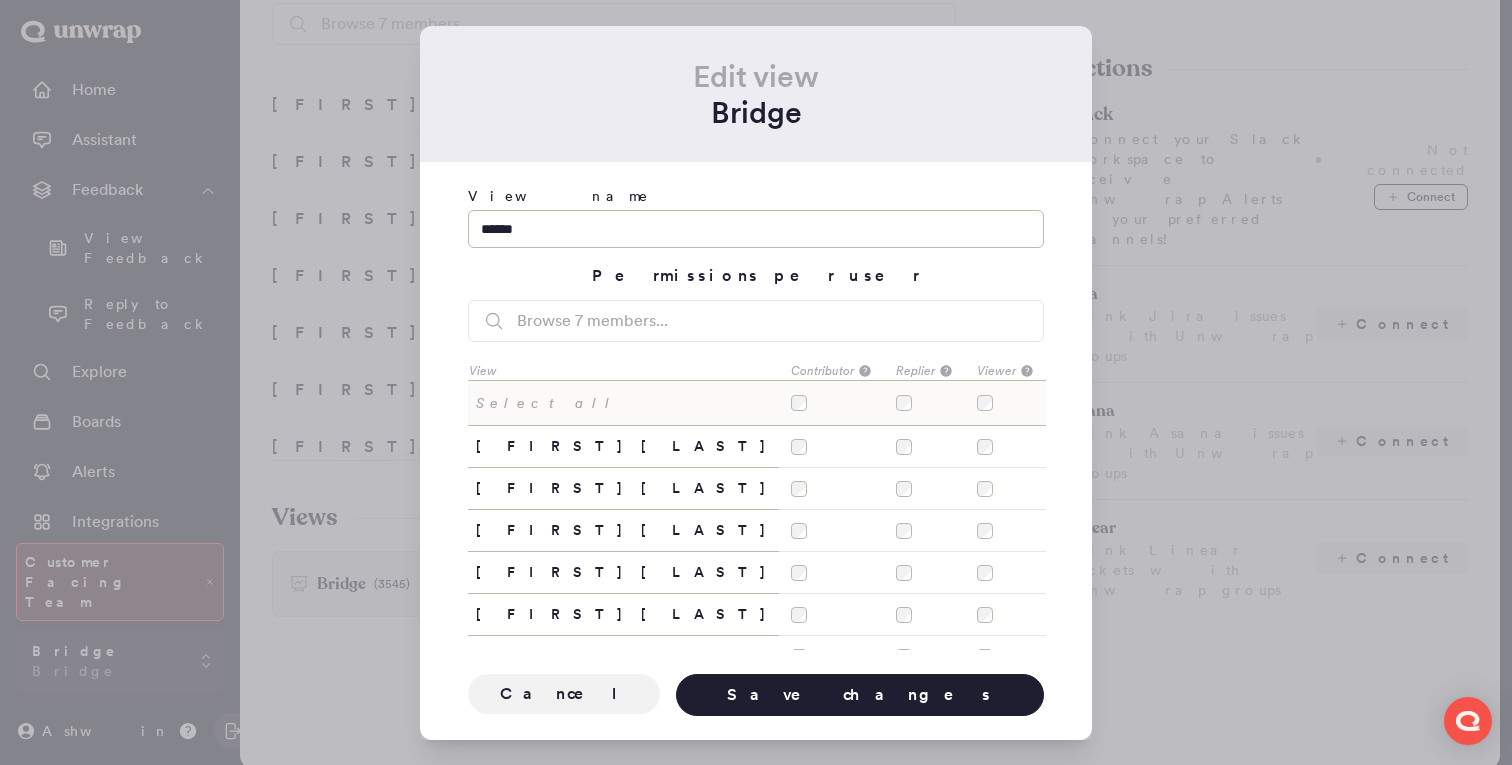 click on "******" at bounding box center (756, 229) 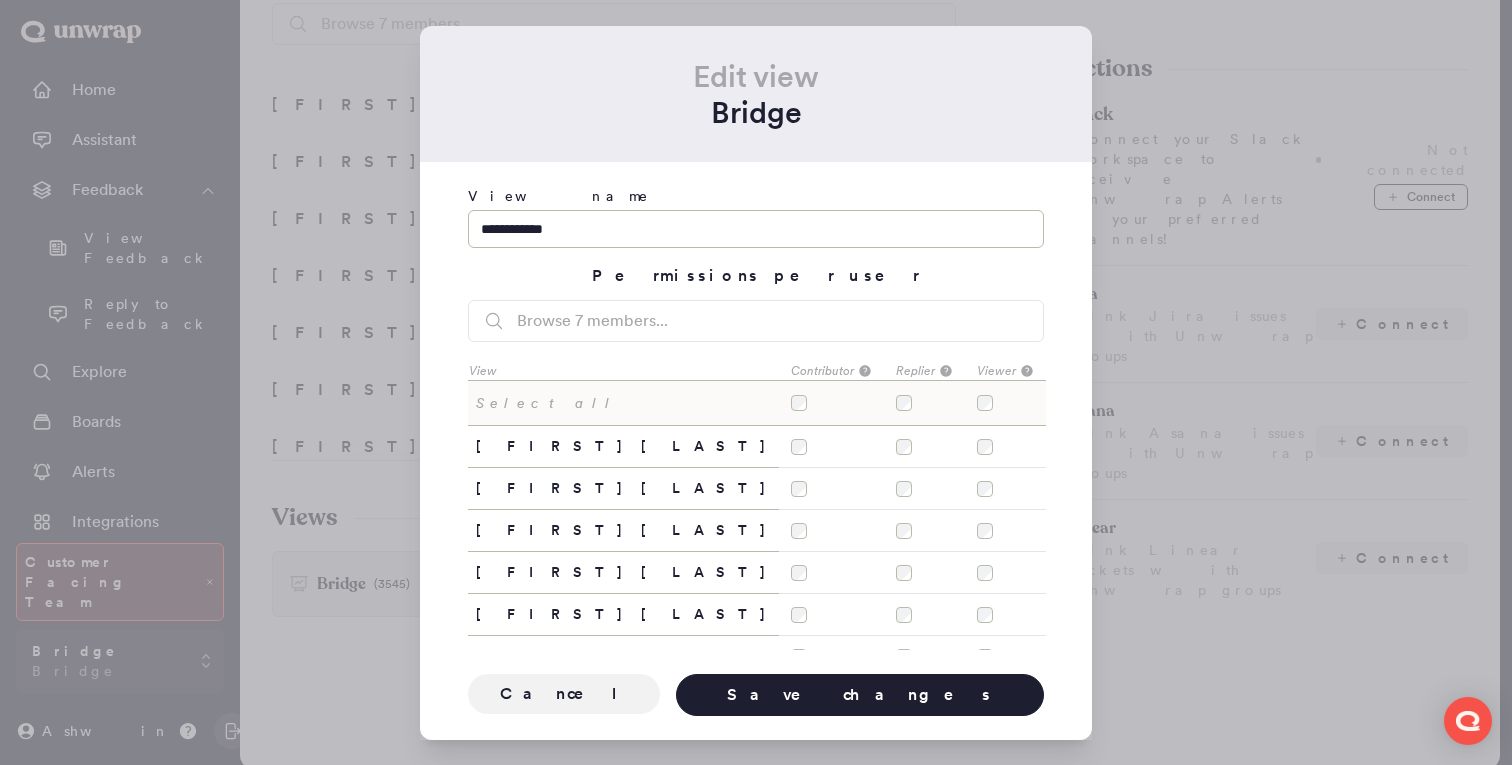click on "**********" at bounding box center (756, 229) 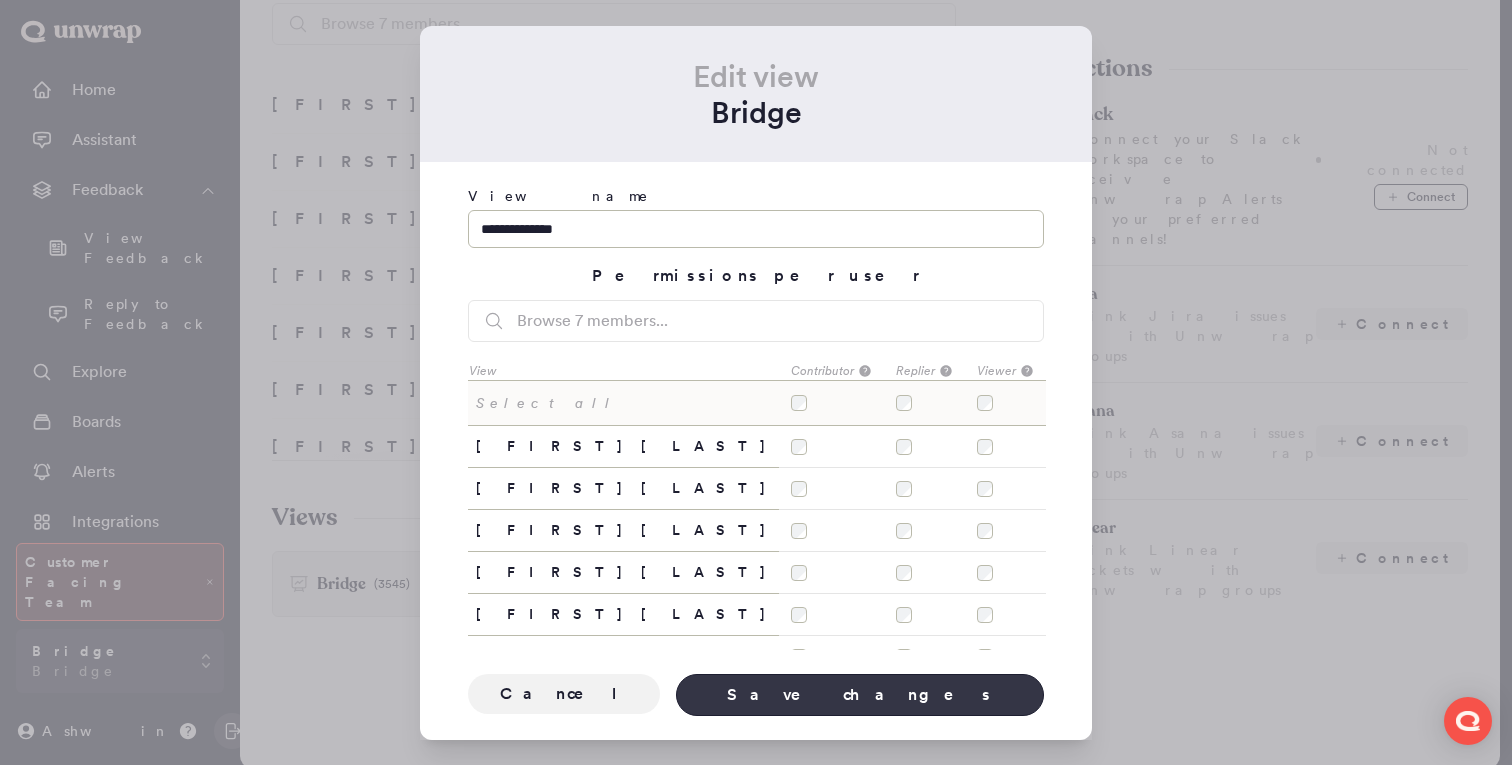 type on "**********" 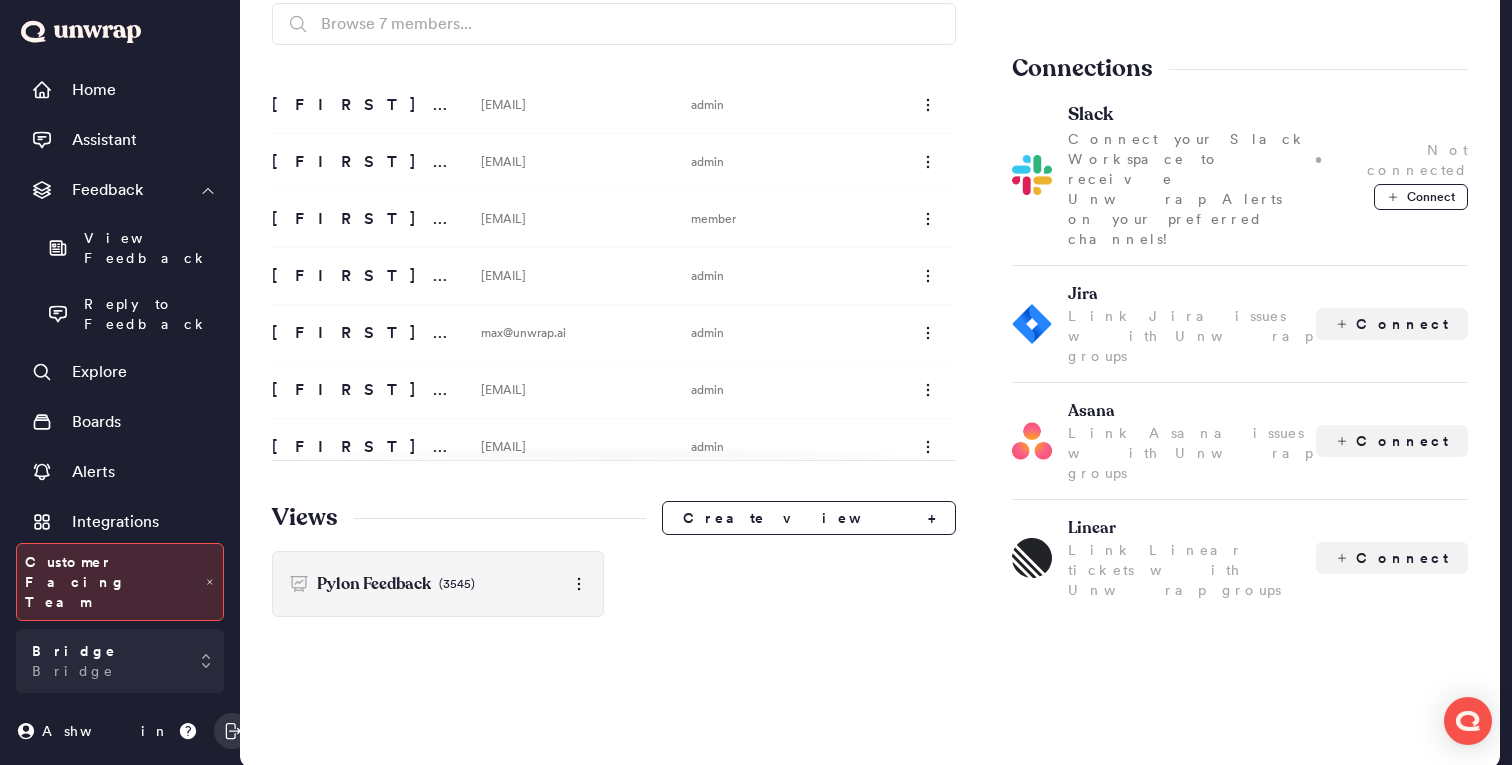 click on "< Back Settings: ****** Members Invite members Anthony Jin anthony.jin@unwrap.ai admin Ashwin Singhania ashwin@unwrap.ai admin Eduardo (EJ) Ragolta eduardo@bridge.xyz member Elizabeth O'Bryen lizzie.obryen@unwrap.ai admin Maxwell Sabel max@unwrap.ai admin Ryan Barnes Barnes@unwrap.ai admin Yvette Chua yvette.chua@unwrap.ai admin Views Create view + Pylon Feedback  (3545) Domains No domains associated. Connections Slack Connect your Slack Workspace to receive Unwrap Alerts on your preferred channels! Not connected Connect Jira Link Jira issues with Unwrap groups Connect Asana Link Asana issues with Unwrap groups Connect Linear Link Linear tickets with Unwrap groups Connect" at bounding box center [870, 289] 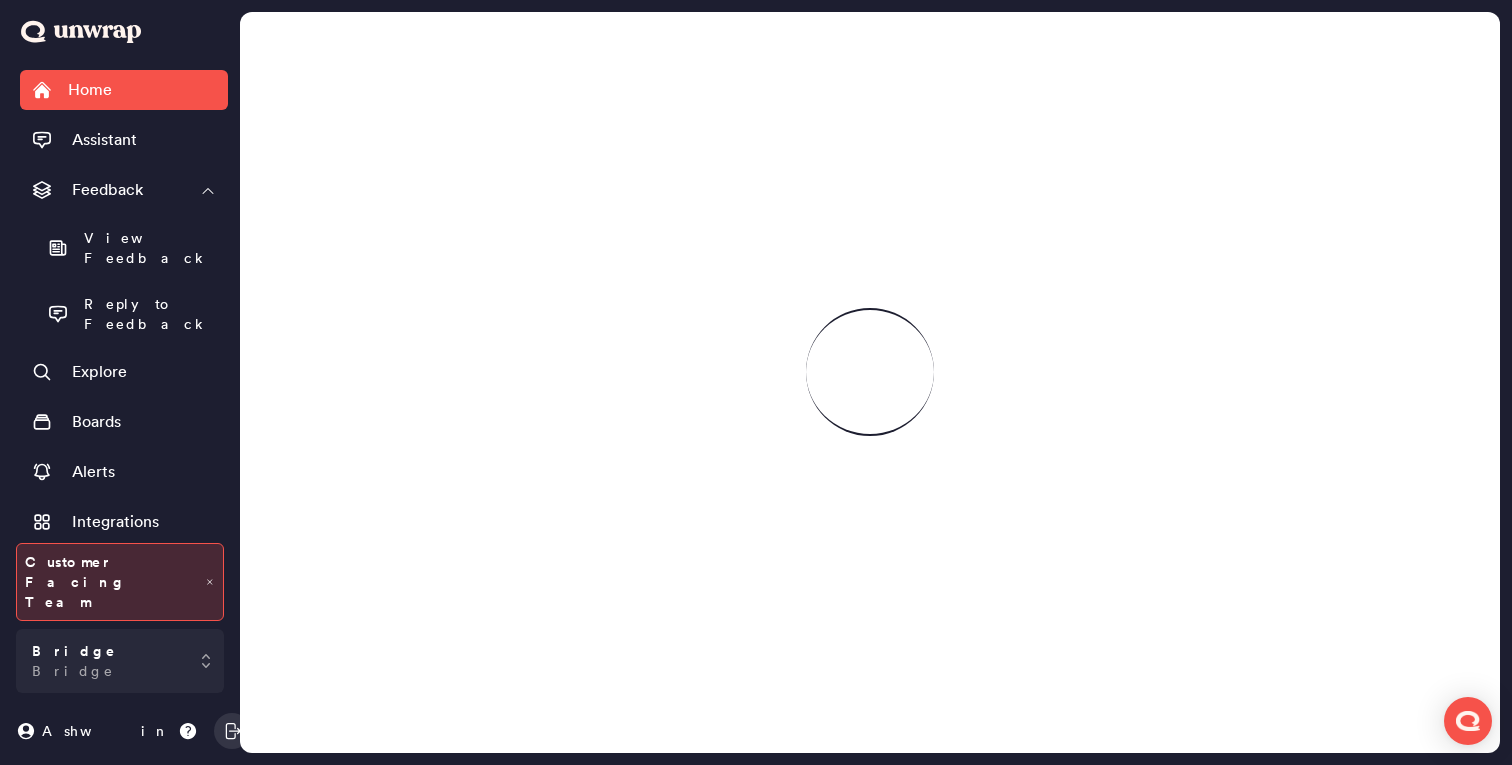 scroll, scrollTop: 0, scrollLeft: 0, axis: both 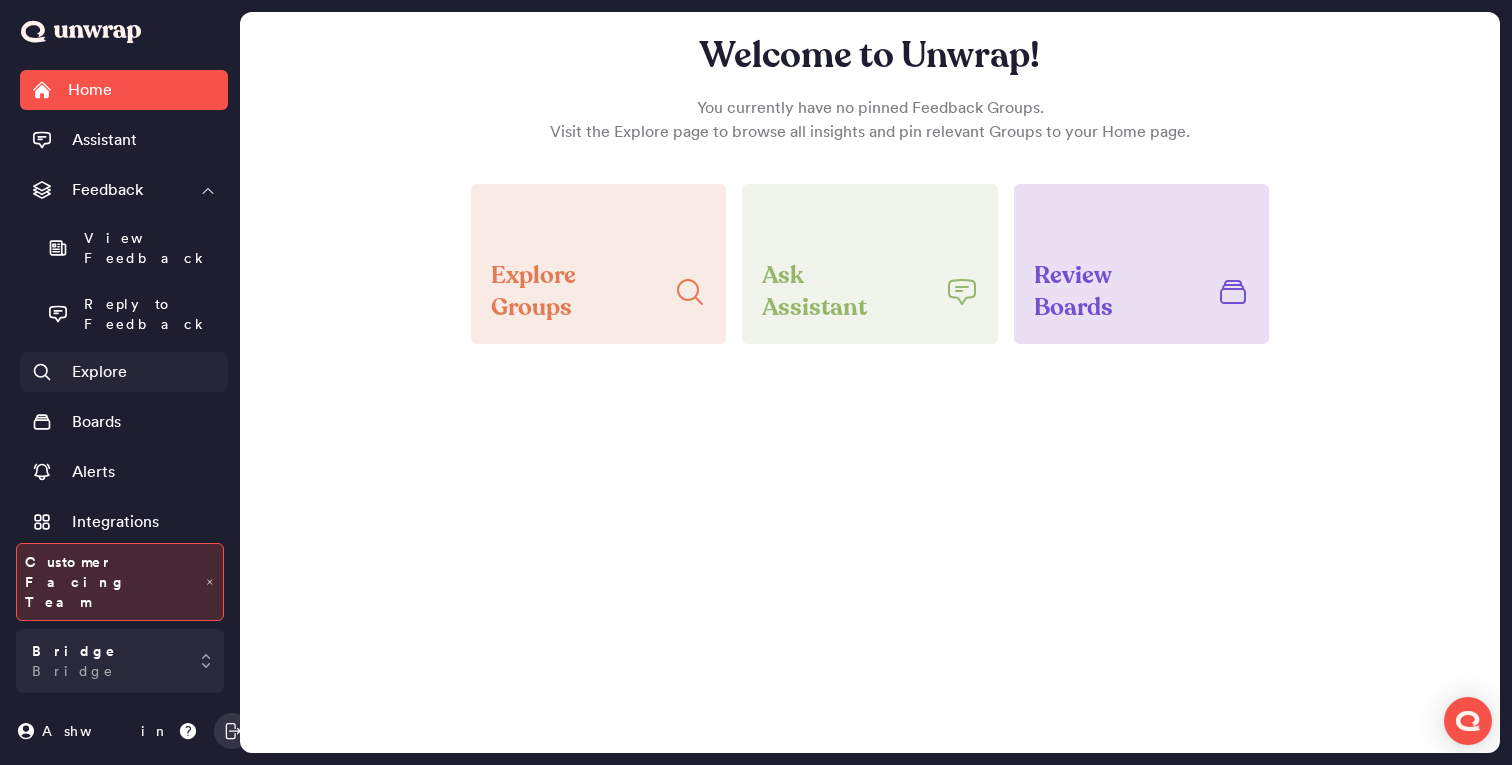 click on "Explore" at bounding box center [124, 372] 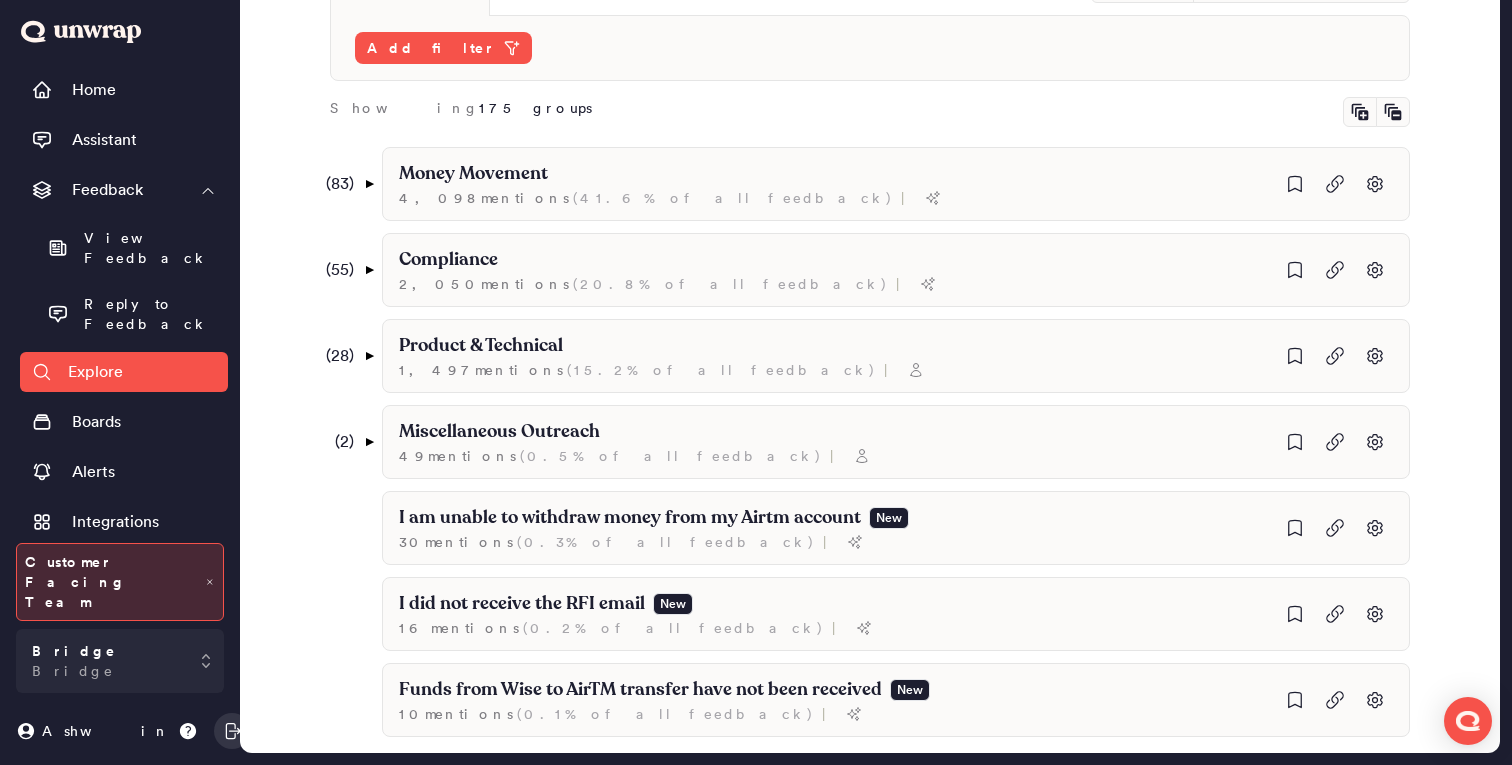 scroll, scrollTop: 0, scrollLeft: 0, axis: both 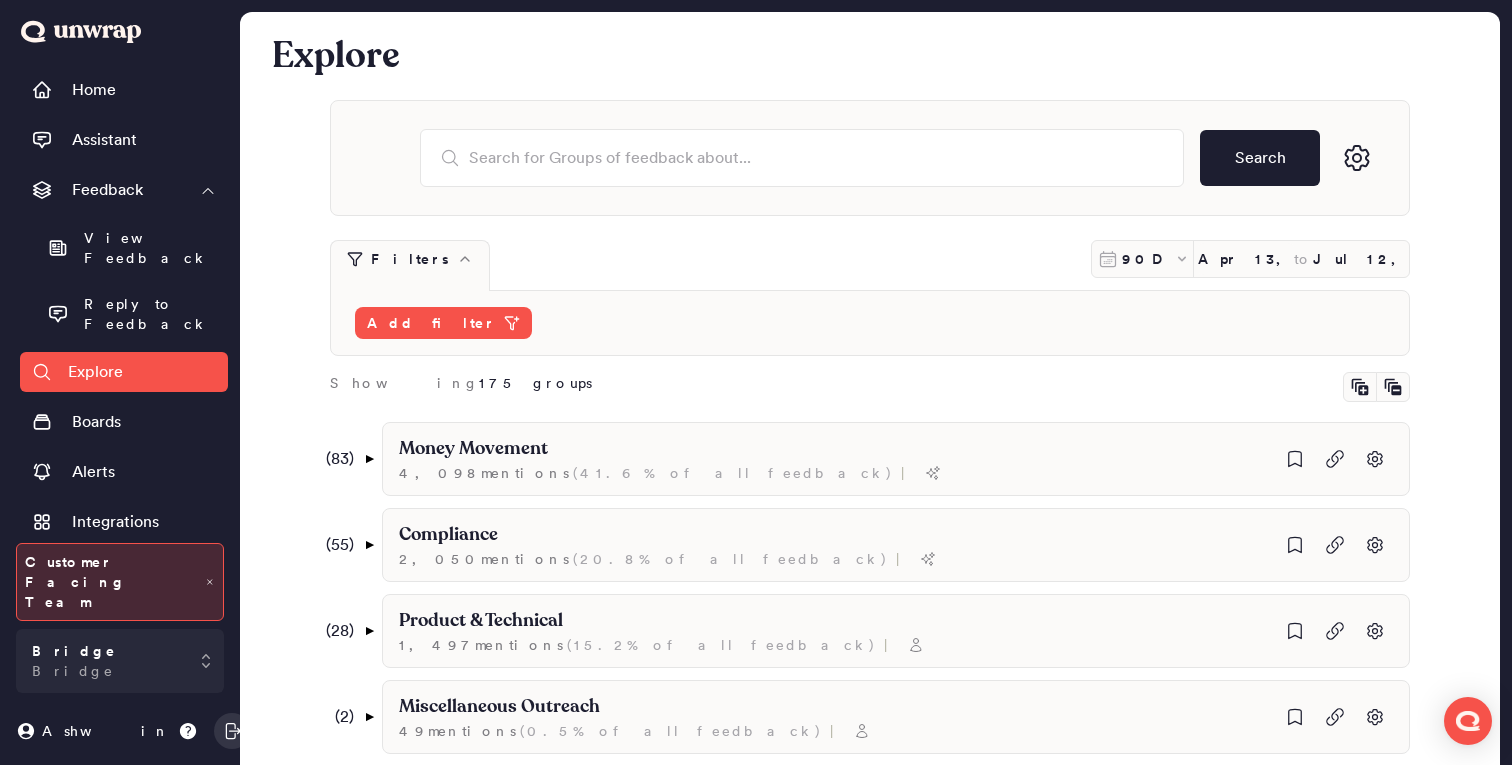 click on "Organizations" at bounding box center [124, 572] 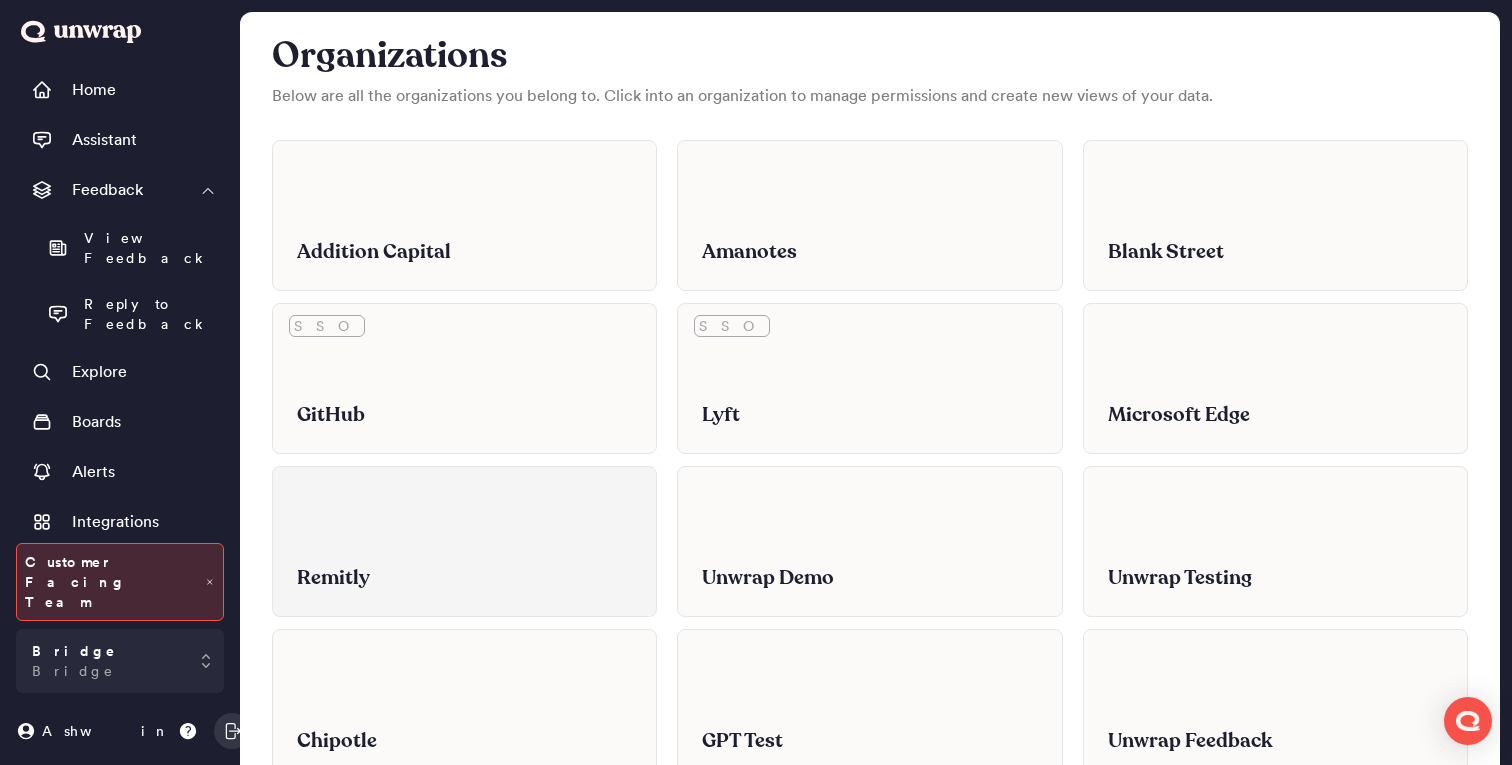 scroll, scrollTop: 5903, scrollLeft: 0, axis: vertical 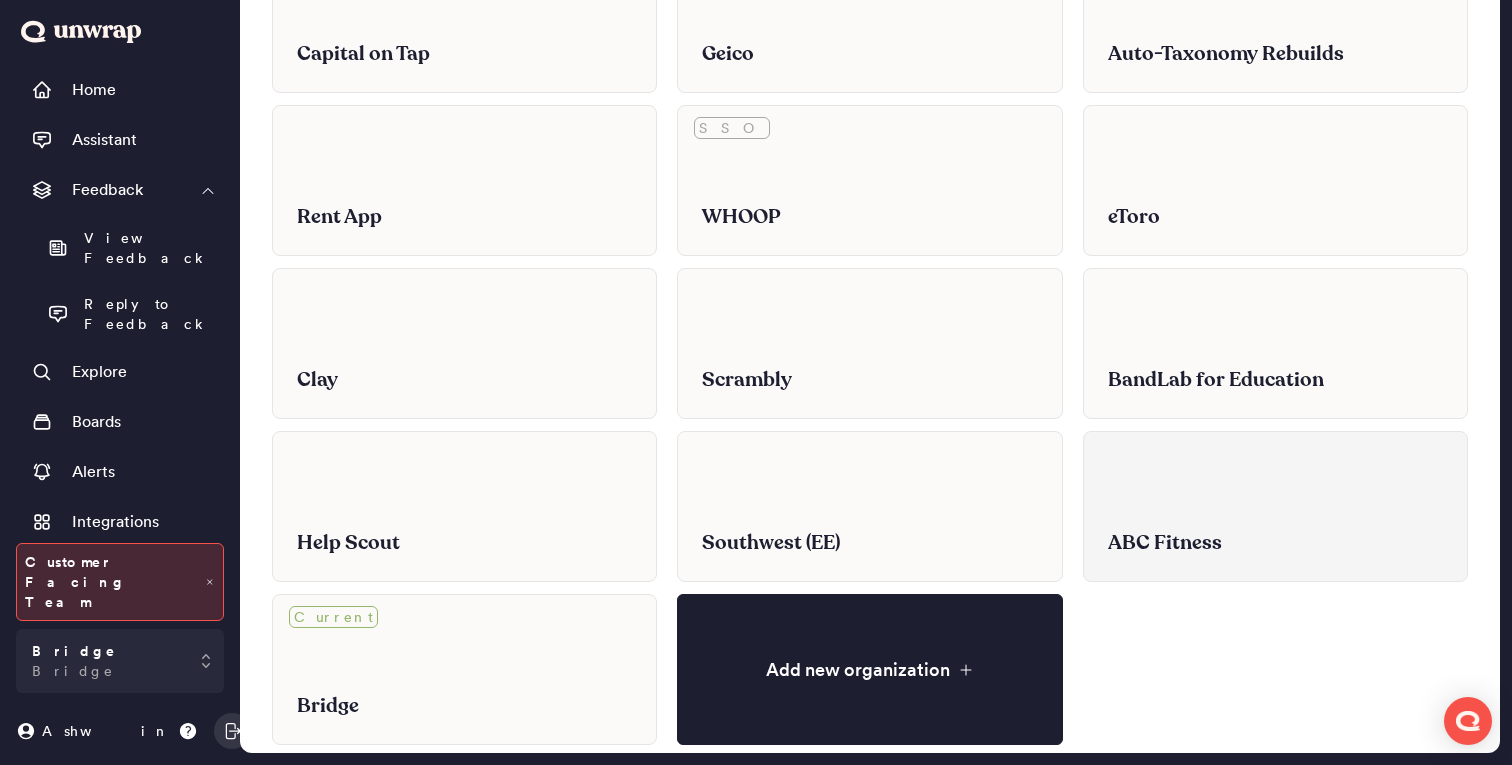 click on "ABC Fitness" at bounding box center [1275, 528] 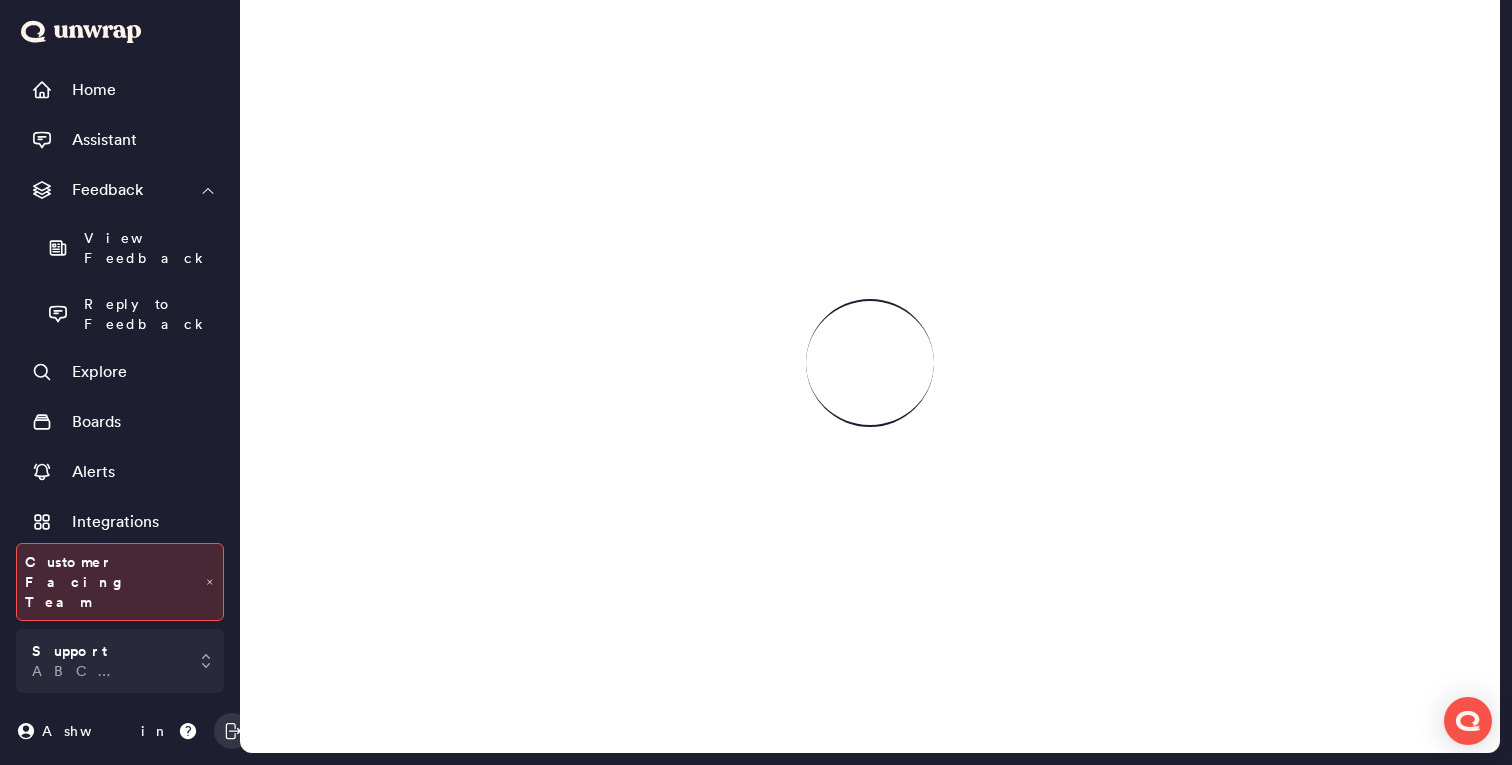 scroll, scrollTop: 121, scrollLeft: 0, axis: vertical 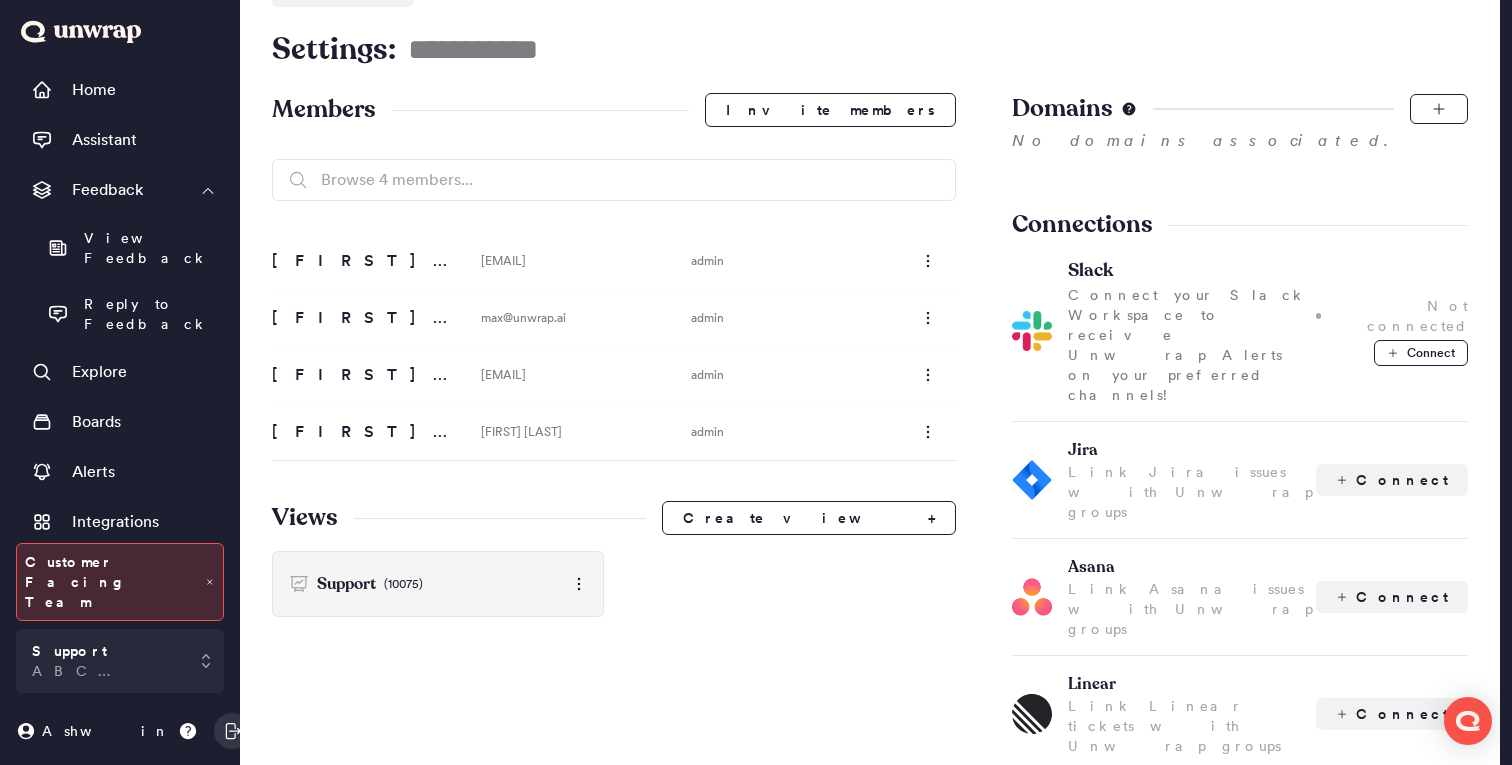 click on "Support  (10075)" at bounding box center [438, 584] 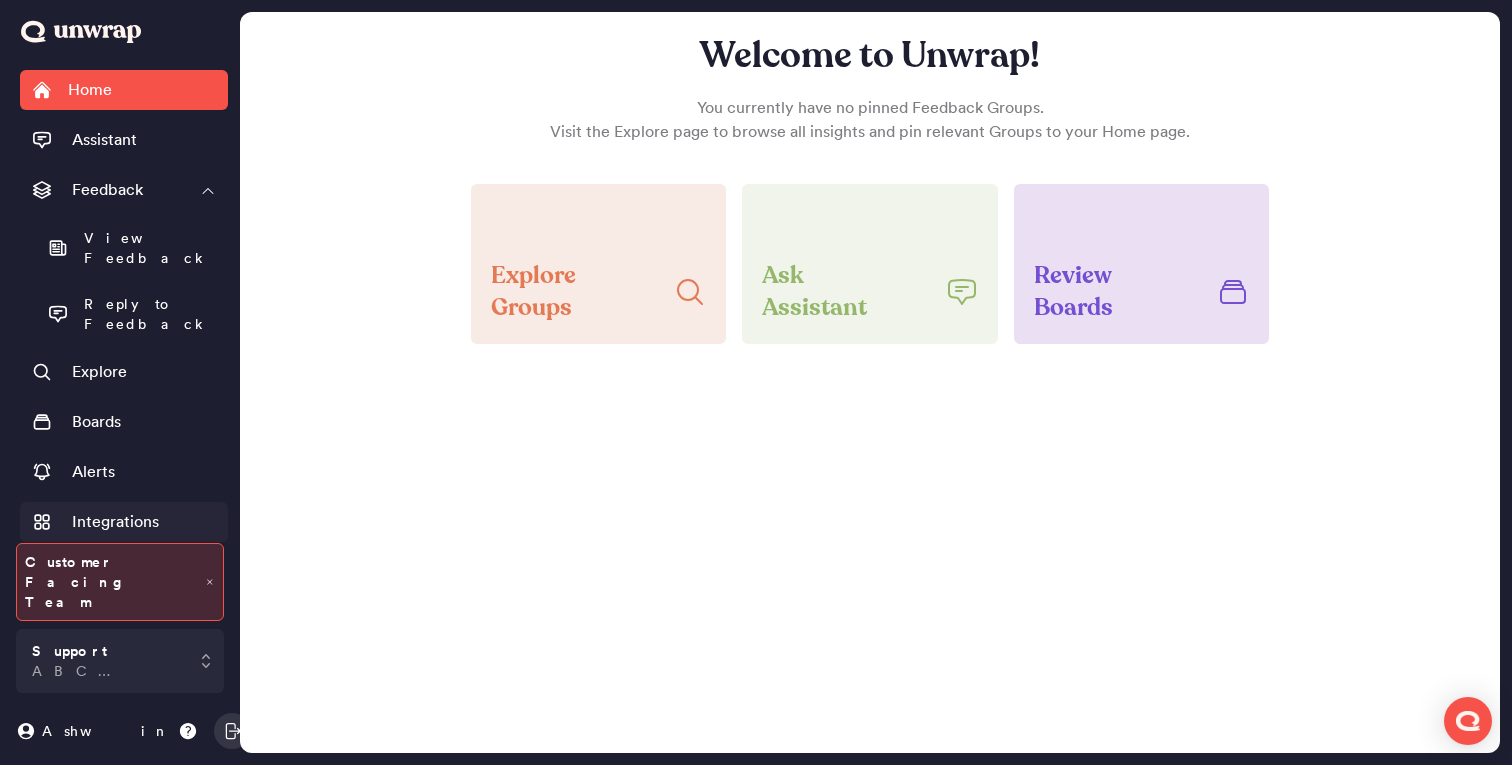 click on "Integrations" at bounding box center [124, 522] 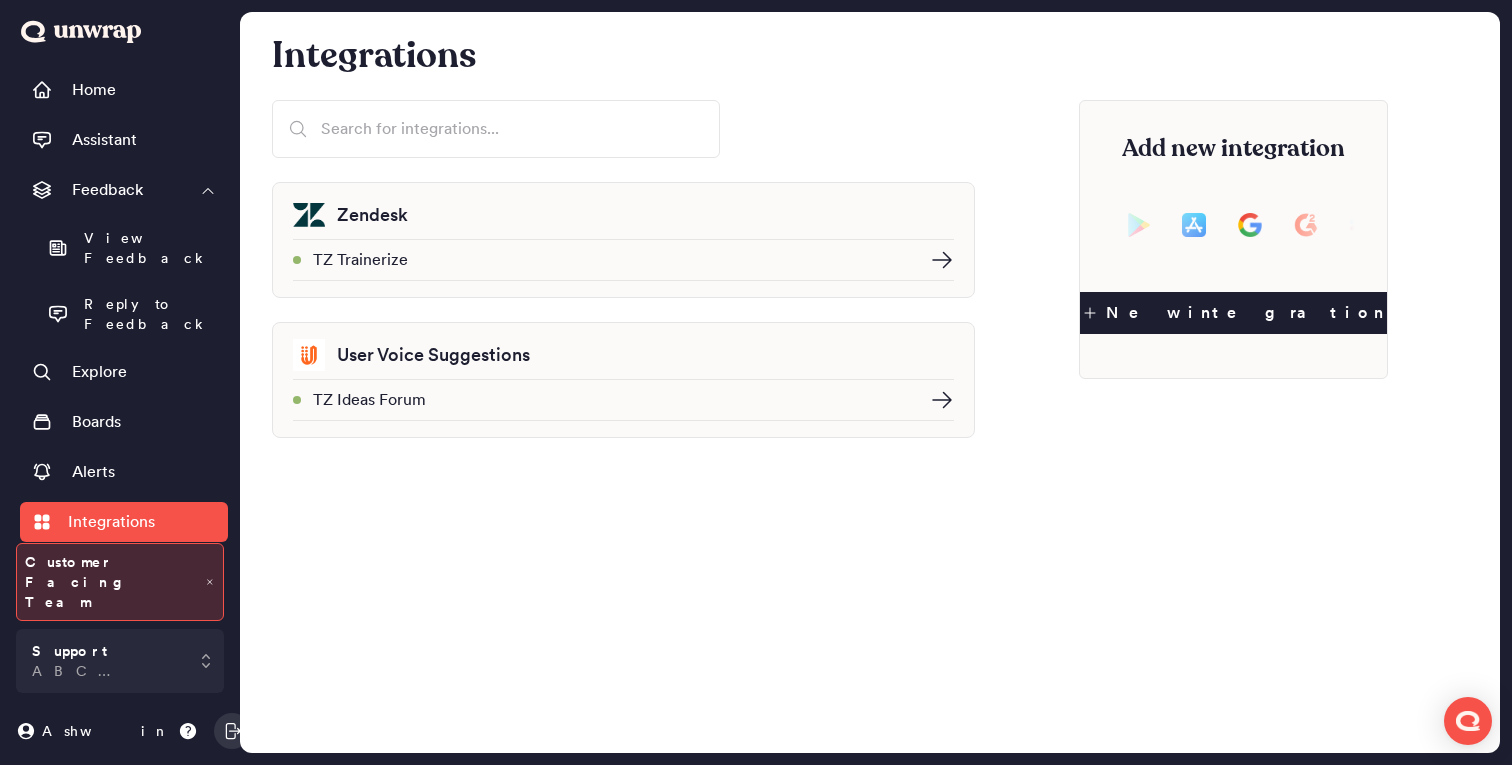 click 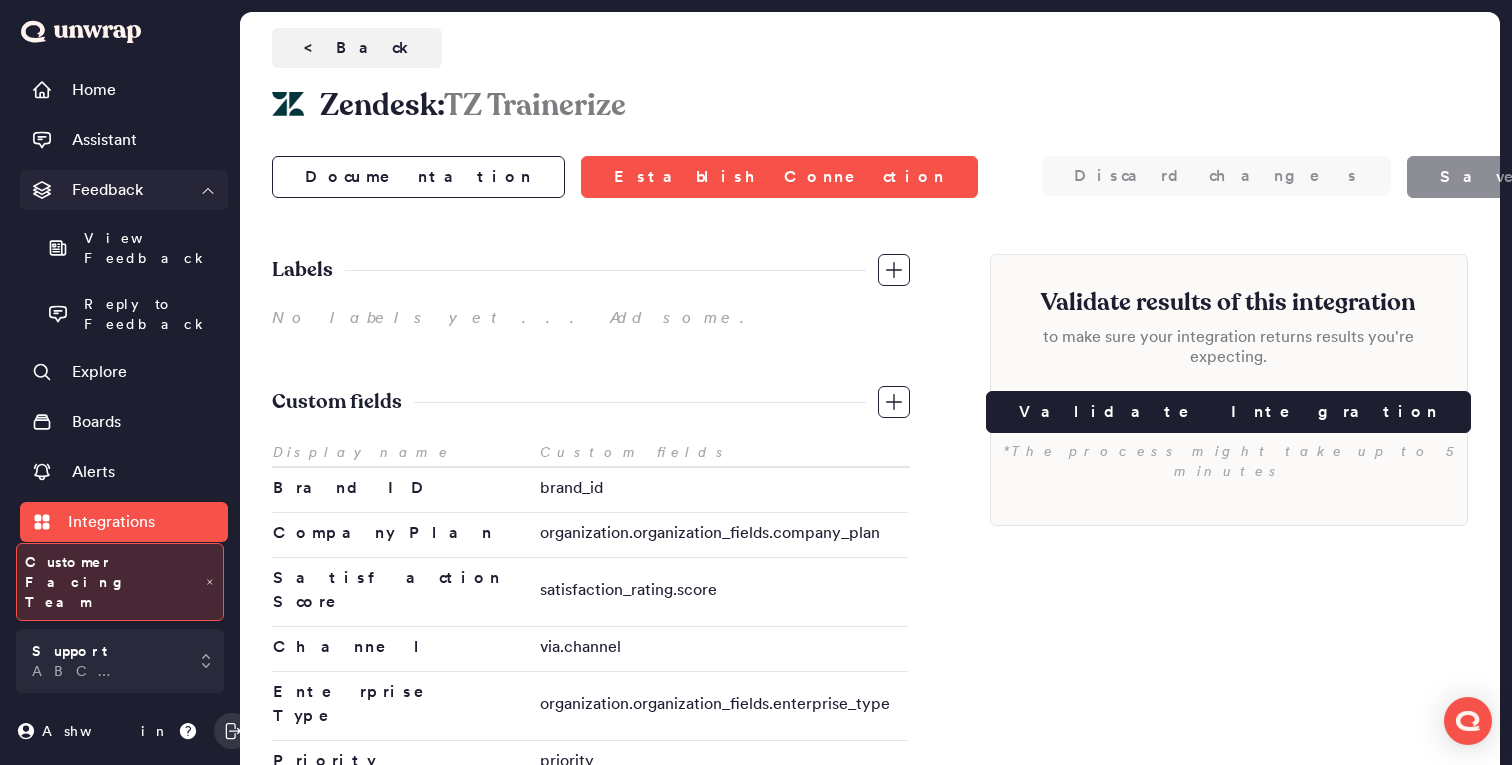 click on "Feedback" at bounding box center (107, 190) 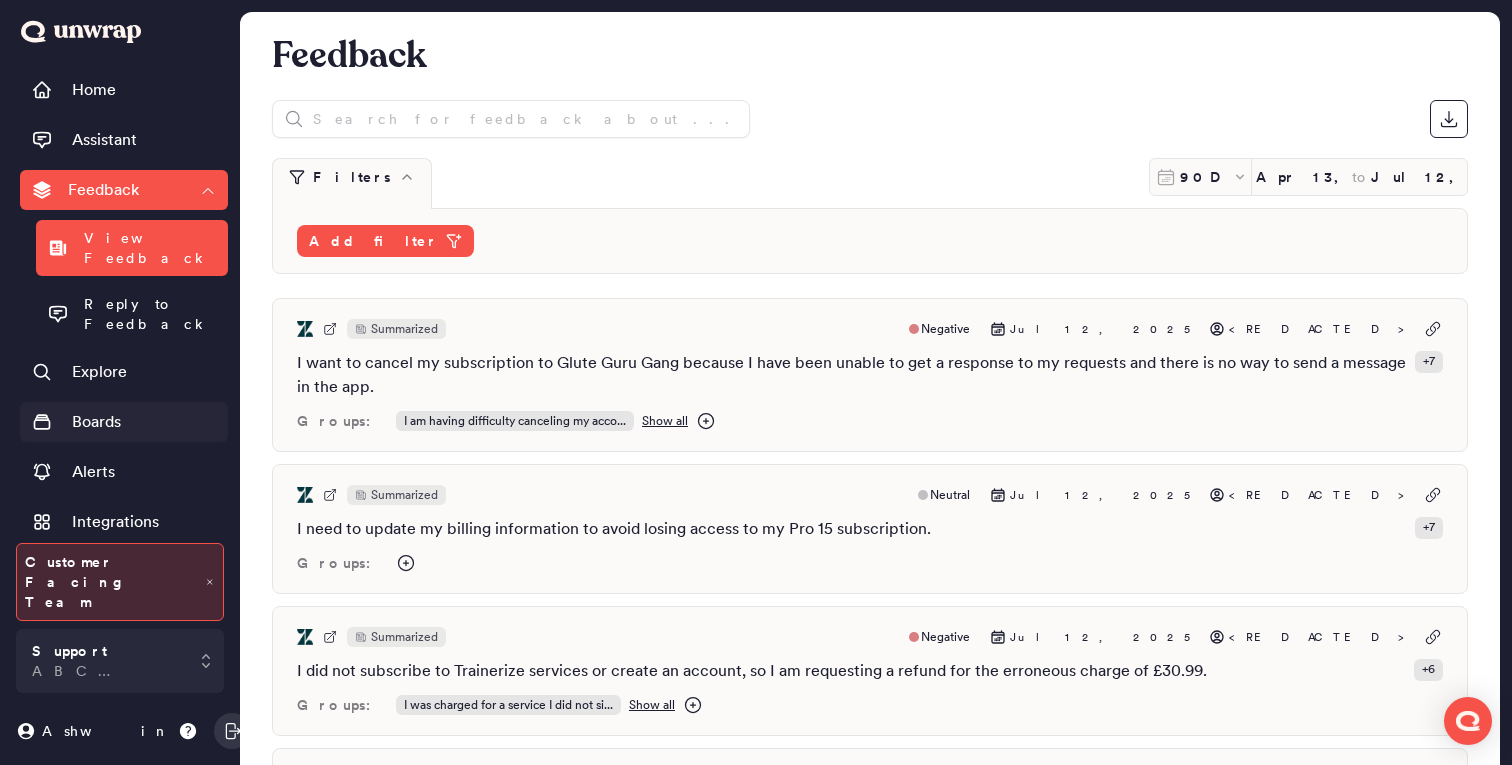 click on "Boards" at bounding box center [96, 422] 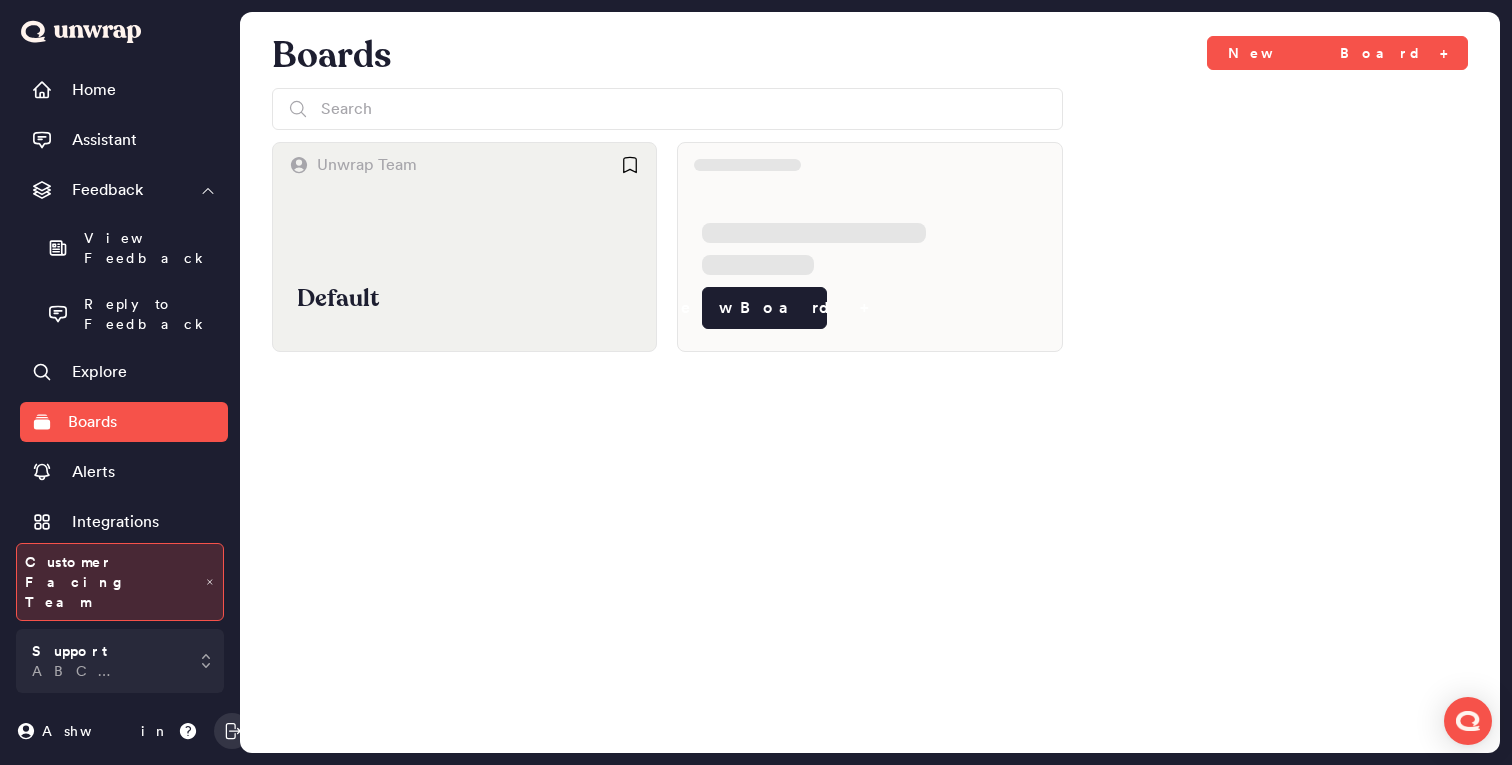 click on "Default" at bounding box center (464, 299) 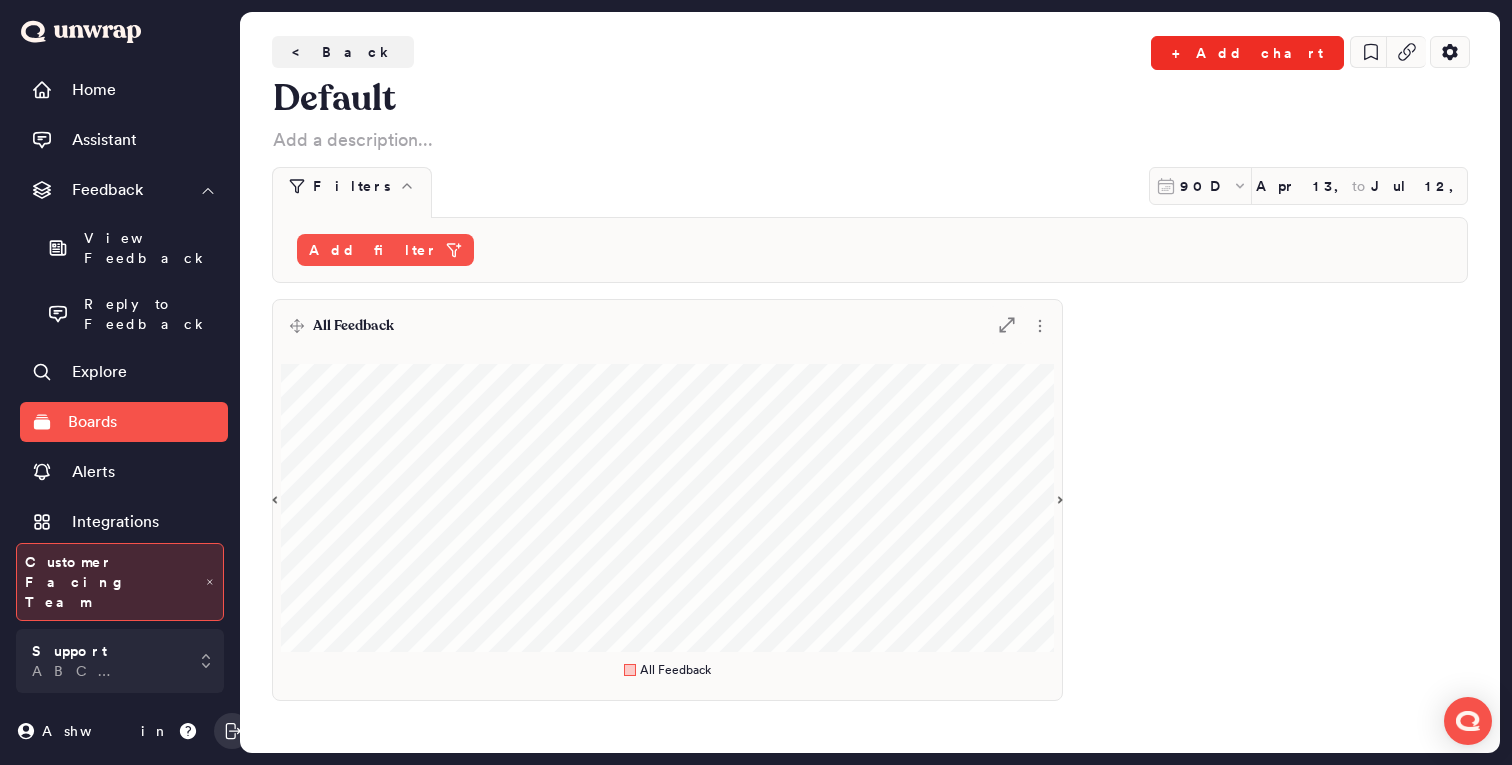 click on "+ Add chart" at bounding box center [1247, 53] 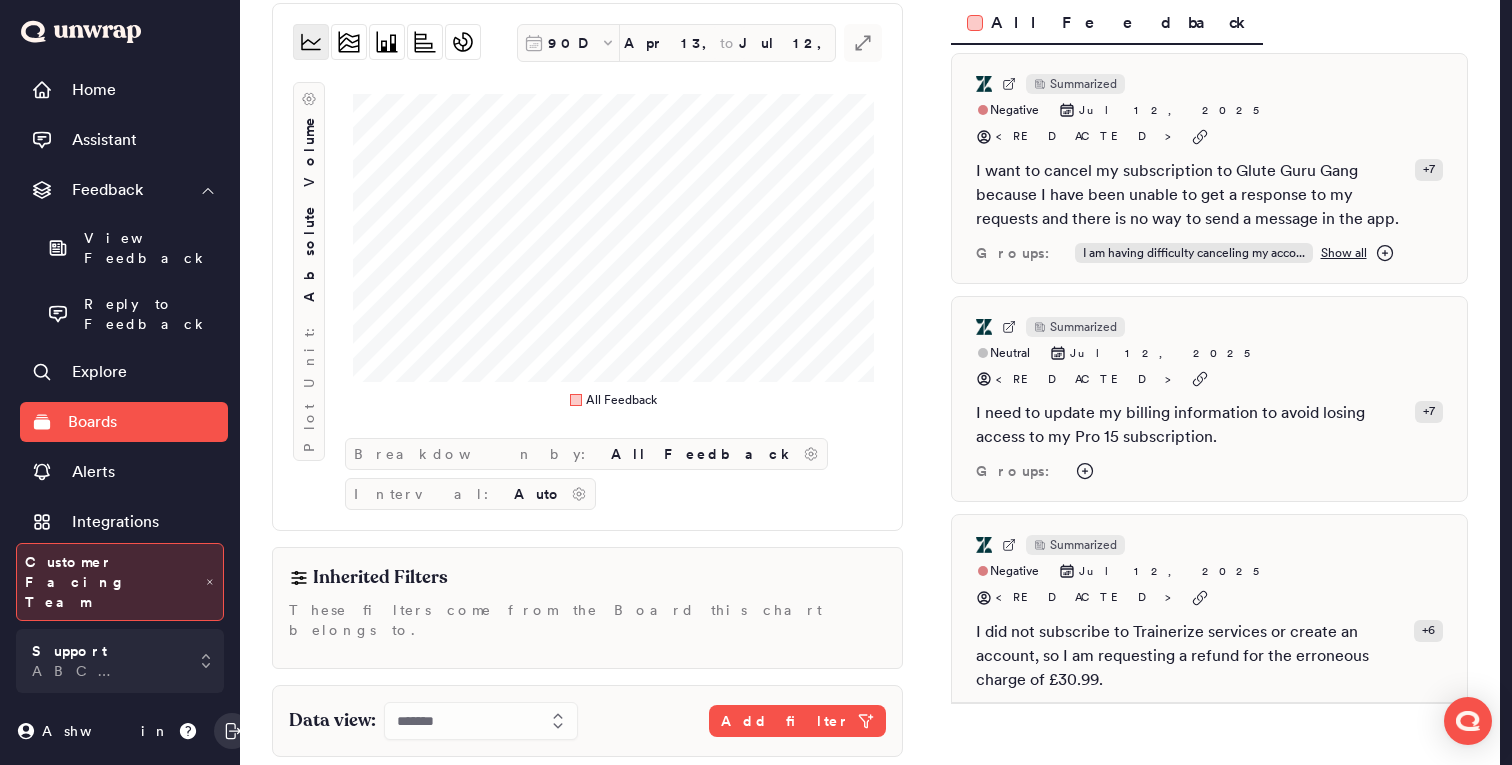 scroll, scrollTop: 0, scrollLeft: 0, axis: both 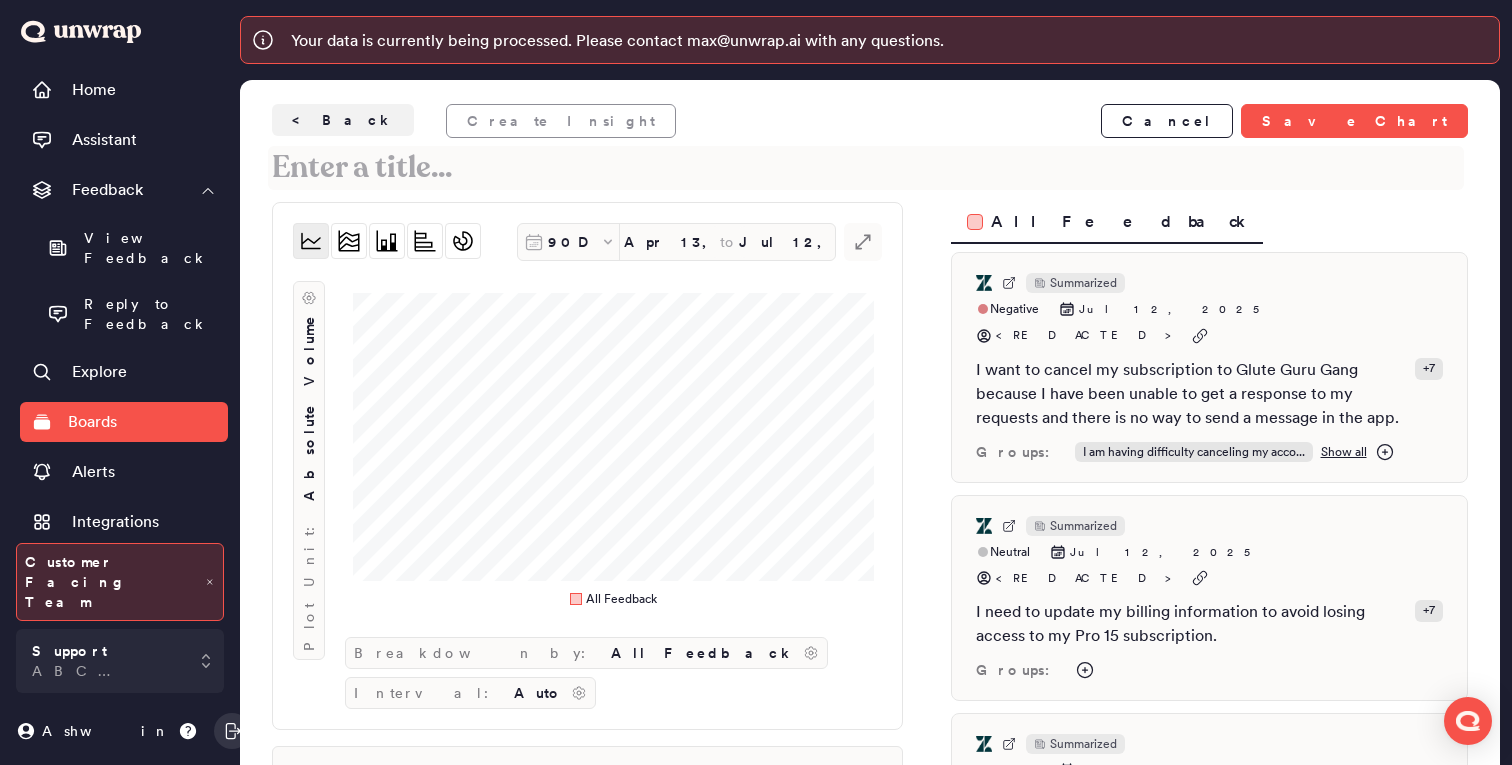 click at bounding box center [866, 168] 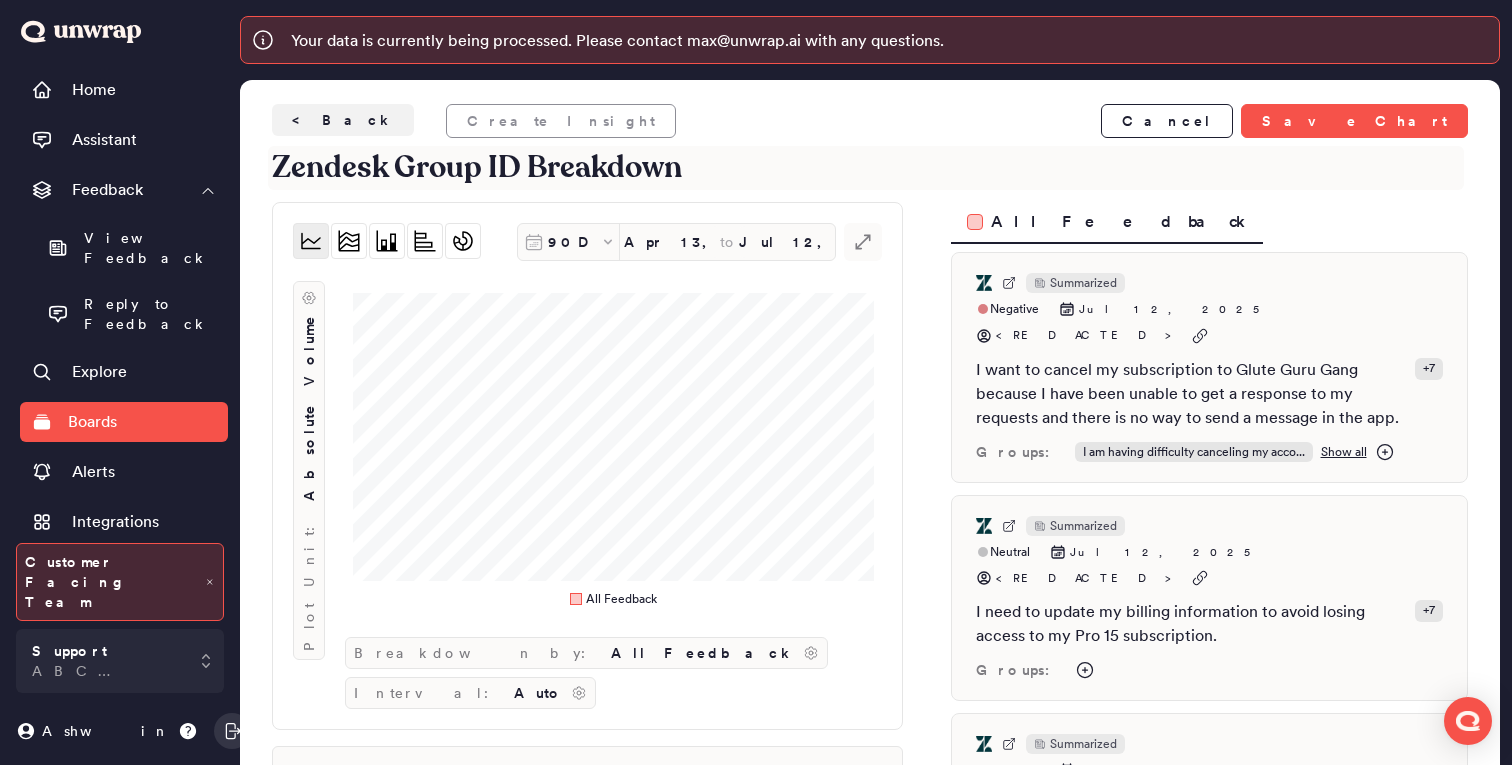 type on "Zendesk Group ID Breakdown" 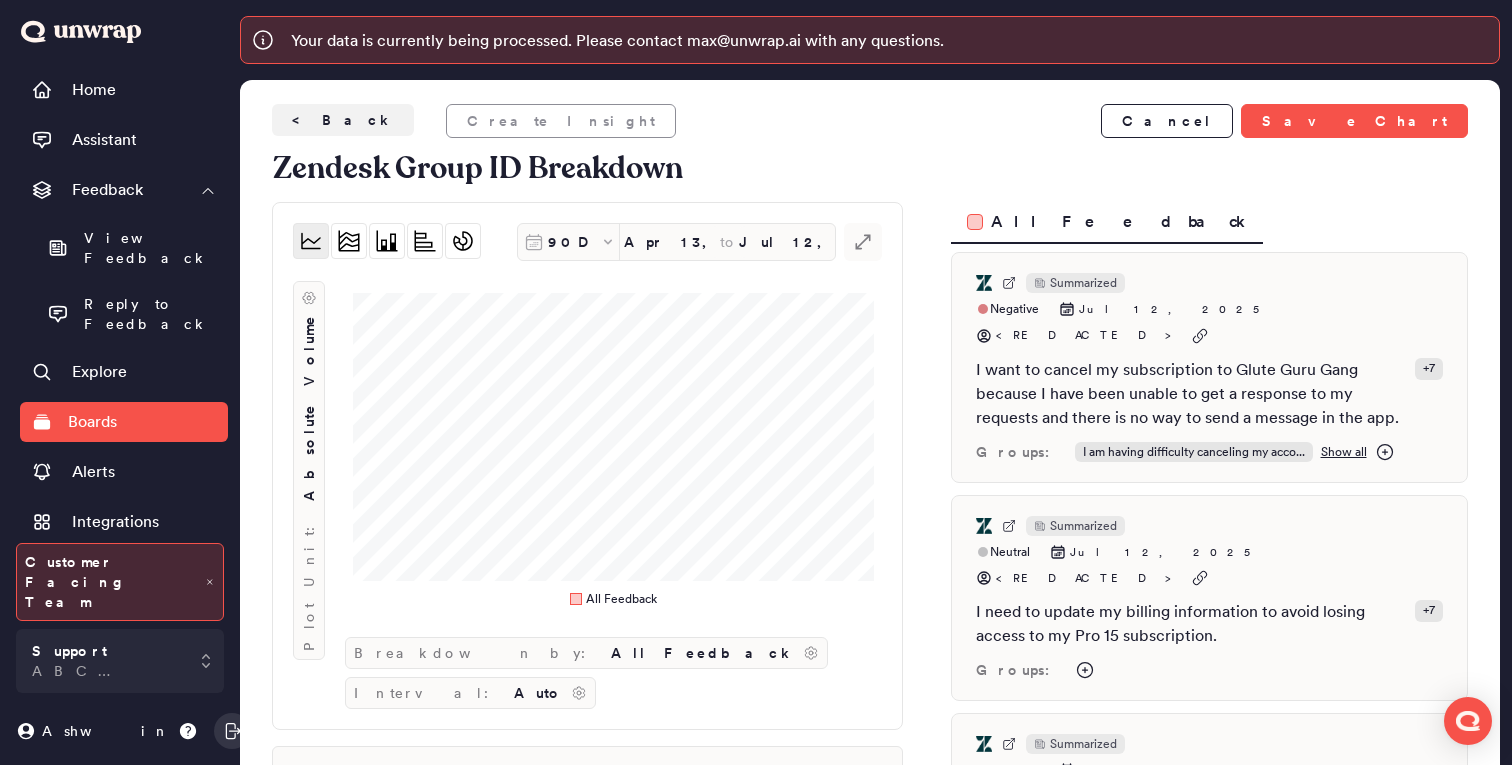 click on "< Back Create Insight Cancel Save Chart" at bounding box center [870, 121] 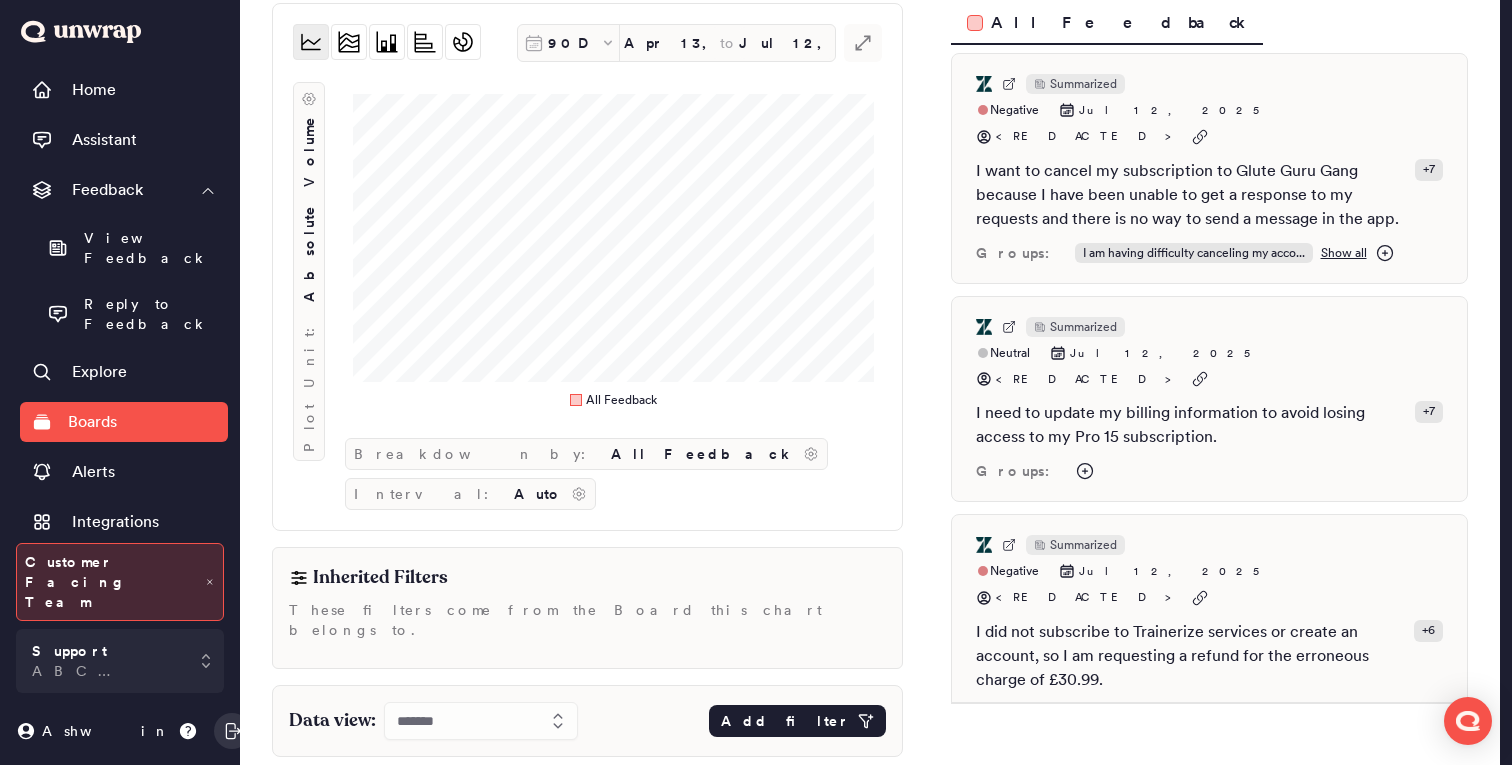 click on "Add filter" at bounding box center [785, 721] 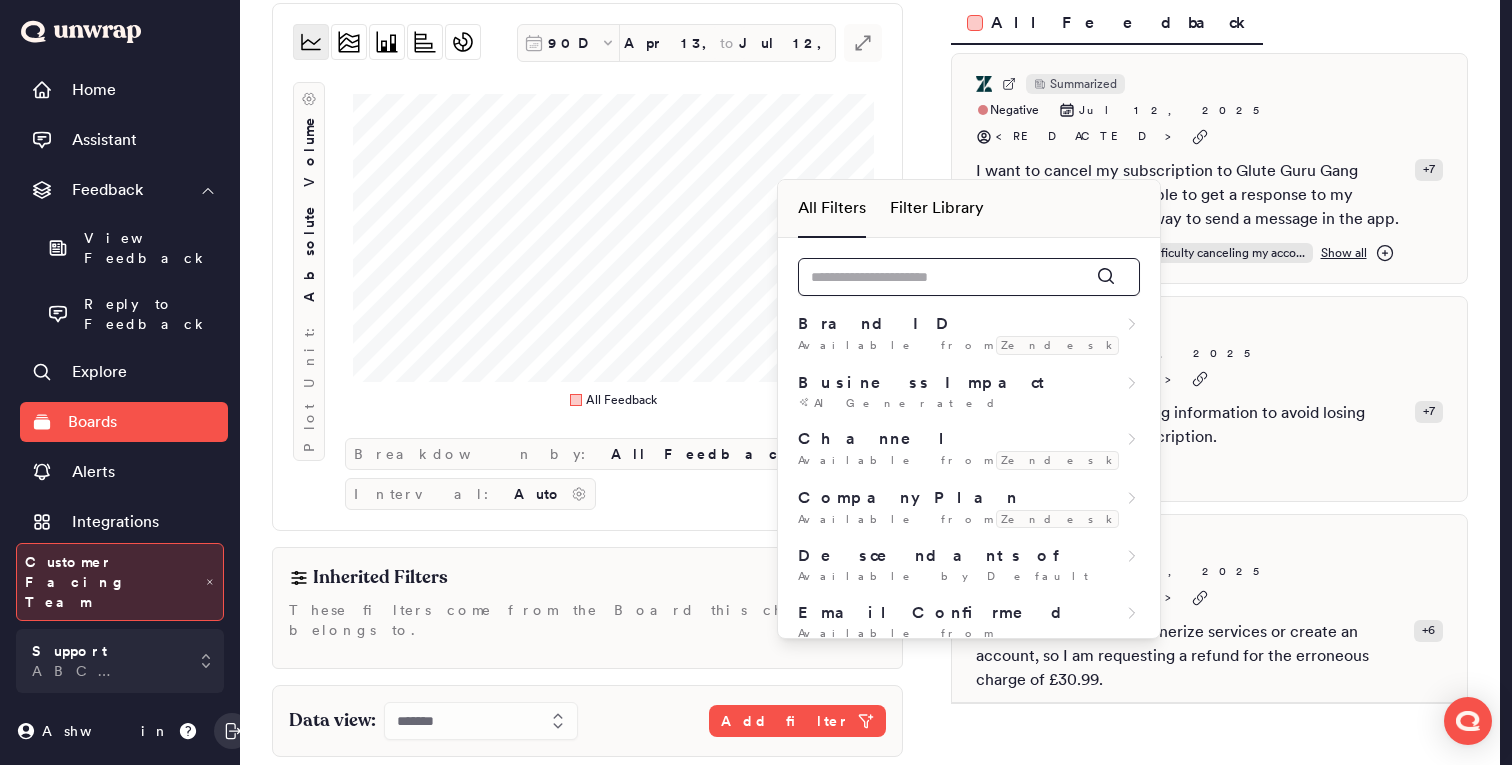 click at bounding box center (969, 277) 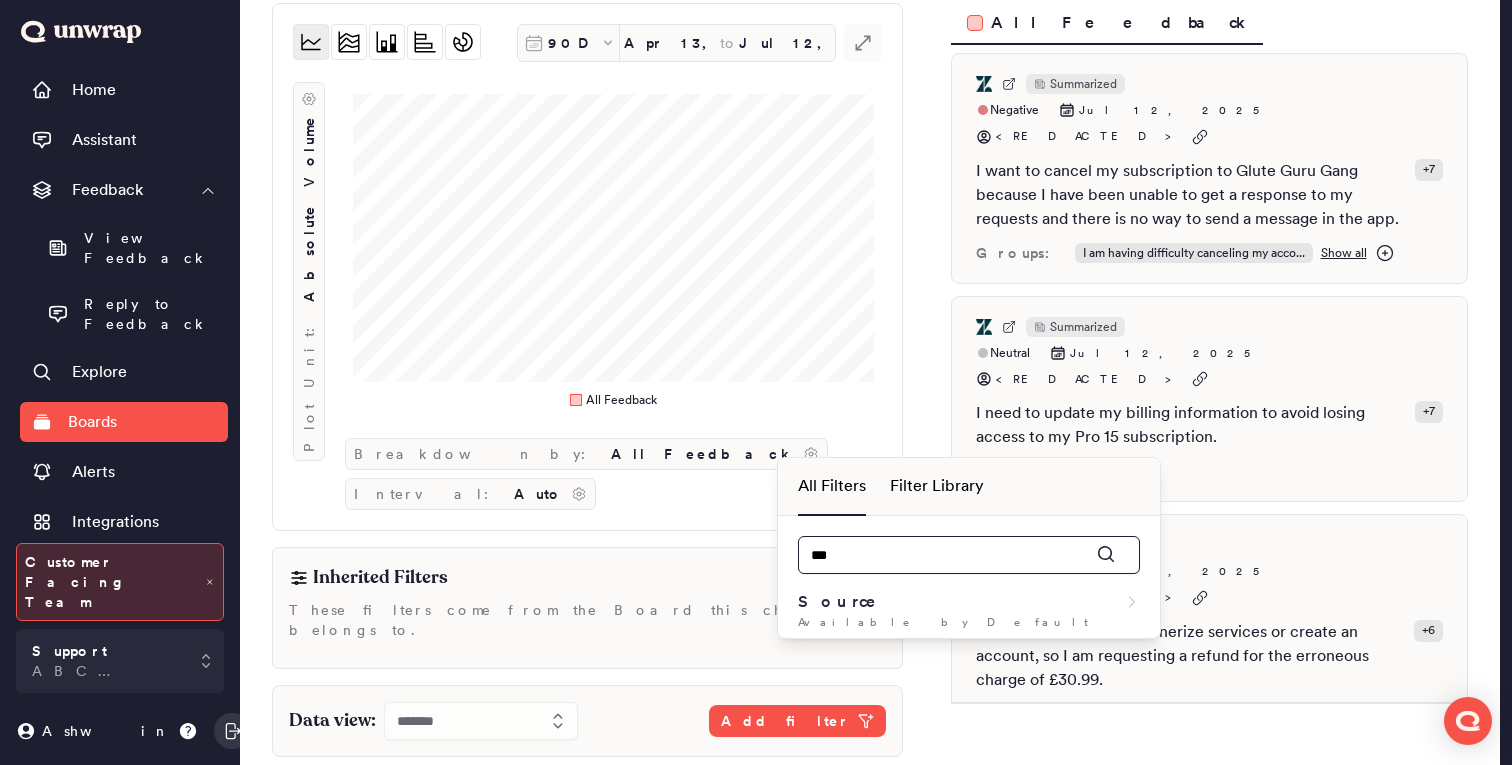 type on "****" 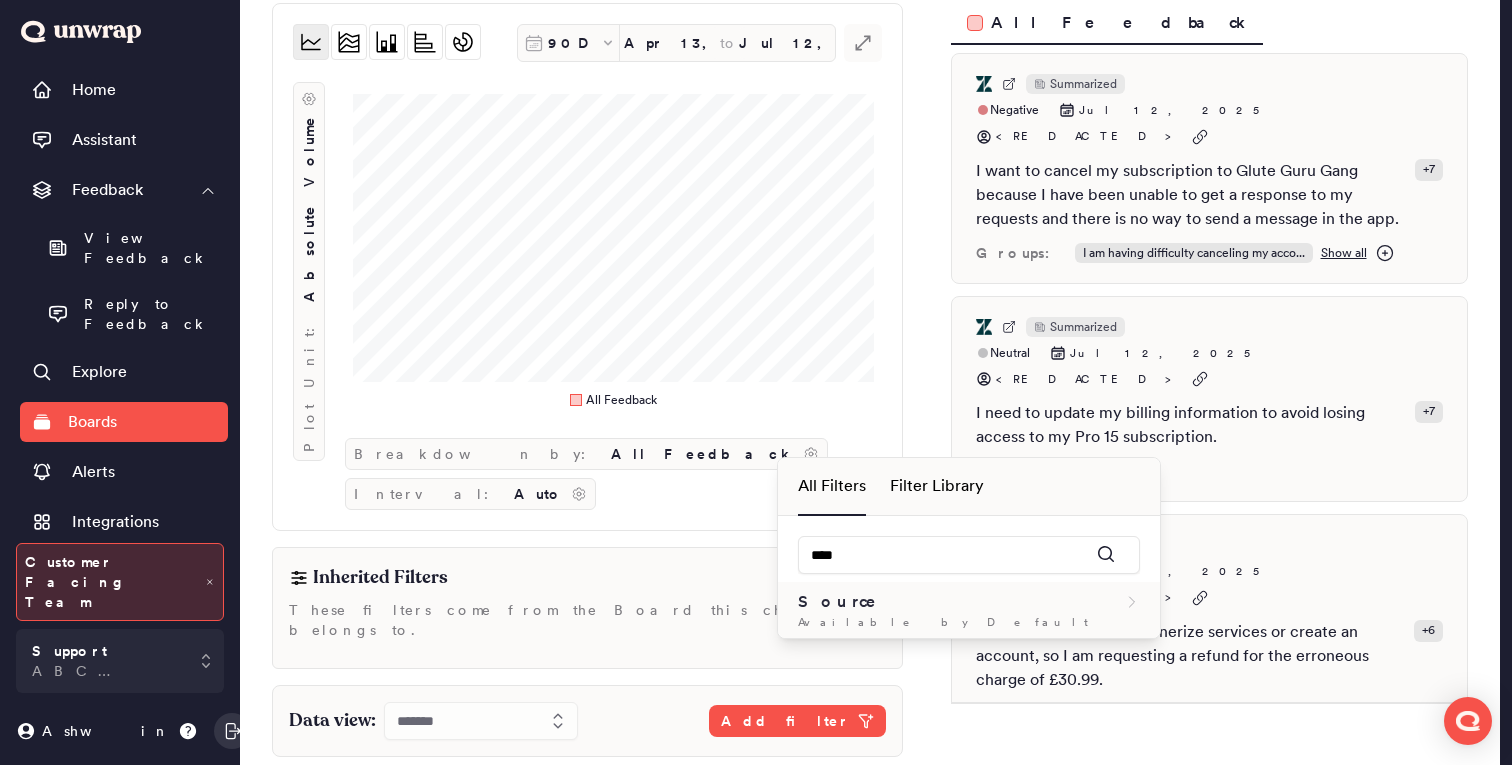 click on "Source" at bounding box center [969, 602] 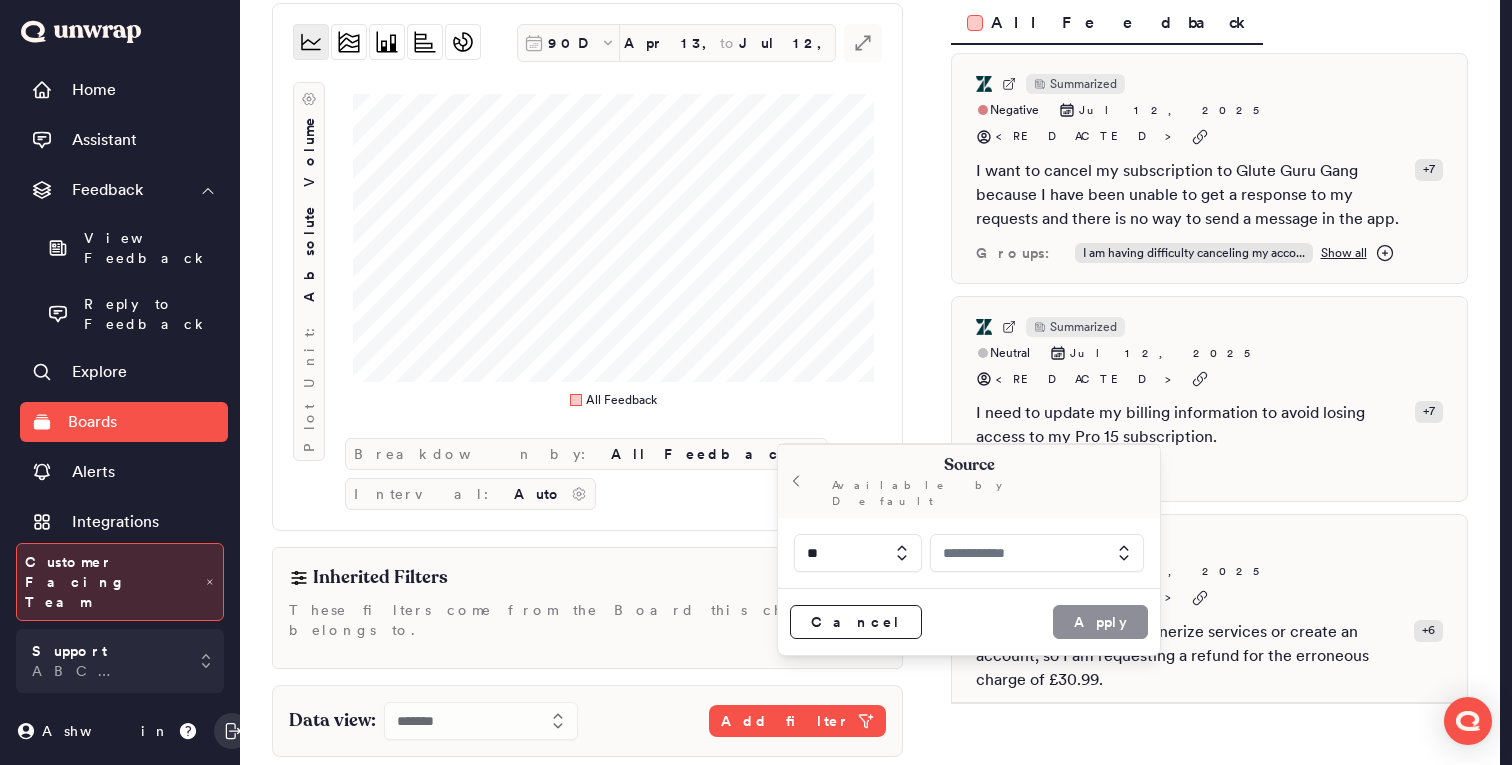 click at bounding box center [1037, 553] 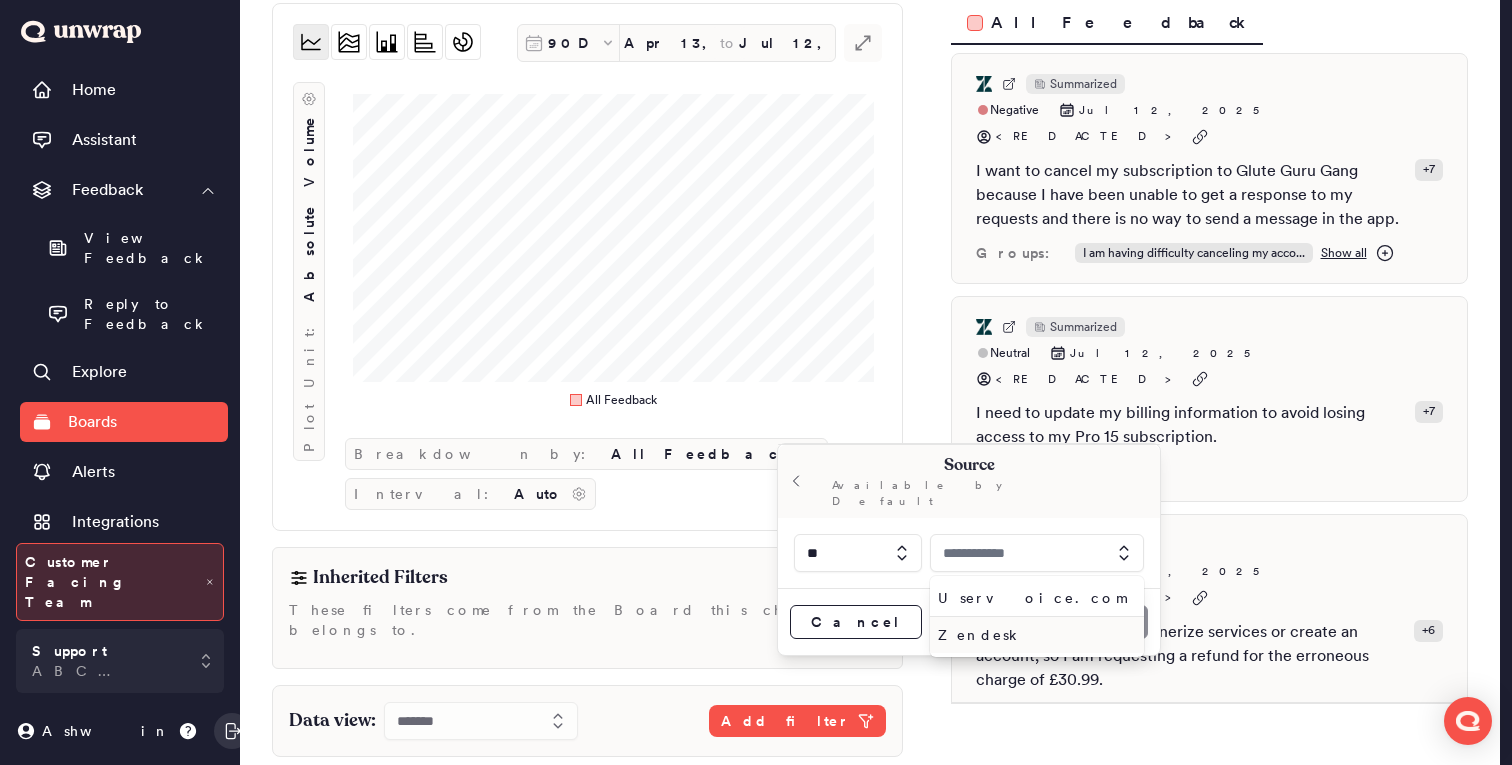 click on "Zendesk" at bounding box center (1033, 635) 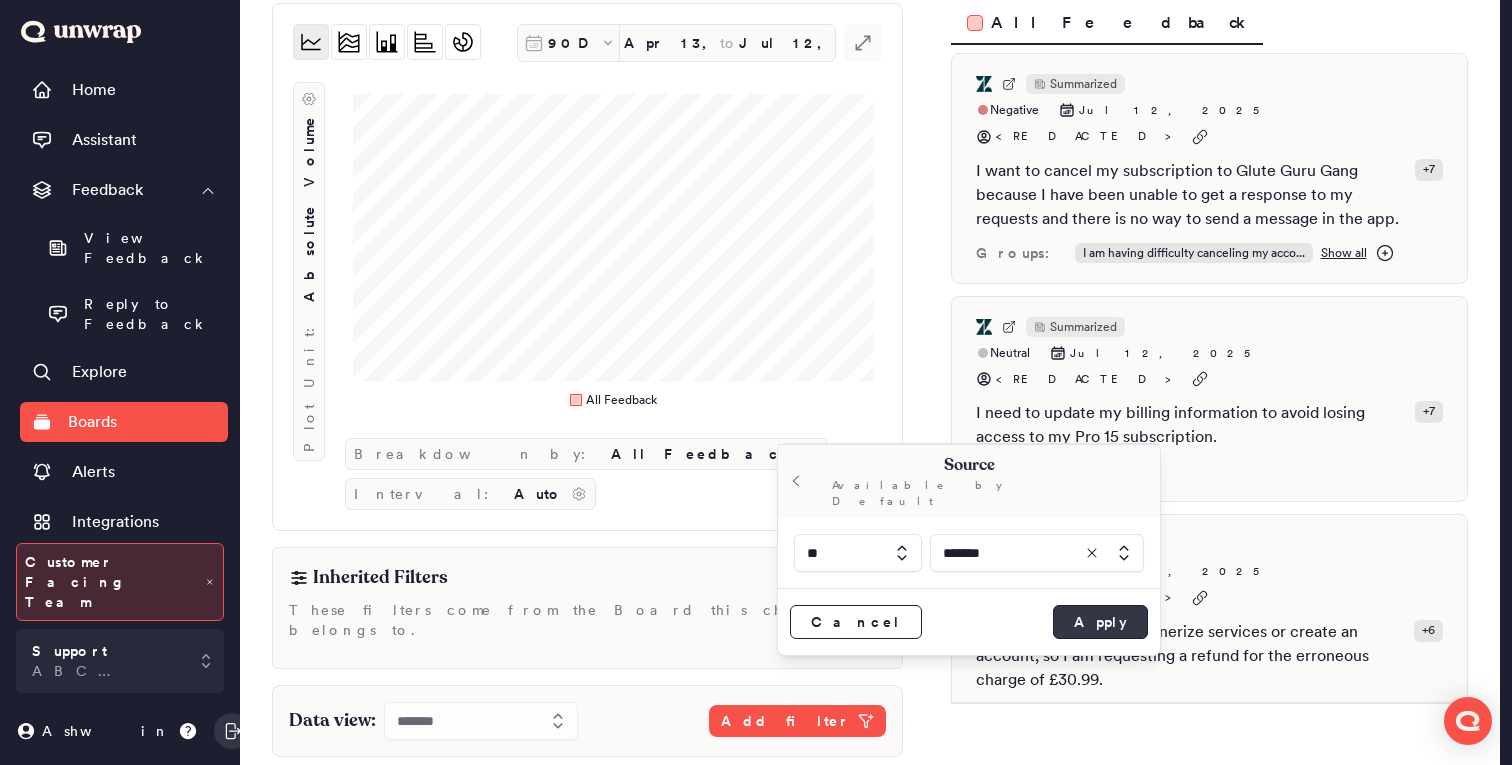 click on "Apply" at bounding box center (1100, 622) 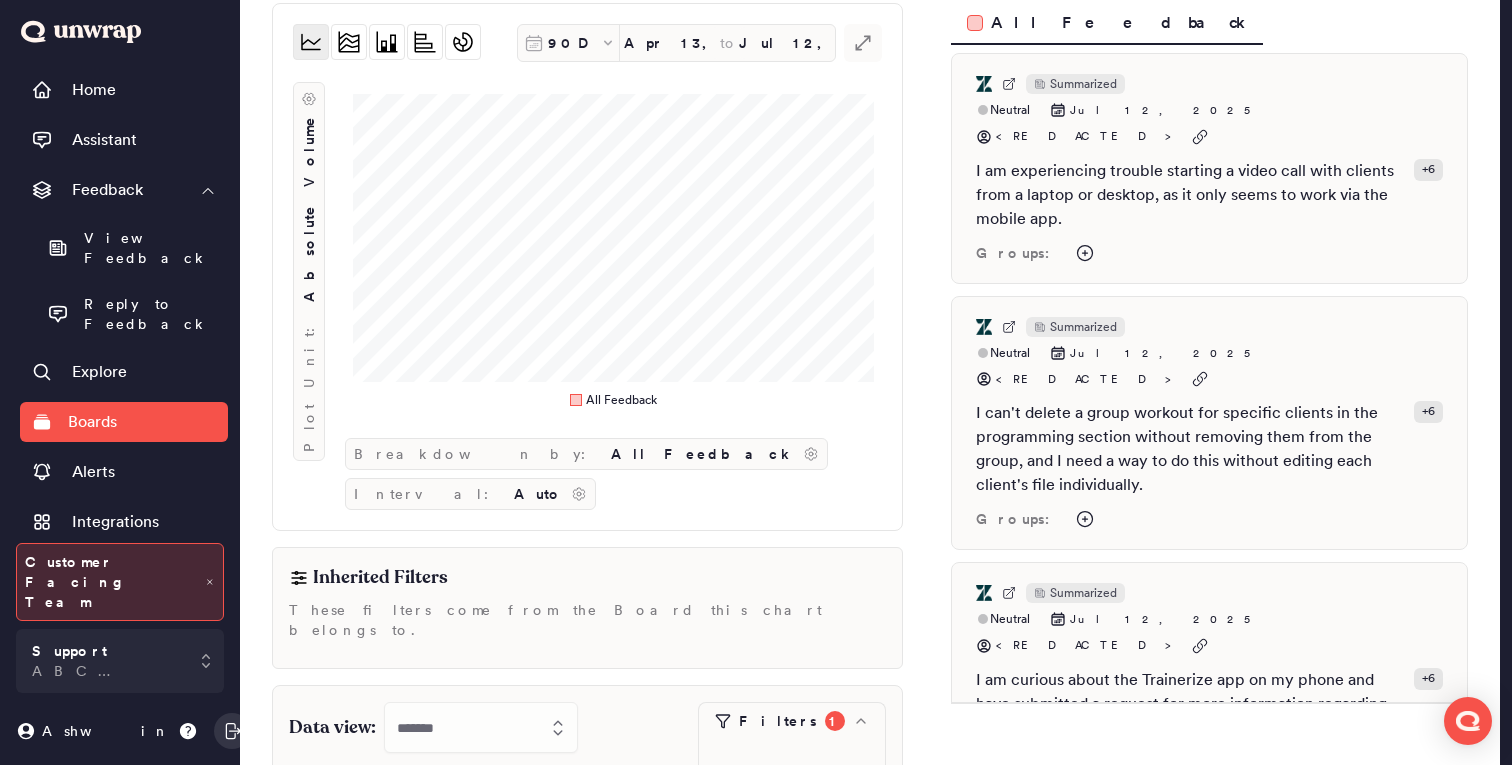 click on "90D Apr 13, 2025 to Jul 12, 2025
.st0 {
fill: #7e7d82;
}
Plot Unit: Absolute Volume All Feedback Breakdown by: All Feedback Interval: Auto" at bounding box center [587, 267] 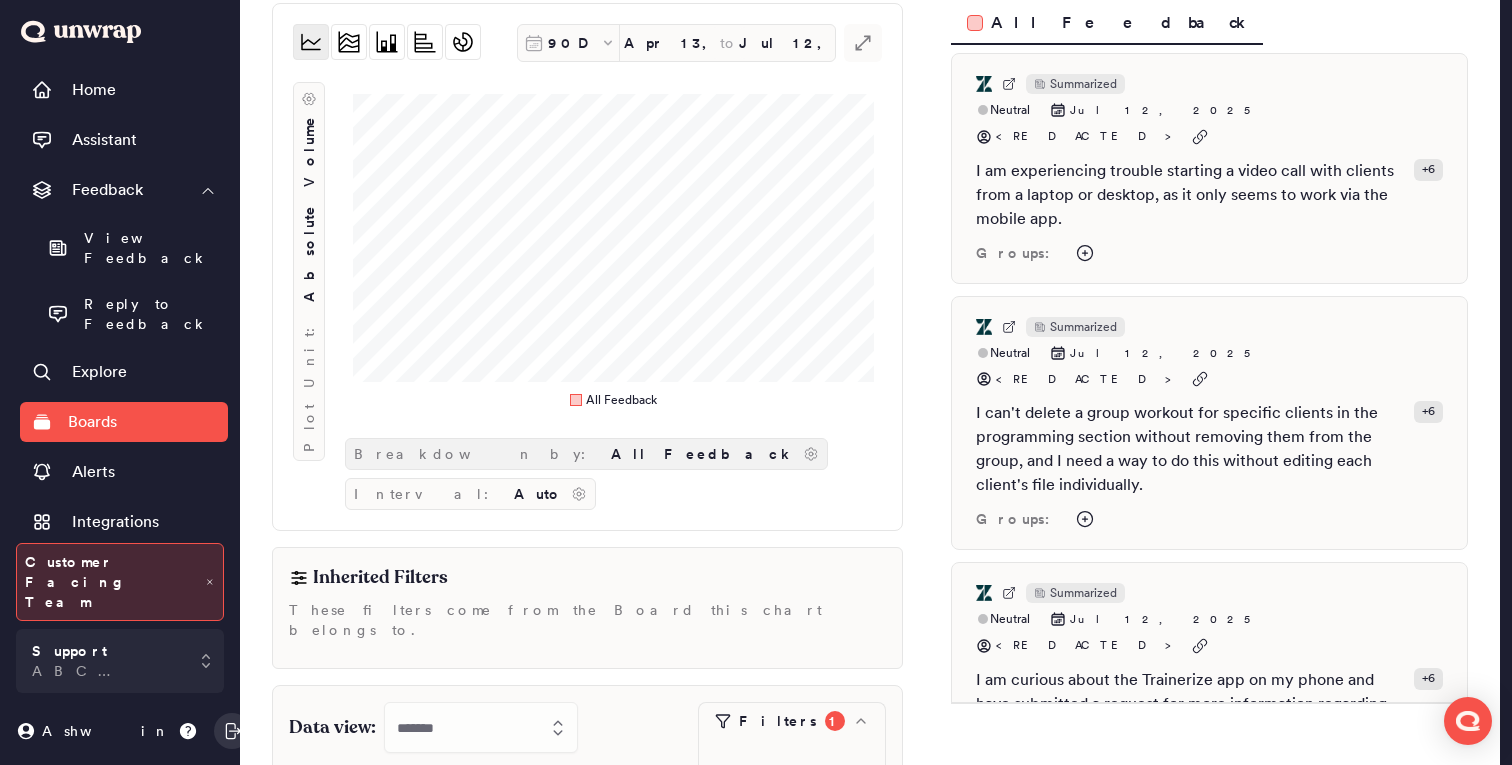 click on "Breakdown by: All Feedback" at bounding box center [586, 454] 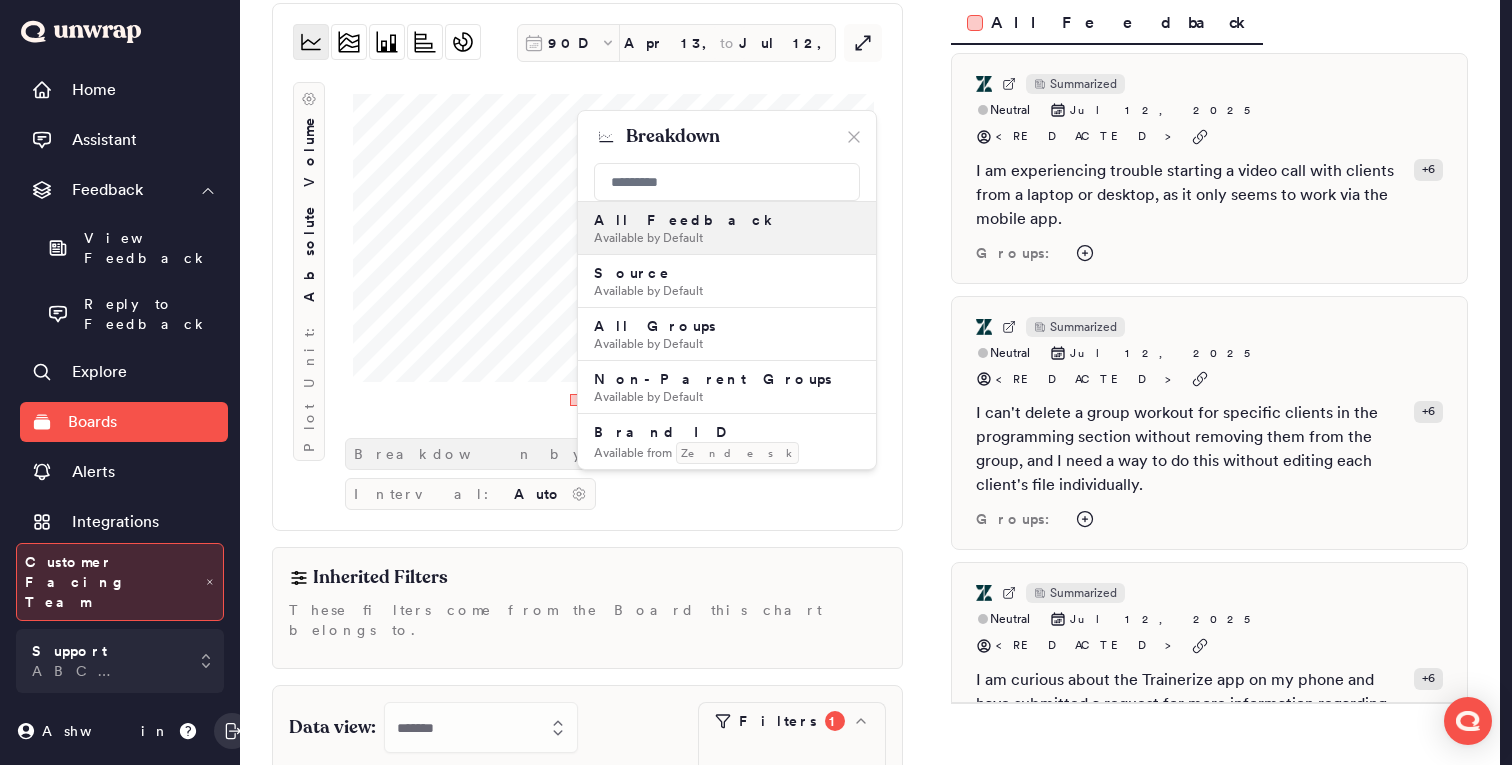 click on "Breakdown by: All Feedback" at bounding box center (586, 454) 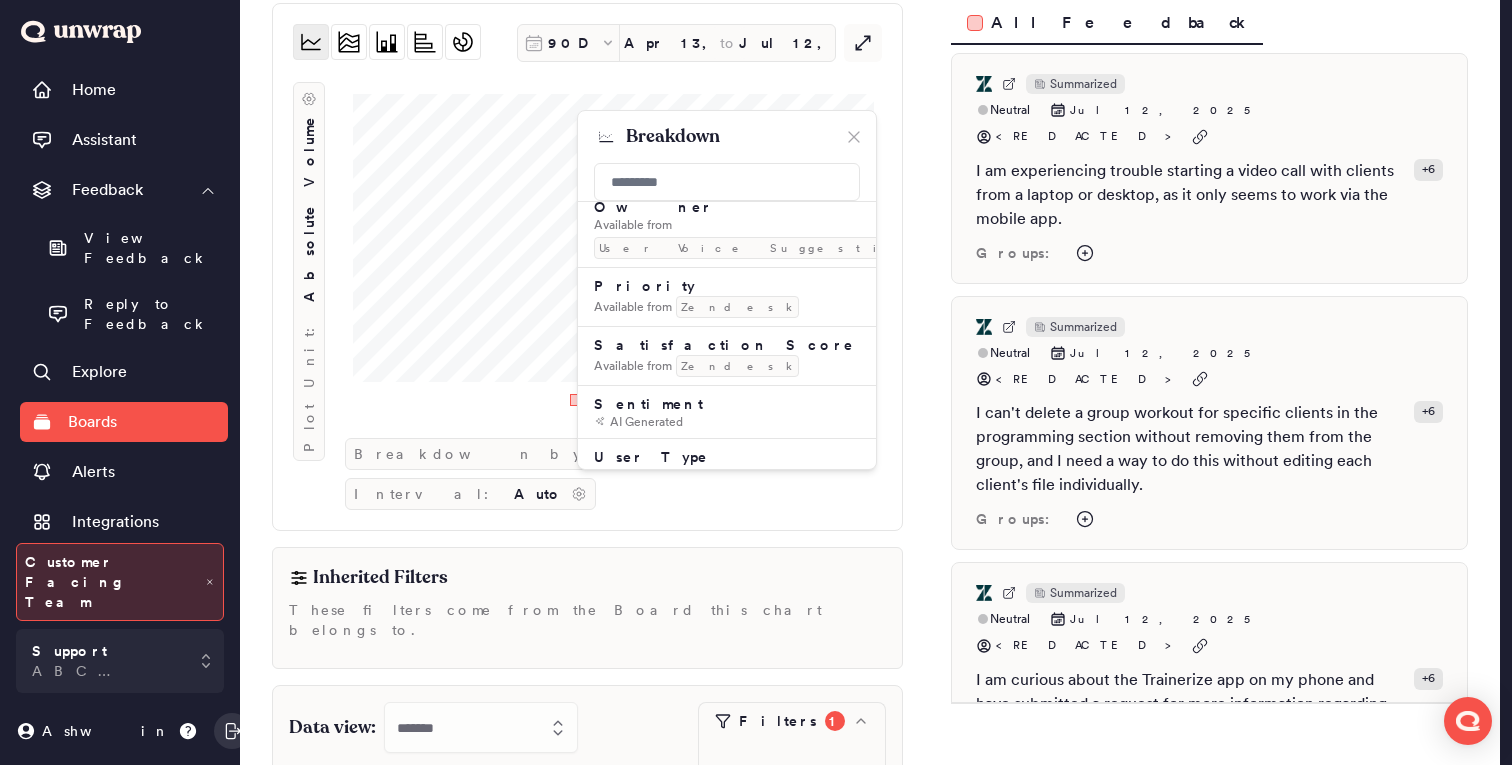 scroll, scrollTop: 812, scrollLeft: 0, axis: vertical 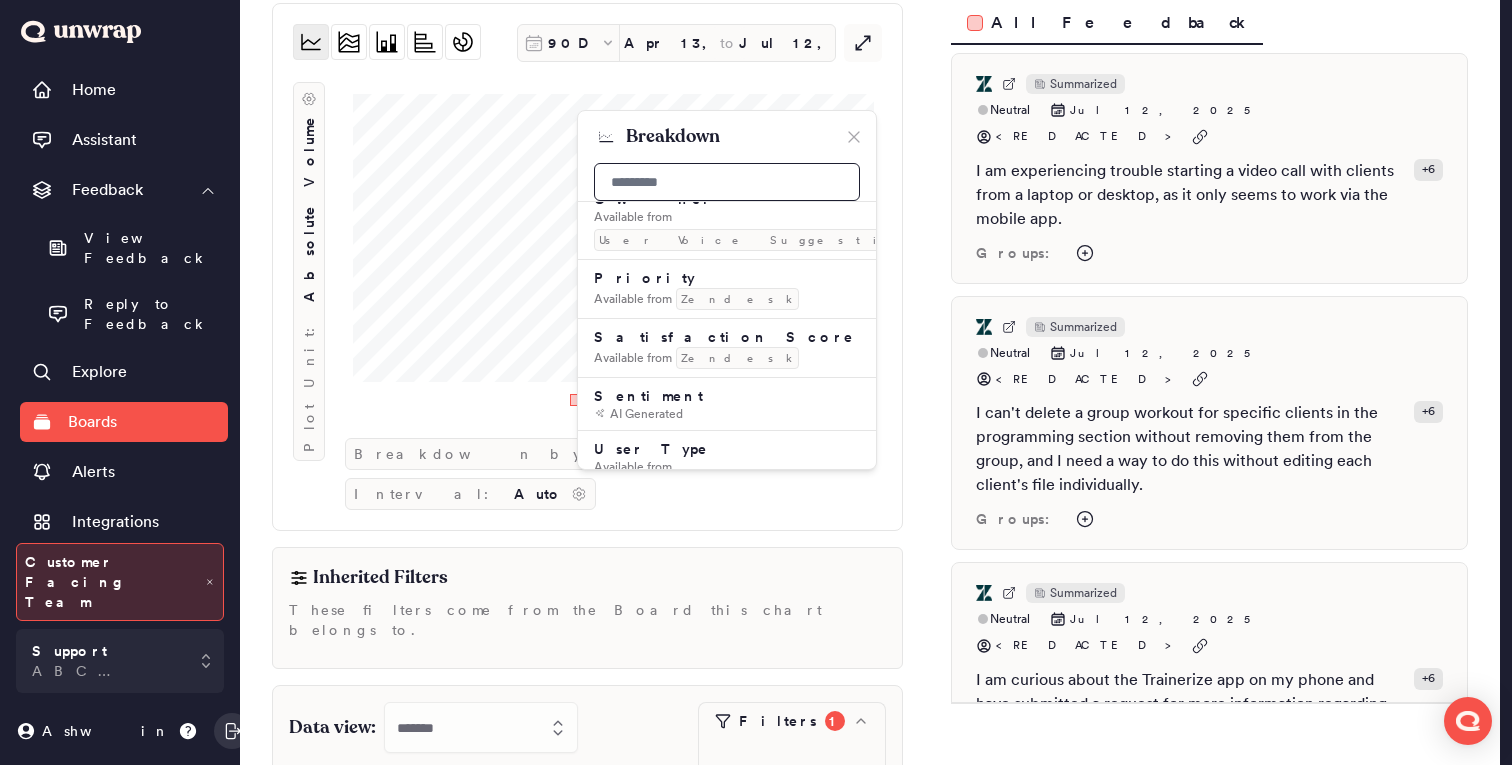 click at bounding box center [727, 182] 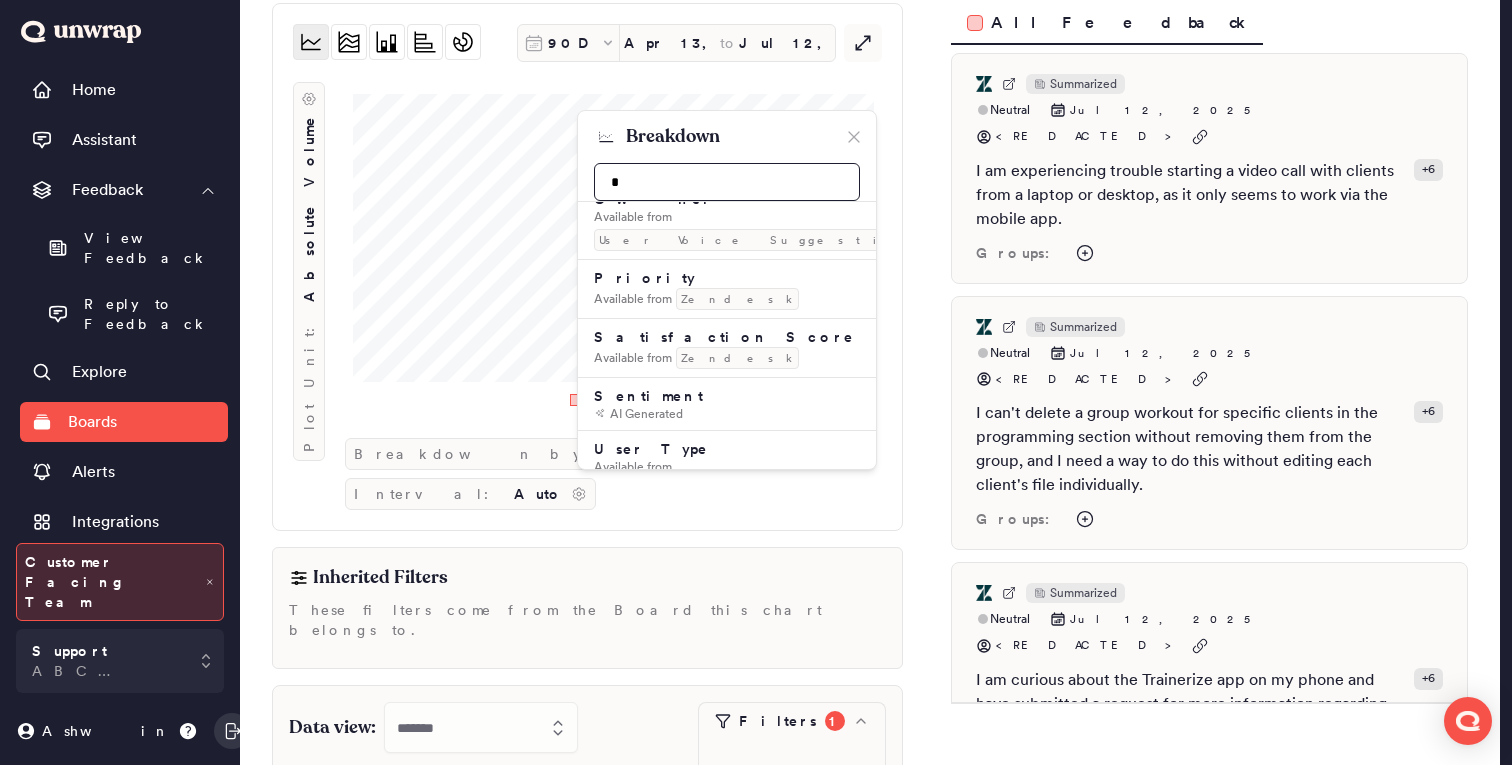 scroll, scrollTop: 0, scrollLeft: 0, axis: both 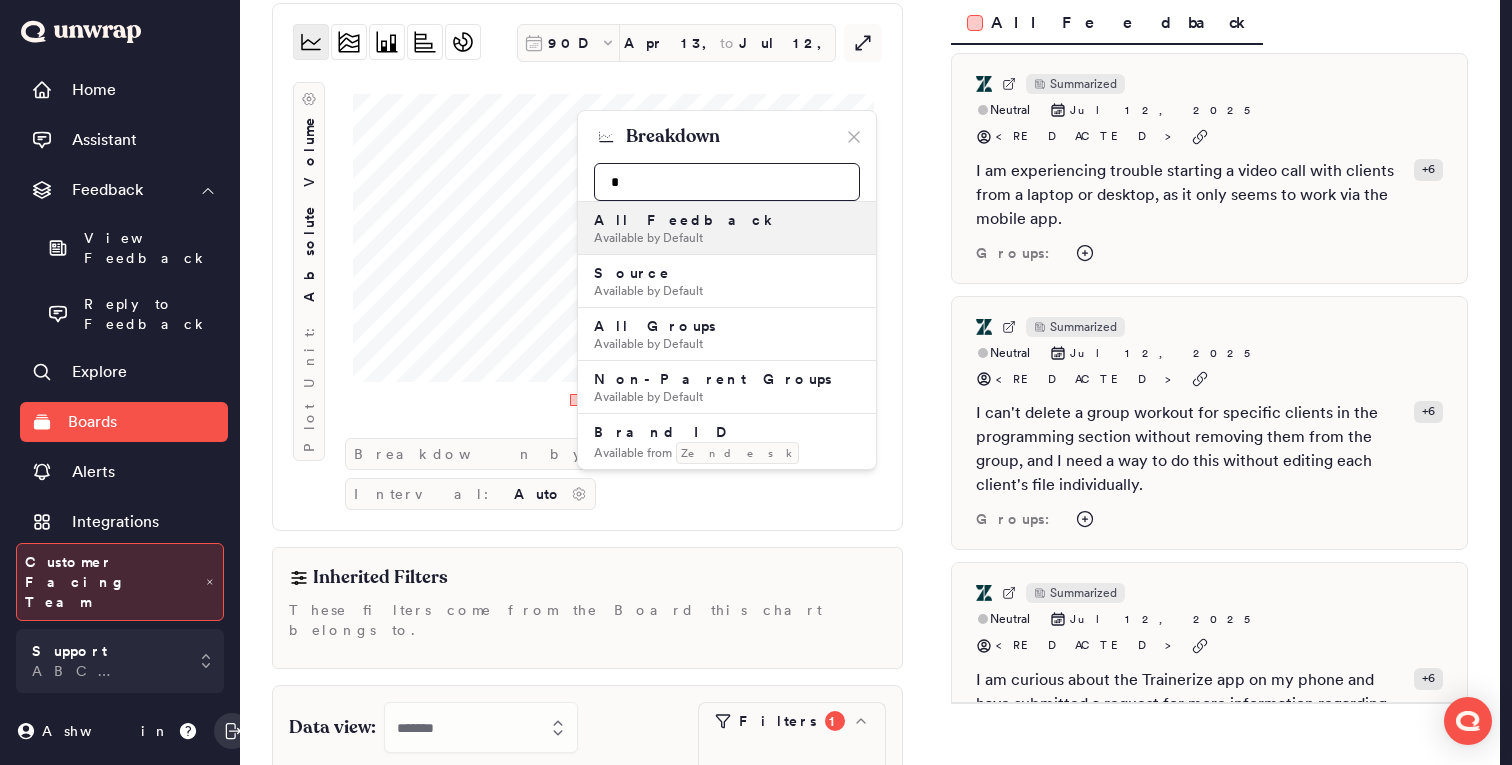 type on "**" 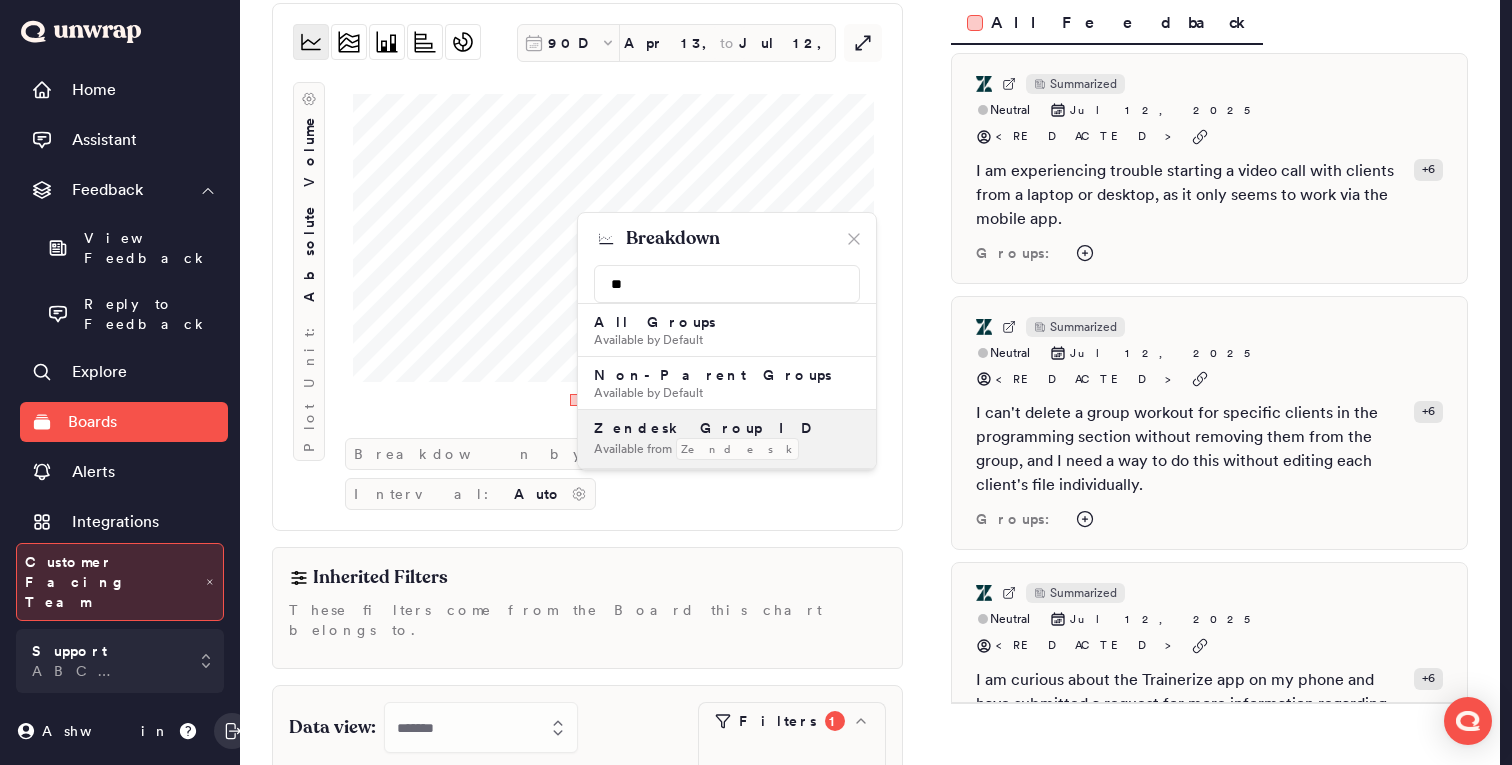 click on "Zendesk Group ID Available from Zendesk" at bounding box center (727, 439) 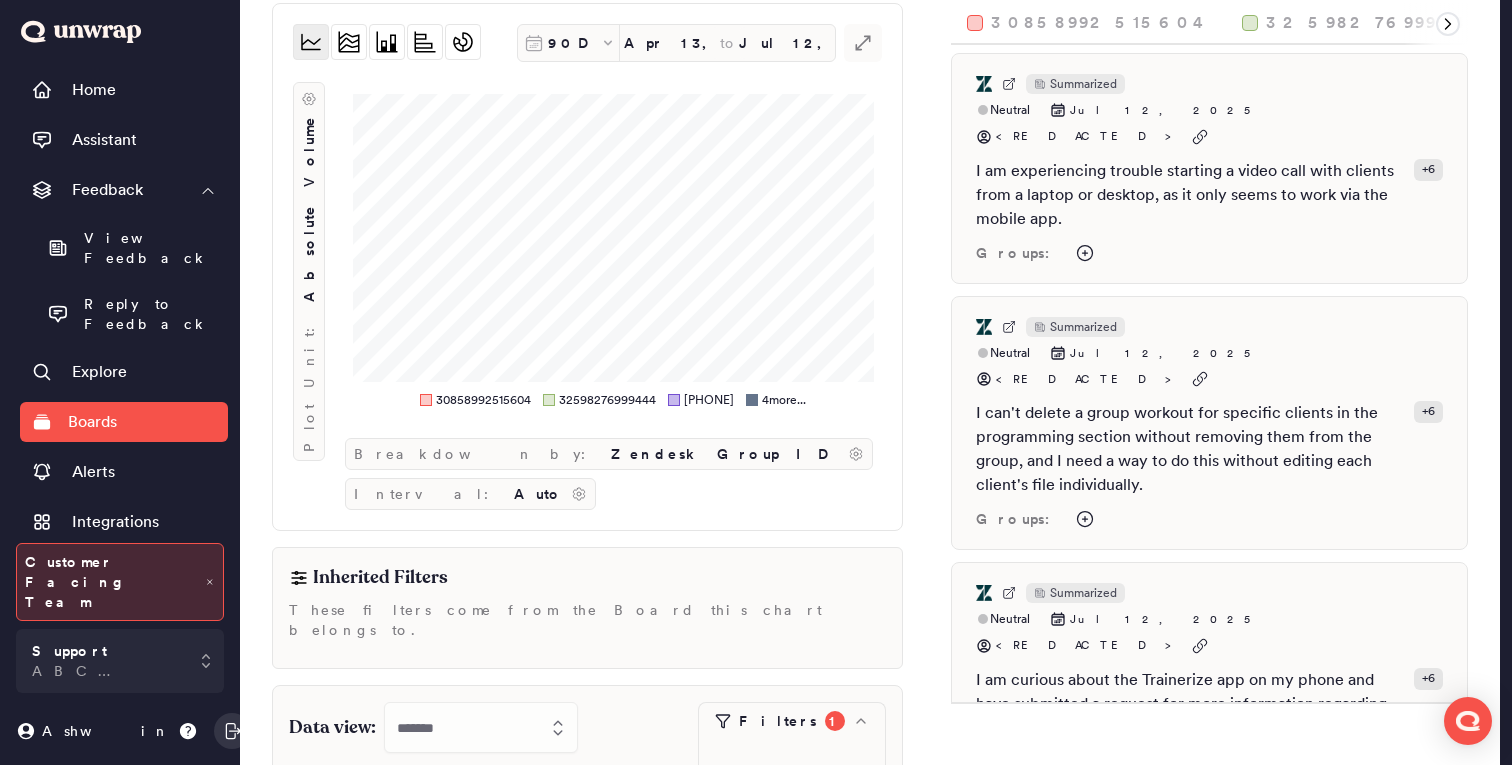 scroll, scrollTop: 0, scrollLeft: 0, axis: both 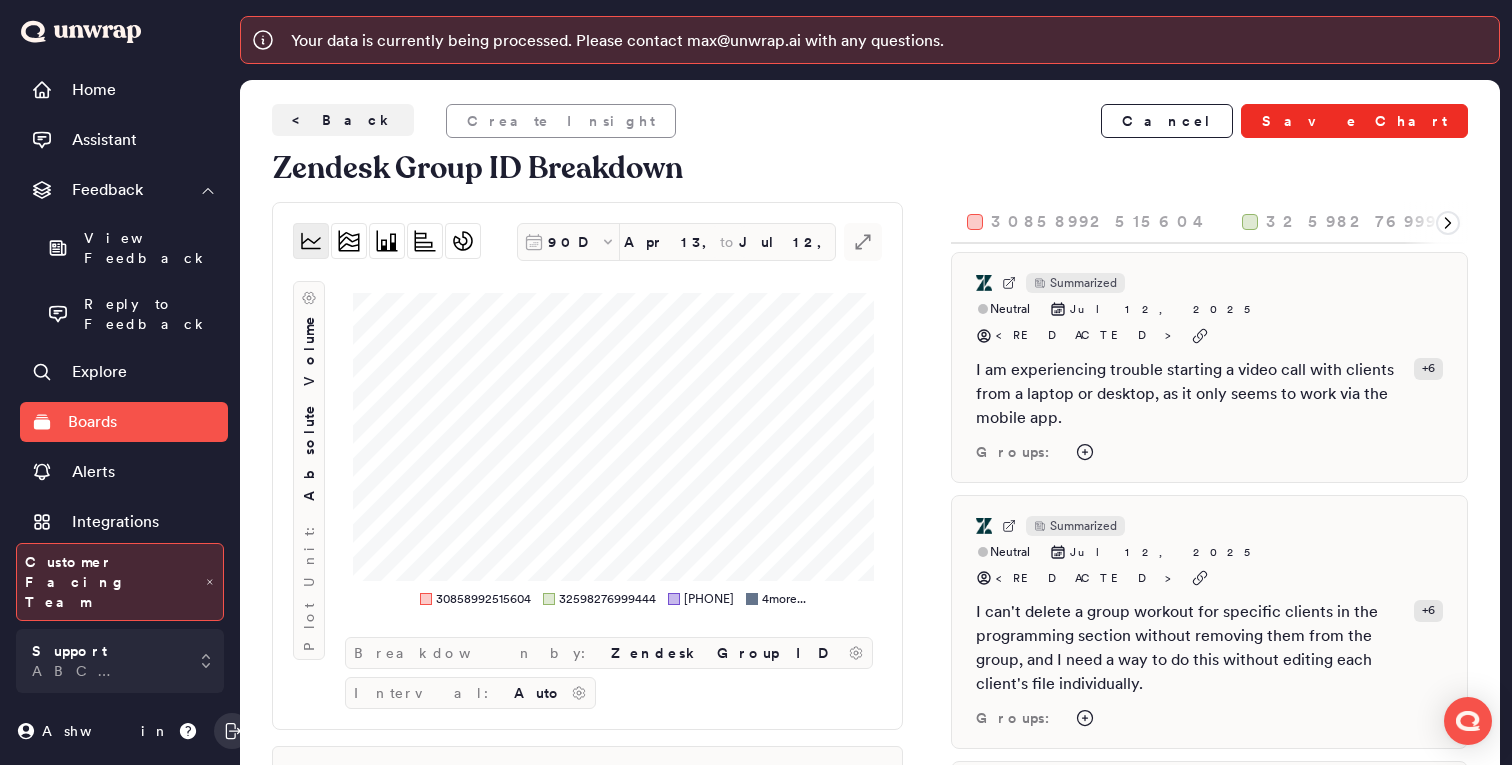 click on "Save Chart" at bounding box center [1354, 121] 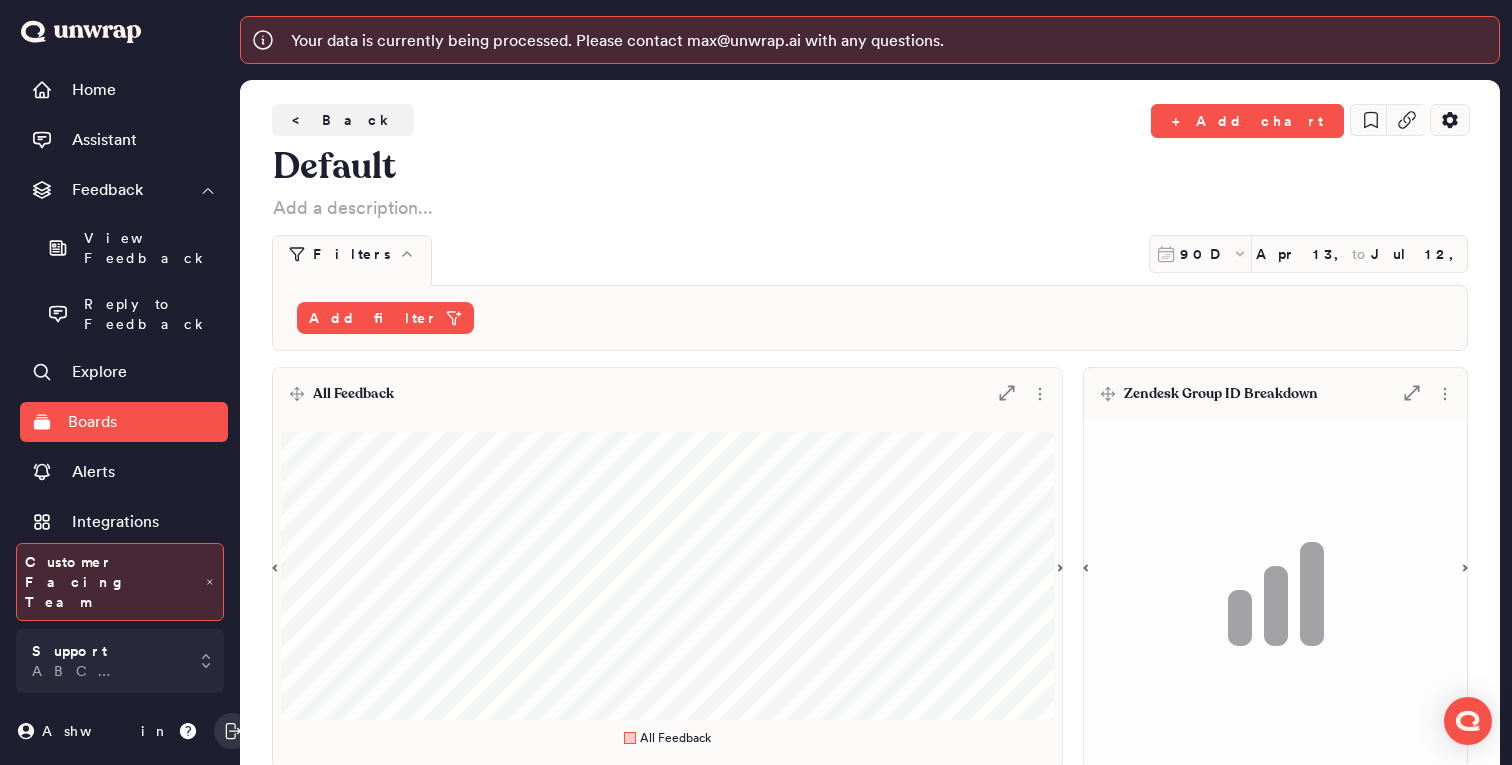 scroll, scrollTop: 68, scrollLeft: 0, axis: vertical 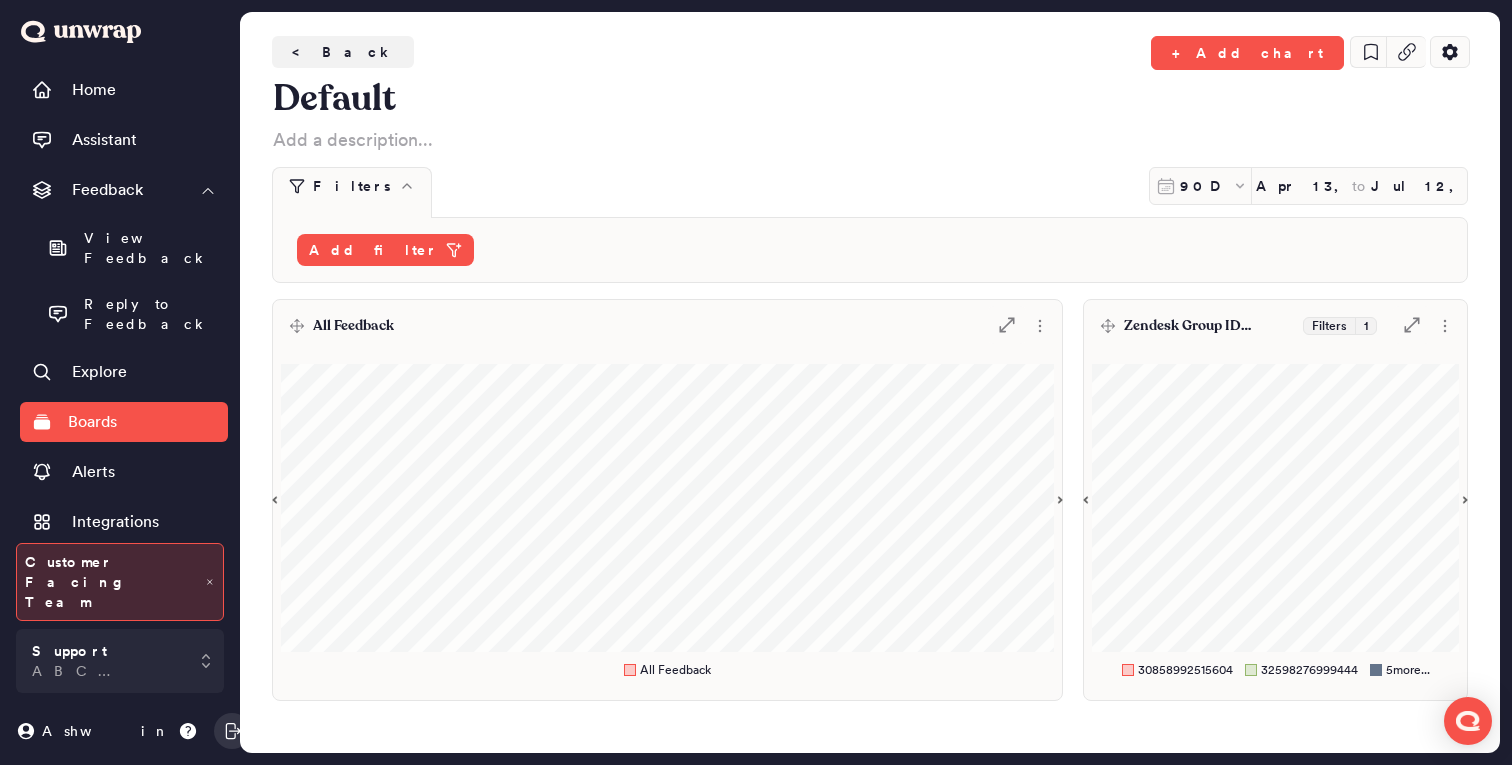 click on "Zendesk Group ID Breakdown" at bounding box center [1209, 326] 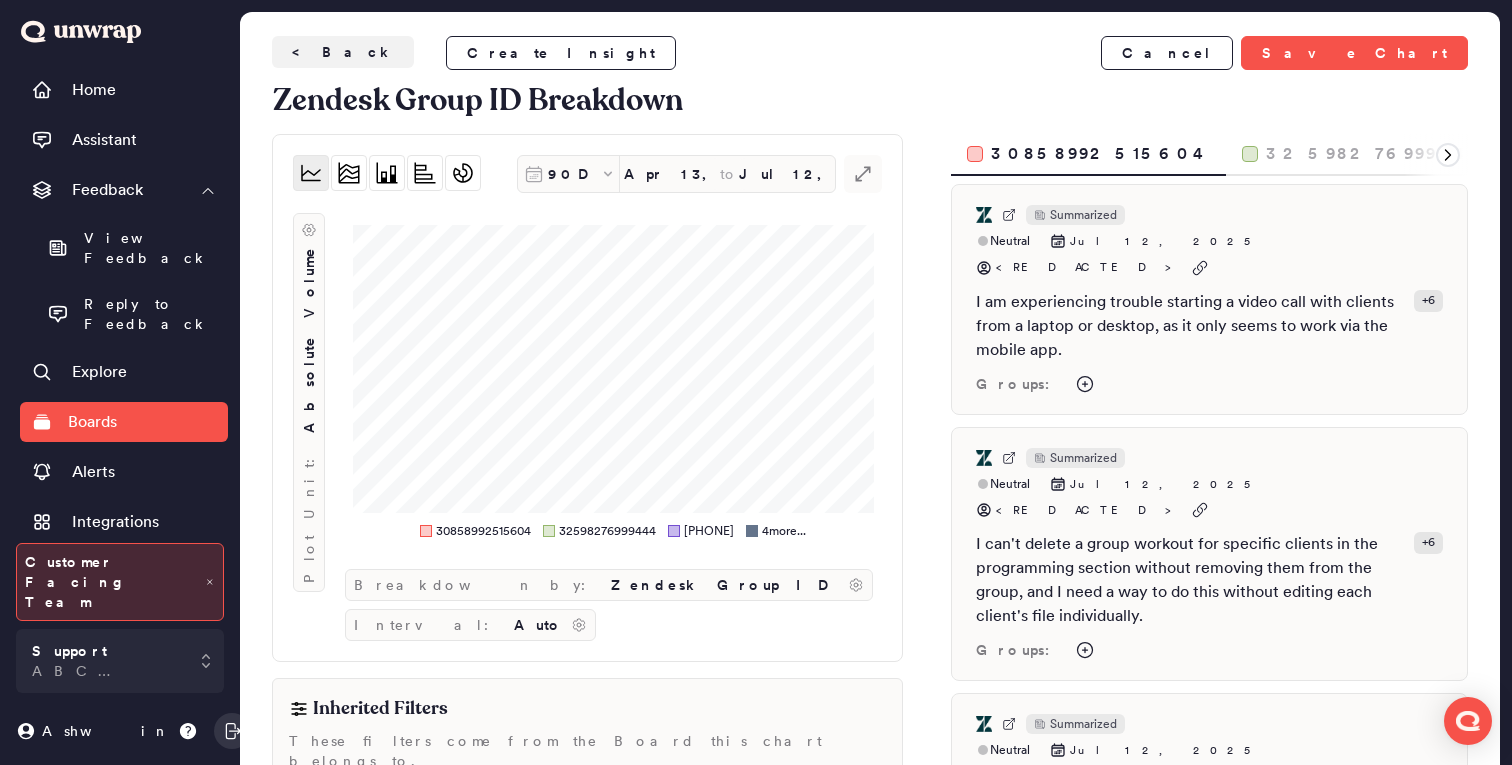 scroll, scrollTop: 279, scrollLeft: 0, axis: vertical 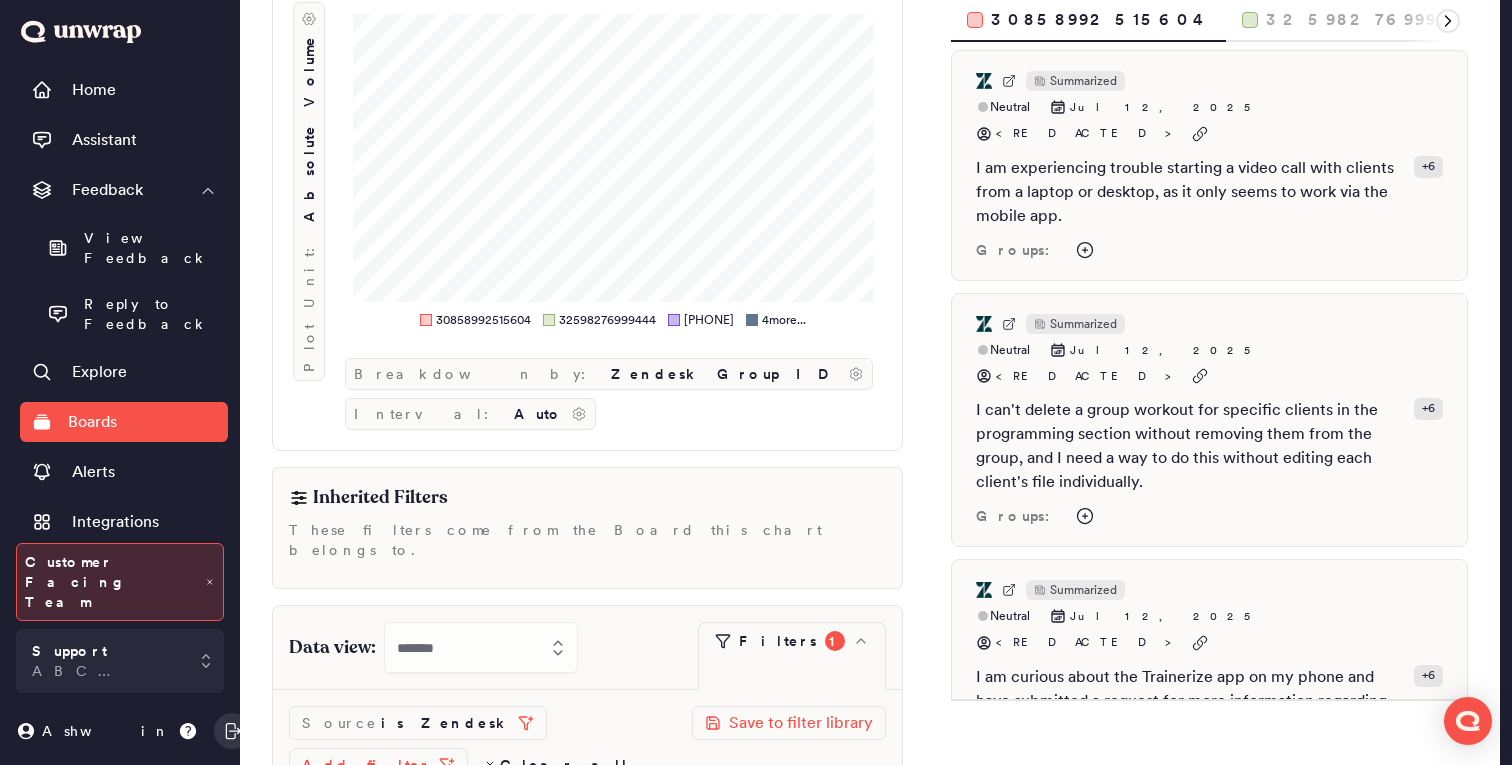 click on "Add filter" at bounding box center [366, 765] 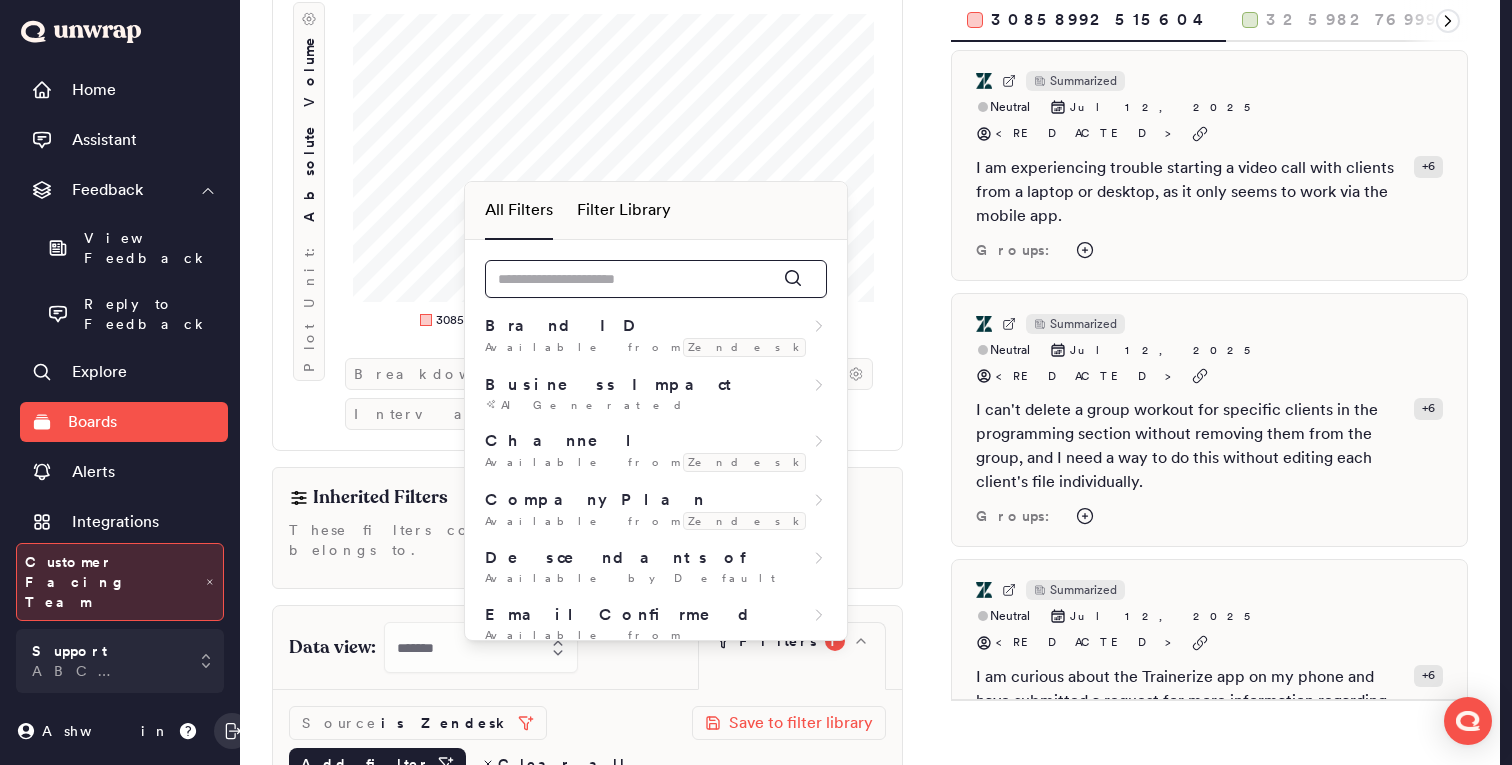 click at bounding box center [656, 279] 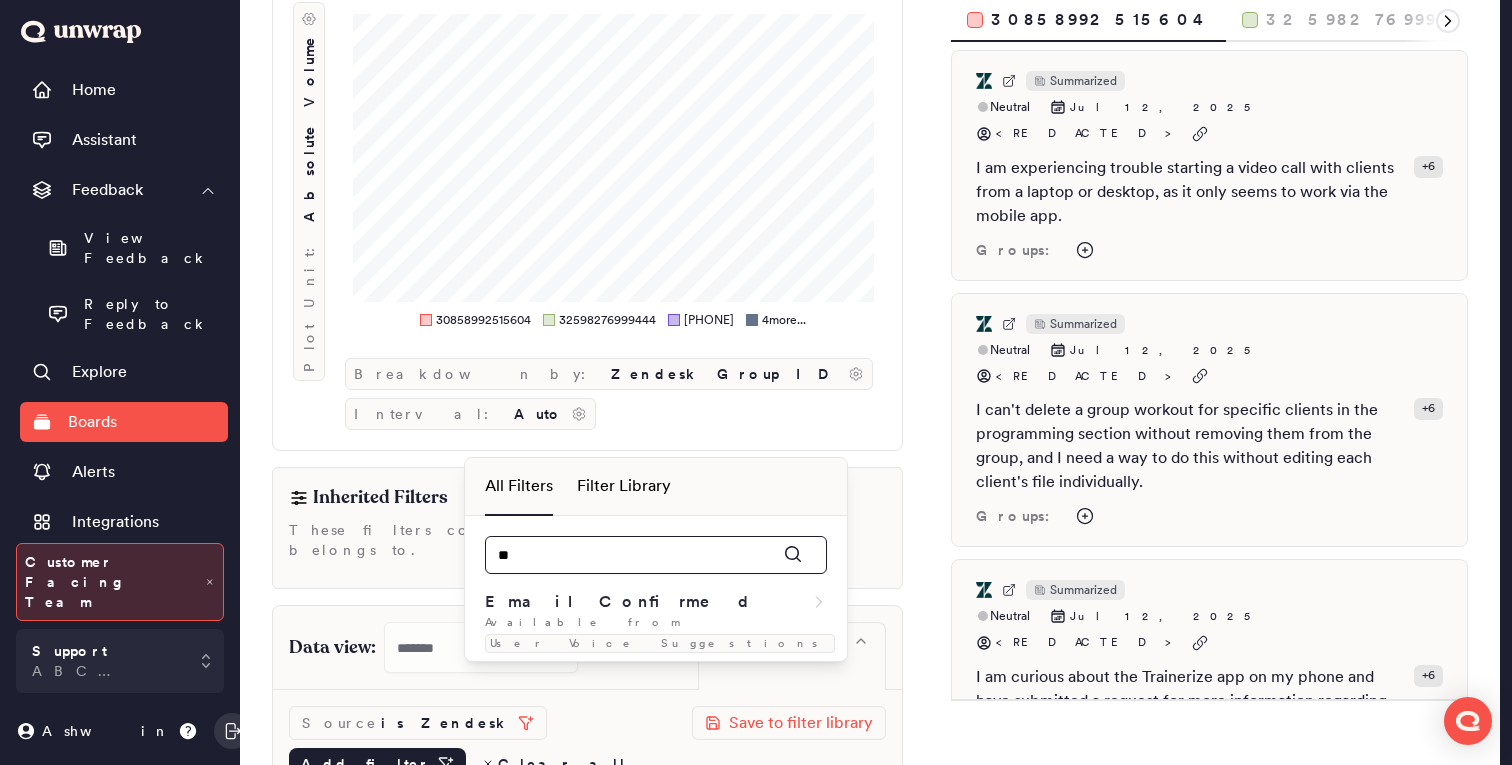 type on "*" 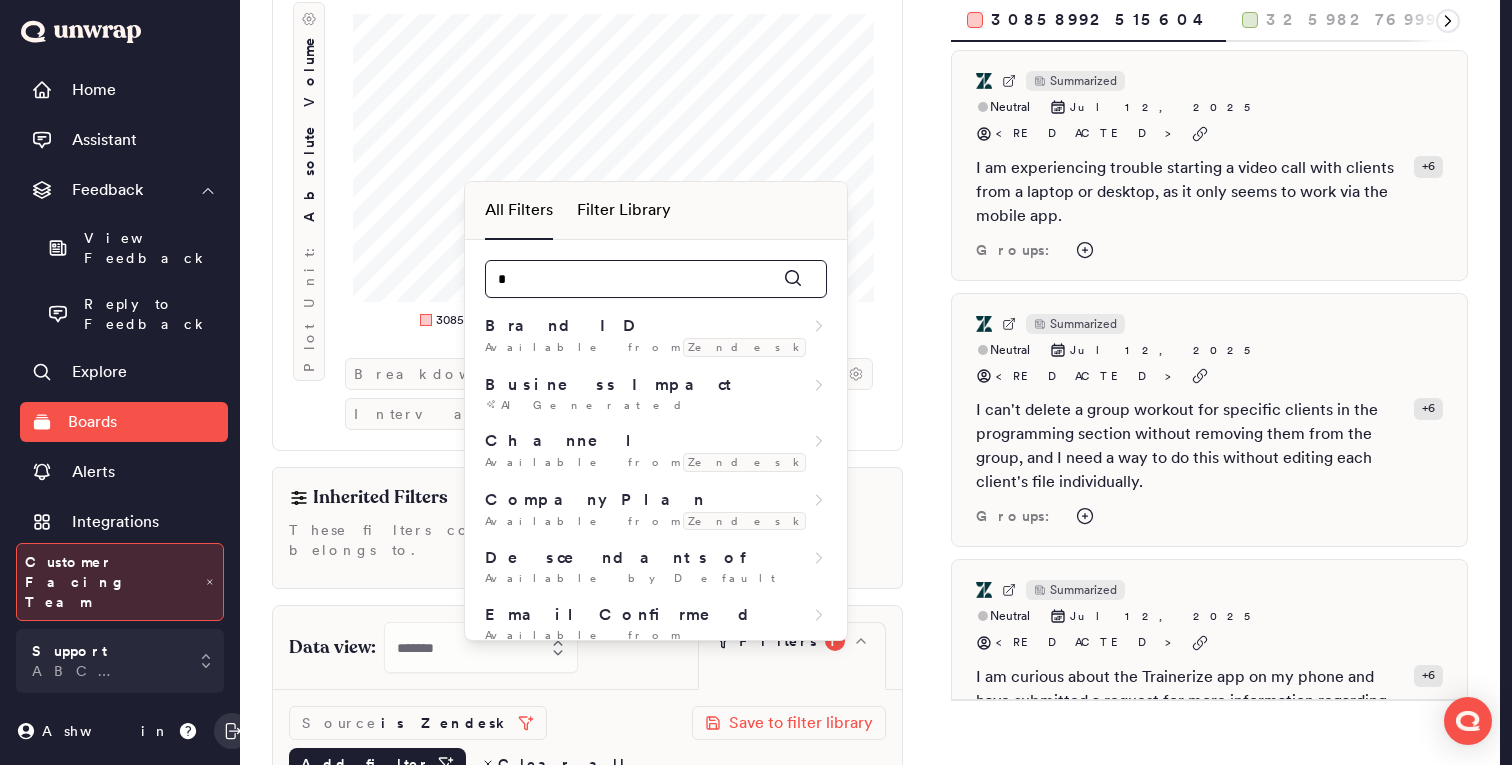 type on "**" 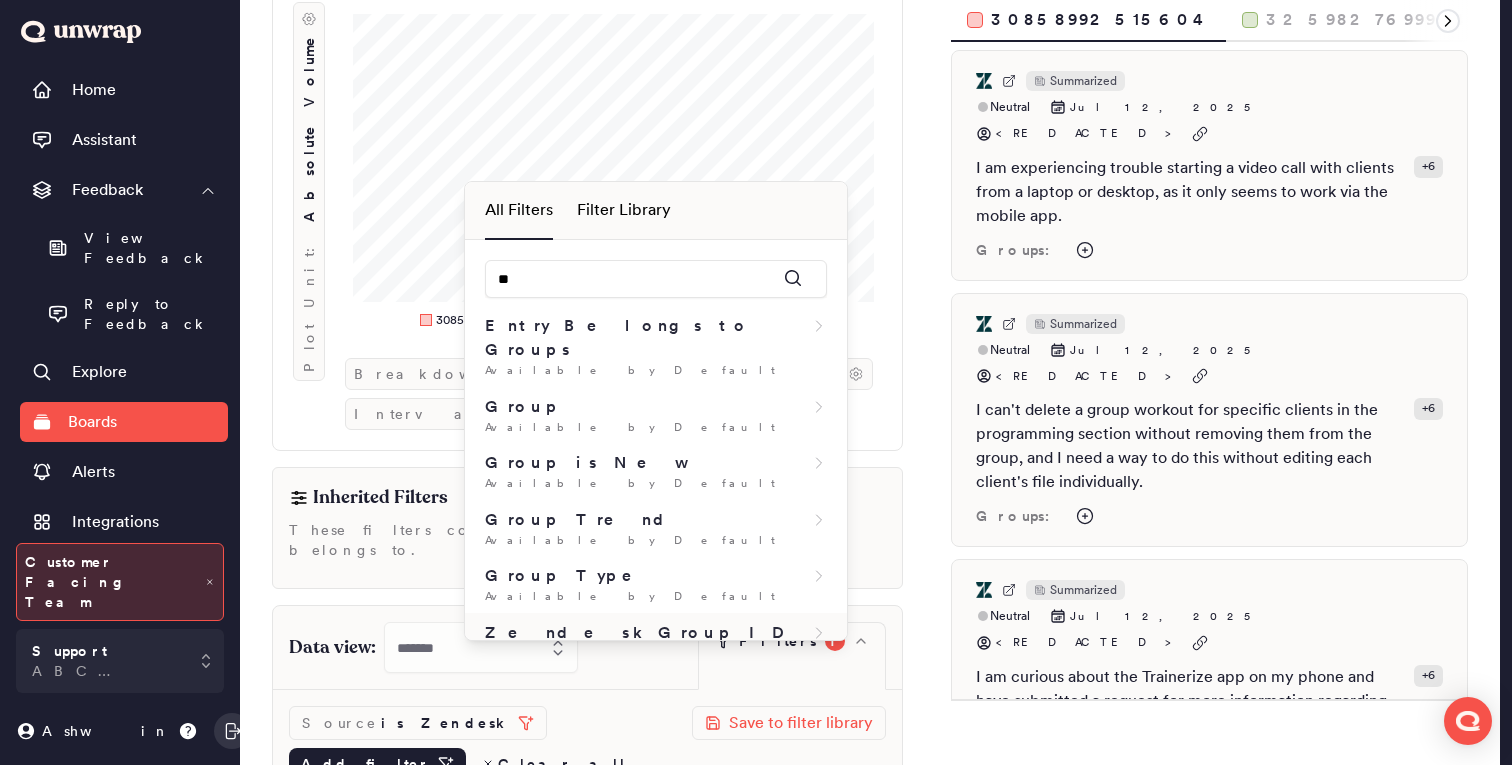 click on "Zendesk Group ID Available from Zendesk" at bounding box center [656, 642] 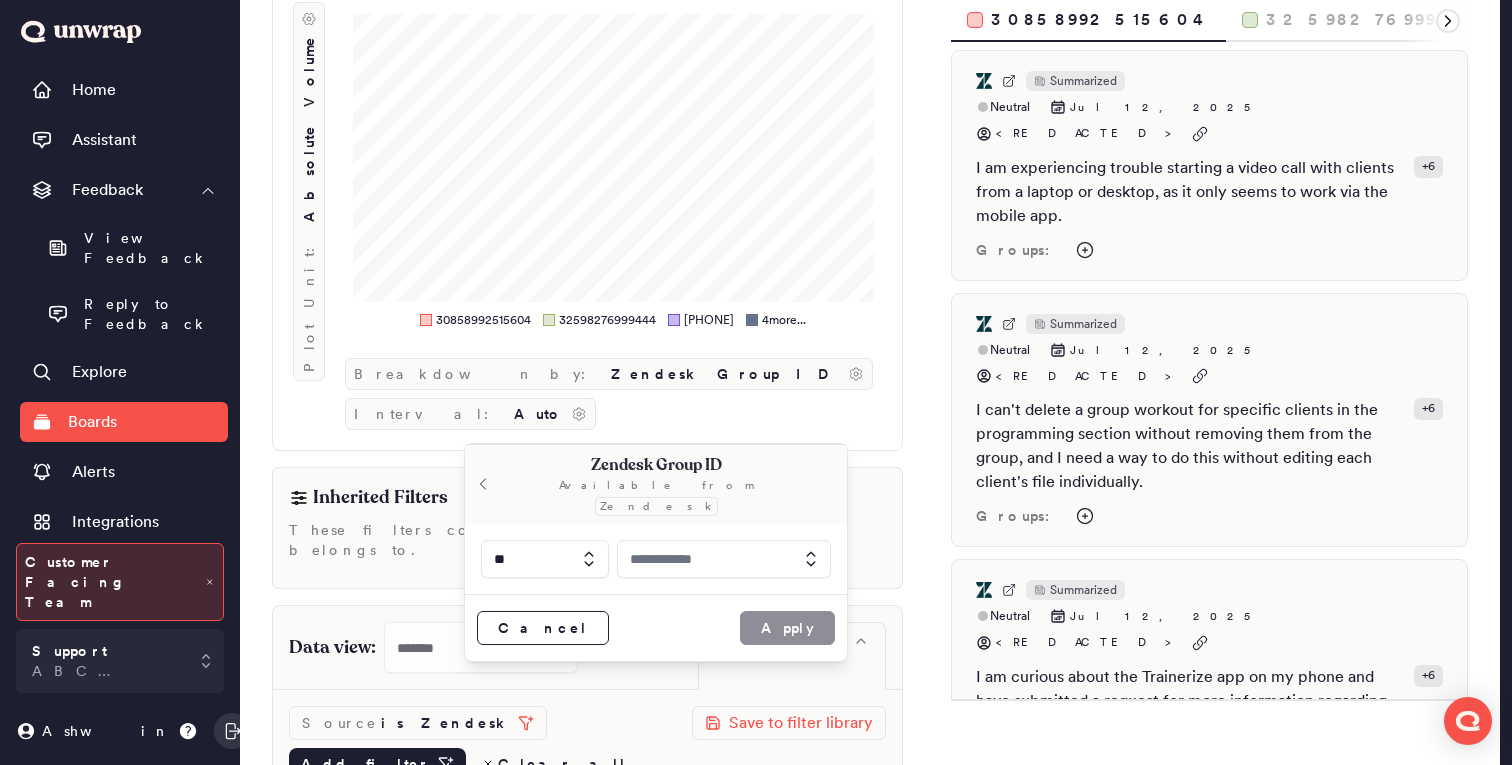 click at bounding box center [724, 559] 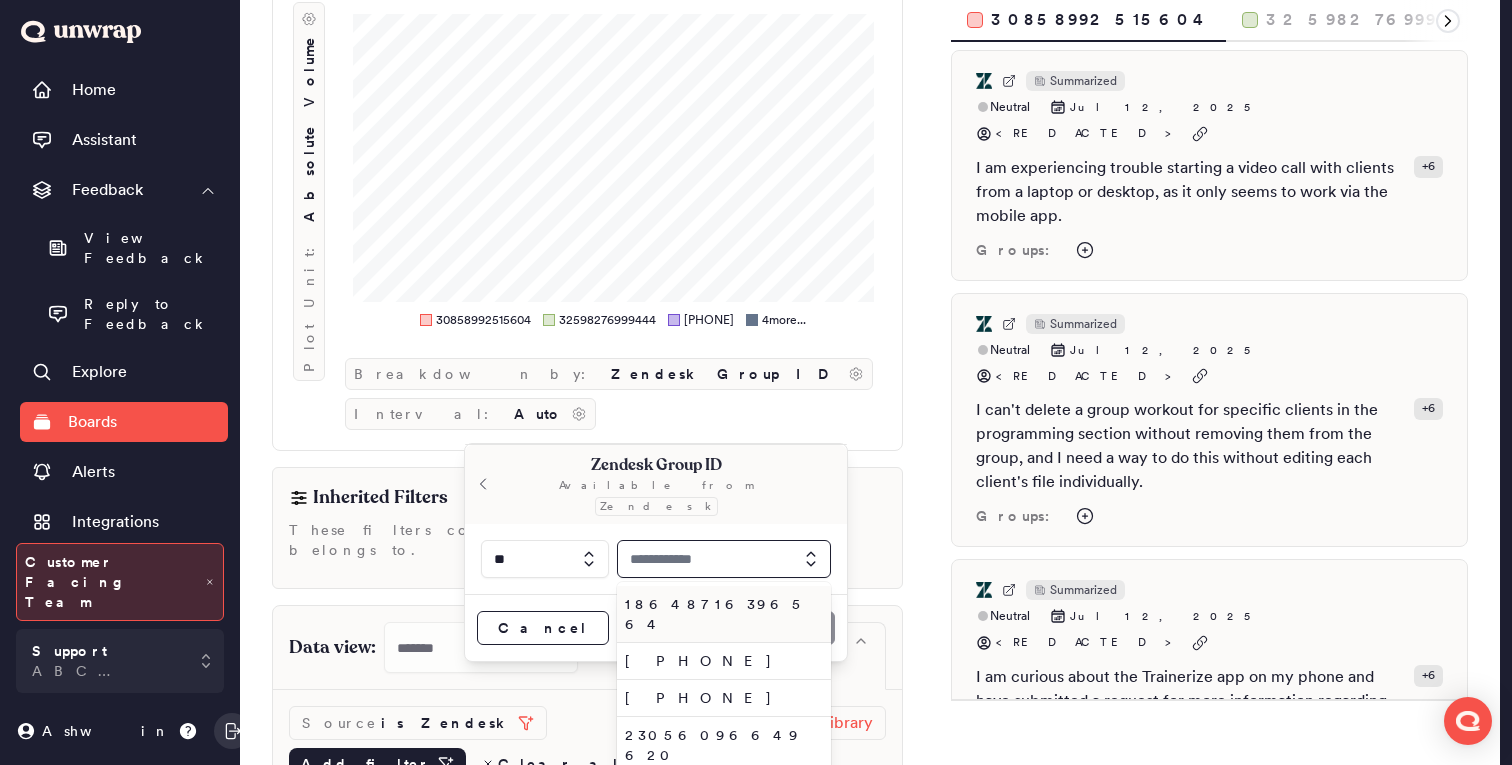 paste on "**********" 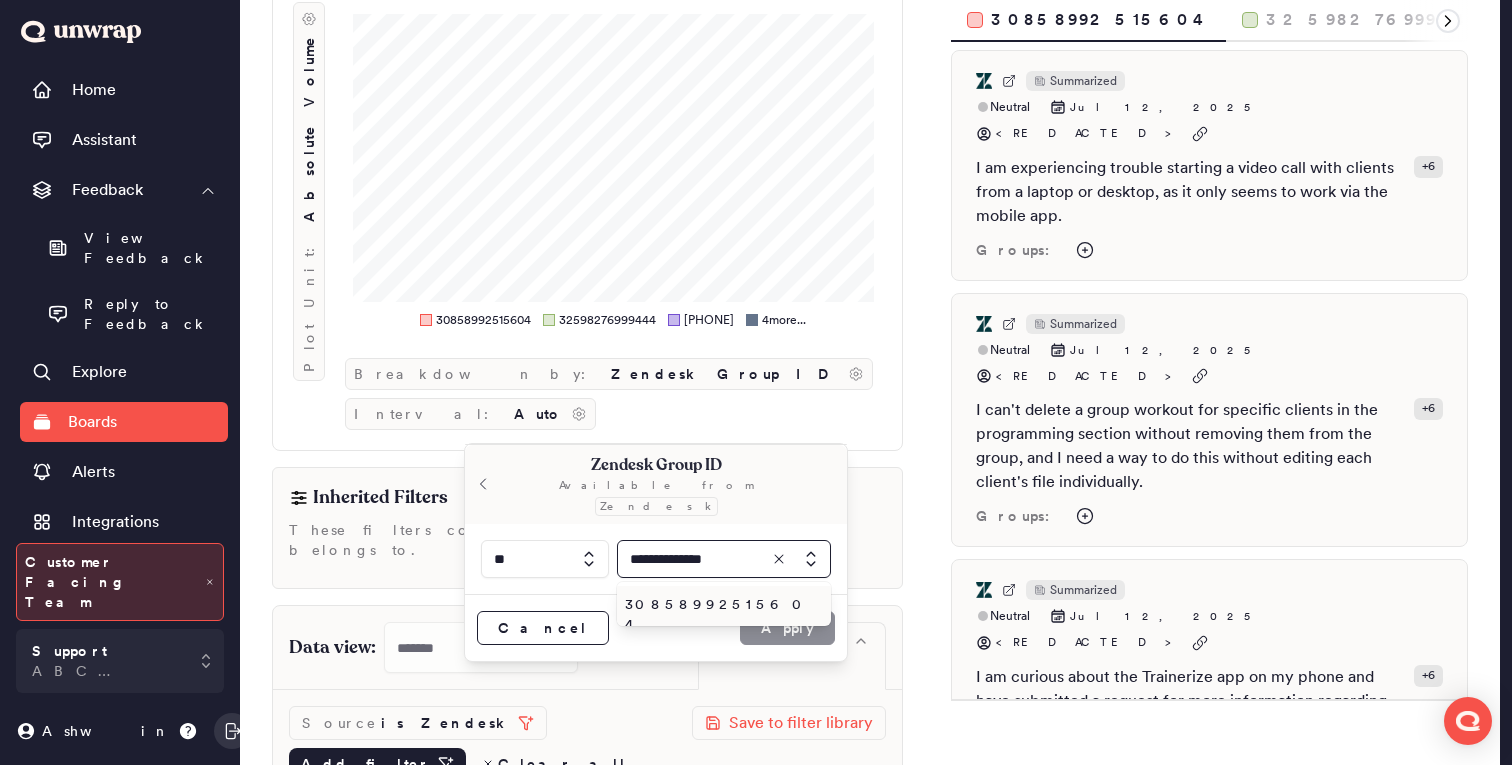 type on "**********" 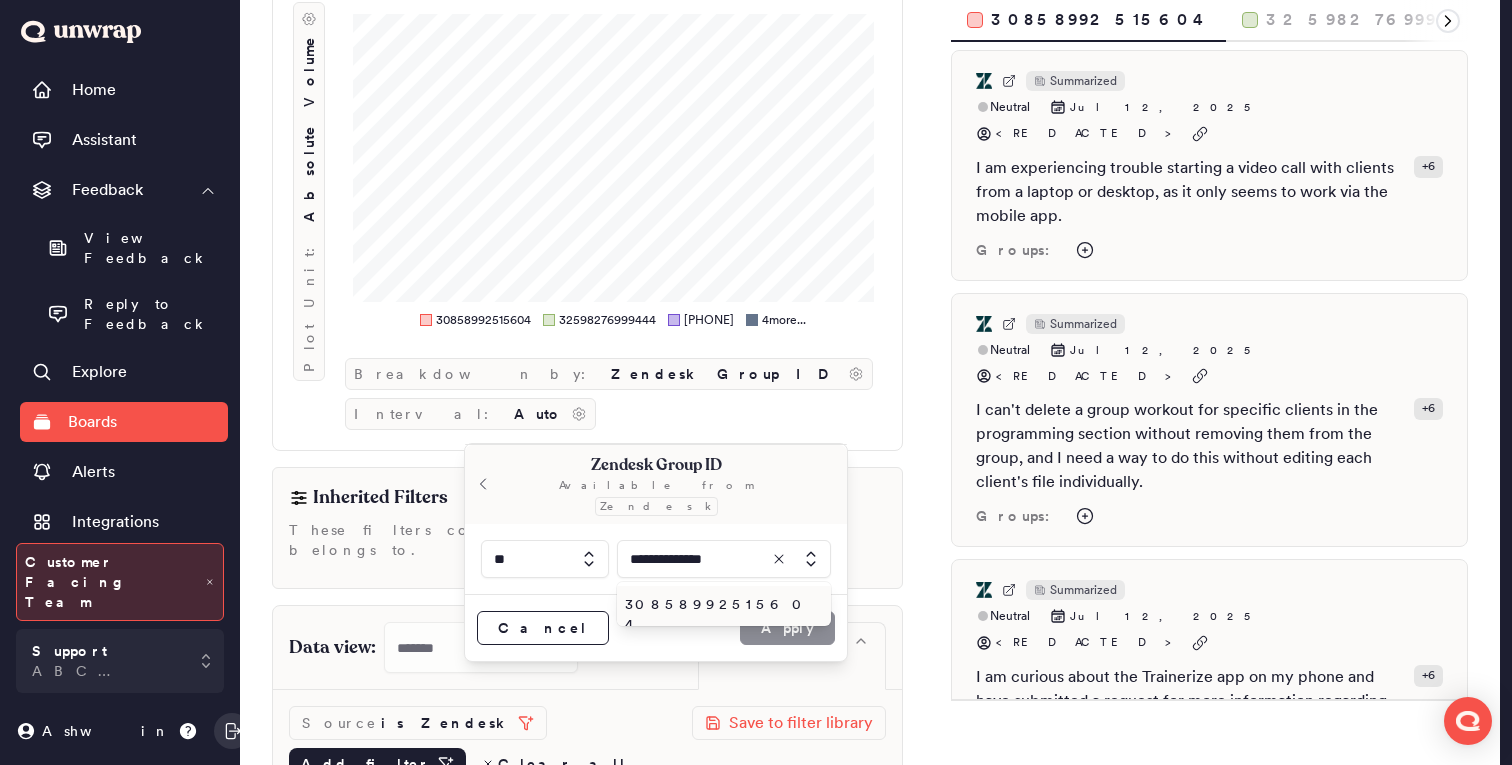 click on "30858992515604" at bounding box center (720, 614) 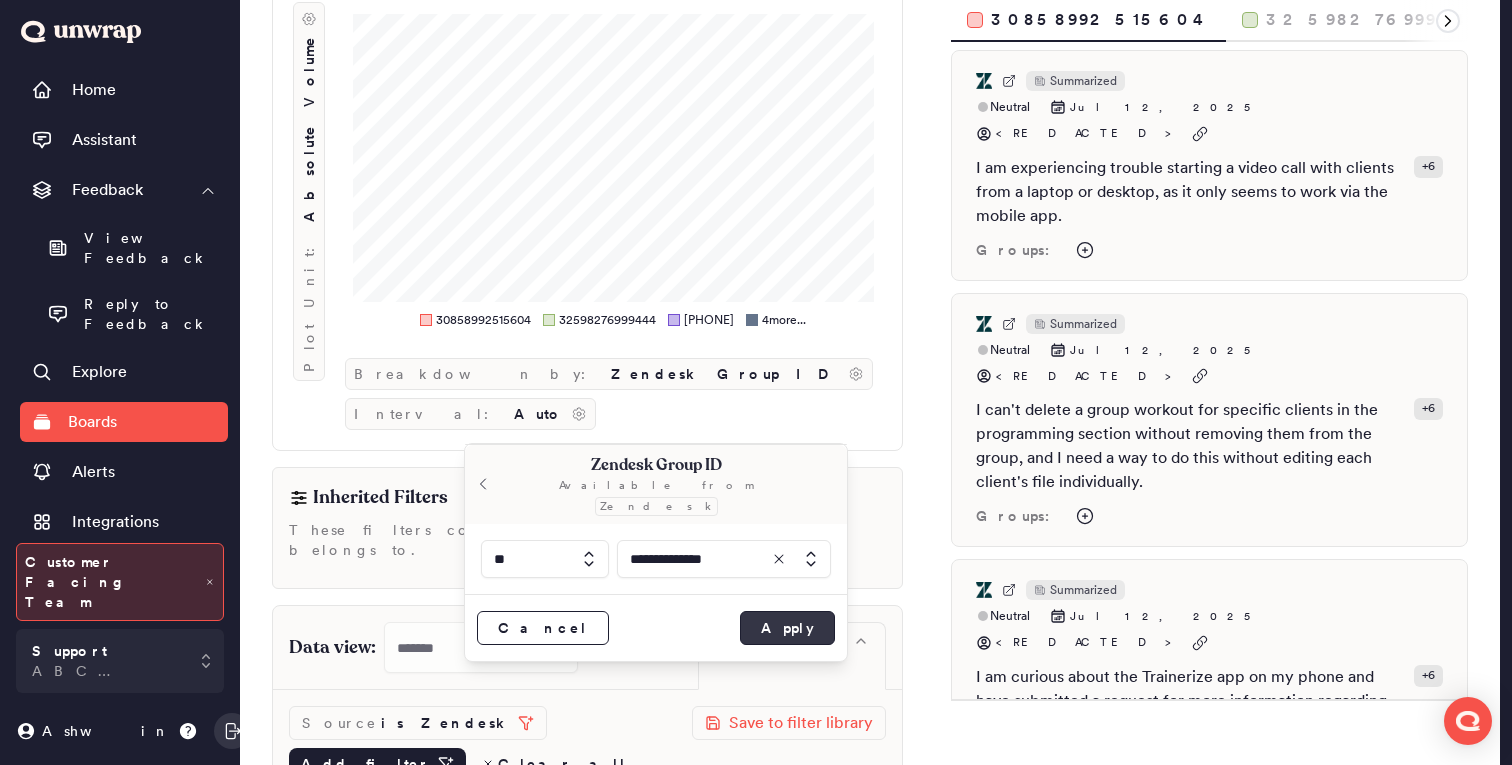 click on "Apply" at bounding box center [787, 628] 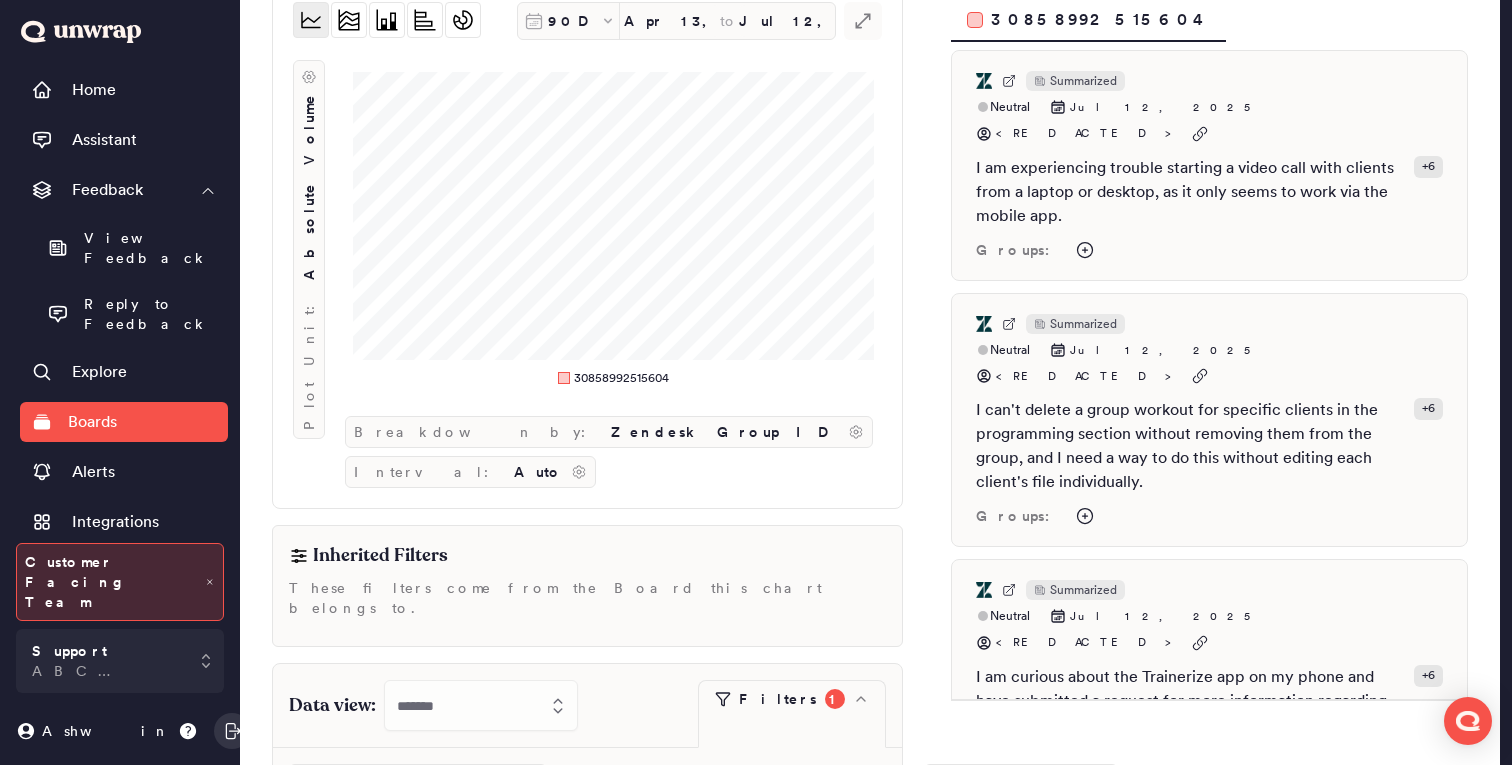 scroll, scrollTop: 363, scrollLeft: 0, axis: vertical 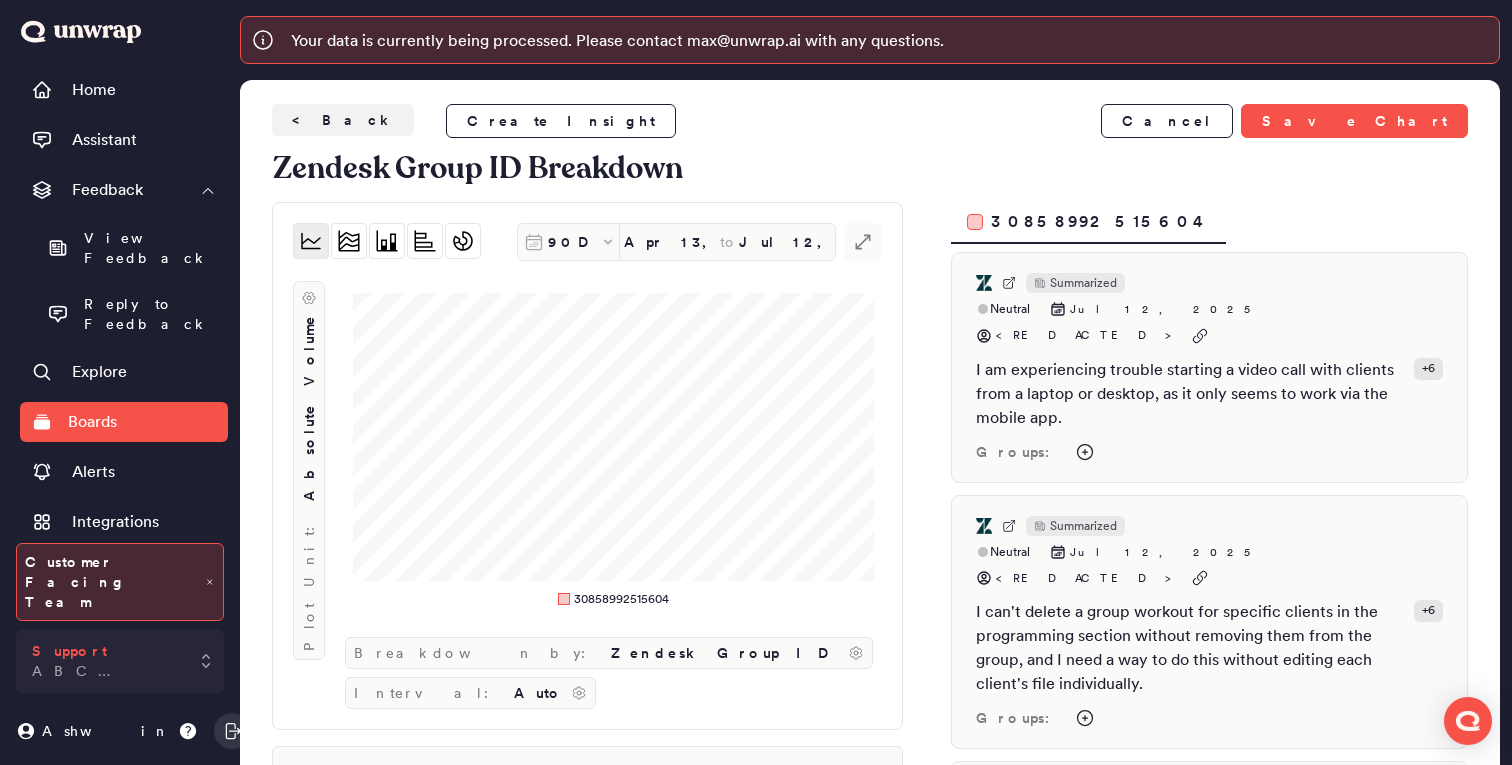 click on "Support ABC Fitness" at bounding box center (106, 661) 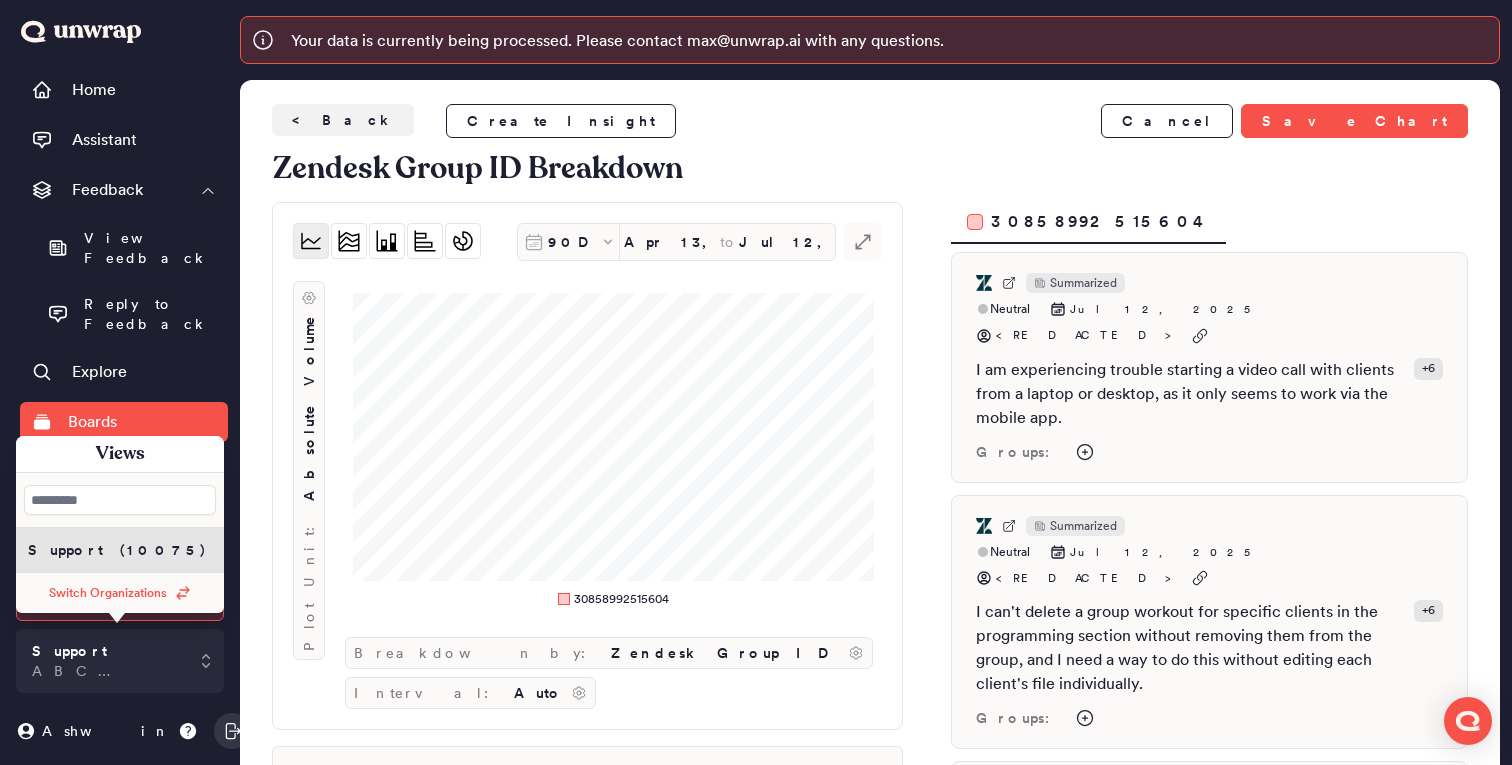 click on "< Back Create Insight Cancel Save Chart" at bounding box center (870, 121) 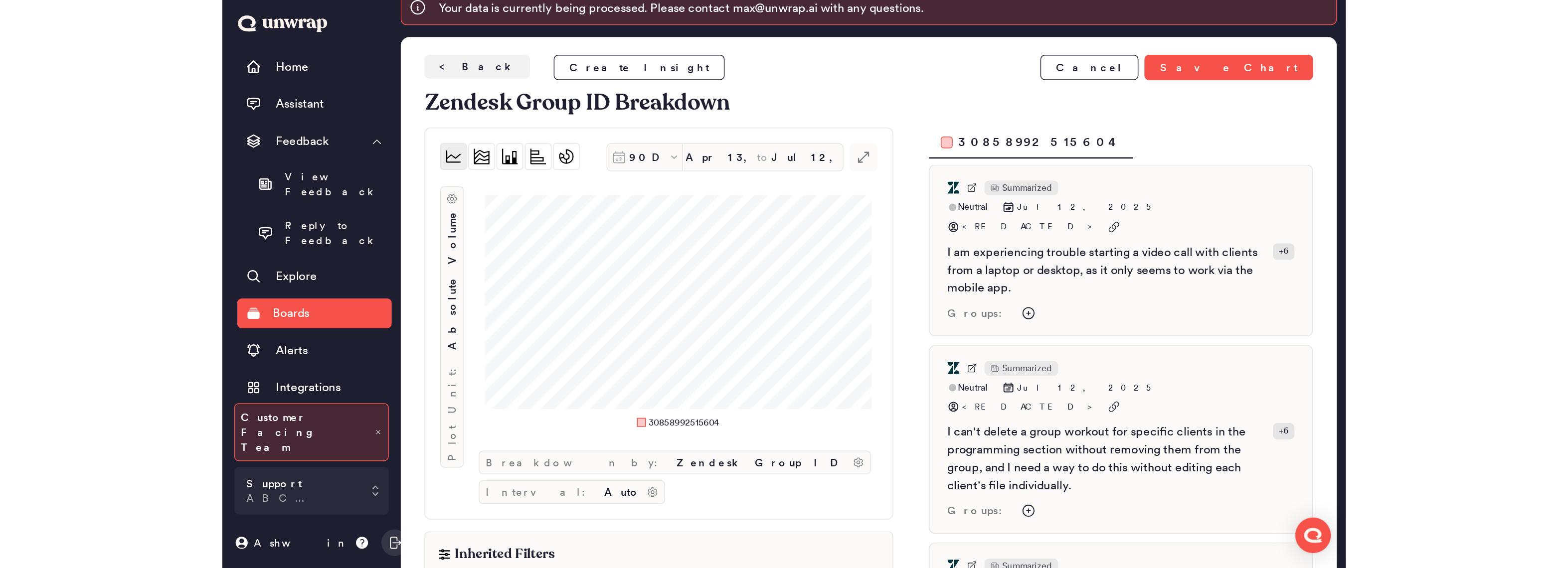 scroll, scrollTop: 0, scrollLeft: 0, axis: both 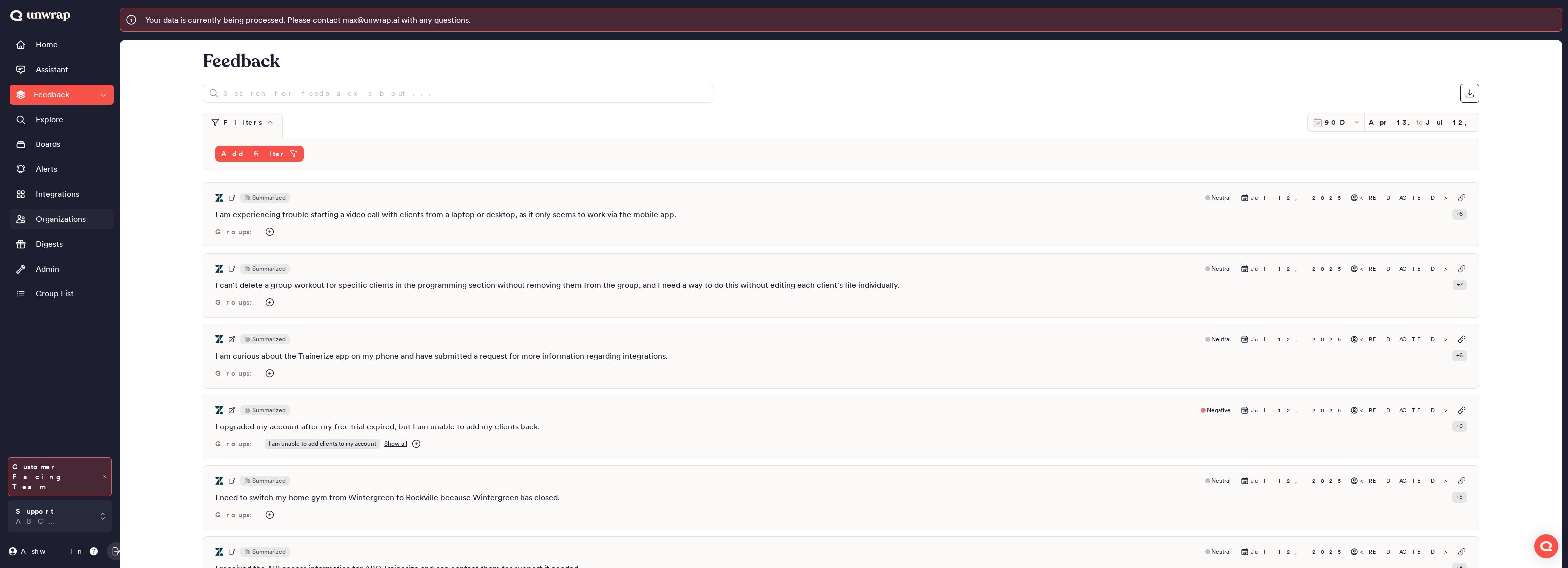 click on "Organizations" at bounding box center (61, 219) 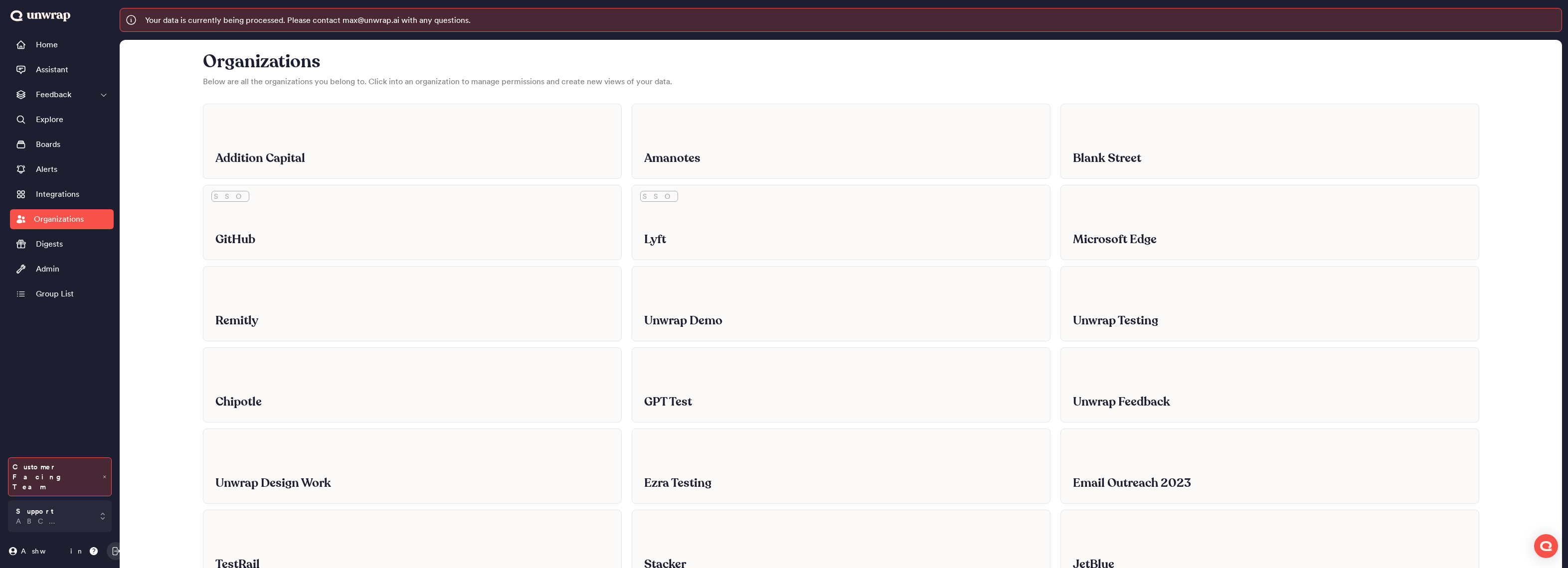 scroll, scrollTop: 605, scrollLeft: 0, axis: vertical 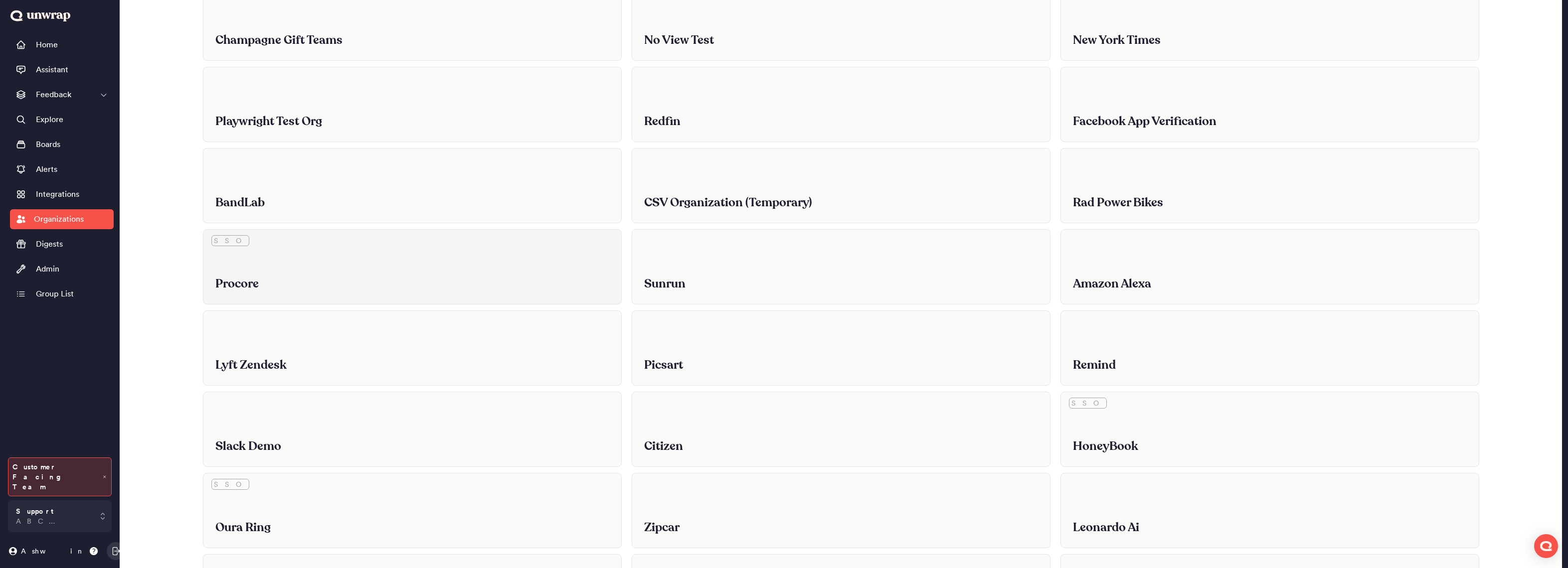 click on "Procore" at bounding box center [359, 284] 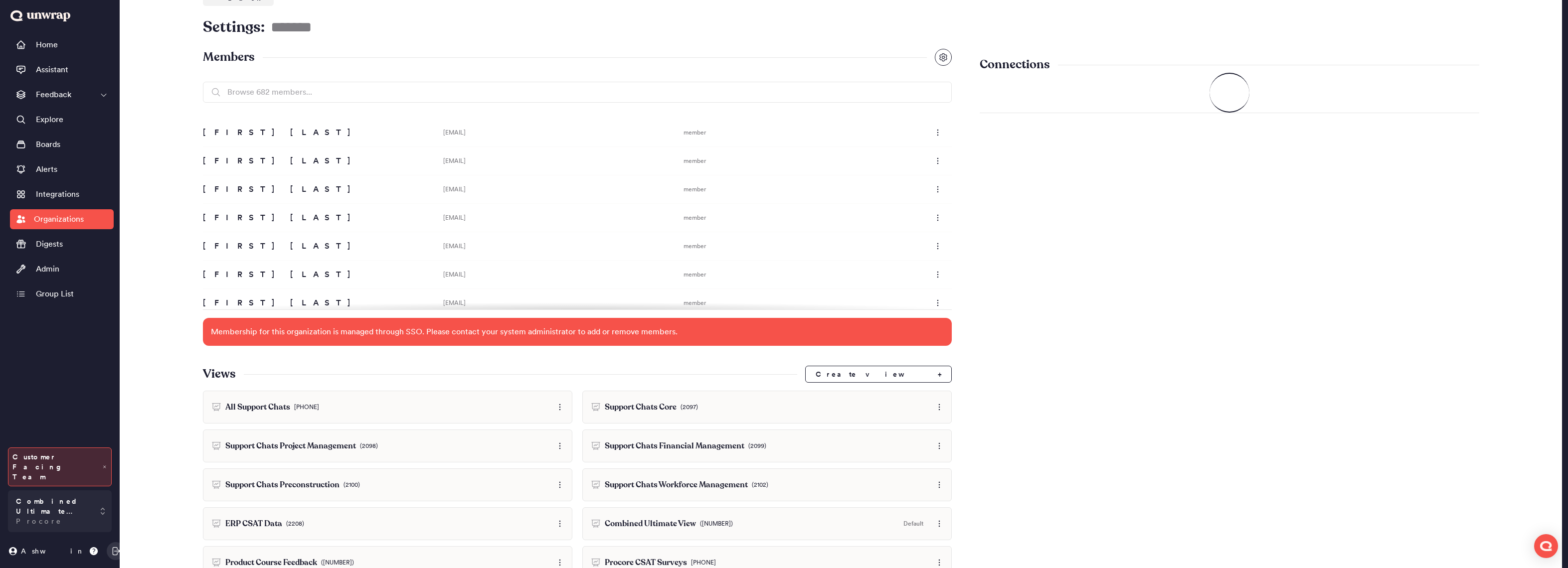 scroll, scrollTop: 303, scrollLeft: 0, axis: vertical 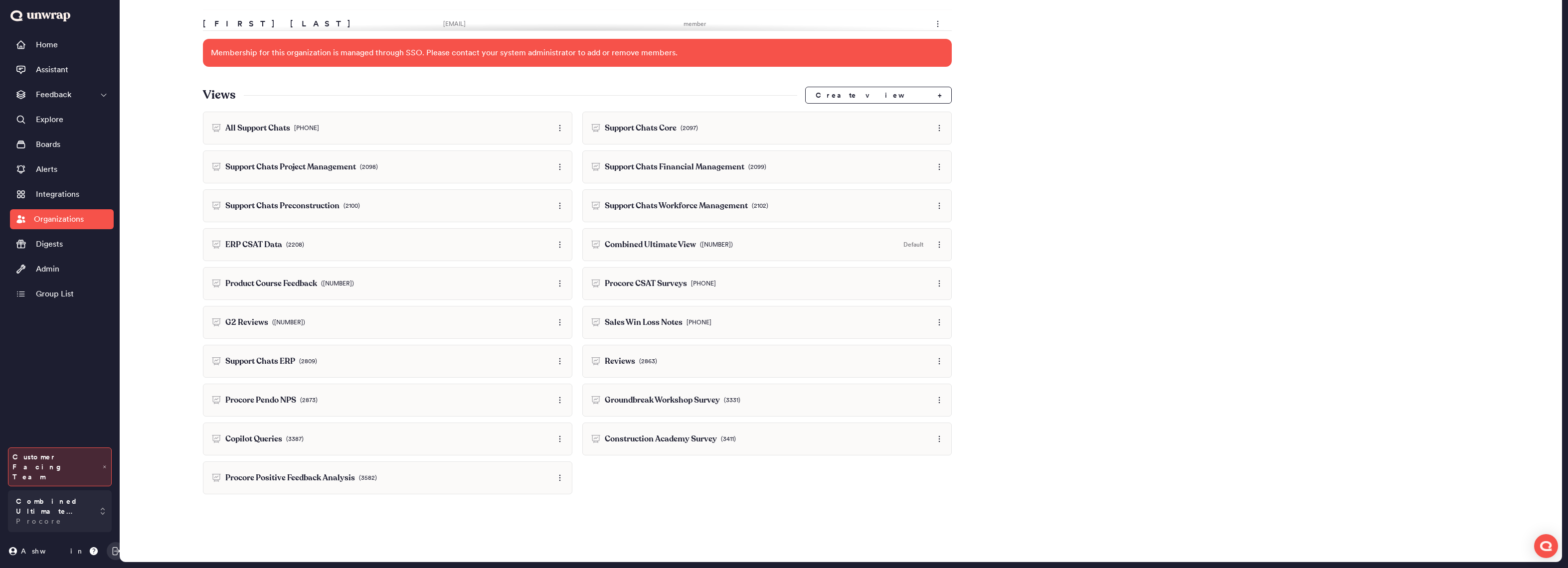 click on "Connections Slack Connect your Slack Workspace to receive Unwrap Alerts on your preferred channels! Connected Workspace:  Procore Unlink Jira Link Jira issues with Unwrap groups Connected Asana Link Asana issues with Unwrap groups Connect Linear Link Linear tickets with Unwrap groups Connect" at bounding box center [1229, 132] 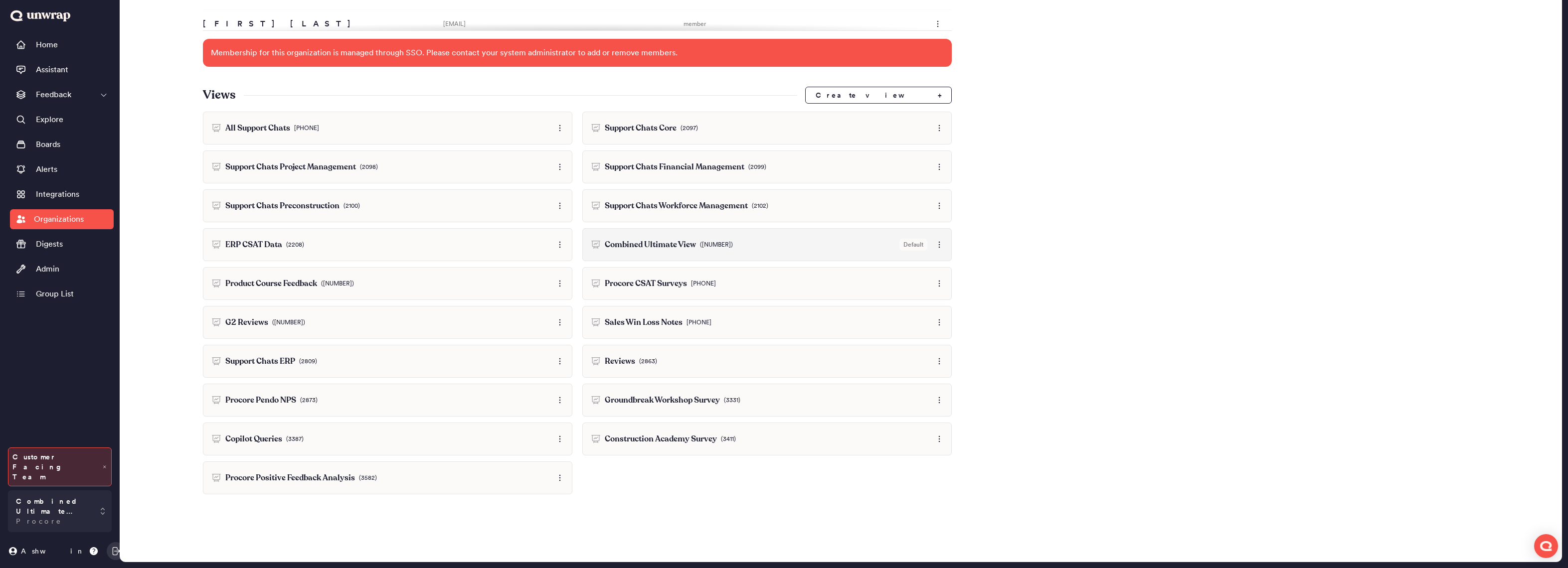 click on "Combined Ultimate View  ([NUMBER]) Default" at bounding box center (767, 245) 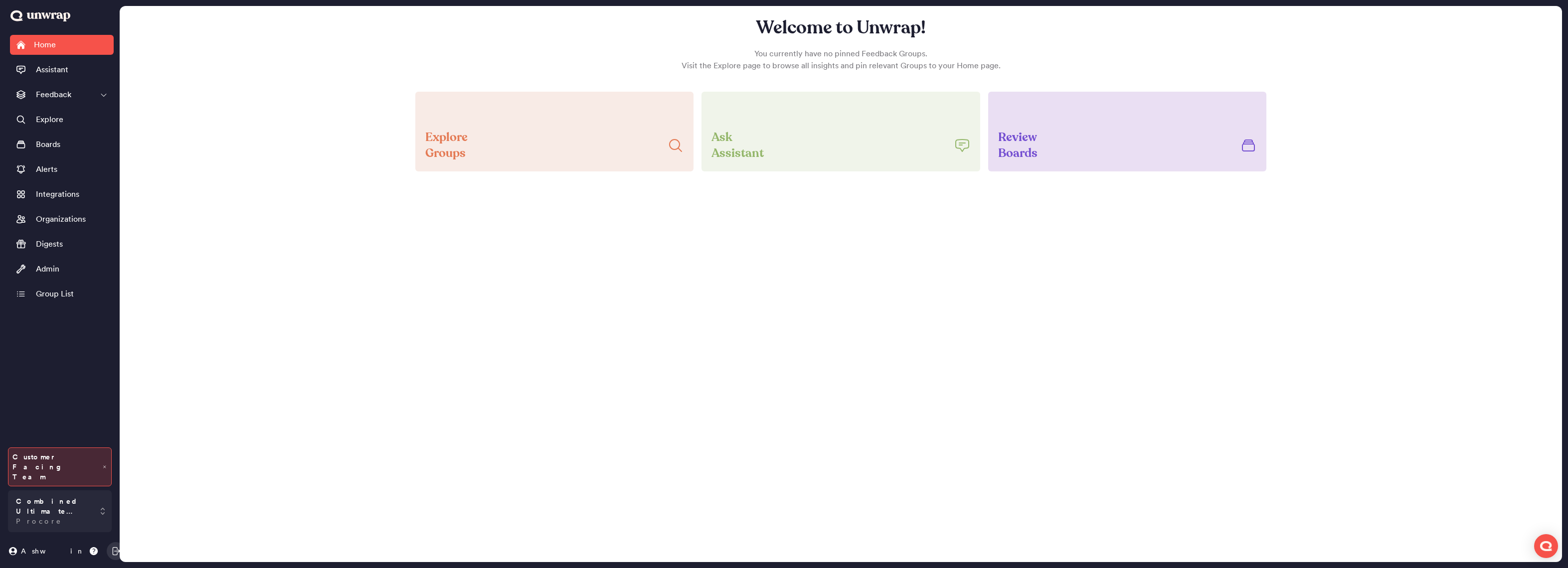 click on "Welcome to Unwrap! You currently have no pinned Feedback Groups. Visit the Explore page to browse all insights and pin relevant Groups to your Home page. Explore  Groups Ask  Assistant Review  Boards" at bounding box center [841, 95] 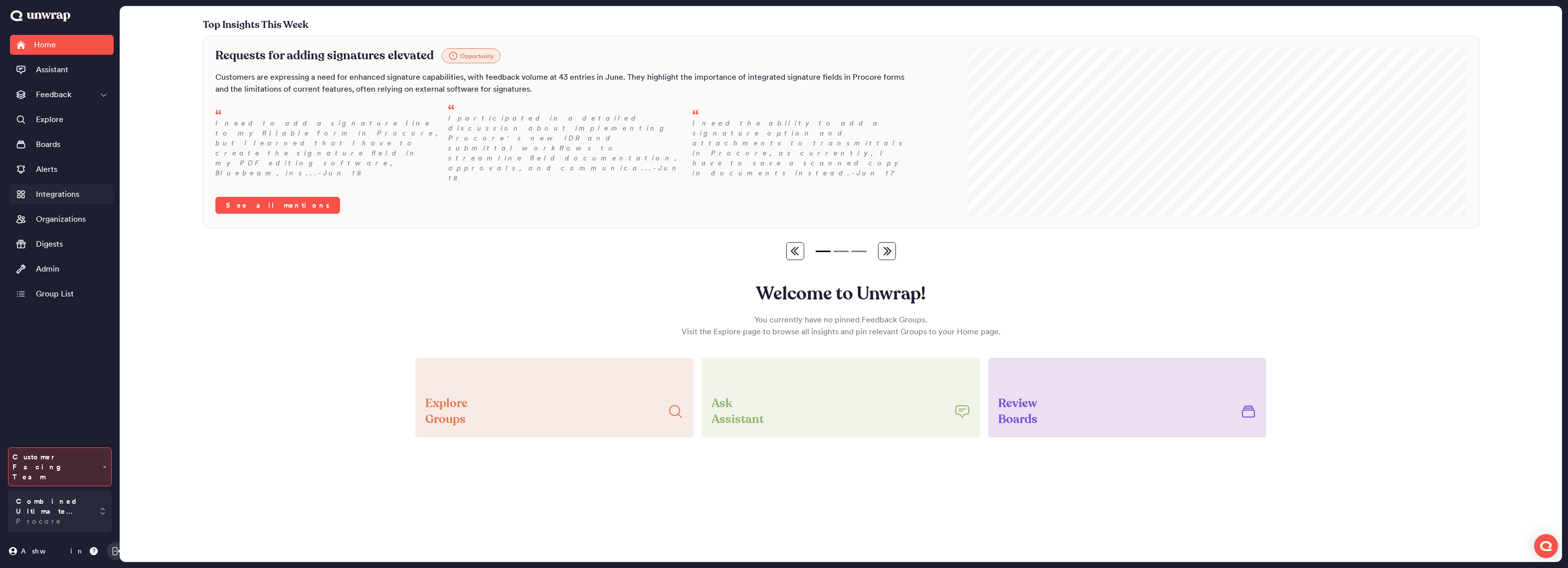 click on "Integrations" at bounding box center (62, 194) 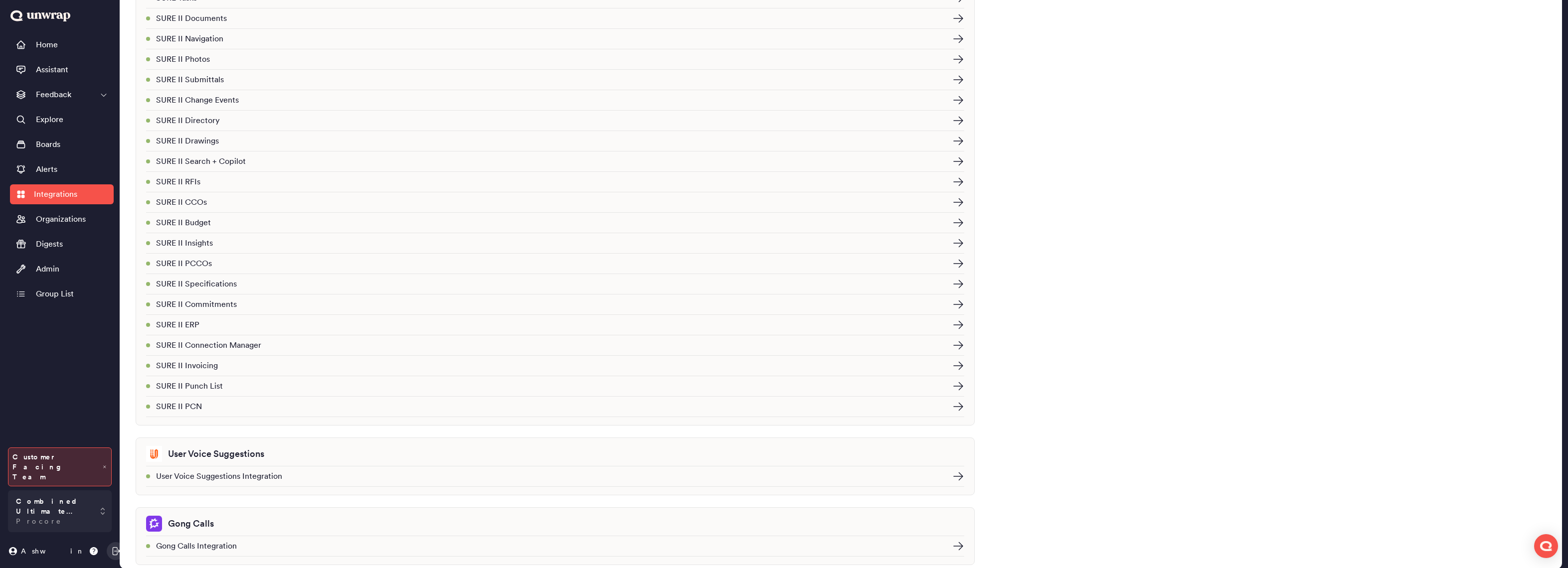 scroll, scrollTop: 1606, scrollLeft: 0, axis: vertical 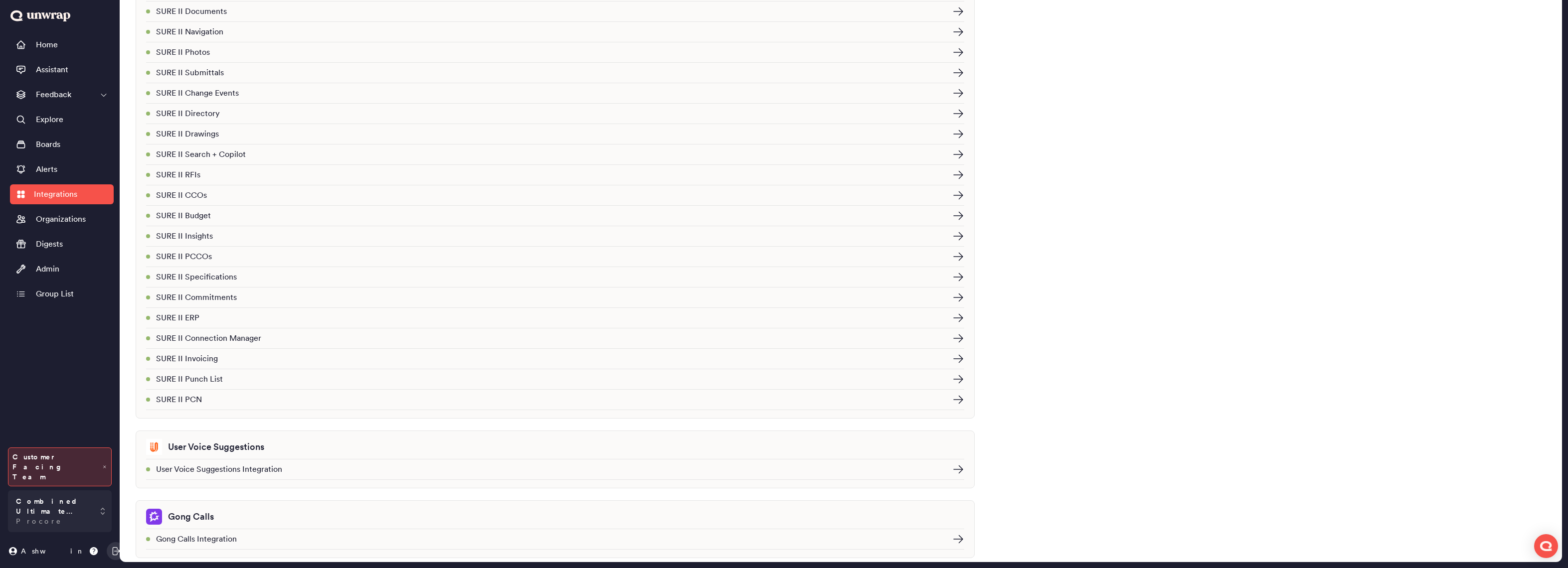 click 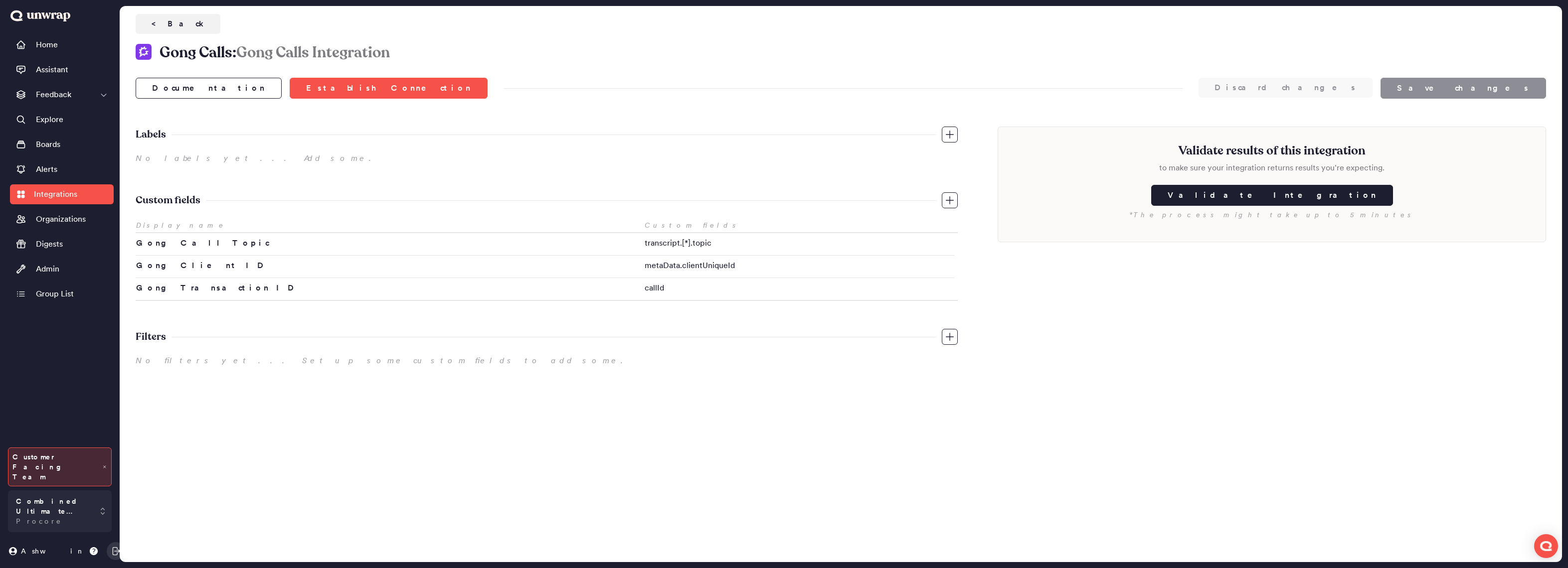 click on "Discard changes Save changes Documentation Establish Connection Documentation Establish Connection Discard changes Save changes Labels No labels yet ... Add some. Custom fields Display name Custom fields Gong Call Topic transcript.[*].topic Gong Client ID metaData.clientUniqueId Gong Transaction ID callId Filters No filters yet ... Set up some custom fields to add some. Validate results of this integration to make sure your integration returns results you're expecting. Validate Integration *The process might take up to 5 minutes" at bounding box center (841, 222) 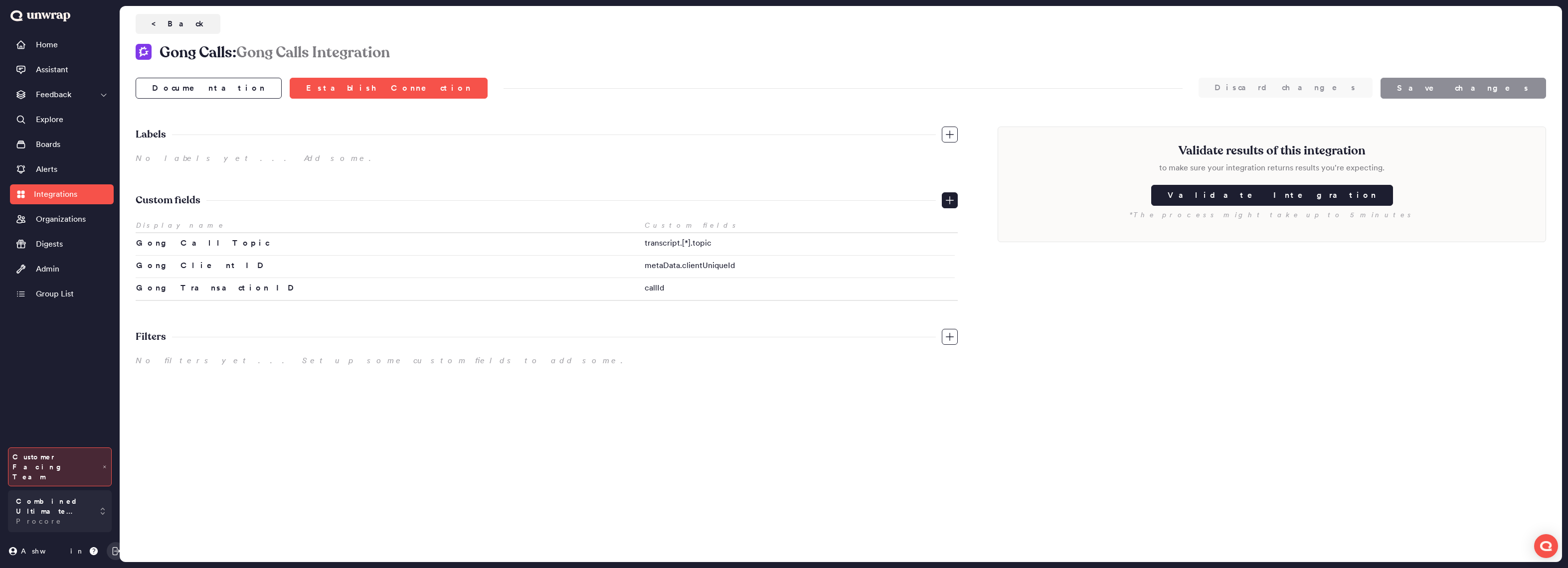 click 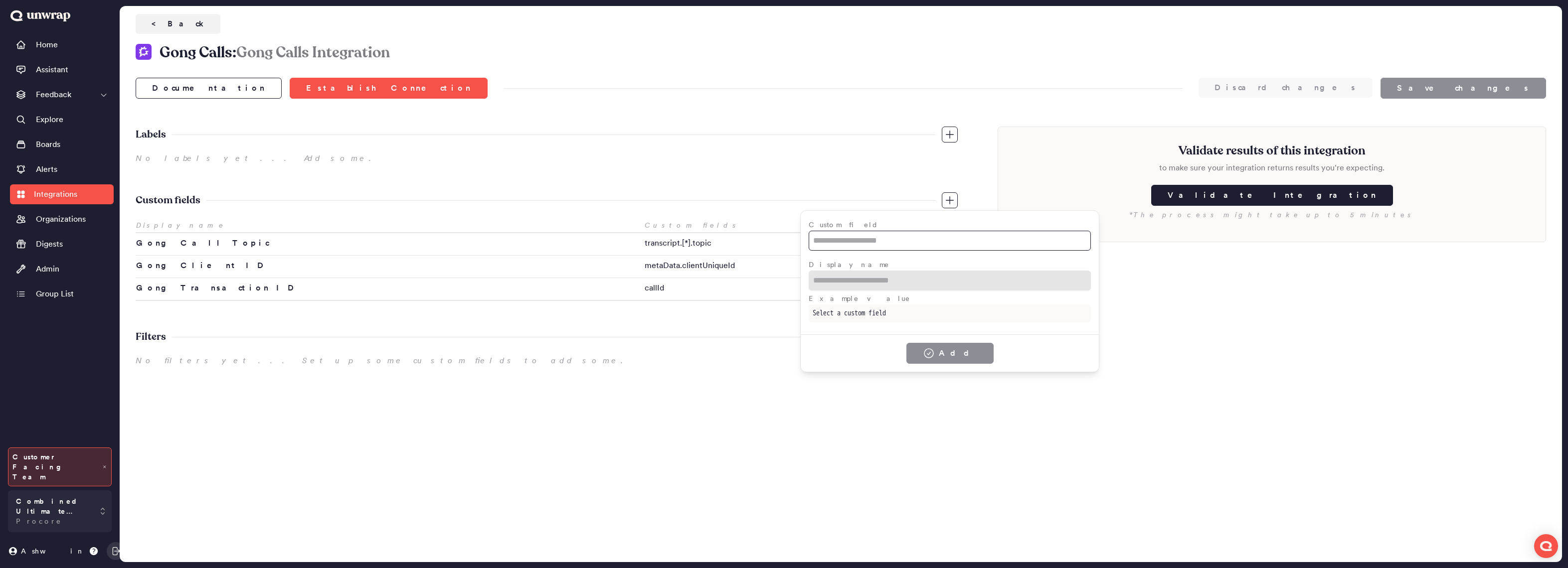 click at bounding box center (950, 241) 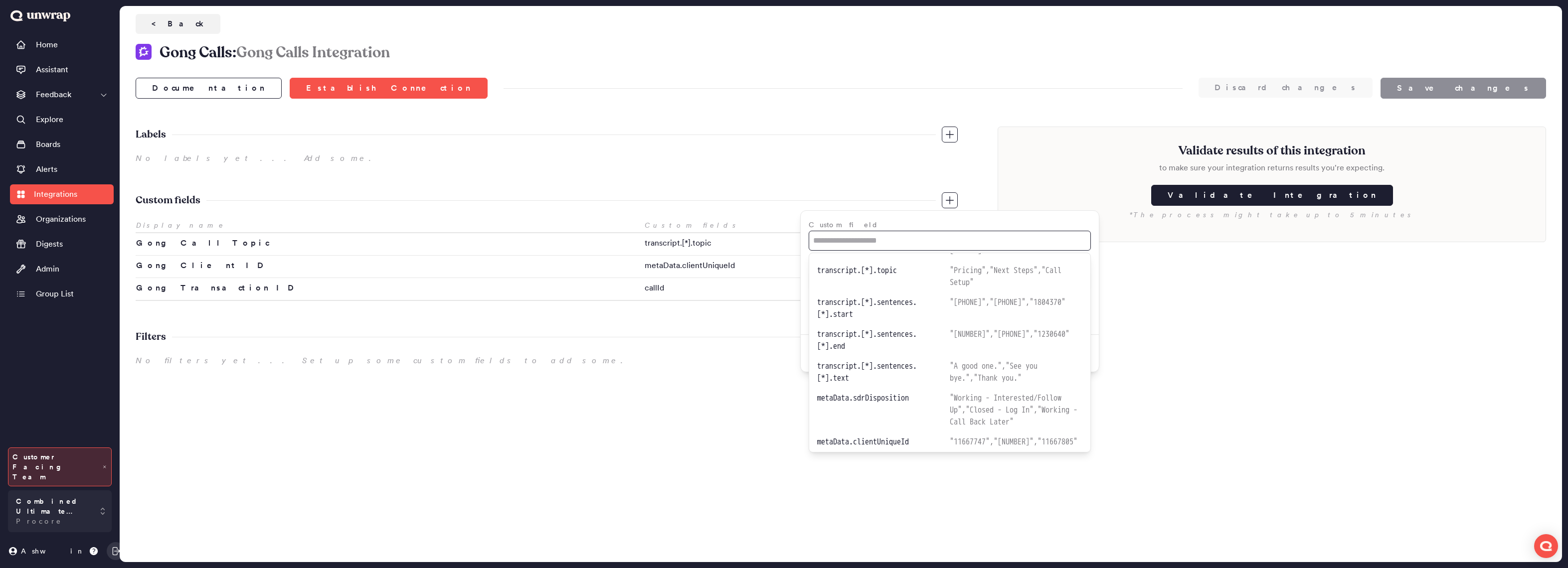scroll, scrollTop: 2356, scrollLeft: 0, axis: vertical 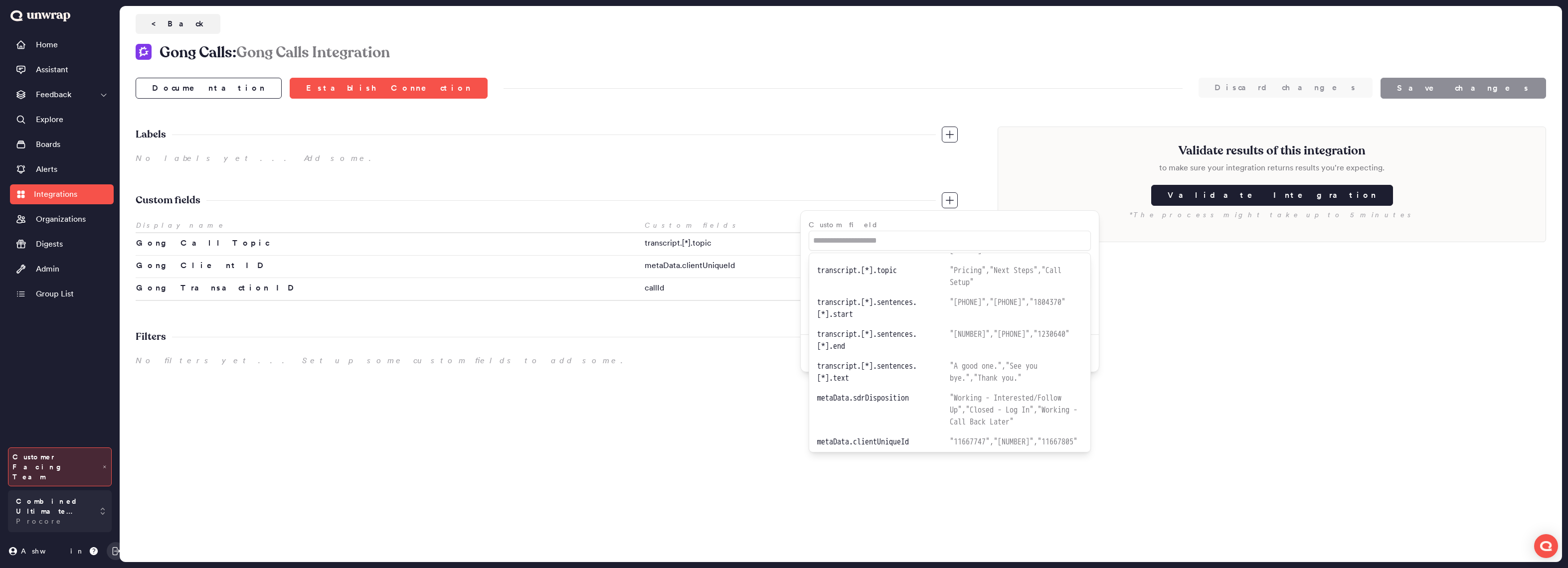 click on "Gong Calls:  Gong Calls Integration Discard changes Save changes Documentation Establish Connection Documentation Establish Connection Discard changes Save changes Labels No labels yet ... Add some. Custom fields Display name Custom fields Gong Call Topic transcript.[*].topic Gong Client ID metaData.clientUniqueId Gong Transaction ID callId Filters No filters yet ... Set up some custom fields to add some. Validate results of this integration to make sure your integration returns results you're expecting. Validate Integration *The process might take up to 5 minutes" at bounding box center (841, 210) 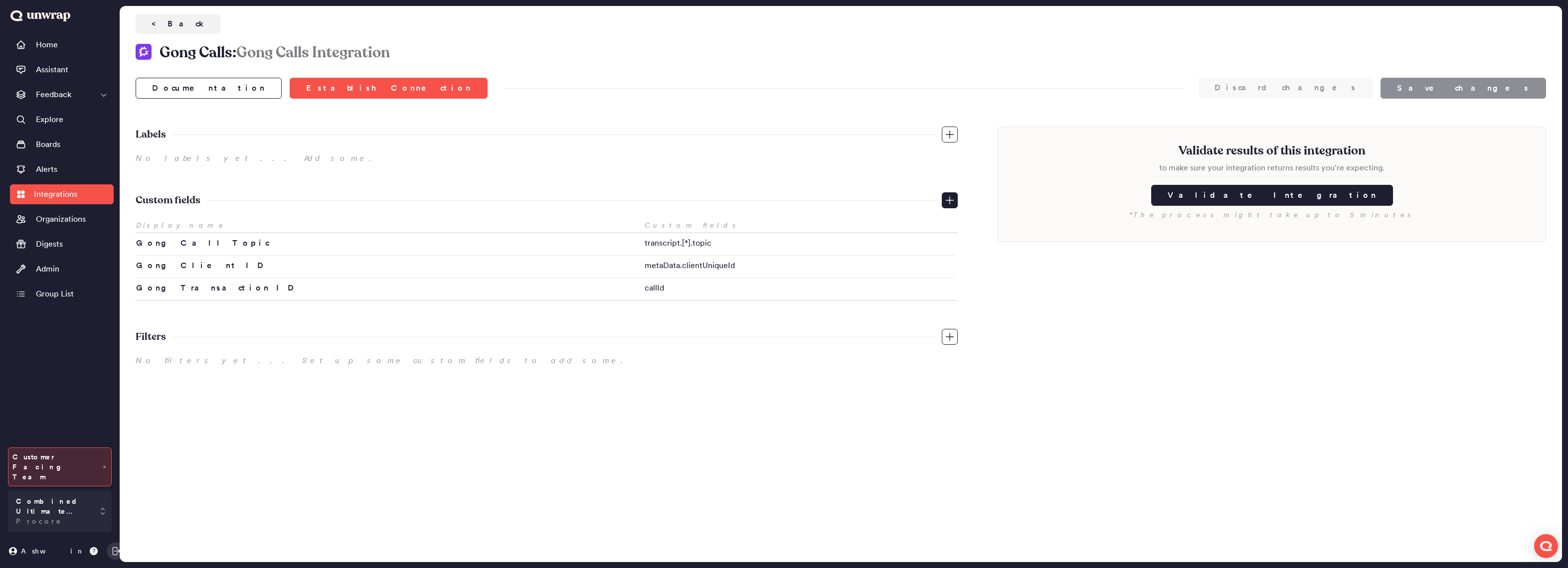 click 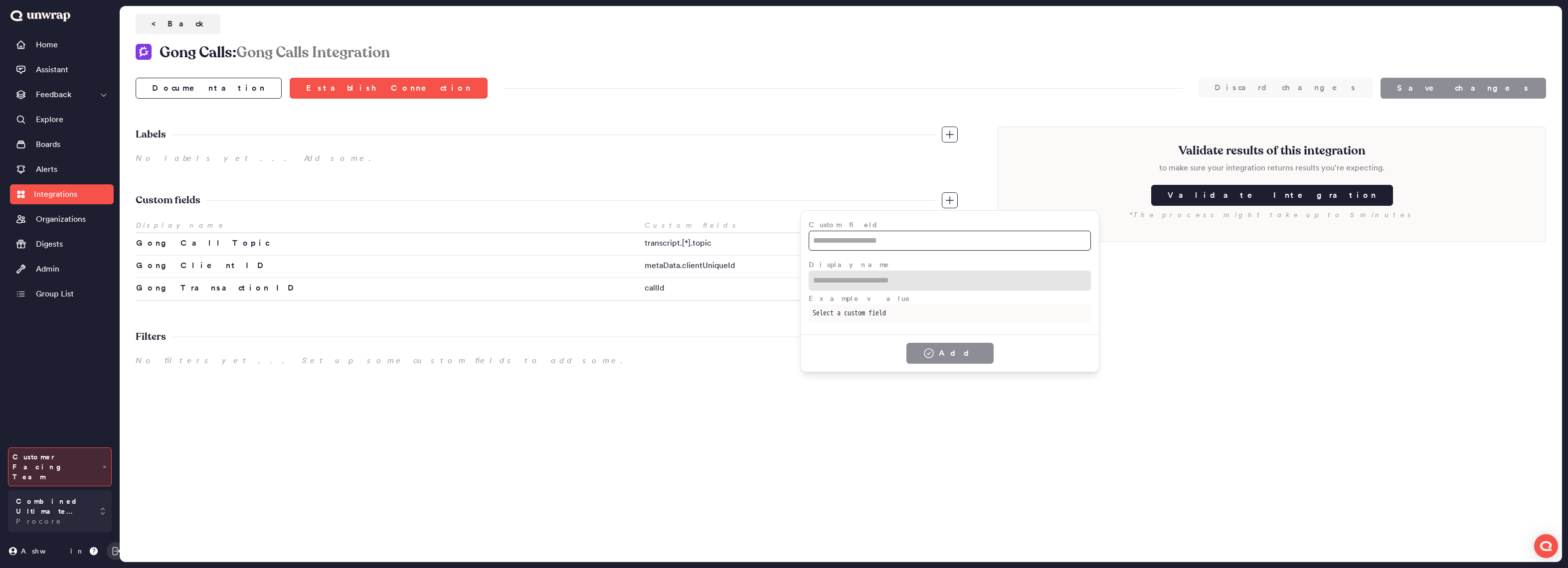 click at bounding box center (950, 241) 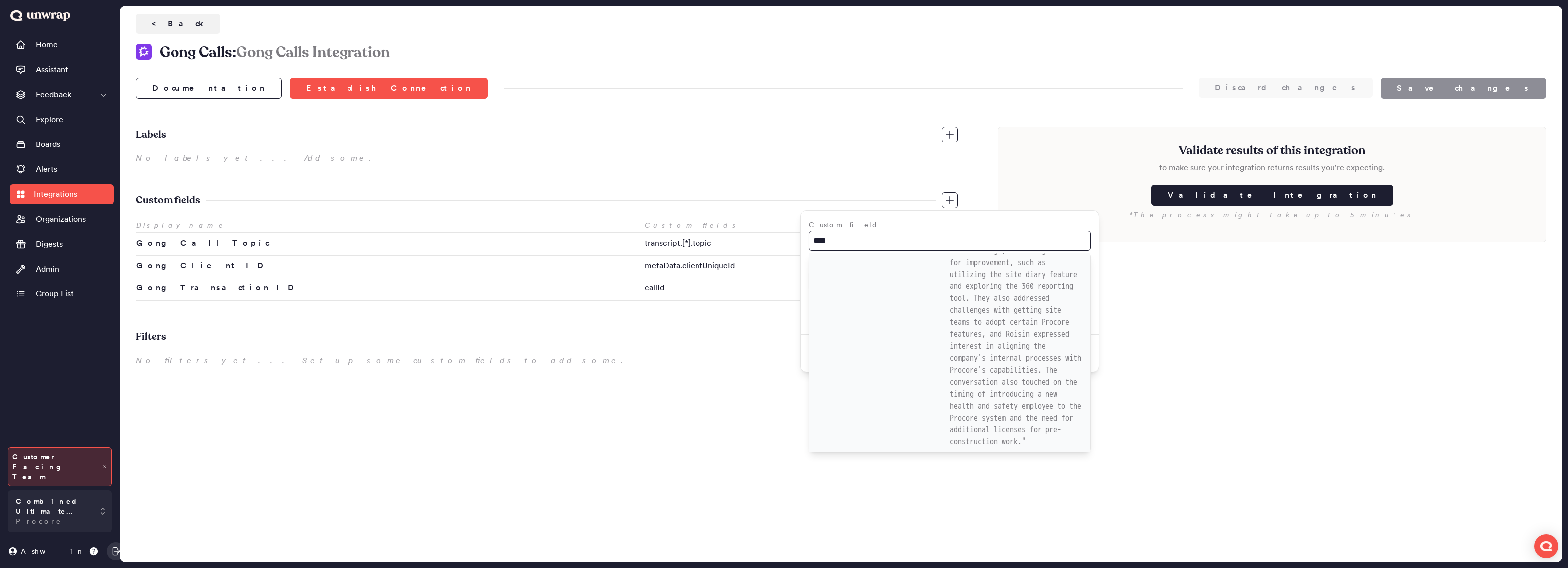 scroll, scrollTop: 0, scrollLeft: 0, axis: both 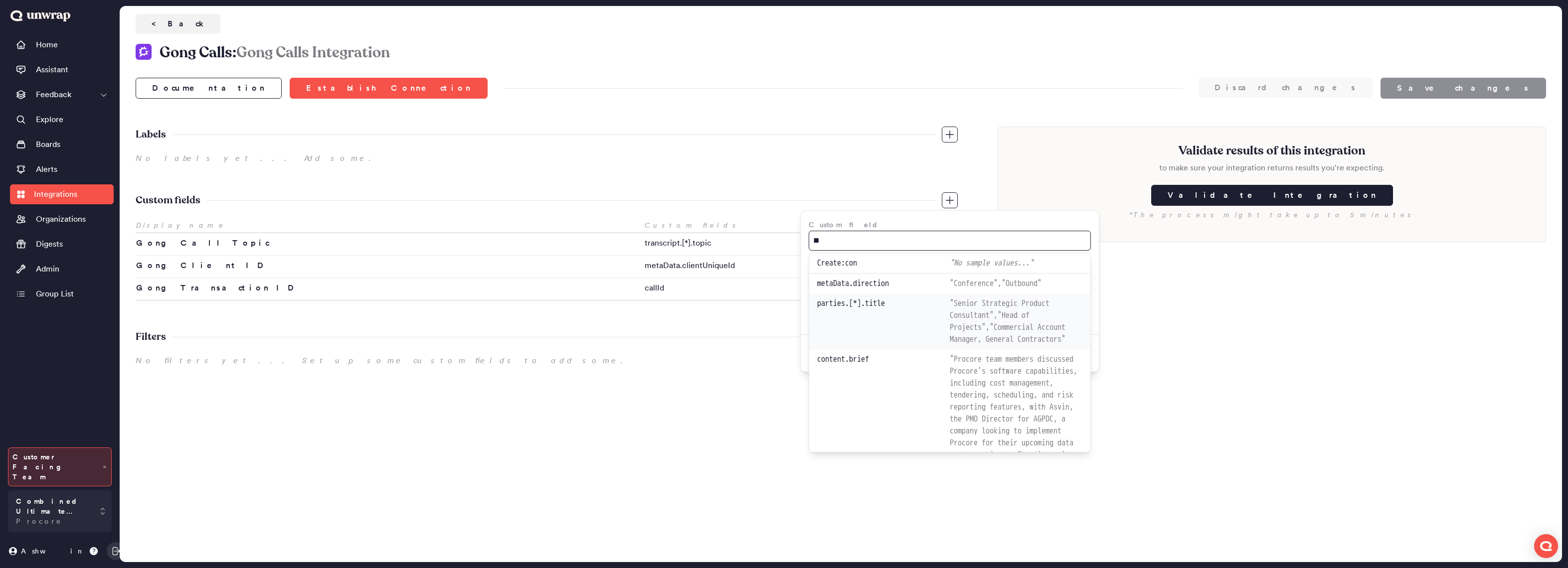 type on "*" 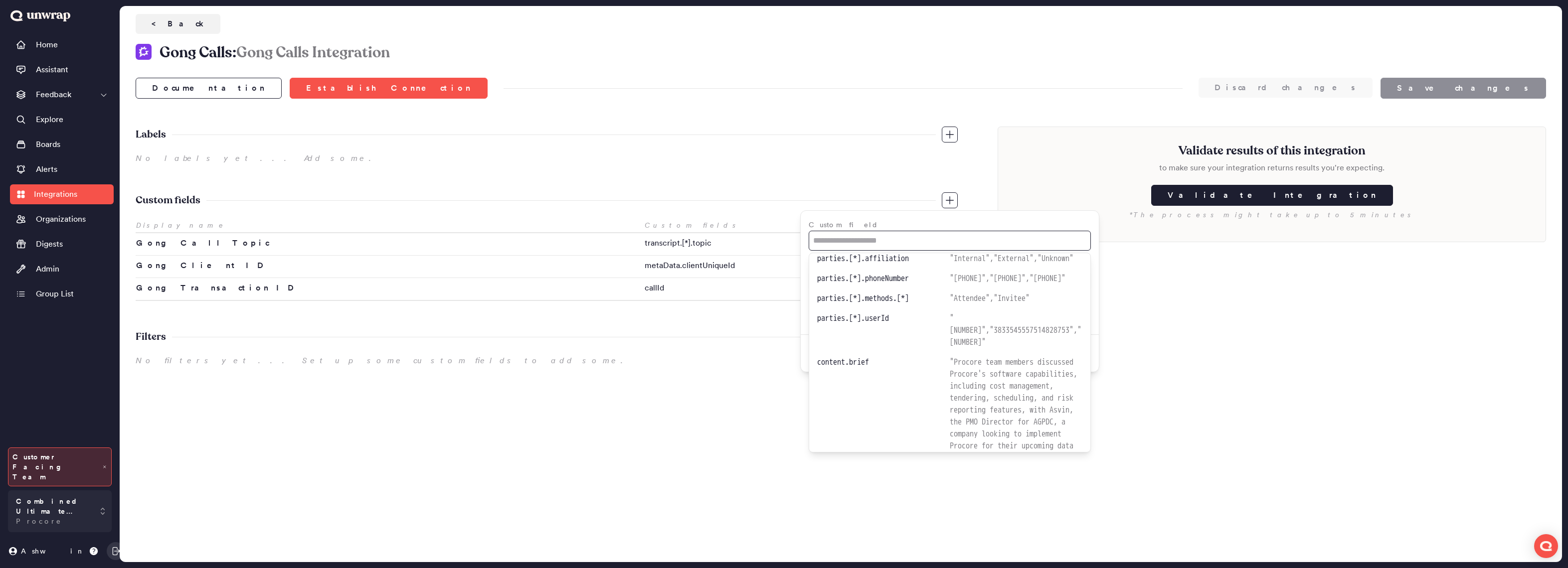 scroll, scrollTop: 766, scrollLeft: 0, axis: vertical 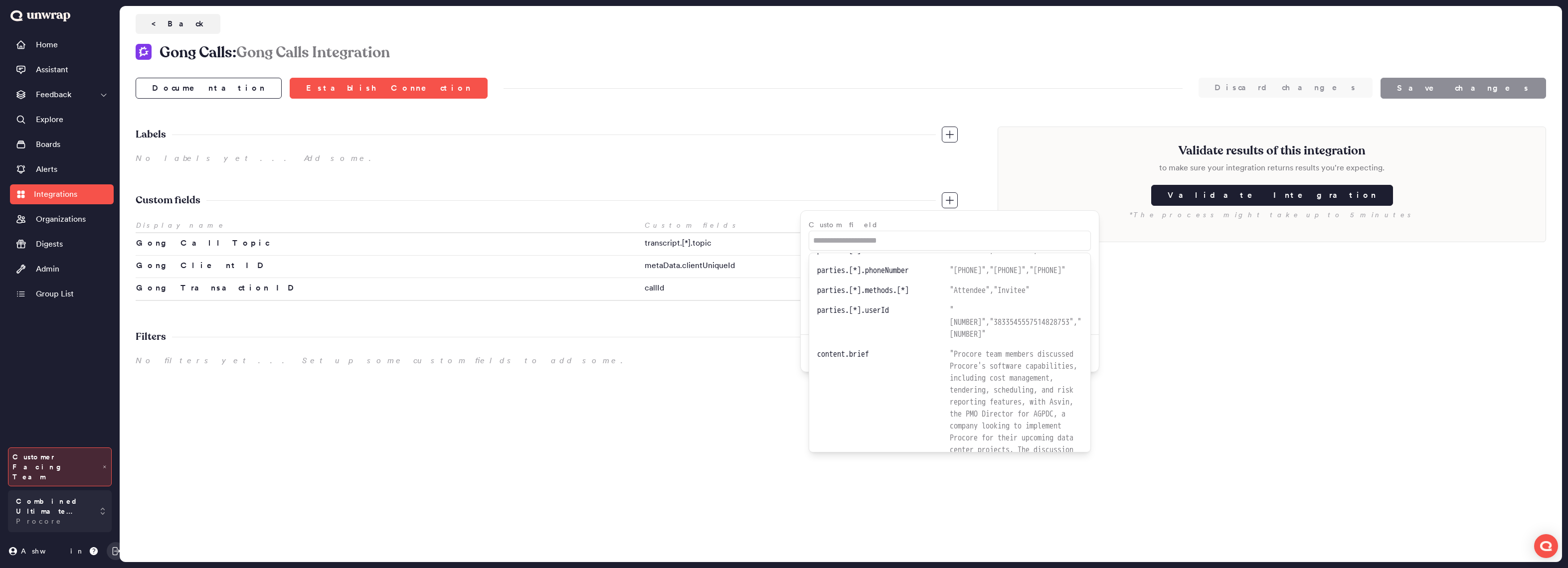 click on "[EMAIL]" at bounding box center [1010, 99] 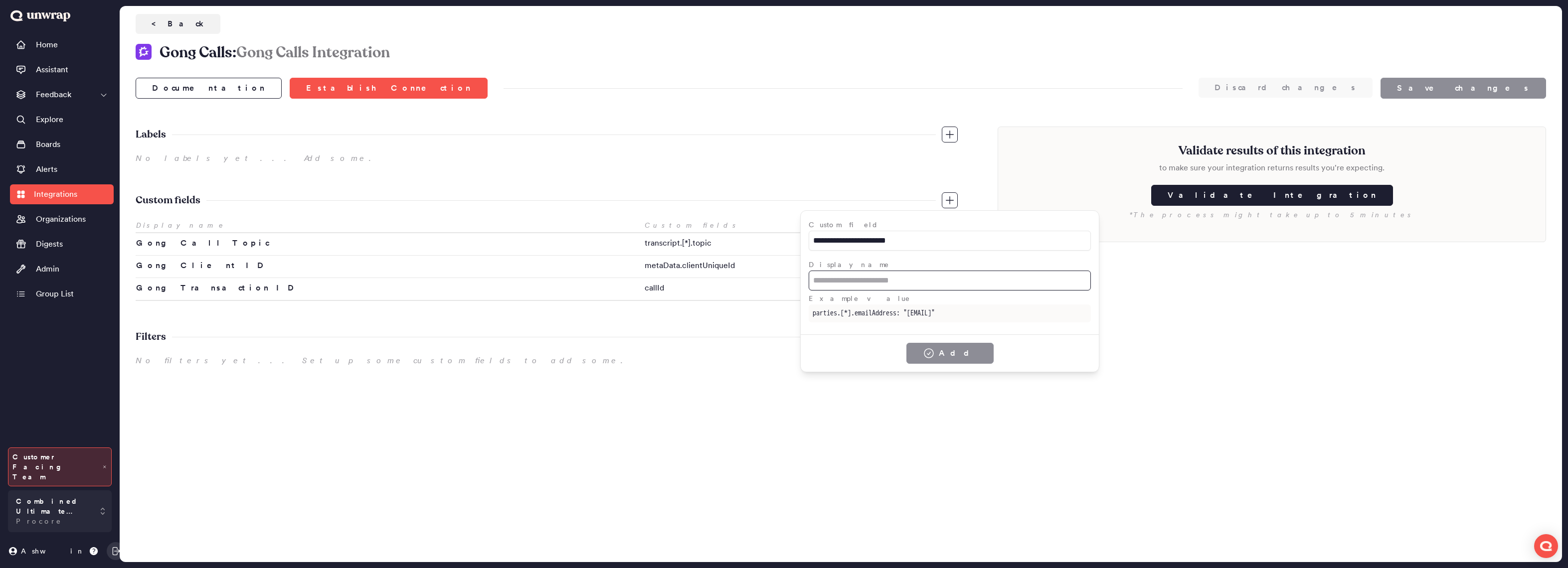 click at bounding box center [950, 281] 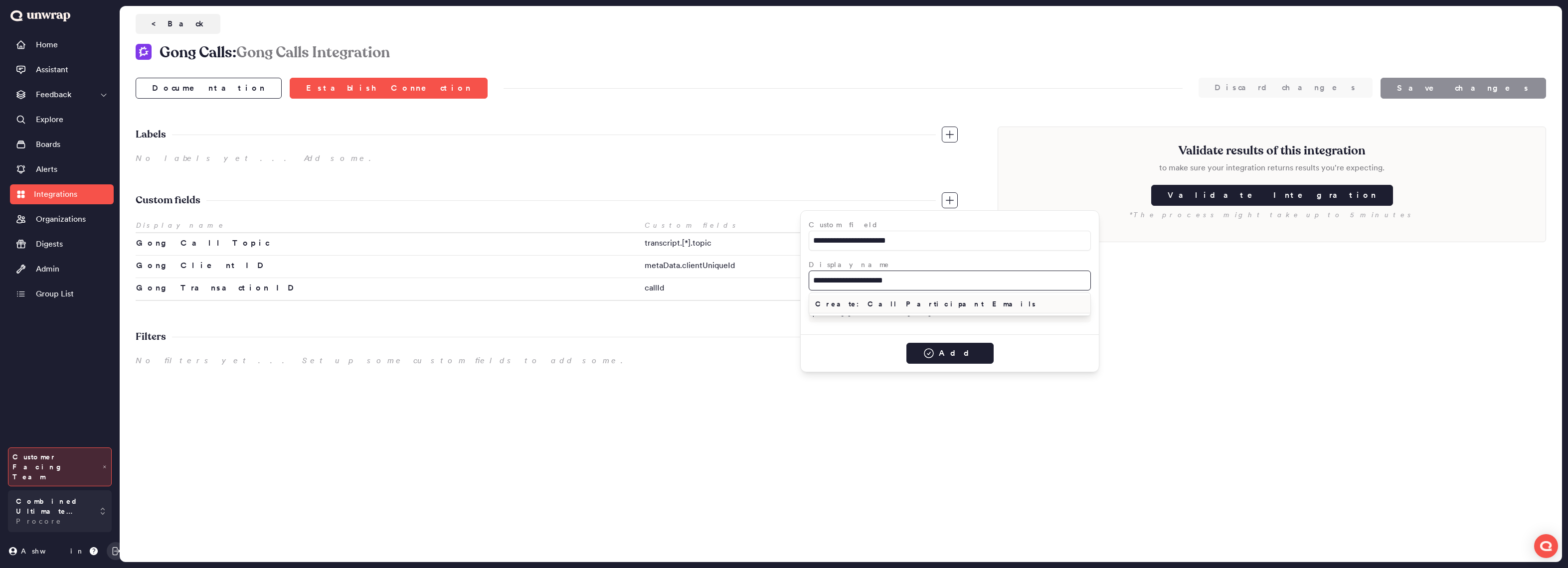 type on "**********" 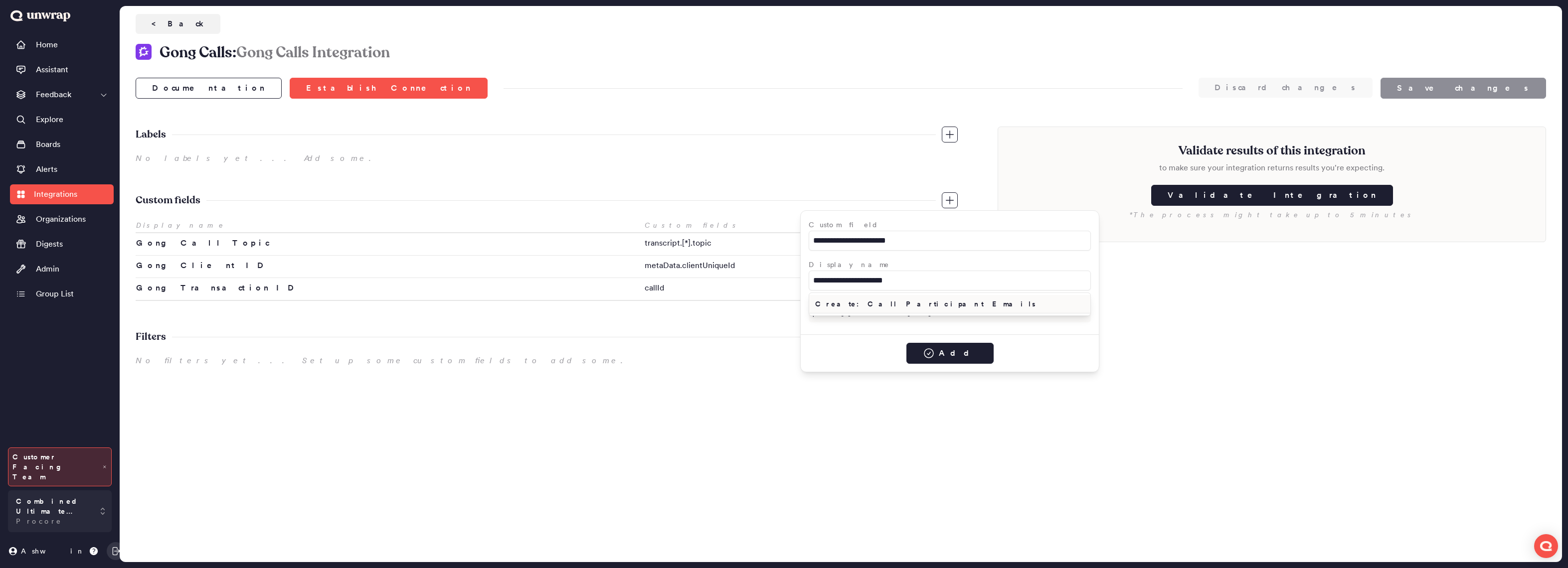 click on "Create:  Call Participant Emails" at bounding box center [950, 304] 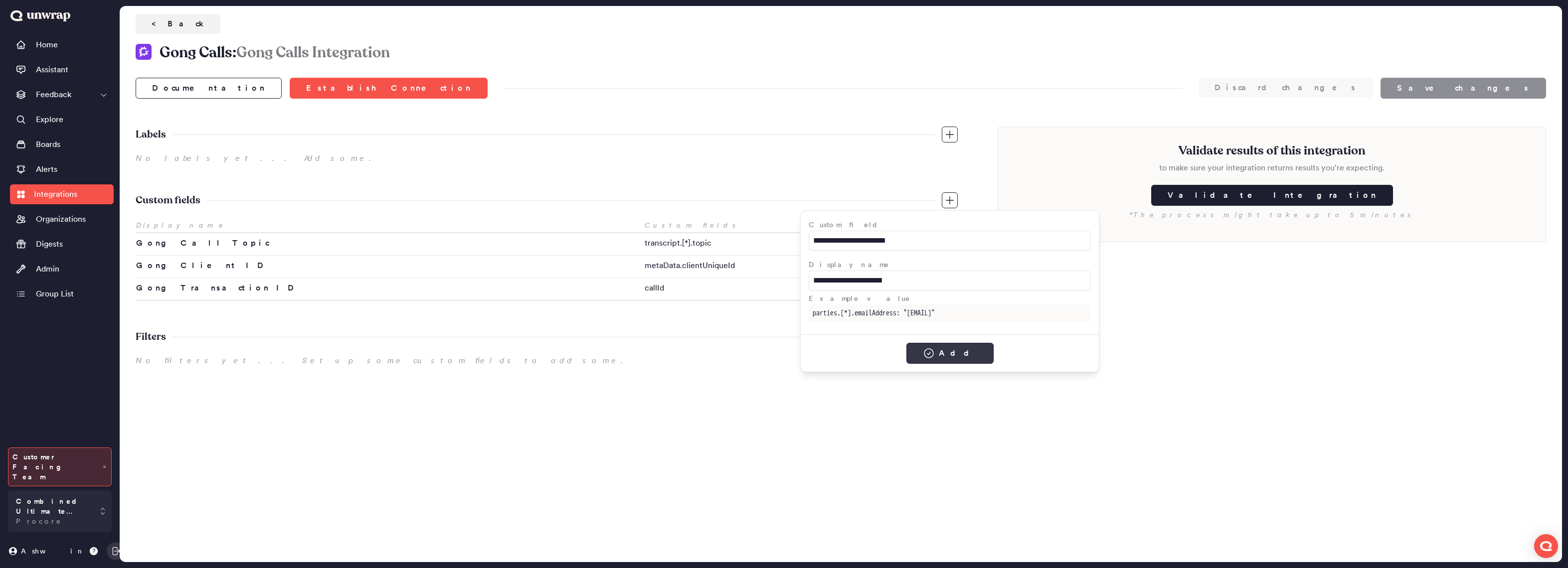 click 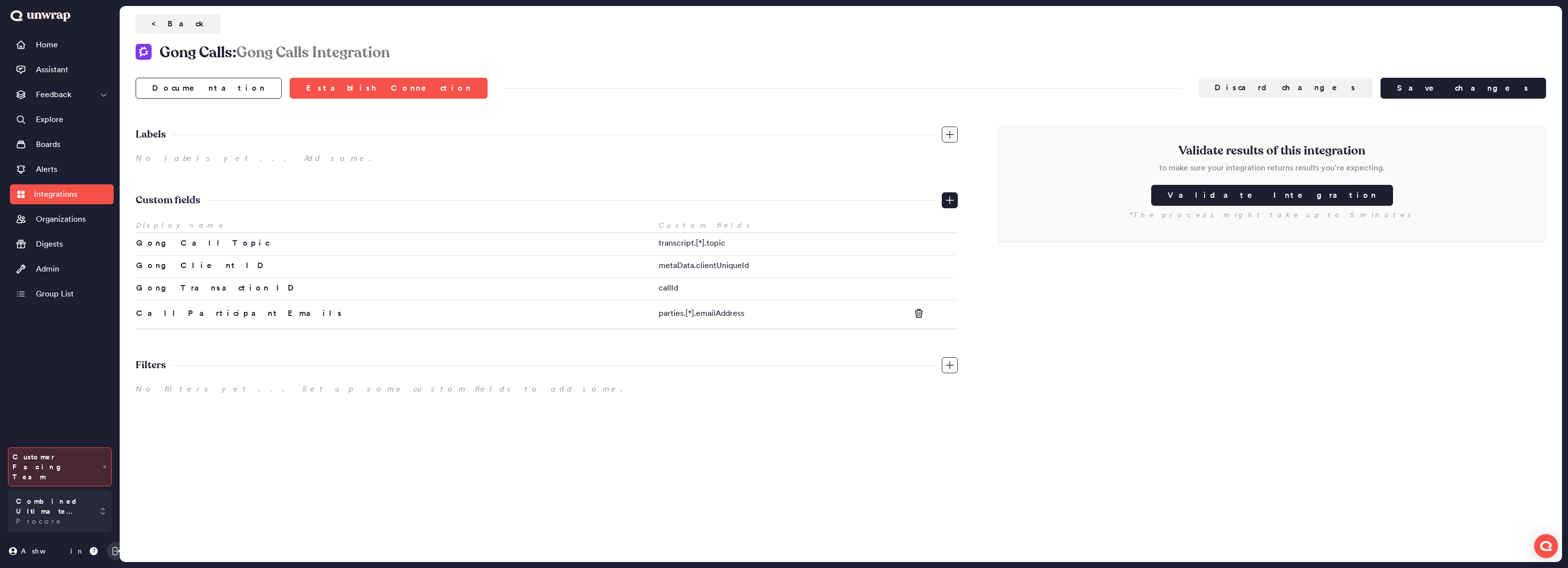 click 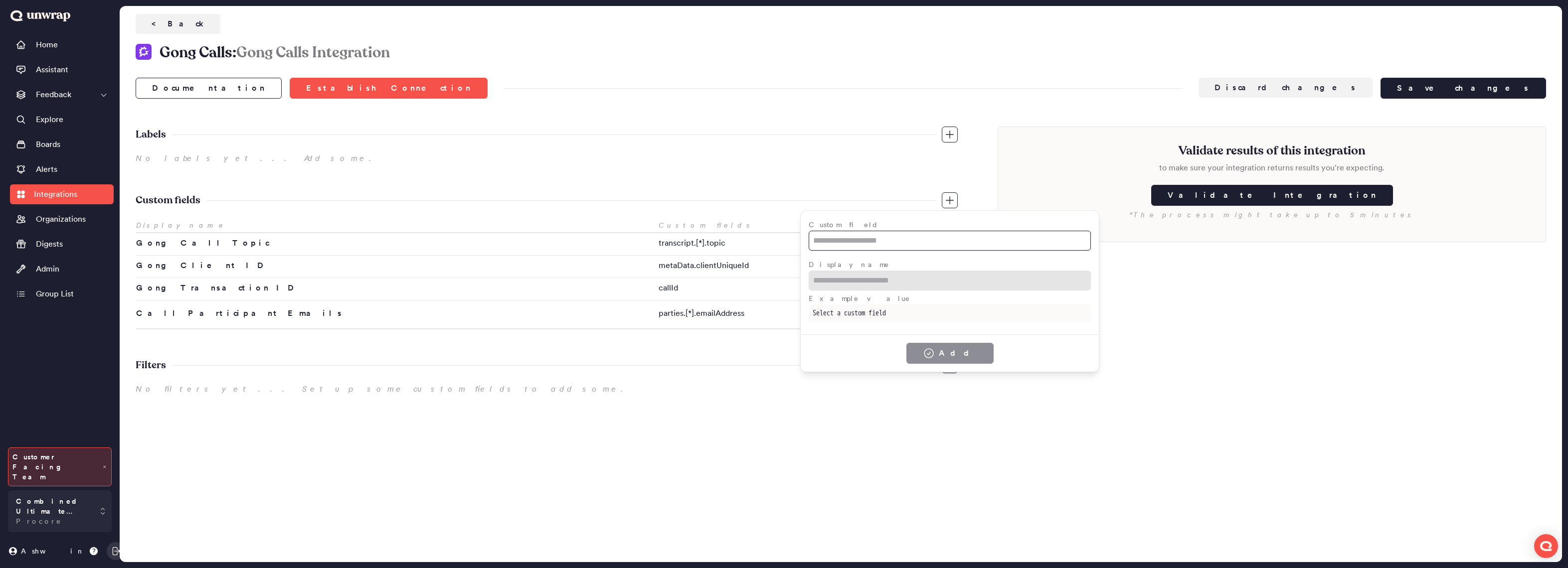 click at bounding box center (950, 241) 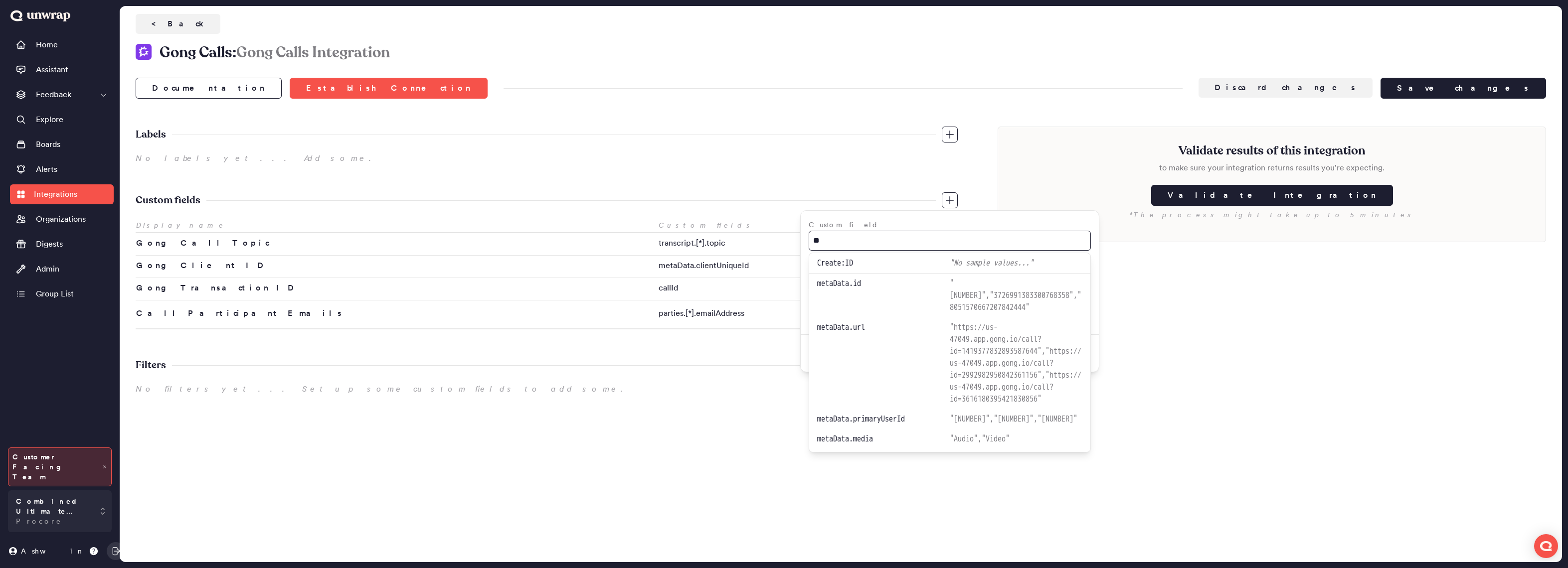 type on "*" 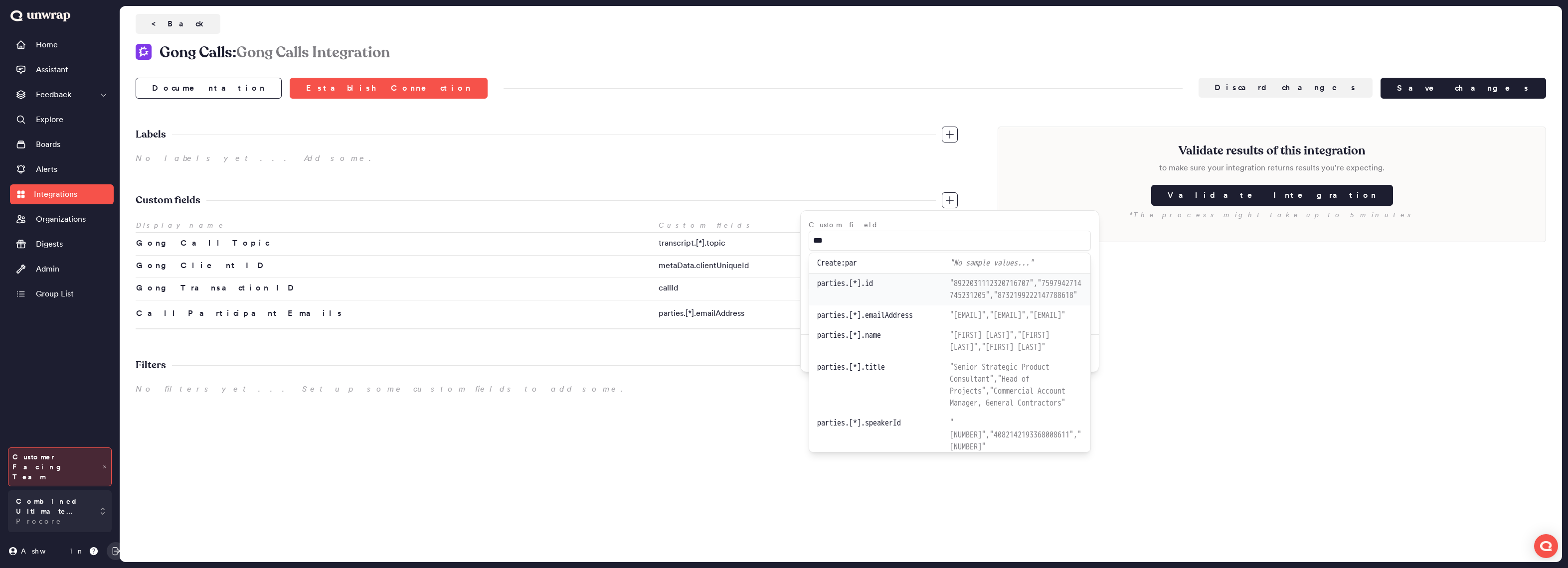 click on "parties.[*].id" at bounding box center (883, 289) 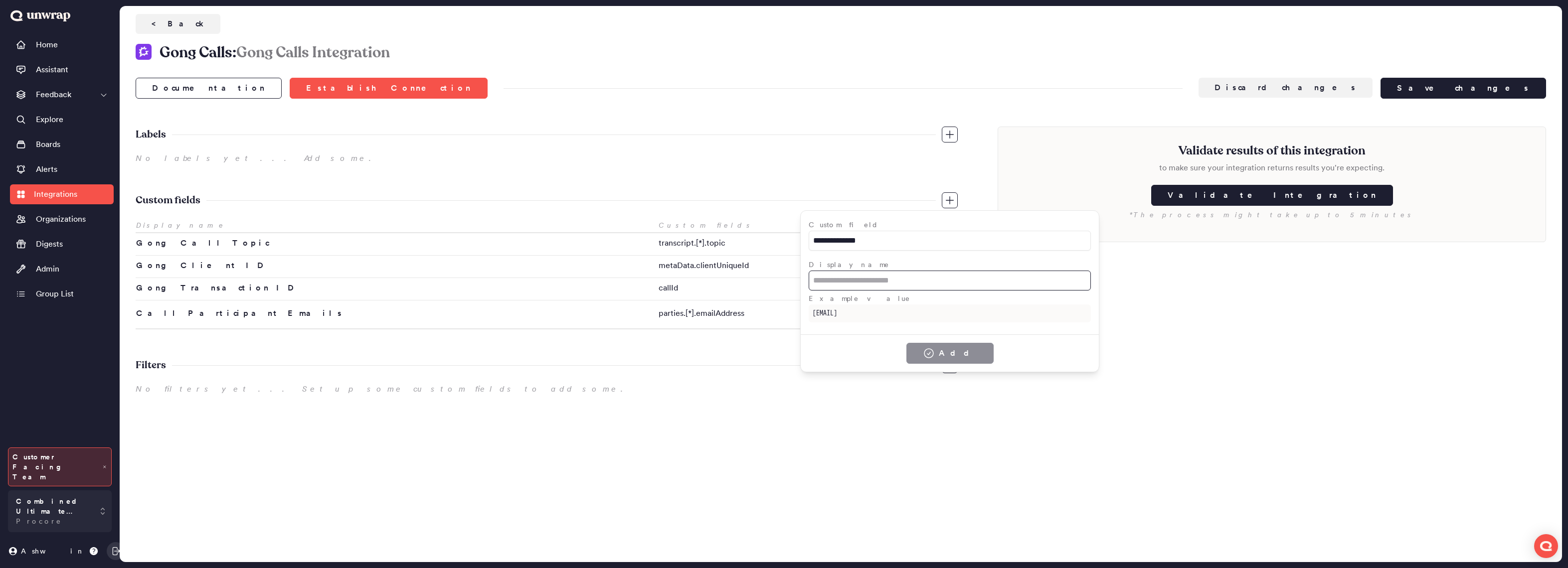 click at bounding box center [950, 281] 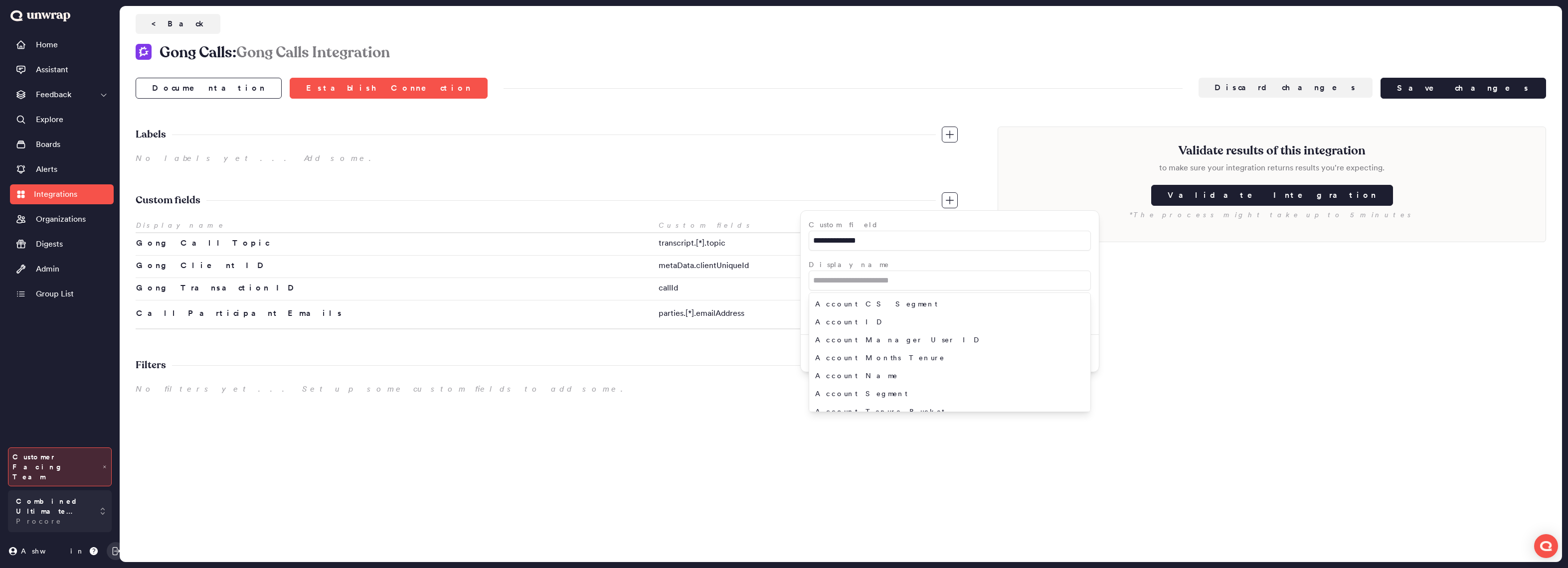 click on "**********" at bounding box center [950, 235] 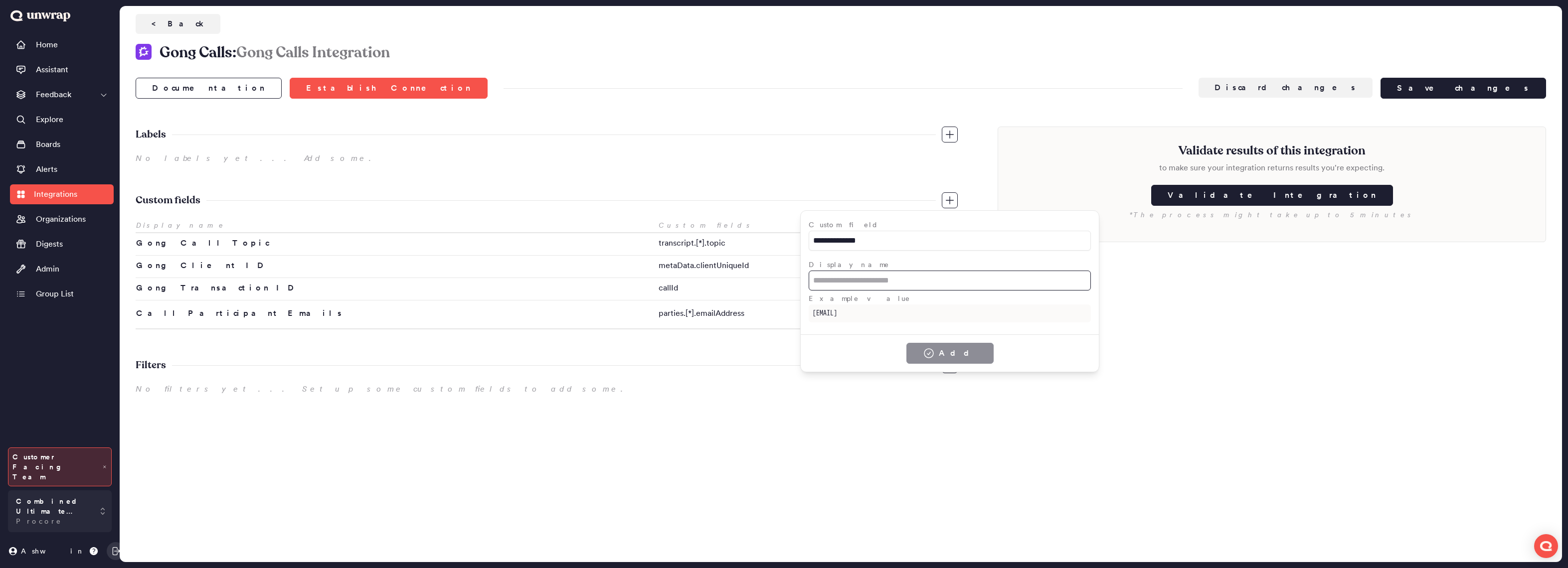 click at bounding box center [950, 281] 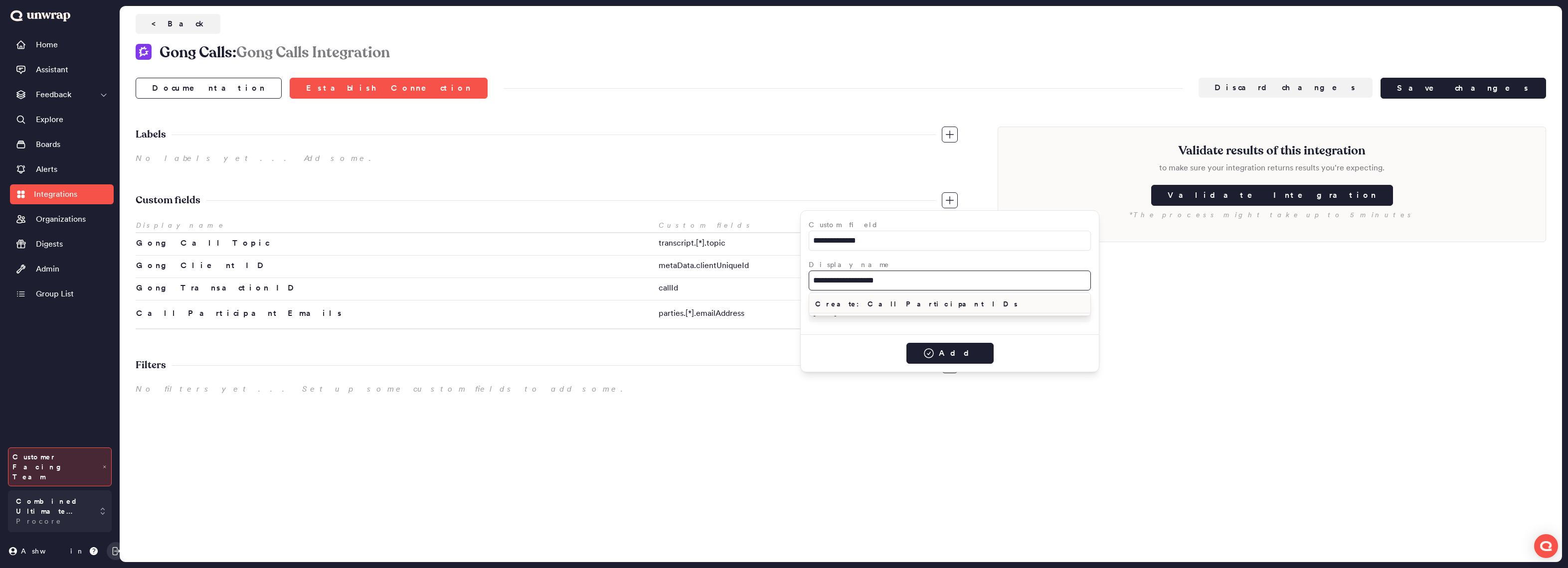 type on "**********" 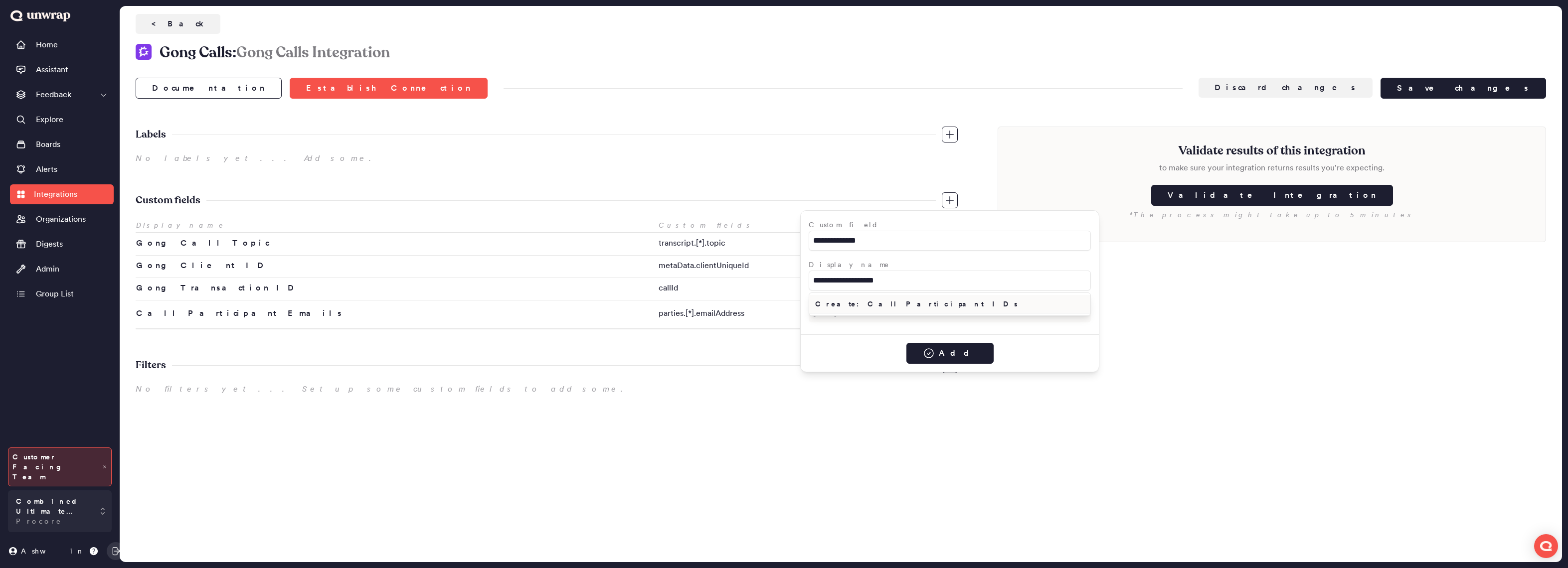 click on "Create: Call Participant IDs" at bounding box center (950, 304) 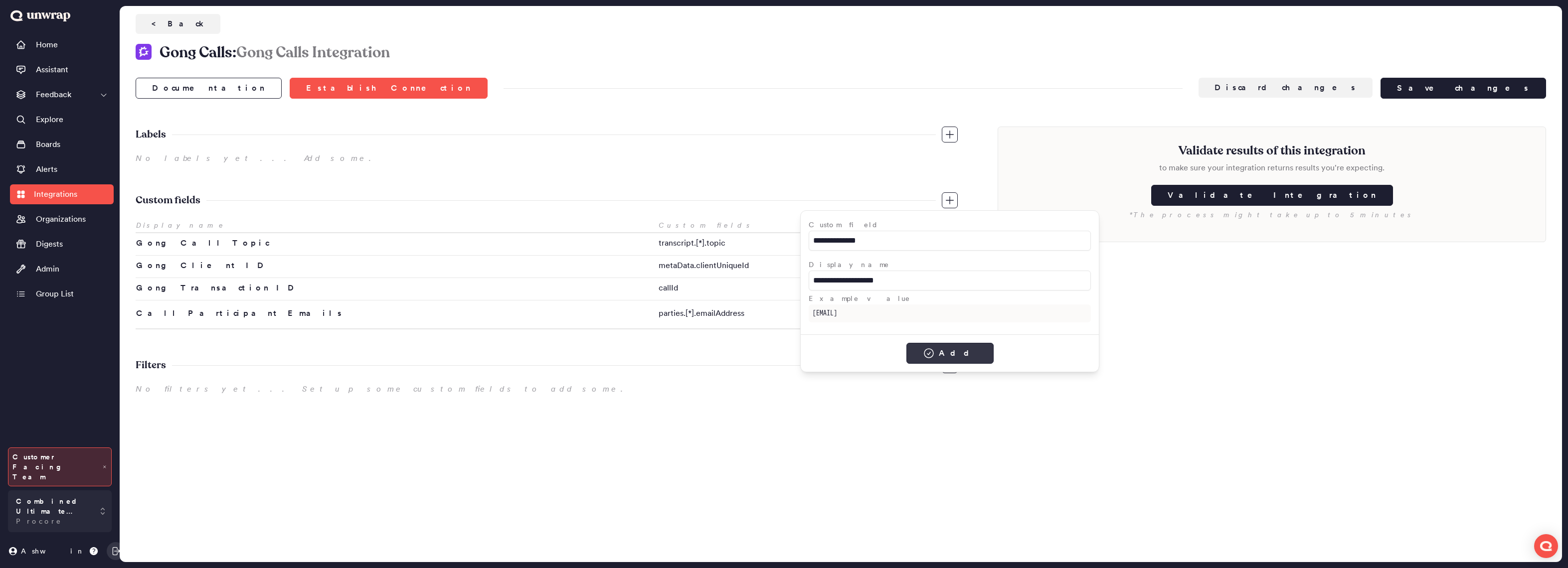 click 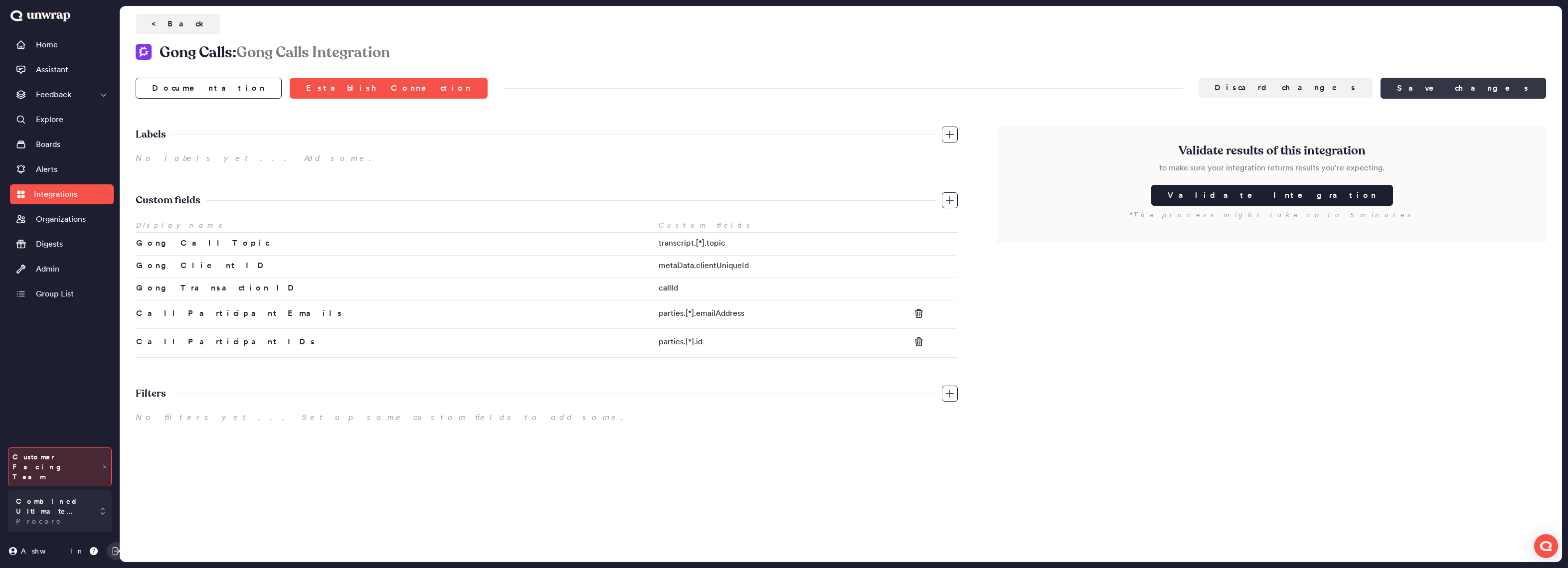 click on "Save changes" at bounding box center (1463, 88) 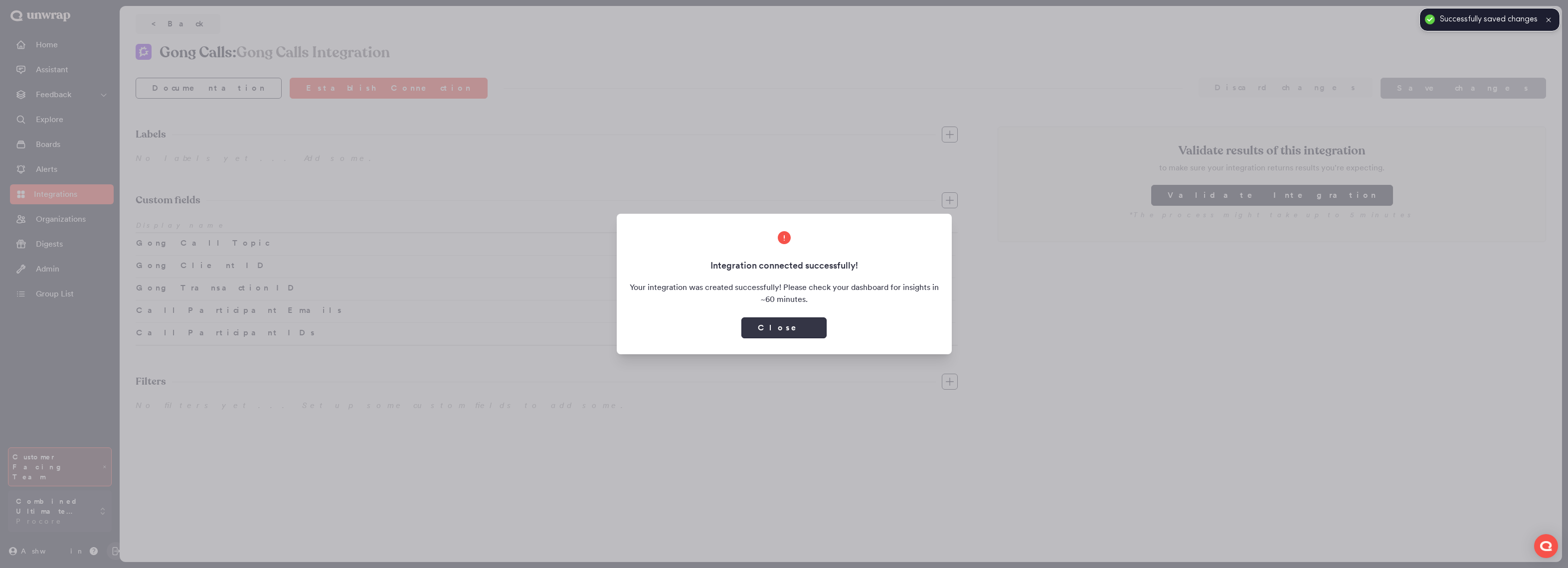 click on "Close" at bounding box center (784, 328) 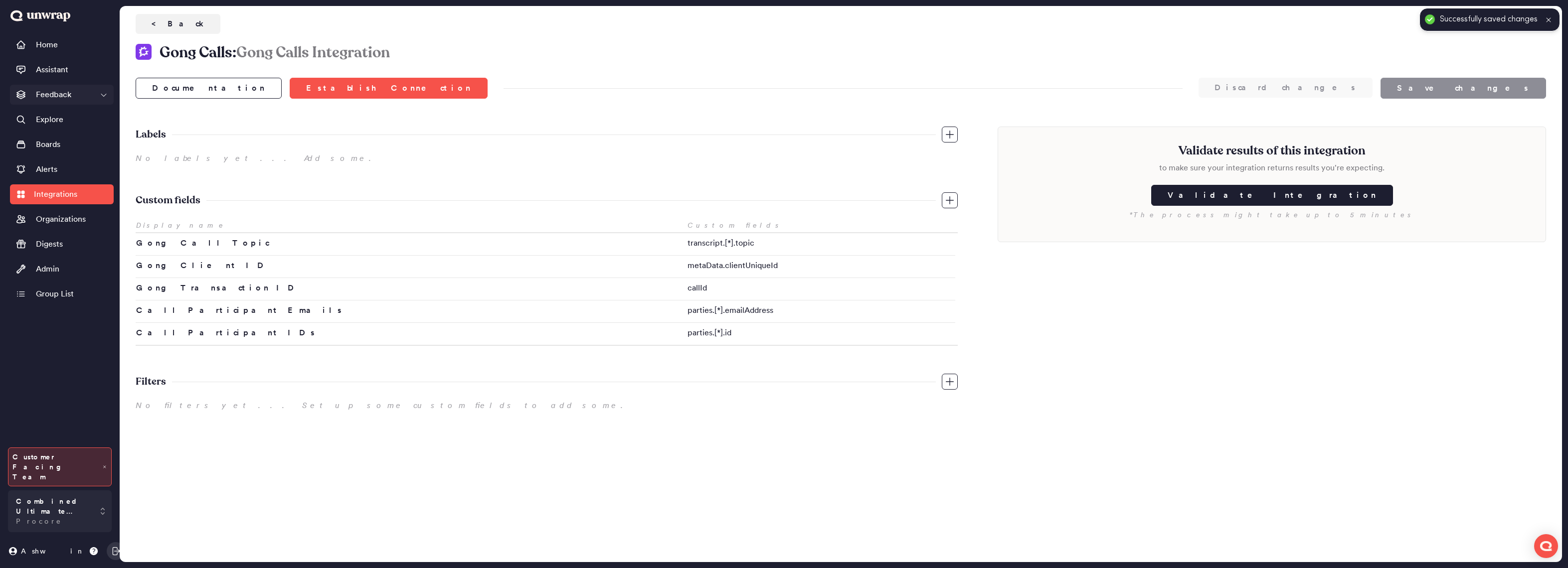 click on "Feedback" at bounding box center [62, 95] 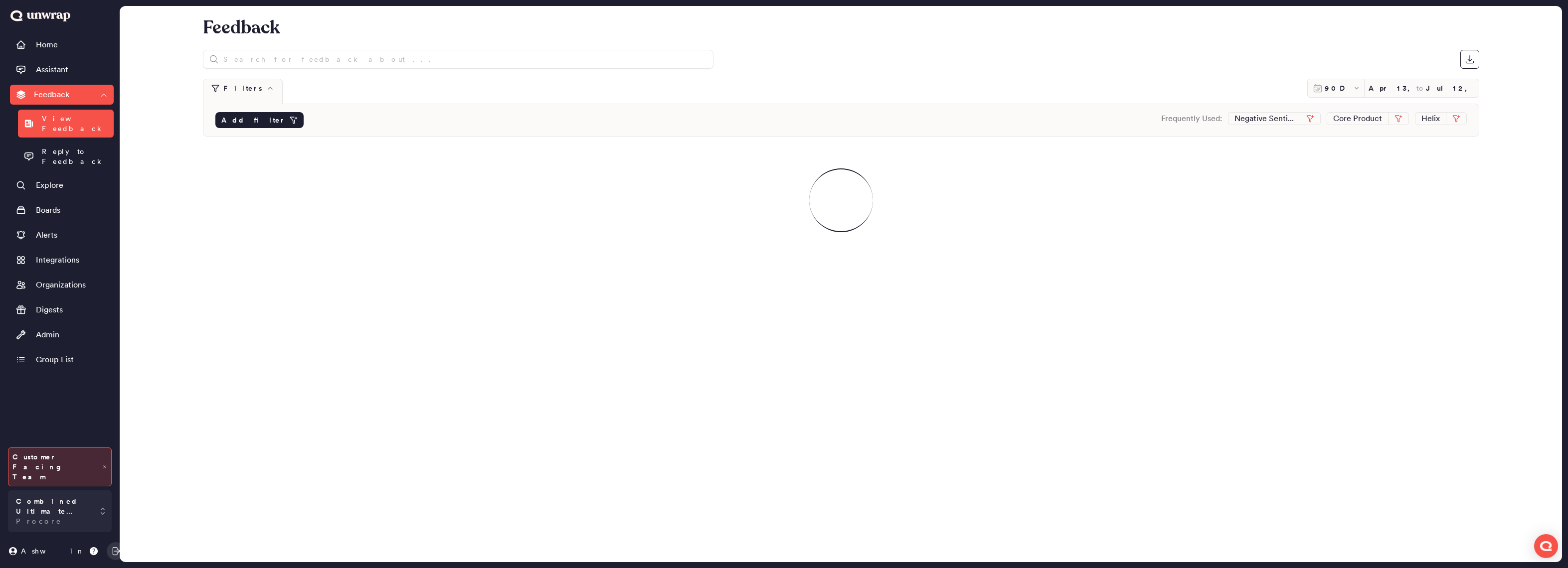 click on "Add filter" at bounding box center [253, 120] 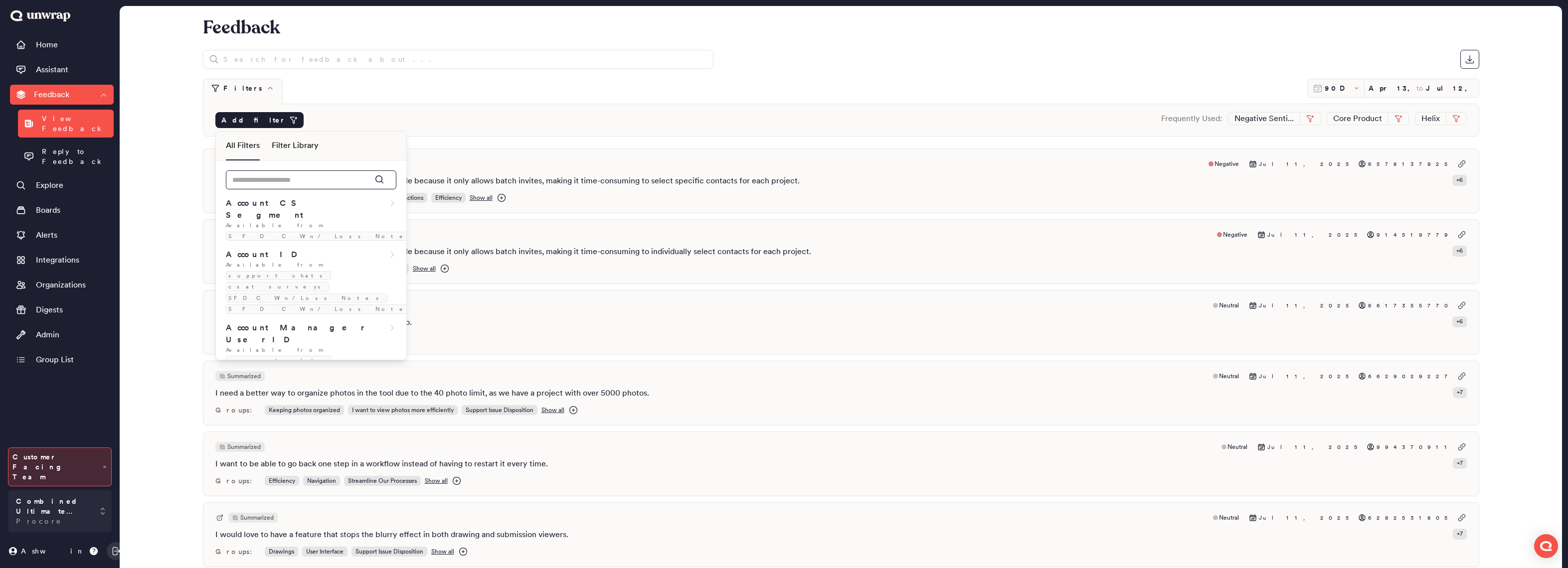 click at bounding box center [311, 180] 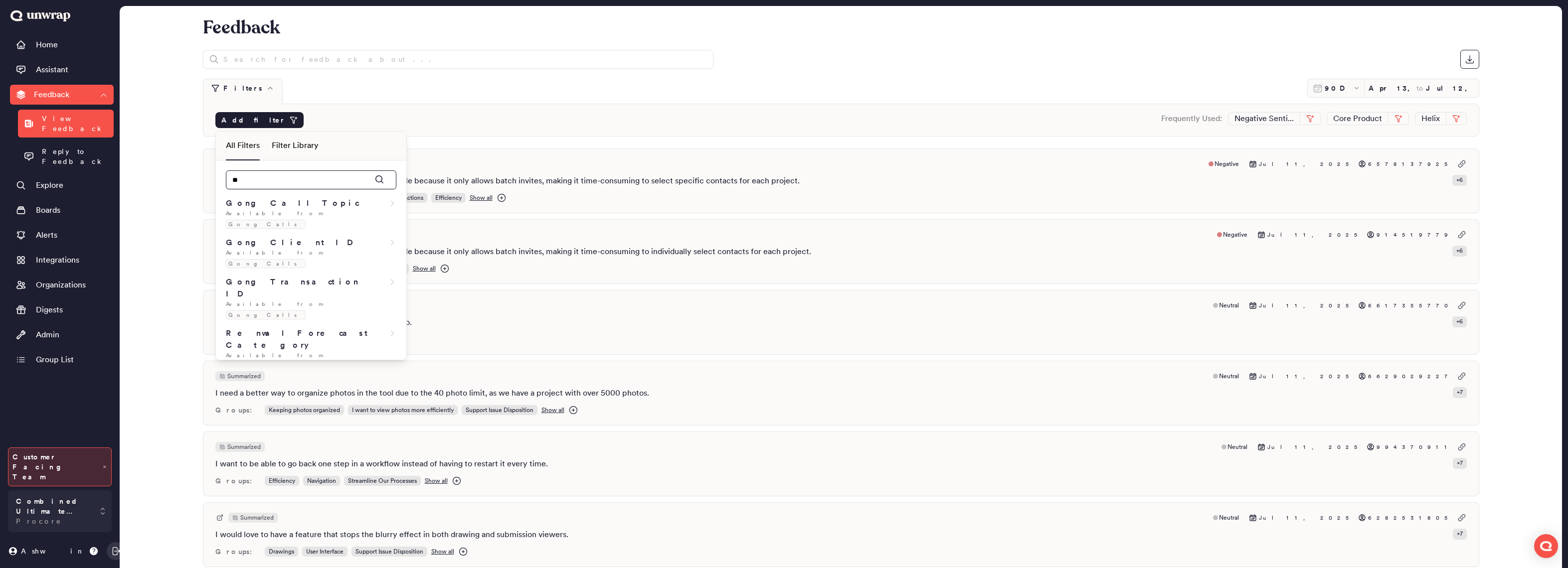 type on "*" 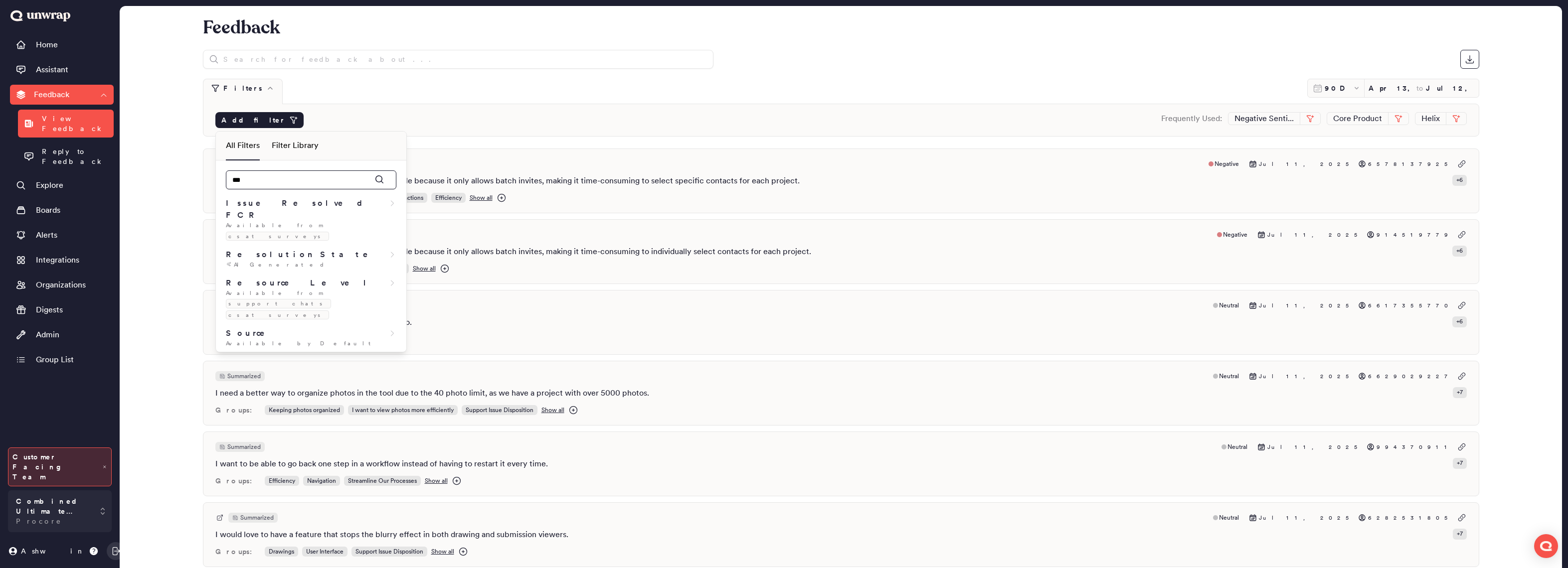 type on "****" 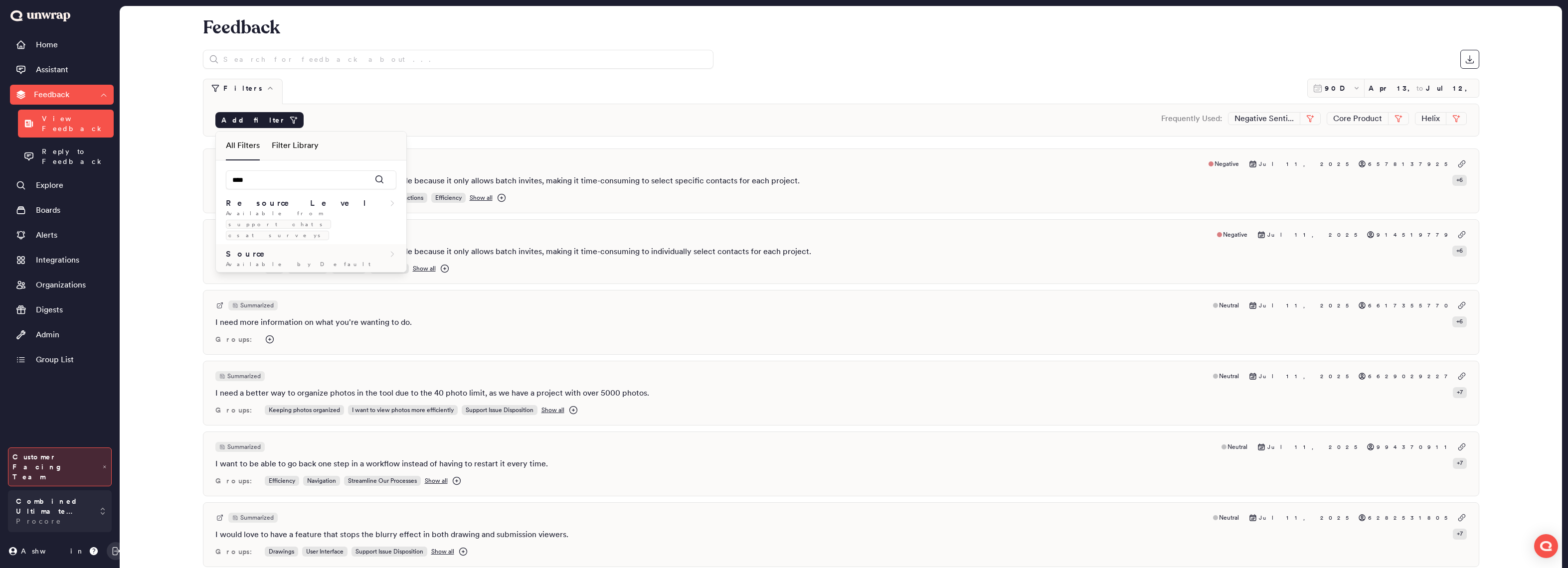 click on "Source" at bounding box center (311, 254) 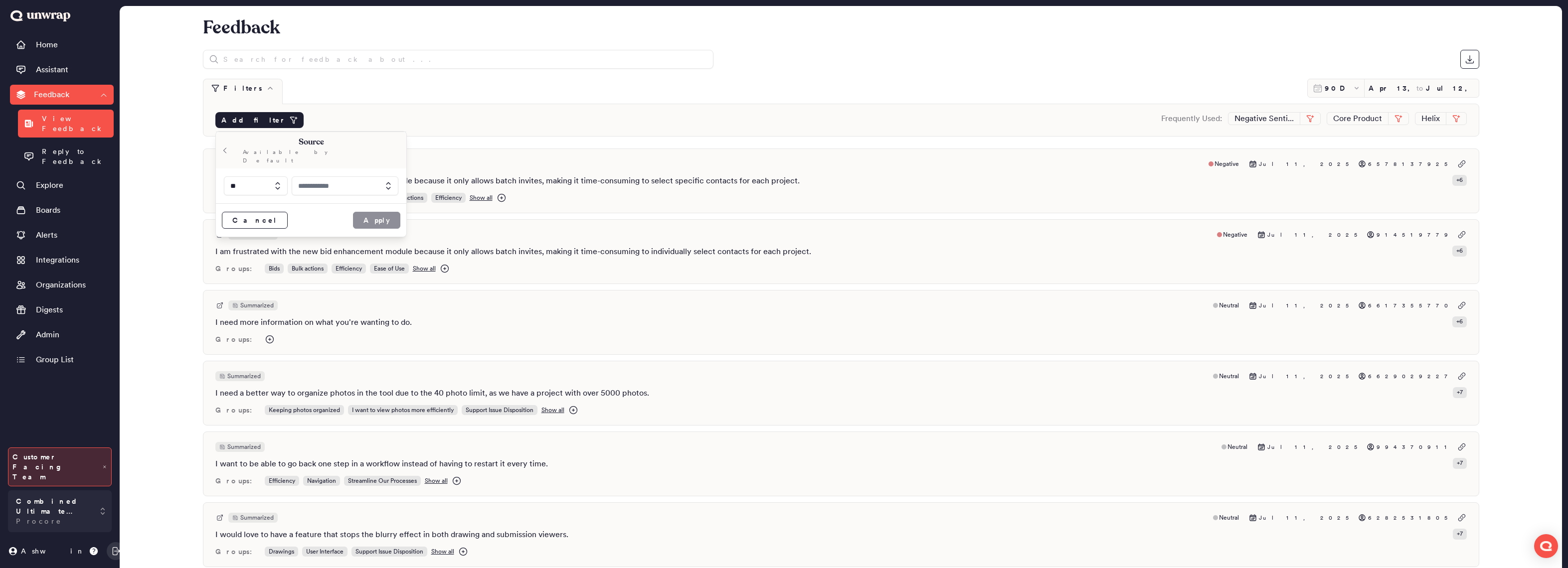 click at bounding box center [345, 186] 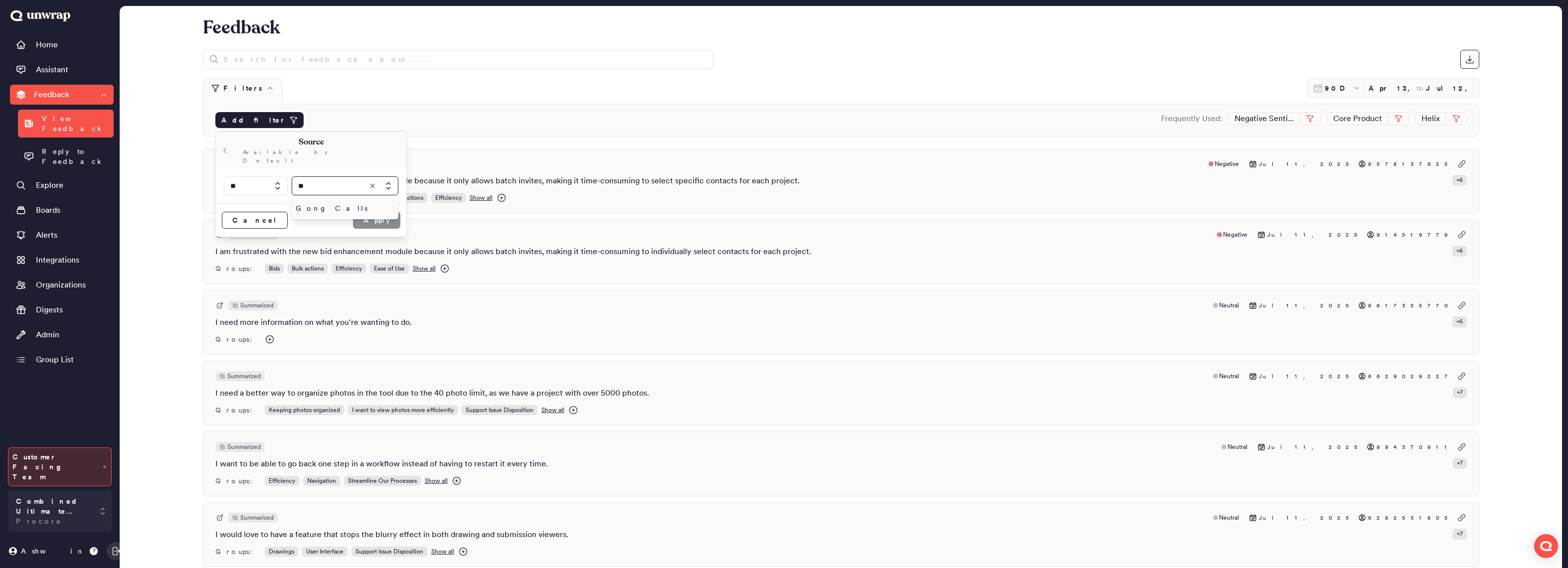 type on "**" 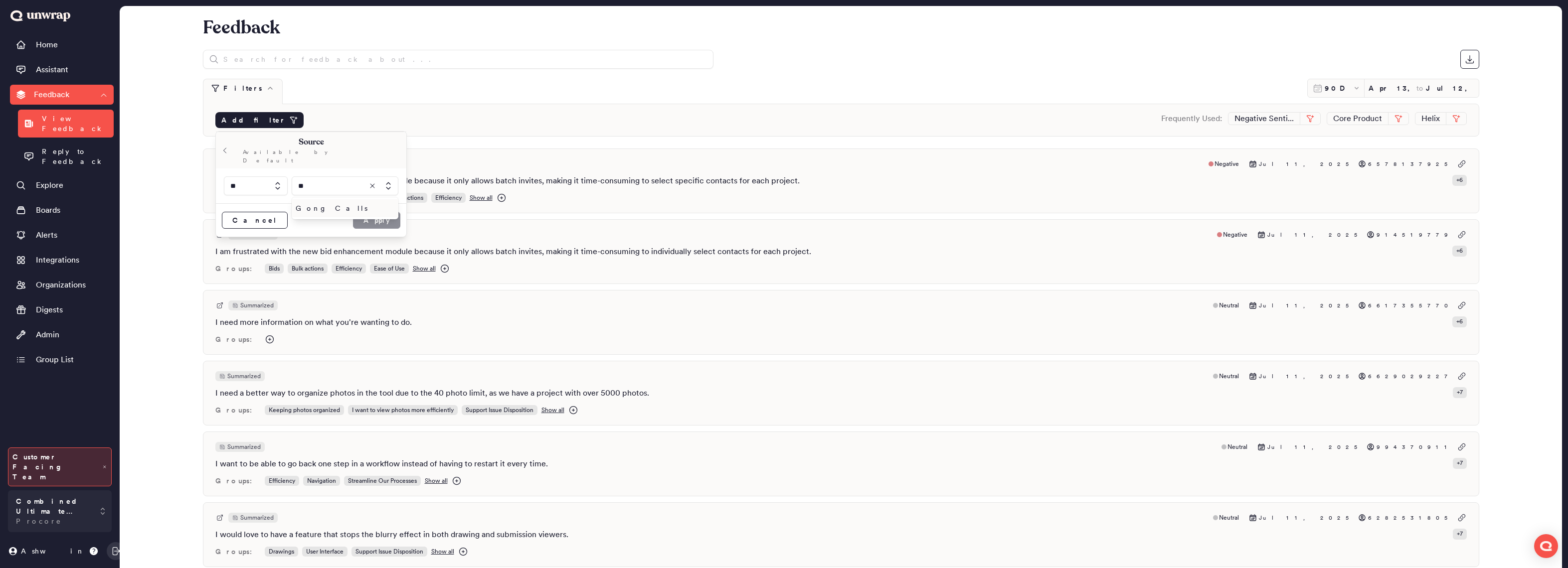 click on "Gong Calls" at bounding box center (343, 208) 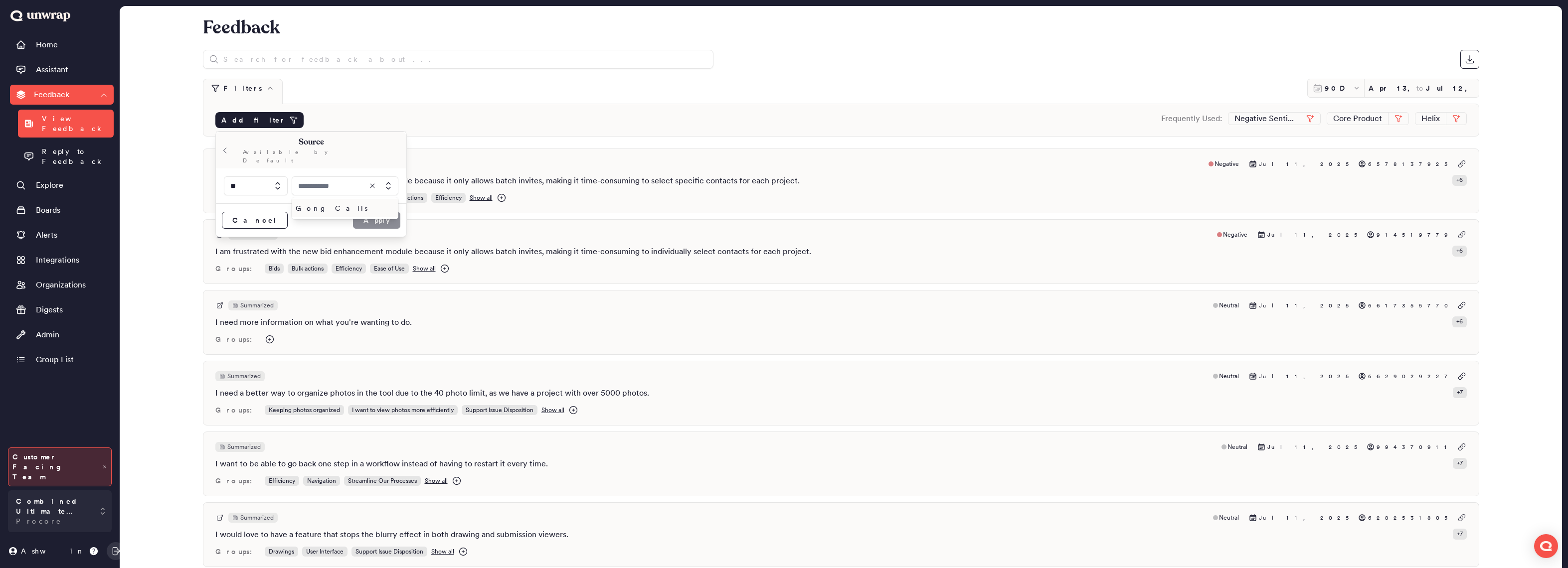 type on "**********" 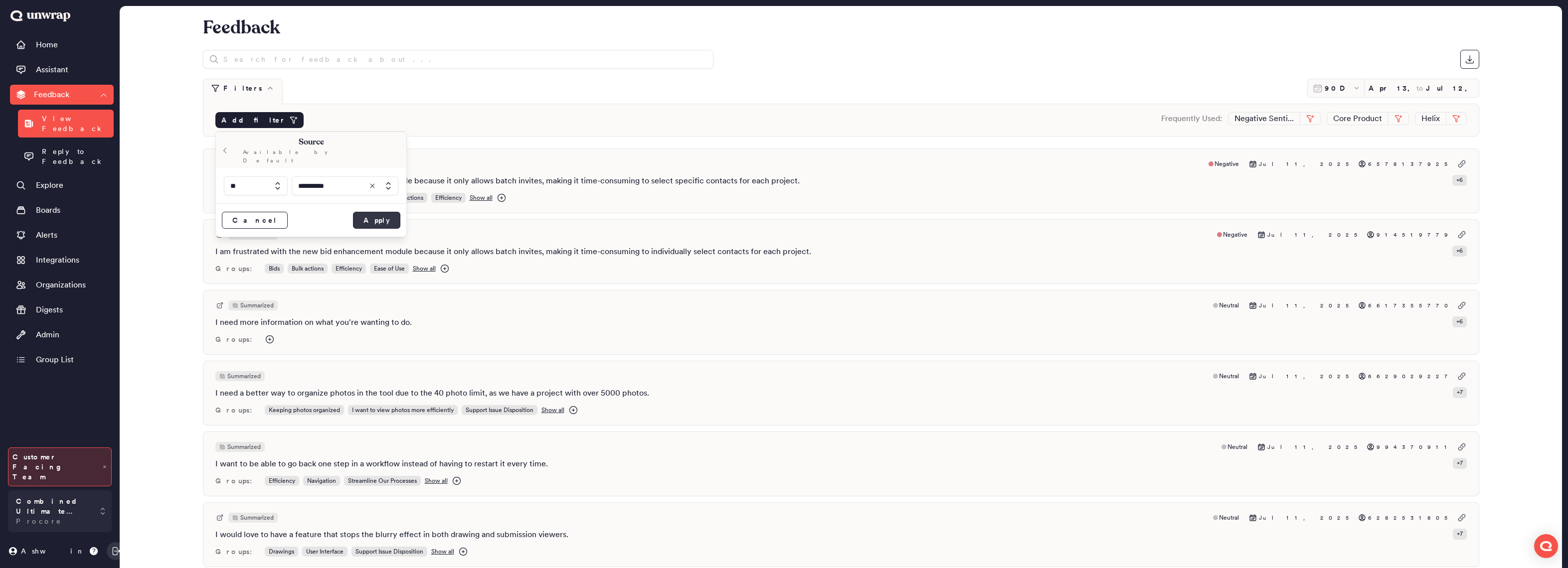 click on "Apply" at bounding box center (376, 220) 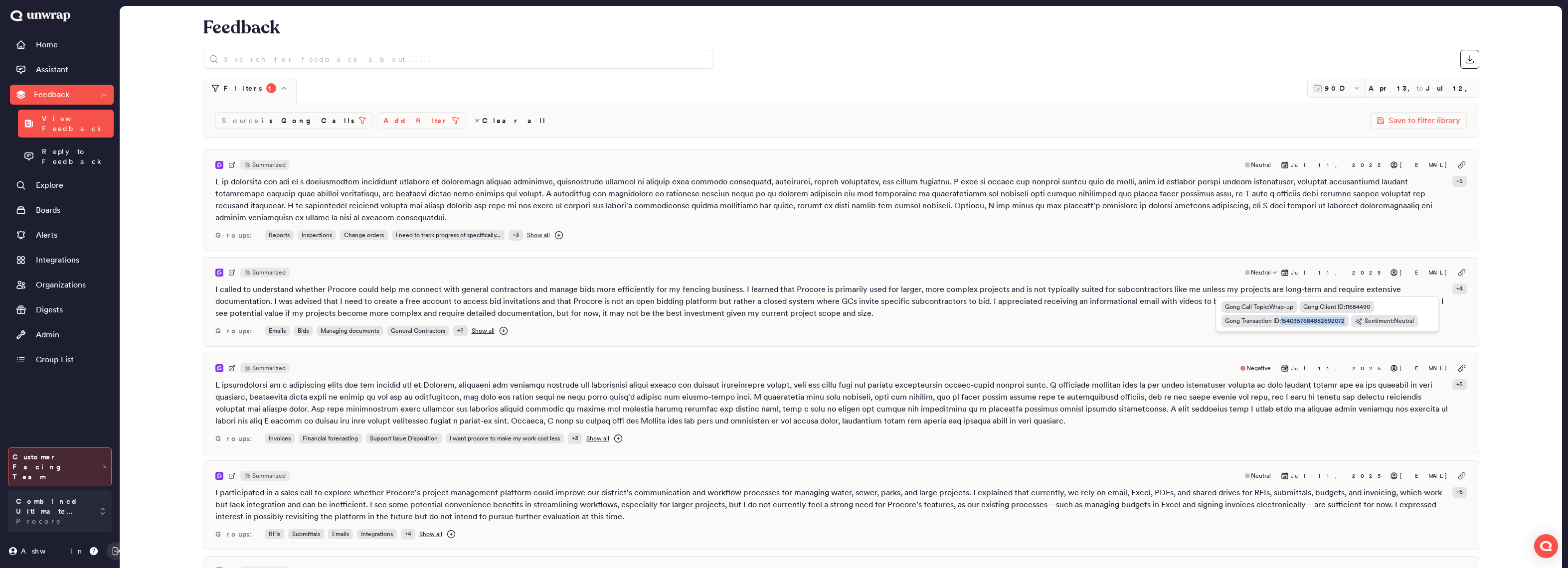 drag, startPoint x: 1284, startPoint y: 322, endPoint x: 1346, endPoint y: 320, distance: 62.03225 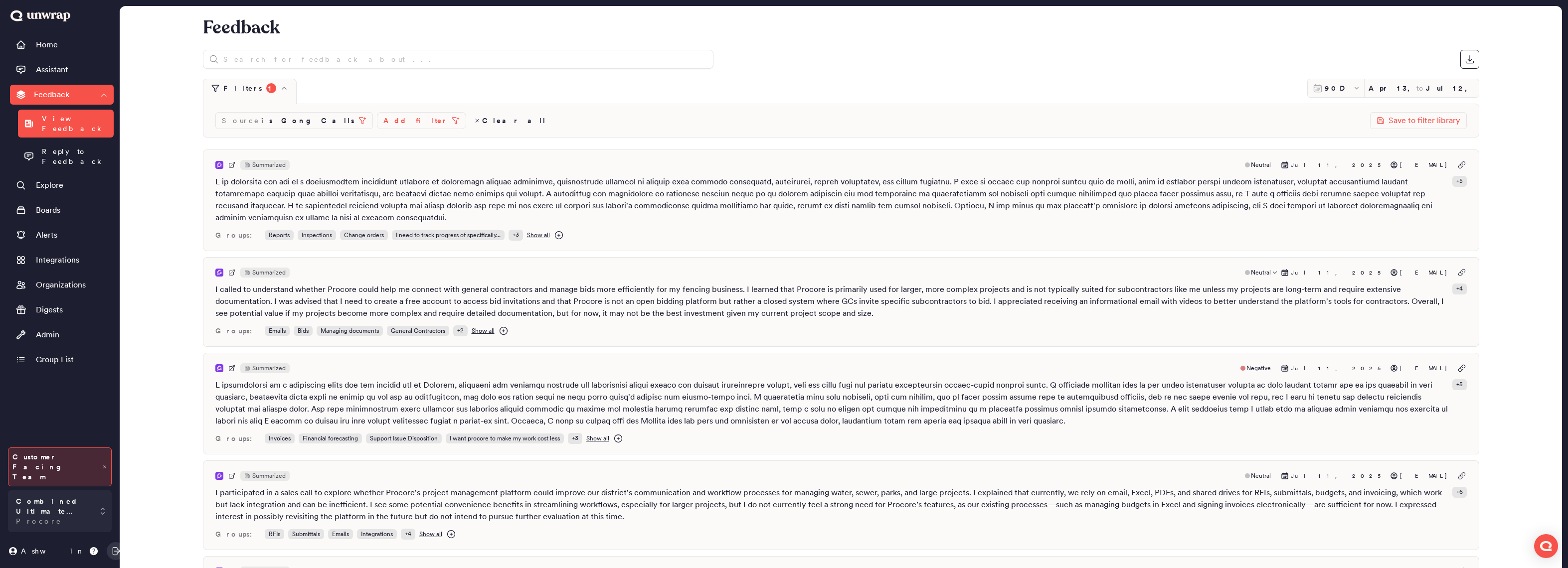 click on "Feedback Filters 1 90D Apr 13, 2025 to Jul 12, 2025 Source is   Gong Calls Add filter Clear all Save to filter library Summarized Neutral Jul 11, 2025 david.nolte@procore.com    + 5 Groups: Reports Inspections Change orders I need to track progress of specifically... + 3 Show all Summarized Neutral Jul 11, 2025 zach@tkfencenac.com    + 4 Groups: Emails Bids Managing documents General Contractors + 2 Show all Summarized Negative Jul 11, 2025 kevin.mayo@procore.com    + 5 Groups: Invoices Financial forecasting Support Issue Disposition I want procore to make my work cost less + 3 Show all Summarized Neutral Jul 11, 2025 enzo.wolfe@procore.com    + 6 Groups: RFIs Submittals Emails Integrations + 4 Show all Summarized Positive Jul 11, 2025 sarah.wolin@procore.com    + 4 Groups: Integrations Managing multiple projects at once Company administration  Managing contracts + 6 Show all Summarized Neutral Jul 11, 2025 ben.kleiber@procore.com    + 6 Groups: Meetings Bids Integrations Budgets + 6 Show all Summarized    +" at bounding box center [841, 2488] 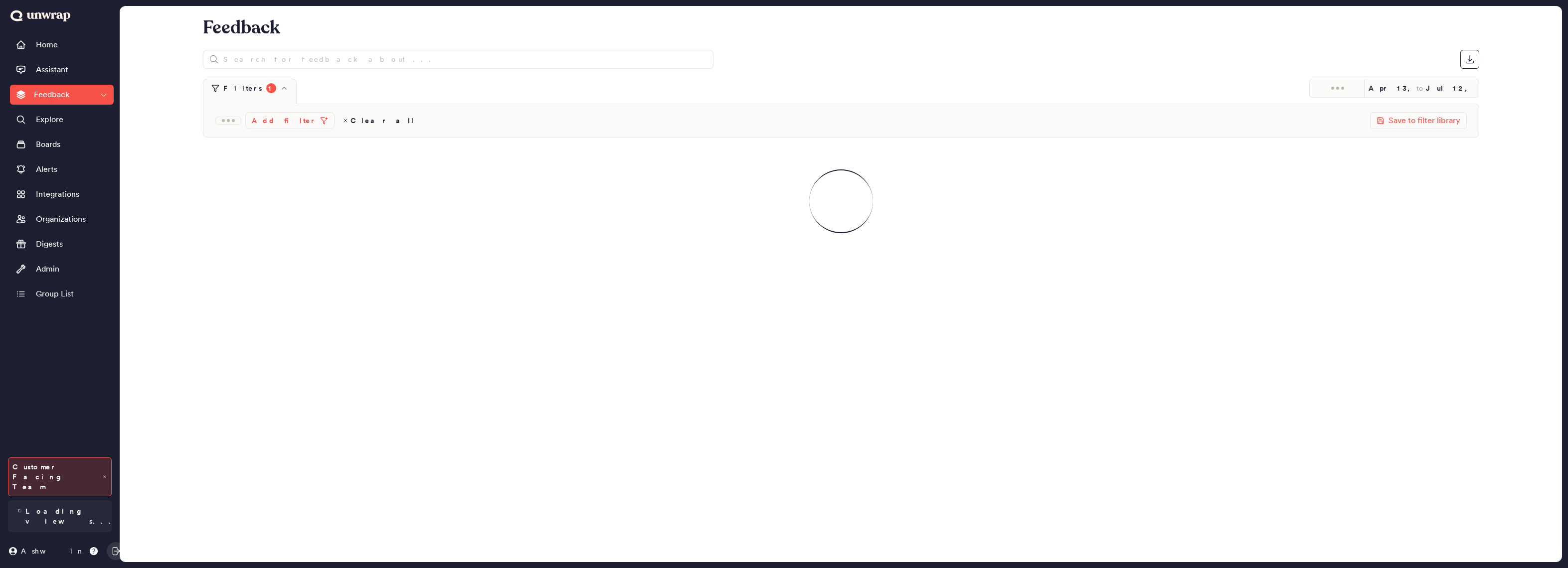 scroll, scrollTop: 0, scrollLeft: 0, axis: both 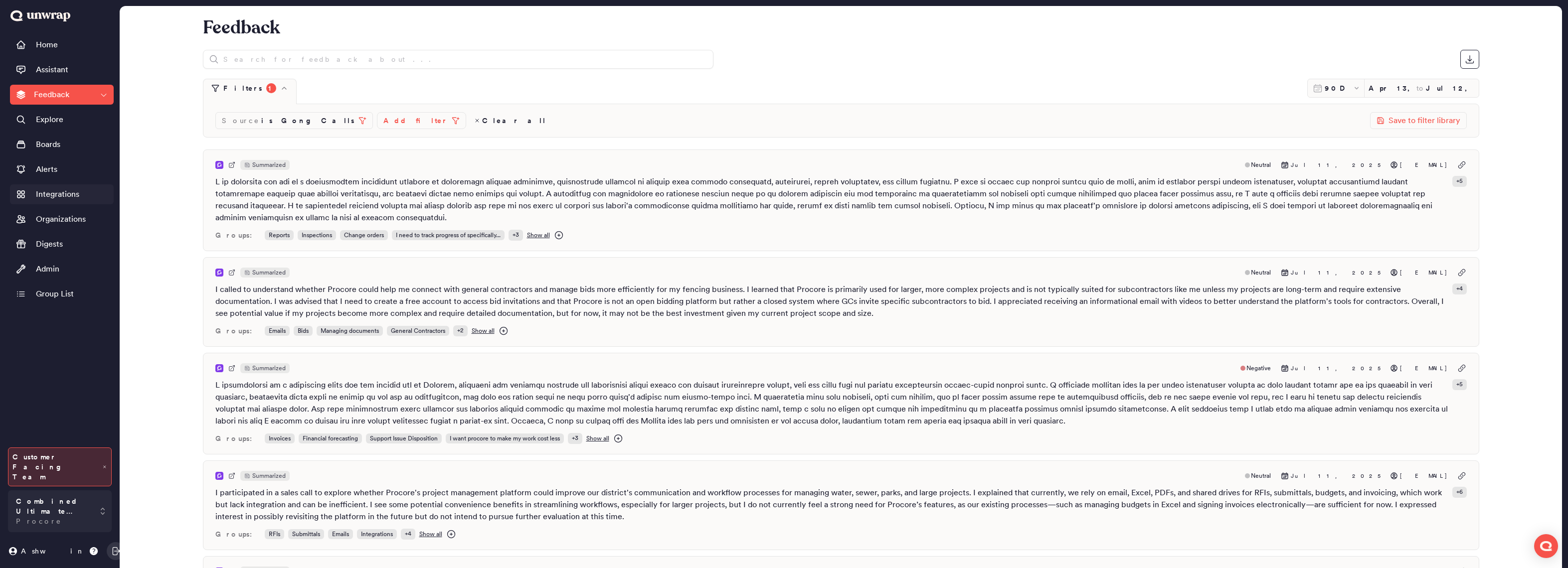 click on "Integrations" at bounding box center [57, 194] 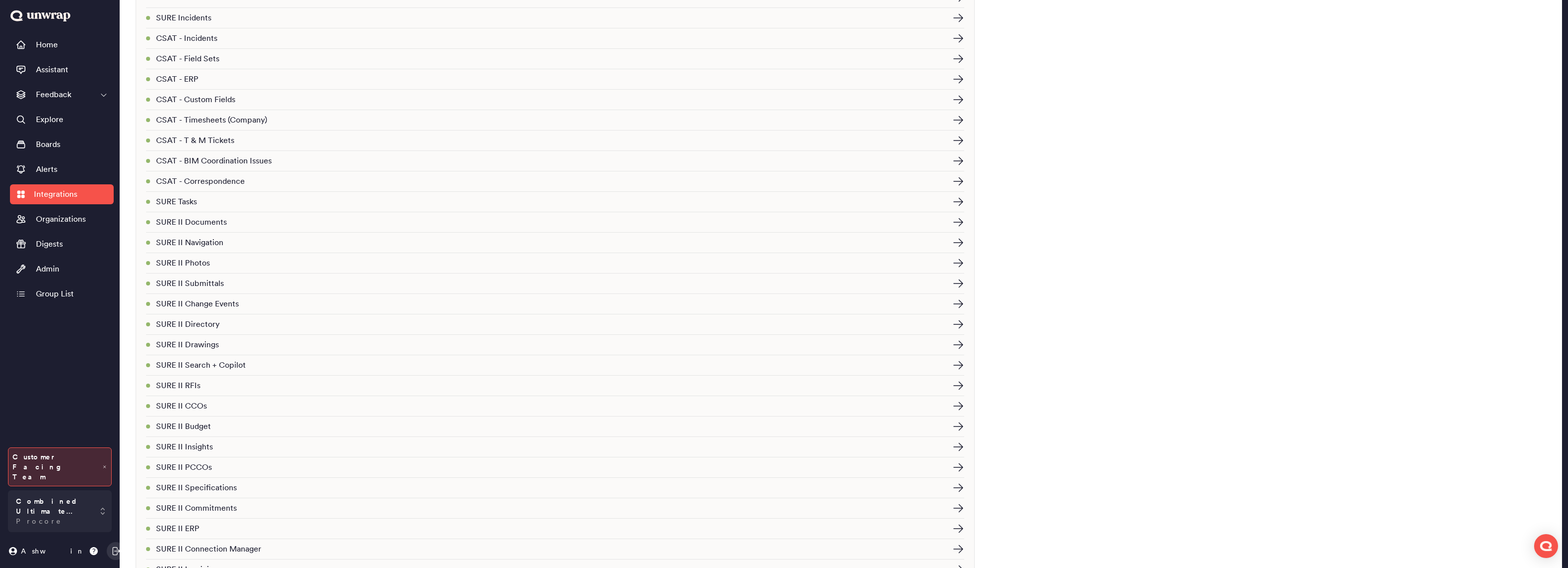 scroll, scrollTop: 1606, scrollLeft: 0, axis: vertical 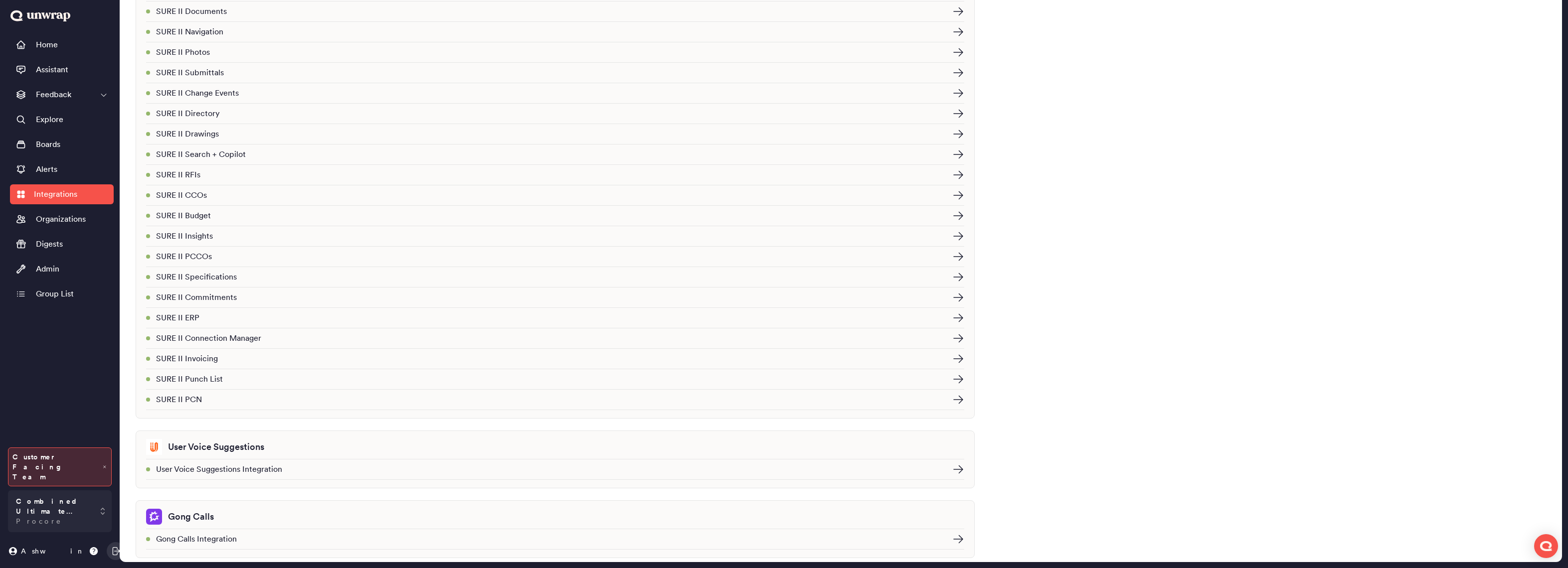 click 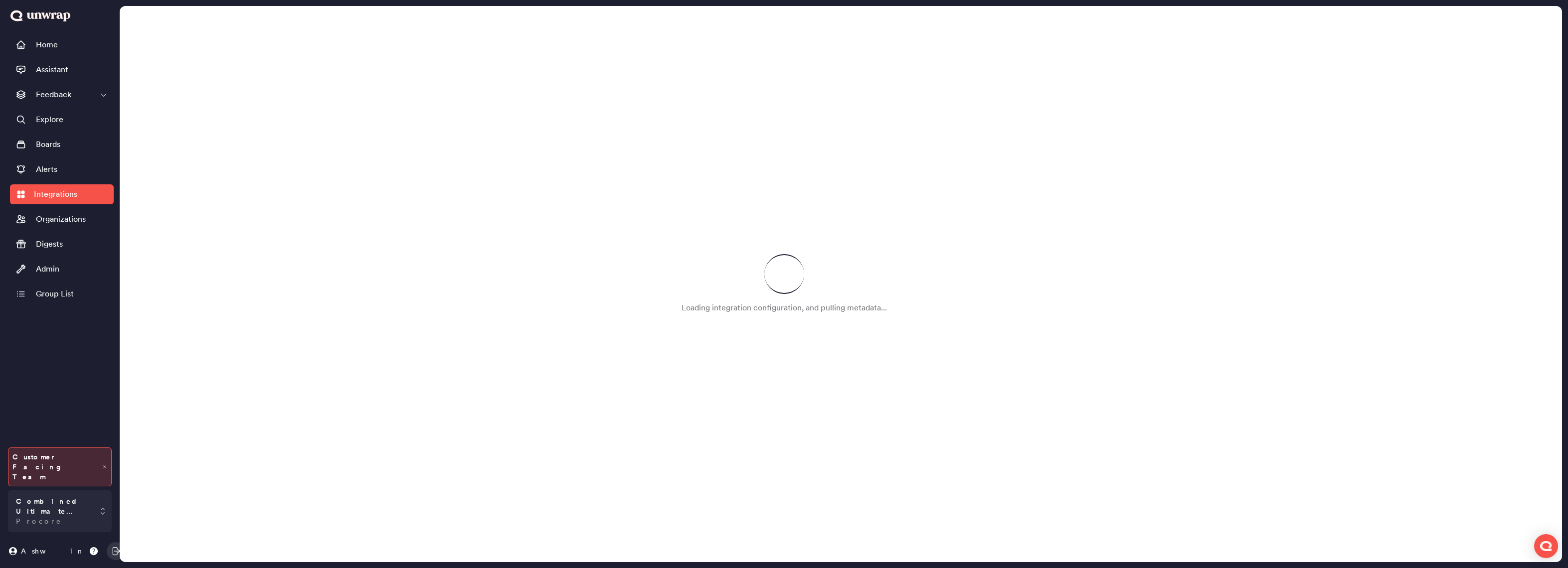 scroll, scrollTop: 0, scrollLeft: 0, axis: both 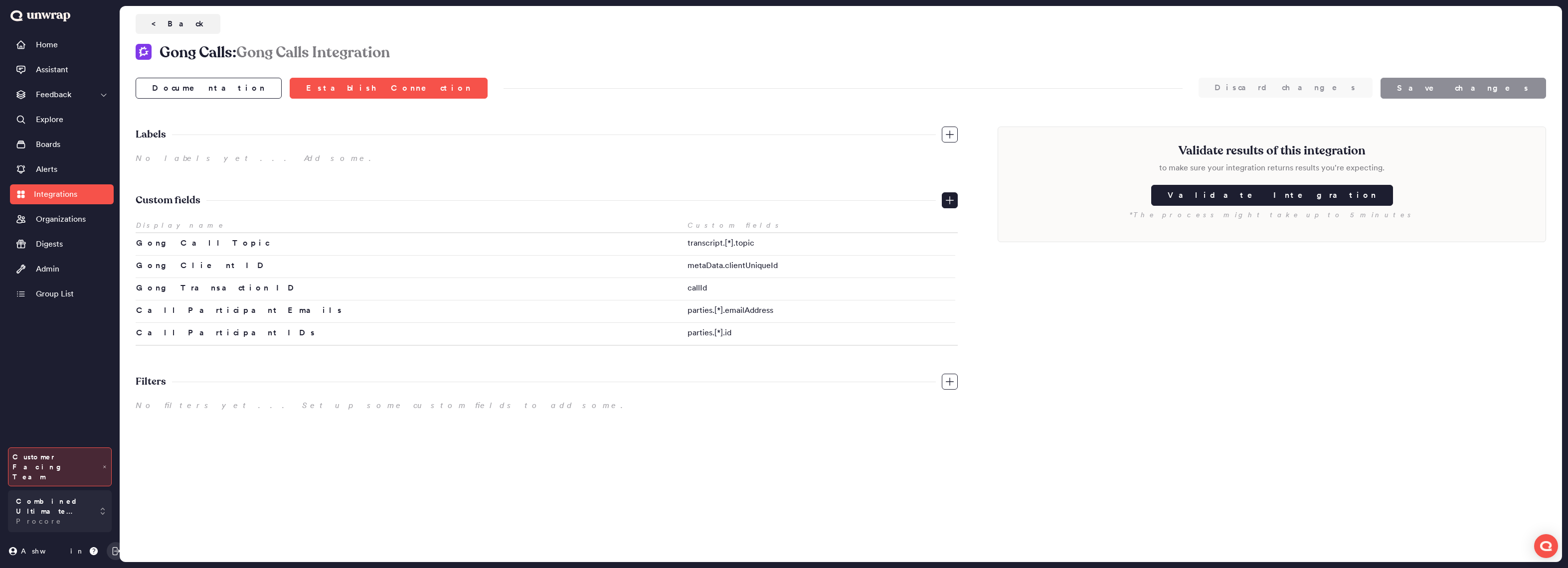 click 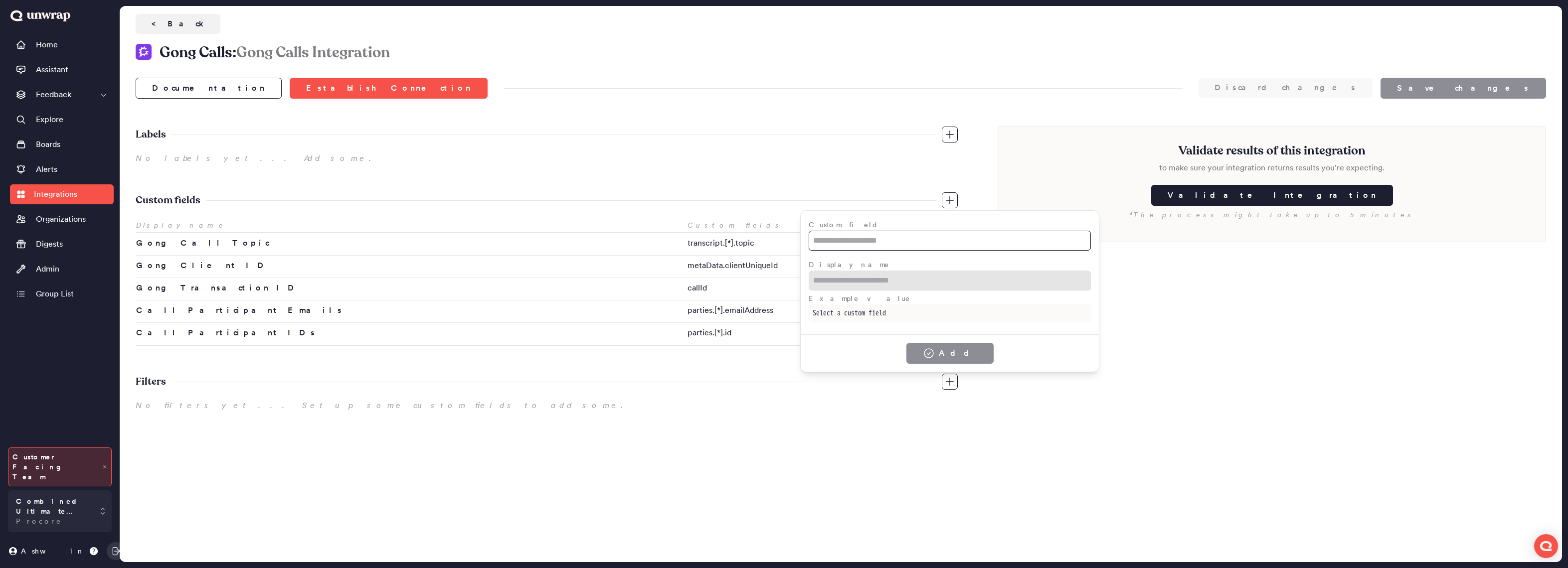 click at bounding box center [950, 241] 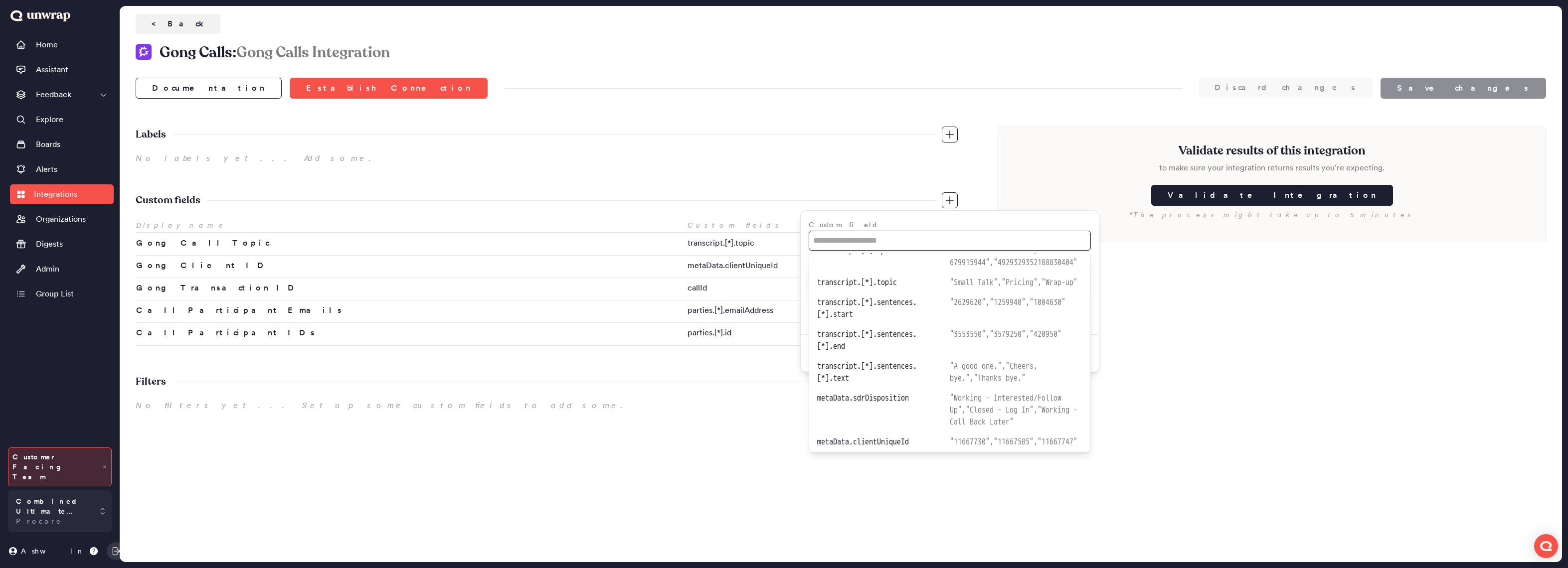 scroll, scrollTop: 2069, scrollLeft: 0, axis: vertical 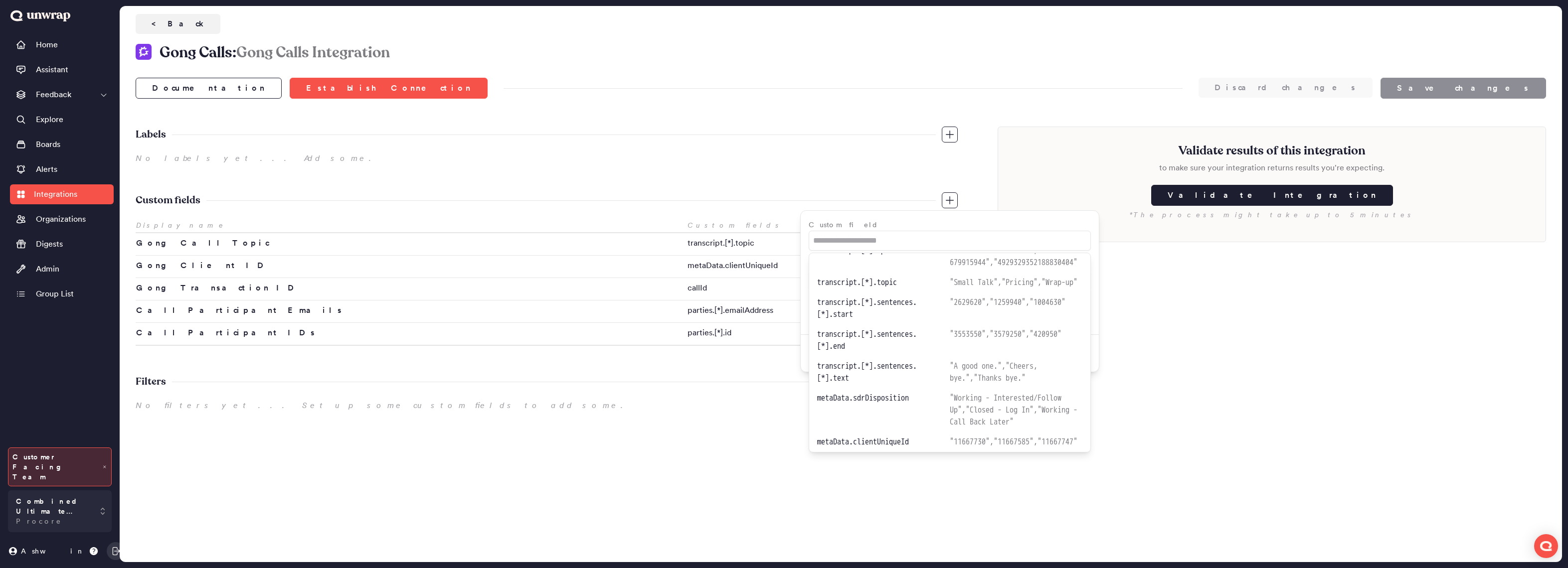 click on "Labels No labels yet ... Add some." at bounding box center [546, 145] 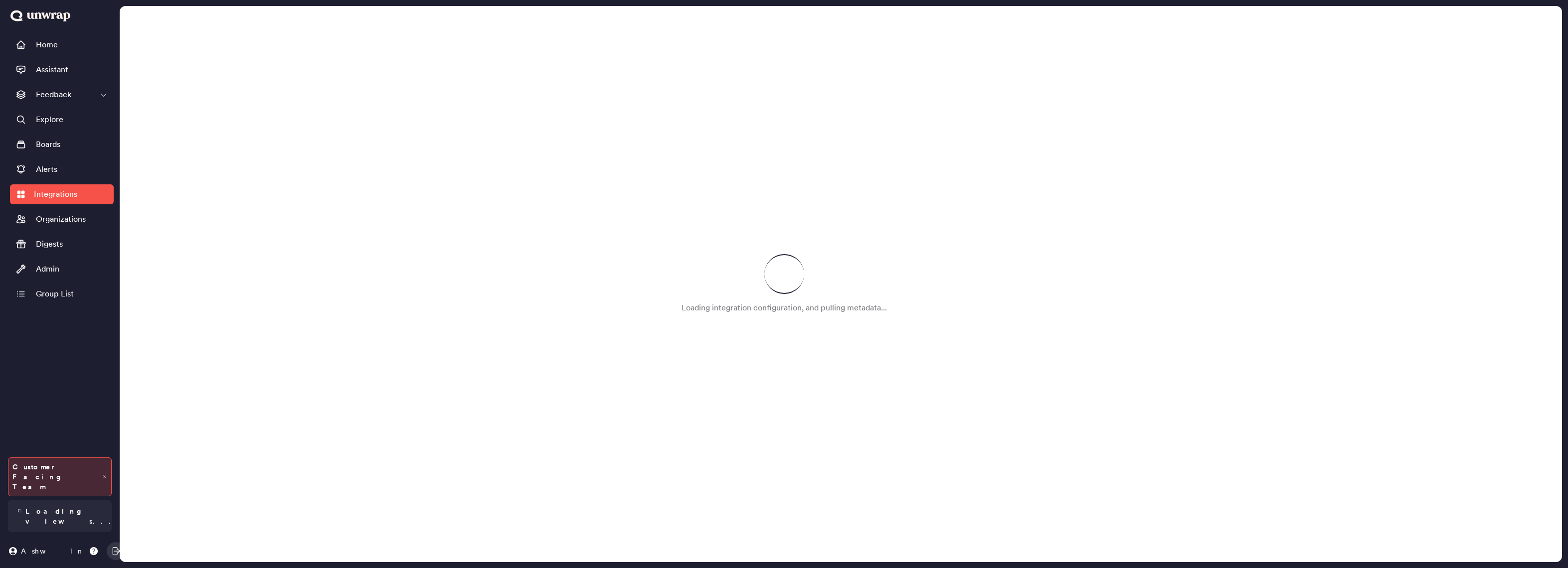 scroll, scrollTop: 0, scrollLeft: 0, axis: both 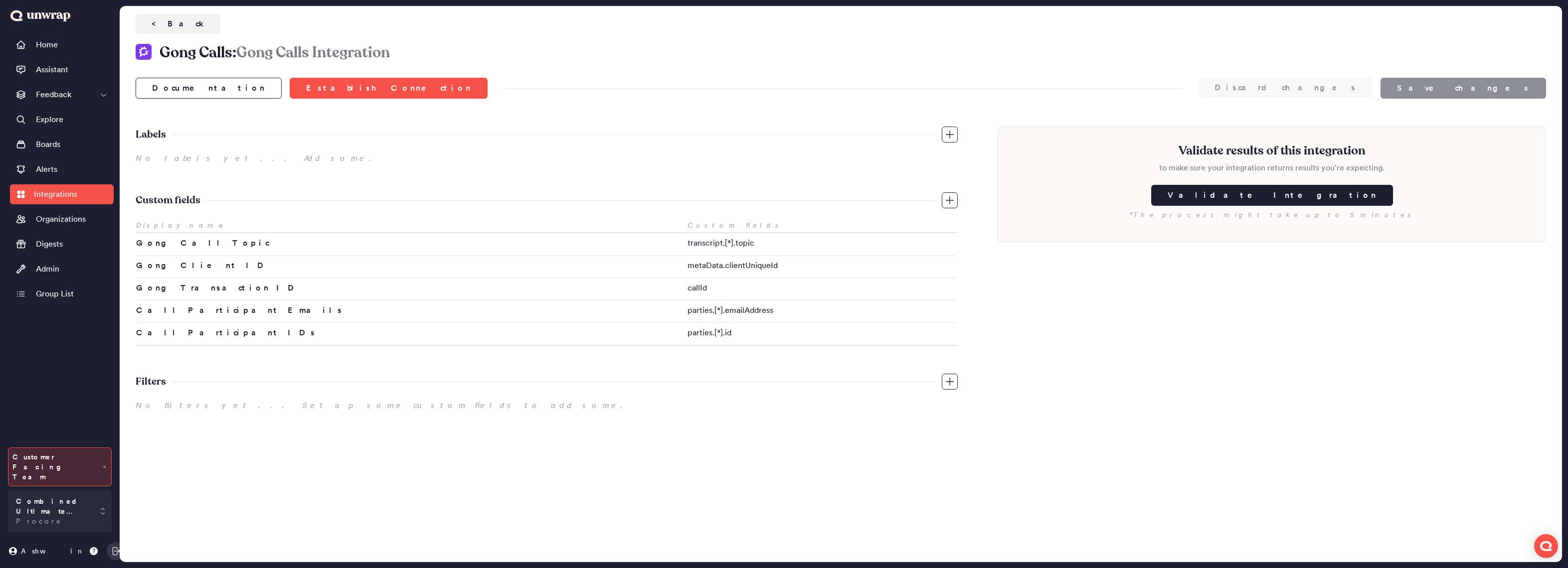 click on "Validate results of this integration to make sure your integration returns results you're expecting. Validate Integration *The process might take up to 5 minutes" at bounding box center [1272, 269] 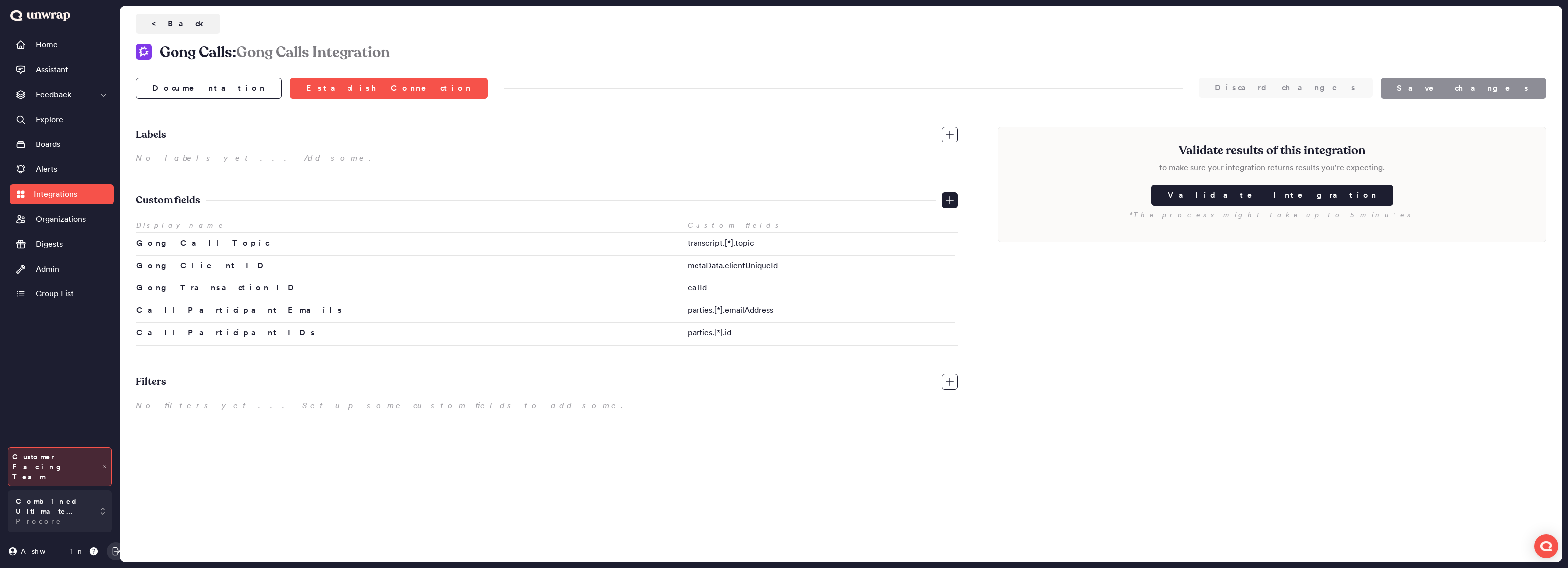 click 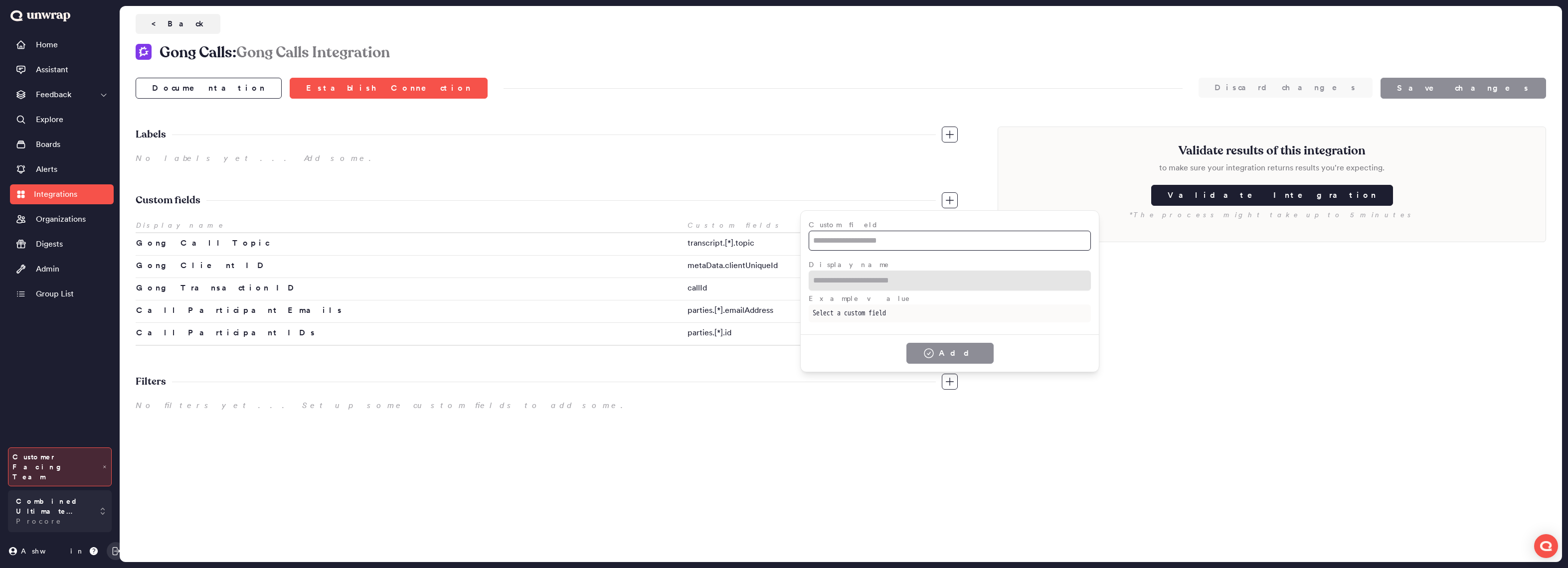 click at bounding box center (950, 241) 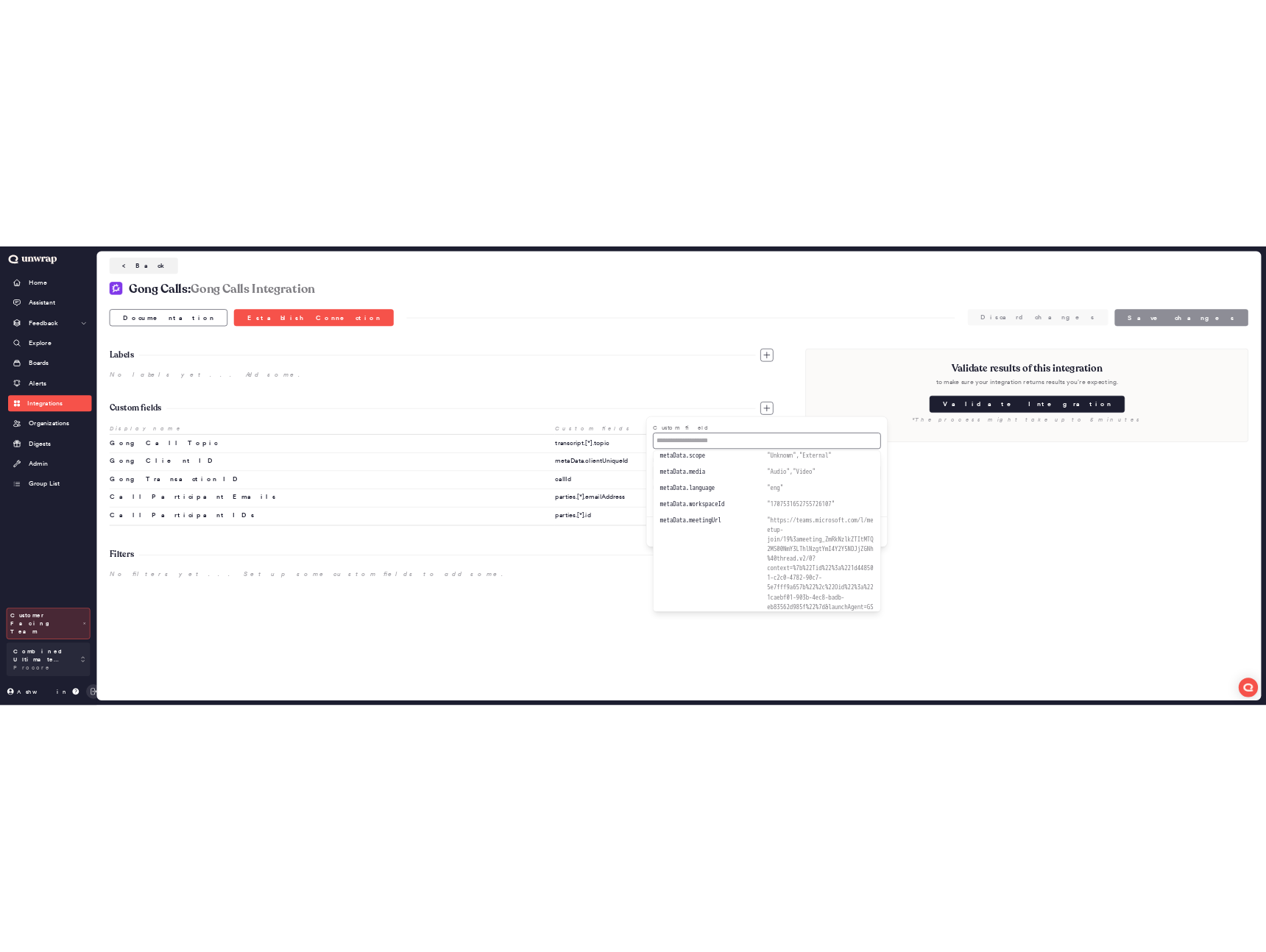 scroll, scrollTop: 625, scrollLeft: 0, axis: vertical 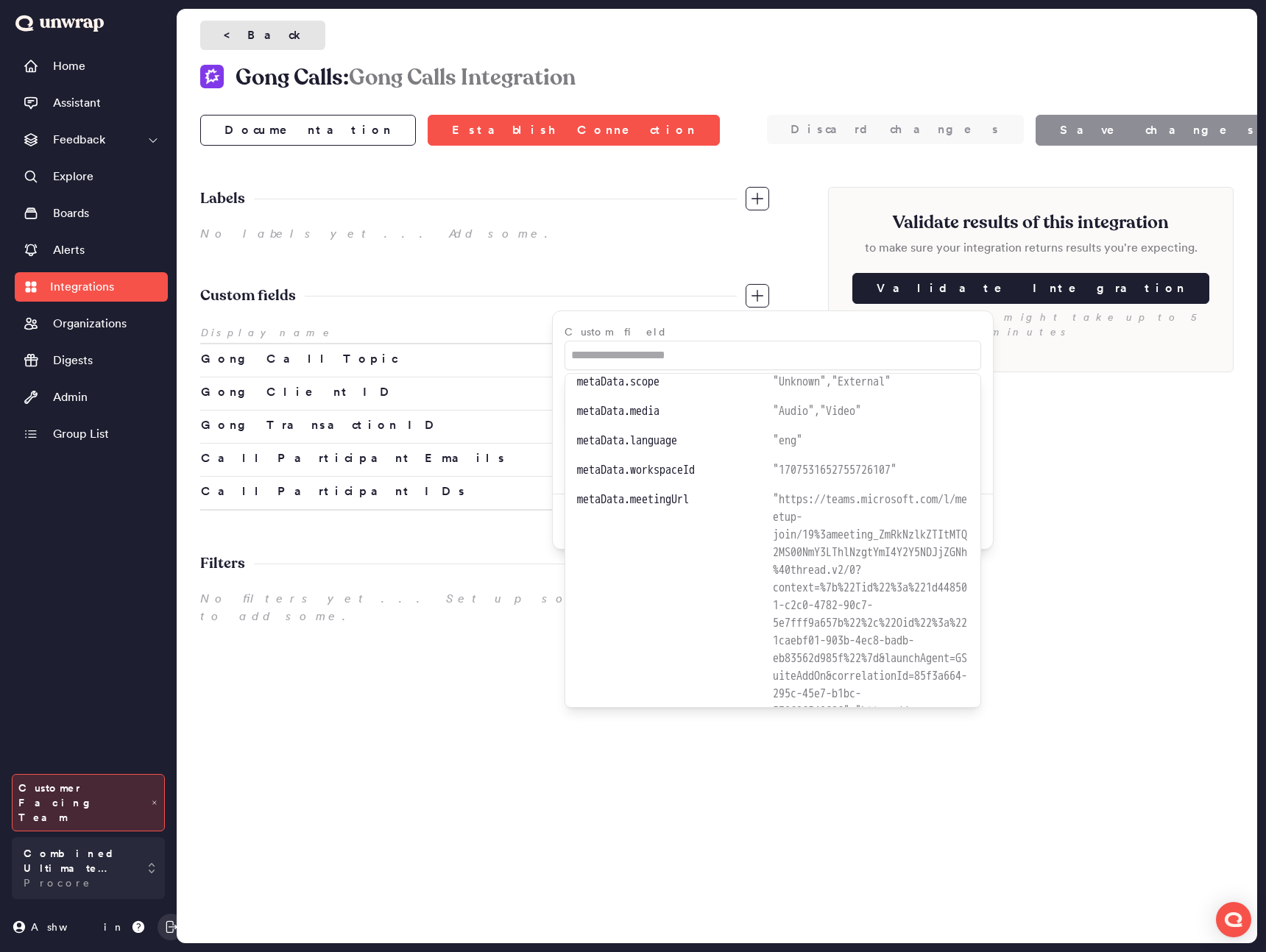 click on "< Back" at bounding box center [263, 35] 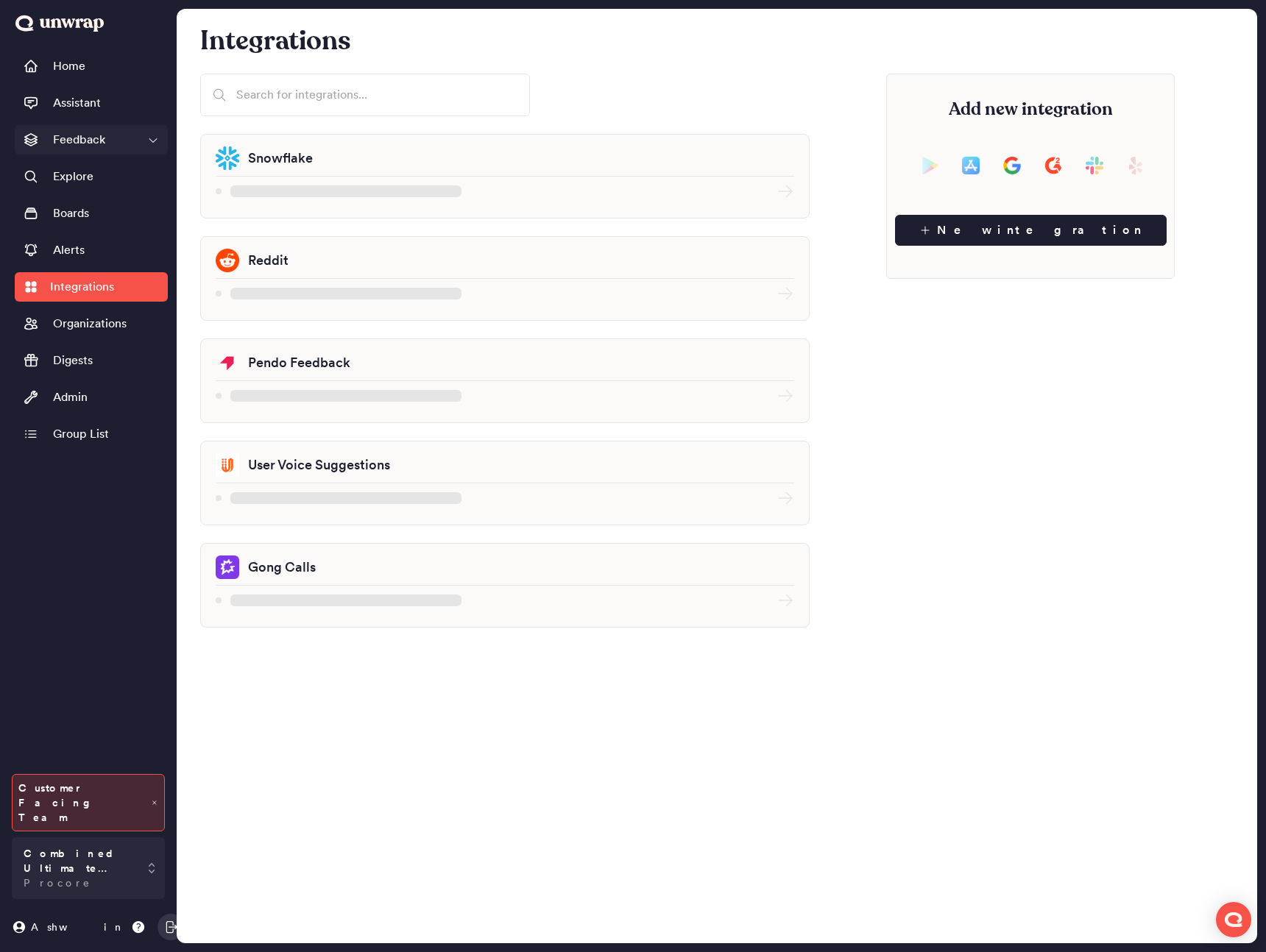 click on "Feedback" at bounding box center [79, 140] 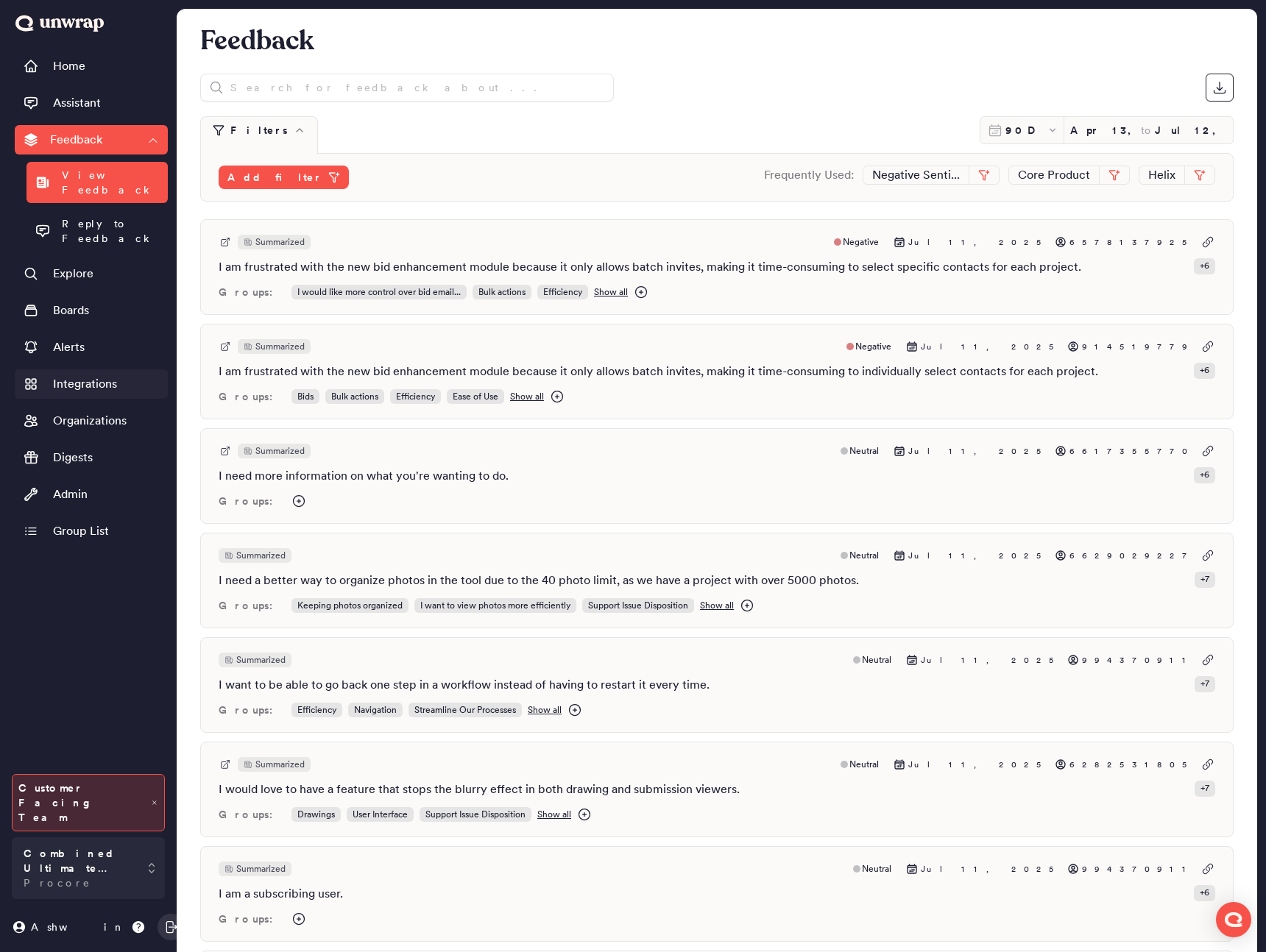 click on "Integrations" at bounding box center [85, 384] 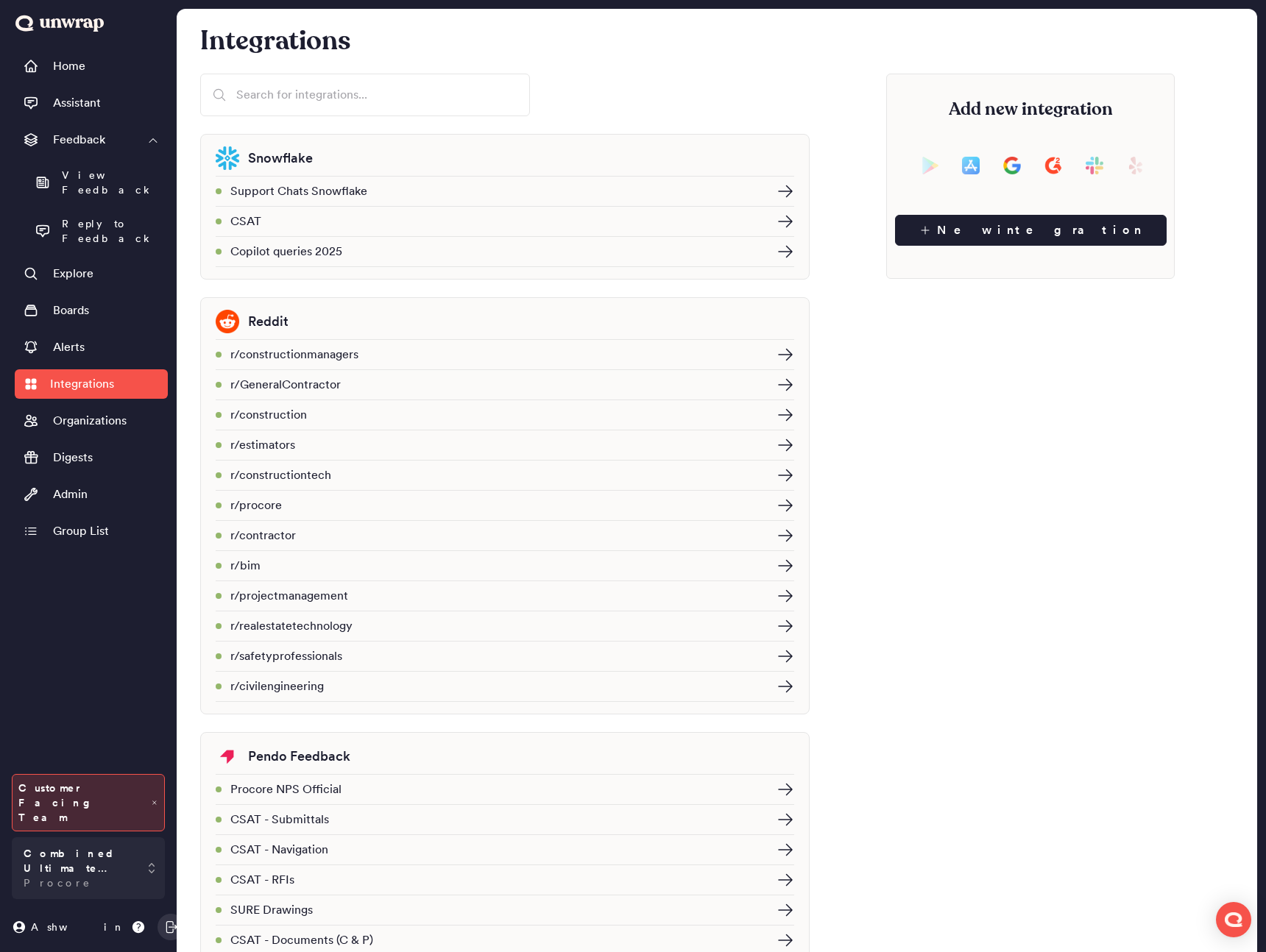 click on "Support Chats Snowflake" at bounding box center [505, 191] 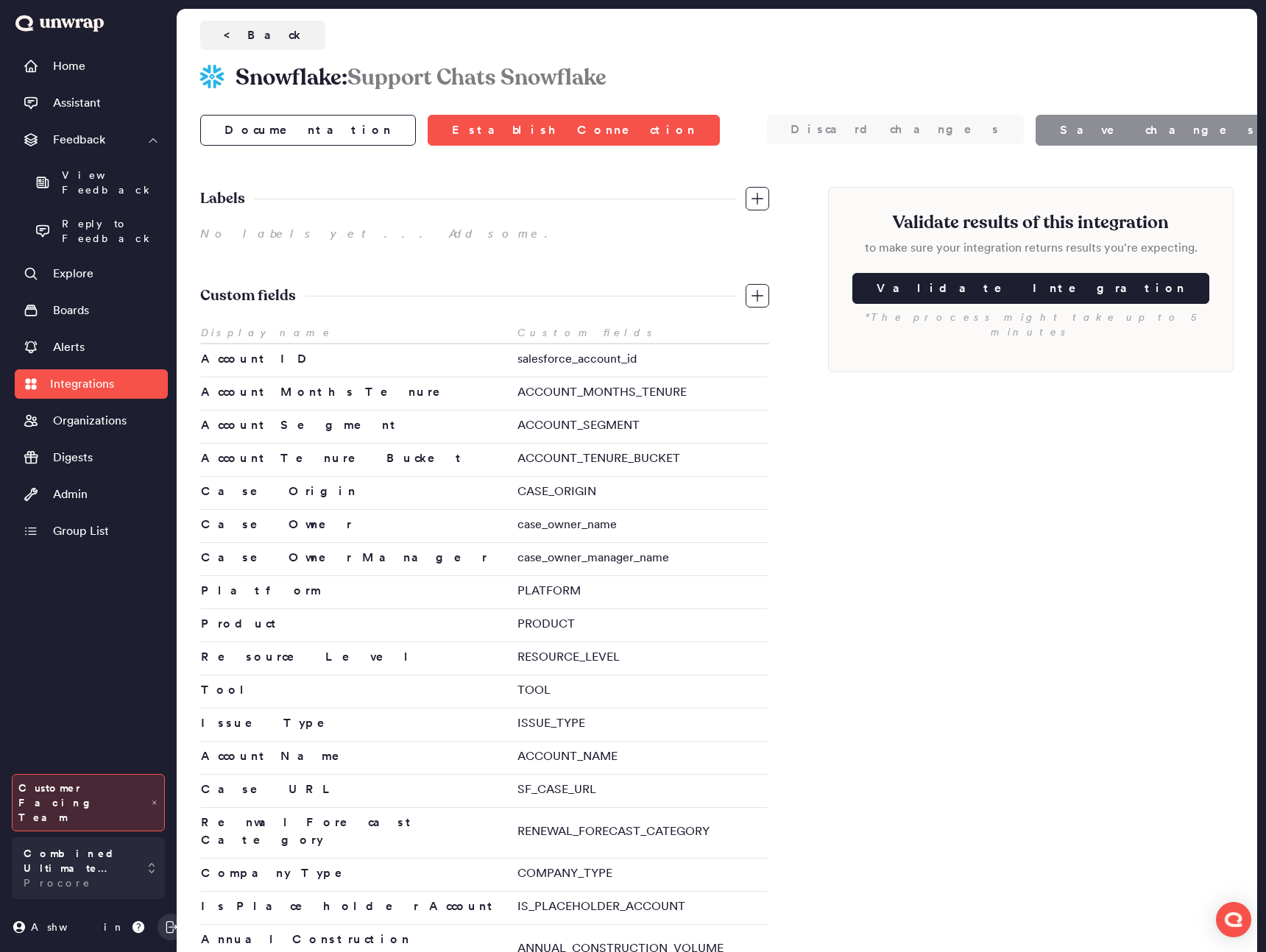 scroll, scrollTop: 561, scrollLeft: 0, axis: vertical 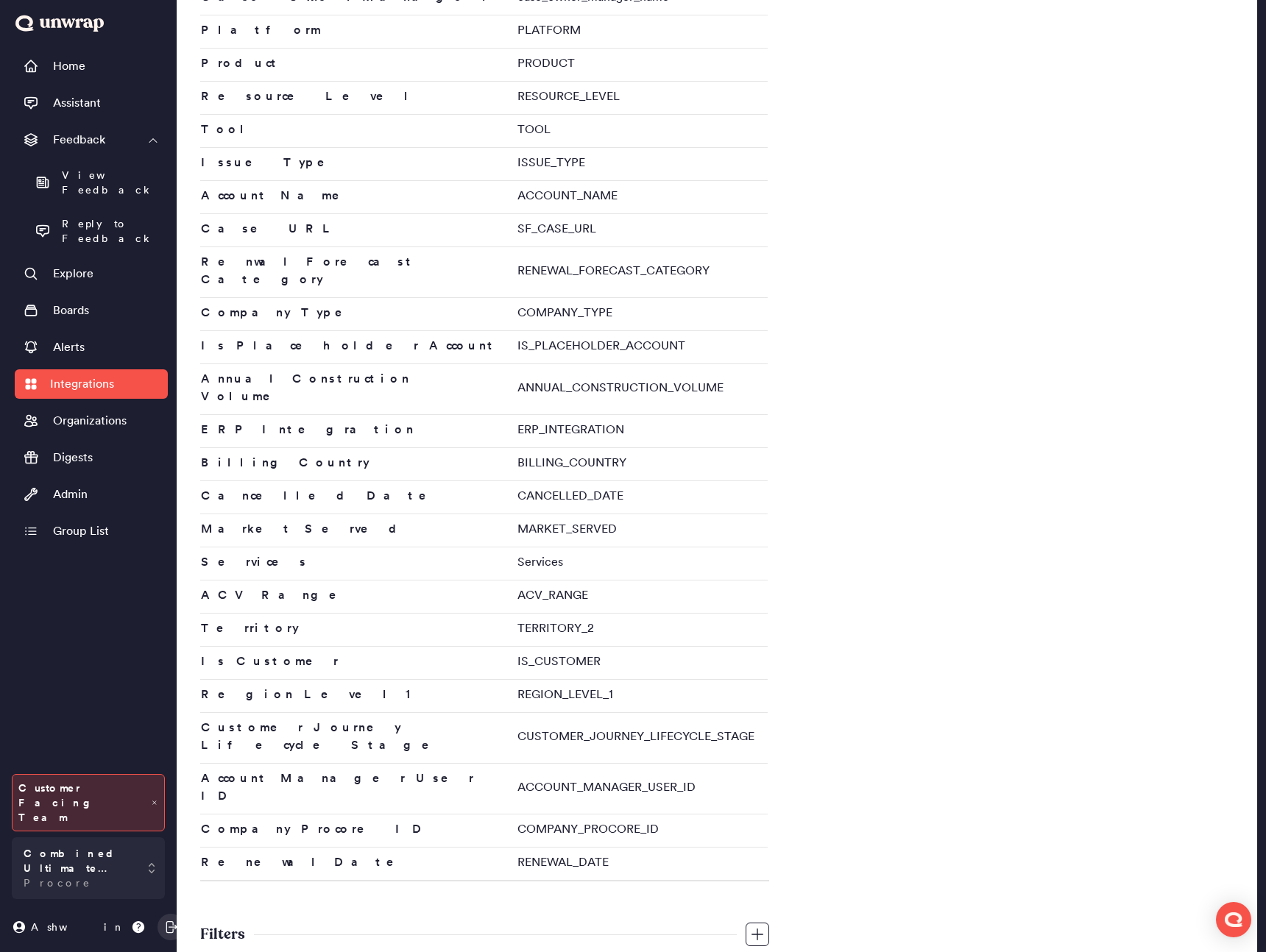 click on "Renwal Forecast Category" at bounding box center (358, 272) 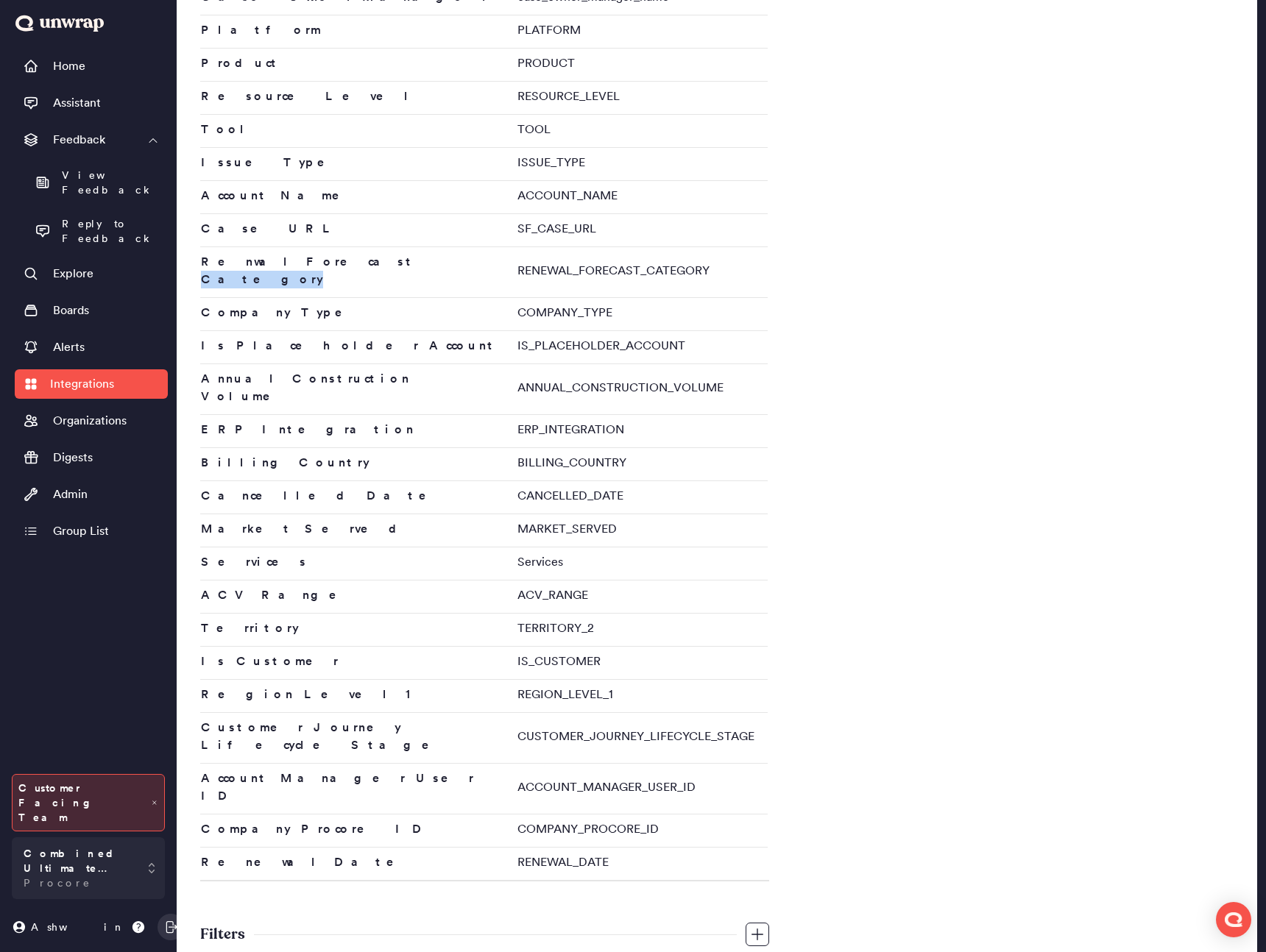 click on "RENEWAL_FORECAST_CATEGORY" at bounding box center [641, 272] 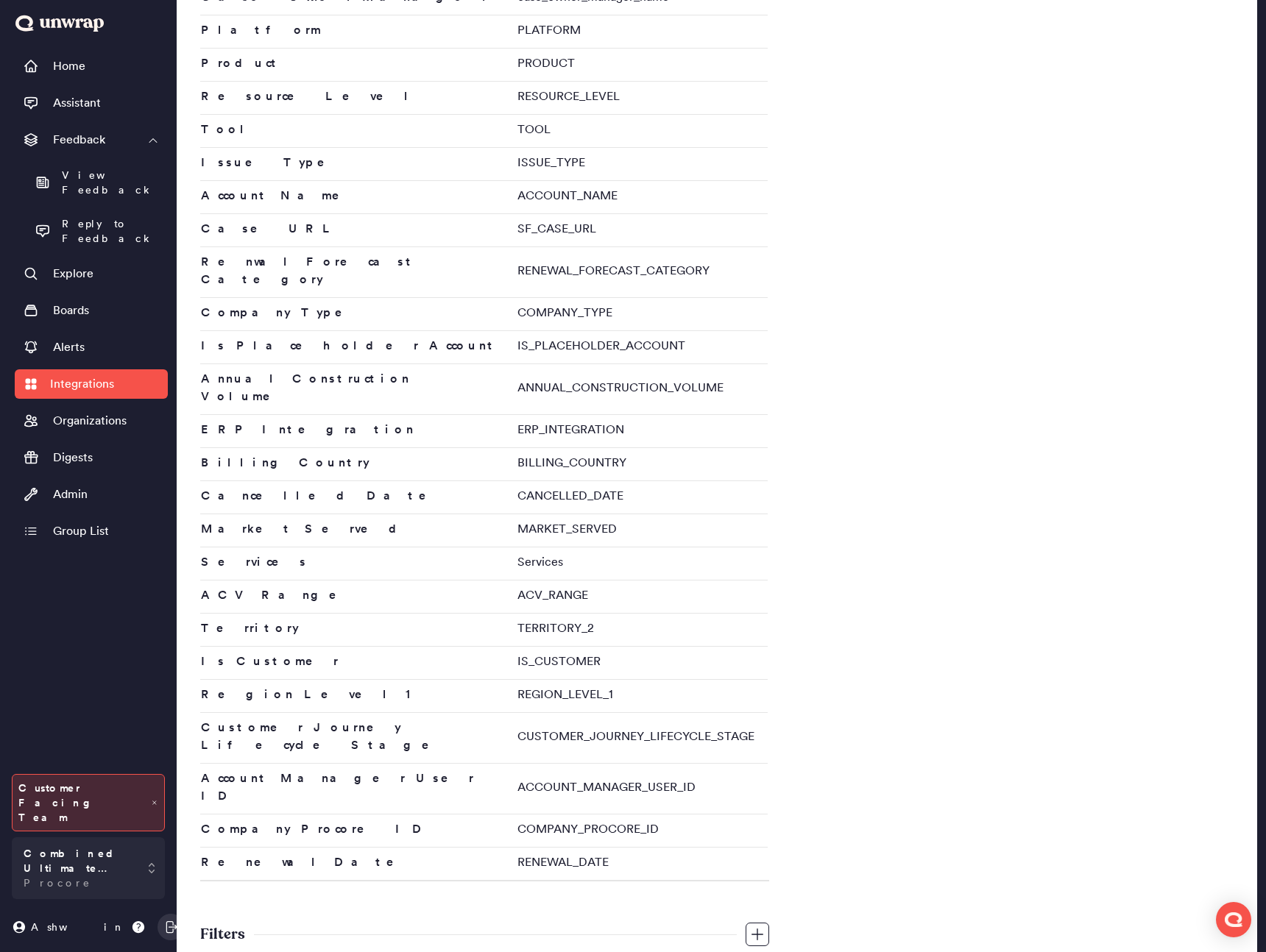 click on "RENEWAL_FORECAST_CATEGORY" at bounding box center (641, 272) 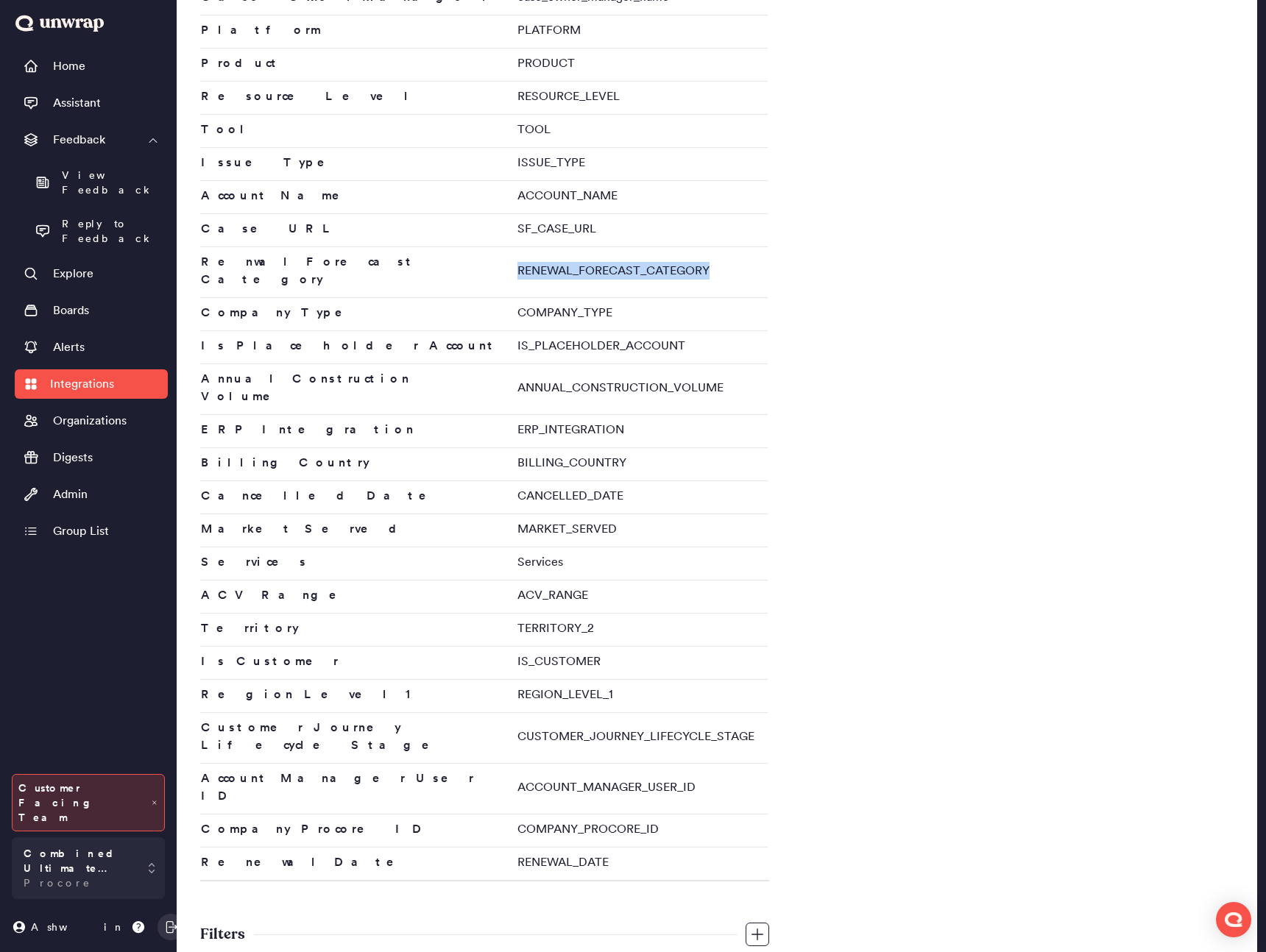 copy on "RENEWAL_FORECAST_CATEGORY" 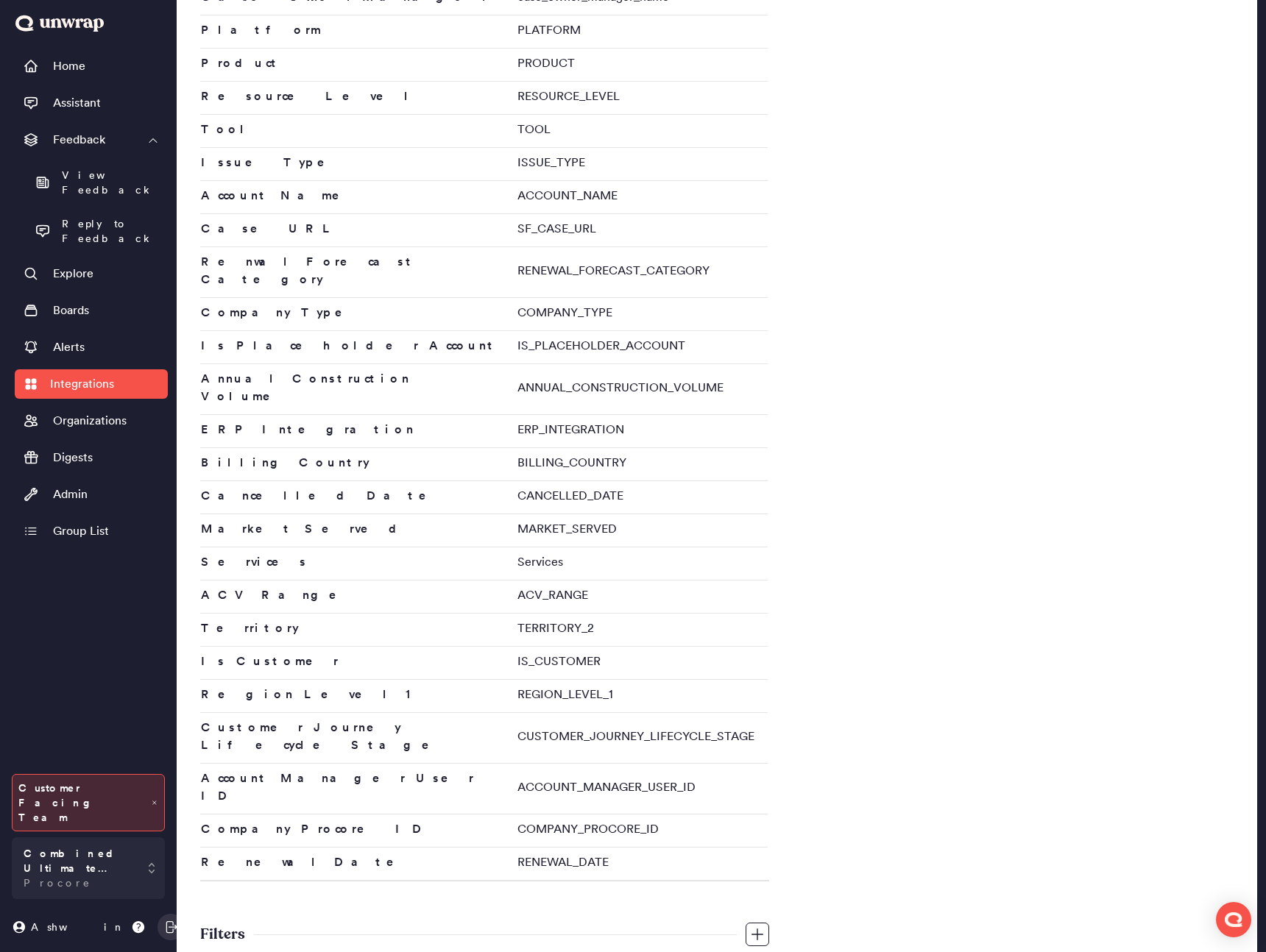 click on "COMPANY_PROCORE_ID" at bounding box center (641, 831) 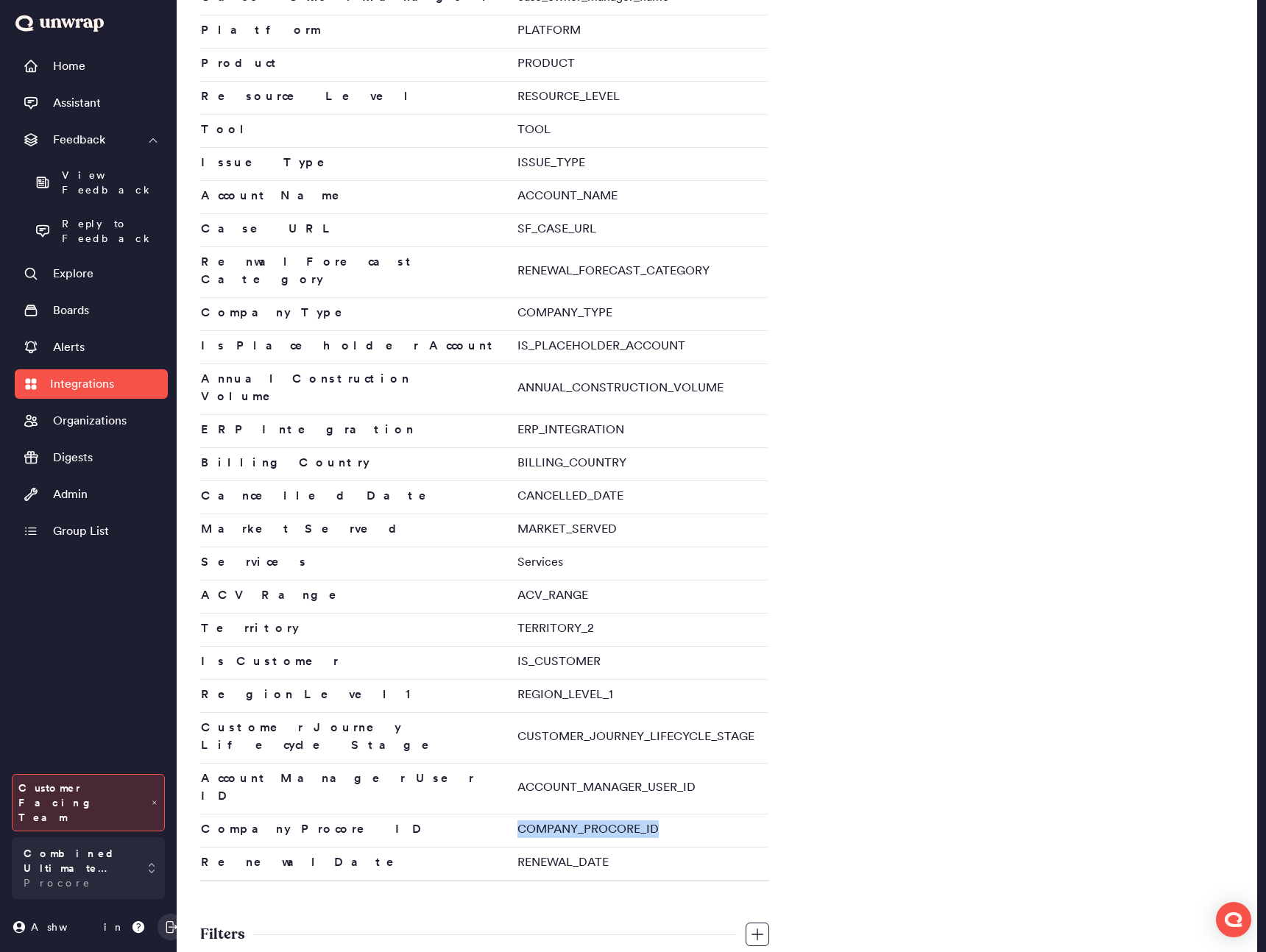 click on "RENEWAL_DATE" at bounding box center [641, 864] 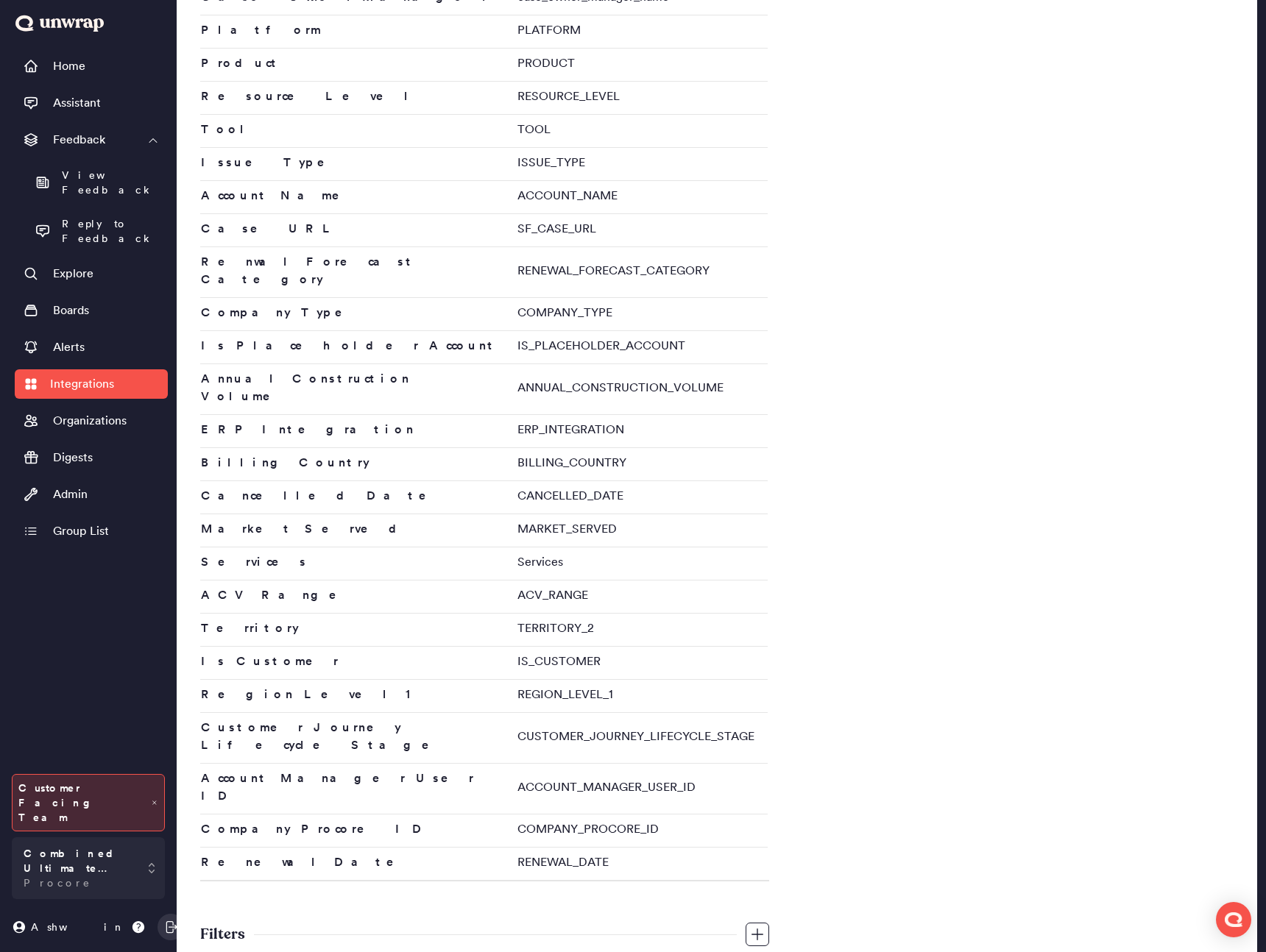 click on "RENEWAL_DATE" at bounding box center [641, 864] 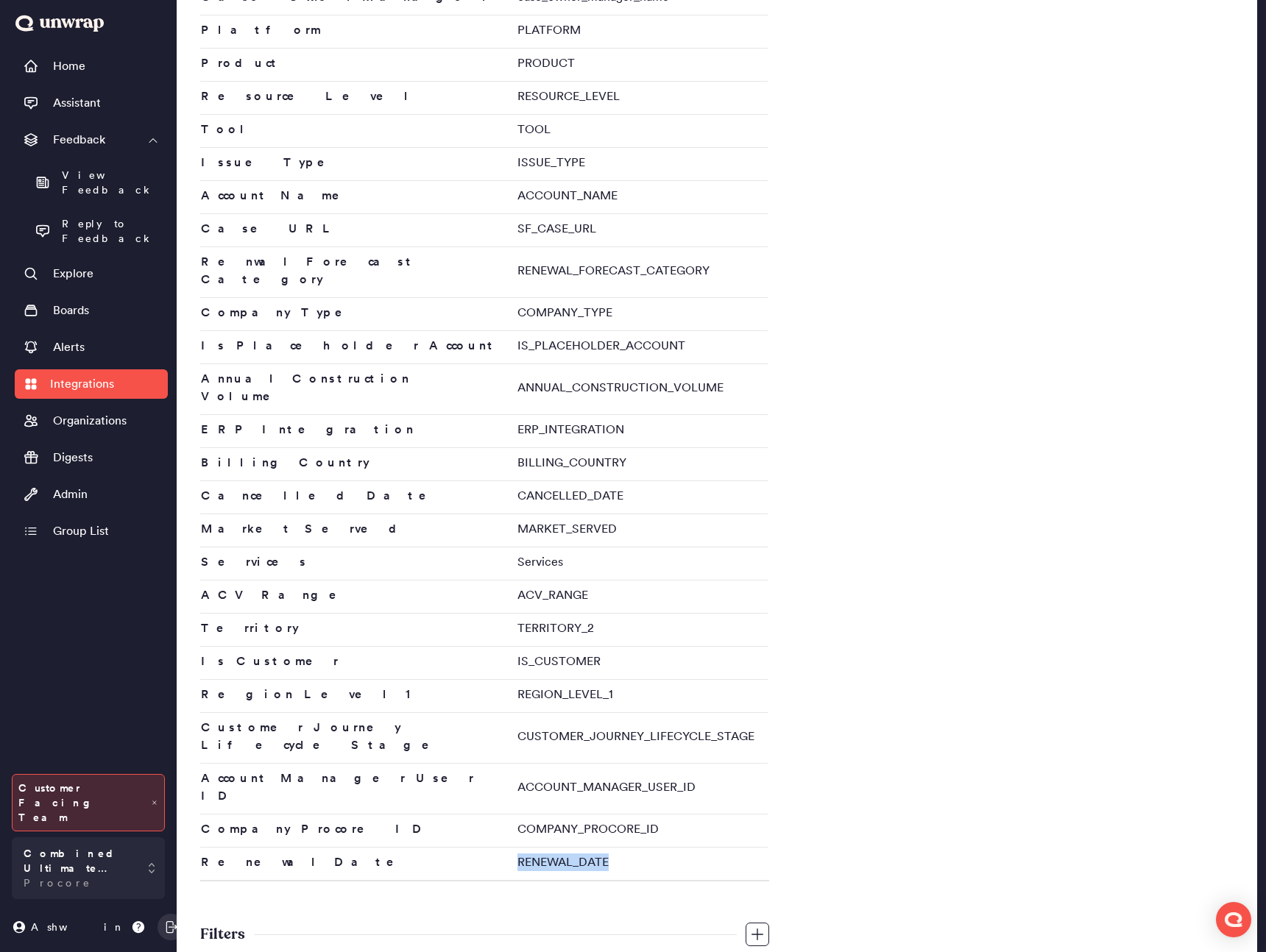 click on "RENEWAL_DATE" at bounding box center (641, 864) 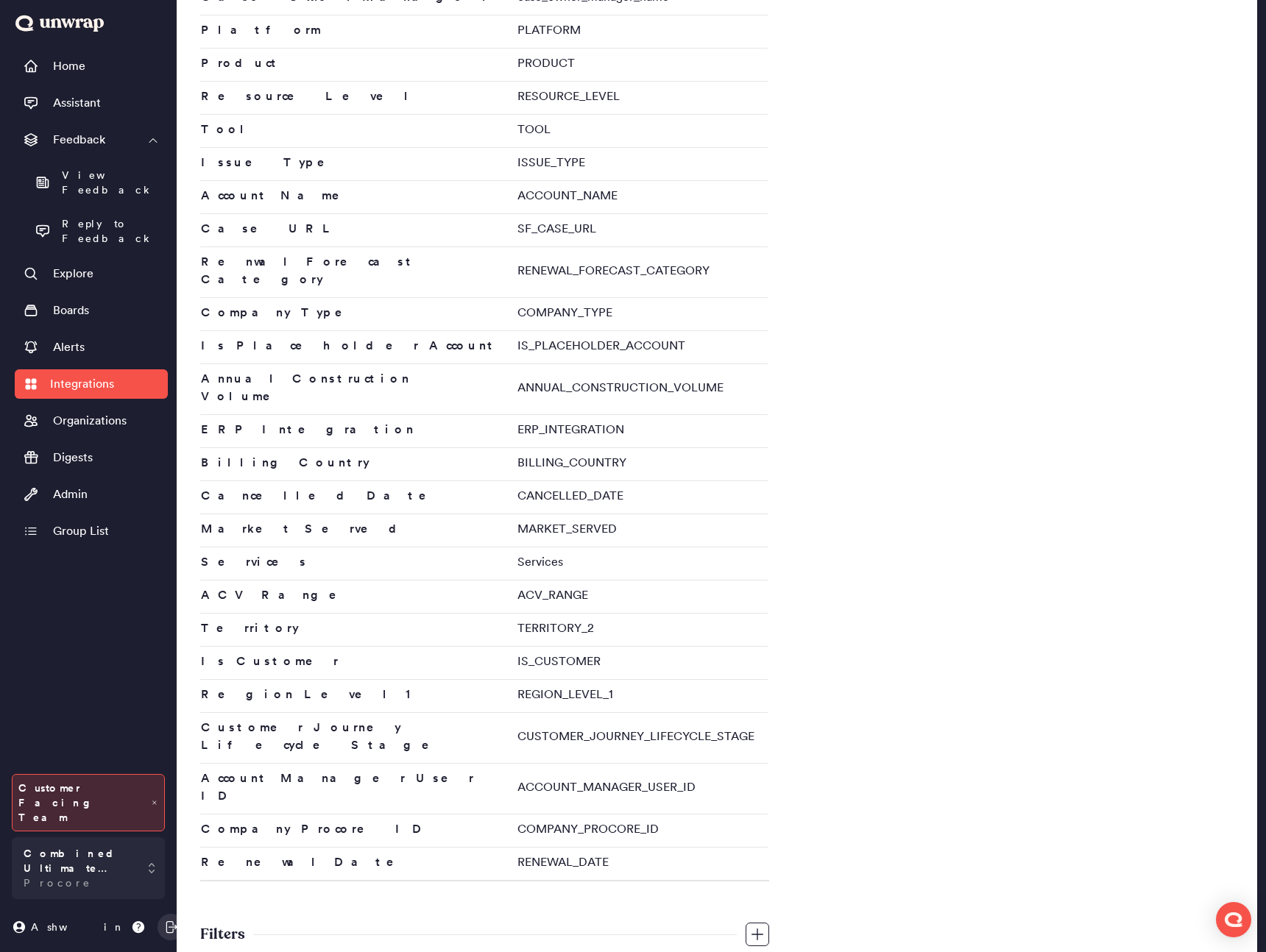 click on "RENEWAL_DATE" at bounding box center (641, 864) 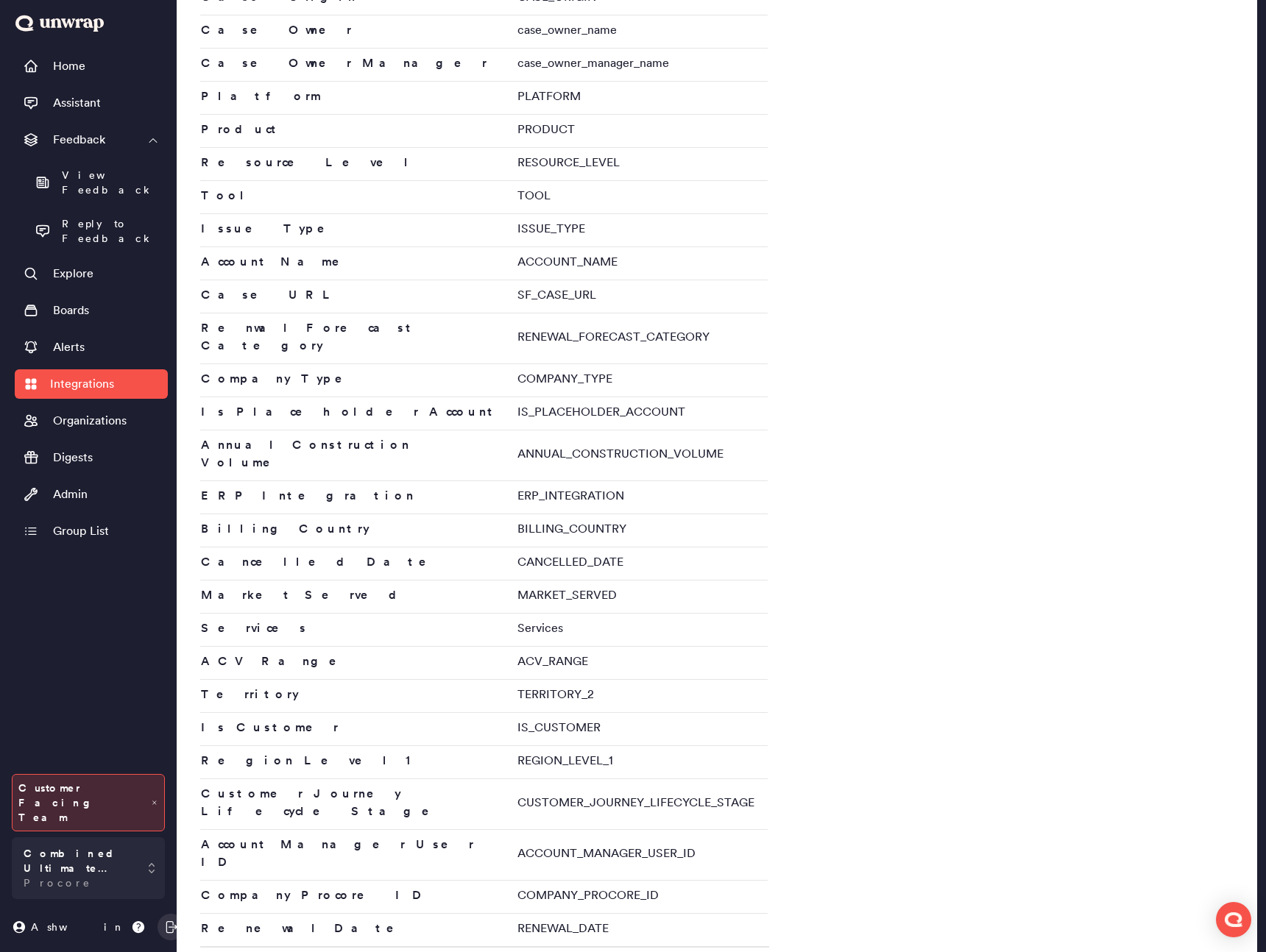 scroll, scrollTop: 561, scrollLeft: 0, axis: vertical 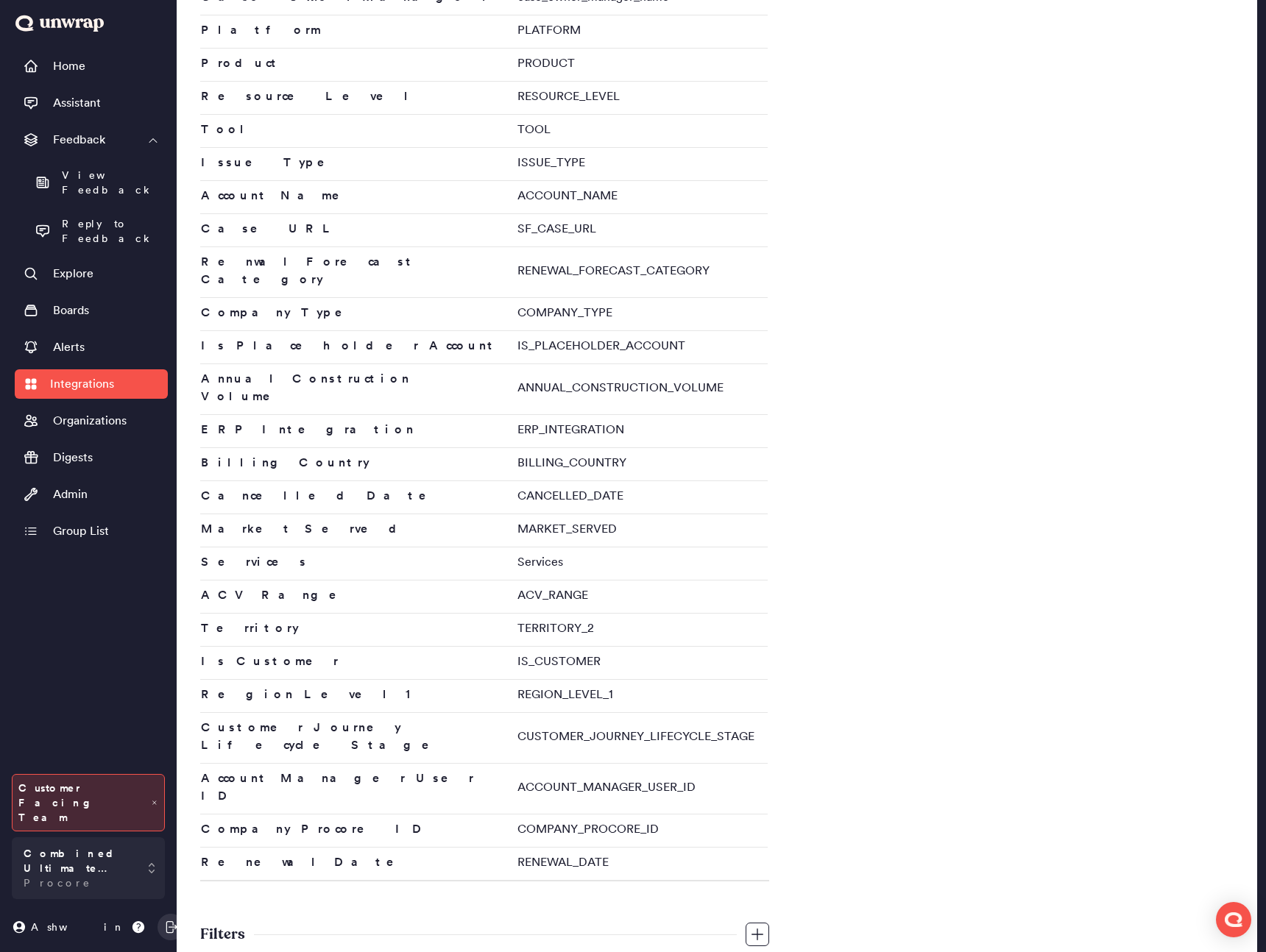 click on "Customer Journey Lifecycle Stage" at bounding box center (358, 738) 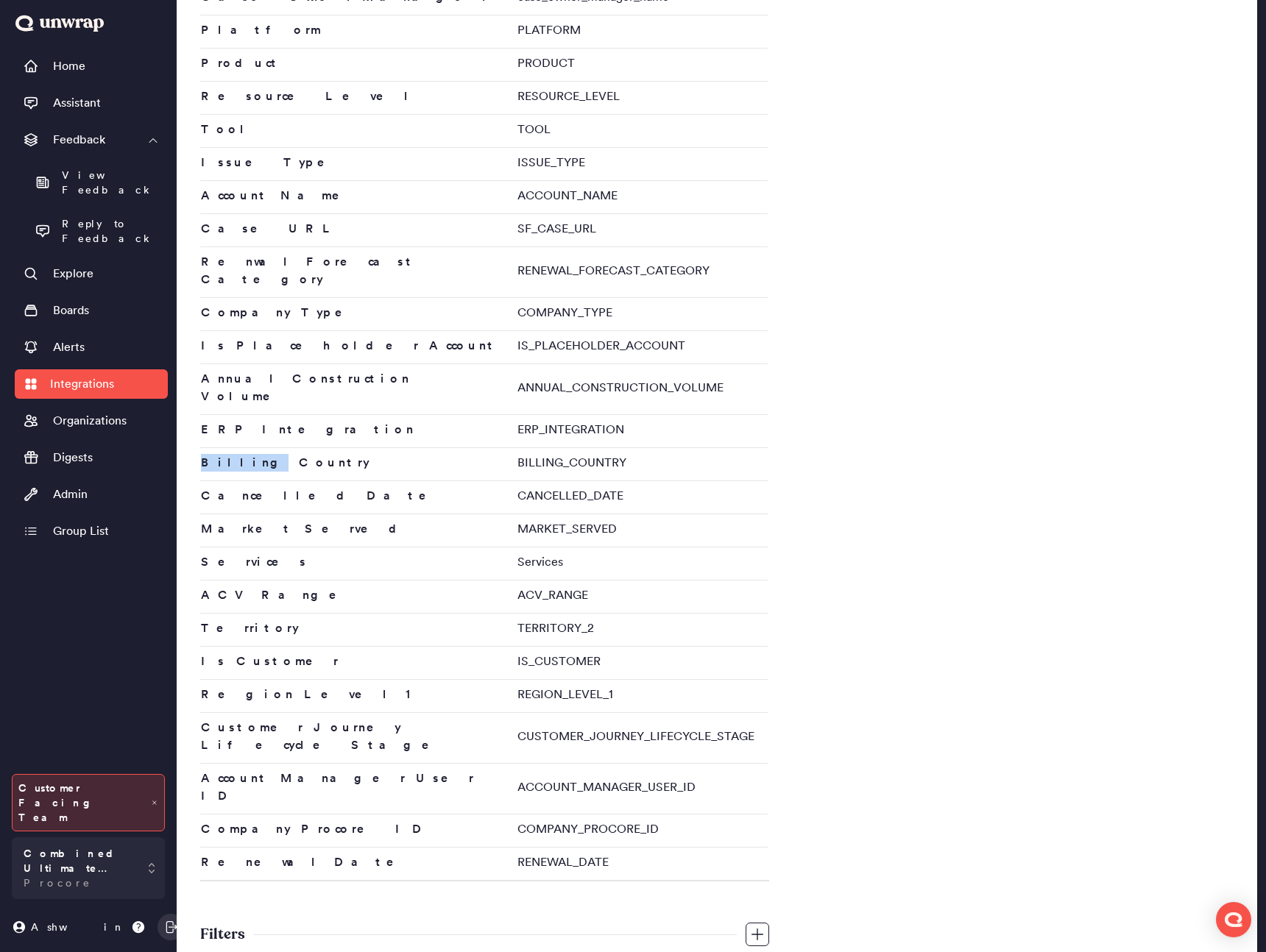 click on "Billing Country" at bounding box center [358, 464] 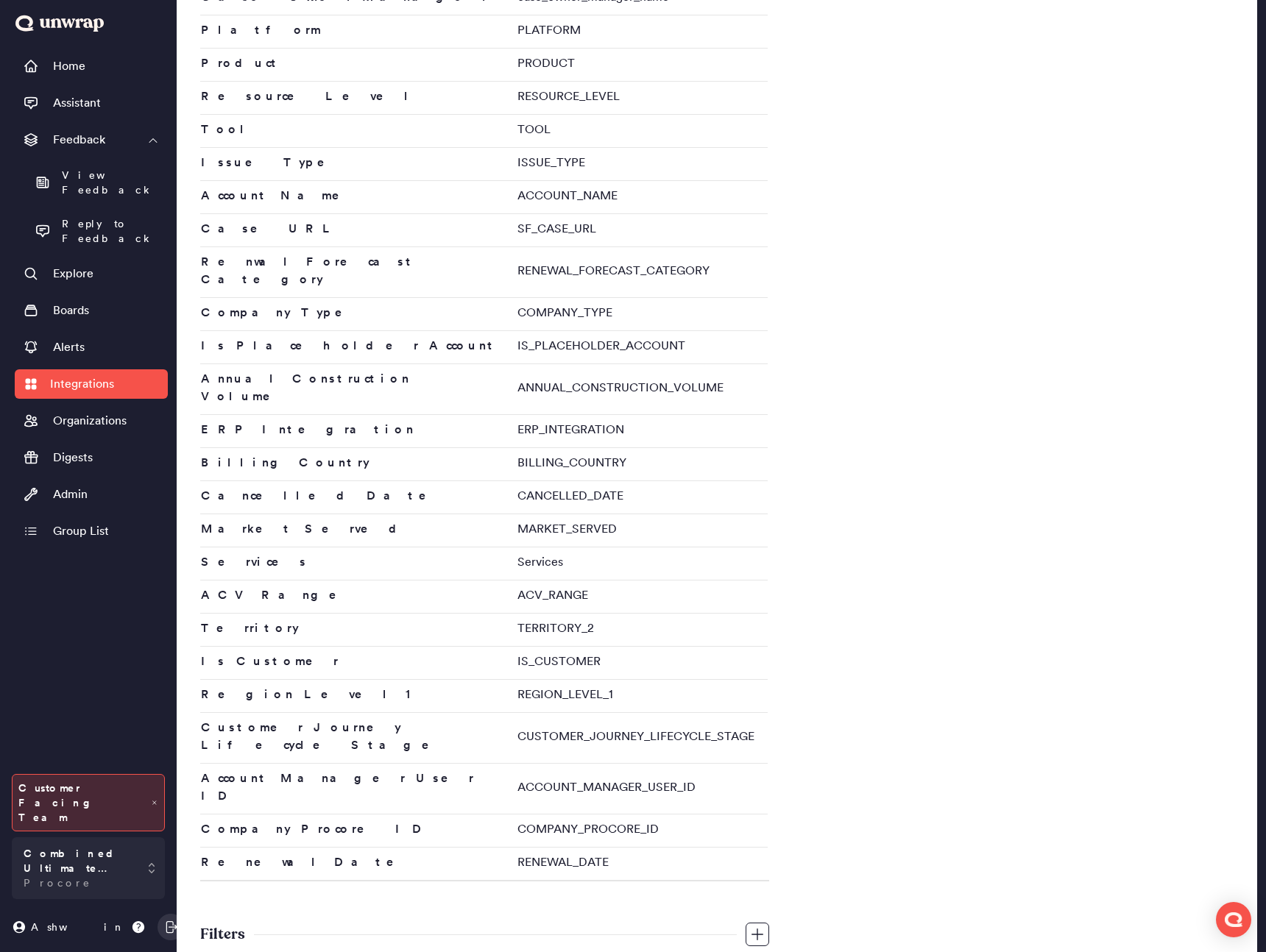 click on "BILLING_COUNTRY" at bounding box center (641, 464) 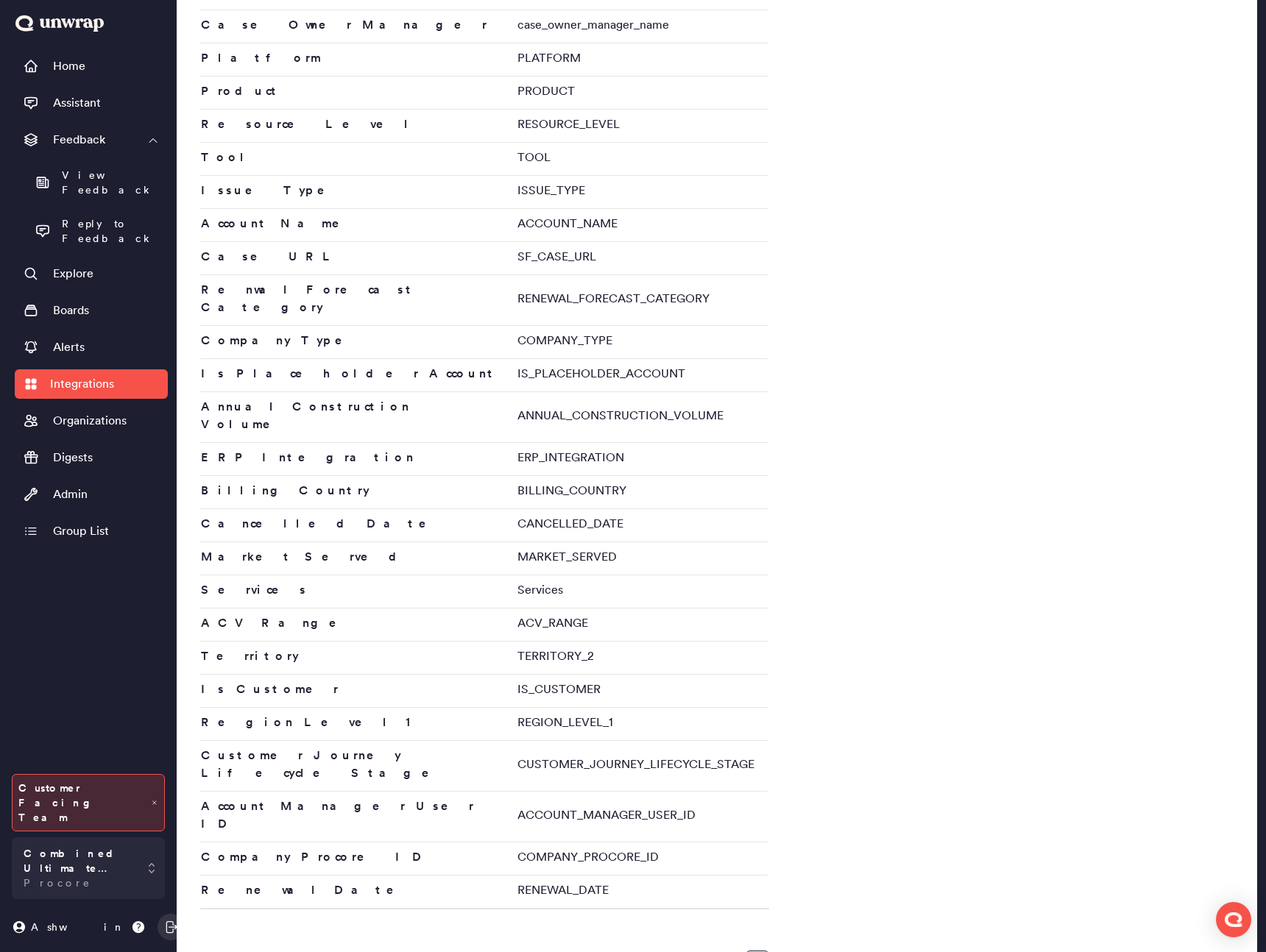 click on "Validate results of this integration to make sure your integration returns results you're expecting. Validate Integration *The process might take up to 5 minutes" at bounding box center [1030, 339] 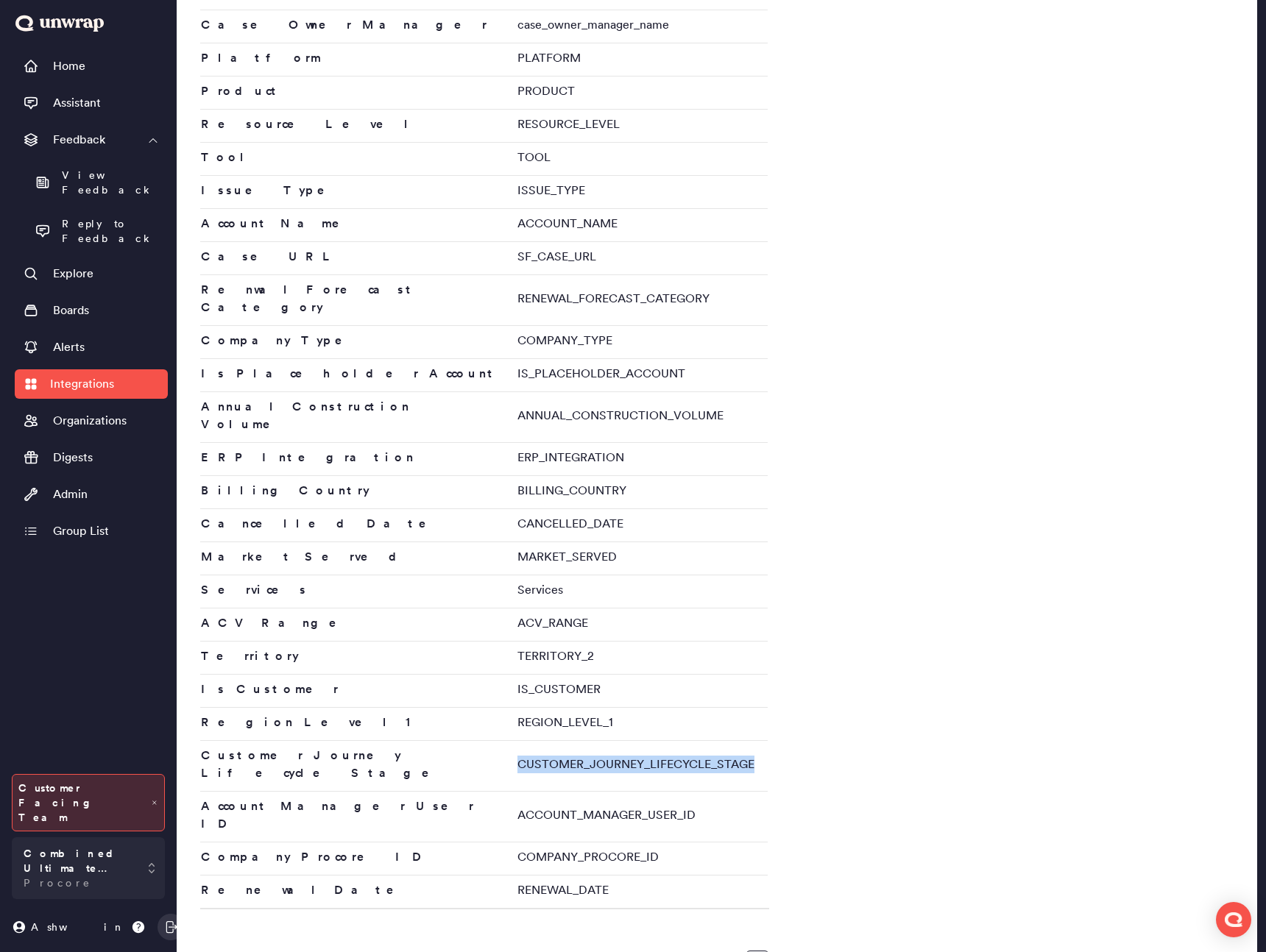 click on "CUSTOMER_JOURNEY_LIFECYCLE_STAGE" at bounding box center [641, 766] 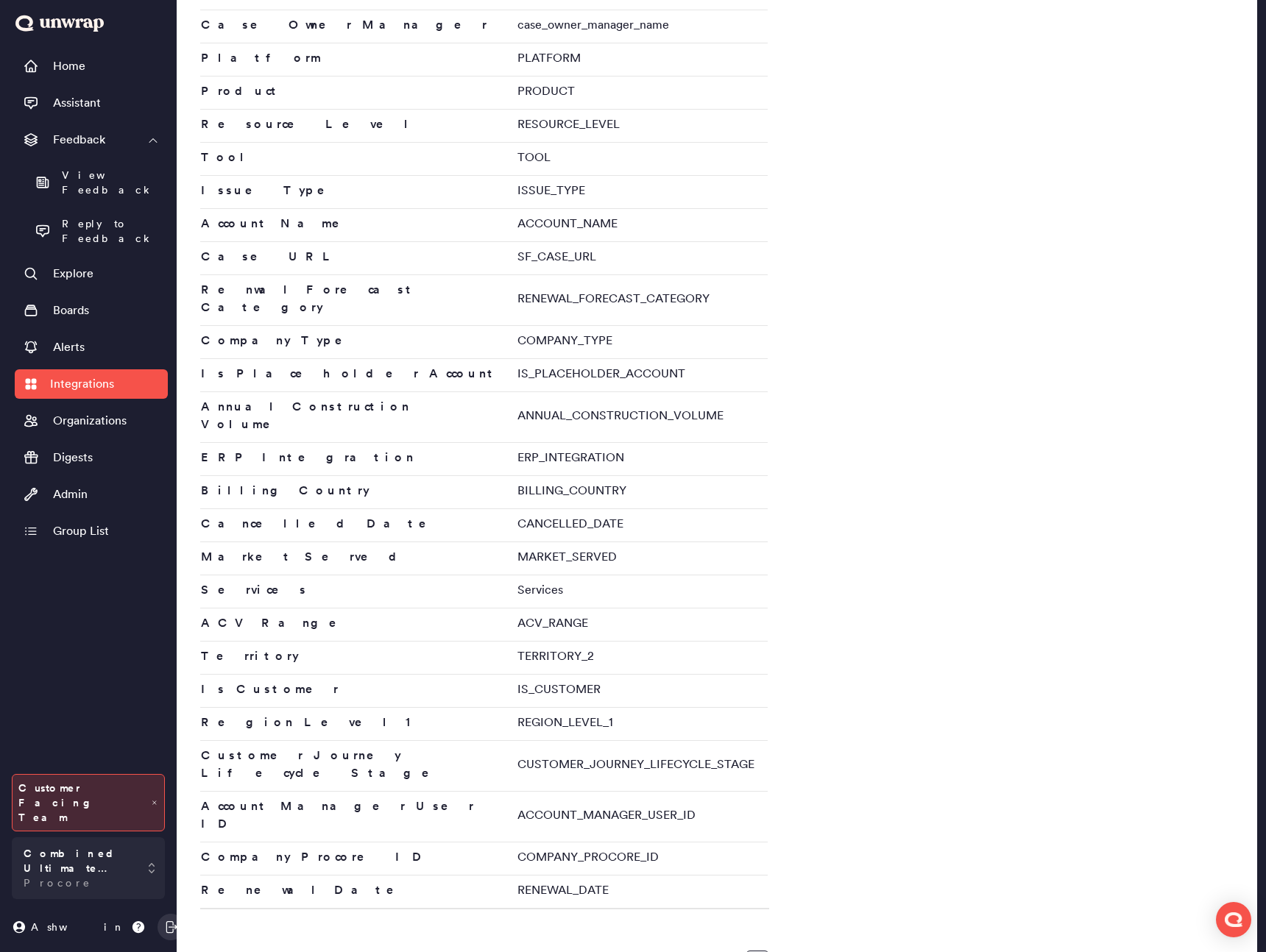 click on "CUSTOMER_JOURNEY_LIFECYCLE_STAGE" at bounding box center (641, 766) 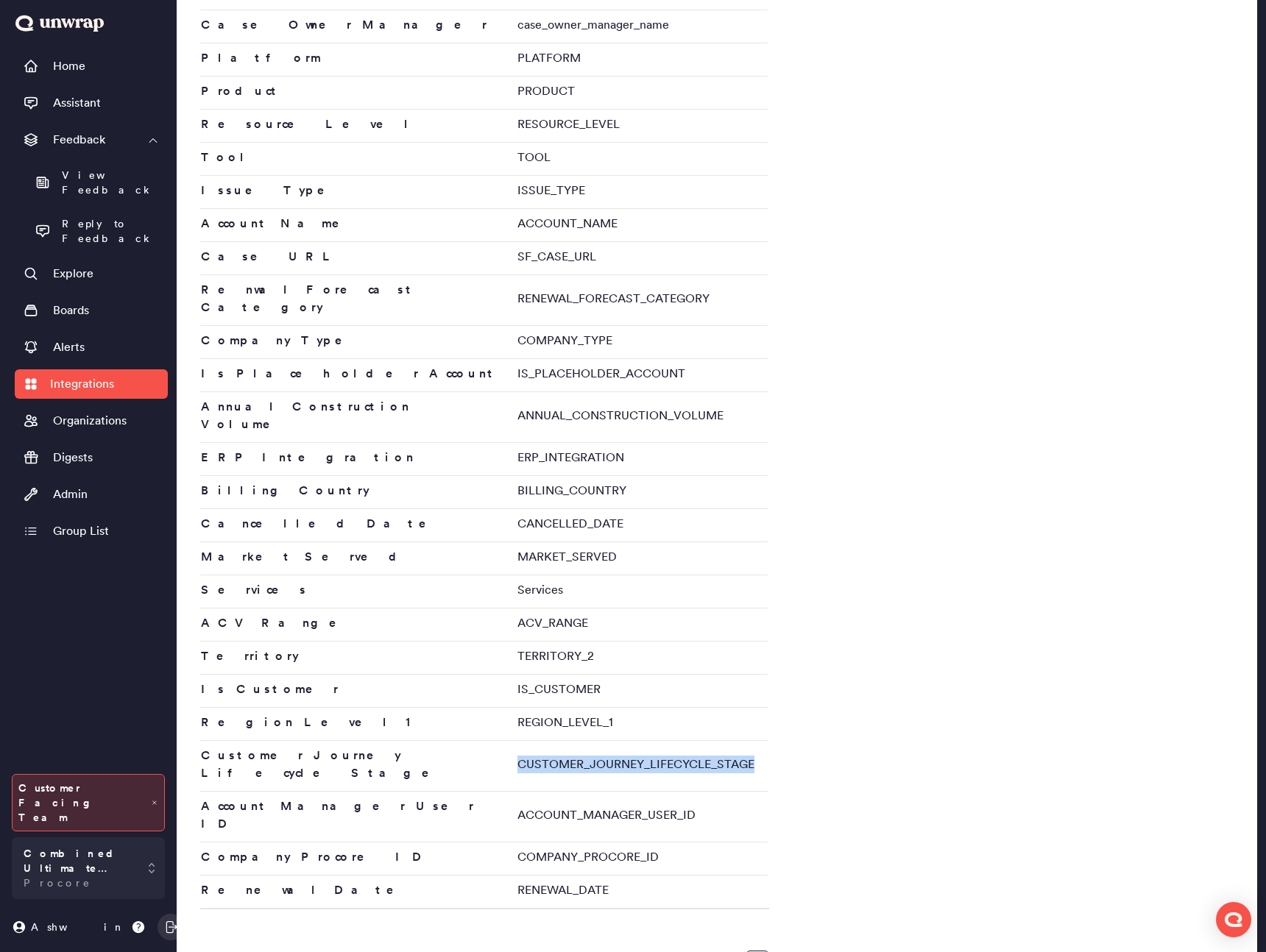 scroll, scrollTop: 561, scrollLeft: 0, axis: vertical 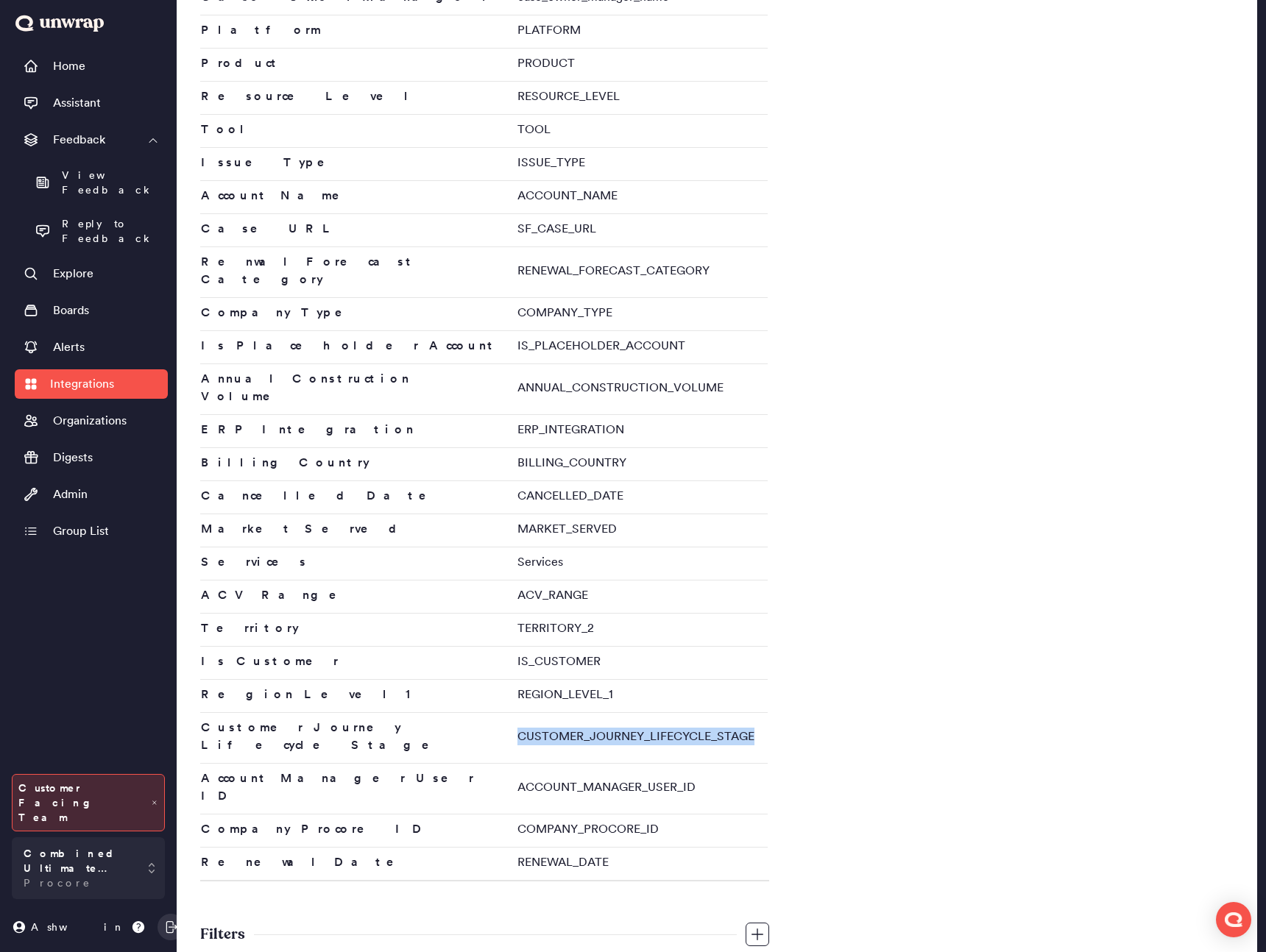 click on "CUSTOMER_JOURNEY_LIFECYCLE_STAGE" at bounding box center [641, 738] 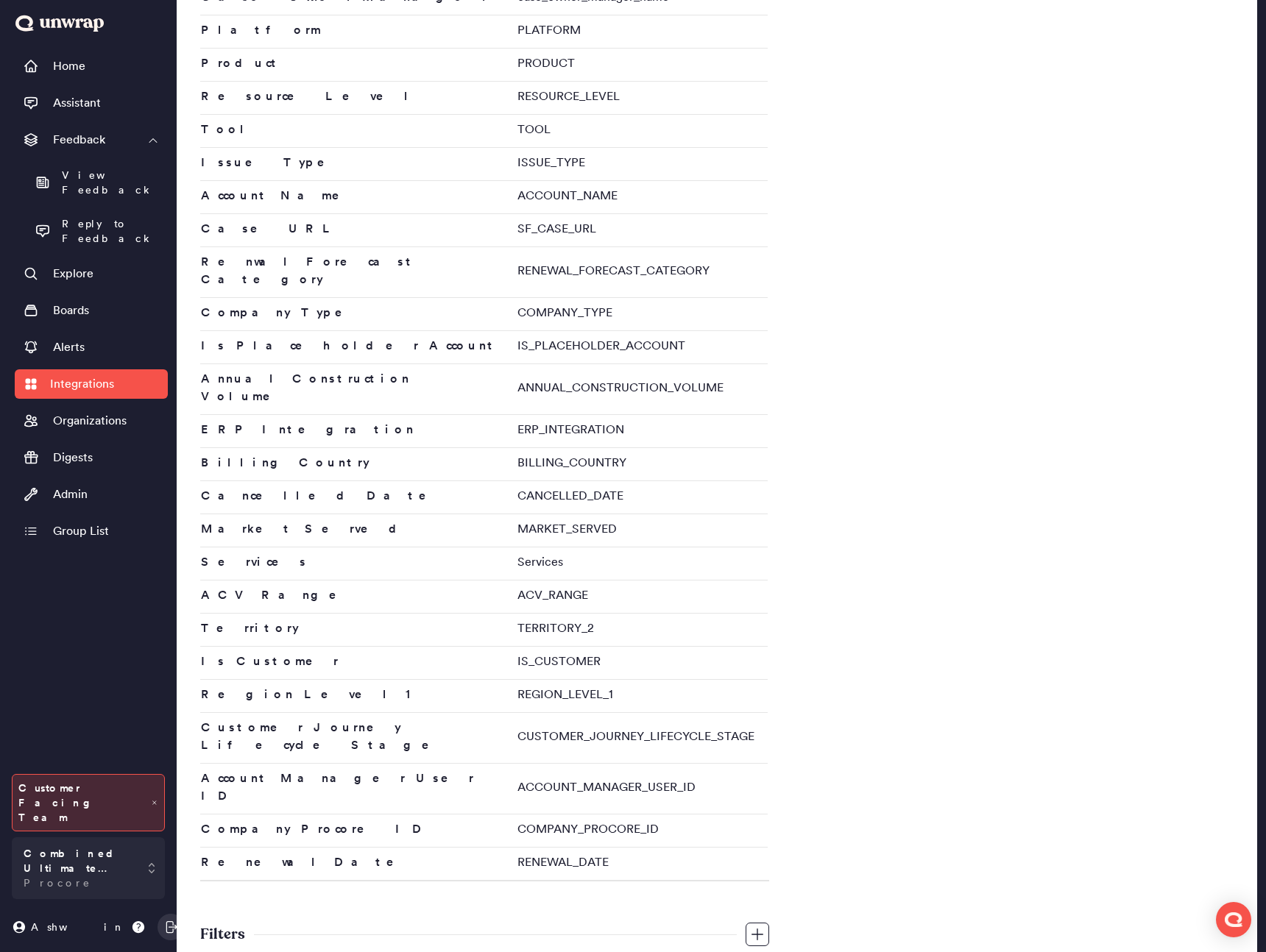 click on "CUSTOMER_JOURNEY_LIFECYCLE_STAGE" at bounding box center (641, 738) 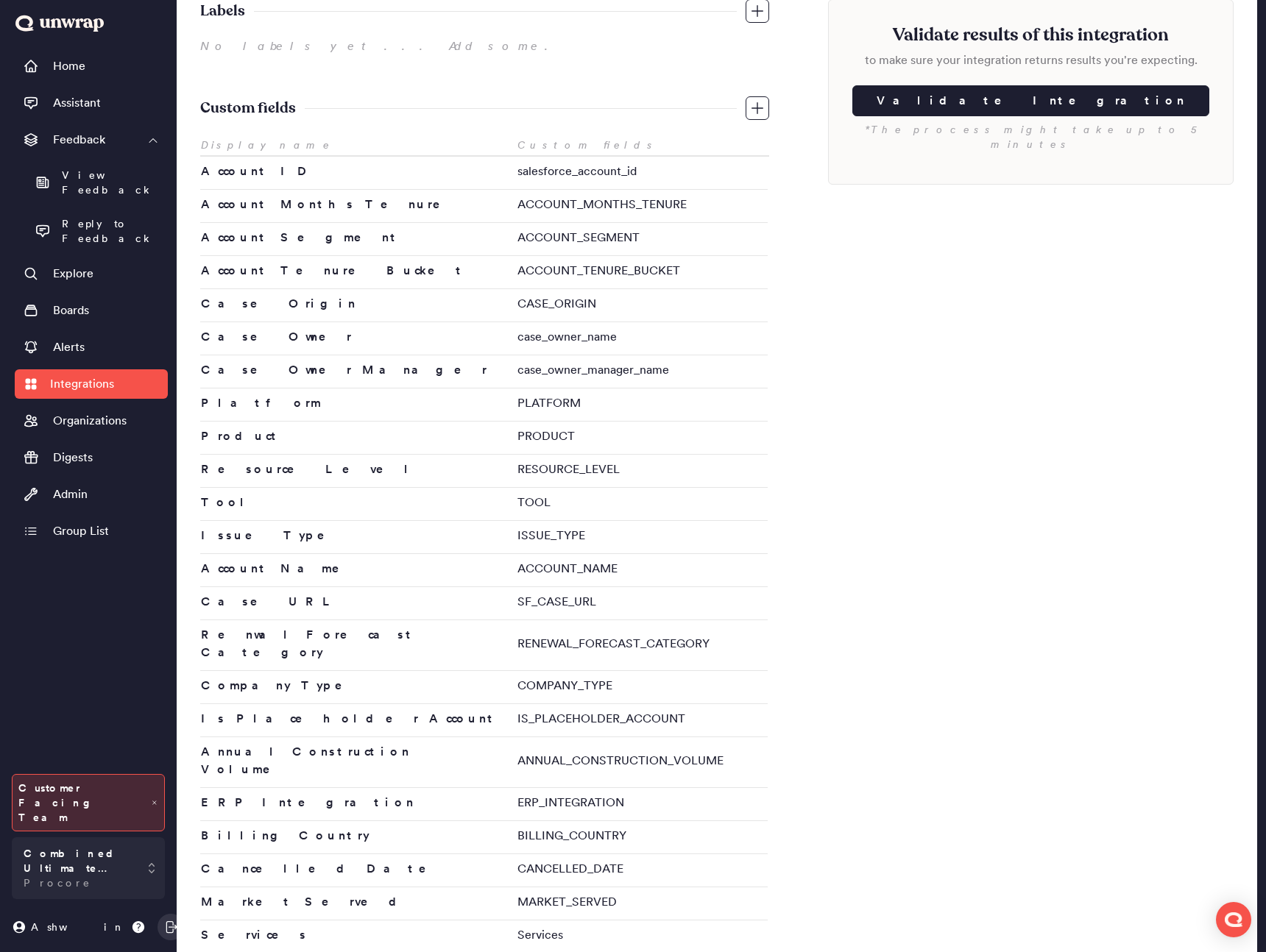 scroll, scrollTop: 187, scrollLeft: 0, axis: vertical 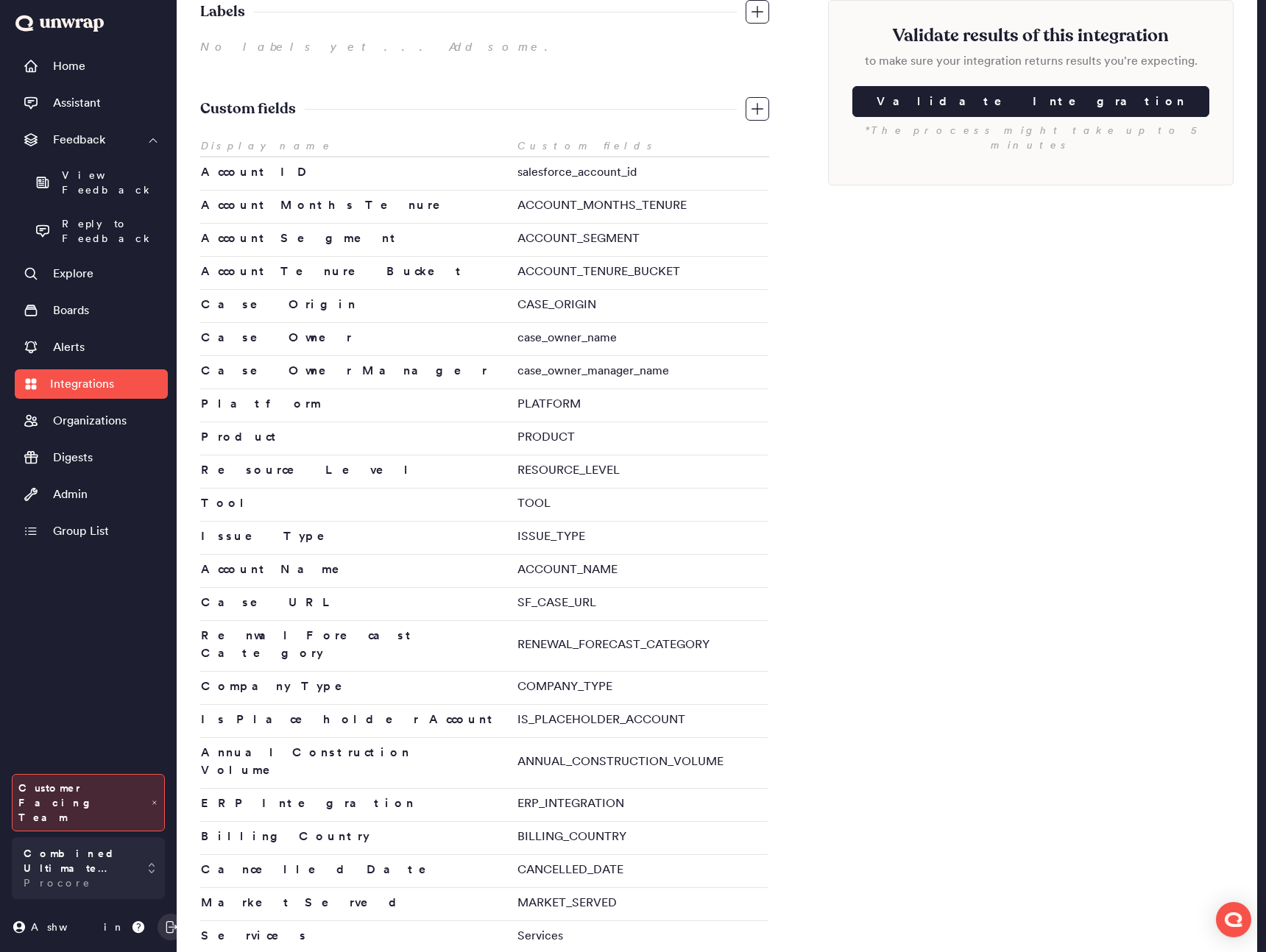 click on "salesforce_account_id" at bounding box center (641, 174) 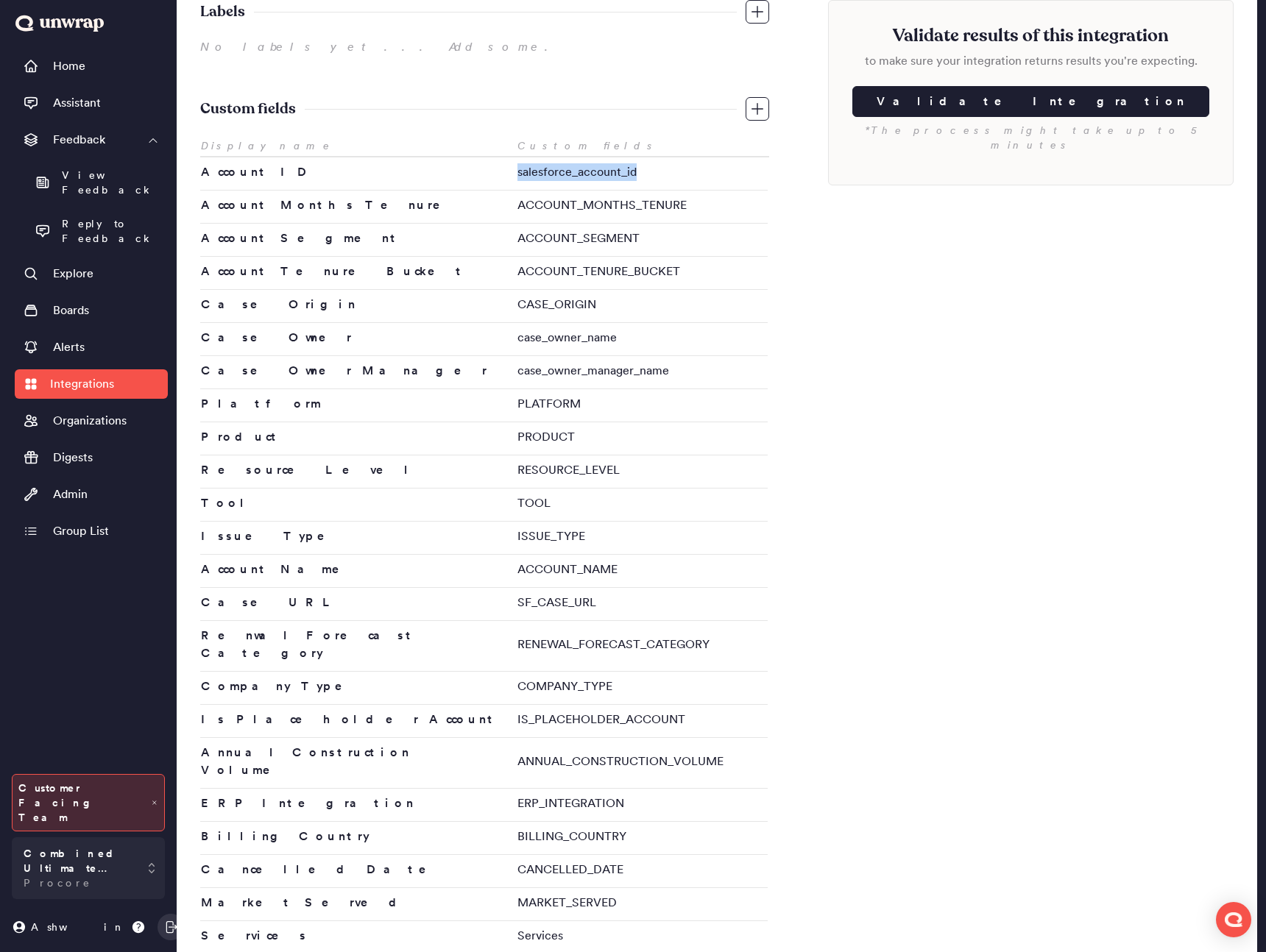 click on "salesforce_account_id" at bounding box center (641, 174) 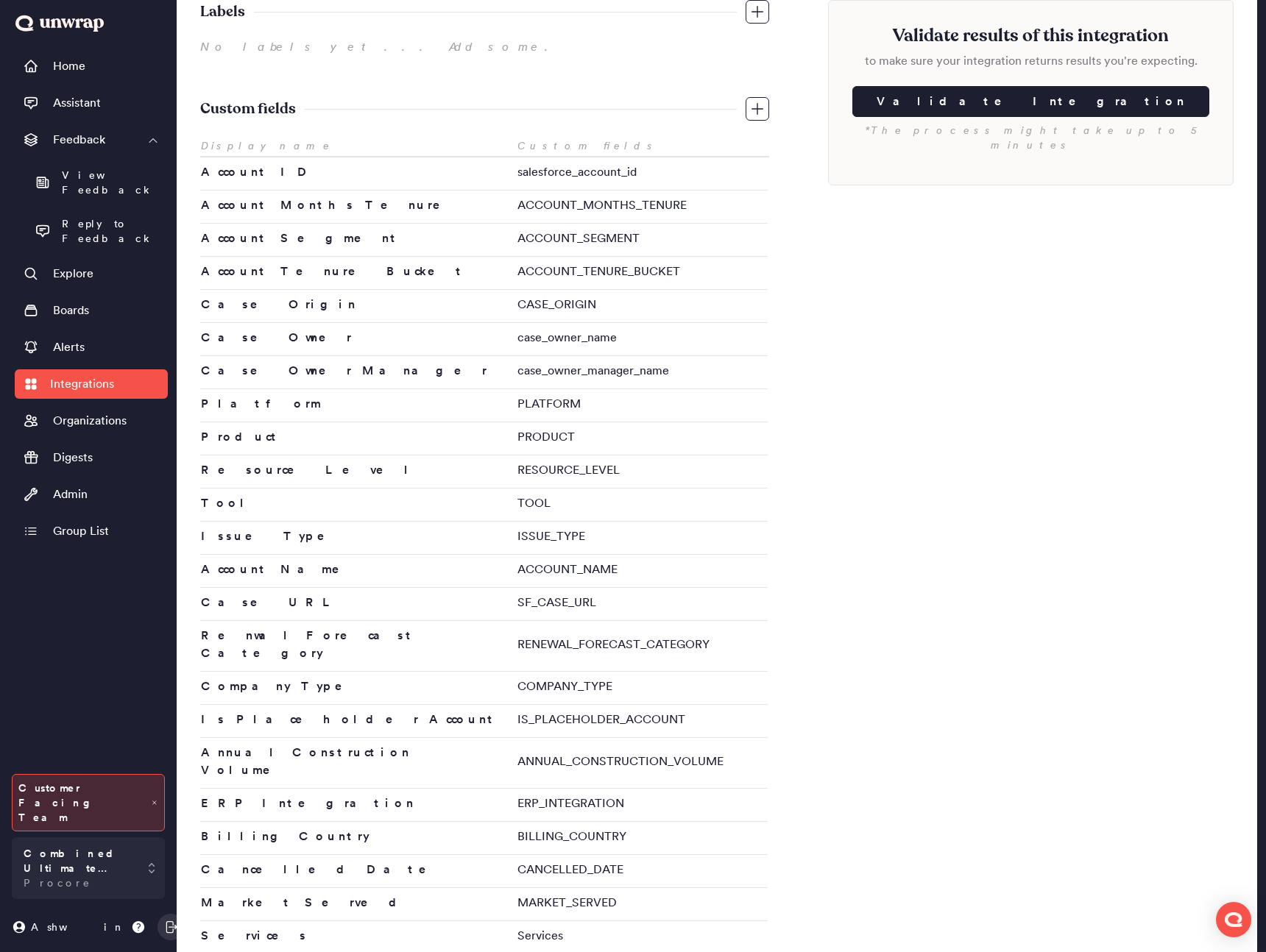 click on "salesforce_account_id" at bounding box center (641, 174) 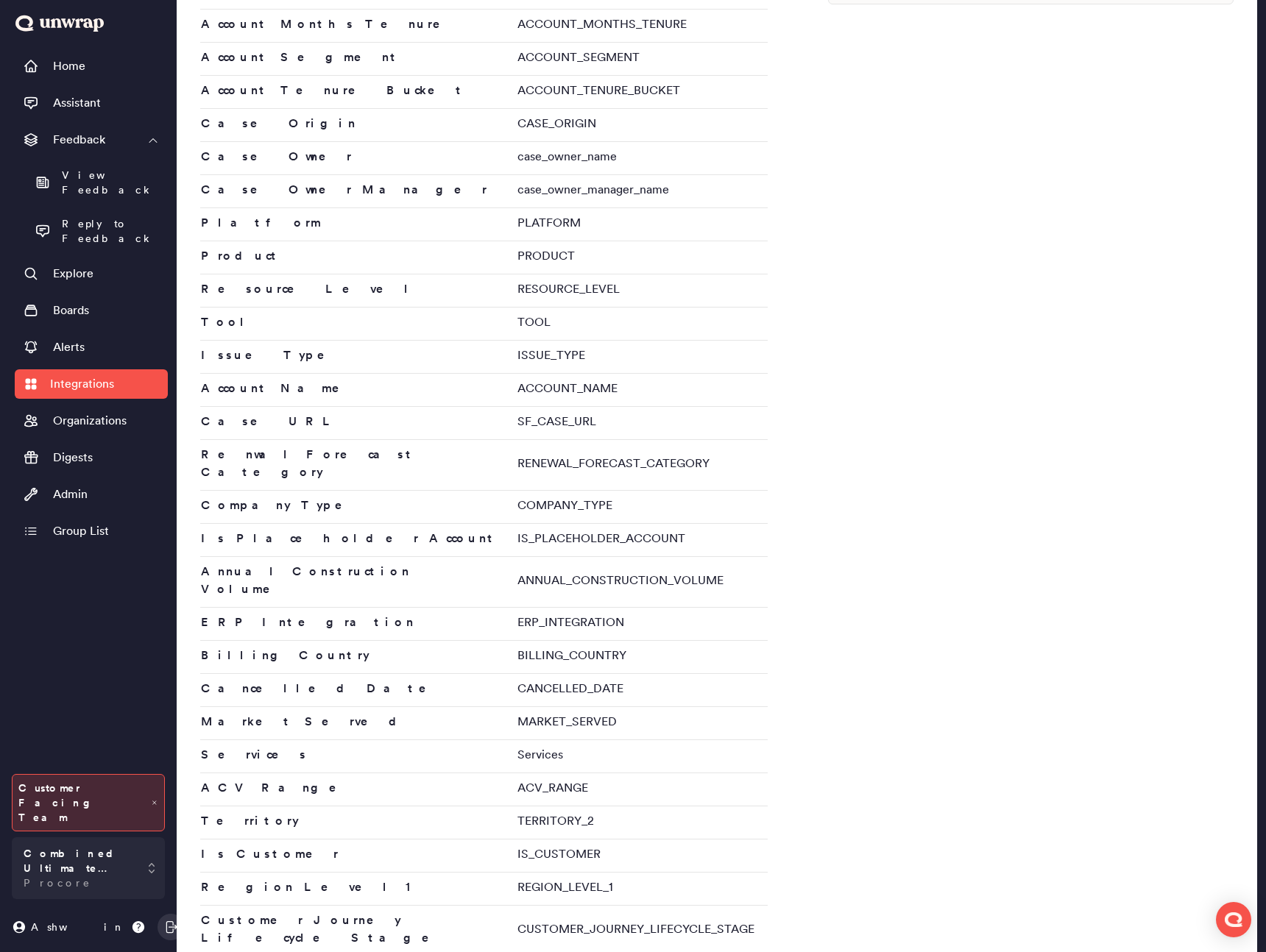 scroll, scrollTop: 561, scrollLeft: 0, axis: vertical 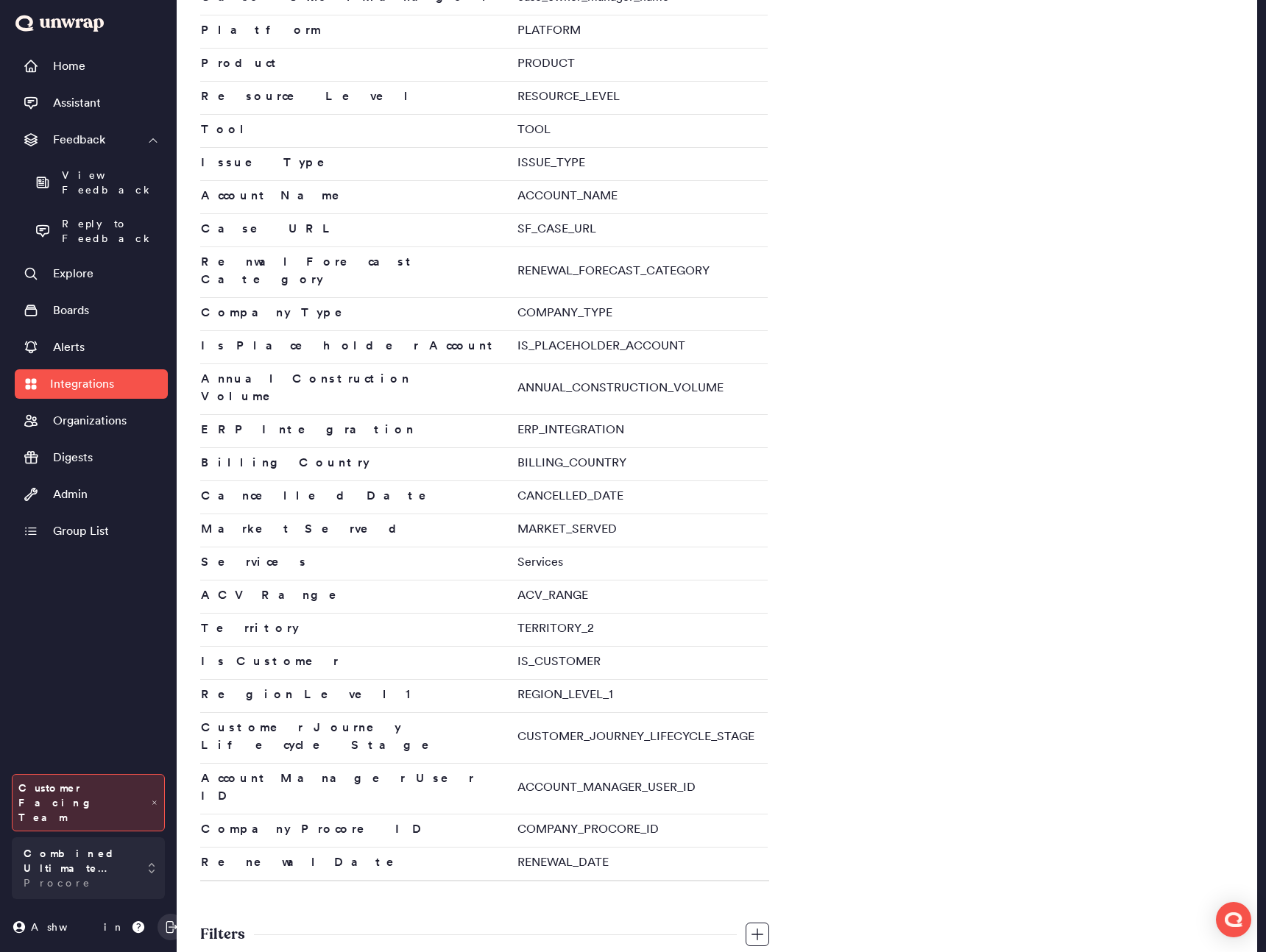 click on "RENEWAL_FORECAST_CATEGORY" at bounding box center (641, 272) 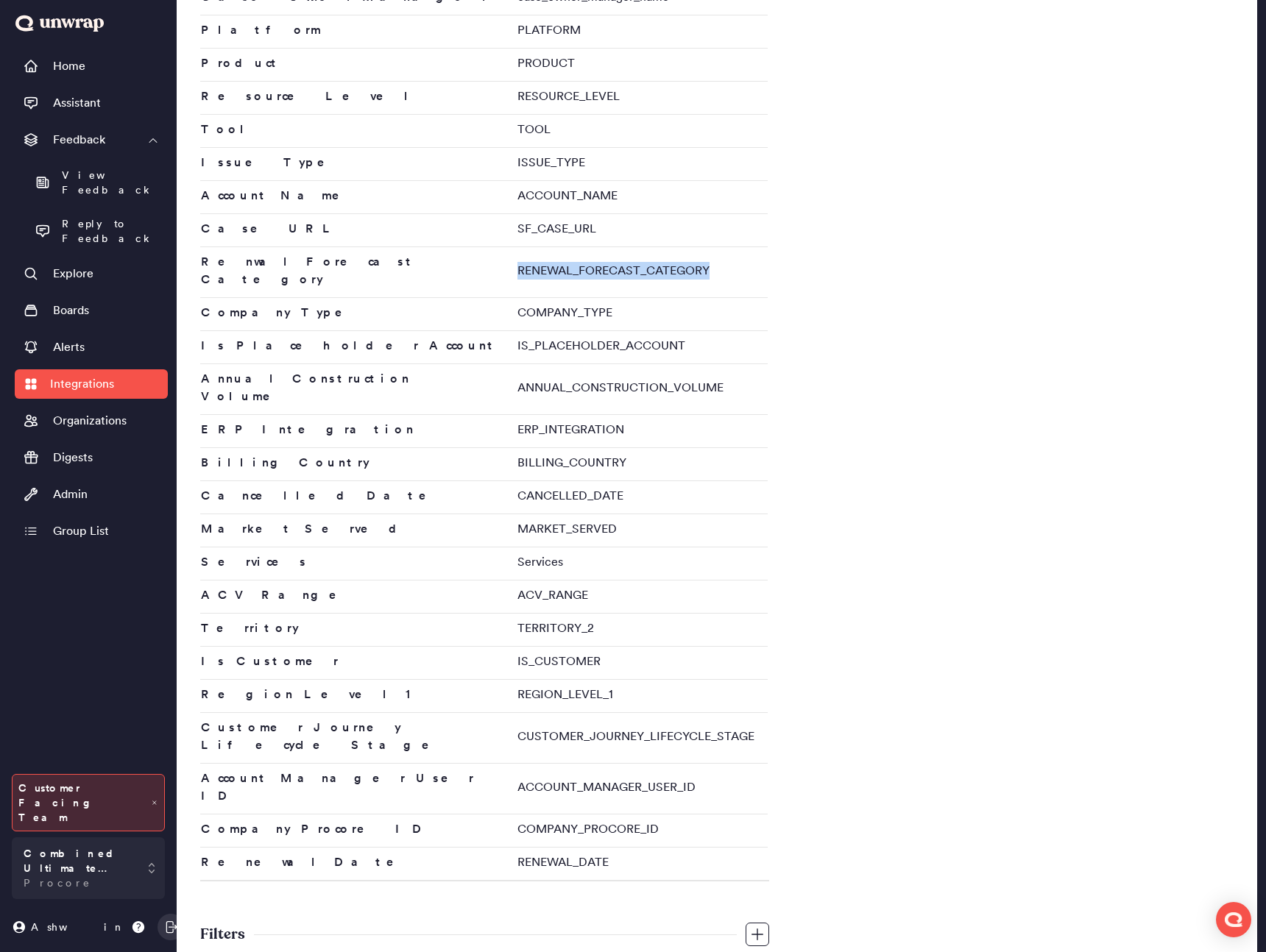 click on "RENEWAL_FORECAST_CATEGORY" at bounding box center (641, 272) 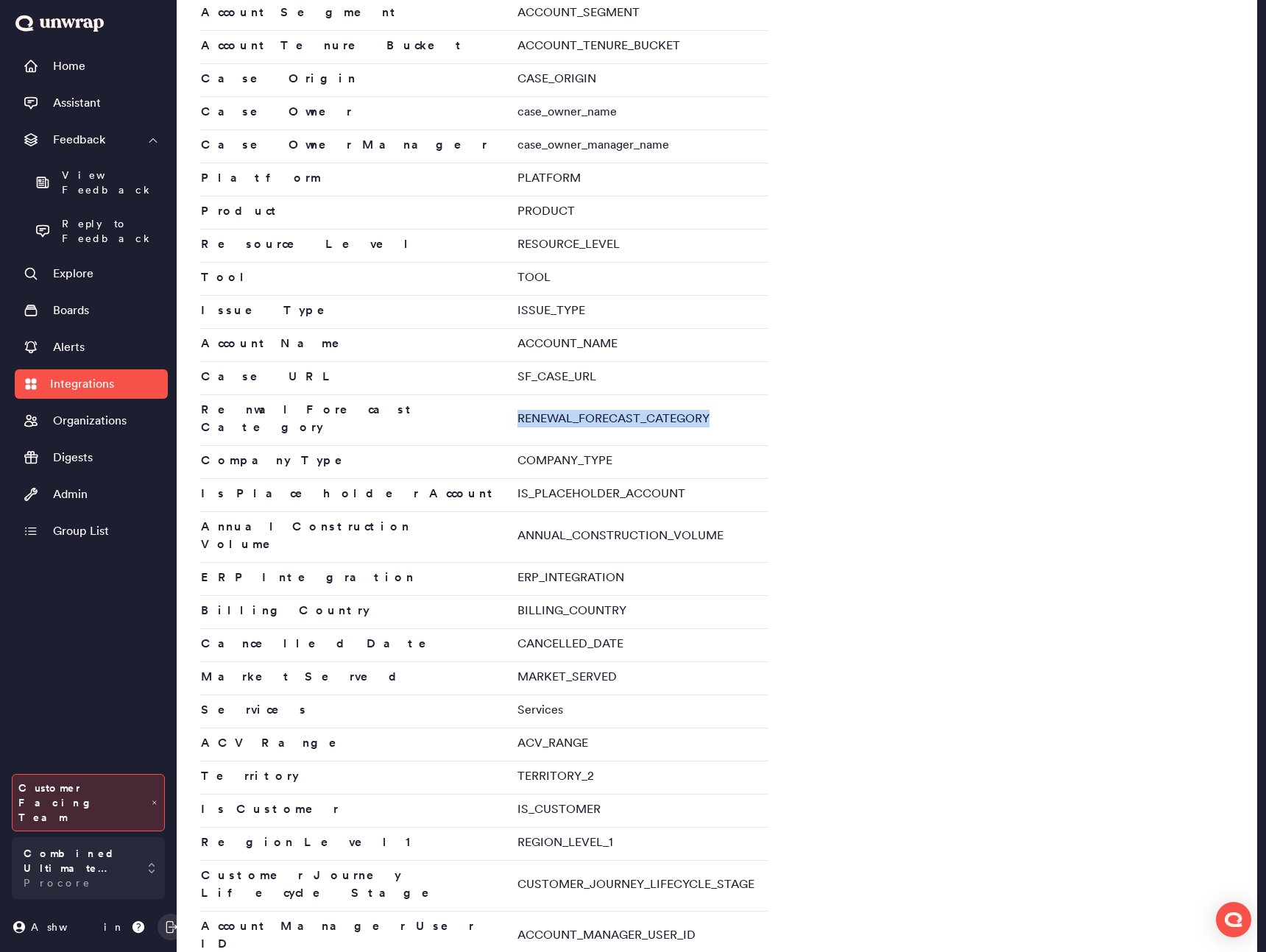 scroll, scrollTop: 0, scrollLeft: 0, axis: both 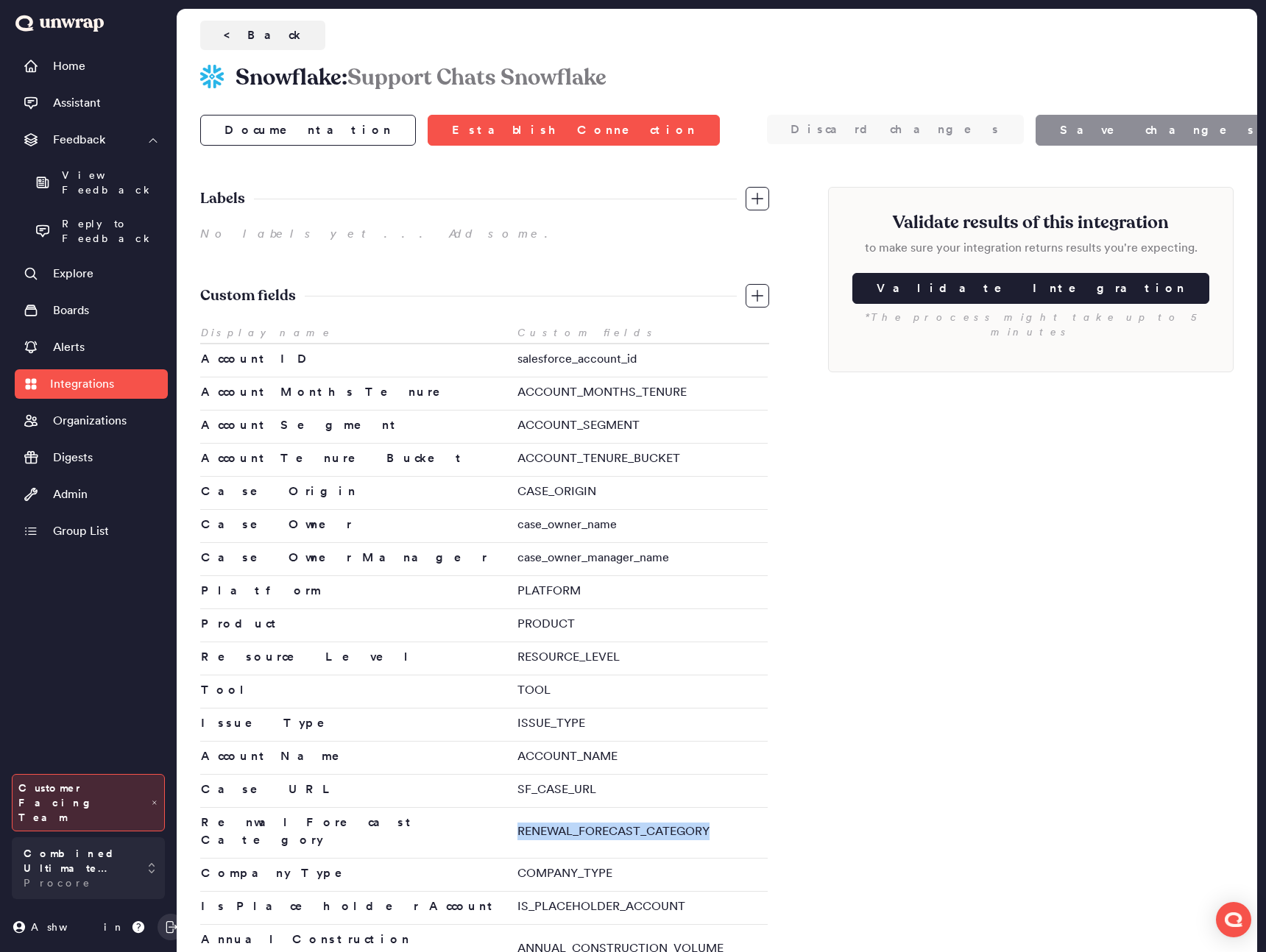 click on "CASE_ORIGIN" at bounding box center [641, 493] 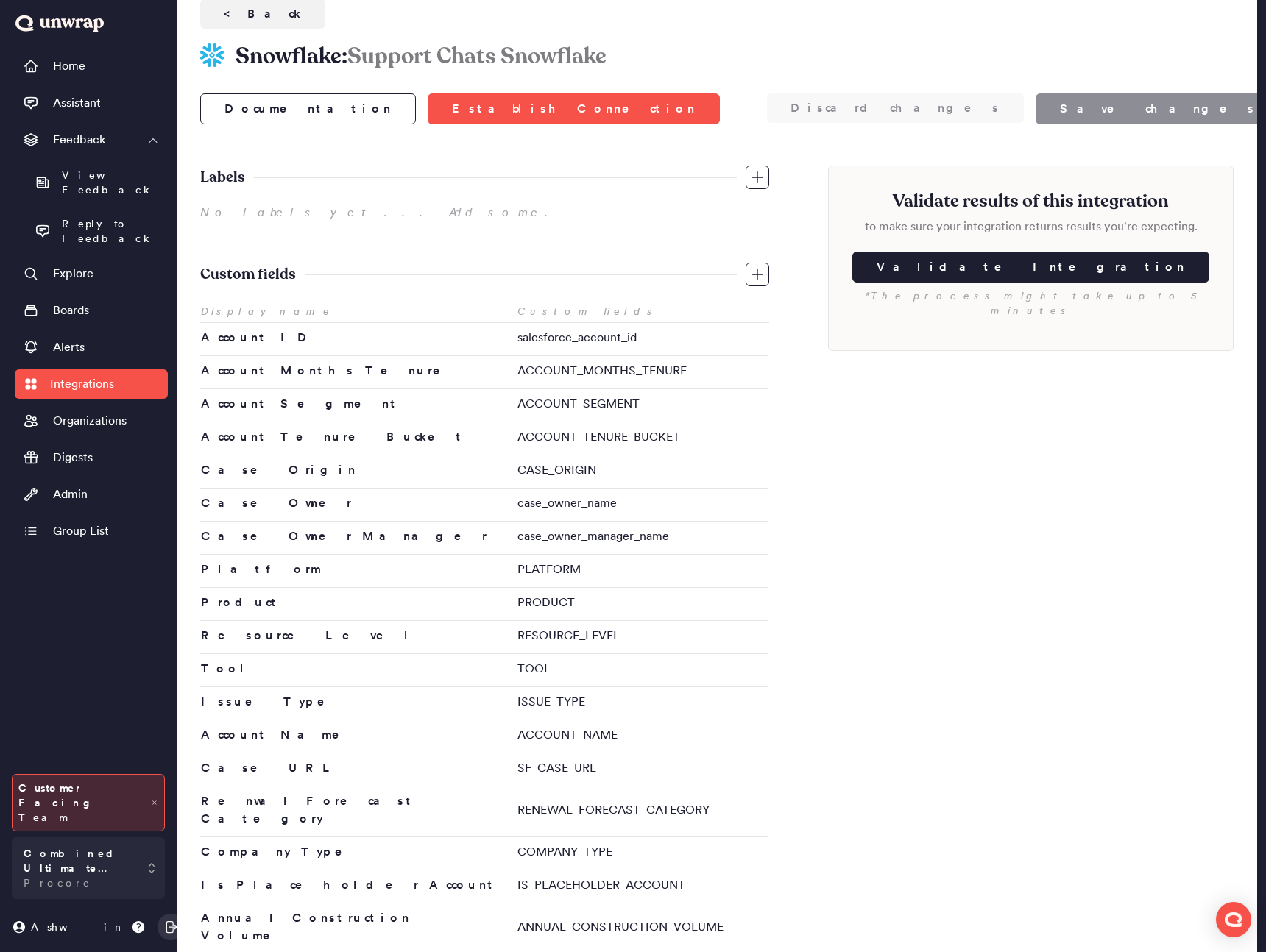 scroll, scrollTop: 0, scrollLeft: 0, axis: both 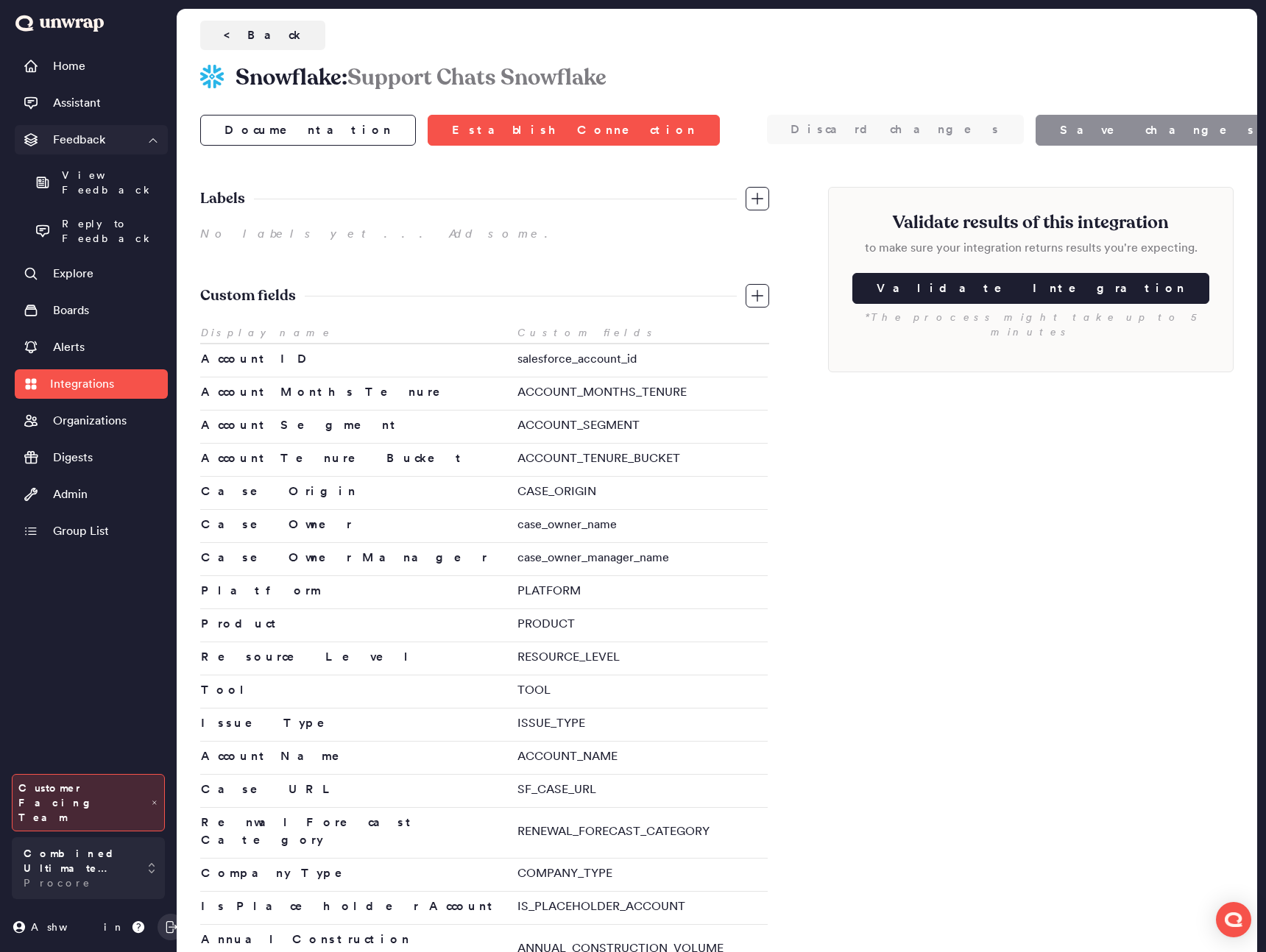 click on "Feedback" at bounding box center (79, 140) 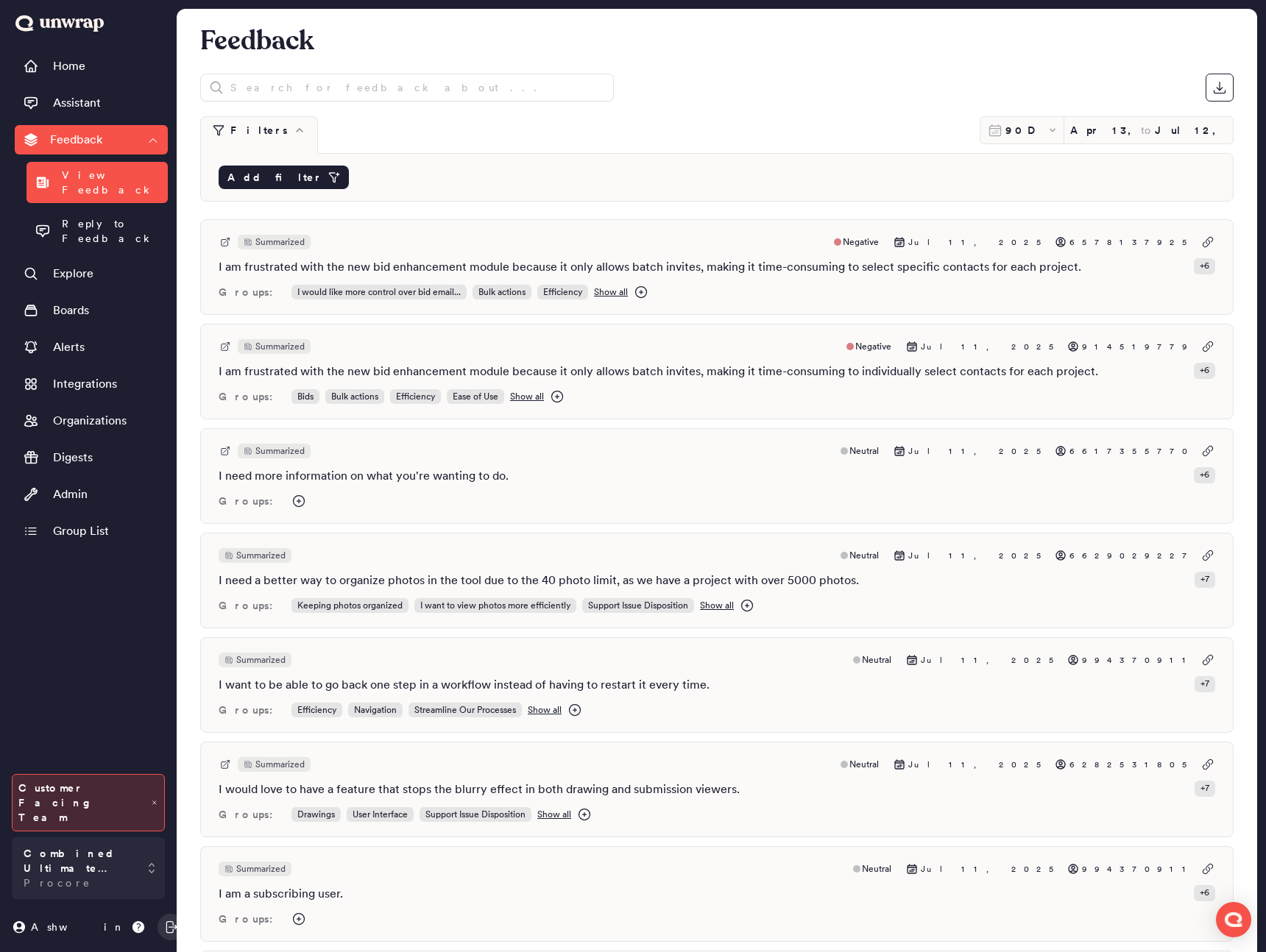 click on "Add filter" at bounding box center (275, 177) 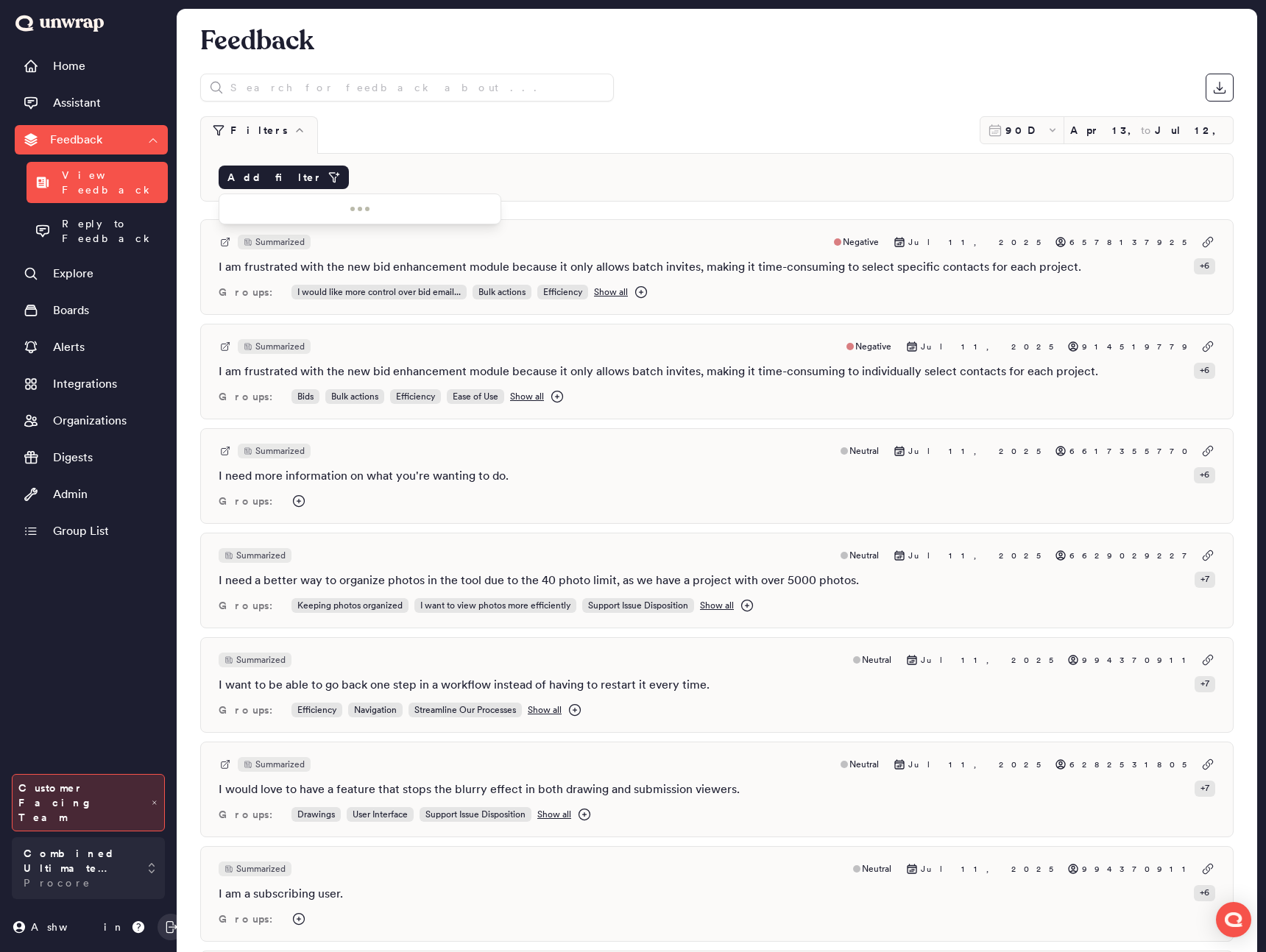 type 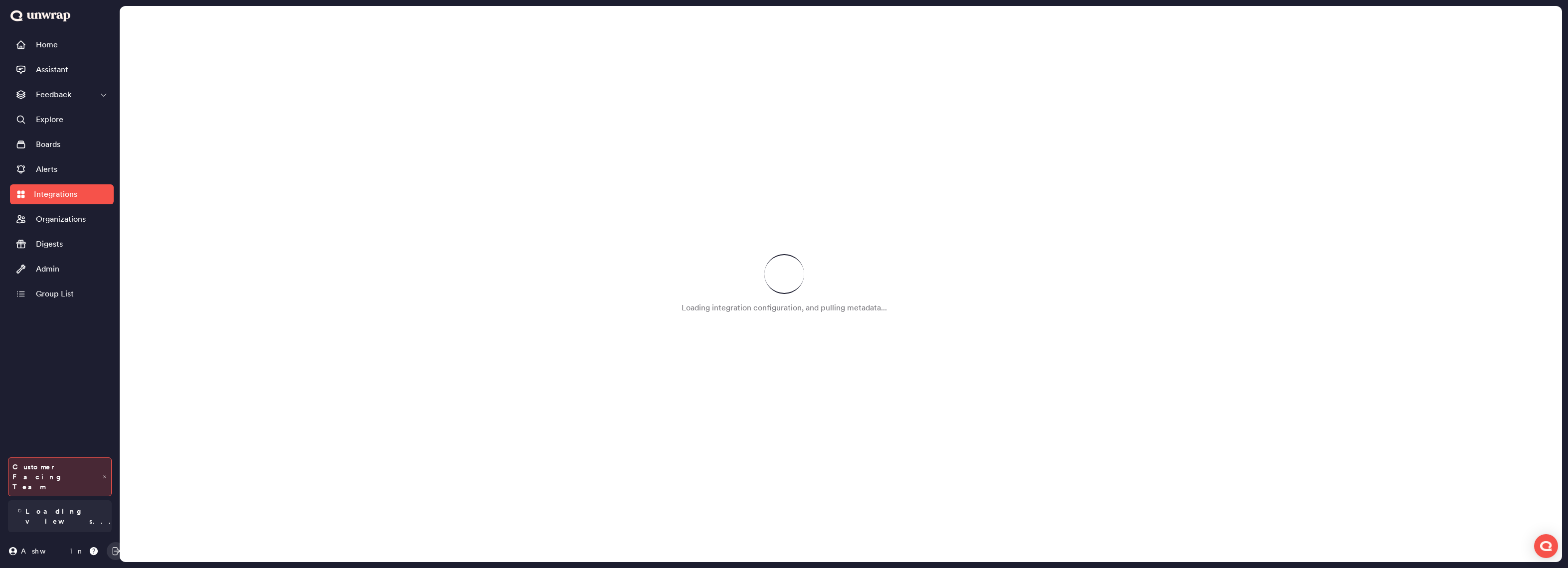 scroll, scrollTop: 0, scrollLeft: 0, axis: both 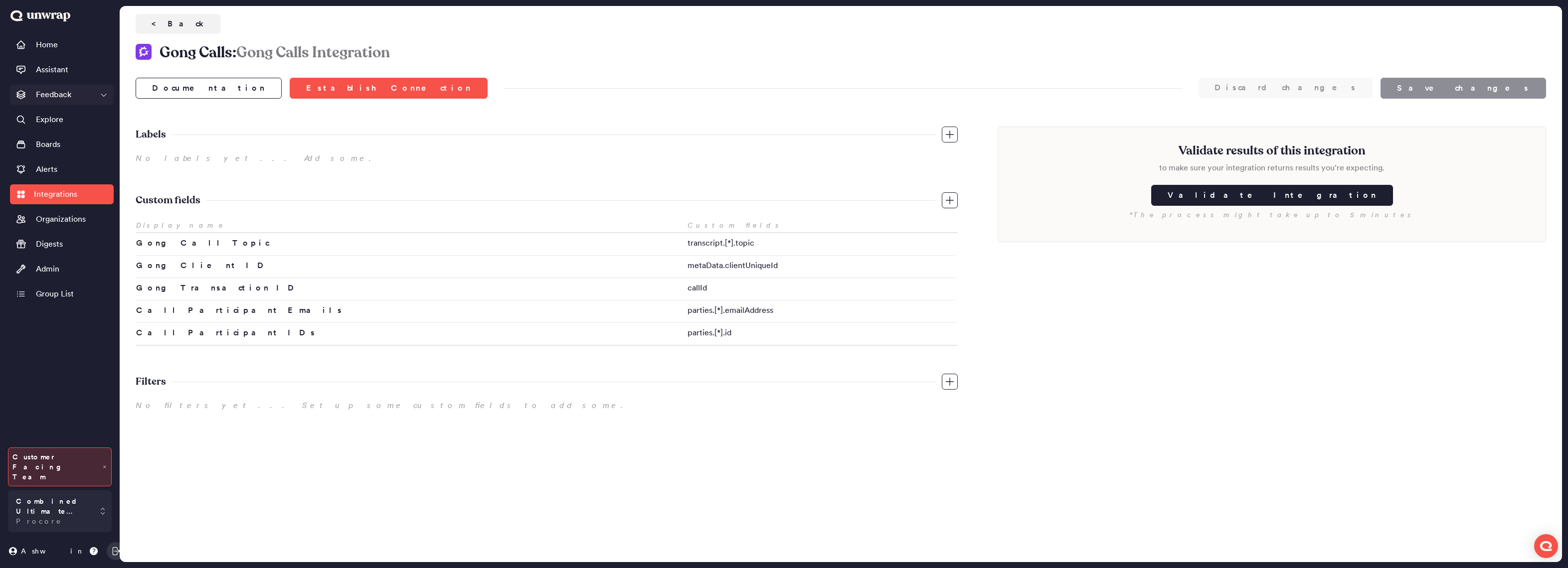 click on "Feedback" at bounding box center (62, 95) 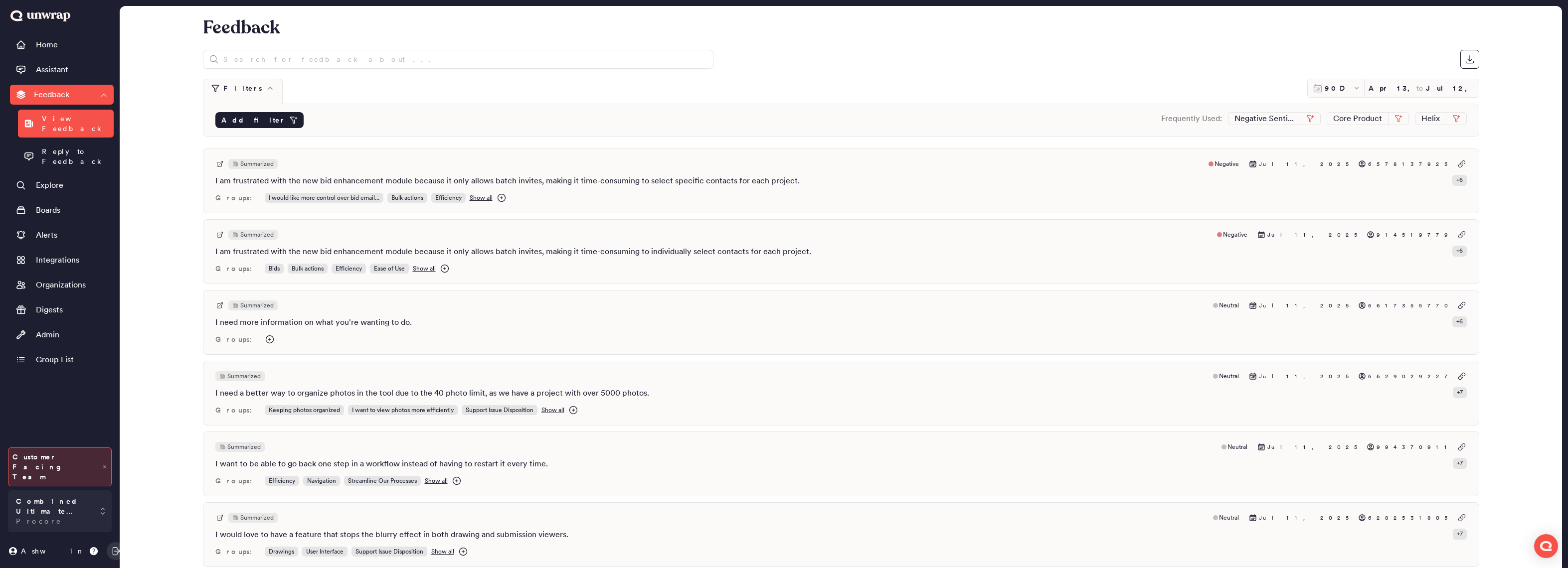 click on "Add filter" at bounding box center [253, 120] 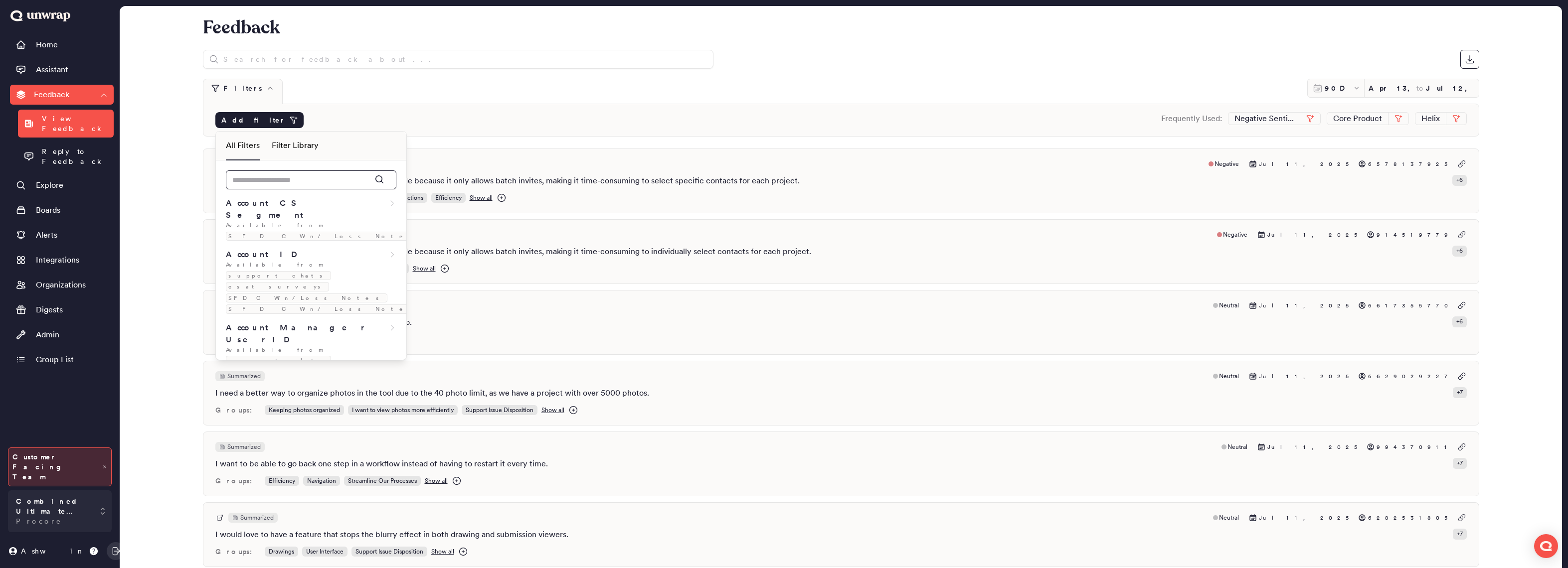 click at bounding box center (311, 180) 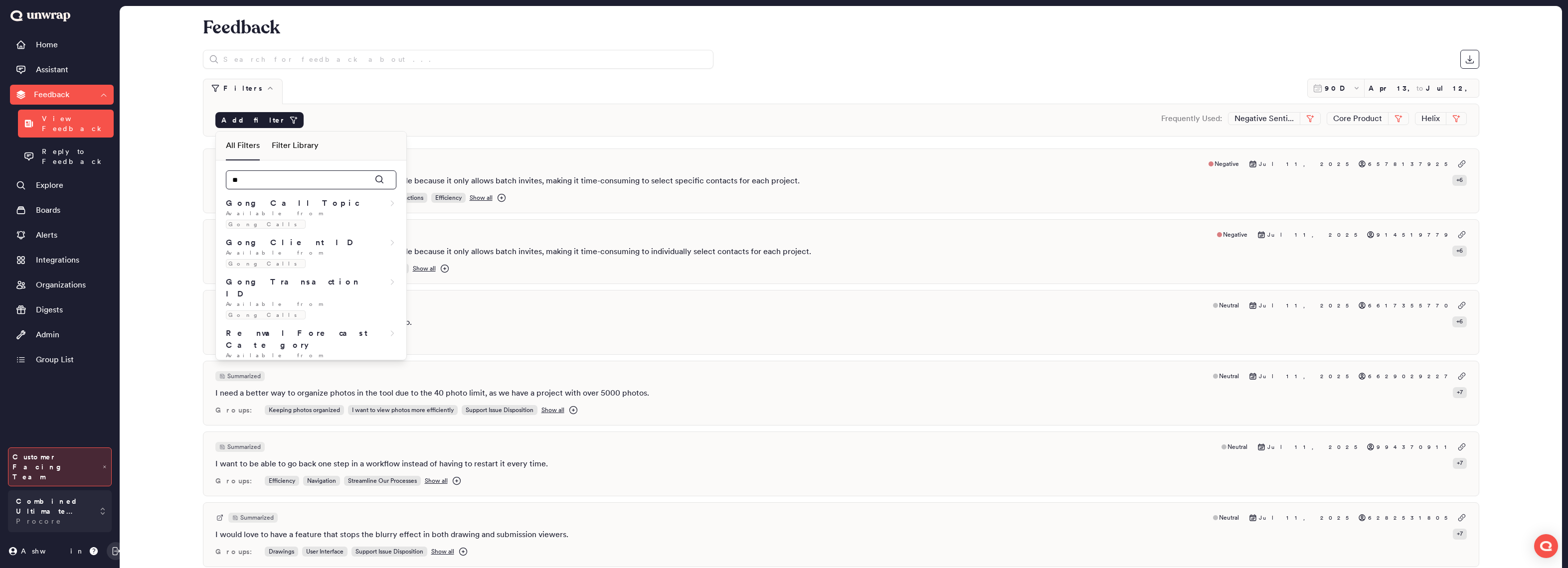 type on "*" 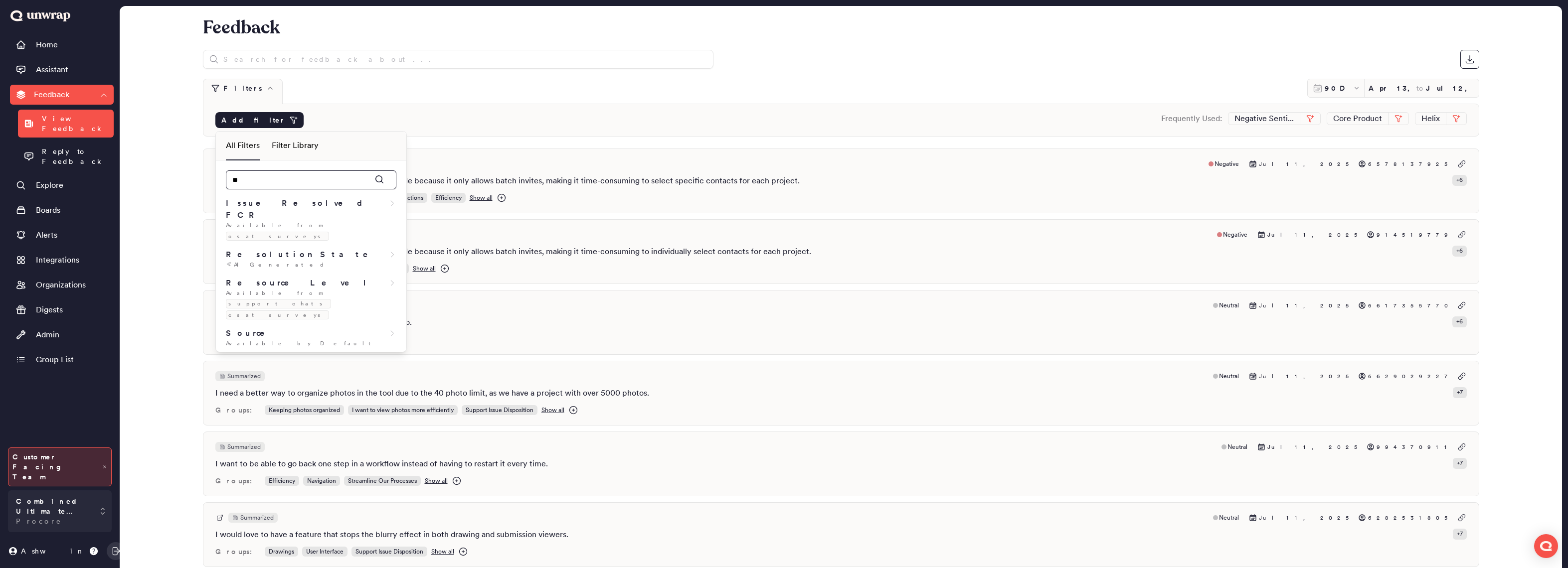 type on "*" 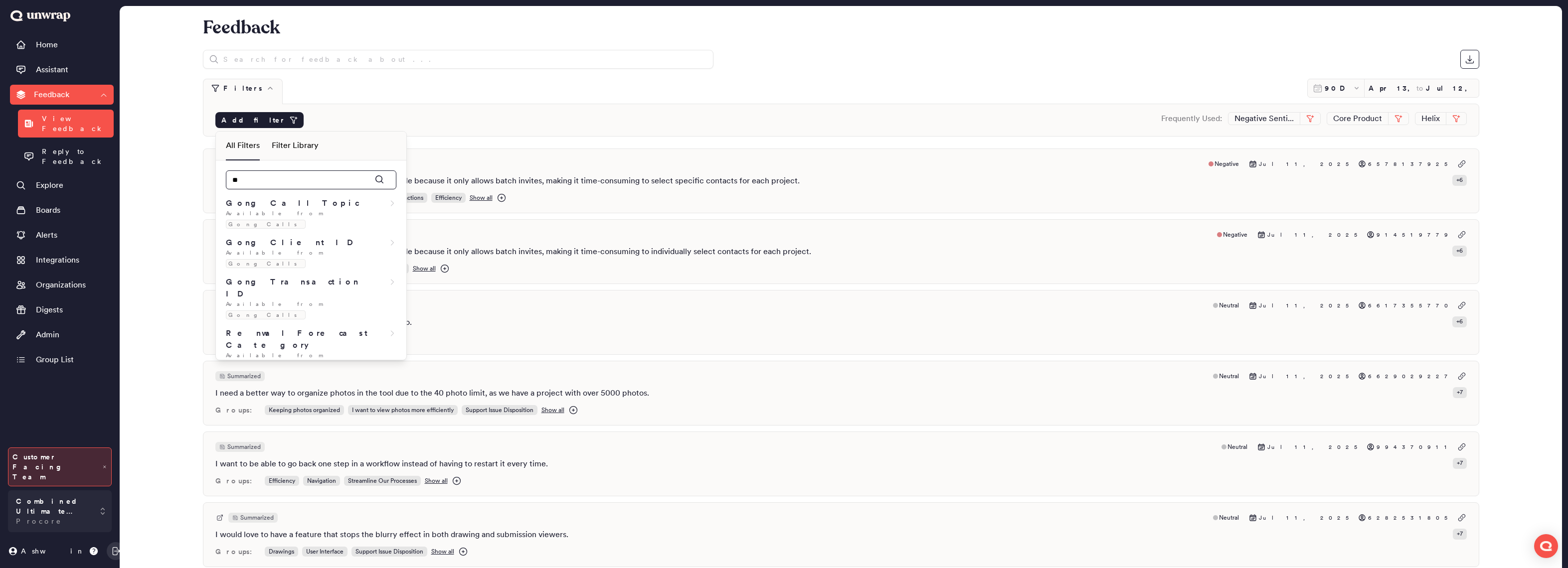 type on "*" 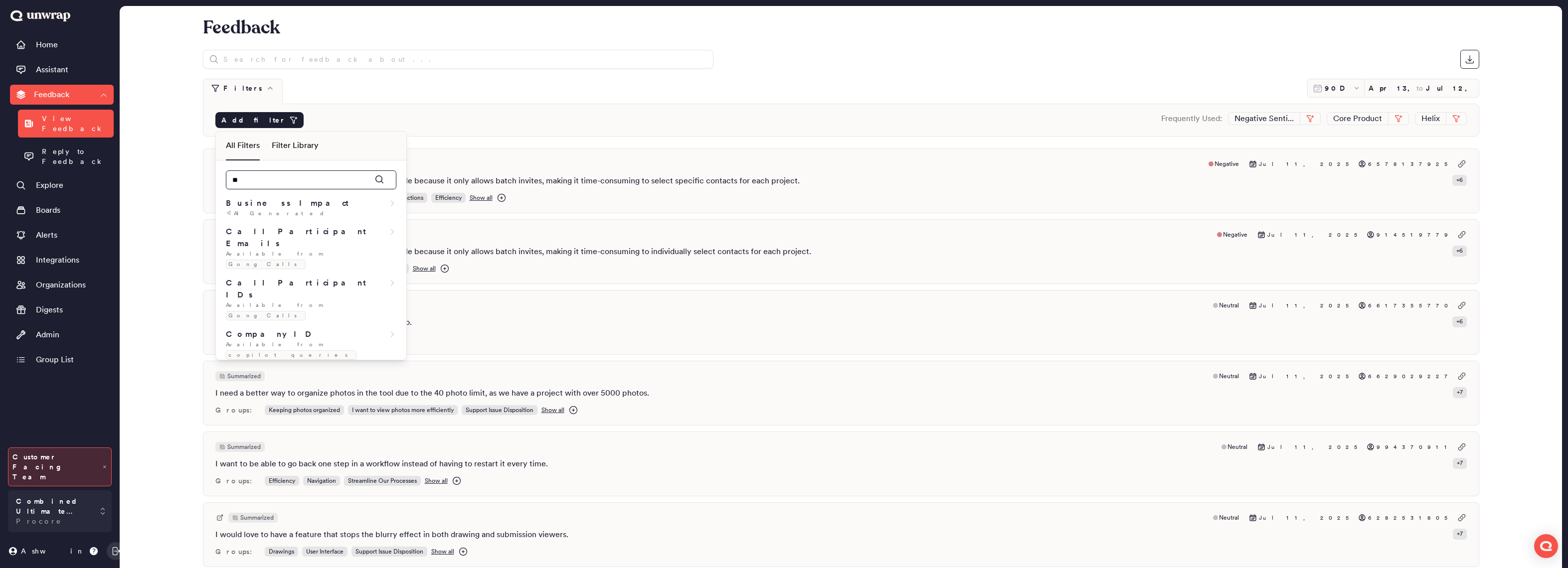 type on "***" 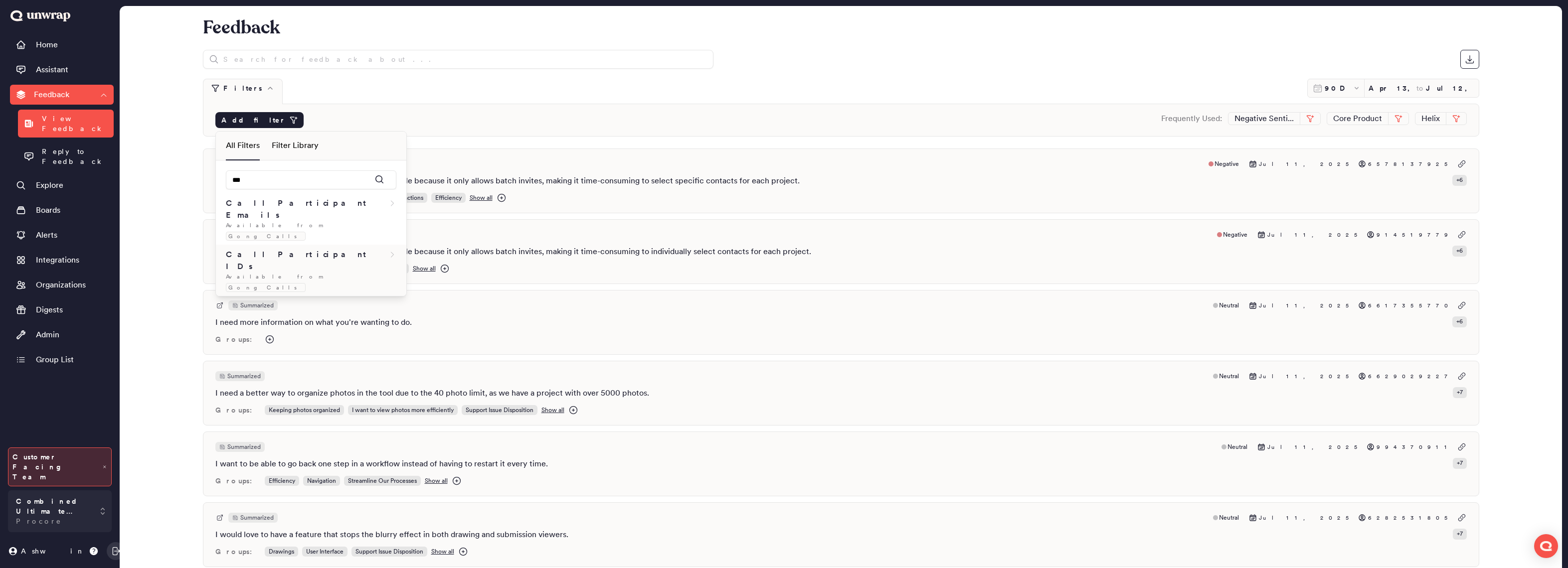 click on "Call Participant IDs" at bounding box center [311, 261] 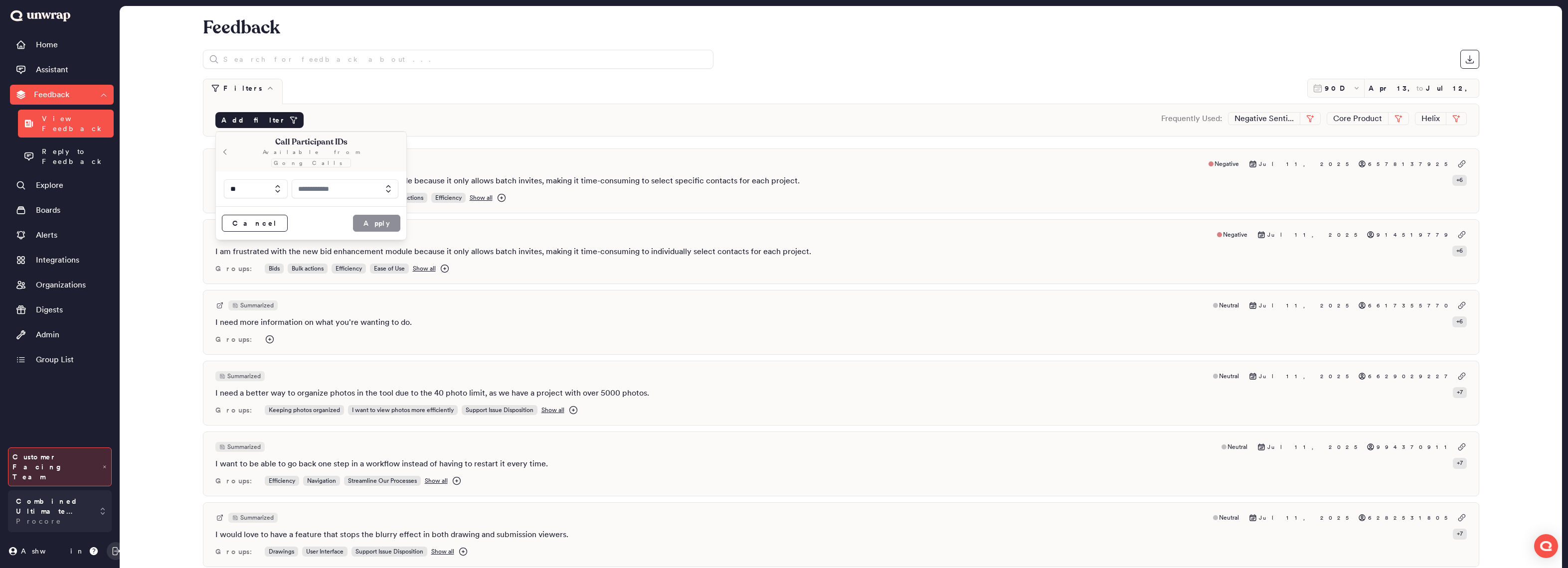 click at bounding box center (345, 189) 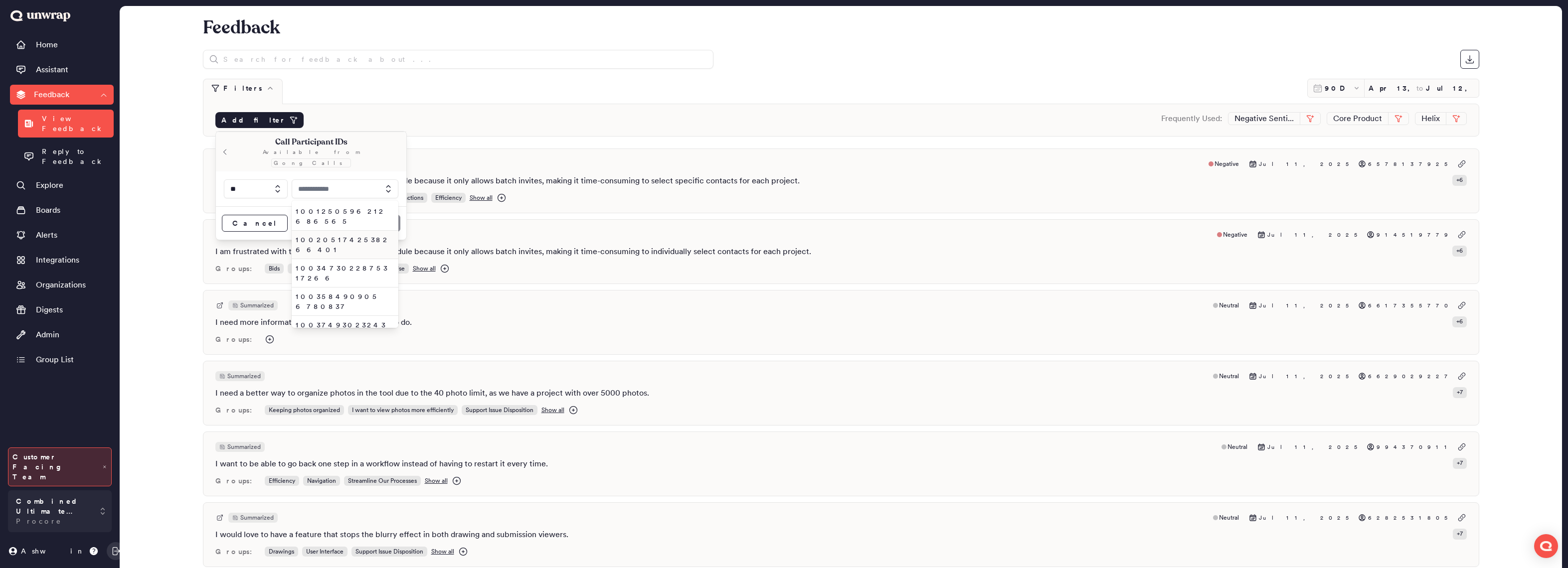 click on "1002051742538266401" at bounding box center [343, 245] 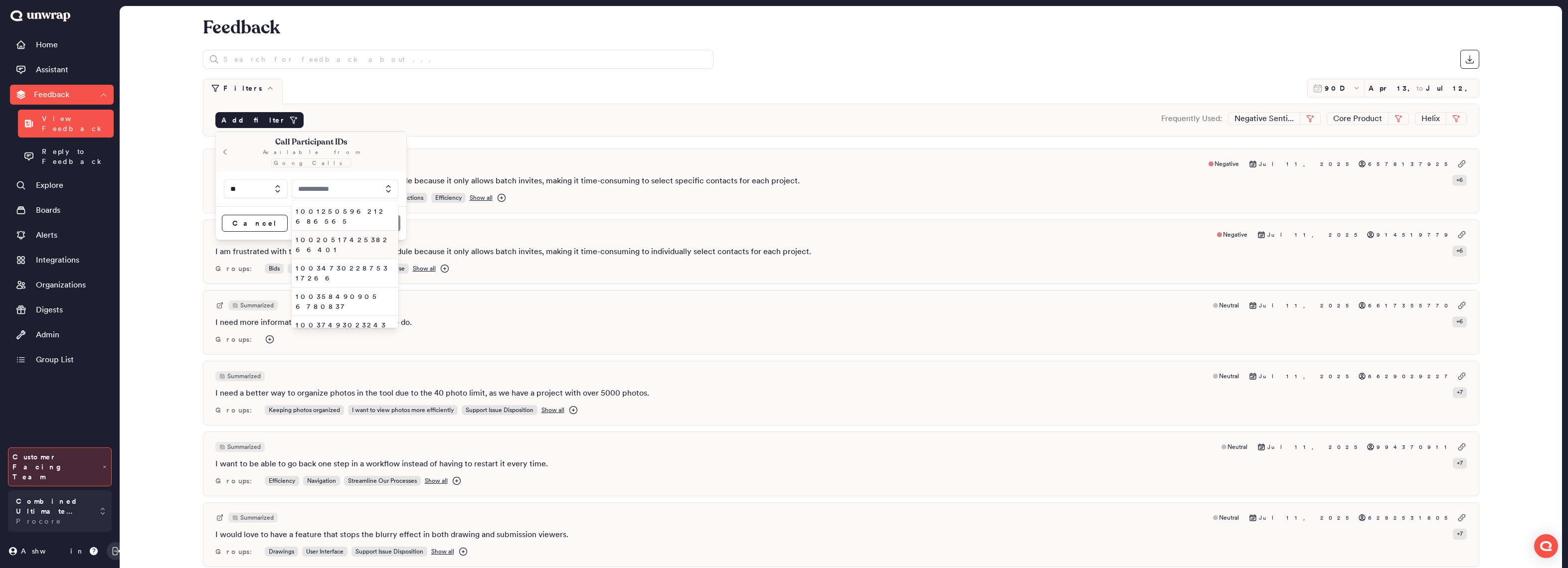 type on "**********" 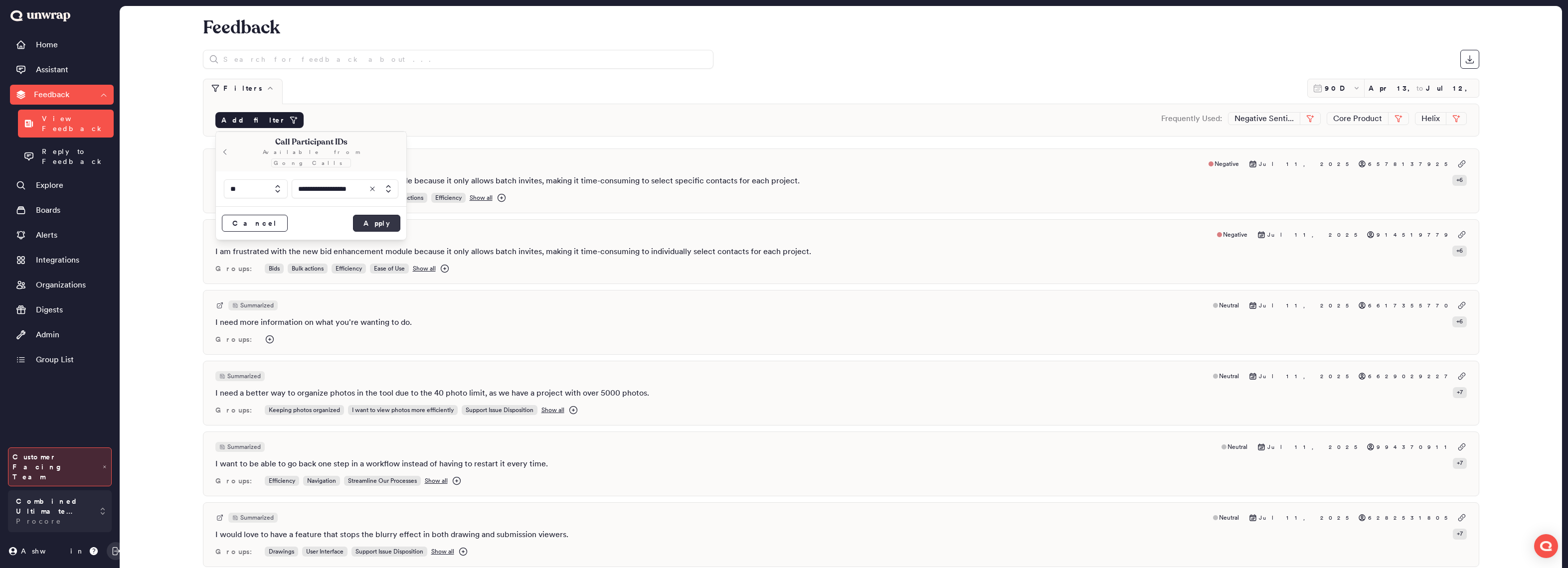 click on "Apply" at bounding box center (376, 223) 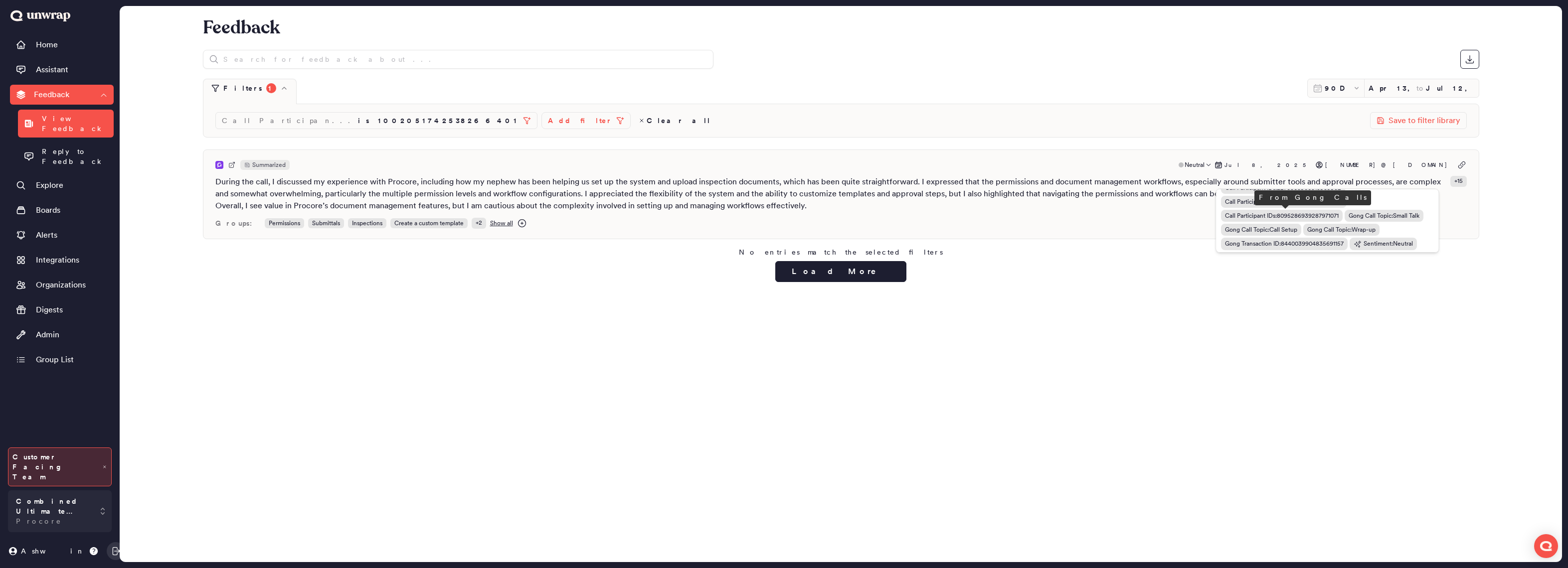 scroll, scrollTop: 91, scrollLeft: 0, axis: vertical 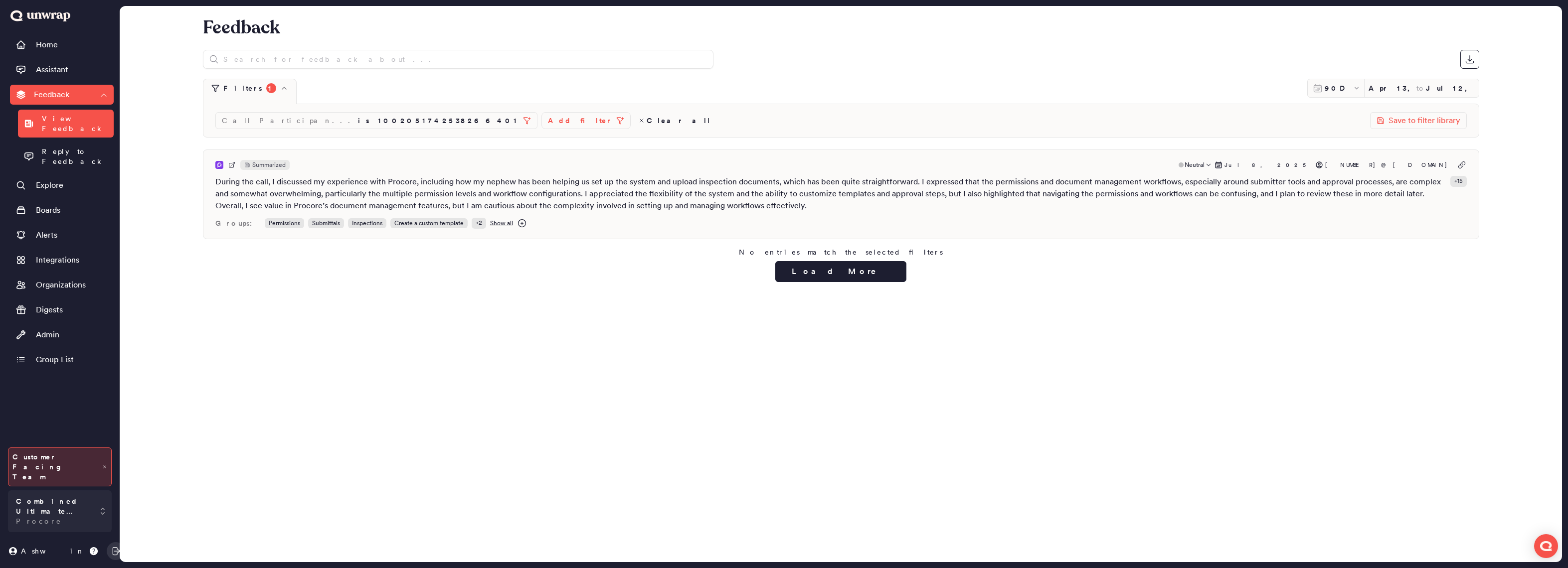 click on "Summarized Neutral [DATE] [EMAIL] During the call, I discussed my experience with Procore, including how my nephew has been helping us set up the system and upload inspection documents, which has been quite straightforward. I expressed that the permissions and document management workflows, especially around submitter tools and approval processes, are complex and somewhat overwhelming, particularly the multiple permission levels and workflow configurations. I appreciated the flexibility of the system and the ability to customize templates and approval steps, but I also highlighted that navigating the permissions and workflows can be confusing, and I plan to review these in more detail later. Overall, I see value in Procore’s document management features, but I am cautious about the complexity involved in setting up and managing workflows effectively.    + 15 Groups: Permissions Submittals Inspections Create a custom template + 2 Show all No entries match the selected filters" at bounding box center [841, 216] 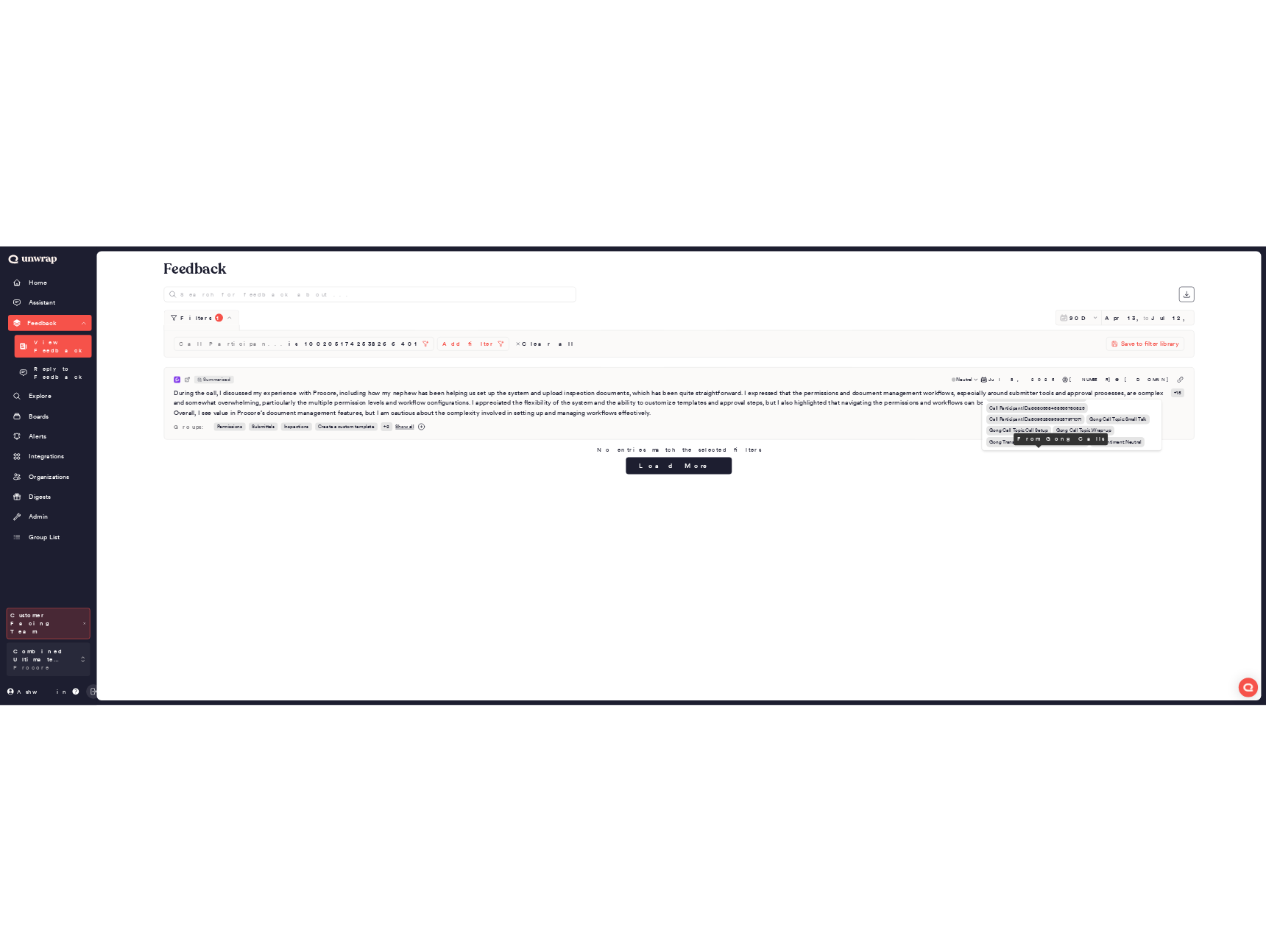 scroll, scrollTop: 0, scrollLeft: 0, axis: both 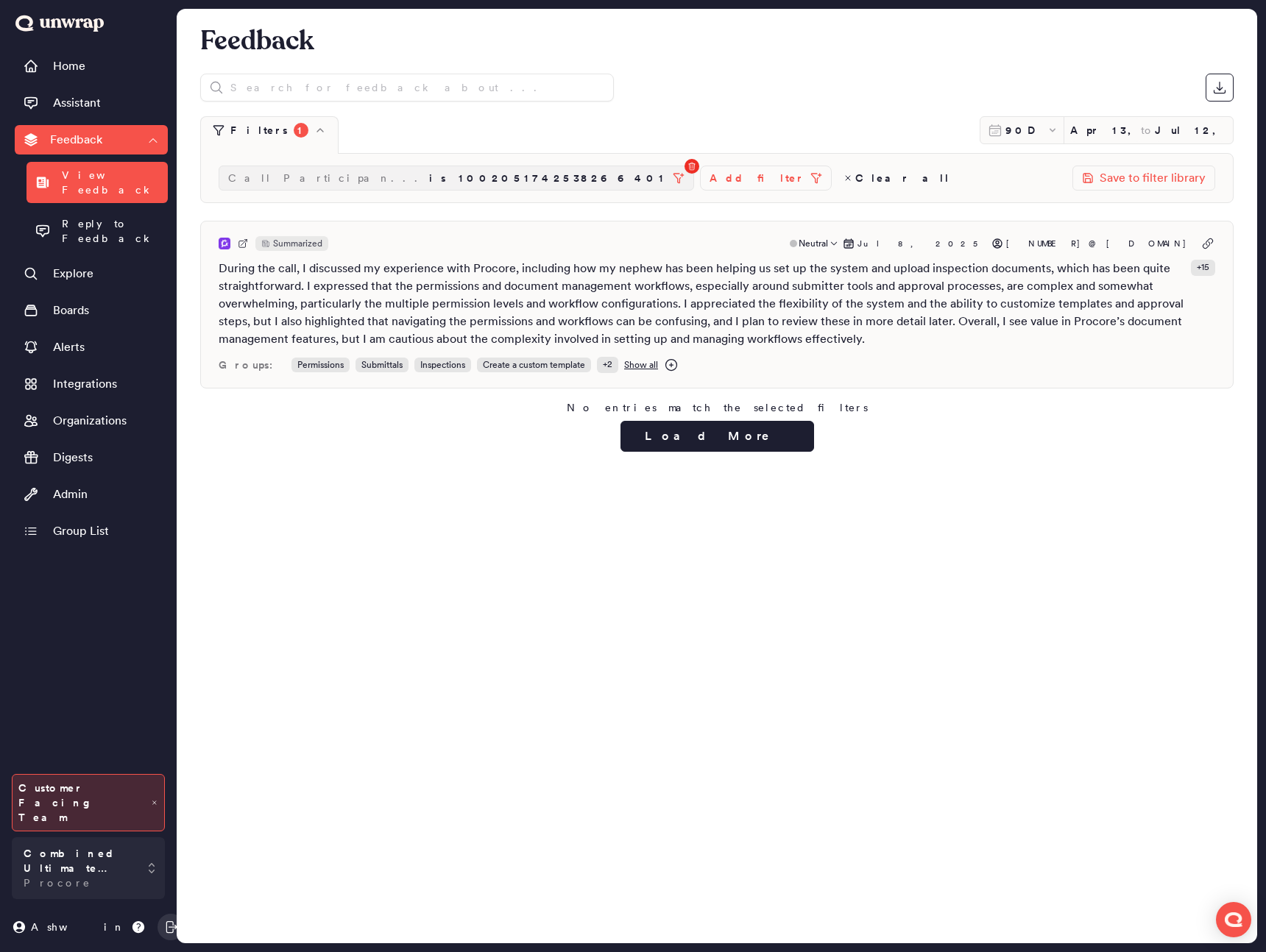 click 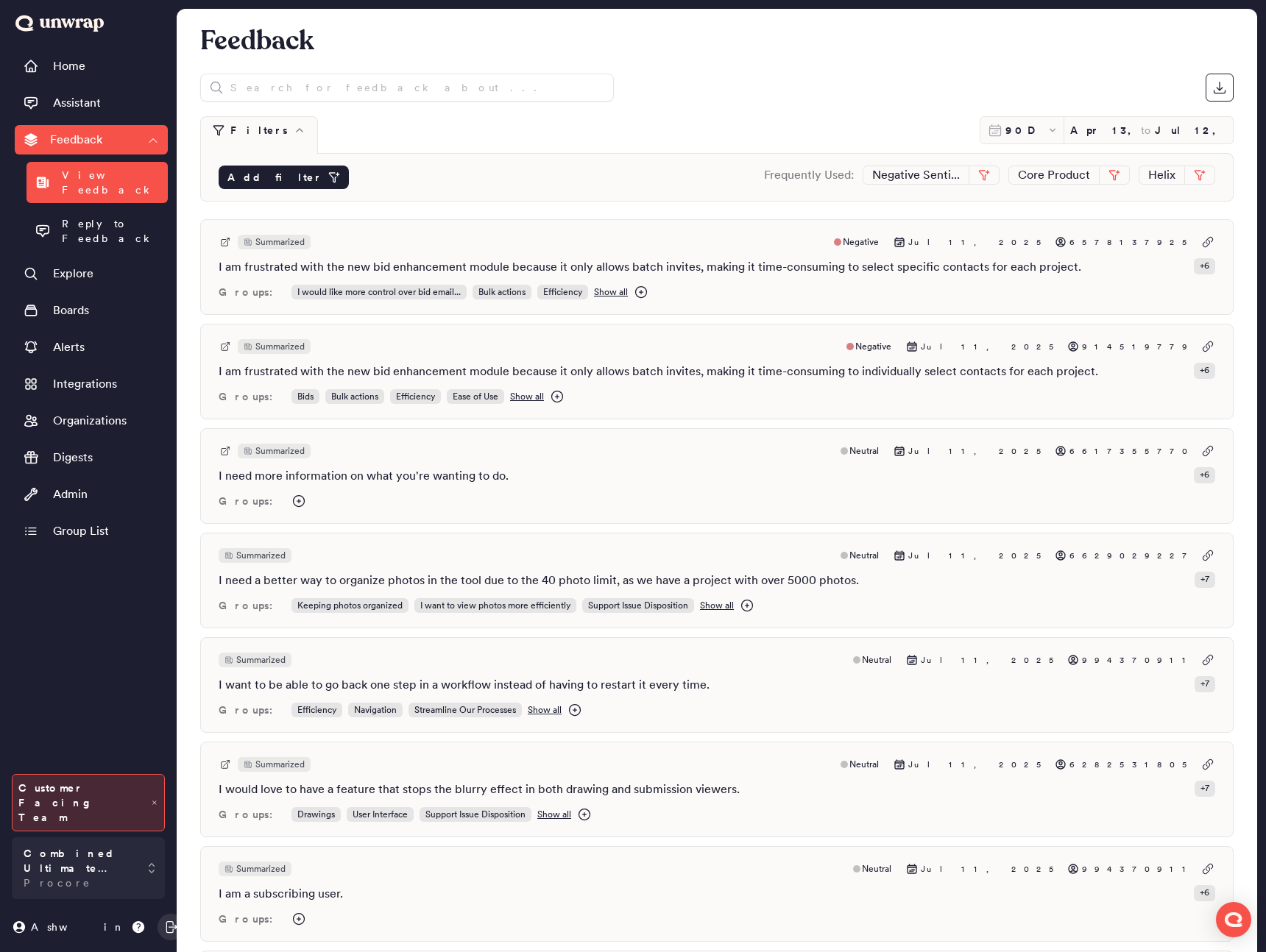 click on "Add filter" at bounding box center (275, 177) 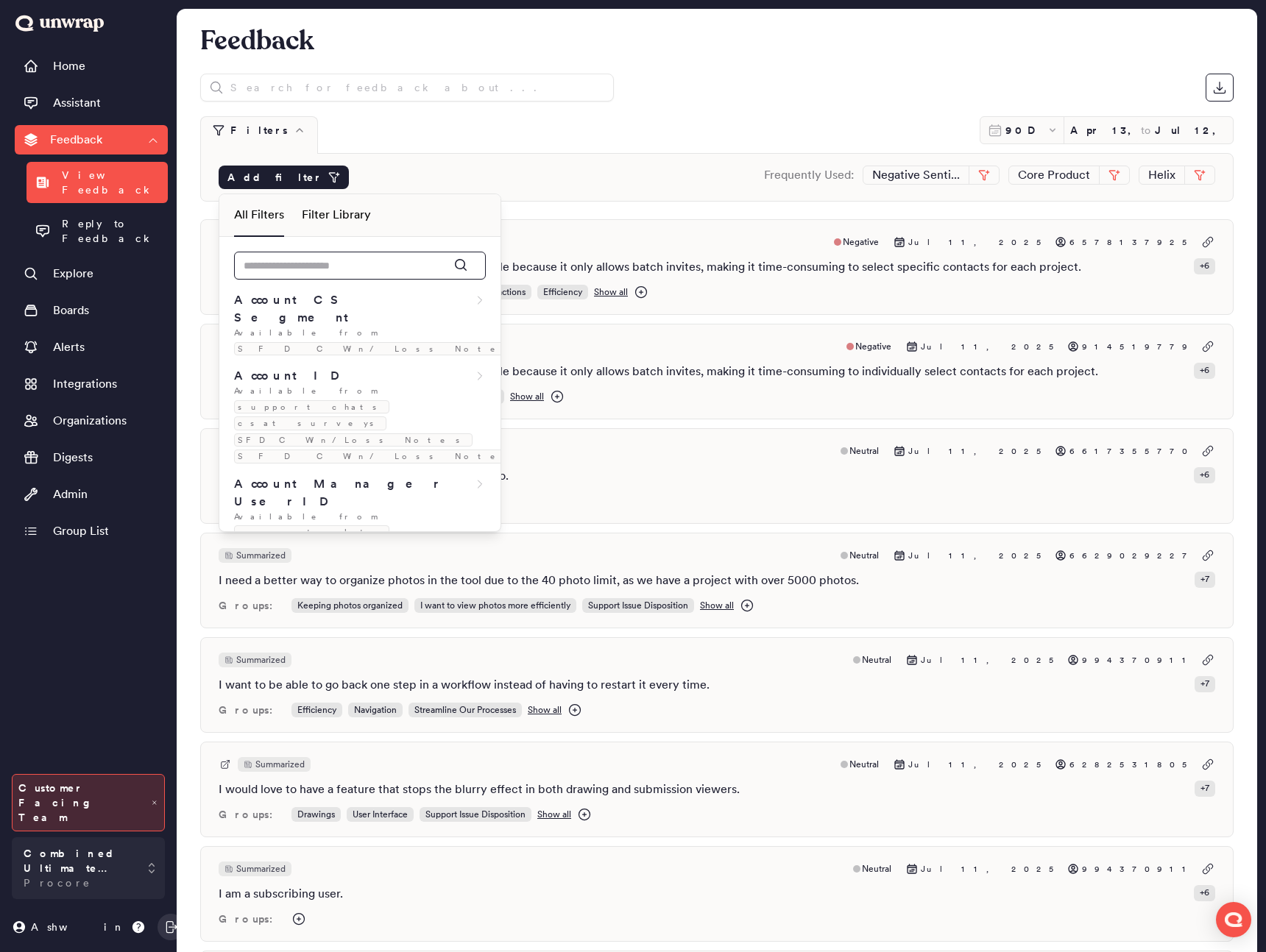 click at bounding box center (360, 266) 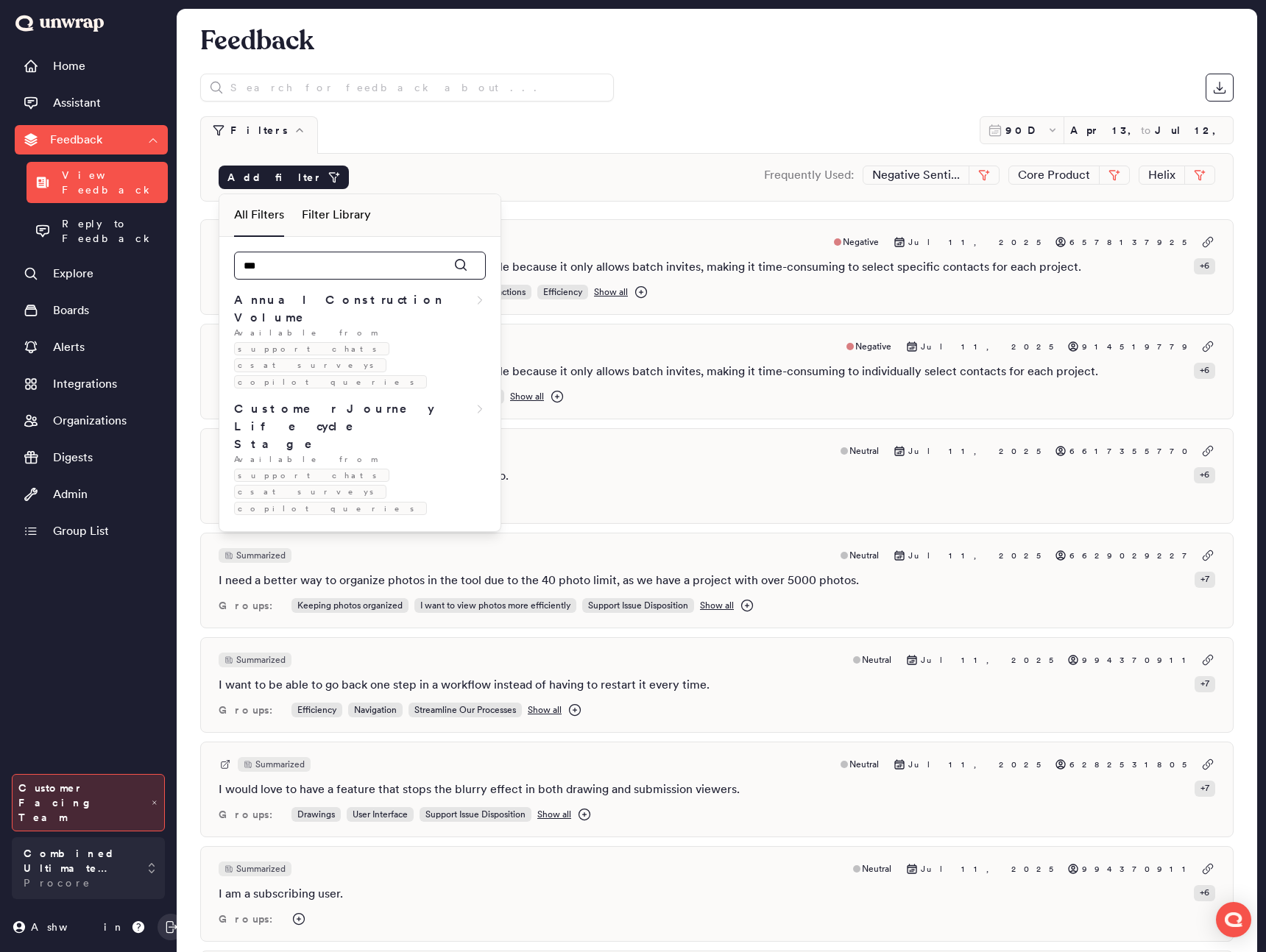 type on "****" 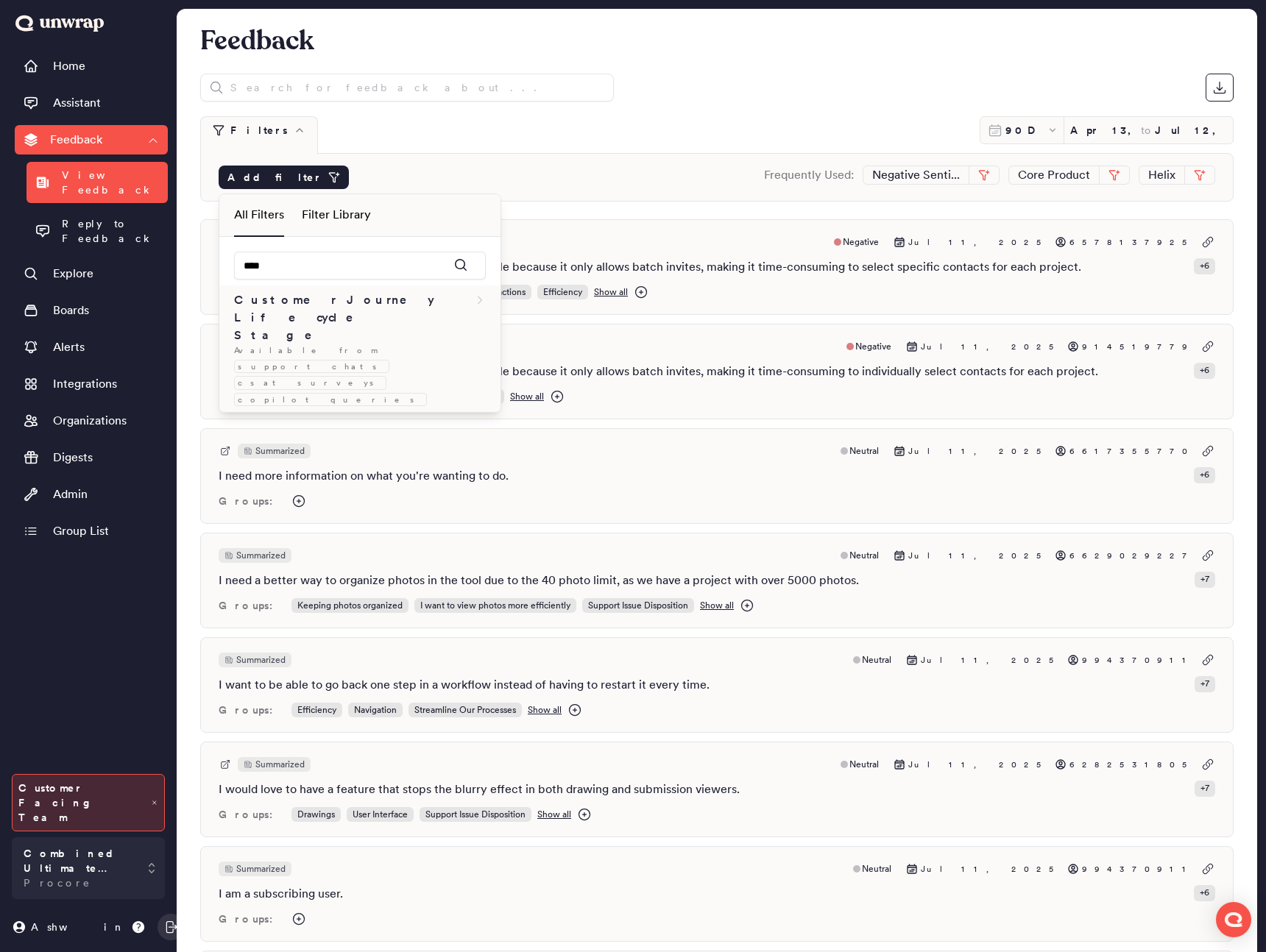 click on "Customer Journey Lifecycle Stage" at bounding box center [354, 318] 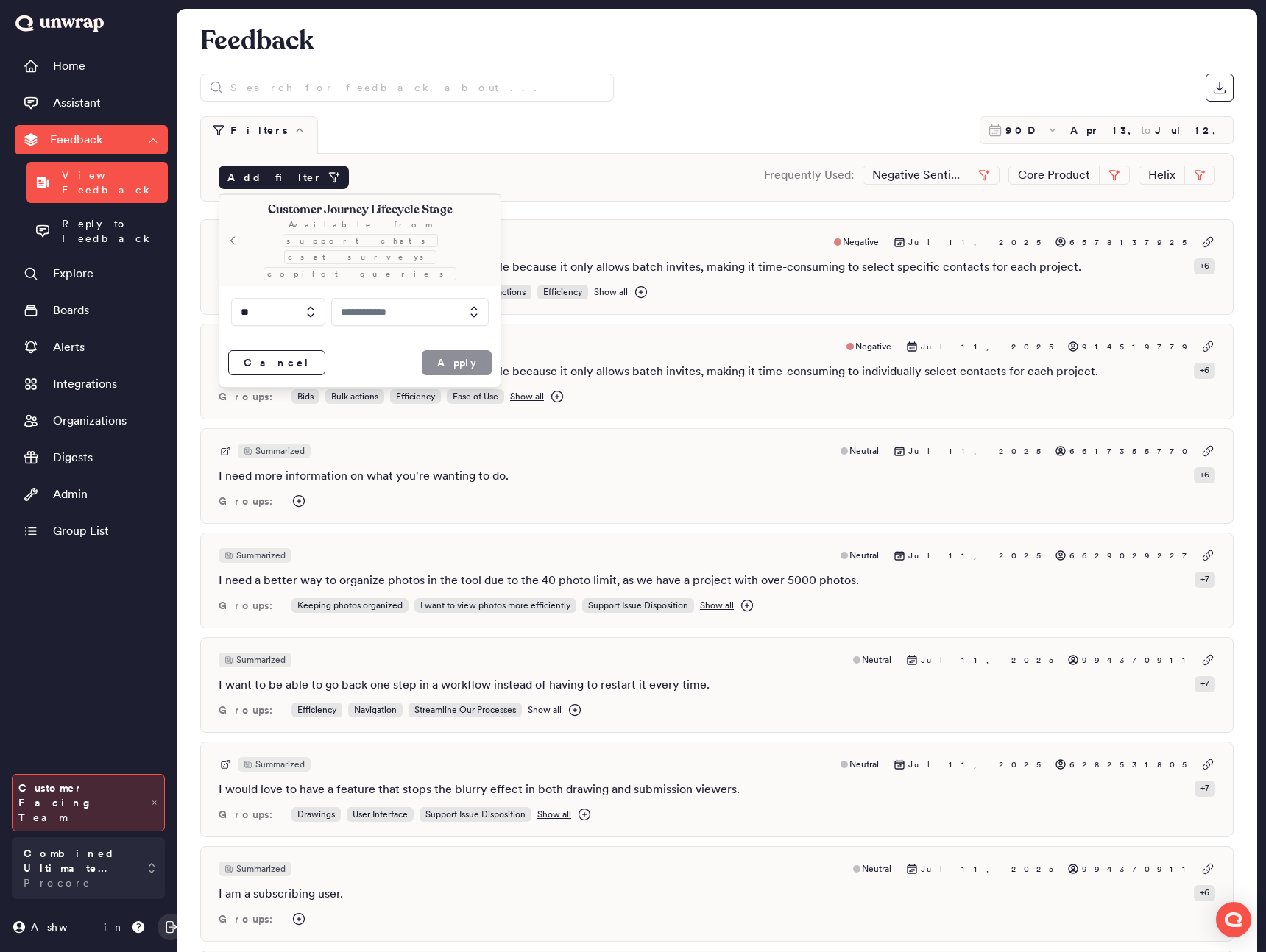 click at bounding box center (410, 312) 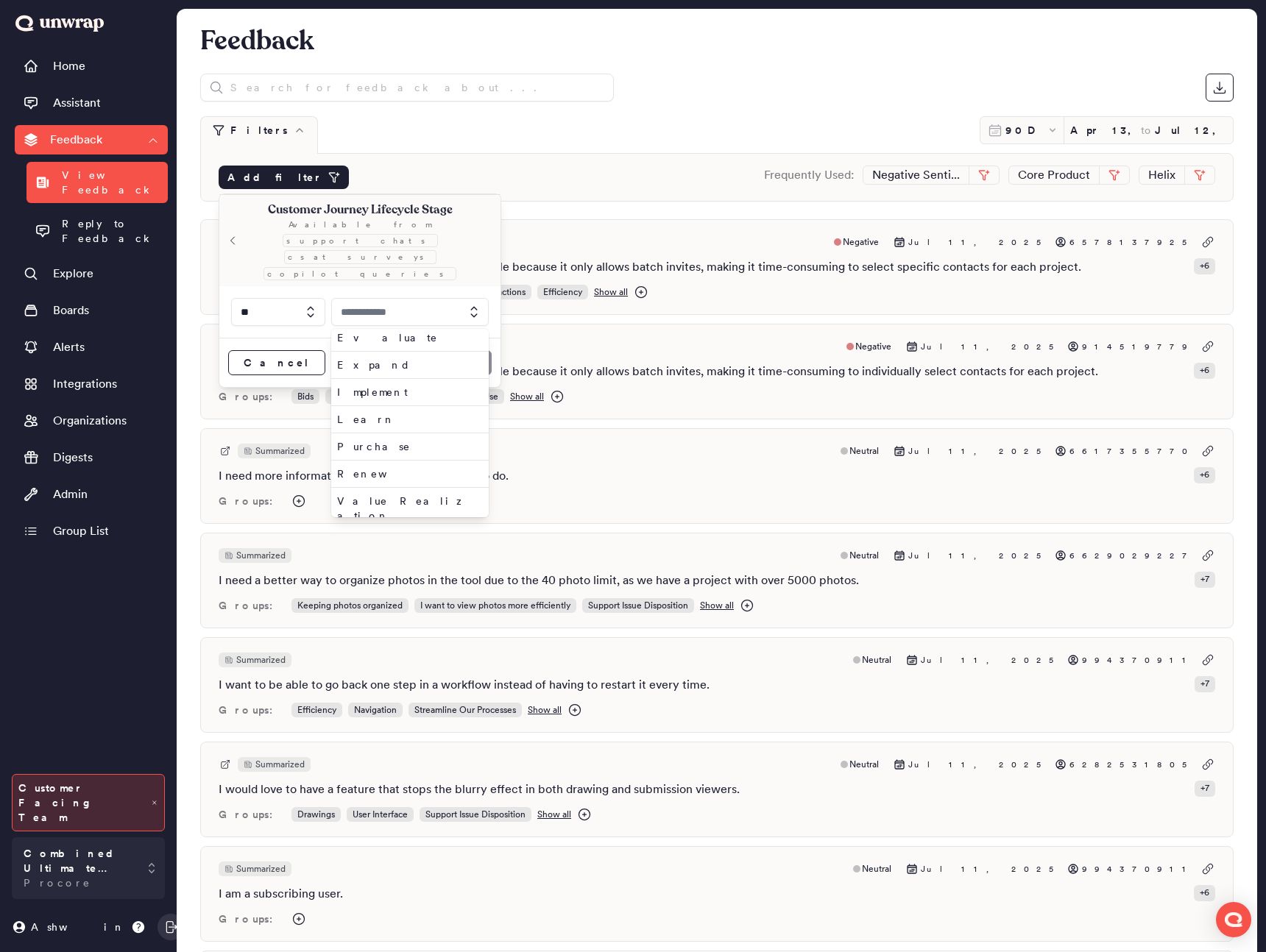 scroll, scrollTop: 0, scrollLeft: 0, axis: both 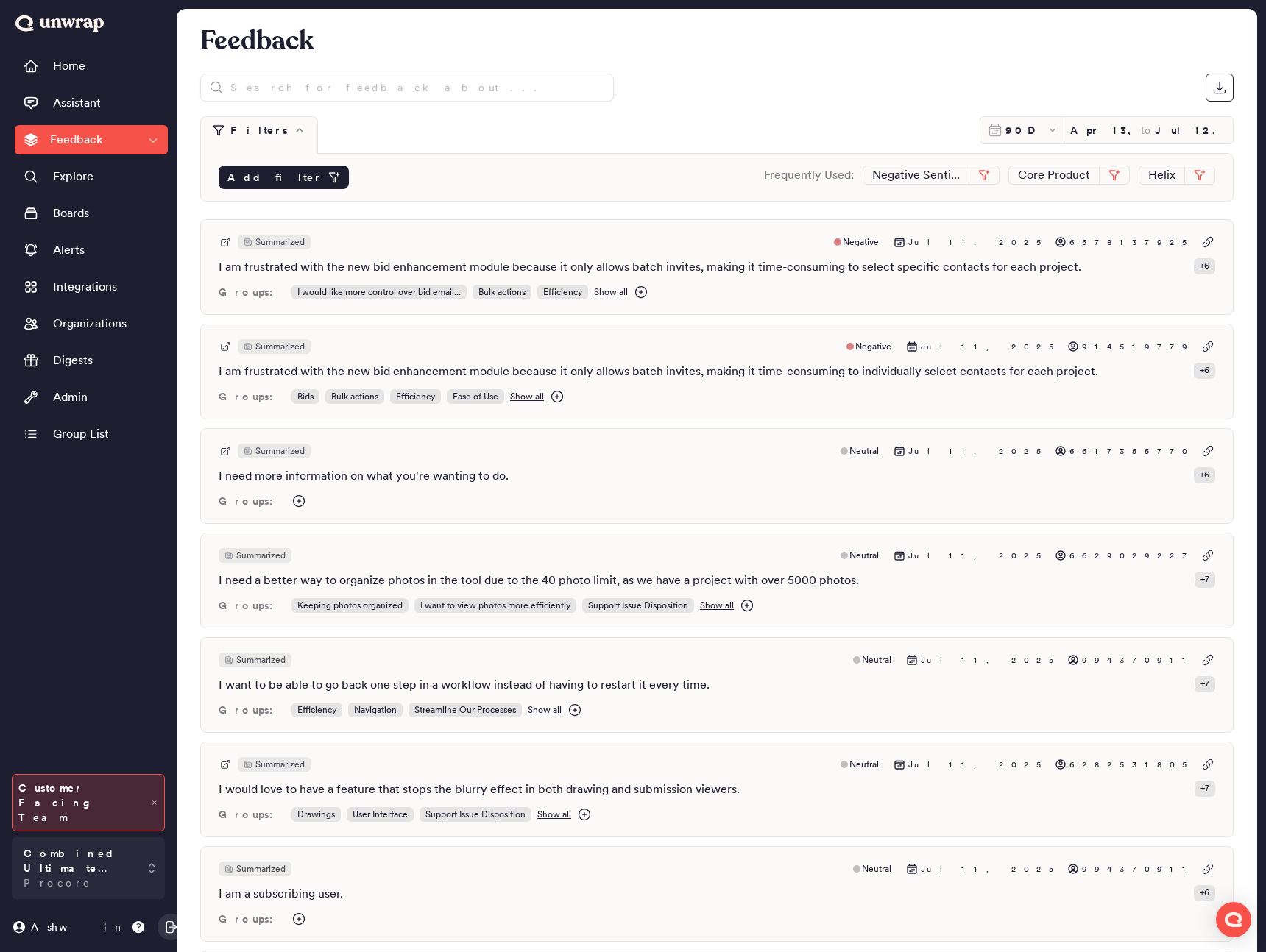click on "Add filter" at bounding box center [275, 177] 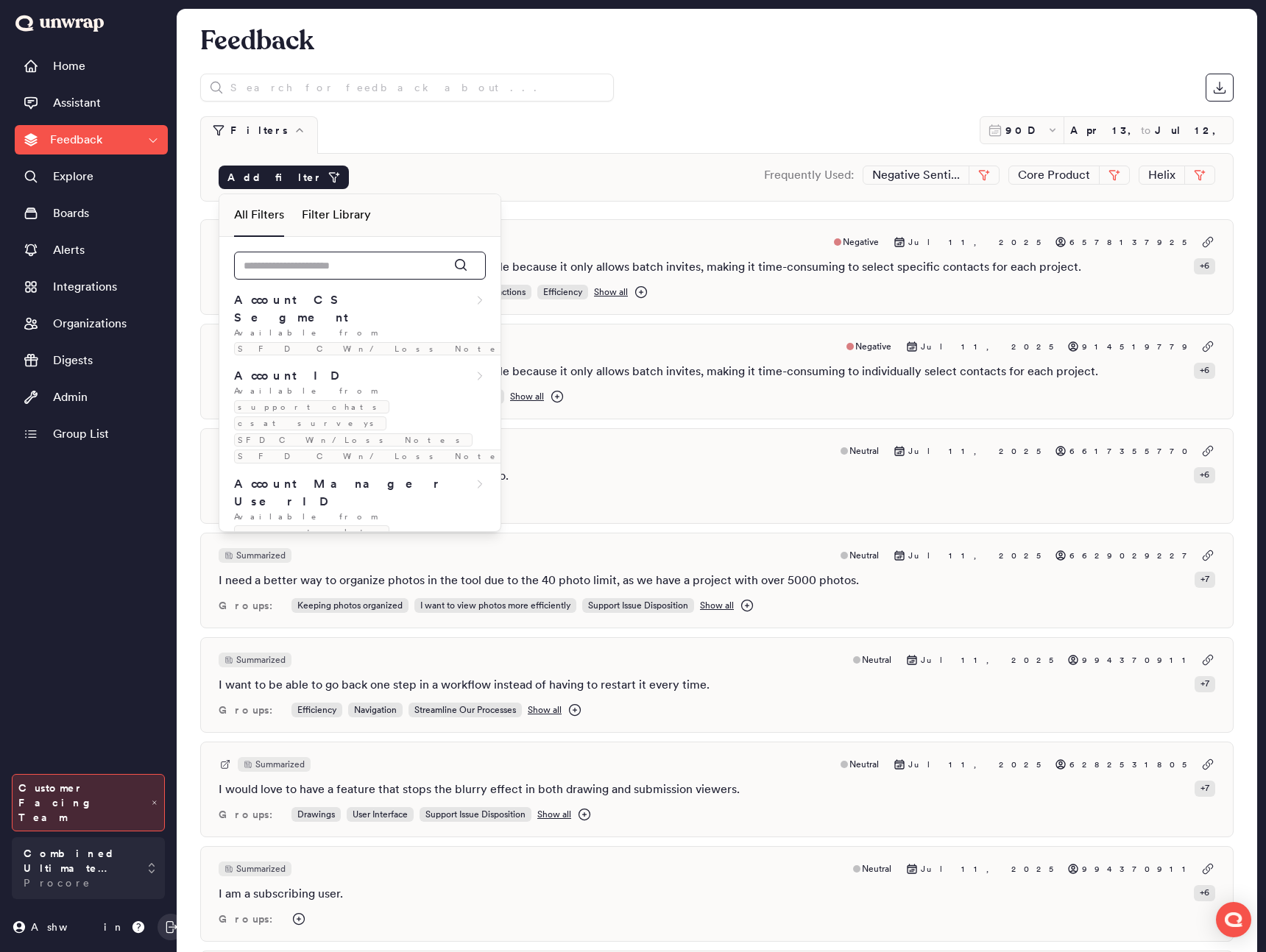 click at bounding box center [360, 266] 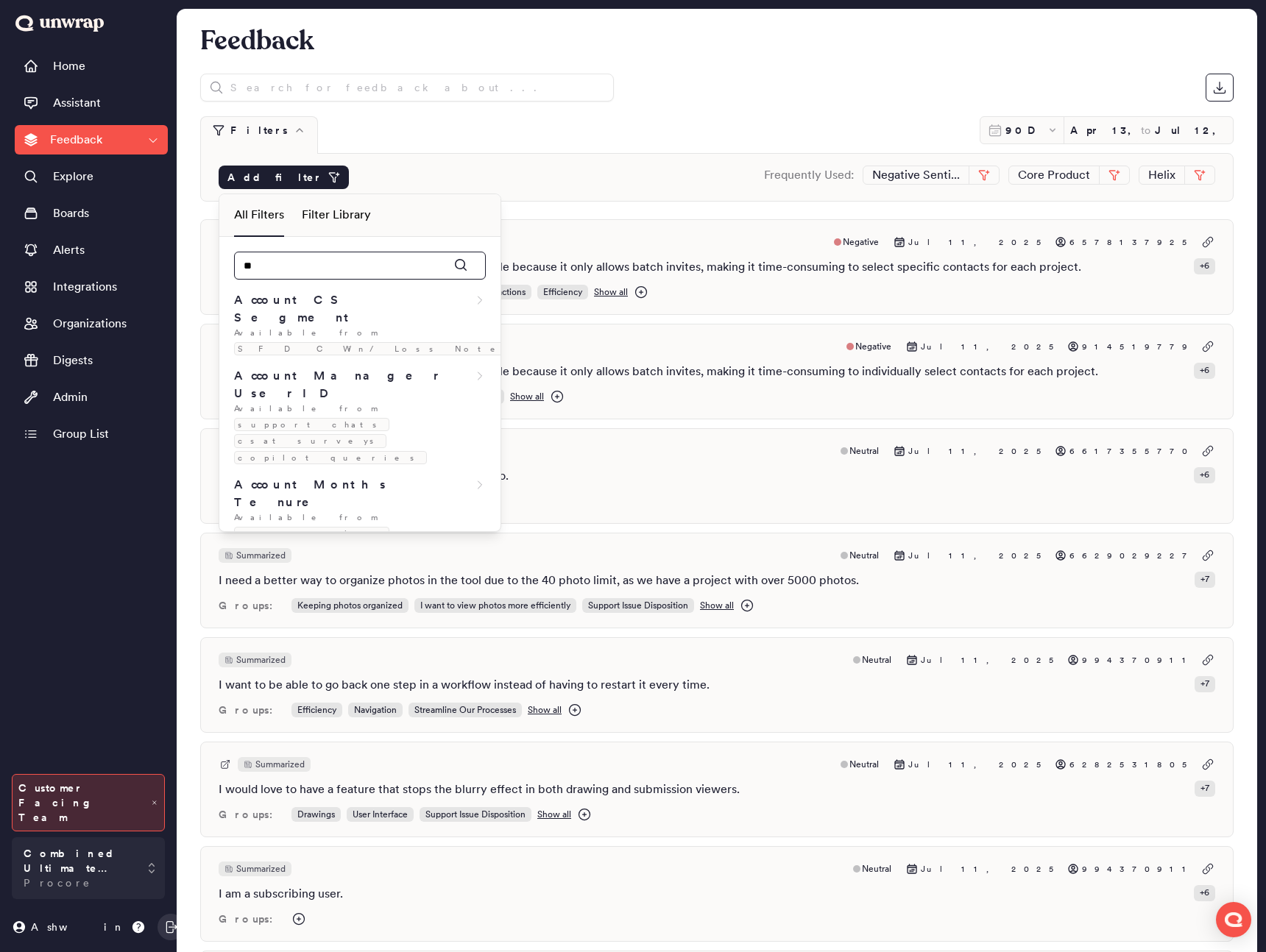 type on "***" 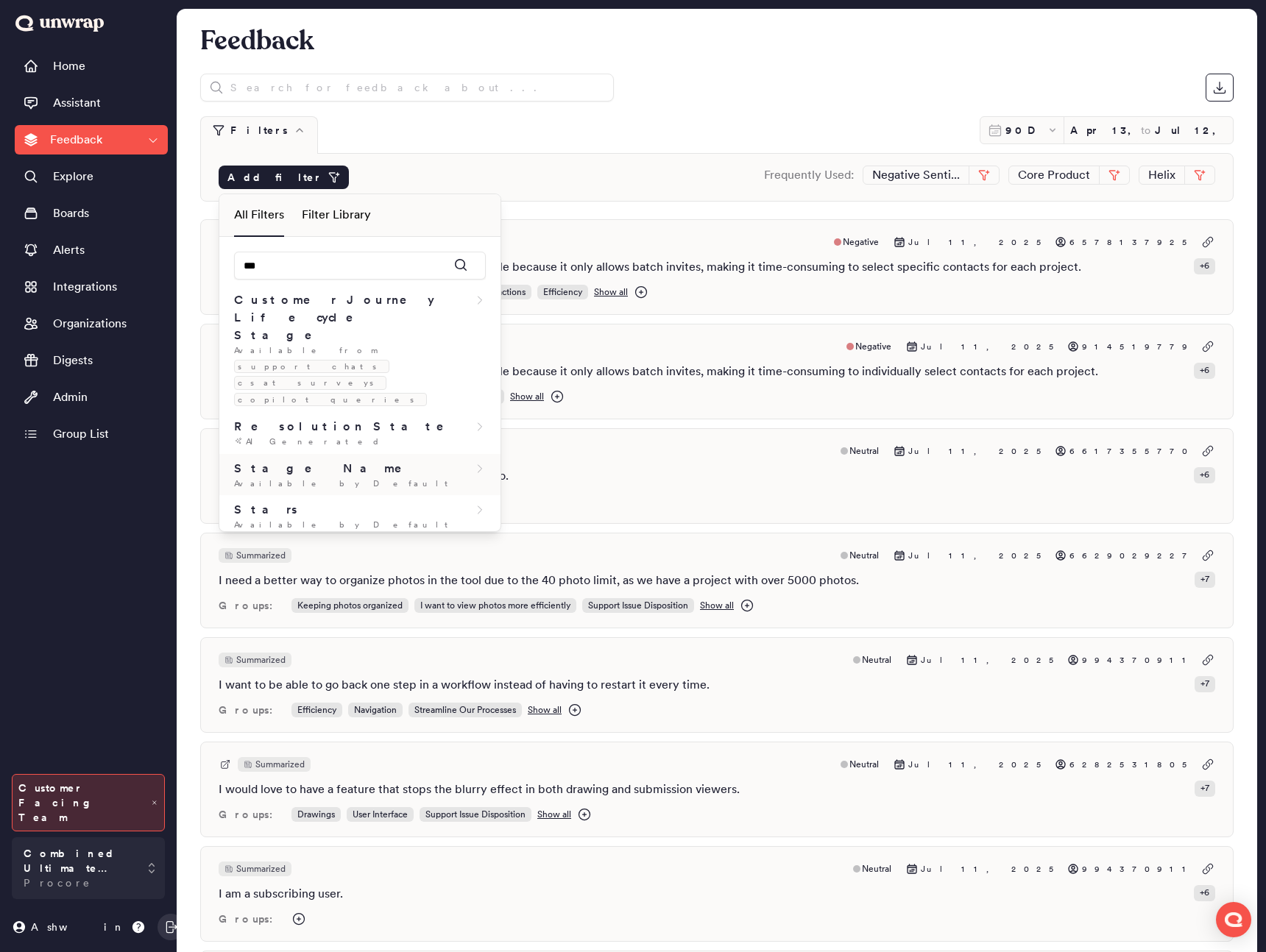 click on "Stage Name" at bounding box center [360, 469] 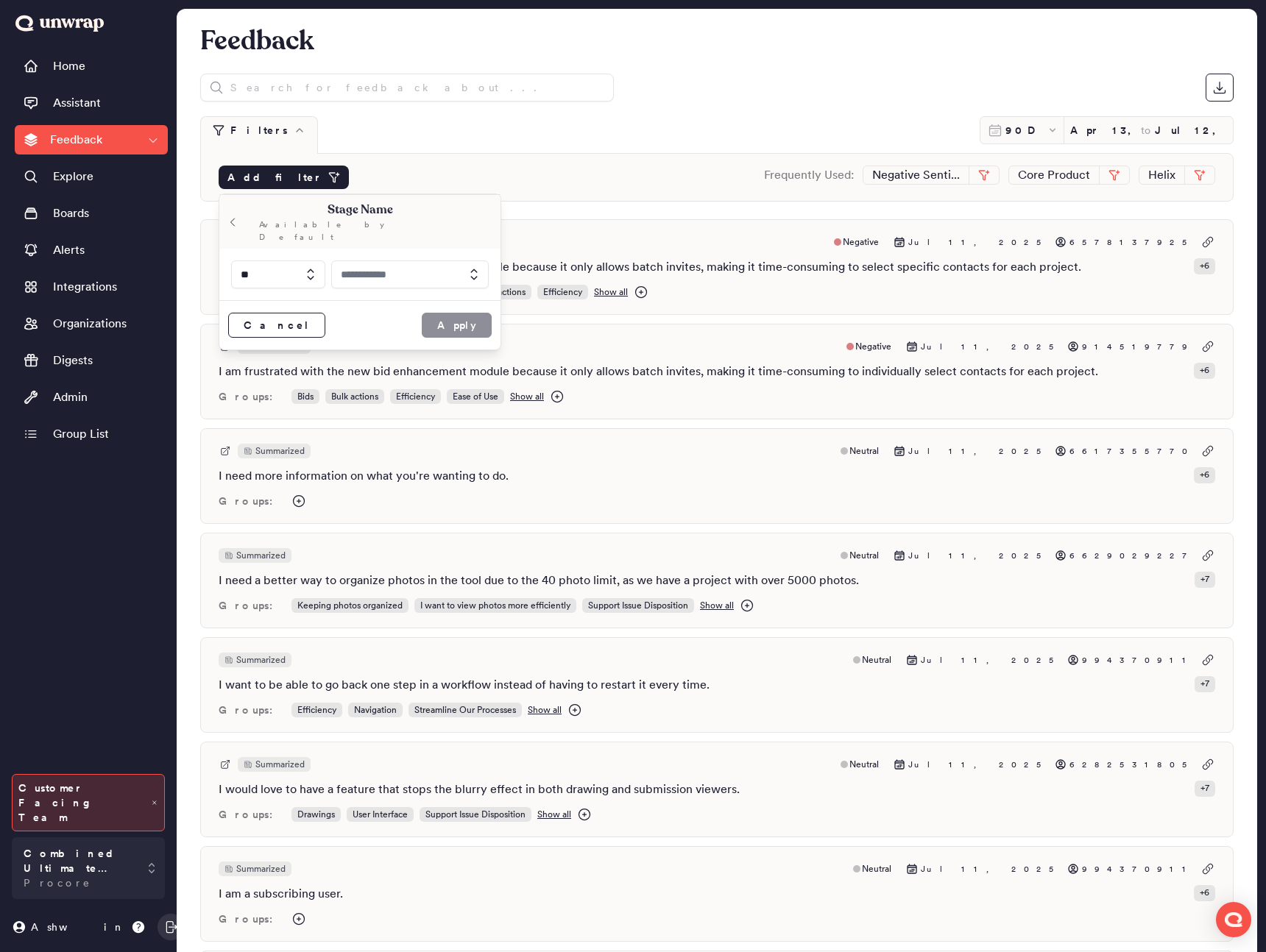 click at bounding box center [410, 274] 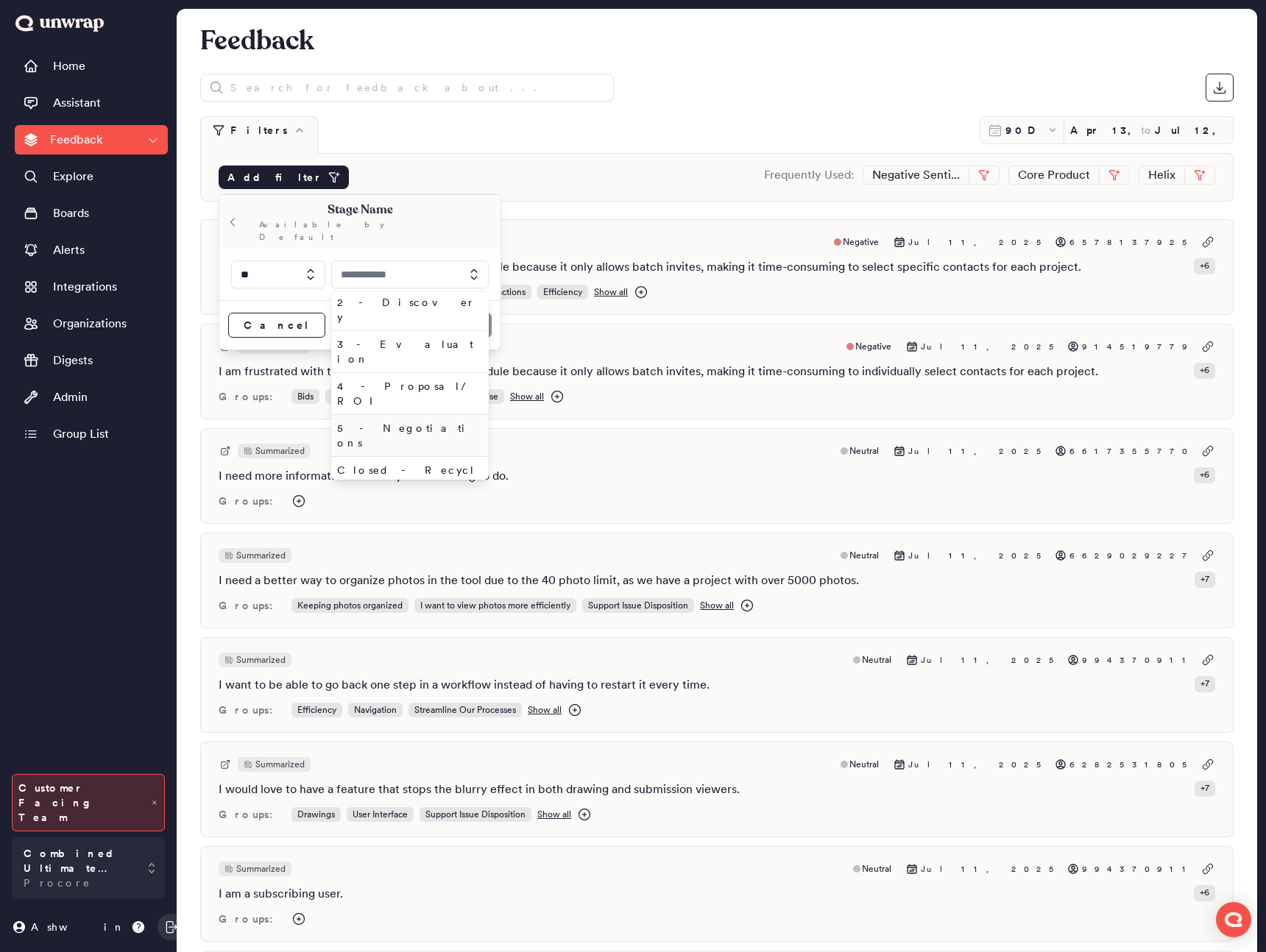 scroll, scrollTop: 0, scrollLeft: 0, axis: both 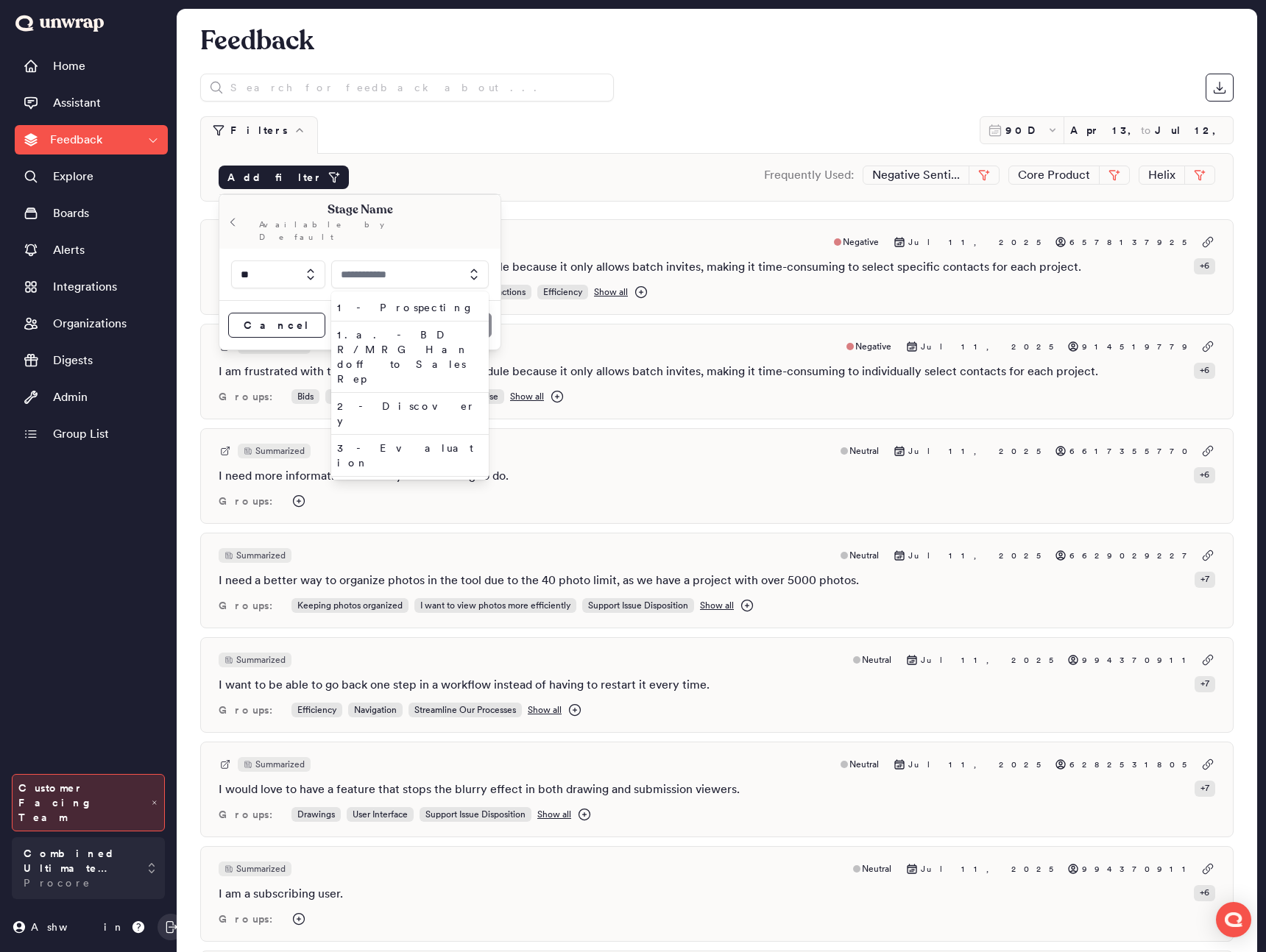 click on "Stage Name Available by Default" at bounding box center (360, 221) 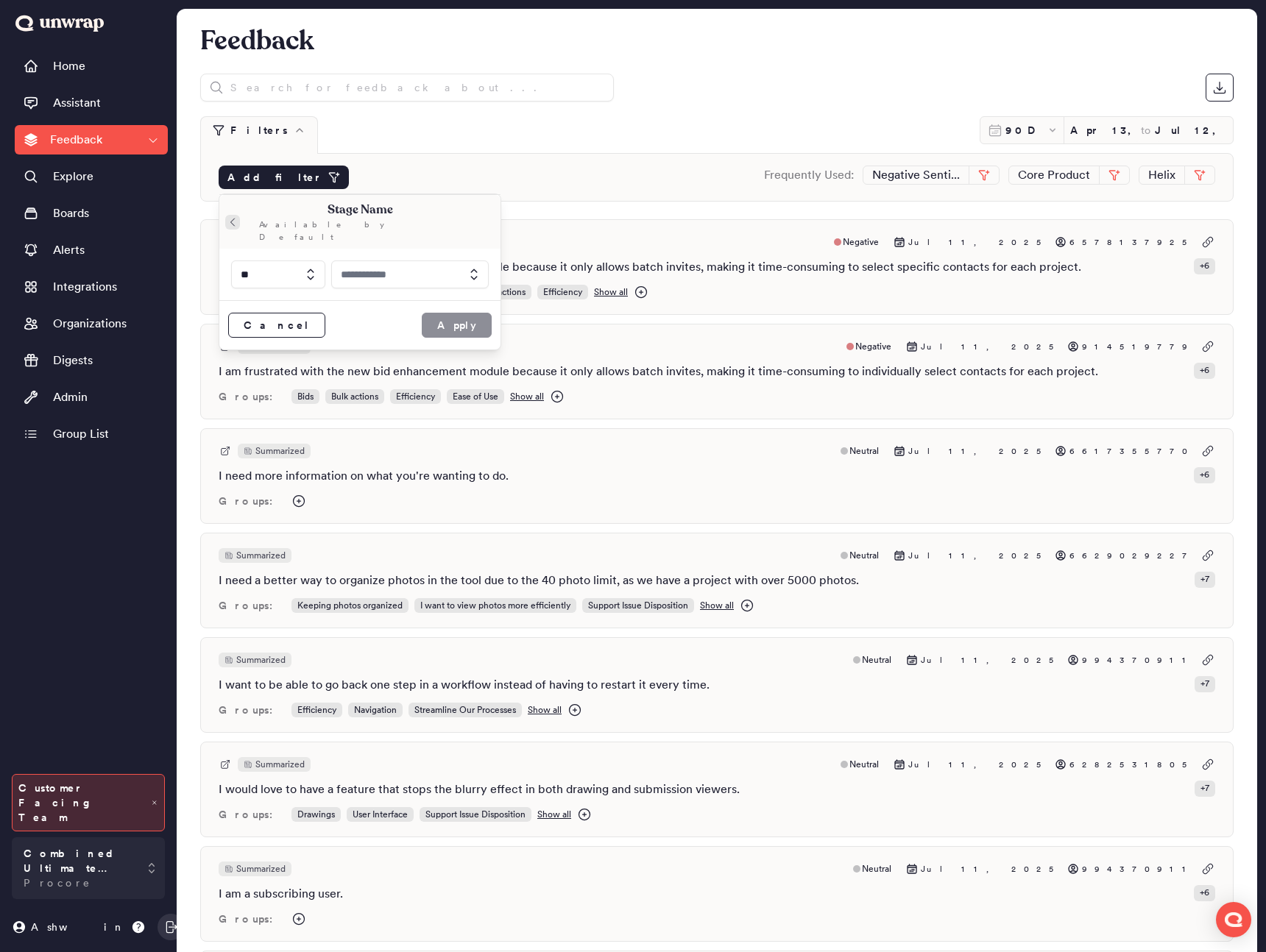 click 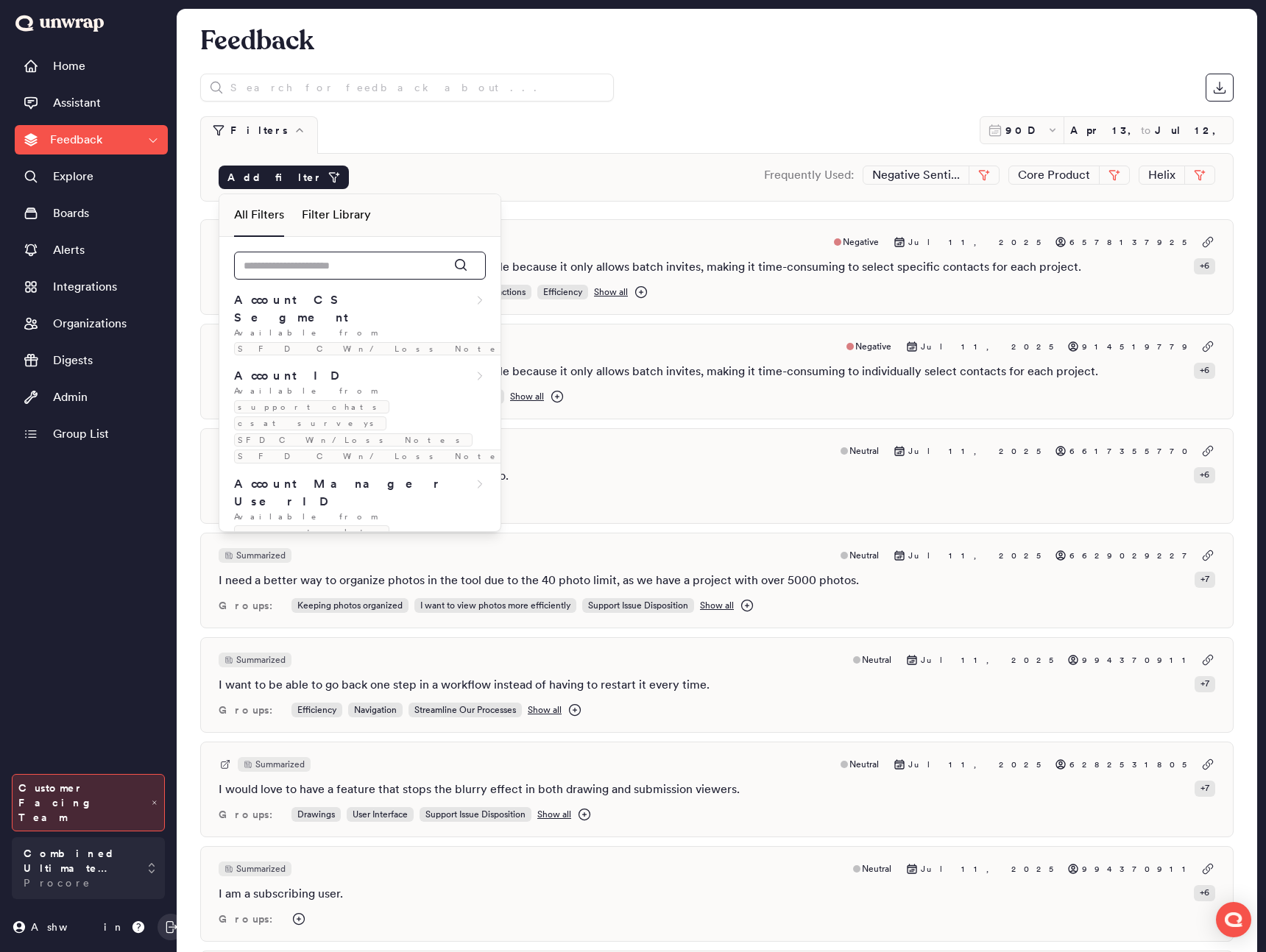 click at bounding box center [360, 266] 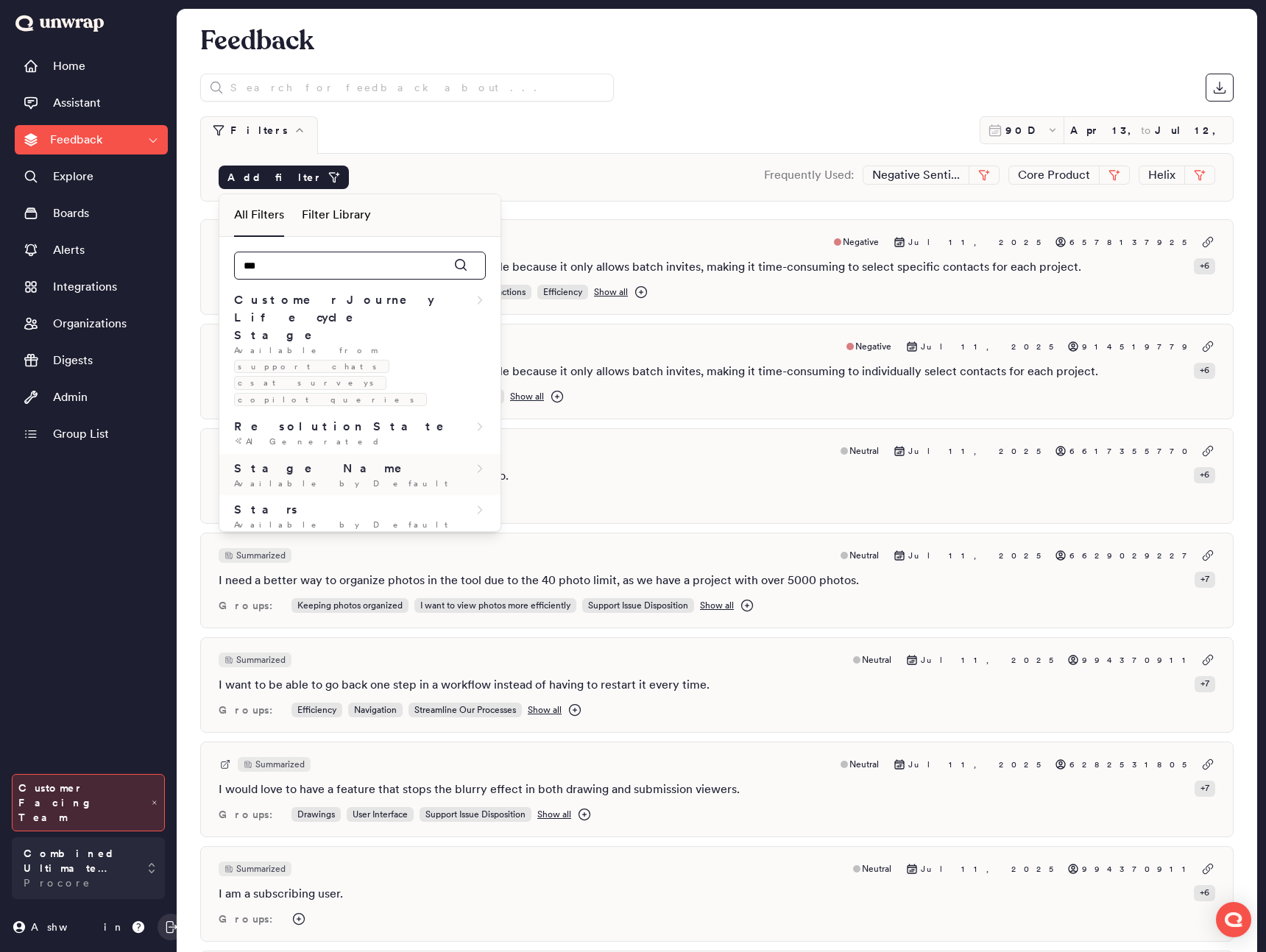 type on "****" 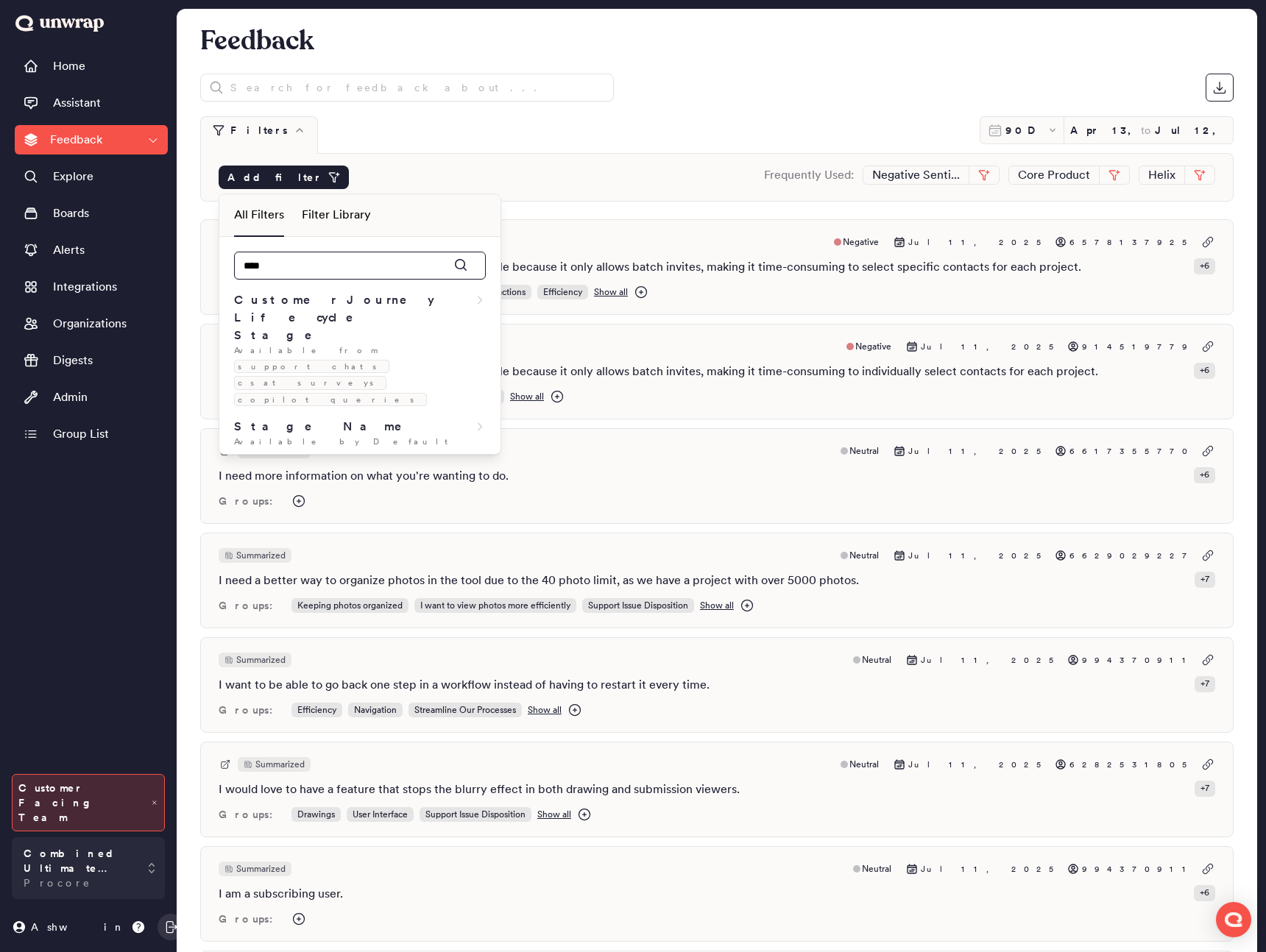 click on "****" at bounding box center [360, 266] 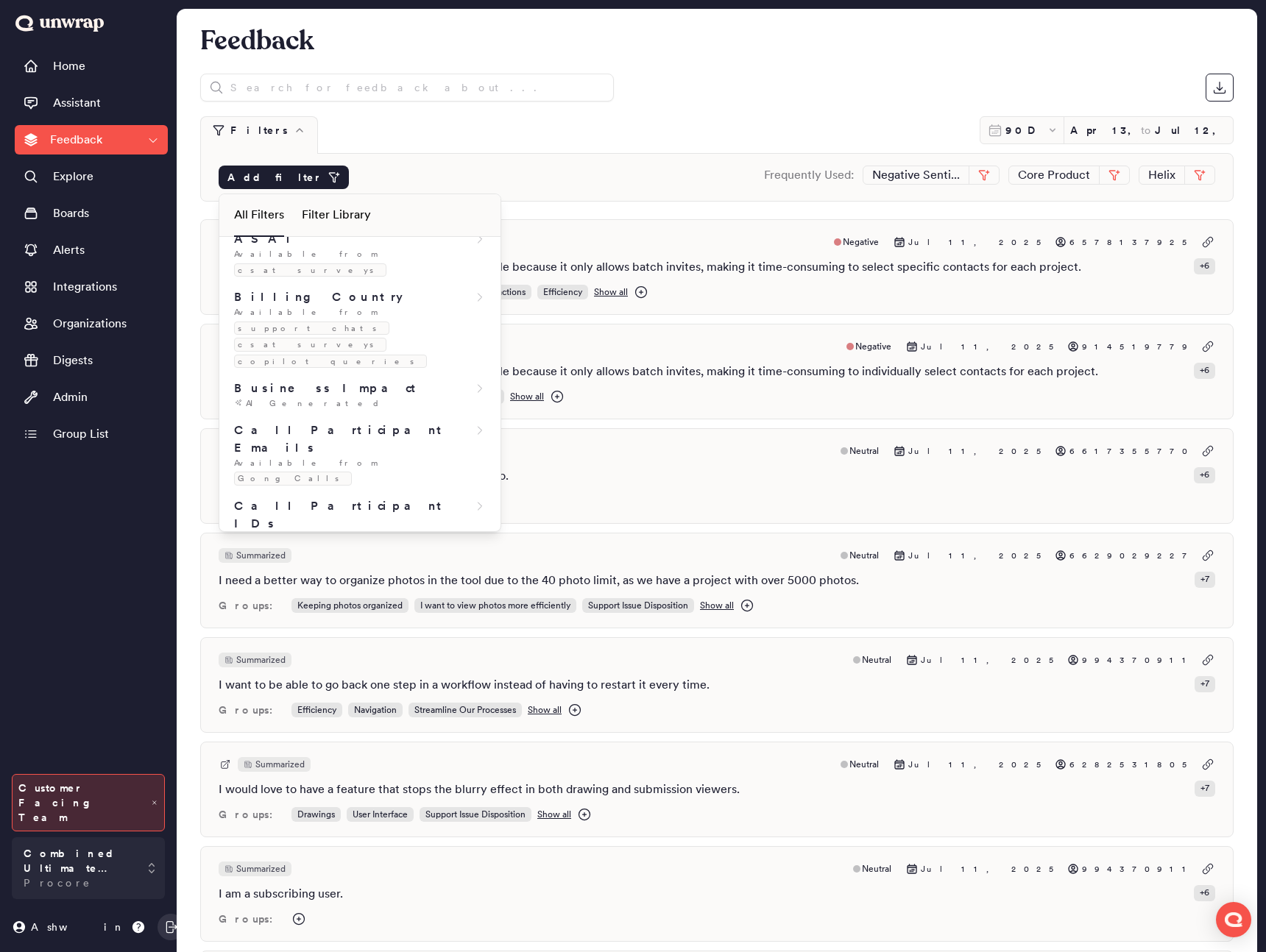 scroll, scrollTop: 1519, scrollLeft: 0, axis: vertical 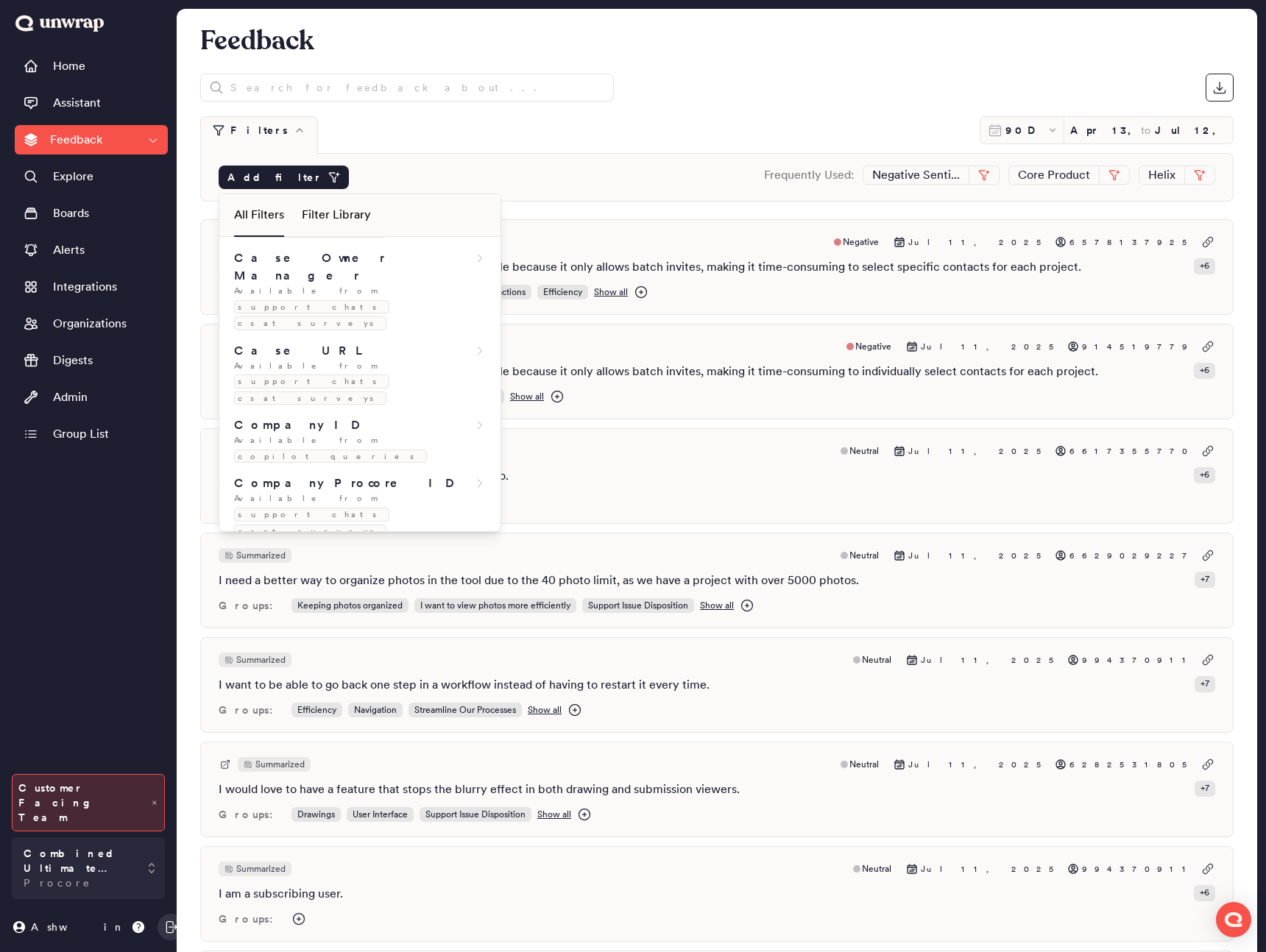 click on "Filters 90D [DATE] to [DATE]" at bounding box center (717, 135) 